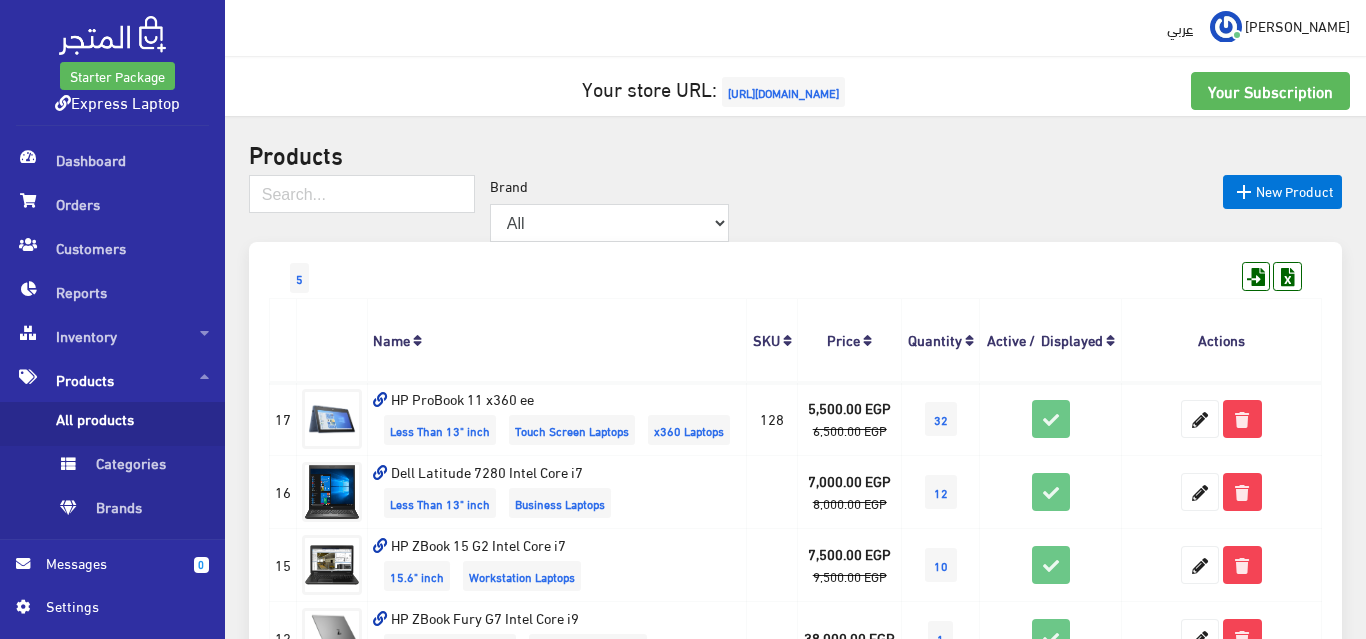 scroll, scrollTop: 120, scrollLeft: 0, axis: vertical 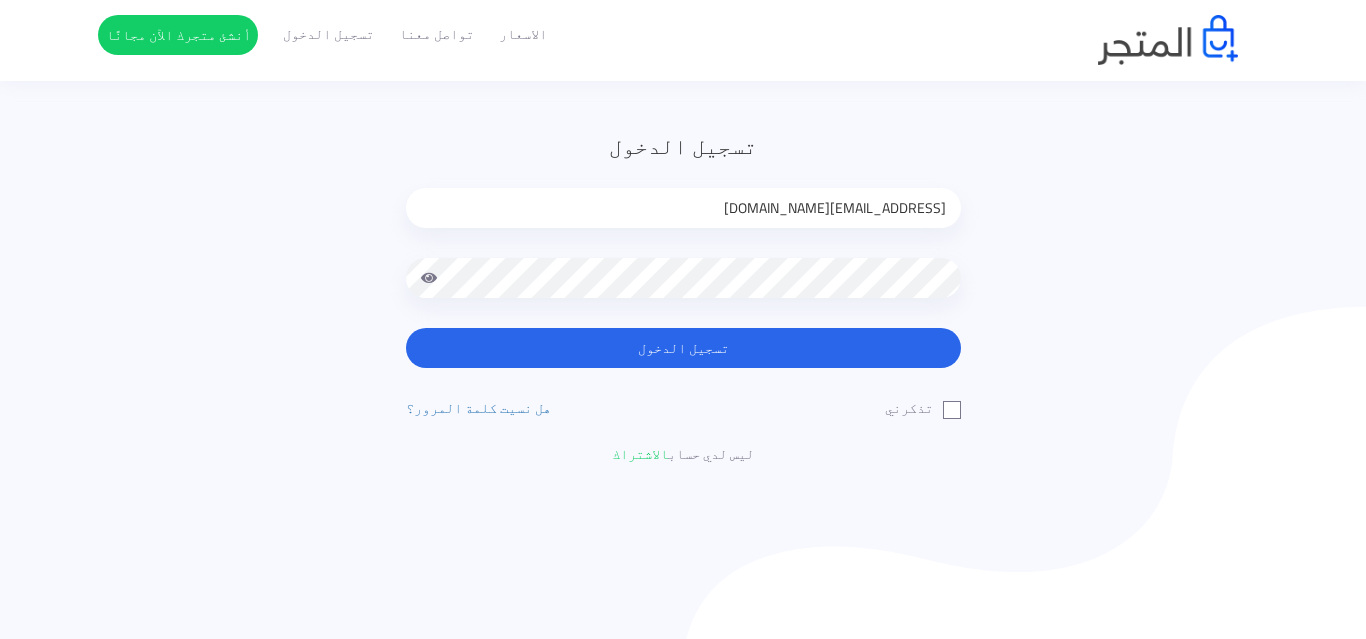 drag, startPoint x: 952, startPoint y: 538, endPoint x: 861, endPoint y: 513, distance: 94.371605 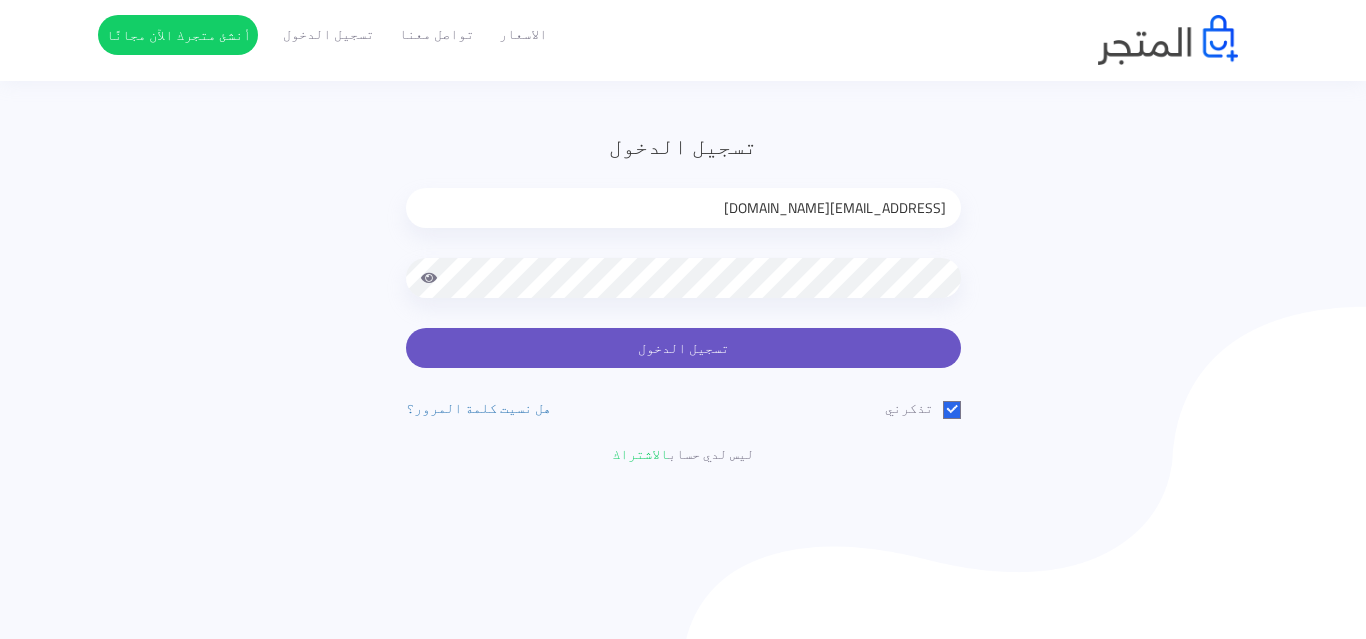 drag, startPoint x: 800, startPoint y: 370, endPoint x: 799, endPoint y: 360, distance: 10.049875 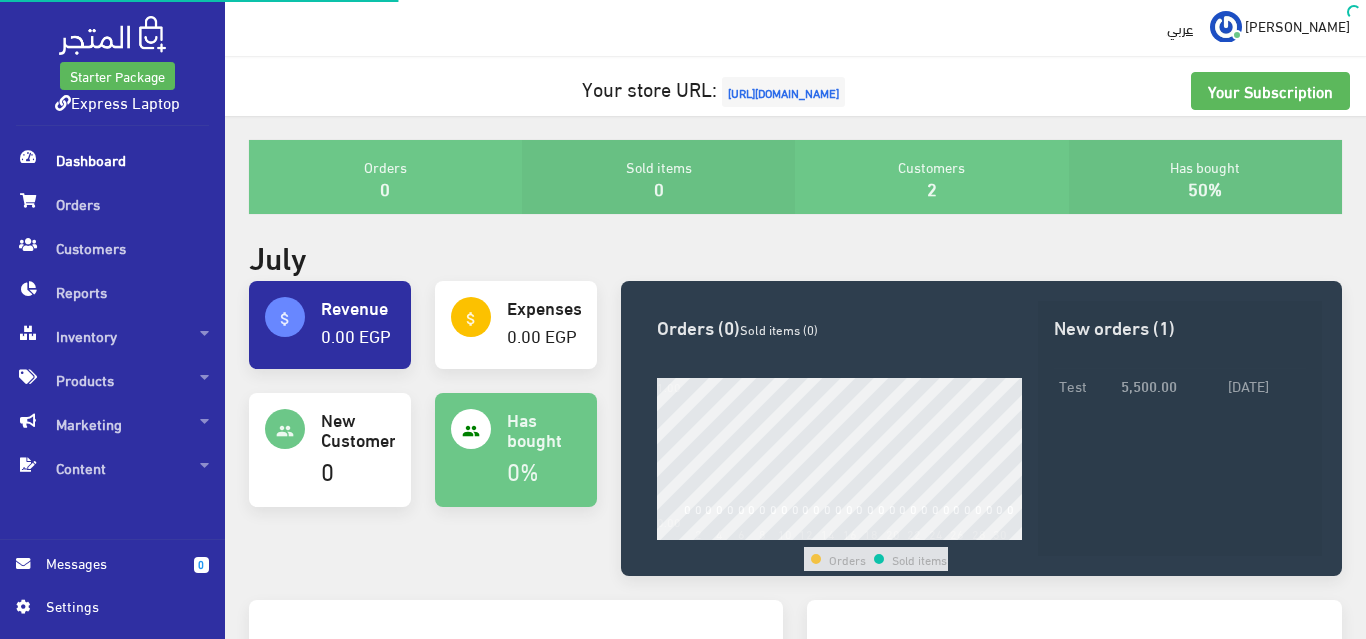 scroll, scrollTop: 0, scrollLeft: 0, axis: both 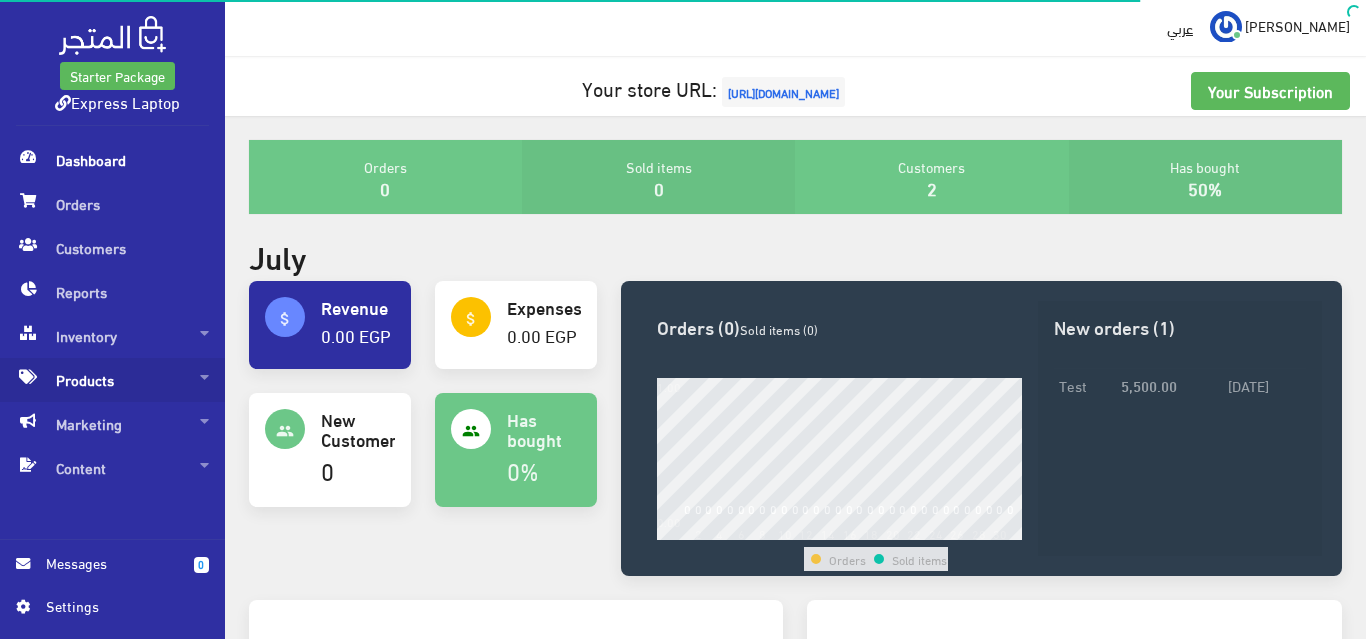 click on "Products" at bounding box center [112, 380] 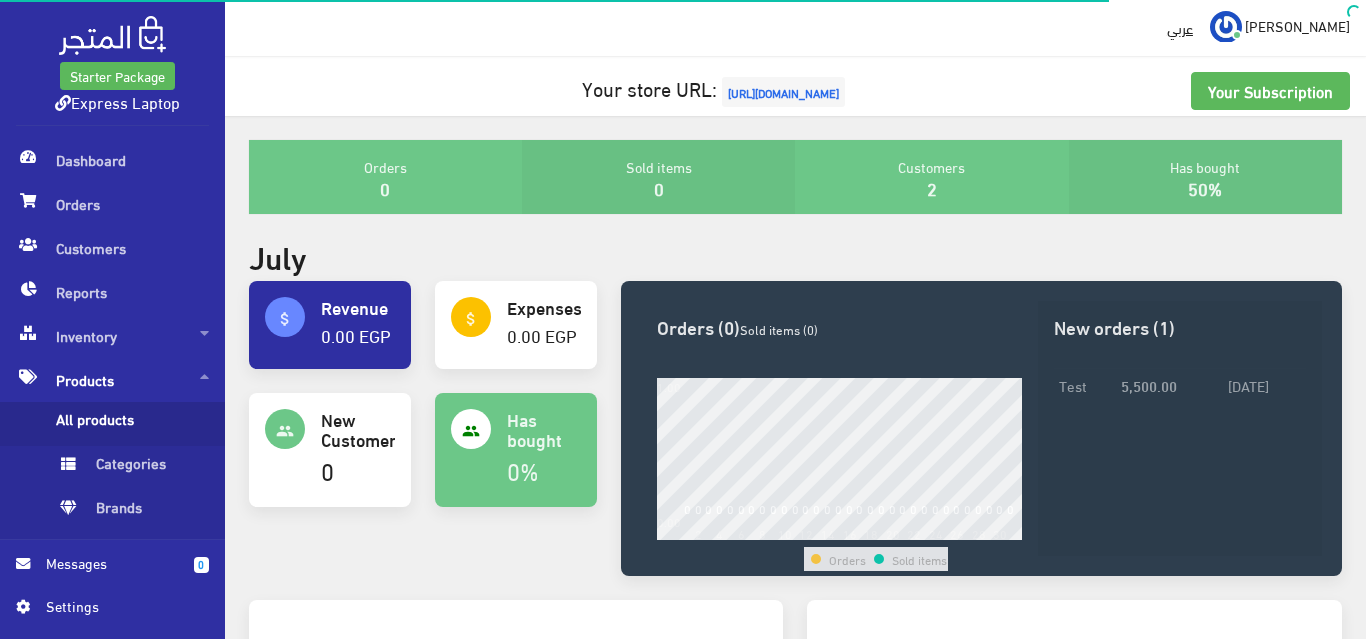 click on "All products" at bounding box center [132, 424] 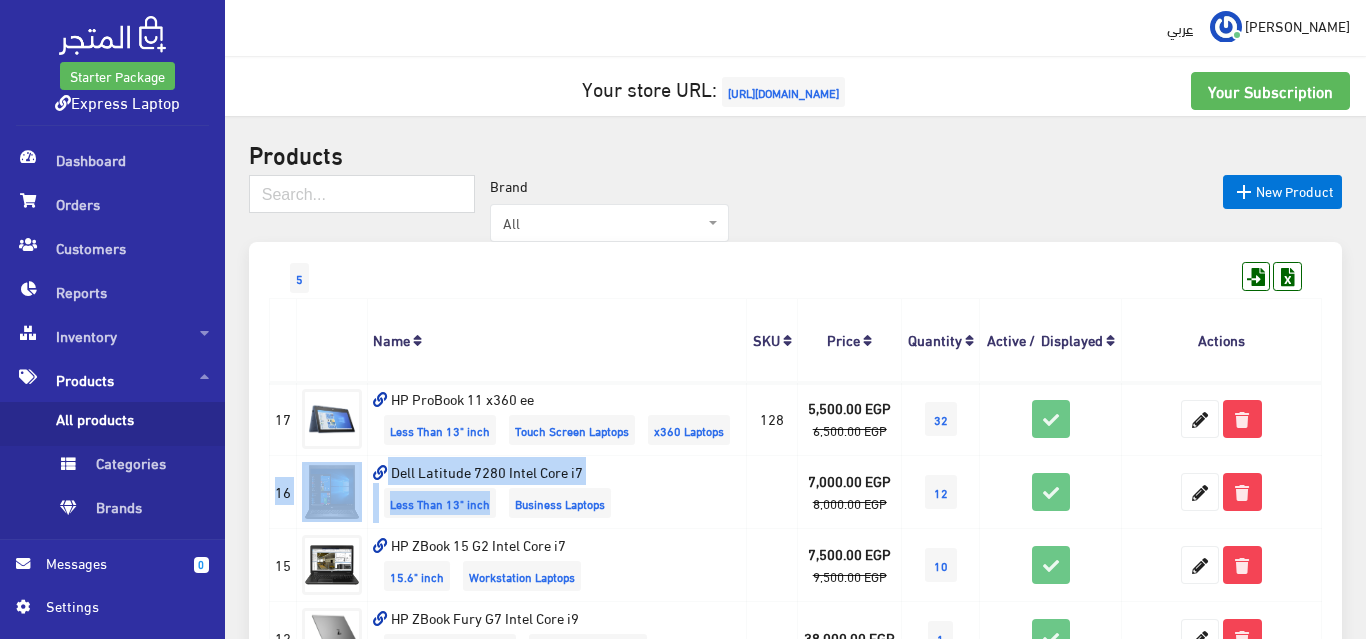 drag, startPoint x: 167, startPoint y: 544, endPoint x: 482, endPoint y: 572, distance: 316.242 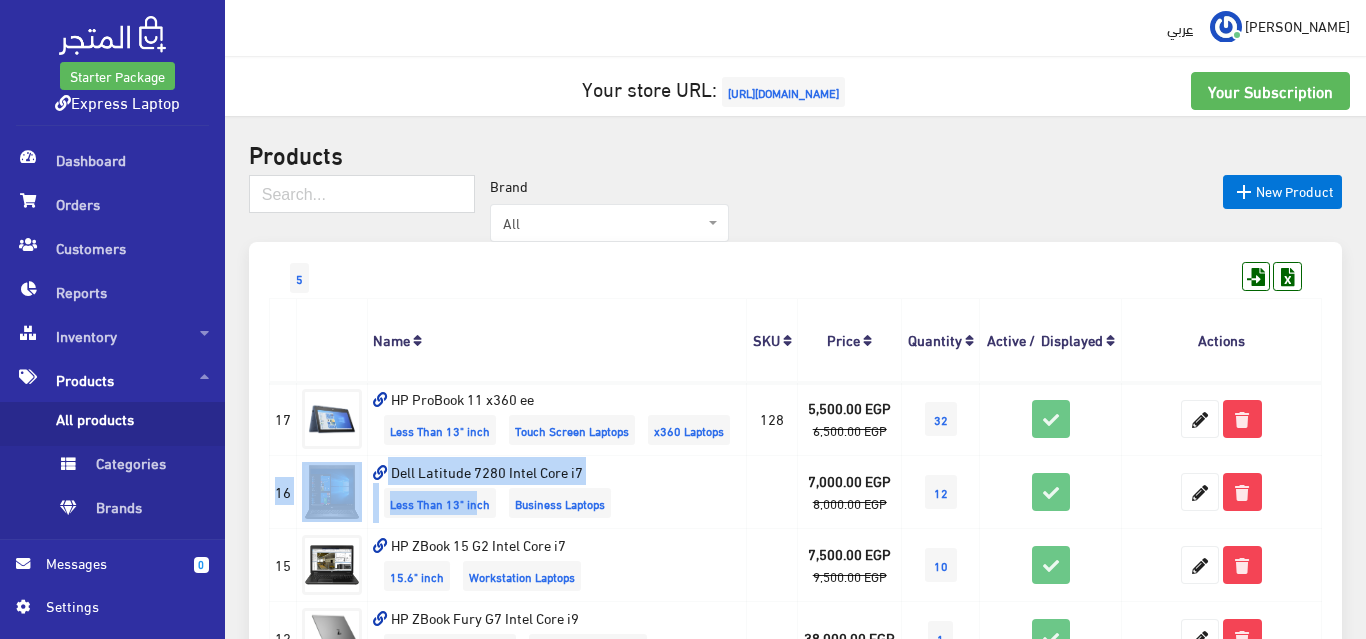 click on "Products
  New Product
Brand
All
Dell
ThinkPad
HP (Hewlett-Packard)
ThinkBook All" at bounding box center (795, 490) 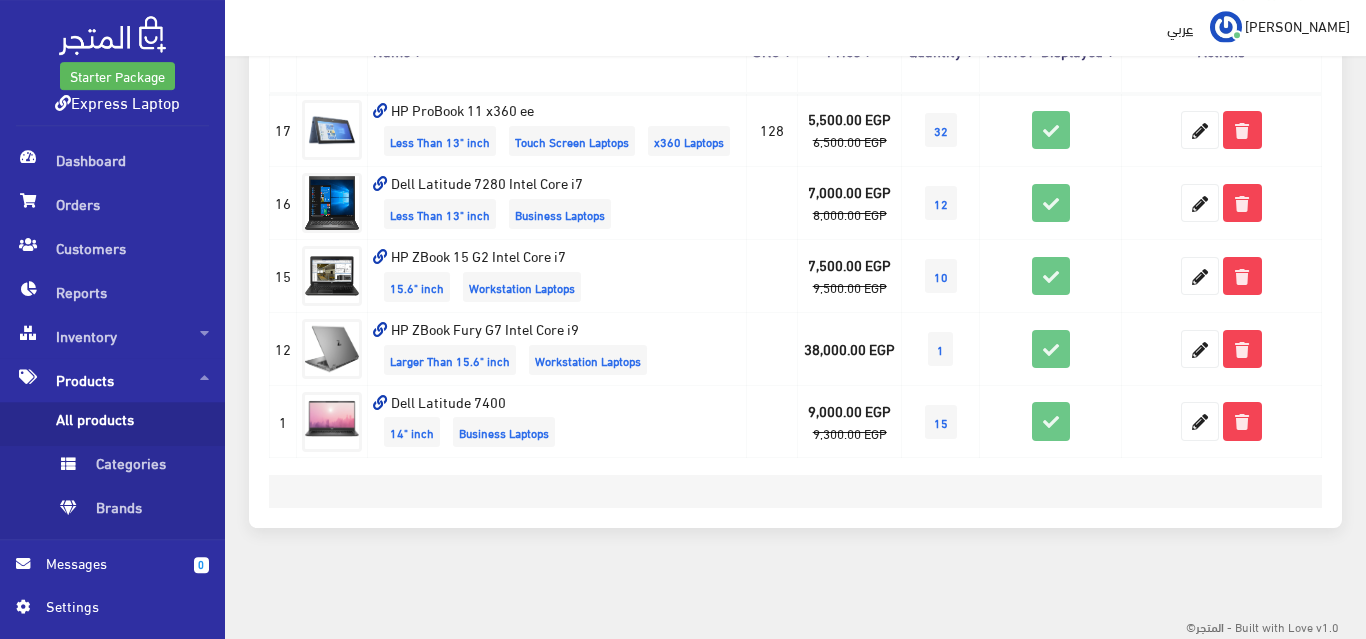 scroll, scrollTop: 351, scrollLeft: 0, axis: vertical 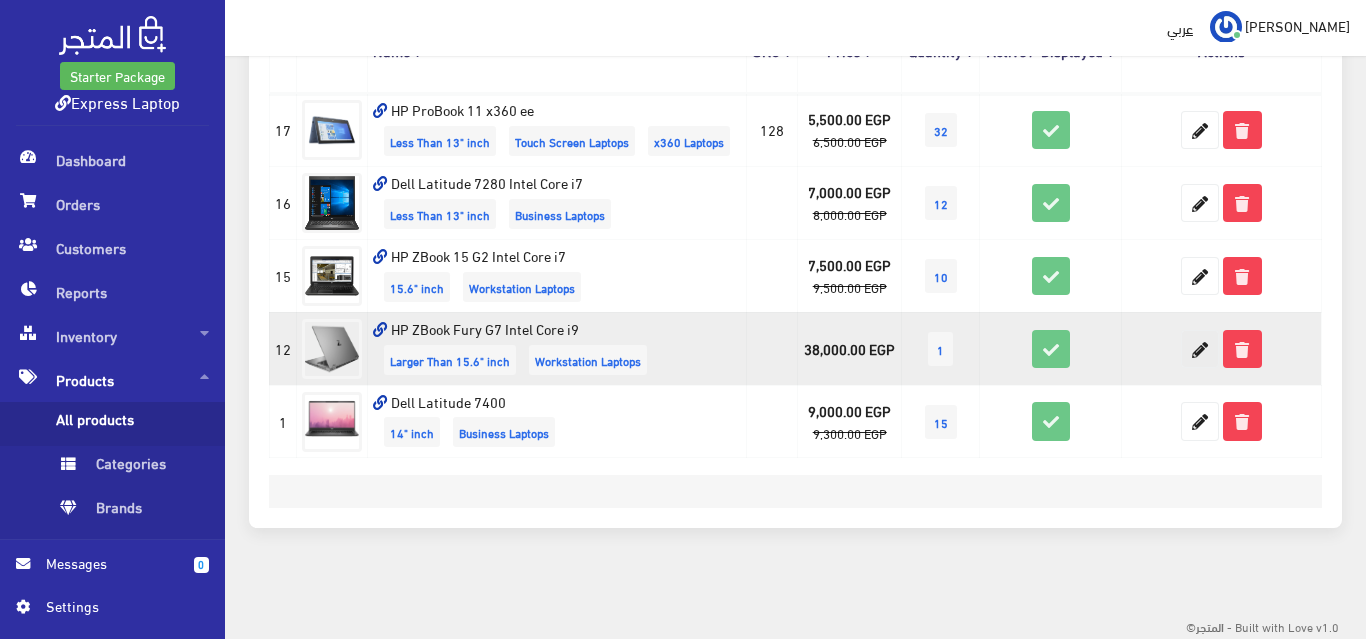 click at bounding box center [1200, 349] 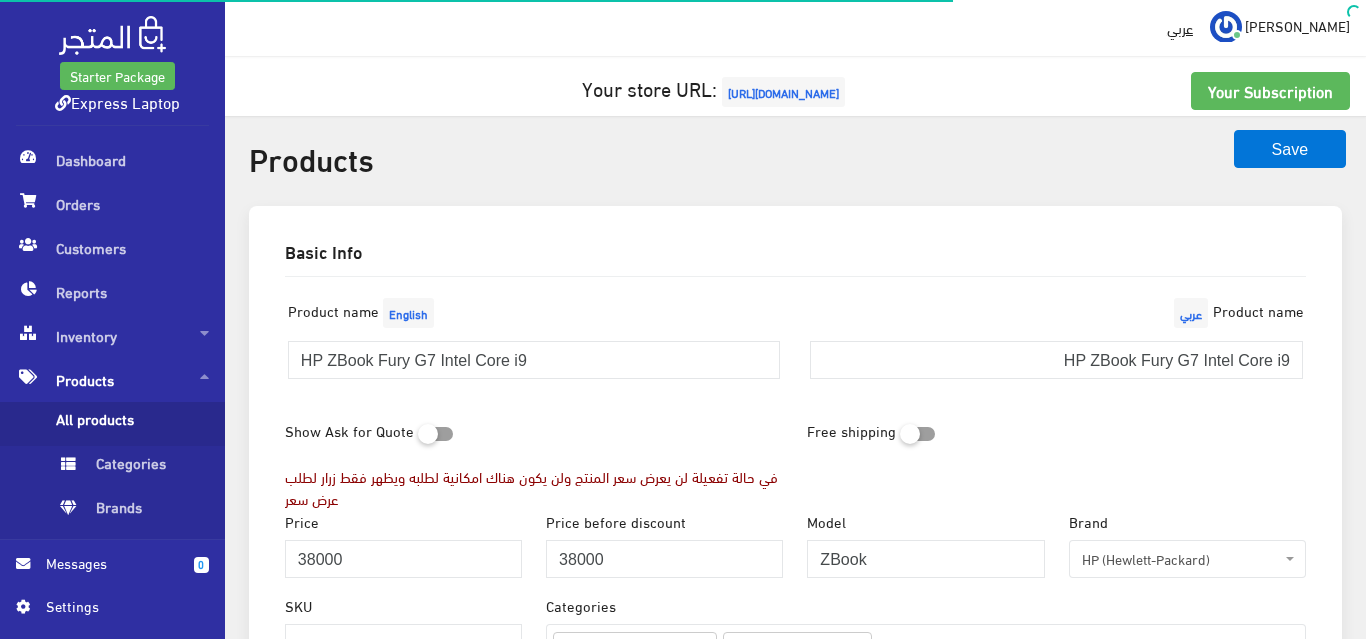 select 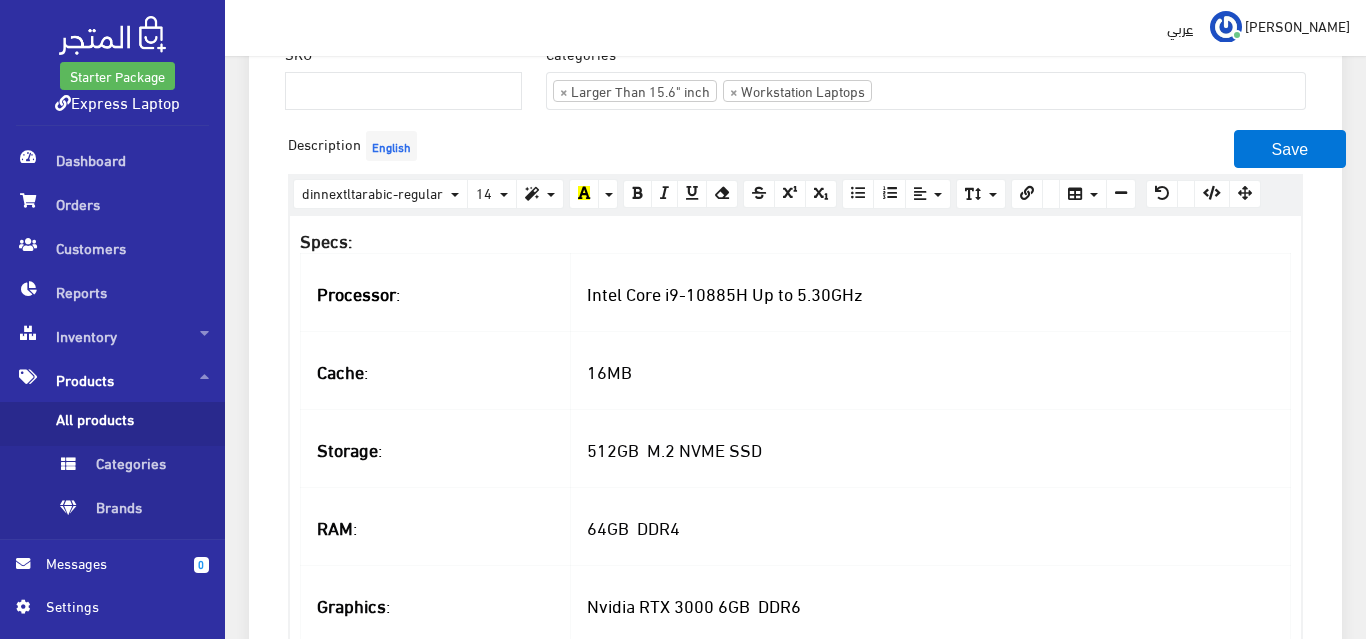 scroll, scrollTop: 0, scrollLeft: 0, axis: both 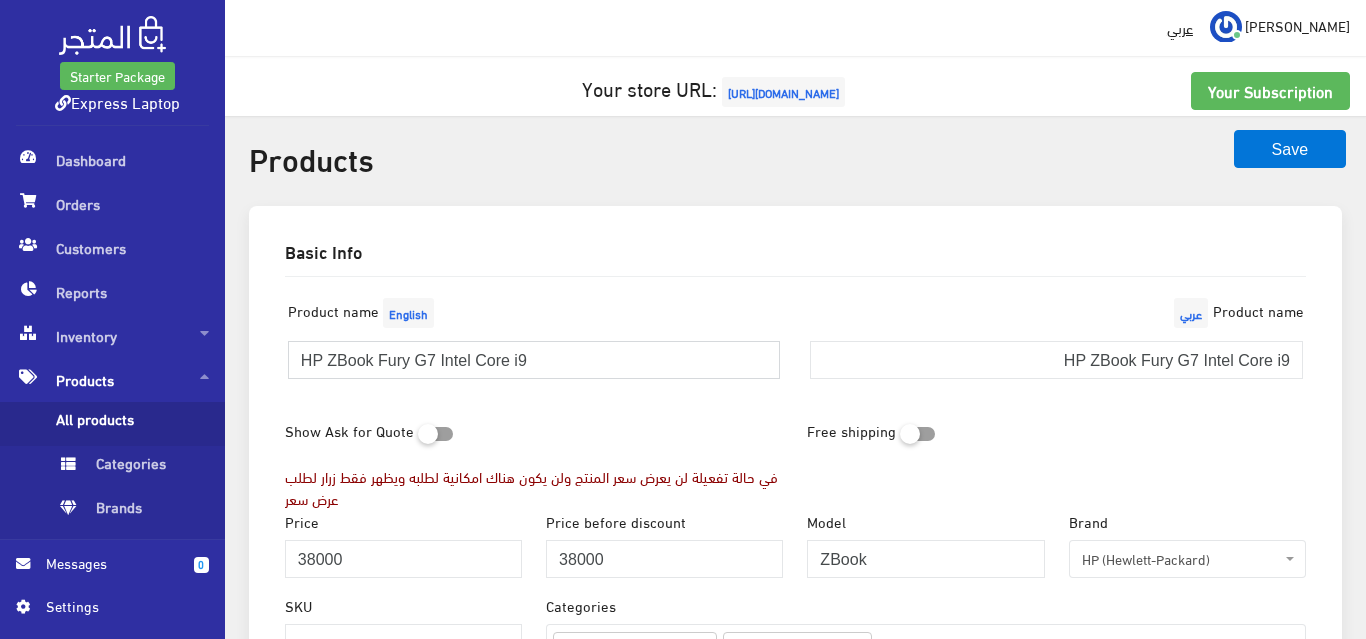 drag, startPoint x: 466, startPoint y: 361, endPoint x: 153, endPoint y: 410, distance: 316.81226 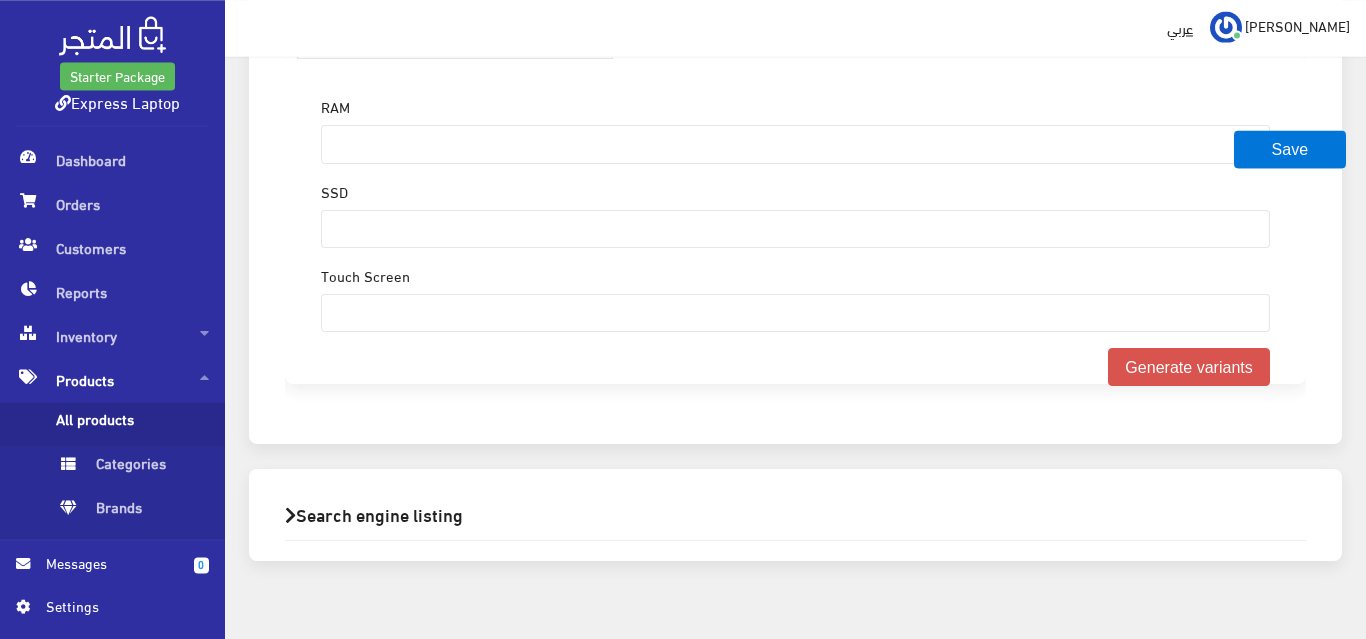 scroll, scrollTop: 3312, scrollLeft: 0, axis: vertical 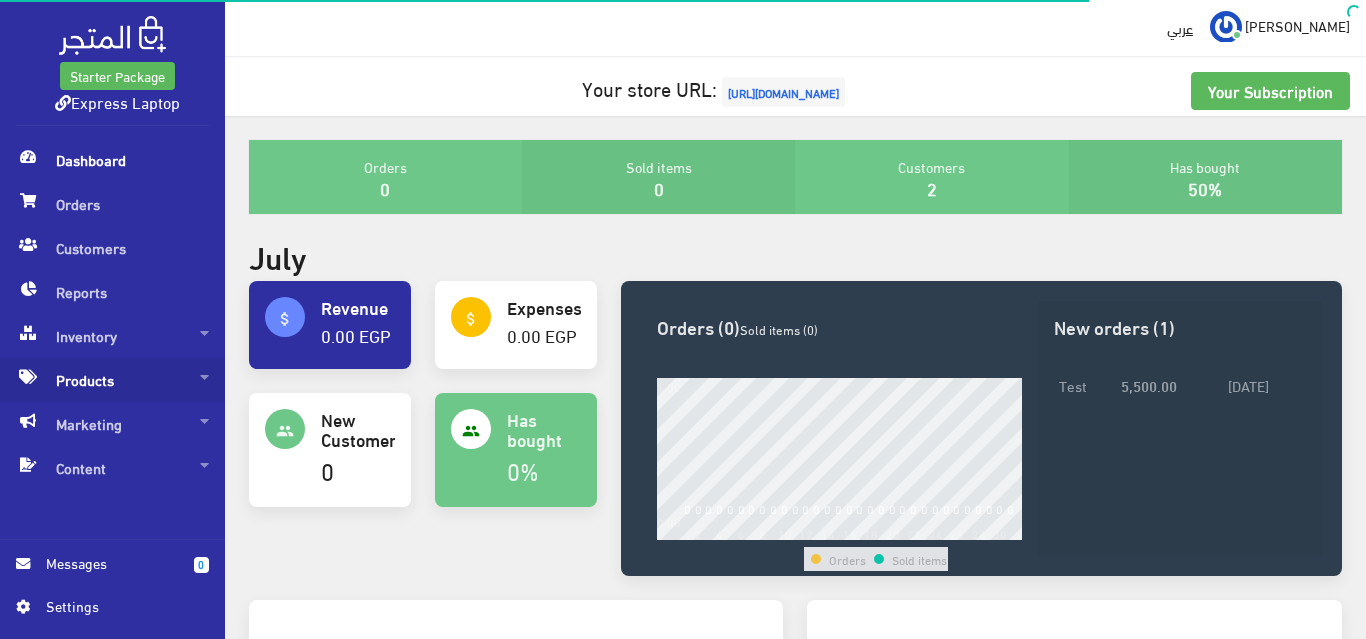 drag, startPoint x: 121, startPoint y: 384, endPoint x: 137, endPoint y: 386, distance: 16.124516 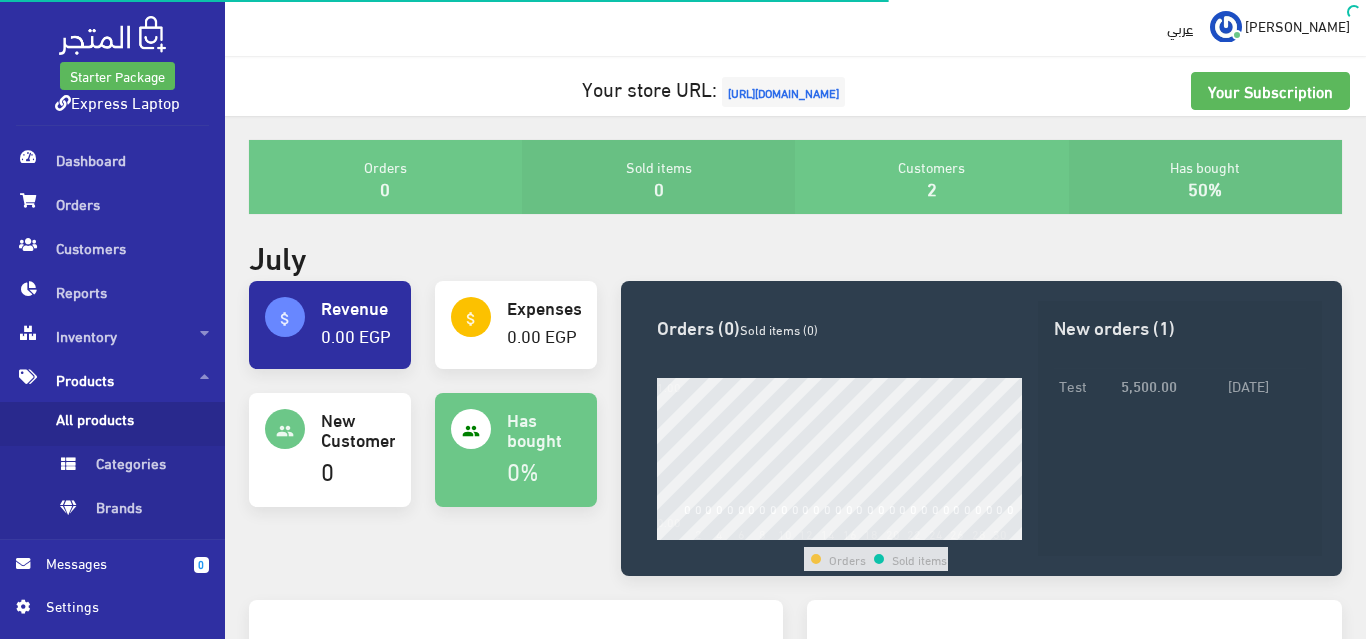click on "All products" at bounding box center (132, 424) 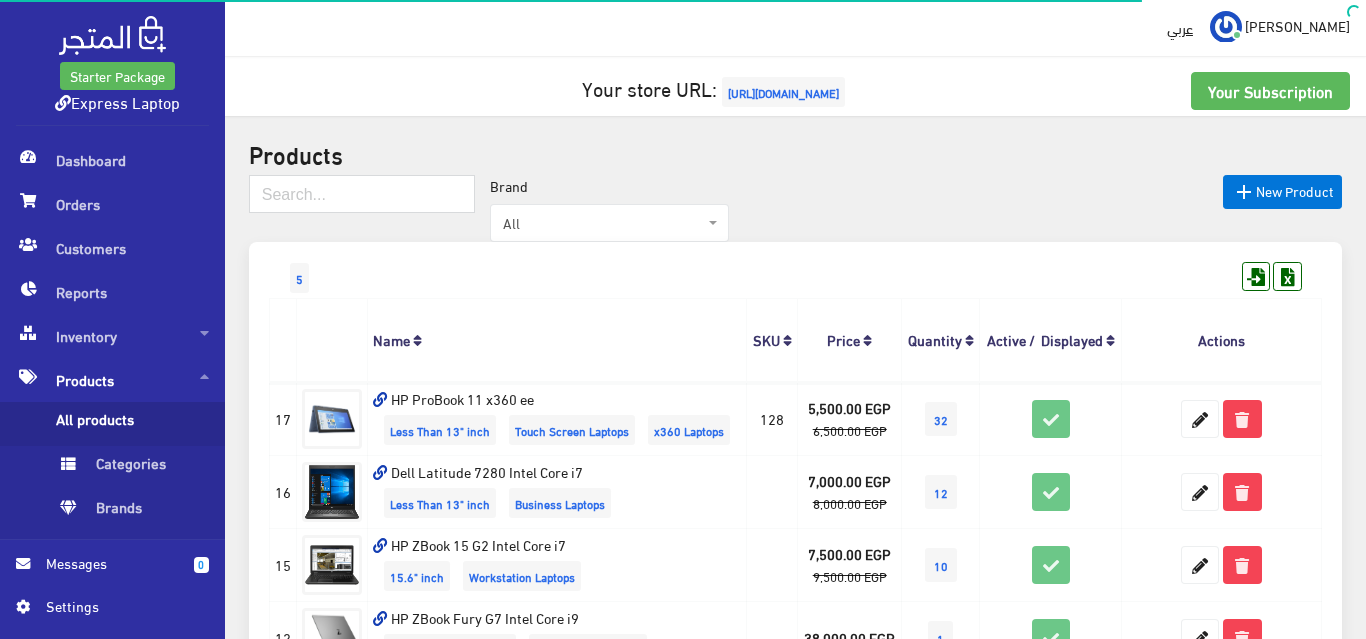 scroll, scrollTop: 0, scrollLeft: 0, axis: both 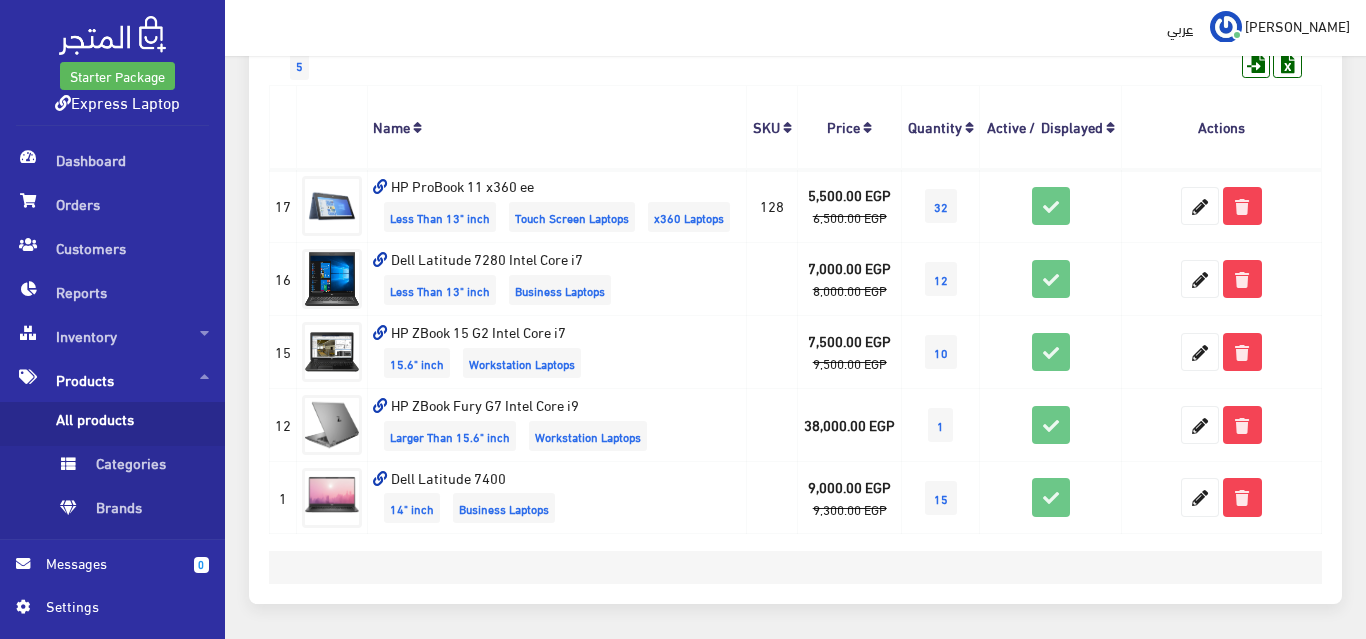click at bounding box center [282, 127] 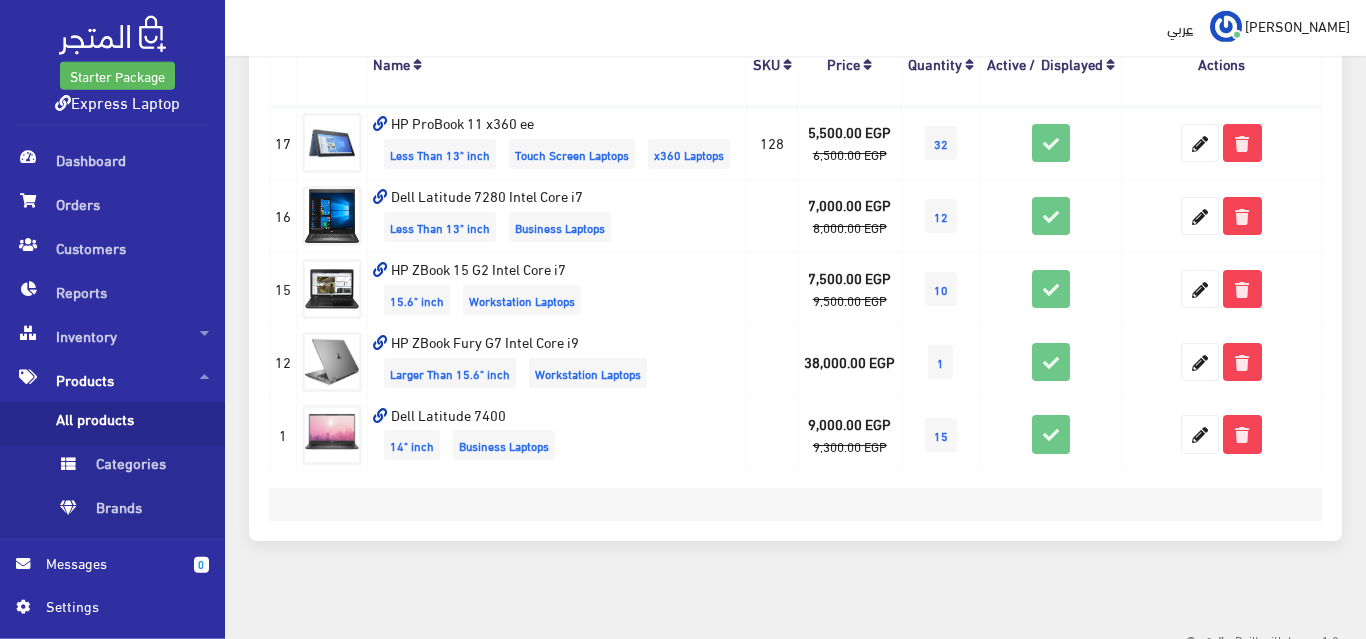 scroll, scrollTop: 75, scrollLeft: 0, axis: vertical 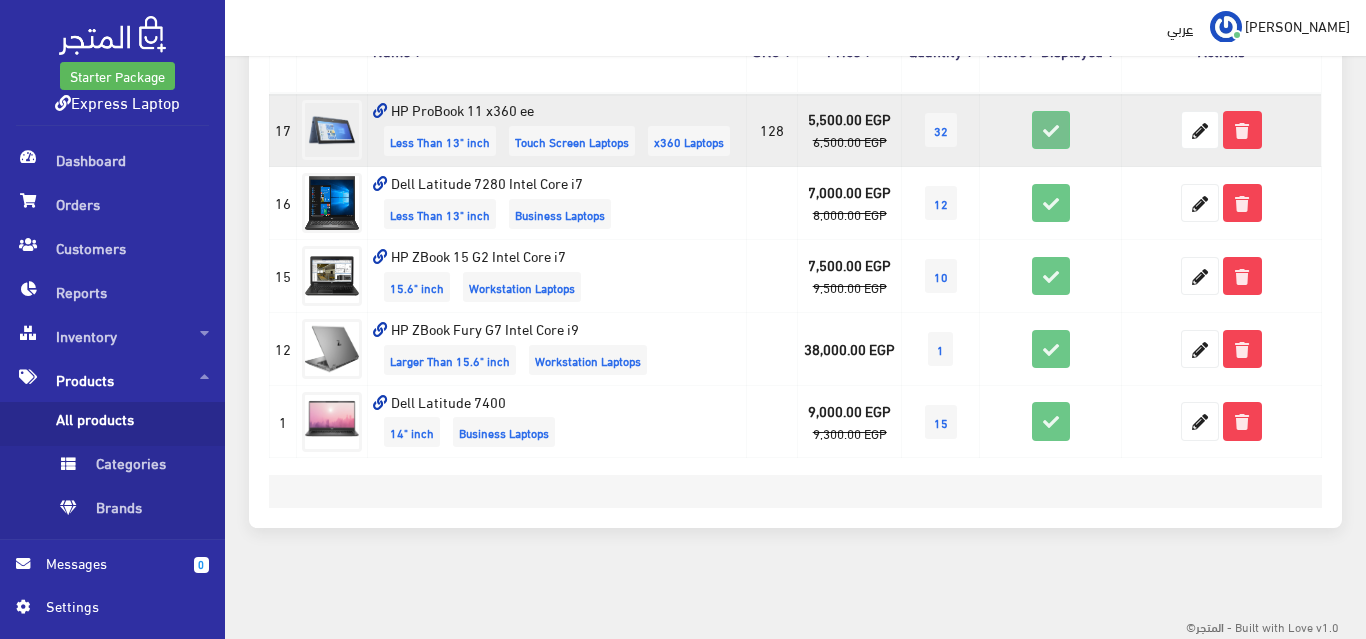 click at bounding box center (1051, 130) 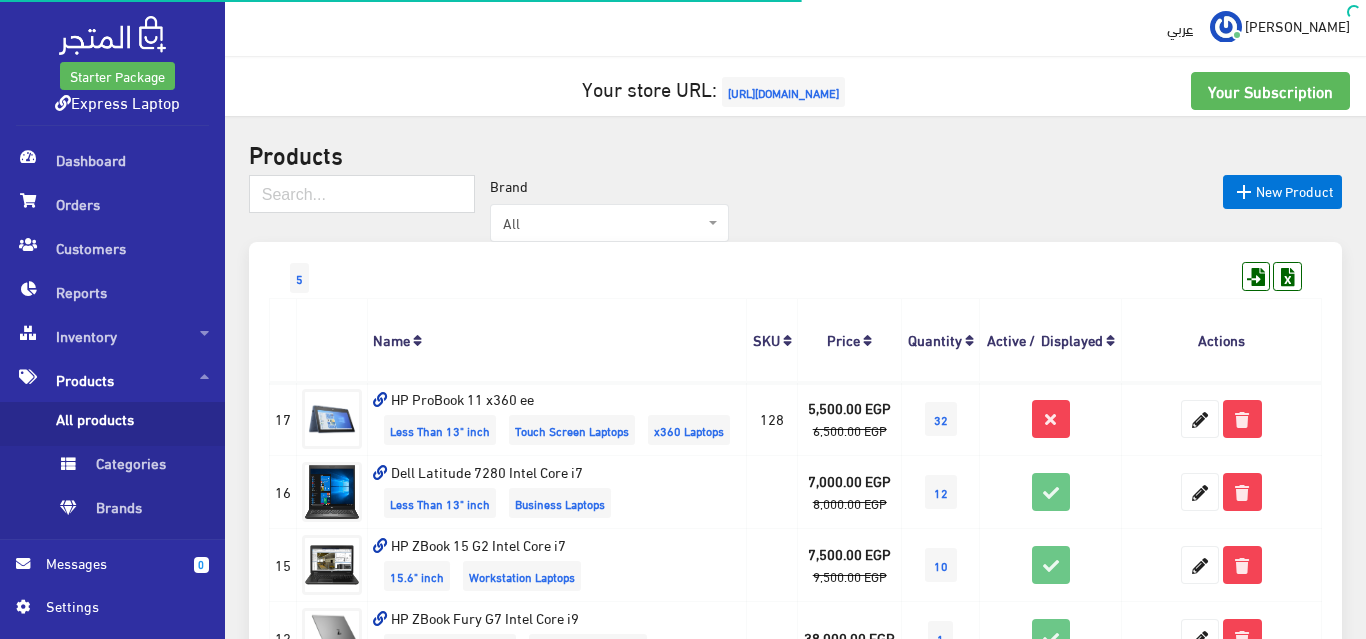scroll, scrollTop: 276, scrollLeft: 0, axis: vertical 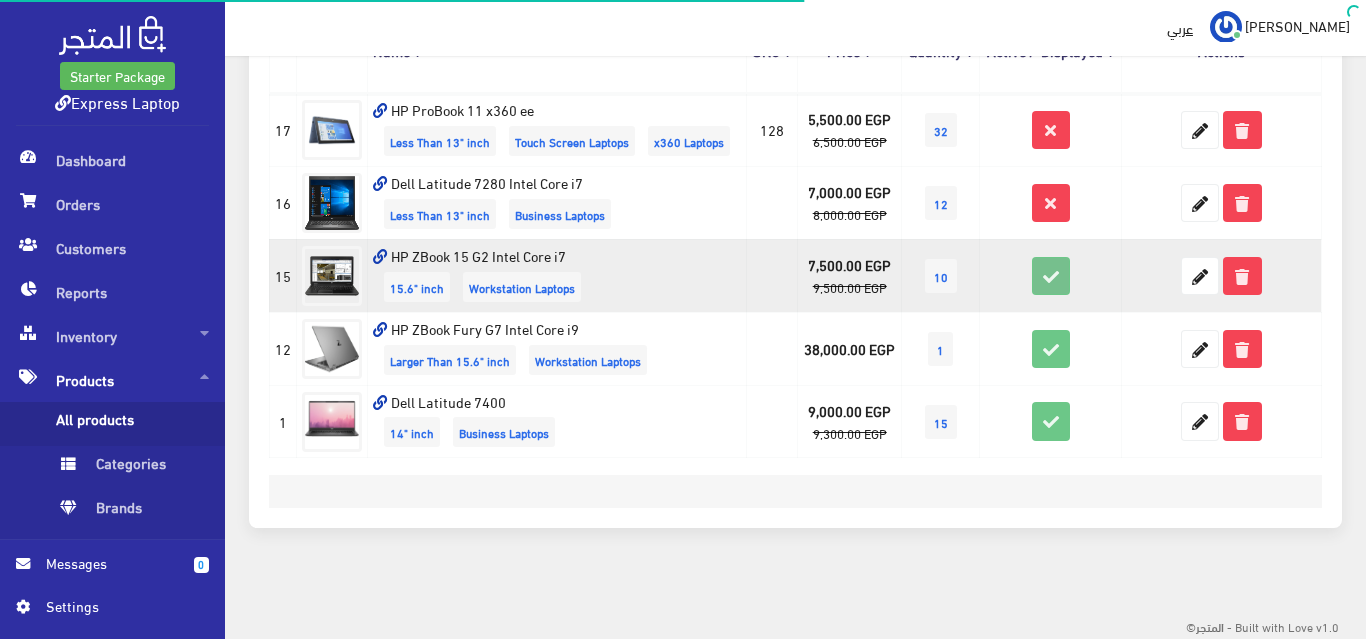 click at bounding box center (1051, 276) 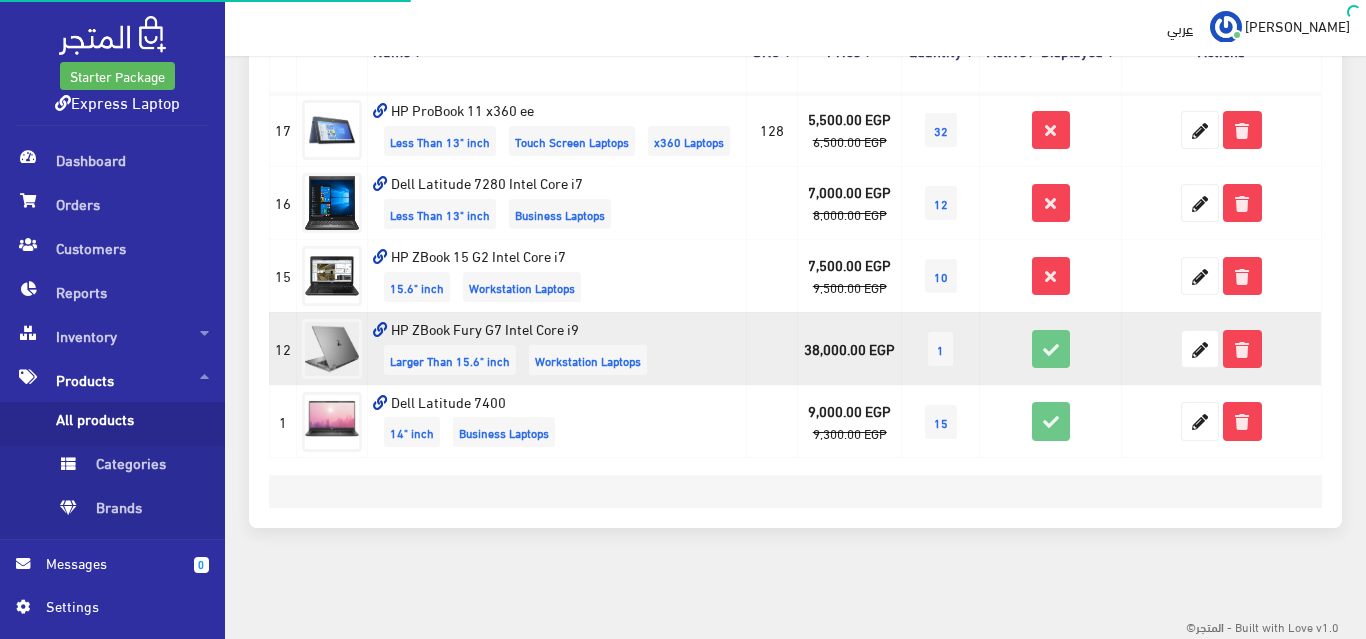 scroll, scrollTop: 351, scrollLeft: 0, axis: vertical 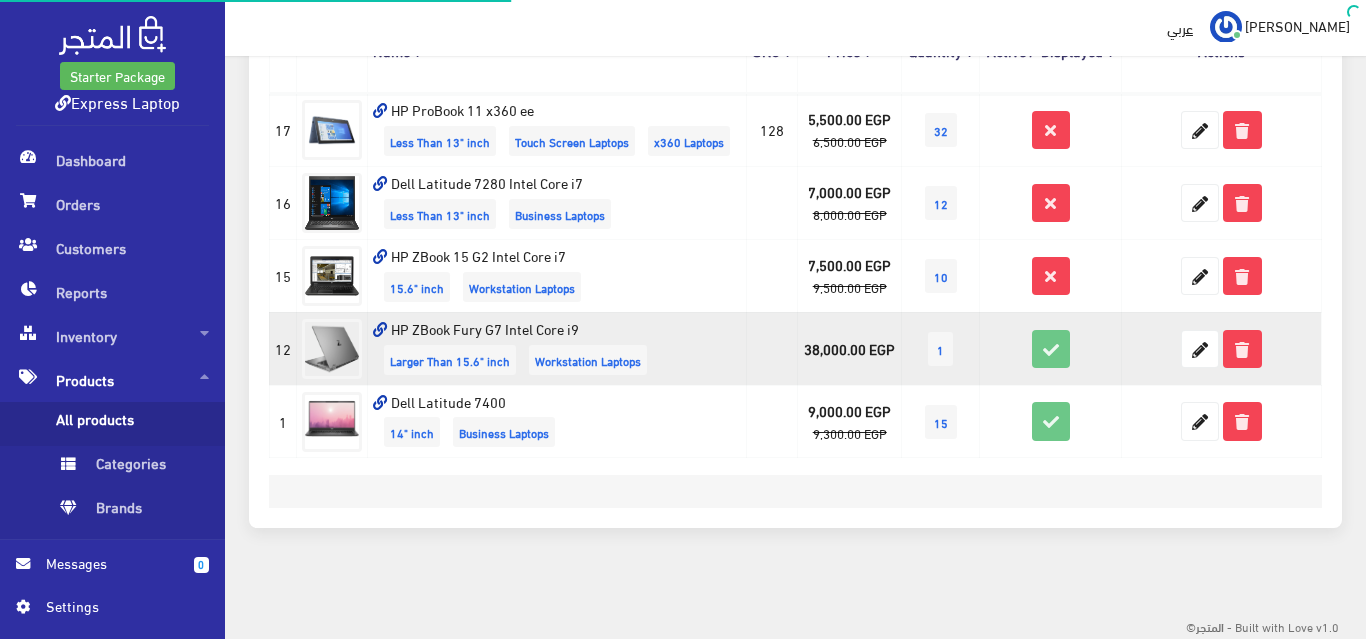 click at bounding box center [1051, 348] 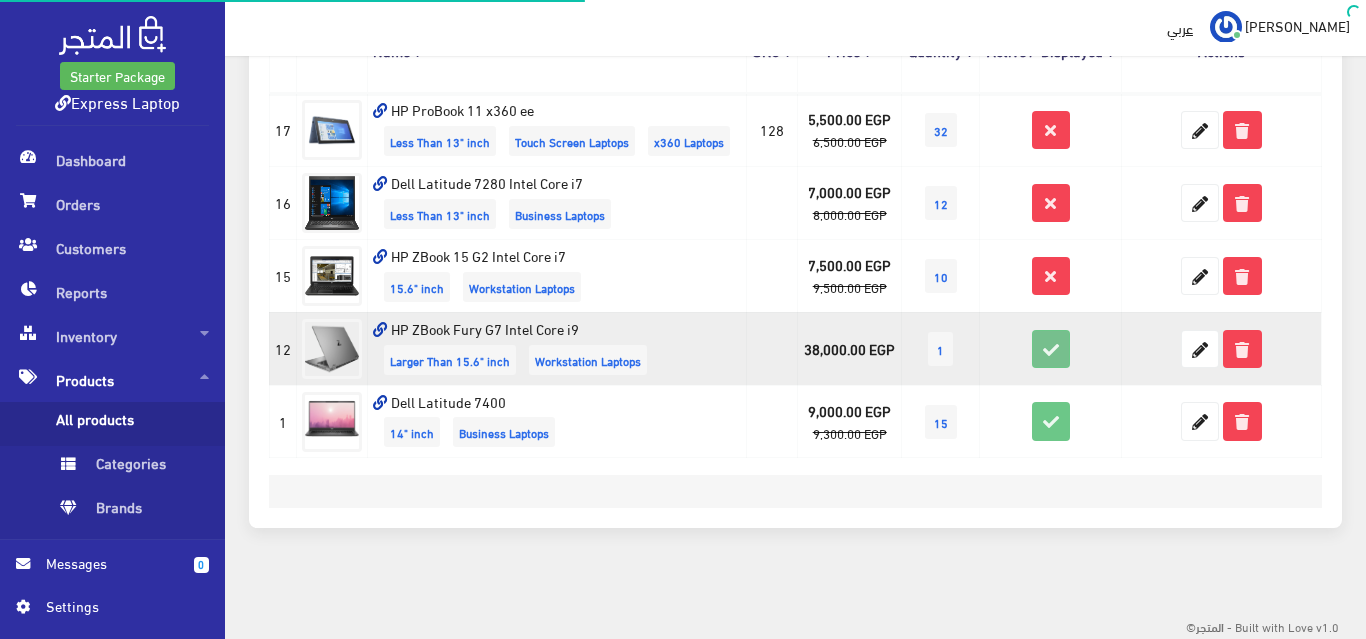 click at bounding box center (1051, 349) 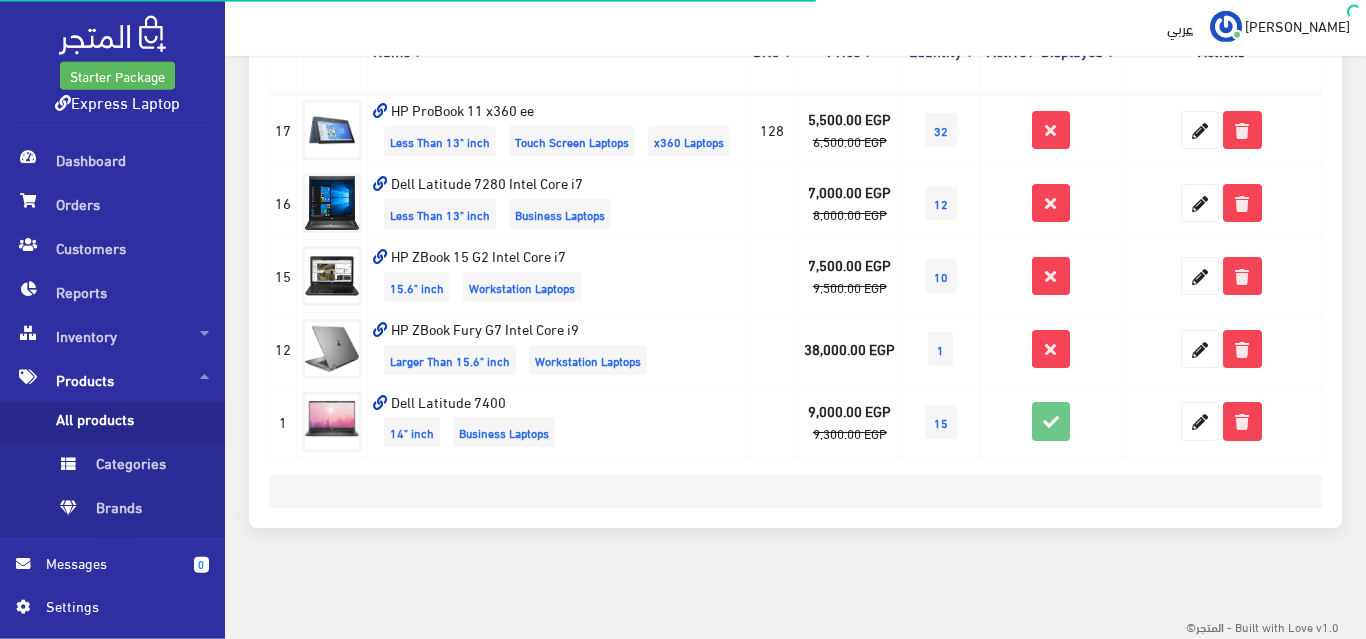 scroll, scrollTop: 351, scrollLeft: 0, axis: vertical 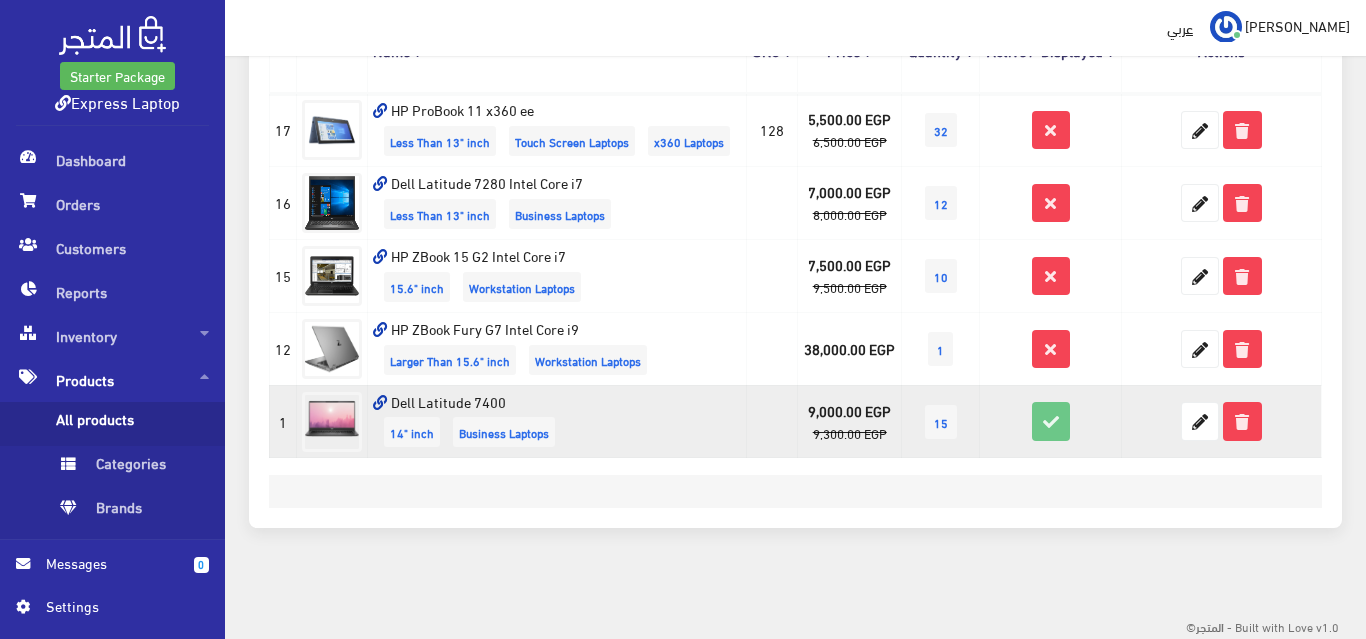 click at bounding box center (1051, 421) 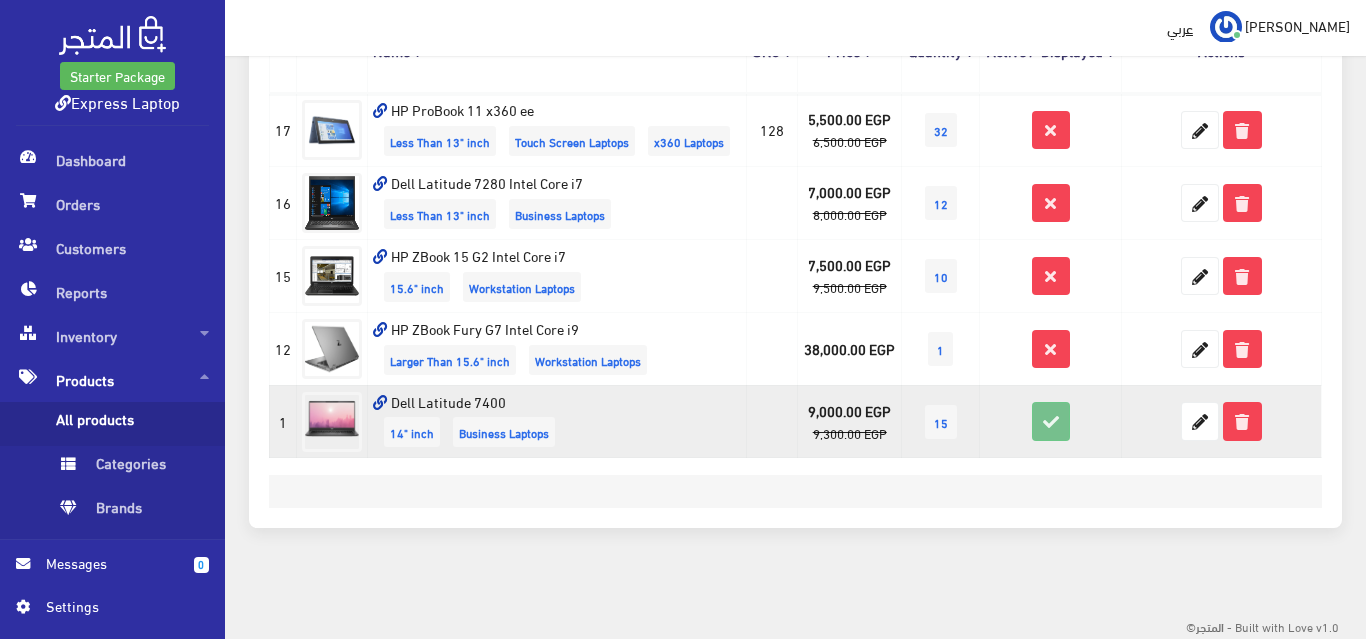 click at bounding box center [1051, 421] 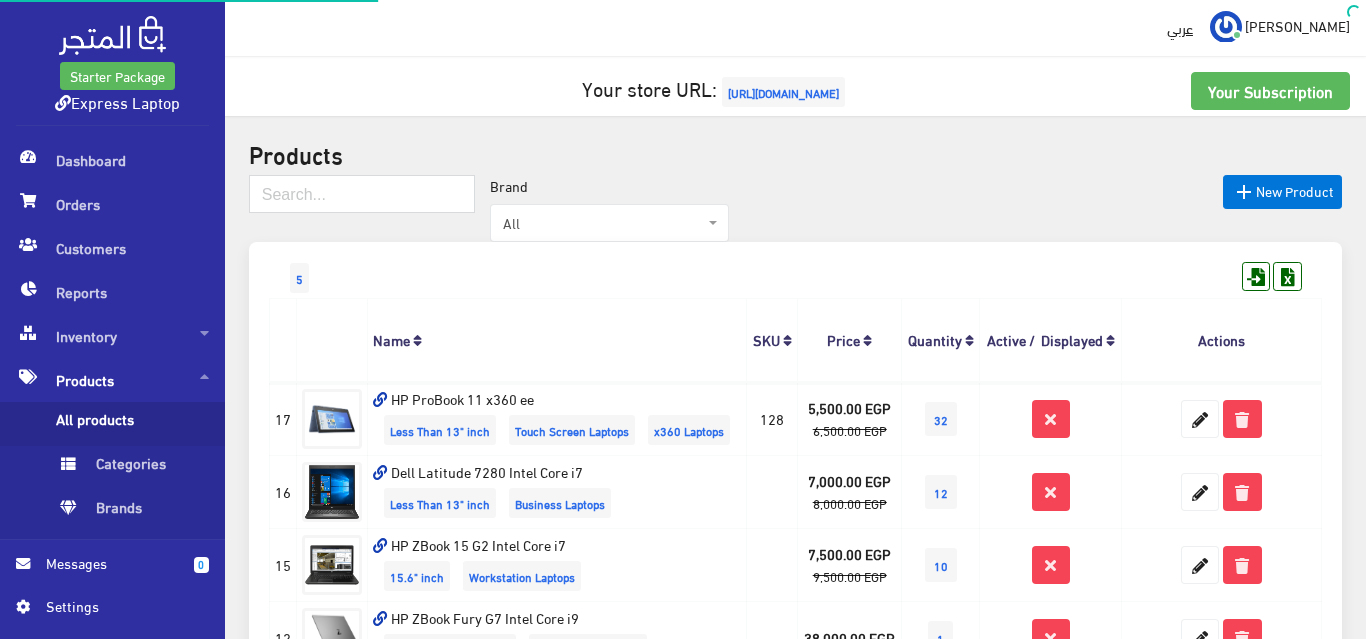 scroll, scrollTop: 0, scrollLeft: 0, axis: both 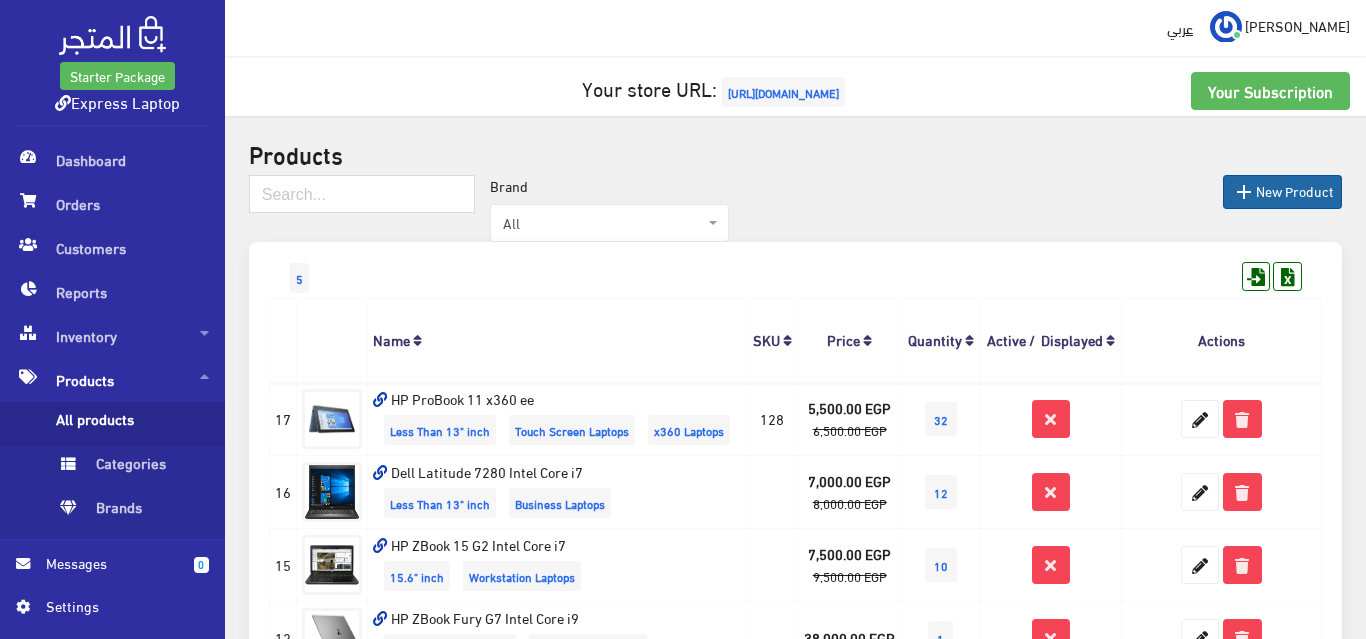click on "" at bounding box center (1244, 192) 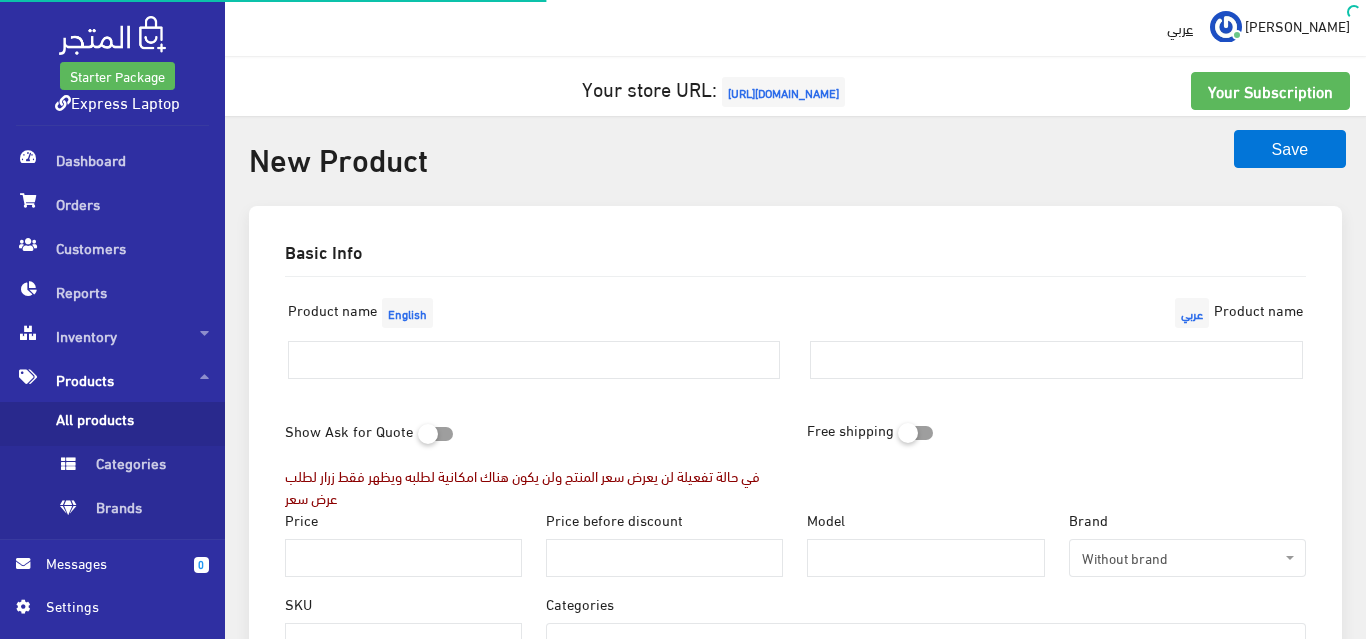 select 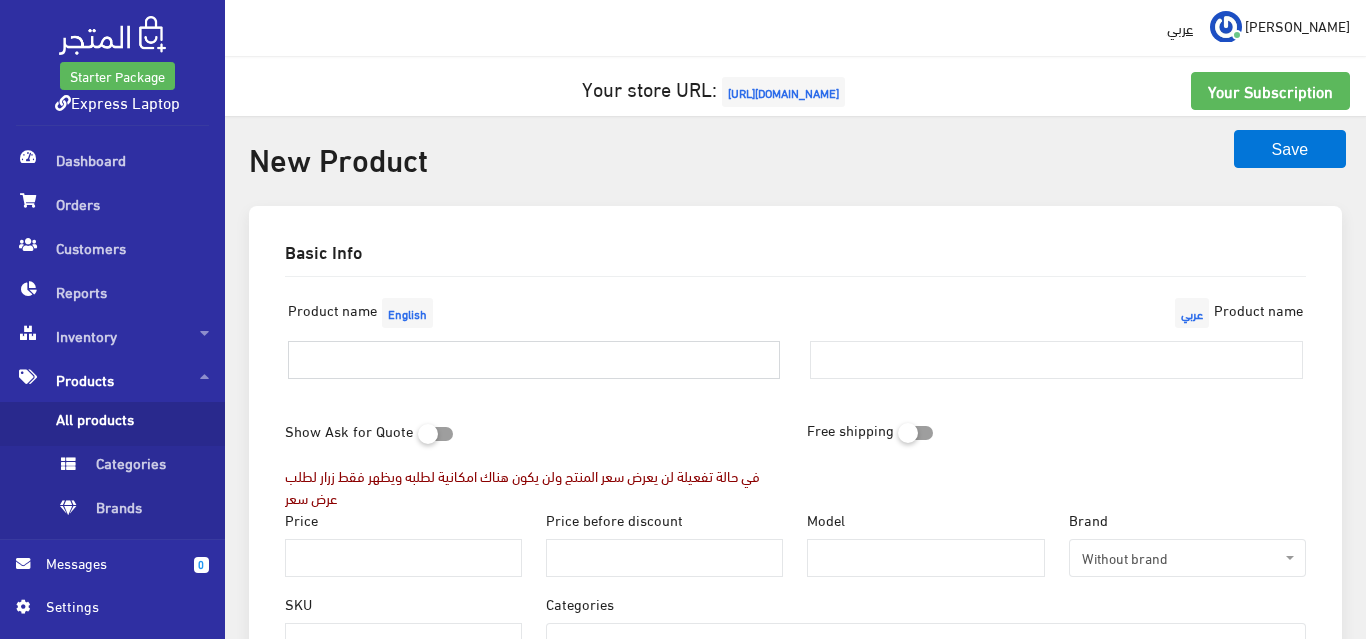 click at bounding box center [534, 360] 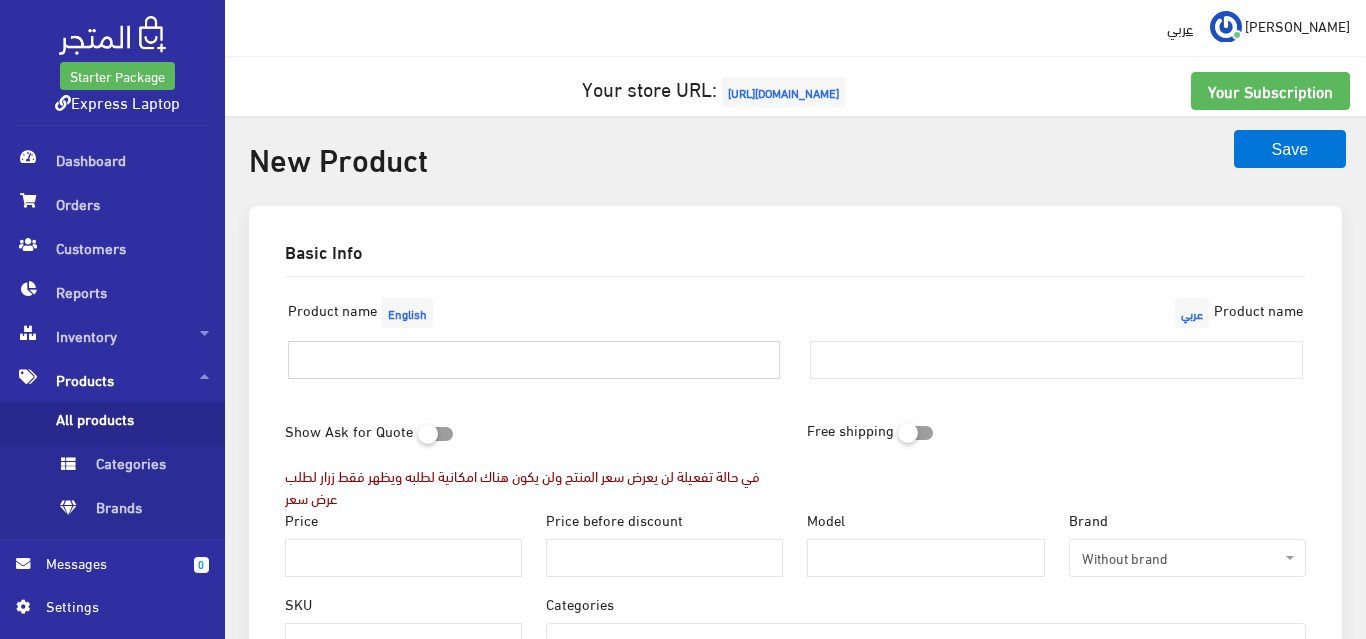 paste on "movz@movz:~$ sudo apt list --installed | grep xserver-xorg-input [sudo] password for movz:   WARNING: apt does not have a stable CLI interface. Use with caution in scripts.  xserver-xorg-input-all/stable,now 1:7.7+23 amd64 [installed,automatic] xserver-xorg-input-libinput/stable,now 1.2.1-1+b1 amd64 [installed] xserver-xorg-input-synaptics/stable,now 1.9.2-1+b1 amd64 [installed] xserver-xorg-input-wacom/stable,now 1.1.0-1 amd64 [installed,automatic] movz@movz:~$ sudo apt install libinput-tools Reading package lists... Done Building dependency tree... Done Reading state information... Done libinput-tools is already the newest version (1.22.1-1). 0 upgraded, 0 newly installed, 0 to remove and 0 not upgraded. movz@movz:~$ sudo libinput list-devices Device:           Power Button Kernel:           /dev/input/event3 Group:            1 Seat:             seat0, default Capabilities:     keyboard  Tap-to-click:     n/a Tap-and-drag:     n/a Tap drag lock:    n/a Left-handed:      n/a Nat.scrolling:    n/a Middle ..." 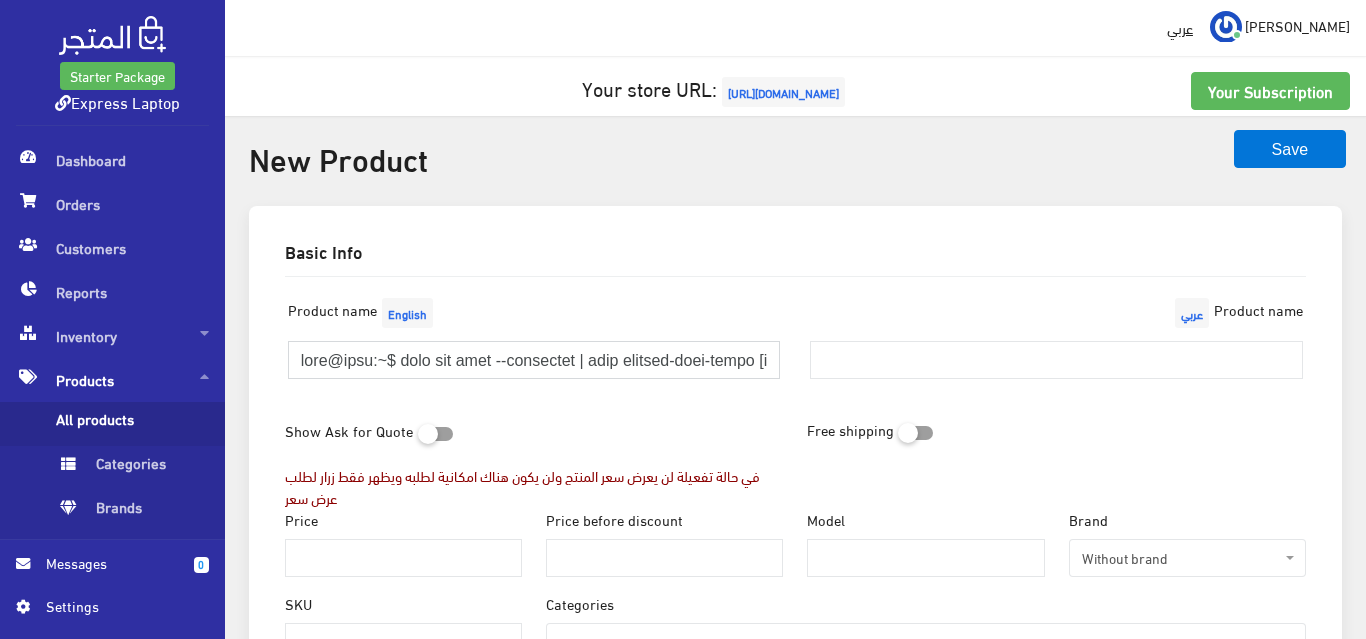 scroll, scrollTop: 0, scrollLeft: 33577, axis: horizontal 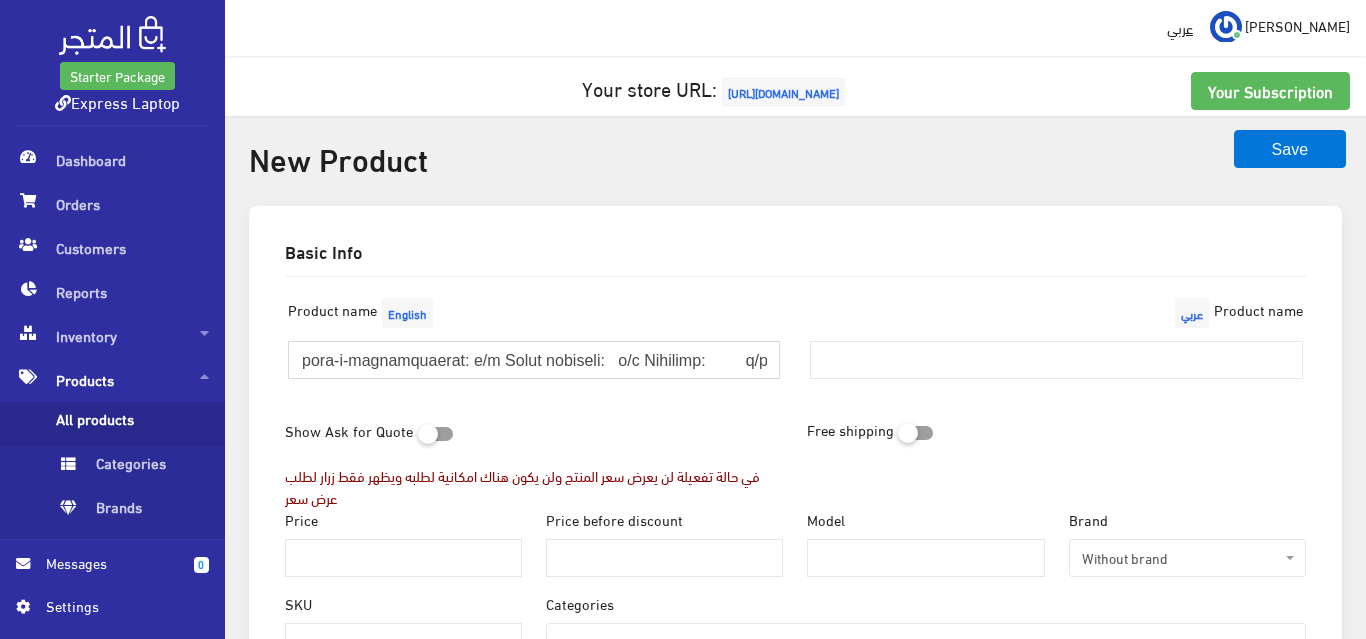 paste on "Lenovo V14-IIL" 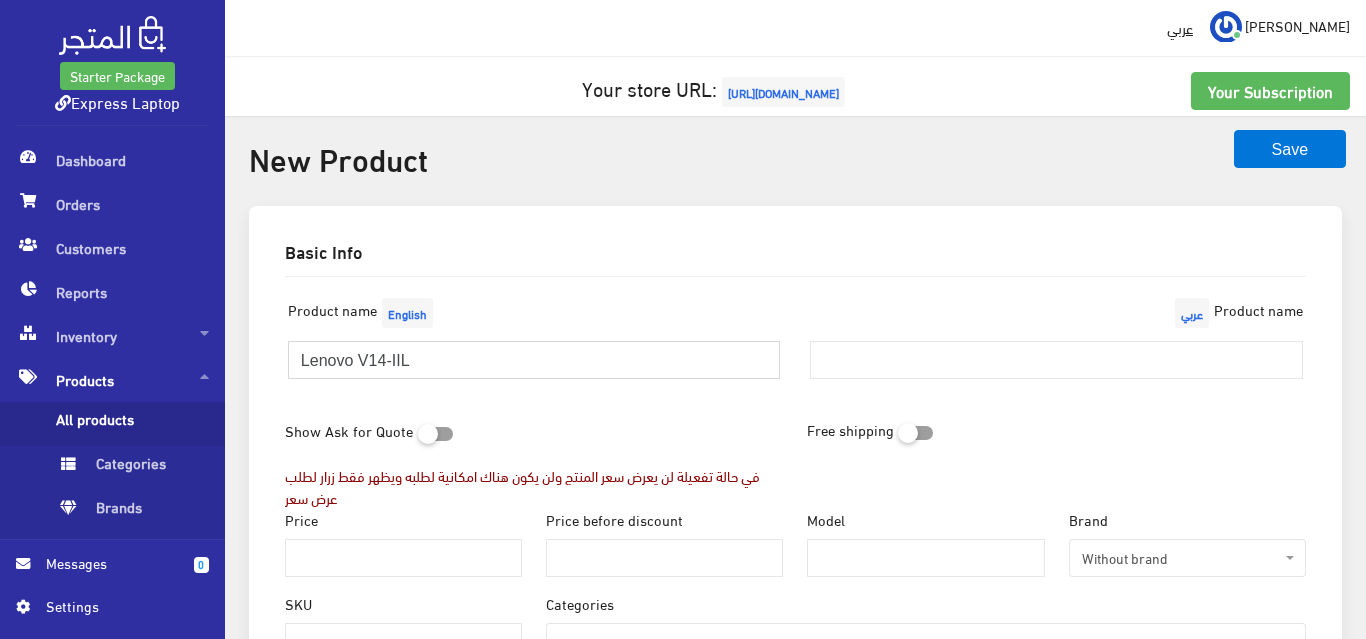scroll, scrollTop: 0, scrollLeft: 0, axis: both 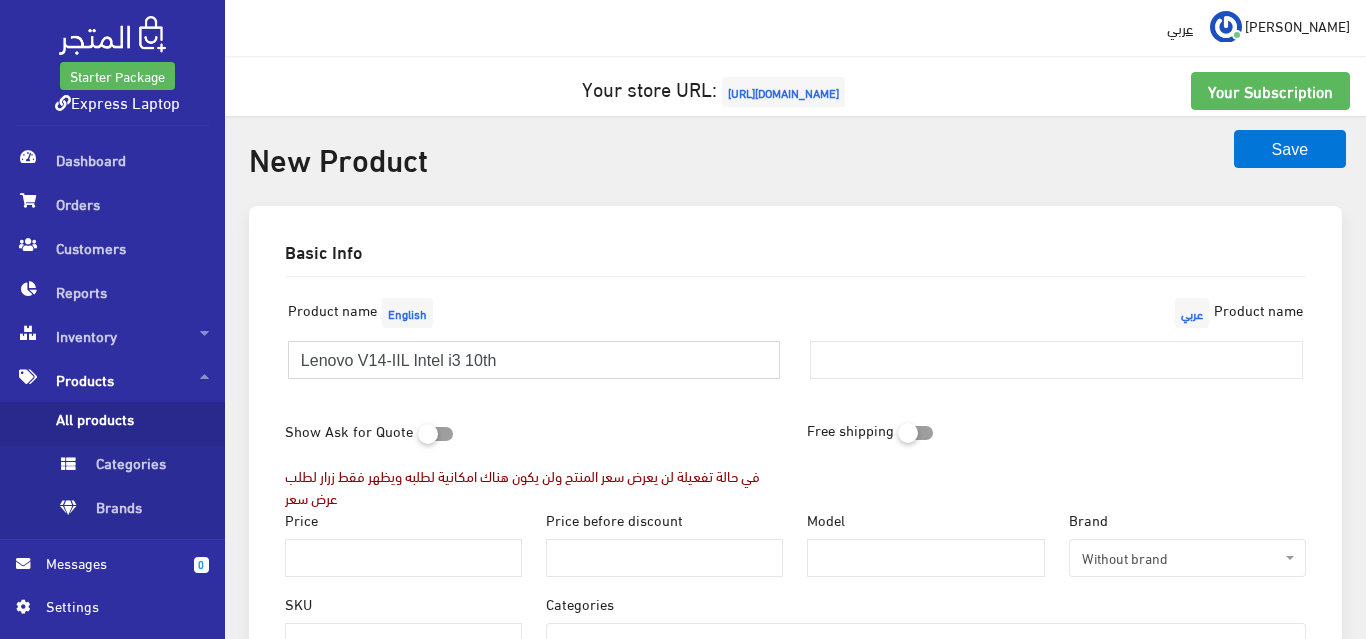 click on "Lenovo V14-IIL Intel i3 10th" at bounding box center (534, 360) 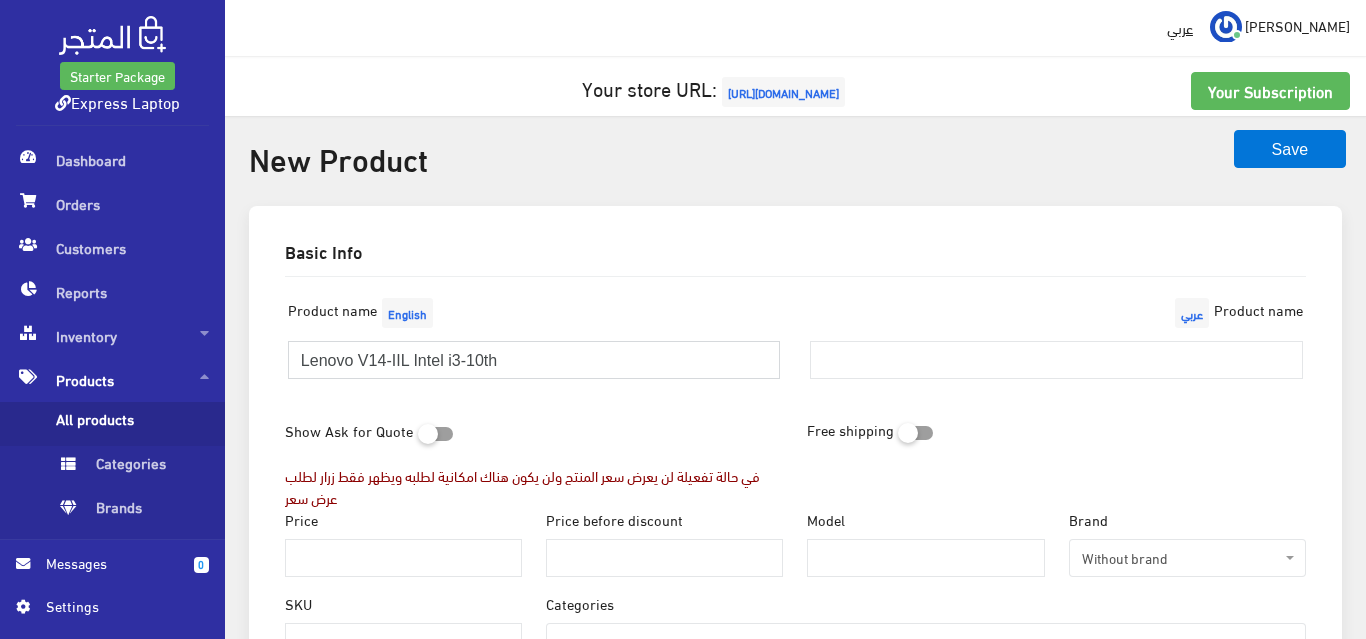 click on "Lenovo V14-IIL Intel i3-10th" at bounding box center [534, 360] 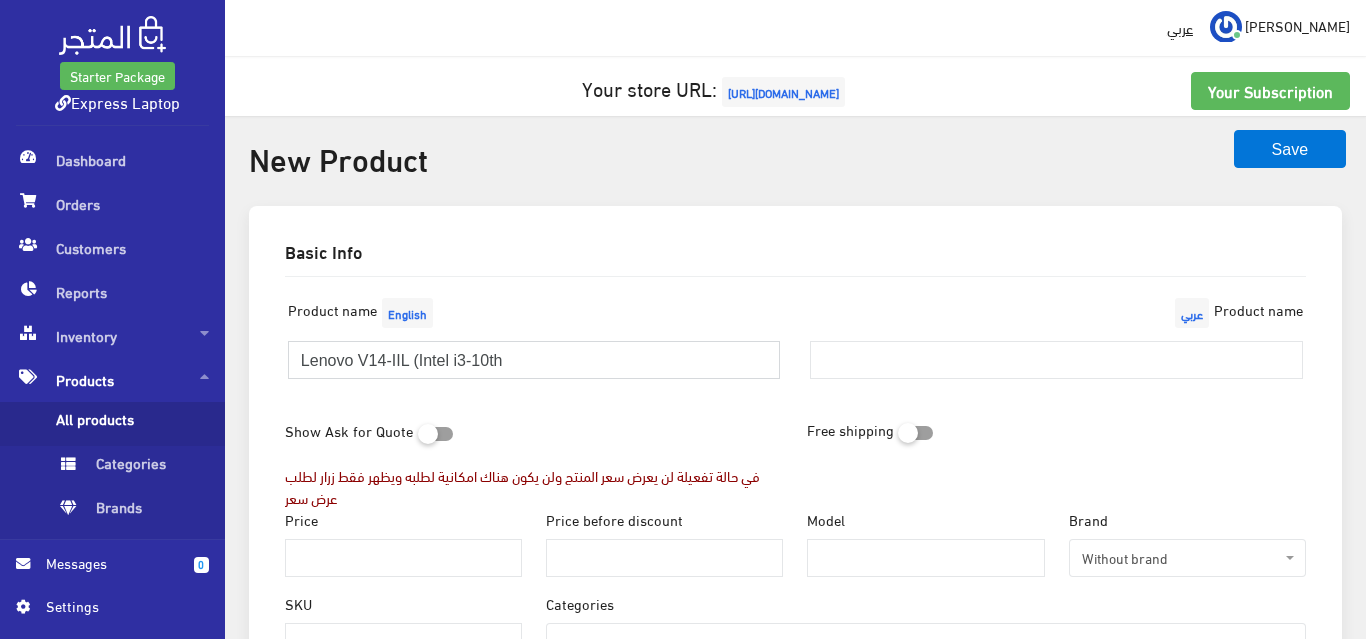 click on "Lenovo V14-IIL (Intel i3-10th" at bounding box center [534, 360] 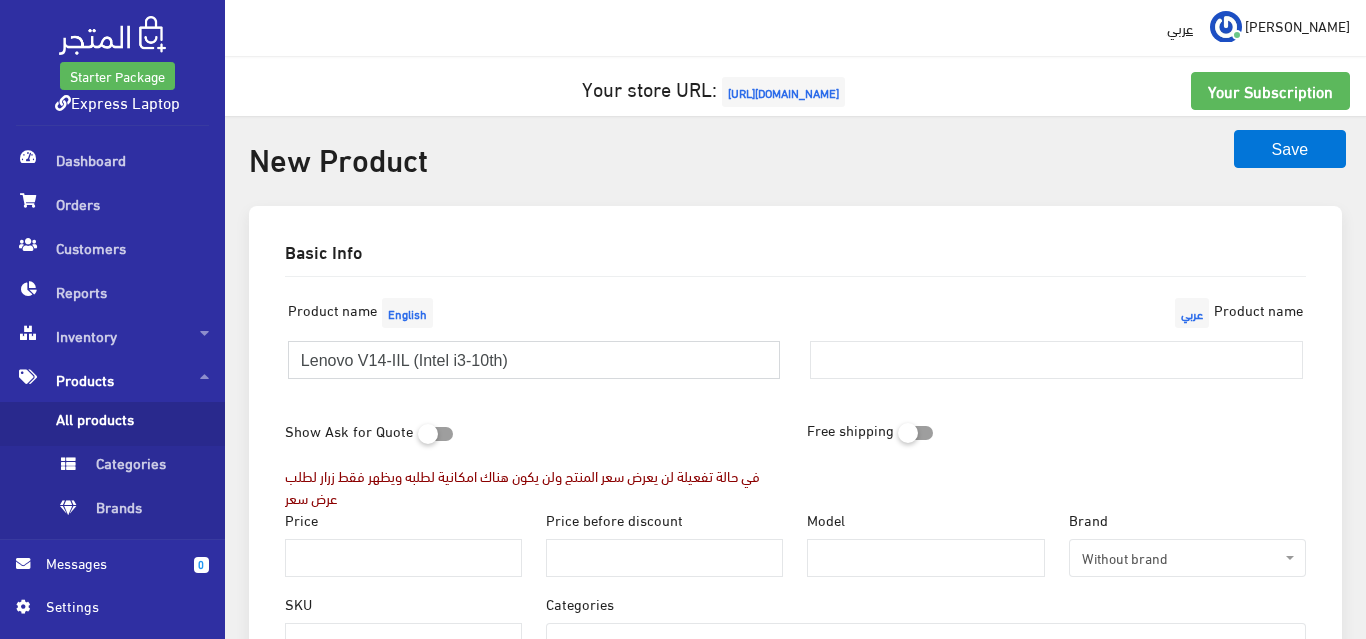 drag, startPoint x: 532, startPoint y: 362, endPoint x: 421, endPoint y: 359, distance: 111.040535 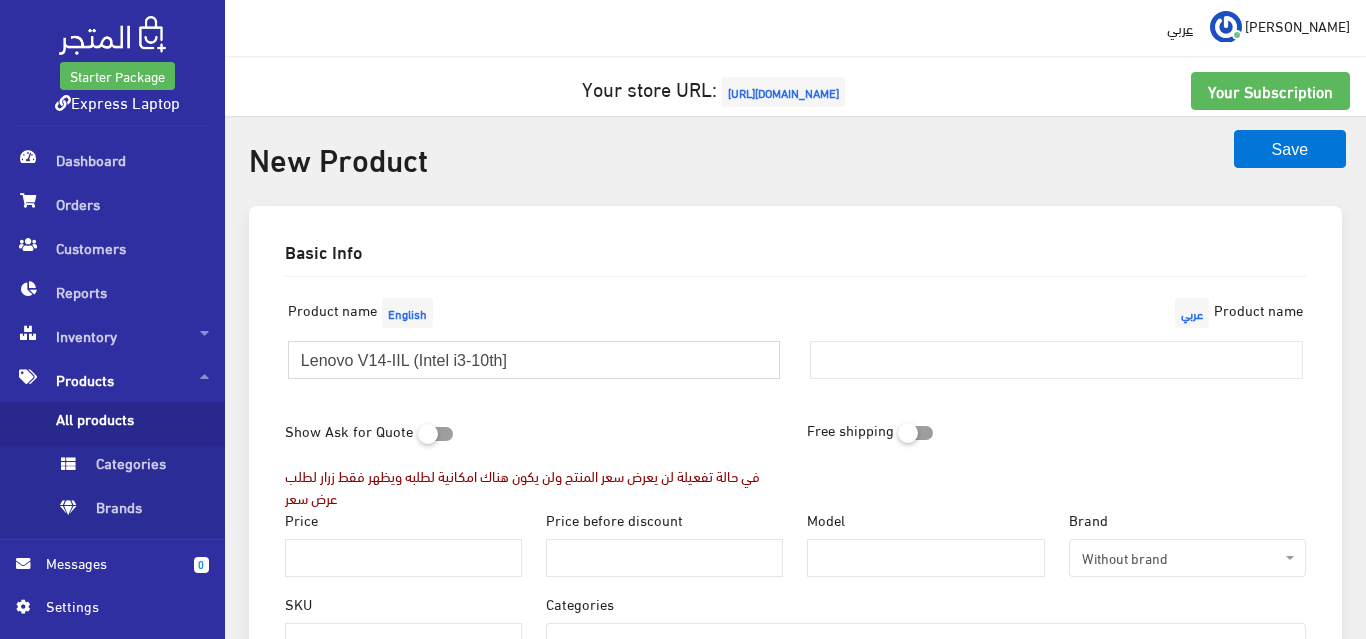 click on "Lenovo V14-IIL (Intel i3-10th]" at bounding box center [534, 360] 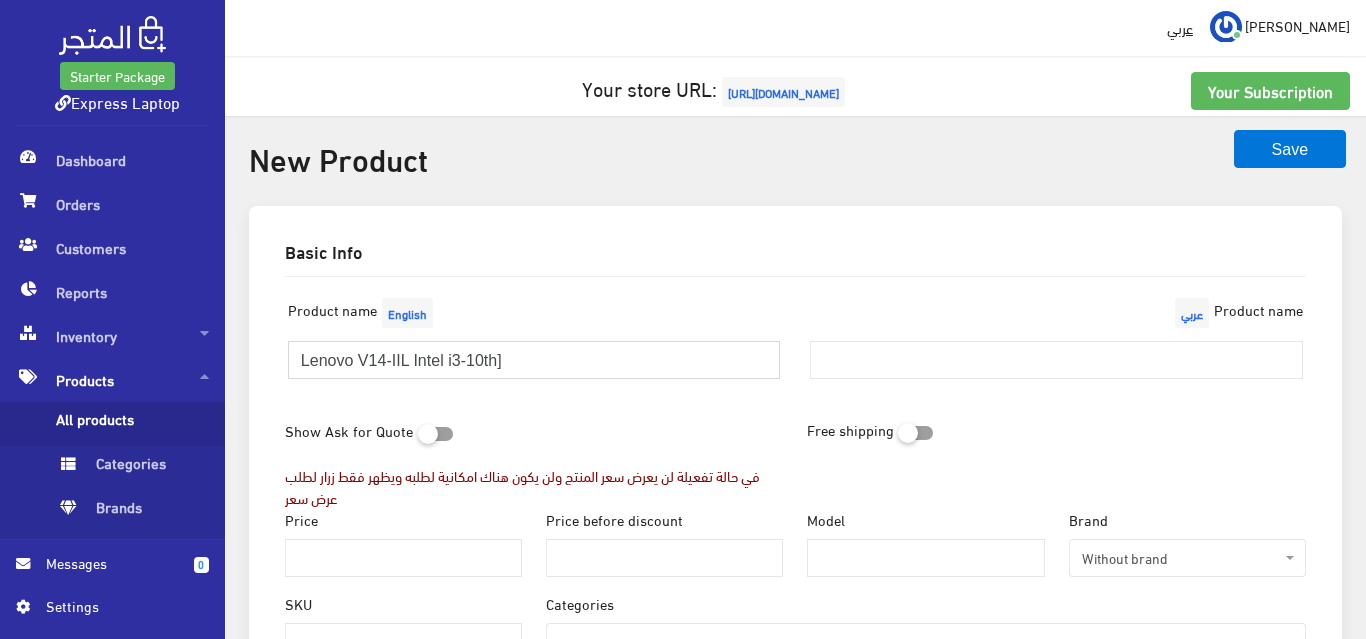 click on "Lenovo V14-IIL Intel i3-10th]" at bounding box center (534, 360) 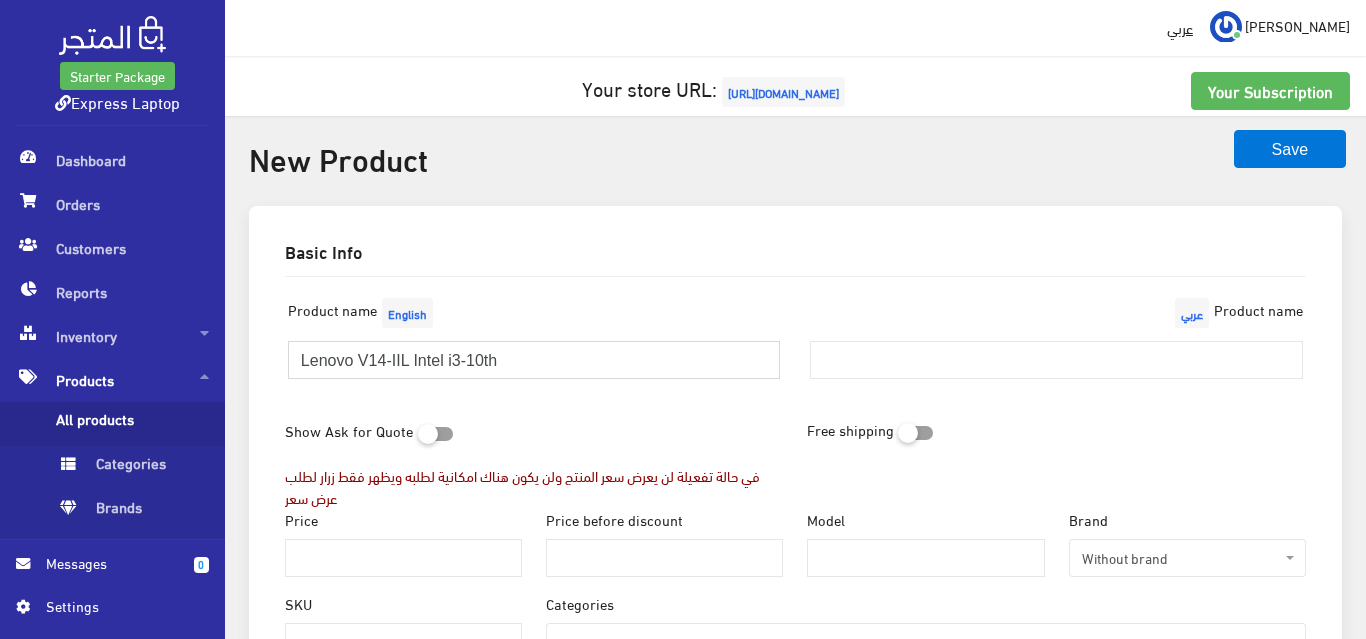 drag, startPoint x: 506, startPoint y: 355, endPoint x: 468, endPoint y: 357, distance: 38.052597 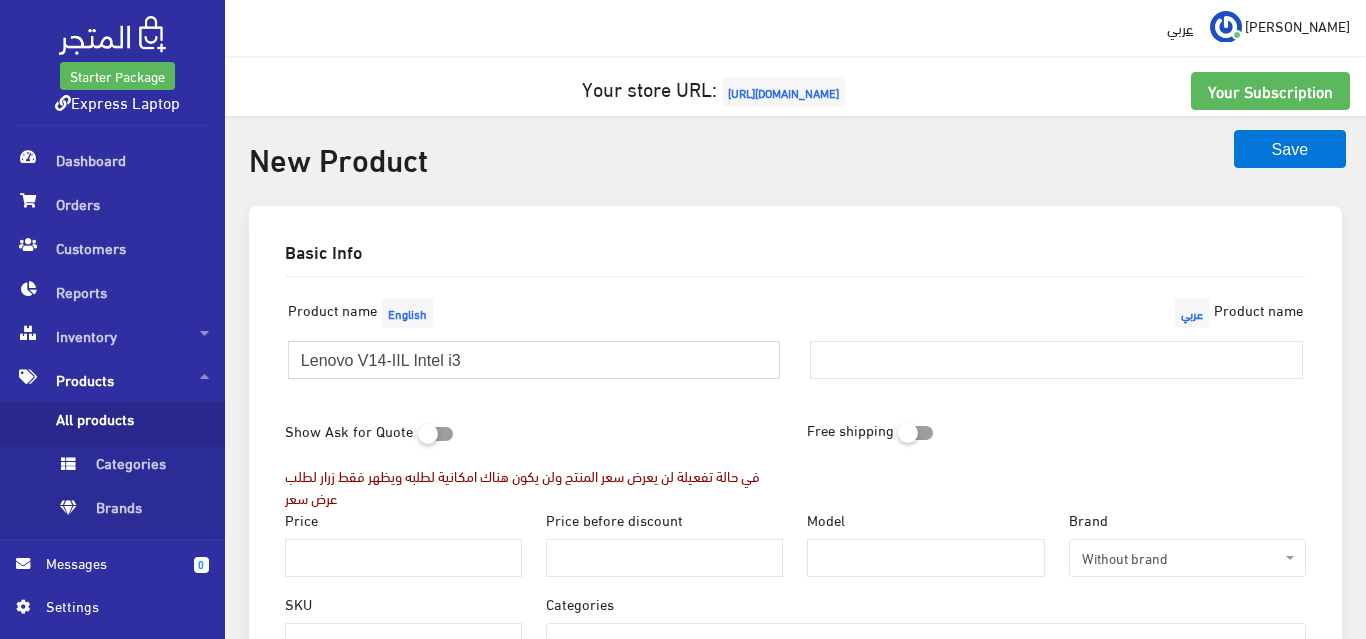 drag, startPoint x: 486, startPoint y: 365, endPoint x: 418, endPoint y: 361, distance: 68.117546 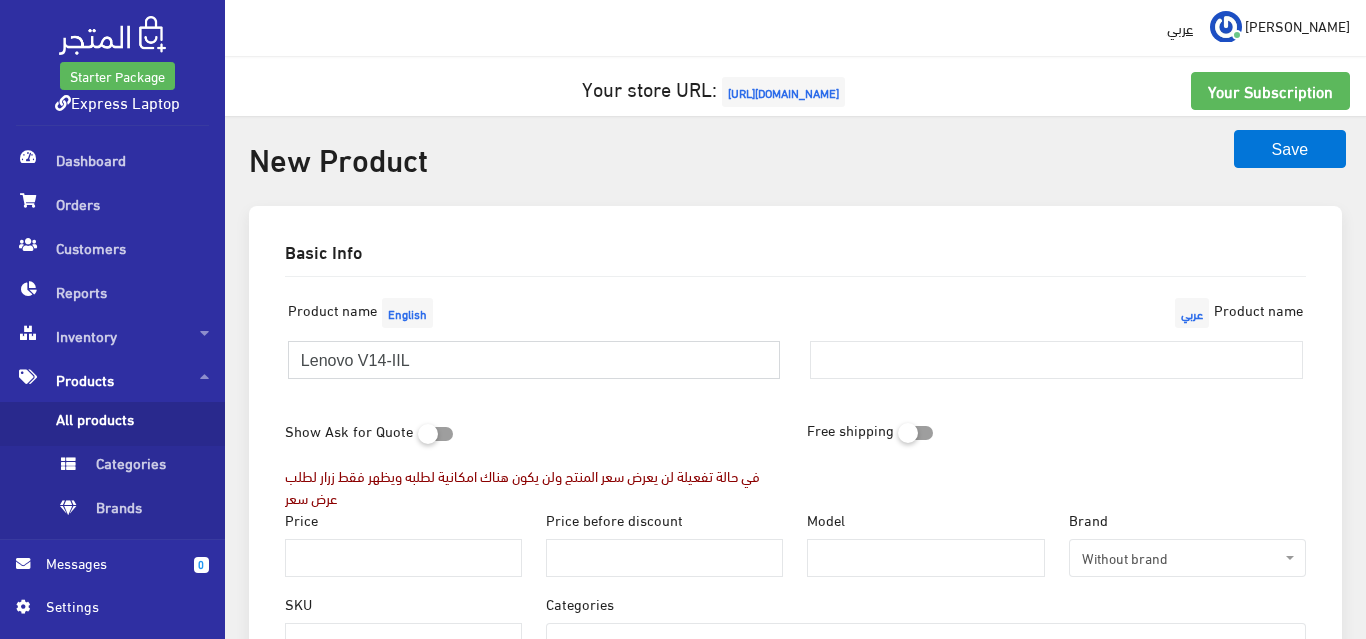 type on "Lenovo V14-IIL" 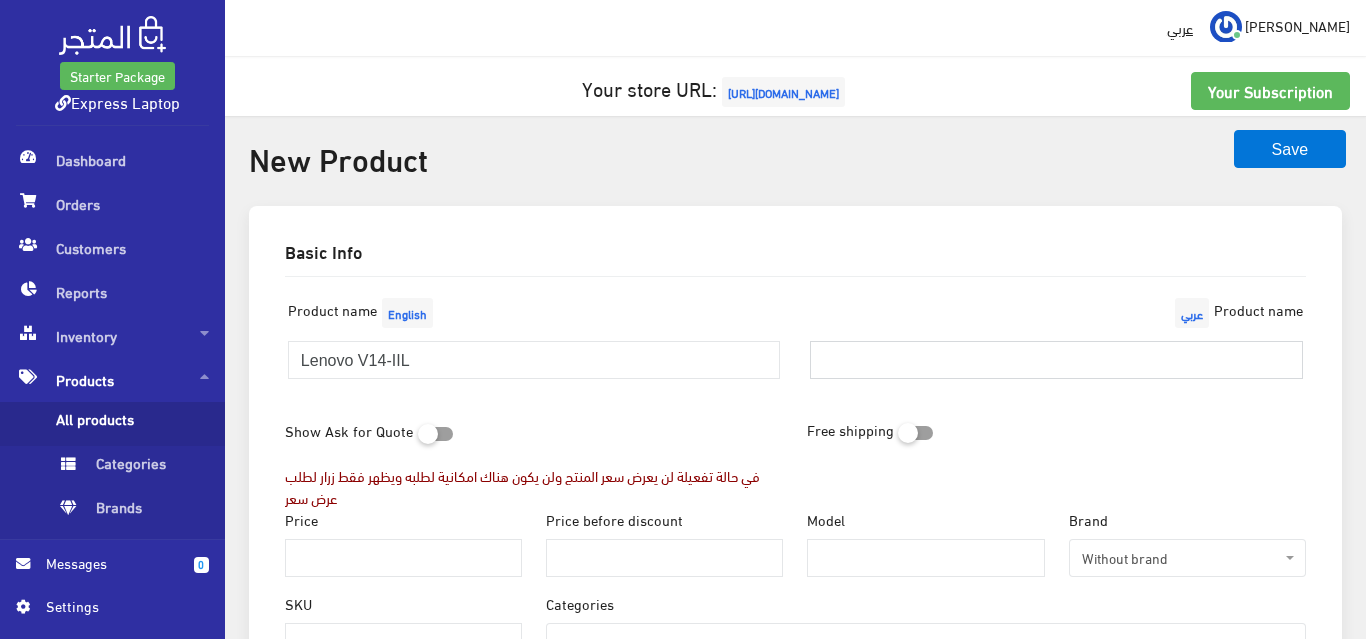 click at bounding box center (1056, 360) 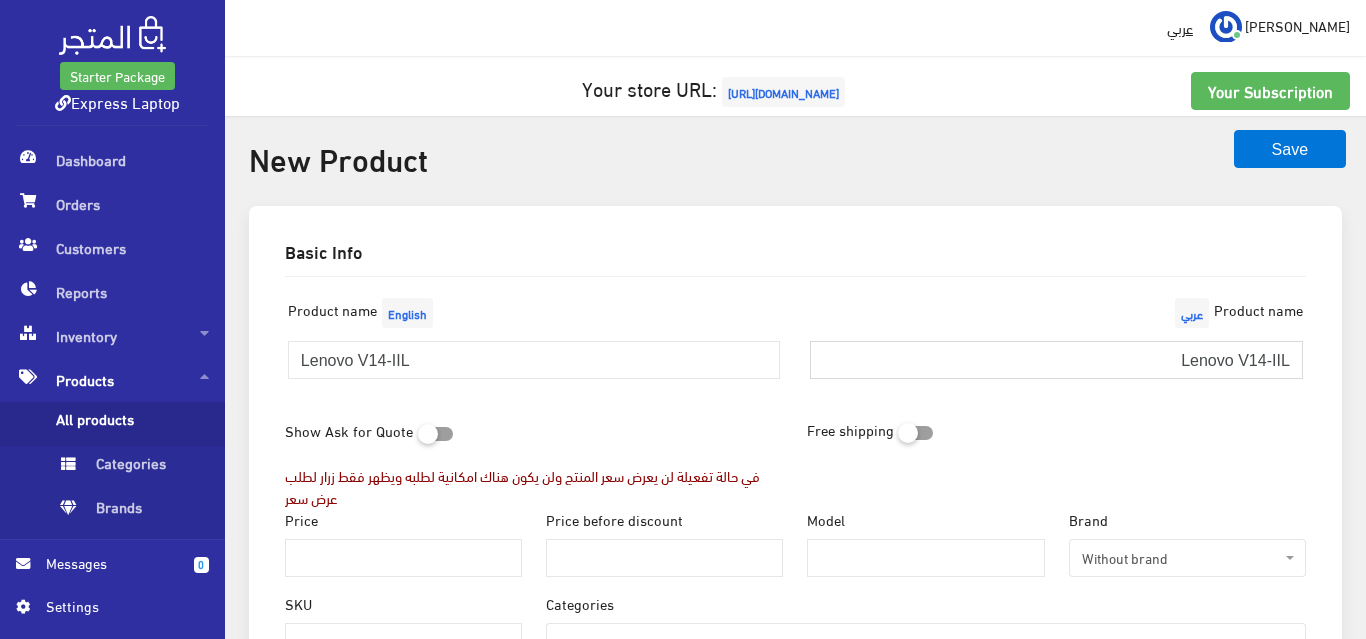 type on "Lenovo V14-IIL" 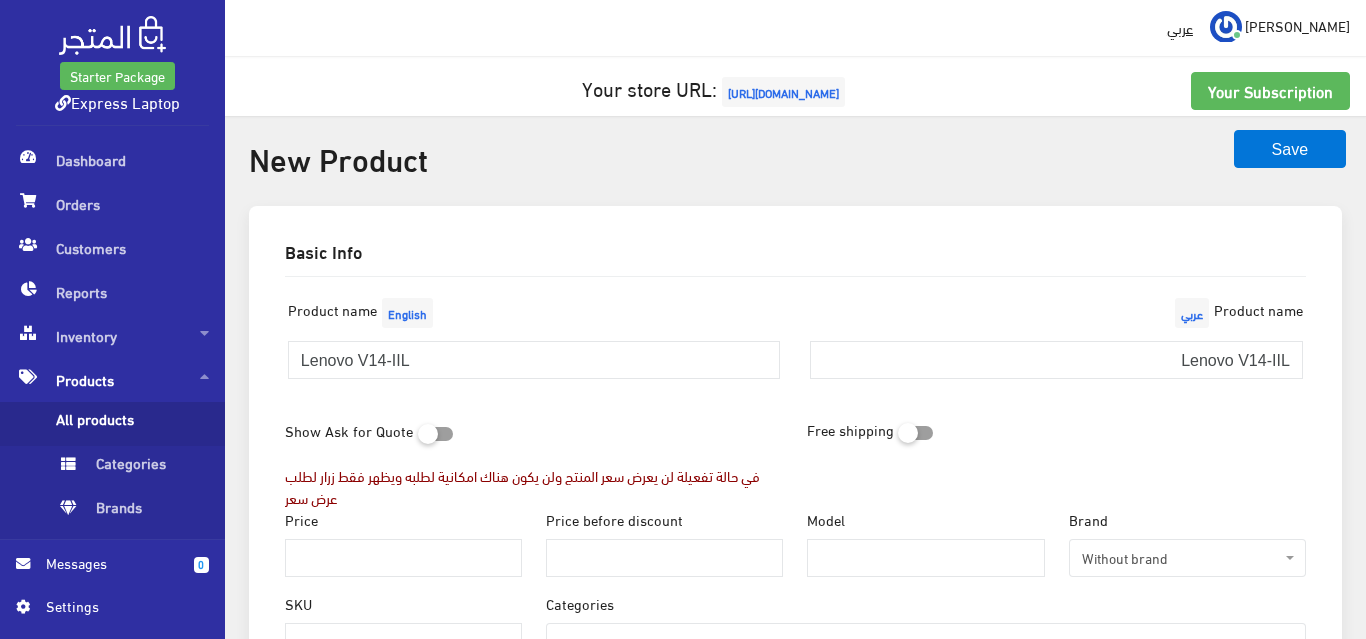 click on "Free shipping" at bounding box center [1056, 430] 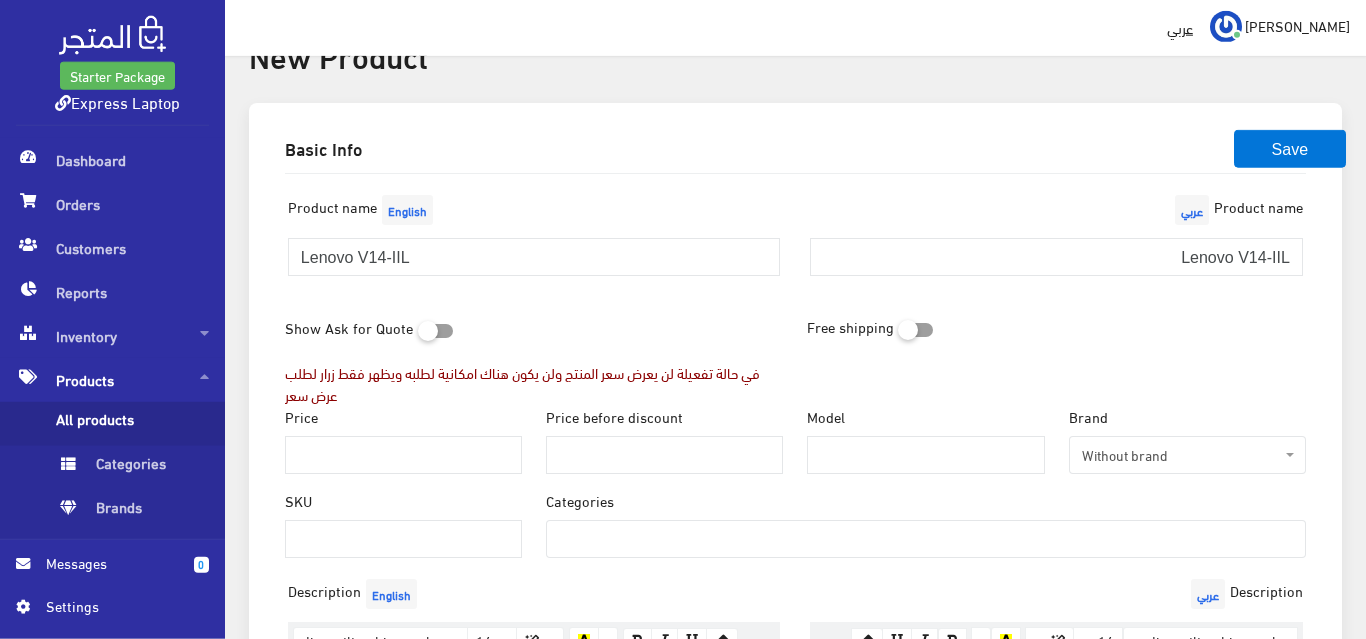 scroll, scrollTop: 138, scrollLeft: 0, axis: vertical 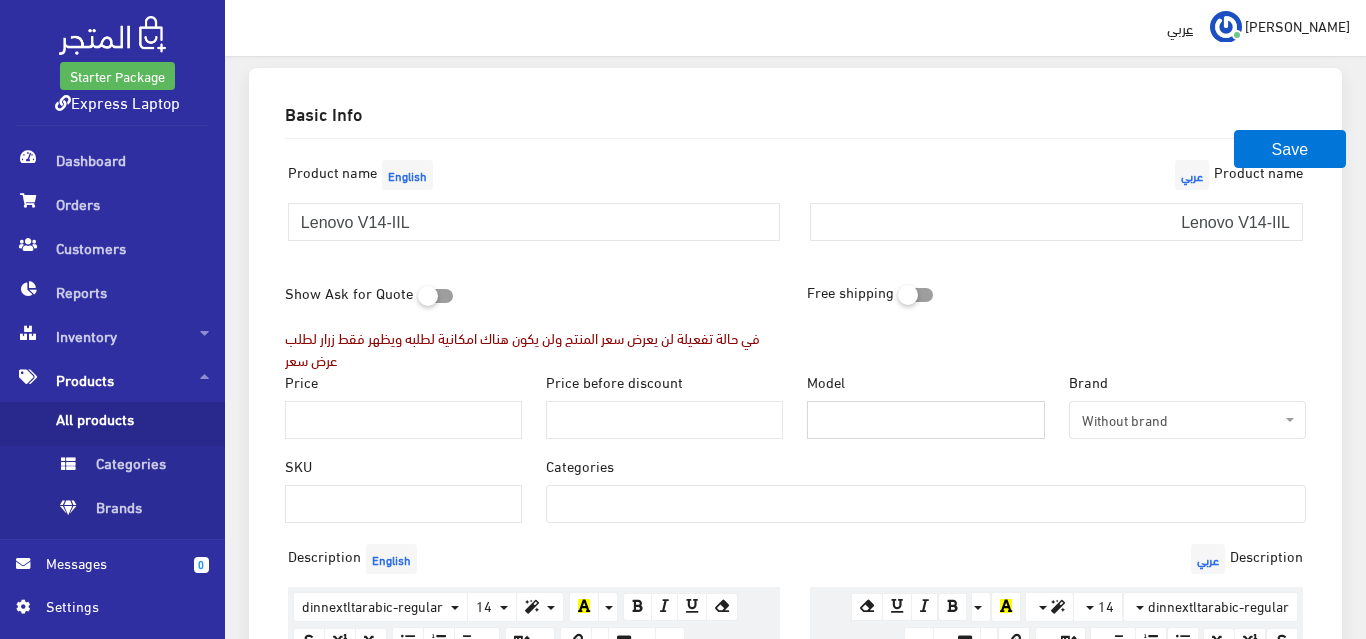 click on "Model" at bounding box center (925, 420) 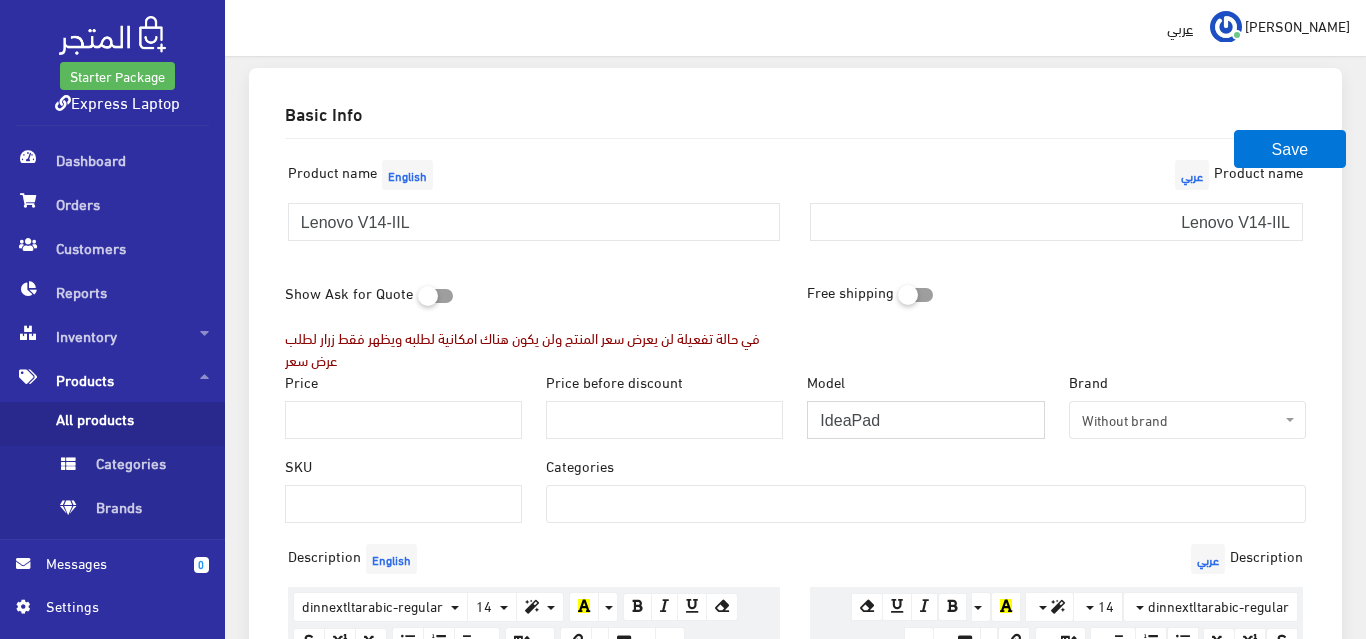 type on "IdeaPad" 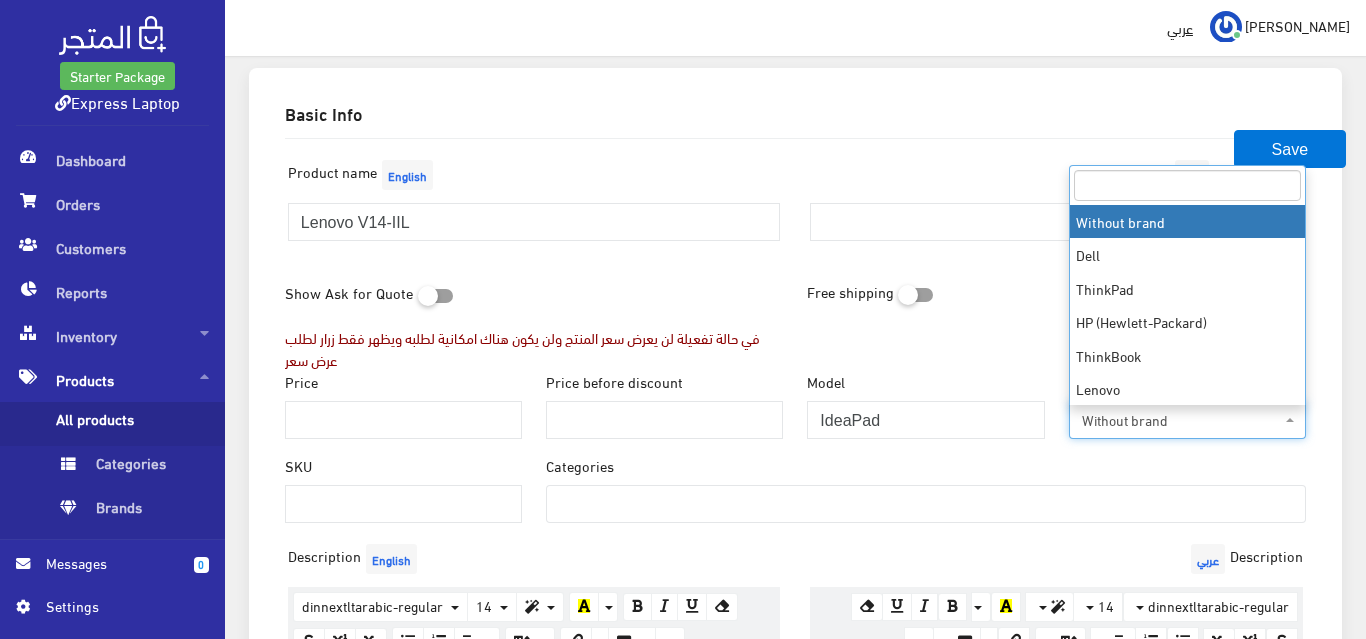 click on "Without brand" at bounding box center [1181, 420] 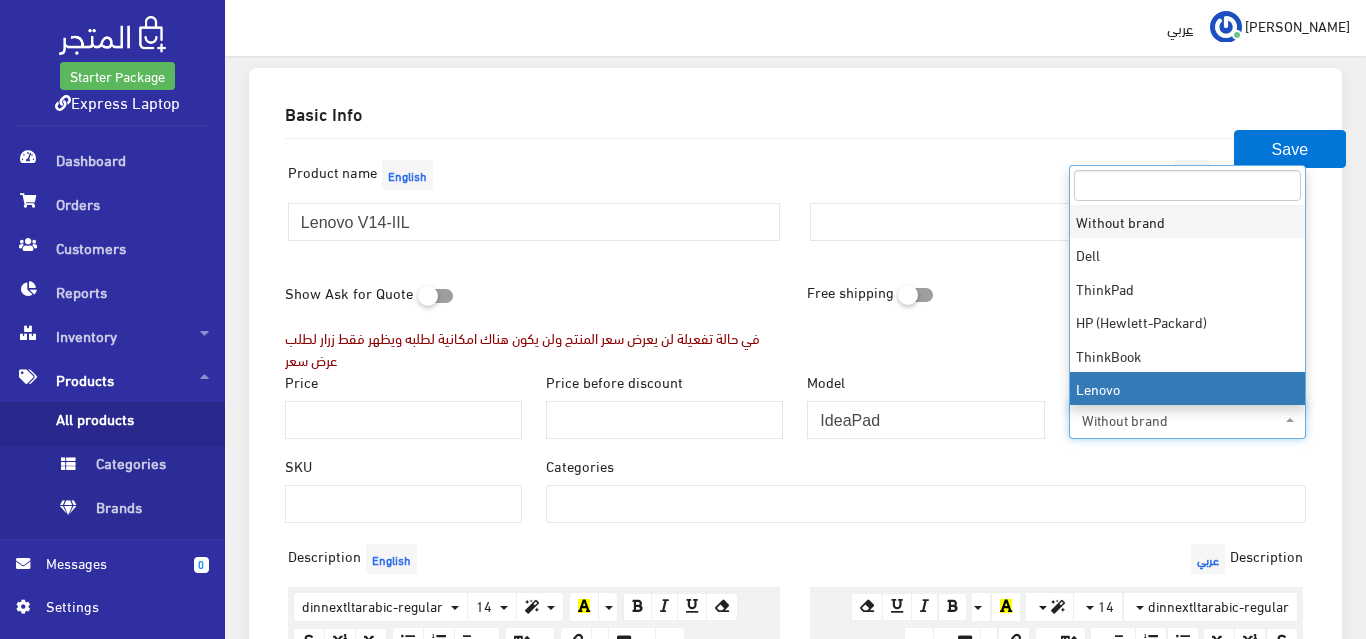select on "6" 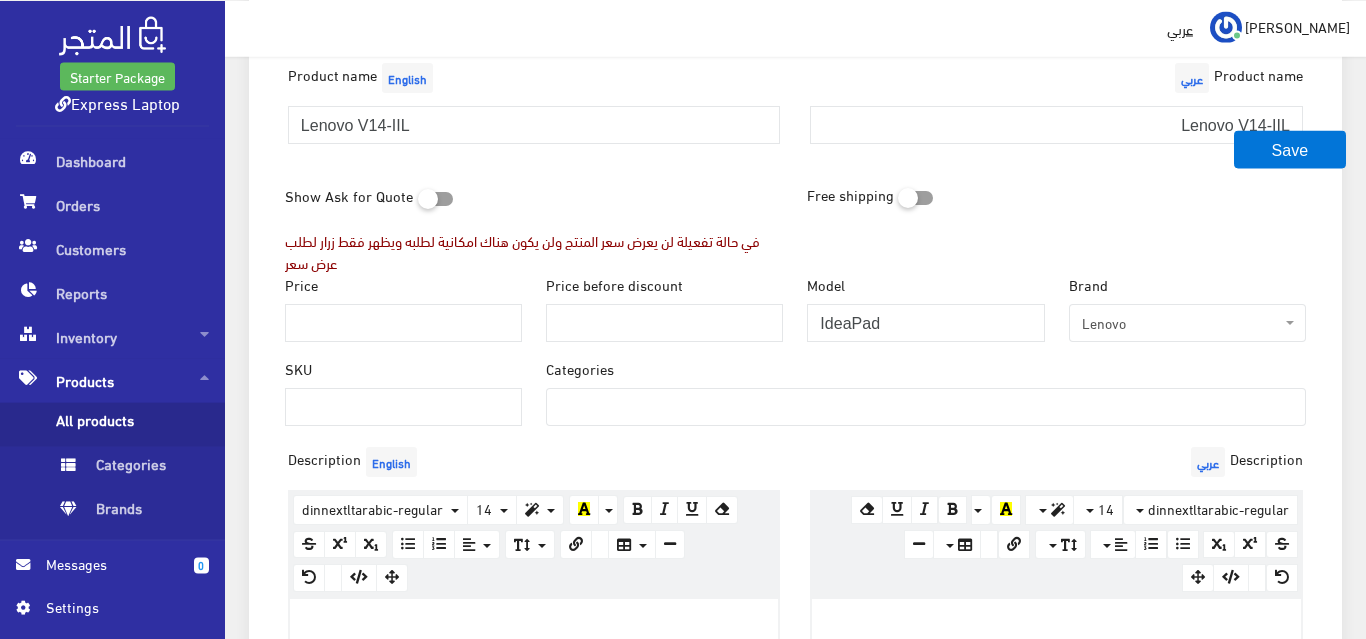 scroll, scrollTop: 276, scrollLeft: 0, axis: vertical 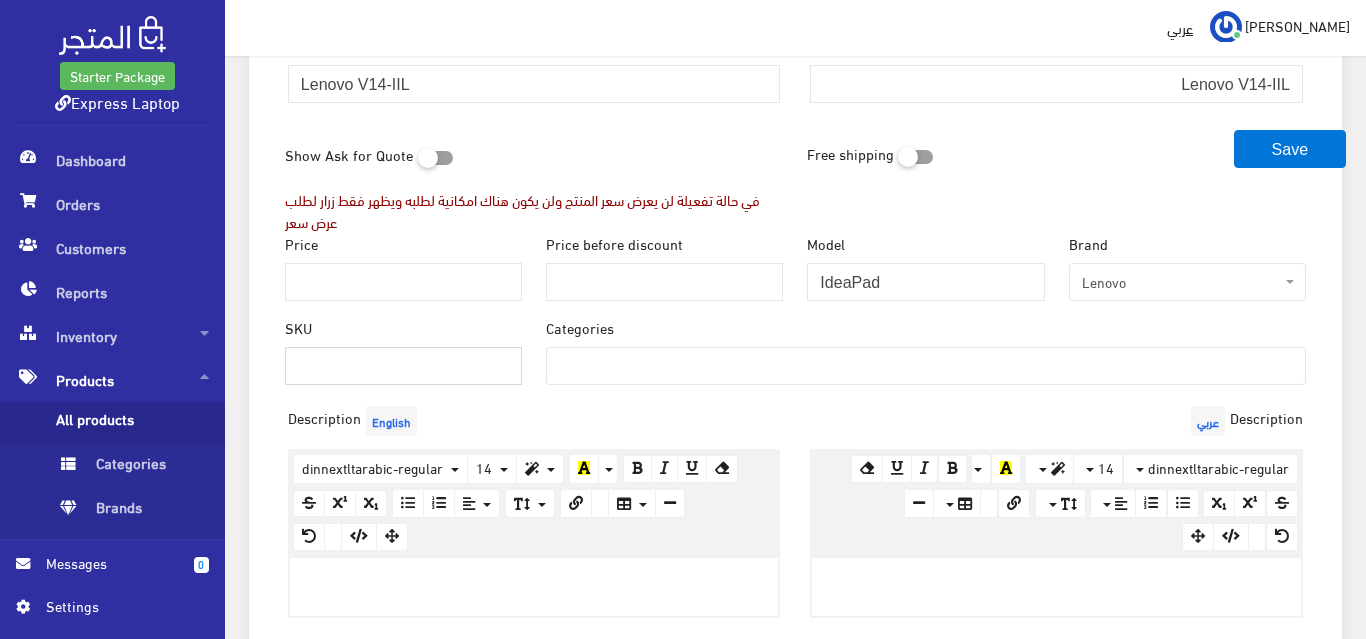 click on "SKU" at bounding box center [403, 366] 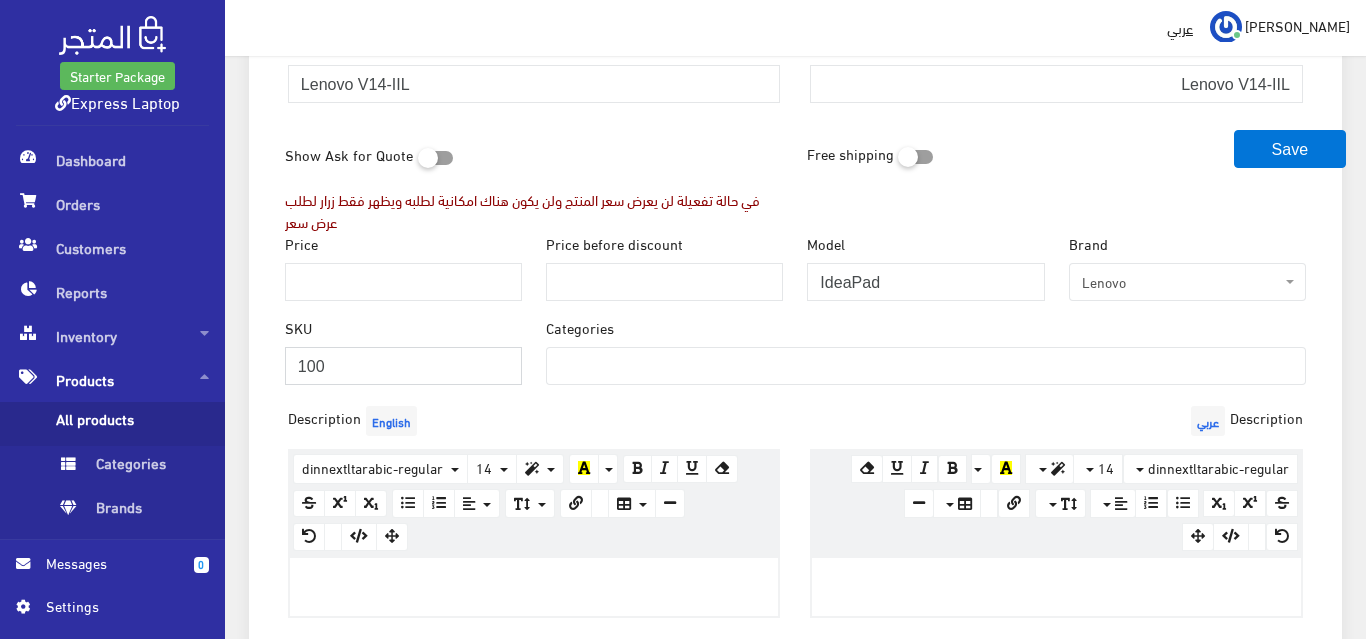 type on "100" 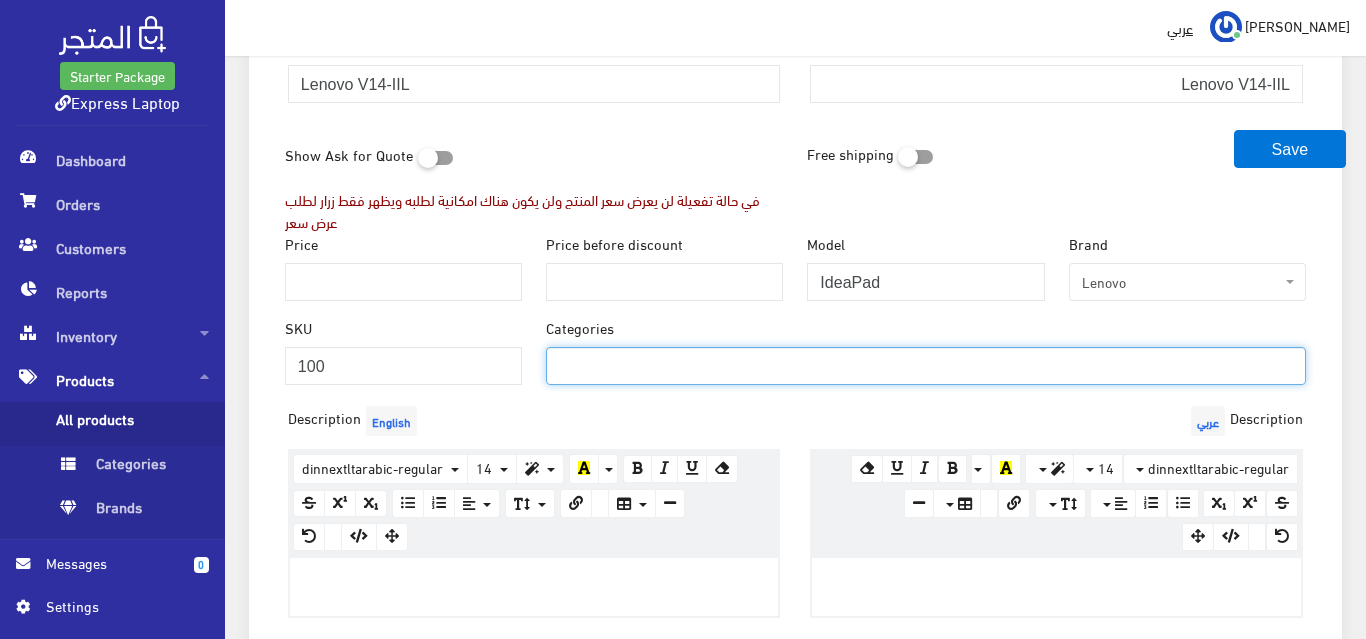 click at bounding box center (926, 364) 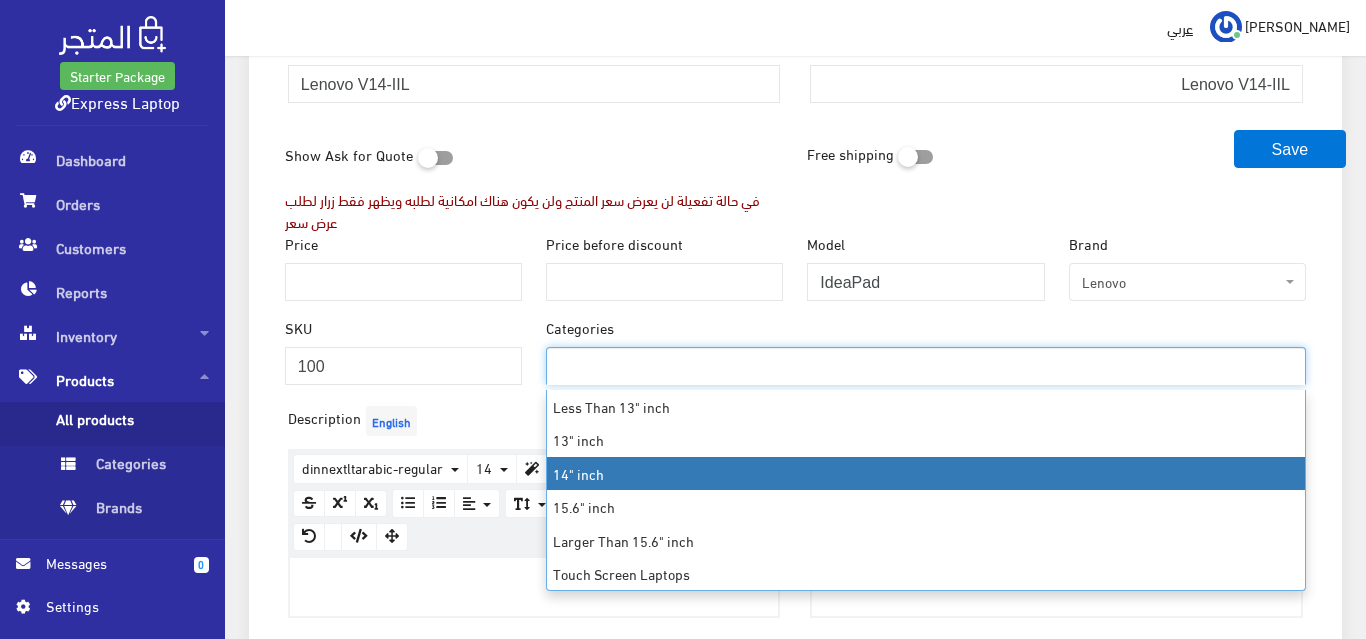 select on "6" 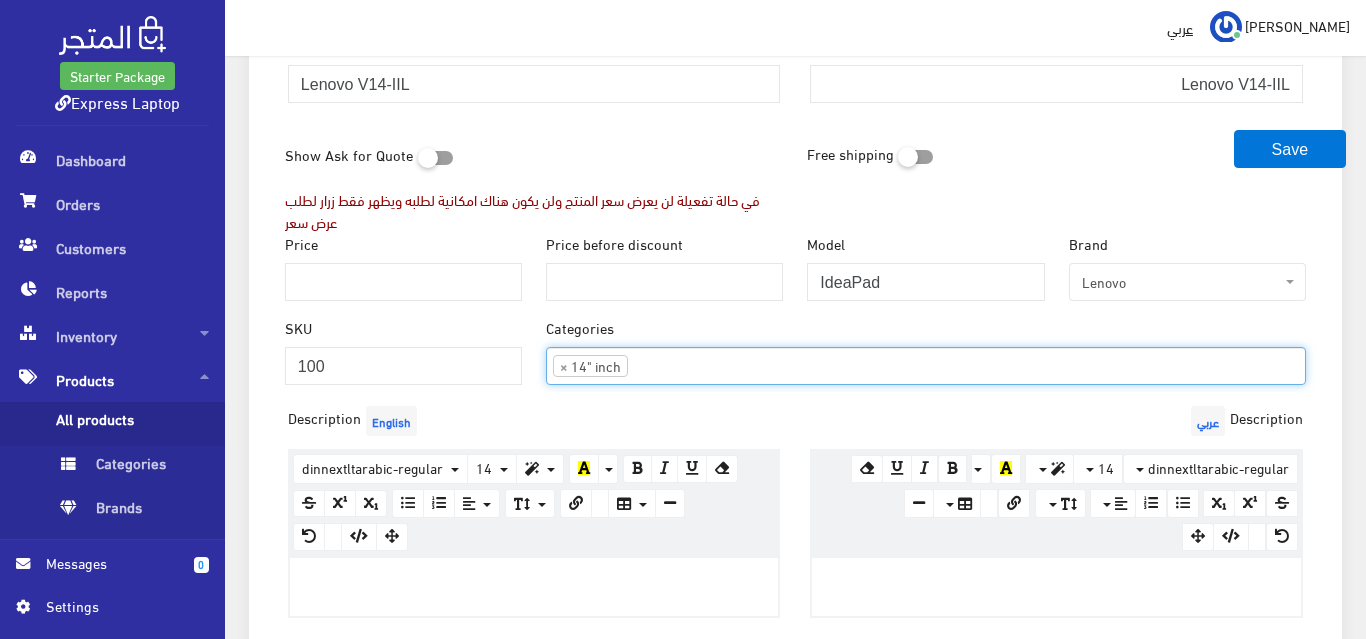 click at bounding box center (663, 364) 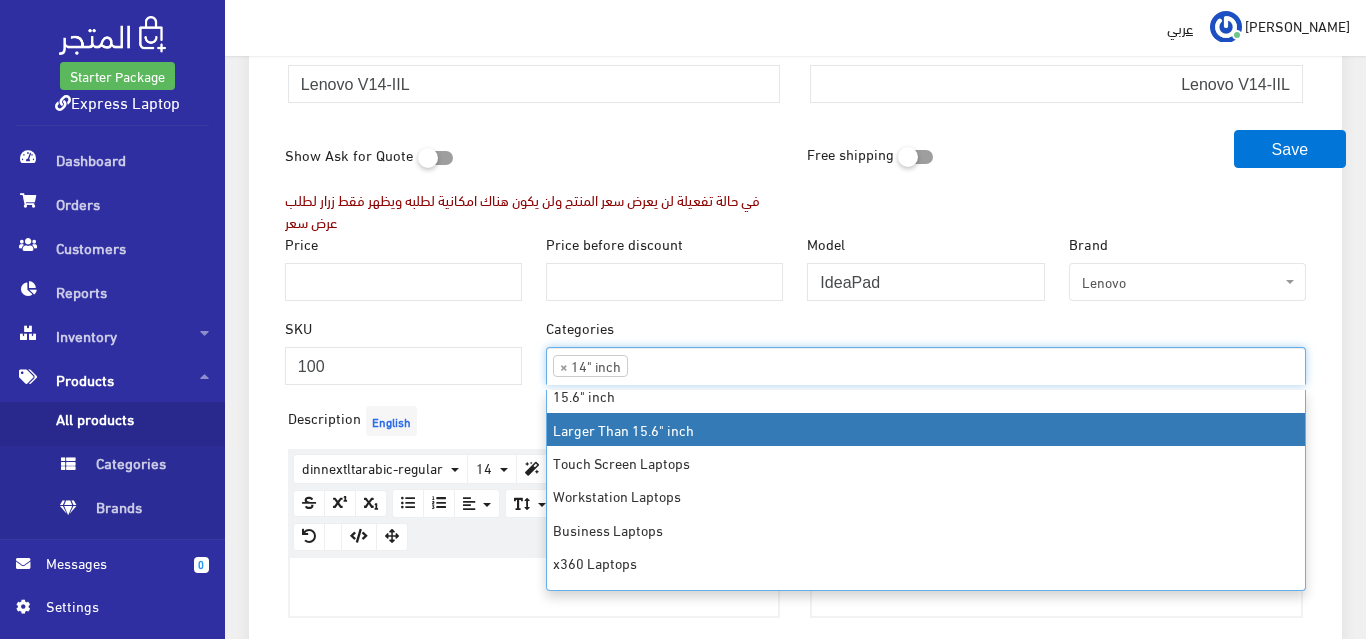 scroll, scrollTop: 167, scrollLeft: 0, axis: vertical 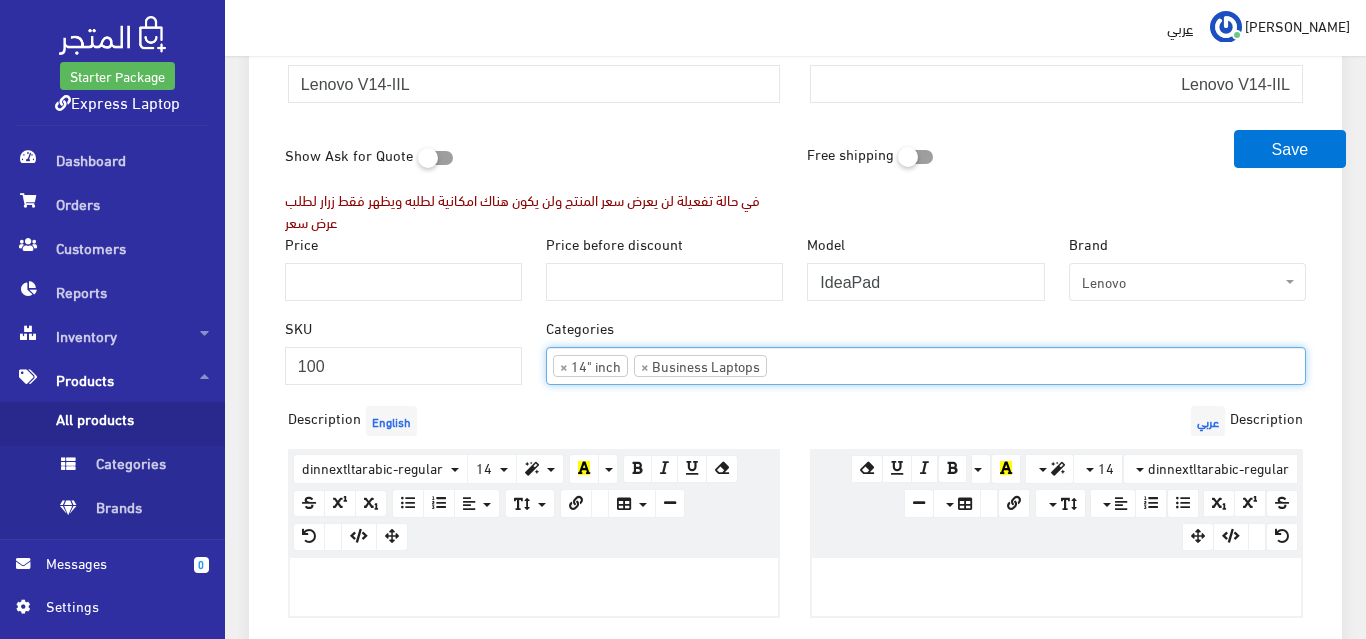 click at bounding box center [802, 364] 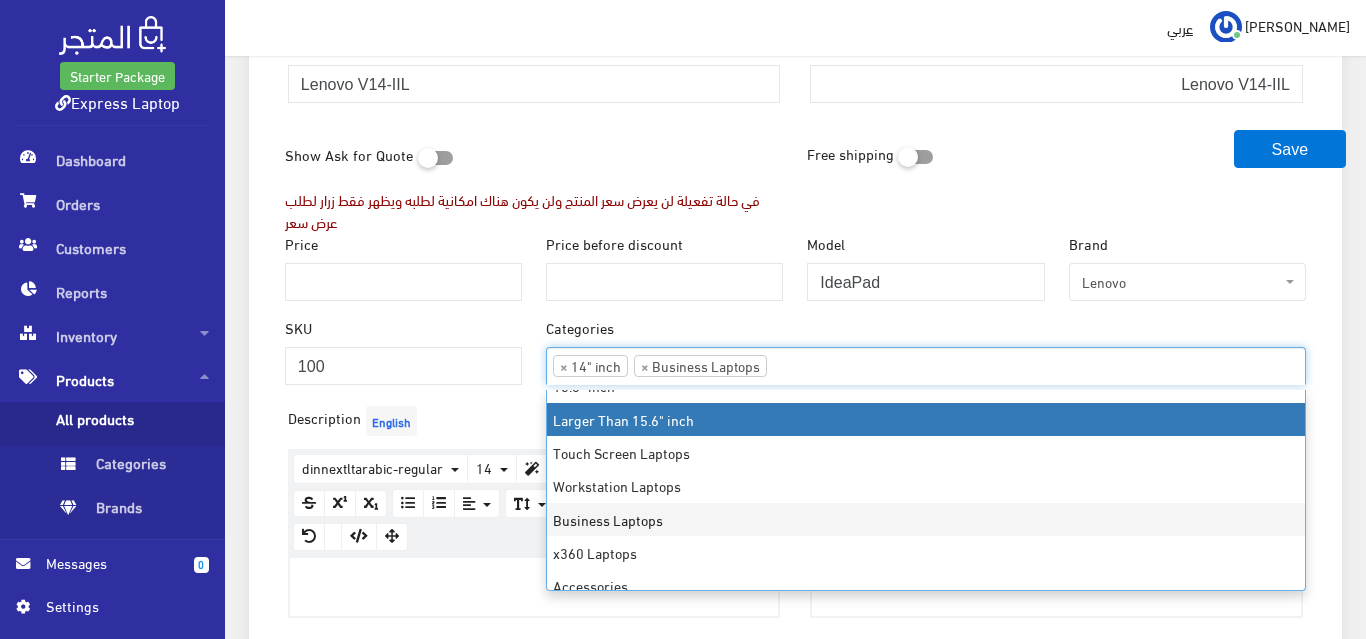scroll, scrollTop: 167, scrollLeft: 0, axis: vertical 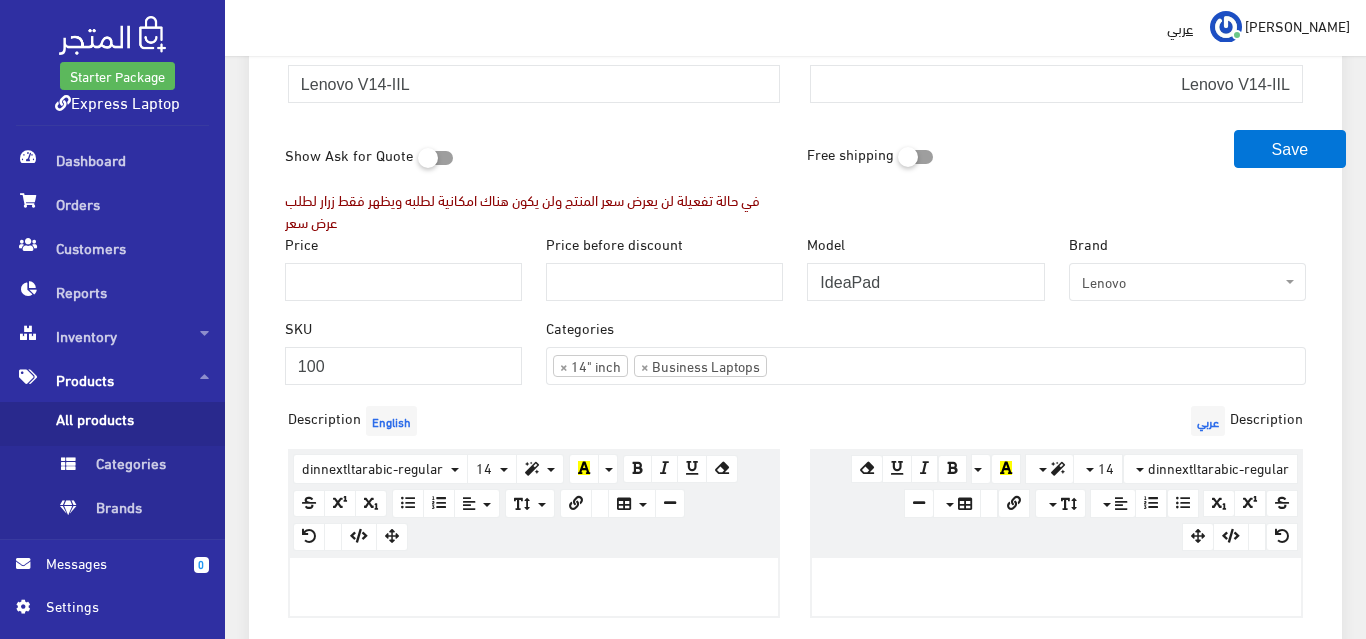 click on "SKU
100" at bounding box center (403, 359) 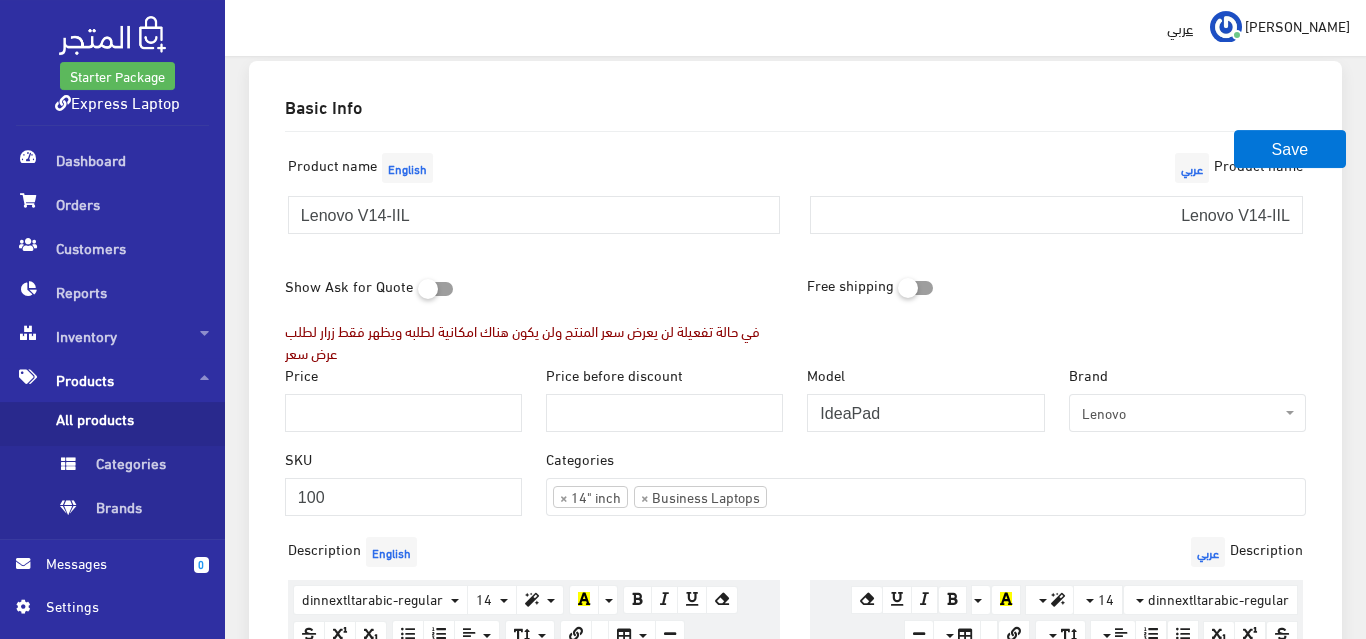 scroll, scrollTop: 0, scrollLeft: 0, axis: both 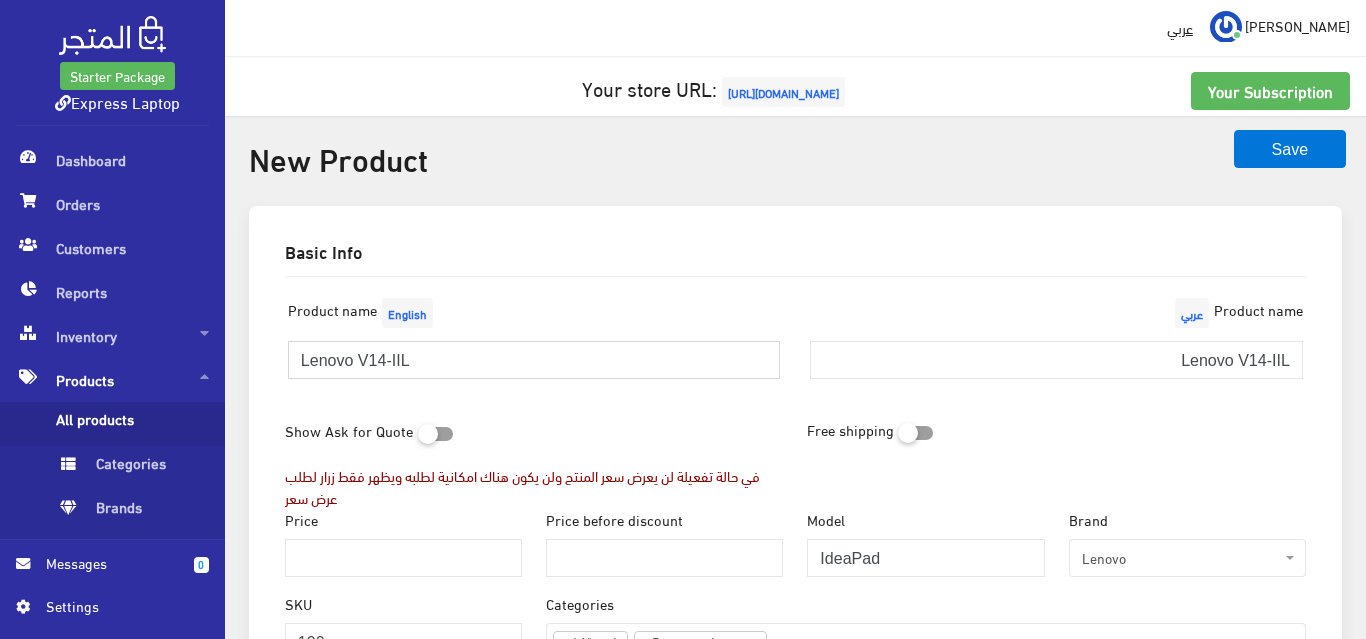 click on "Lenovo V14-IIL" at bounding box center [534, 360] 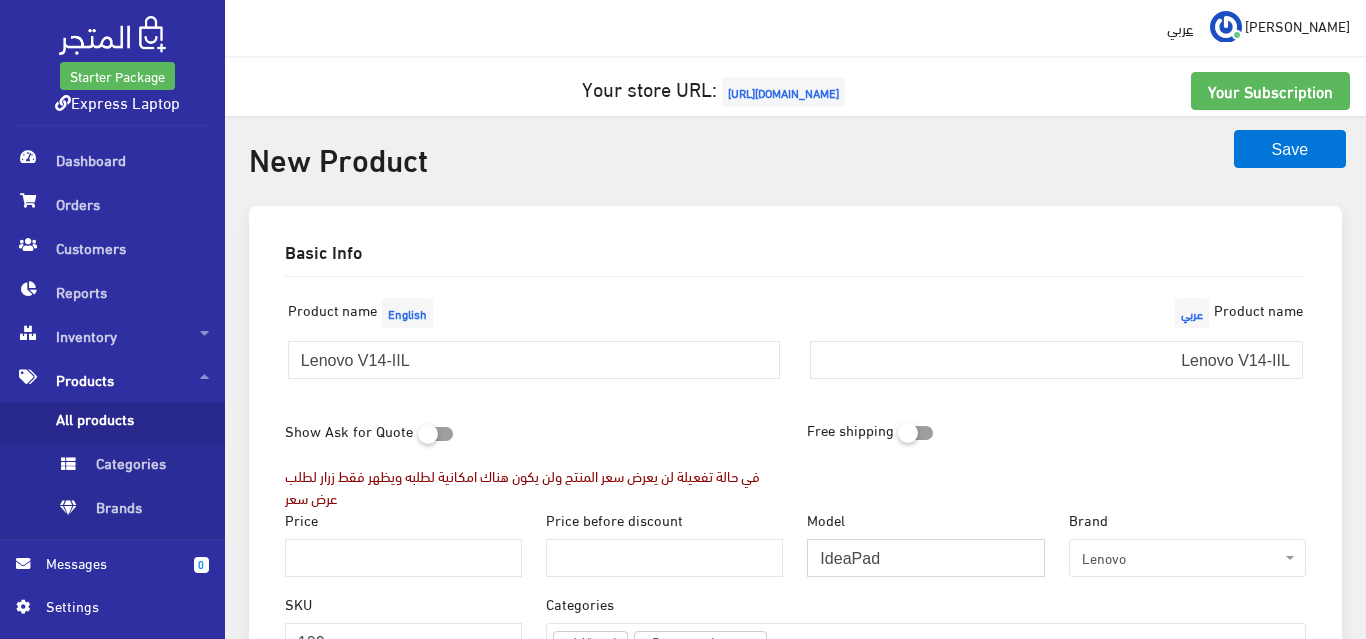 click on "IdeaPad" at bounding box center [925, 558] 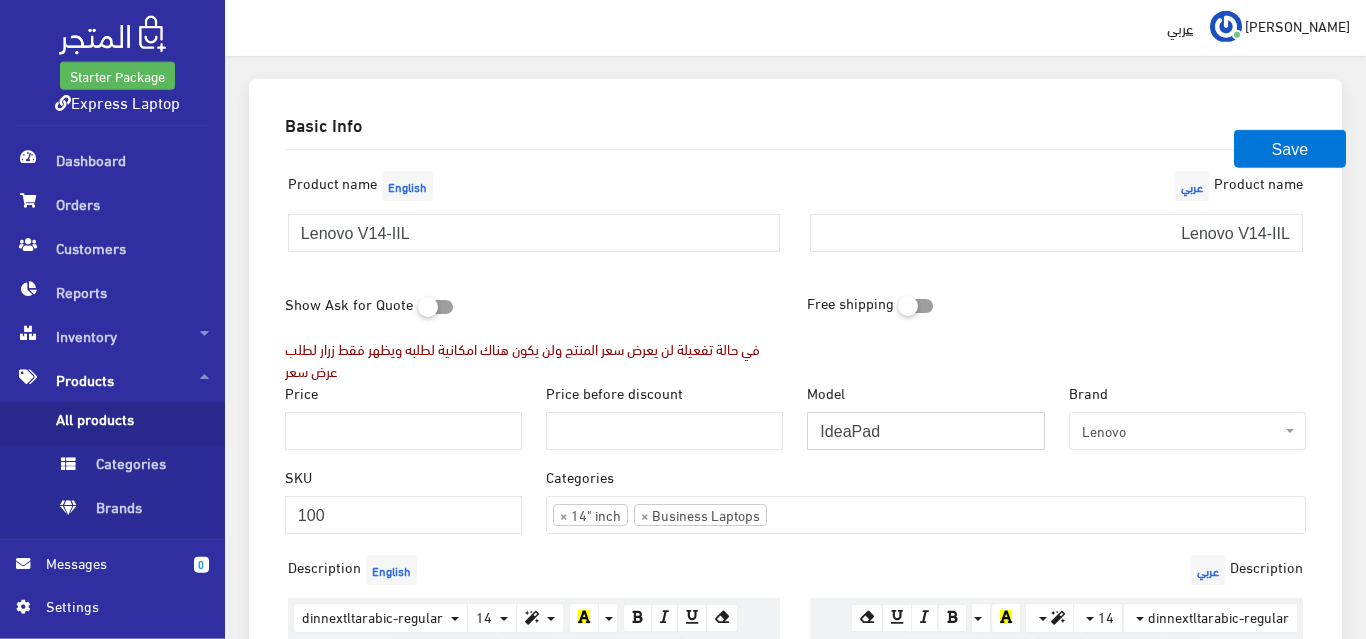 scroll, scrollTop: 138, scrollLeft: 0, axis: vertical 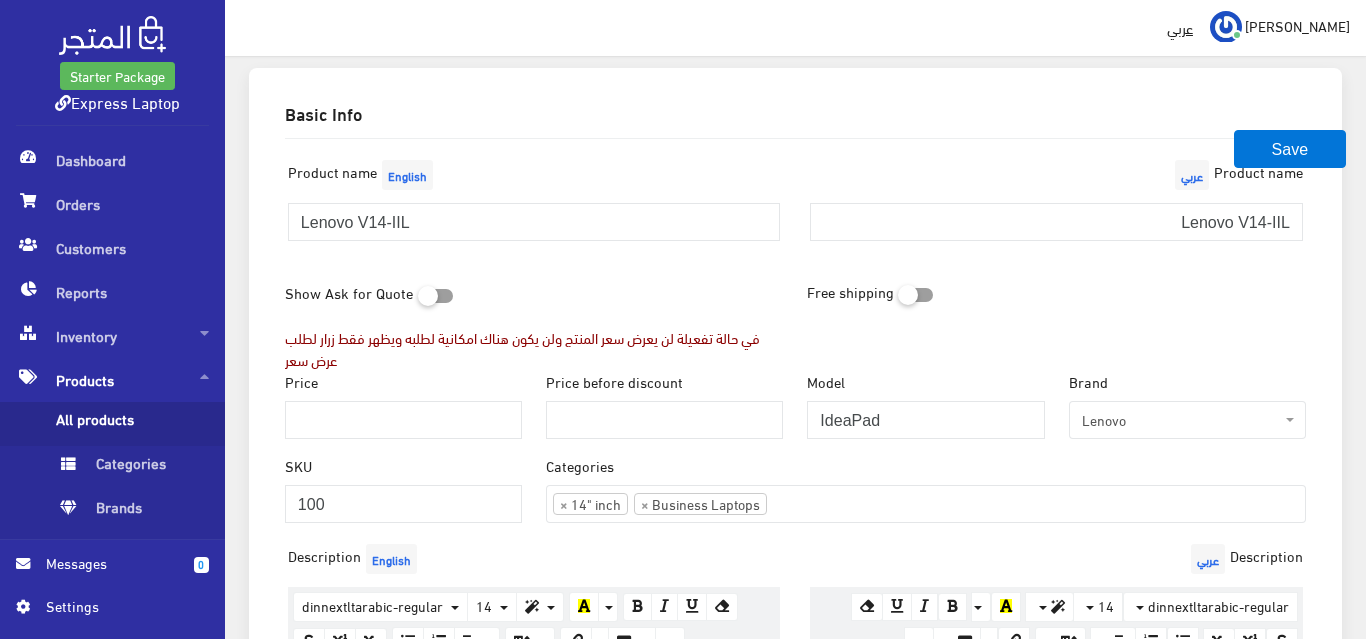 click on "Categories
Less Than 13" inch
13" inch
14" inch
15.6" inch
Larger Than 15.6" inch
Touch Screen Laptops
Workstation Laptops
Business Laptops x360 Laptops Accessories Rugged Laptops × 14" inch × Business Laptops" at bounding box center (926, 489) 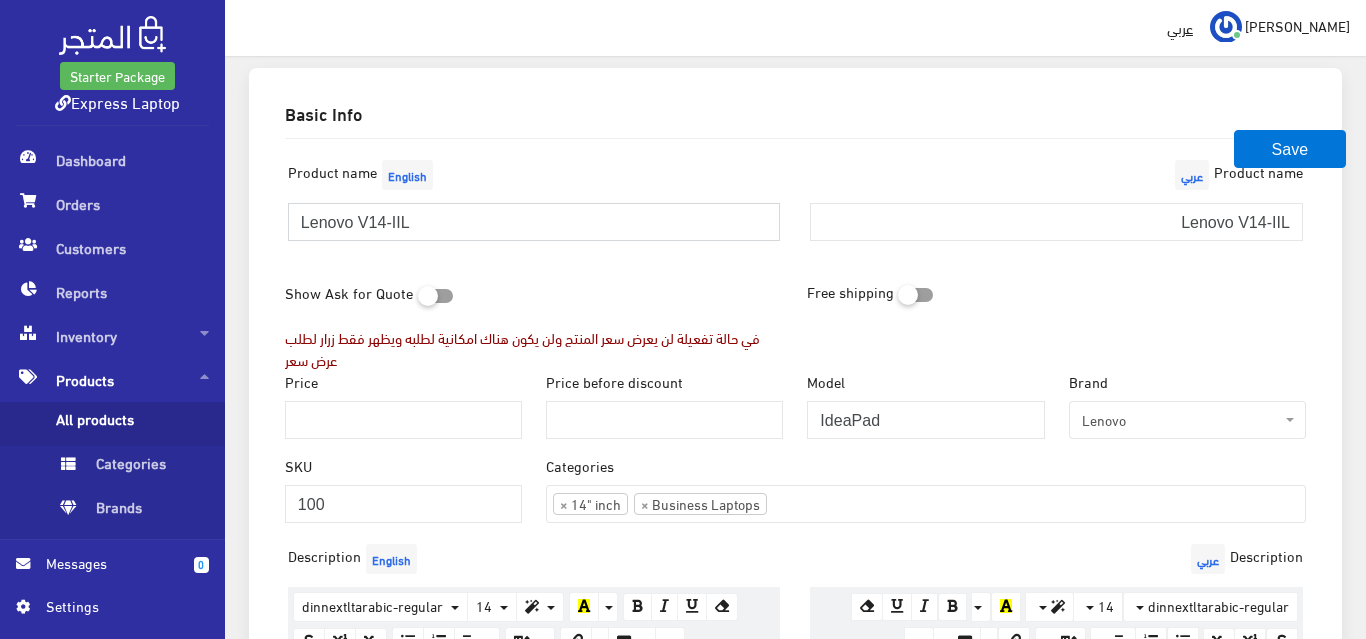 drag, startPoint x: 535, startPoint y: 232, endPoint x: 238, endPoint y: 224, distance: 297.10773 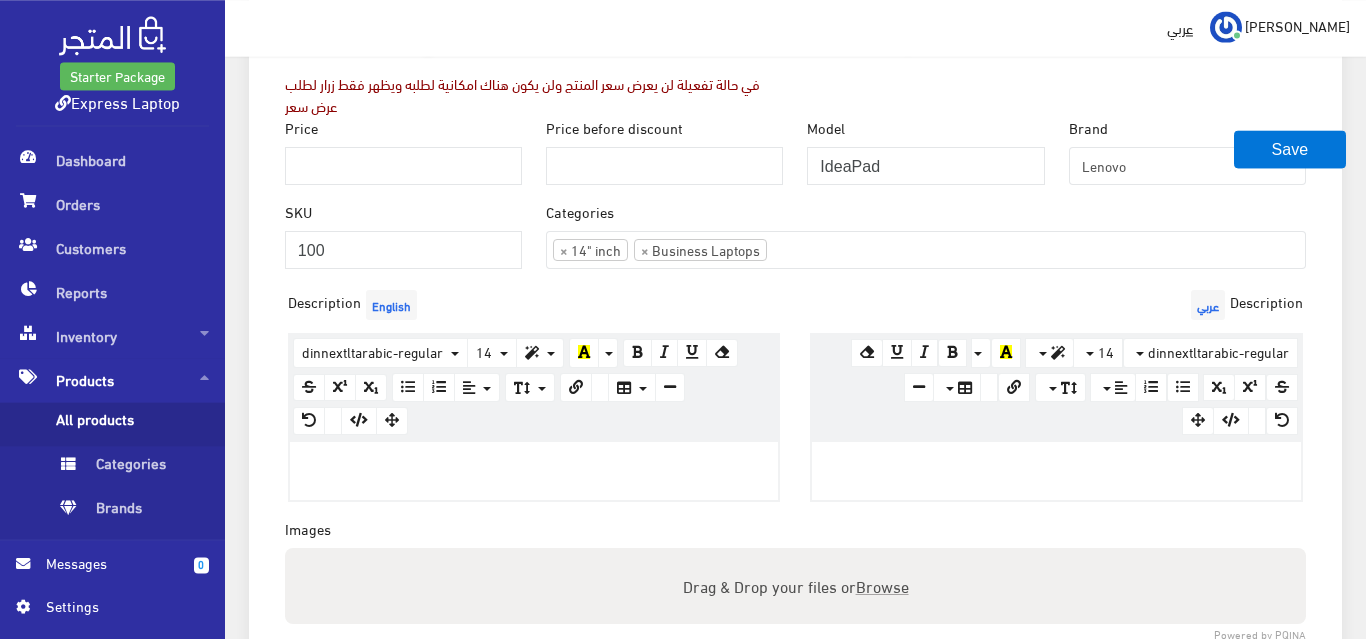 scroll, scrollTop: 552, scrollLeft: 0, axis: vertical 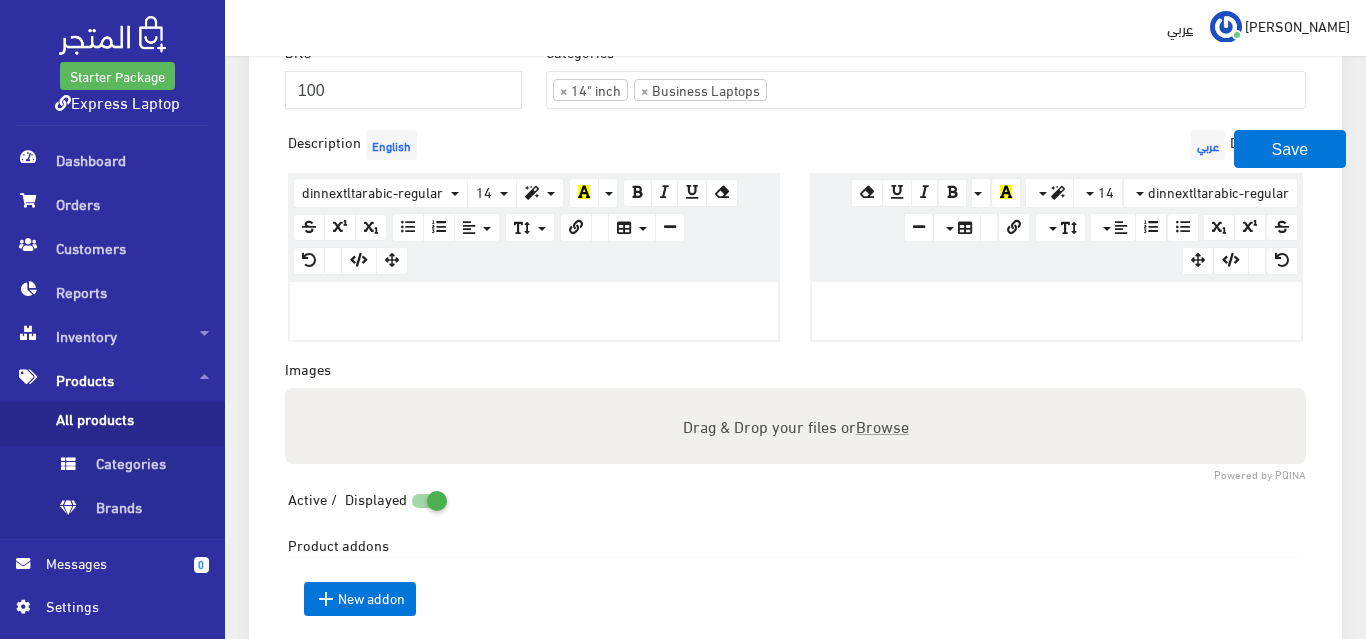 drag, startPoint x: 453, startPoint y: 310, endPoint x: 400, endPoint y: 305, distance: 53.235325 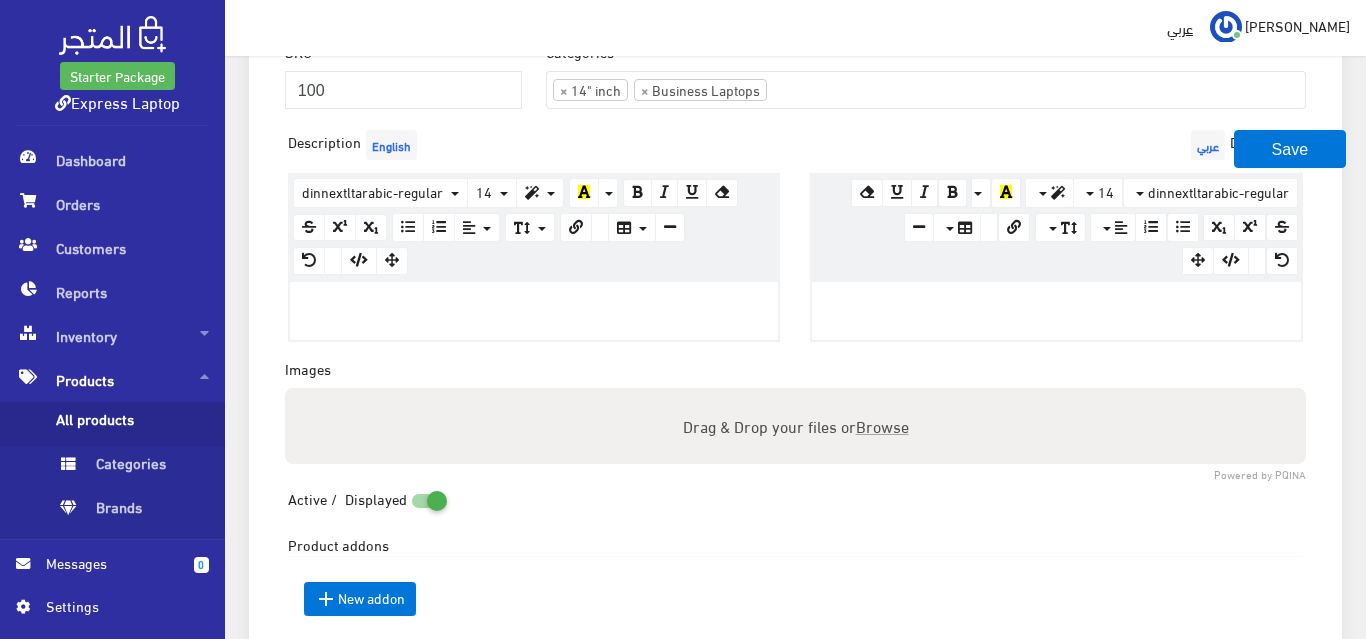 paste 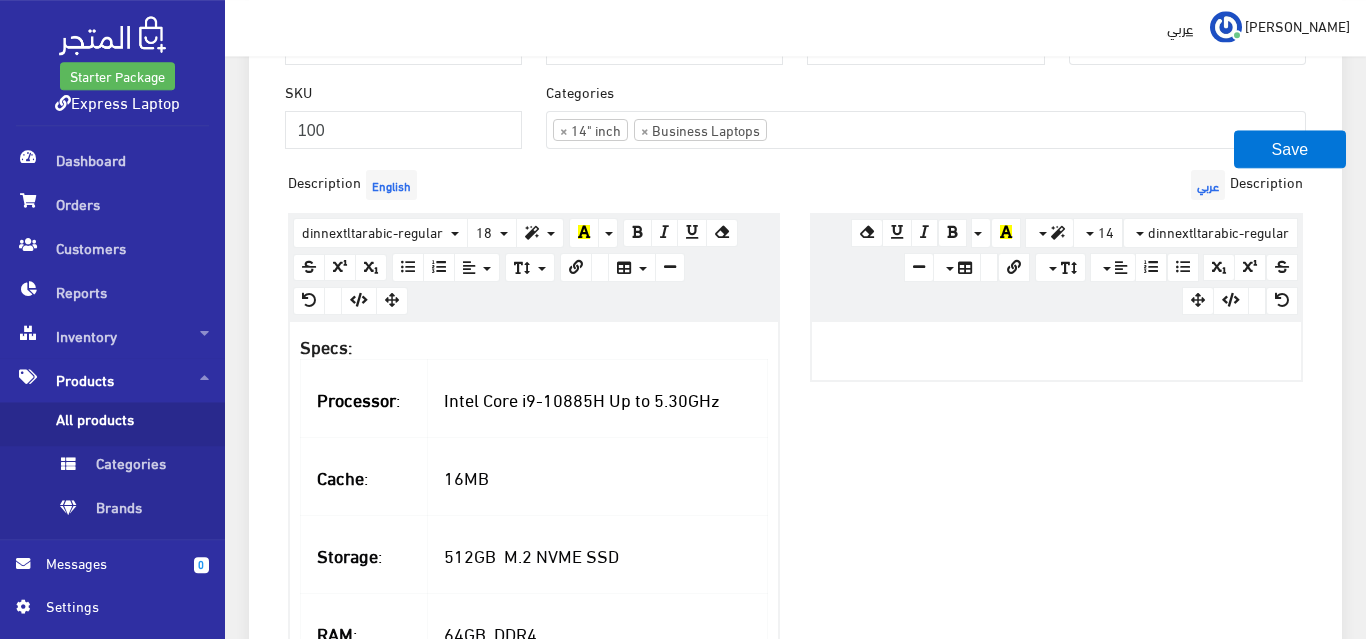 scroll, scrollTop: 365, scrollLeft: 0, axis: vertical 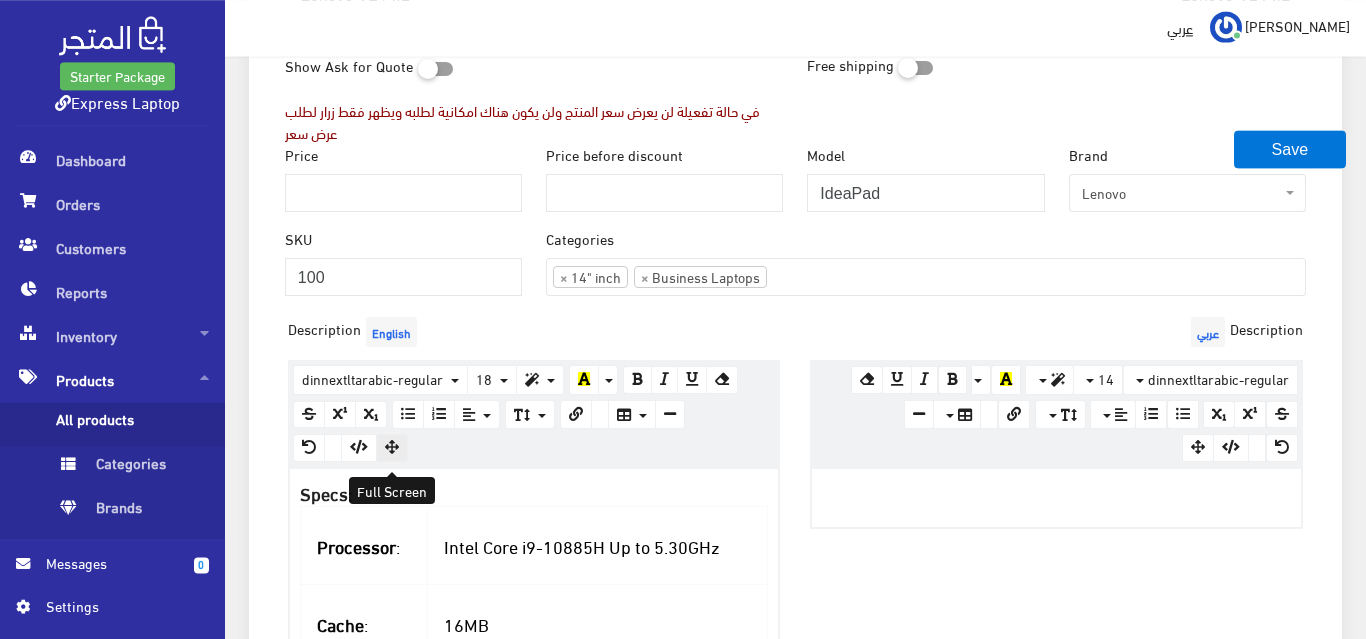 click at bounding box center (392, 447) 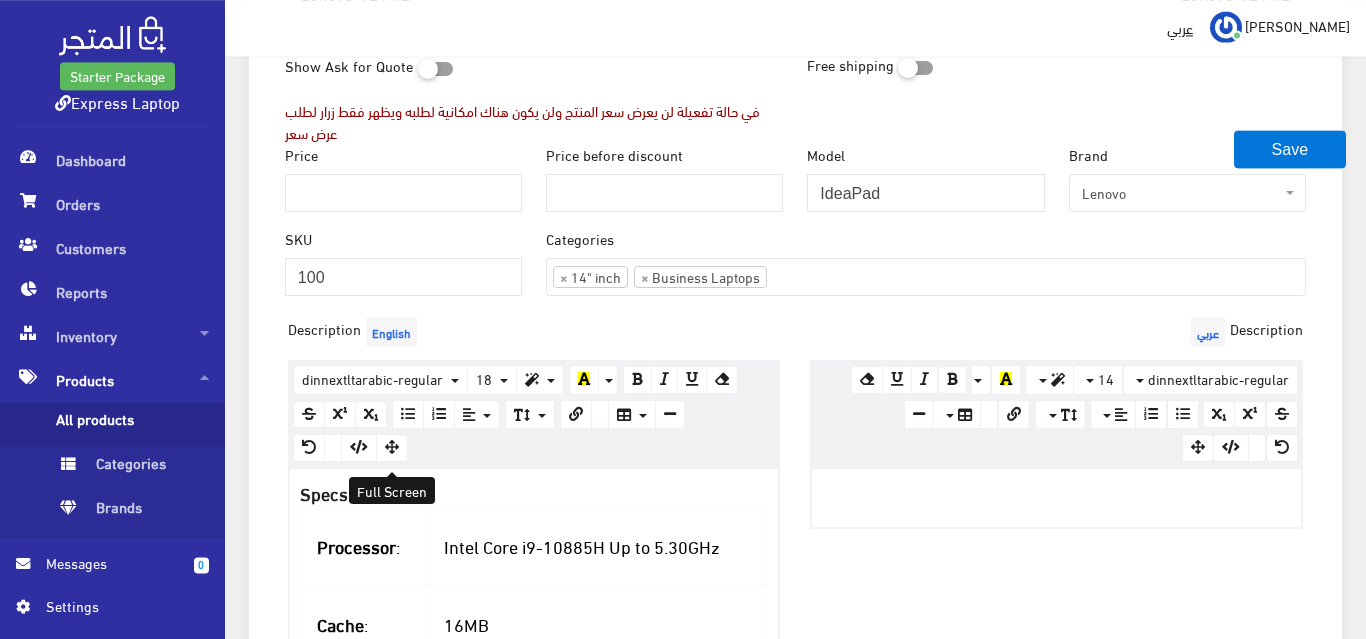 scroll, scrollTop: 203, scrollLeft: 0, axis: vertical 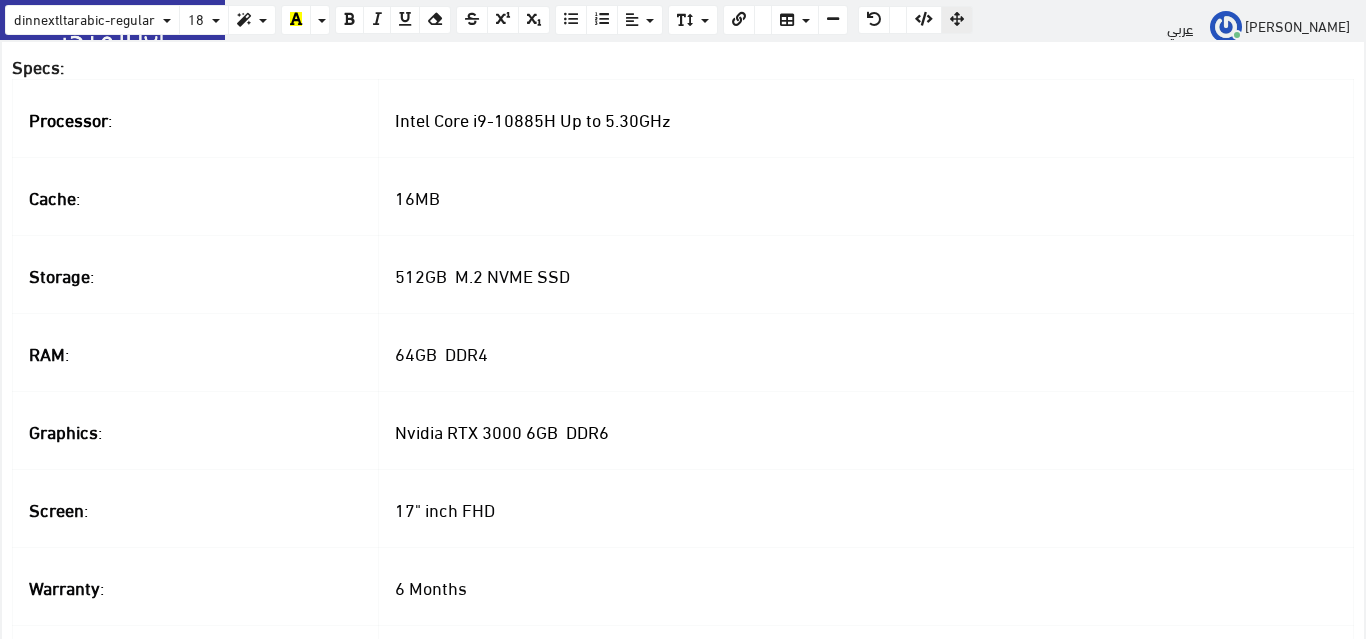 click on "Intel Core i9-10885H Up to 5.30GHz" at bounding box center (533, 118) 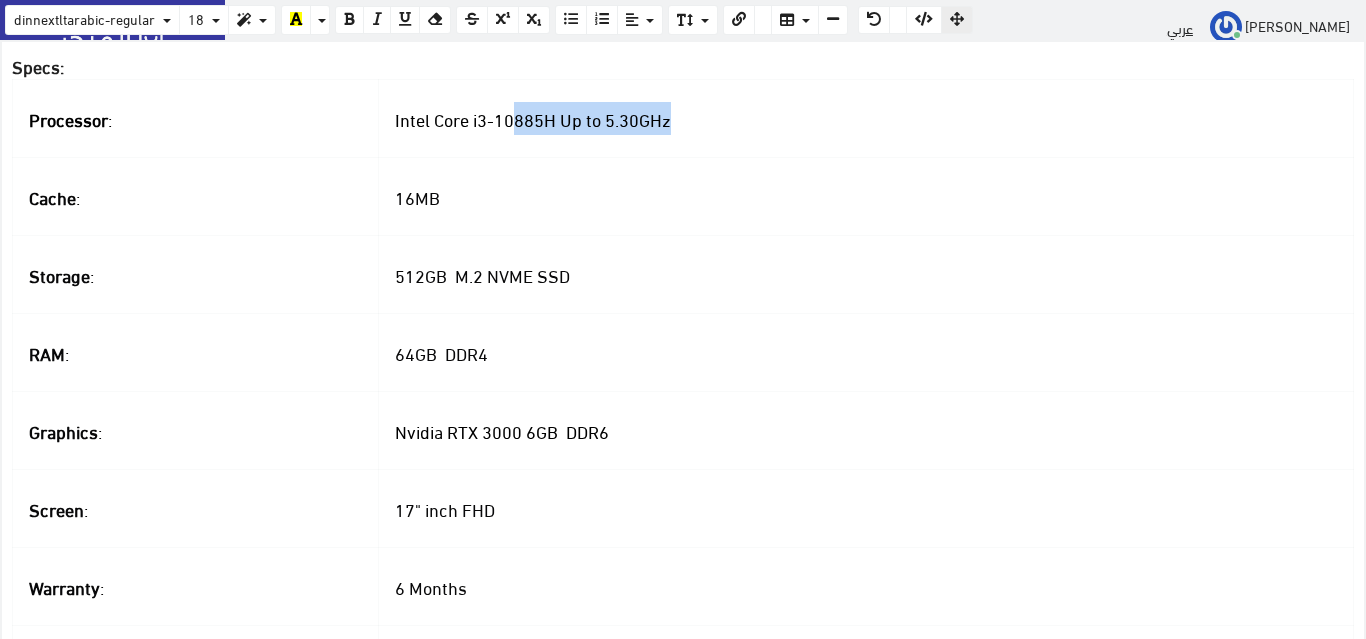 drag, startPoint x: 709, startPoint y: 120, endPoint x: 538, endPoint y: 117, distance: 171.0263 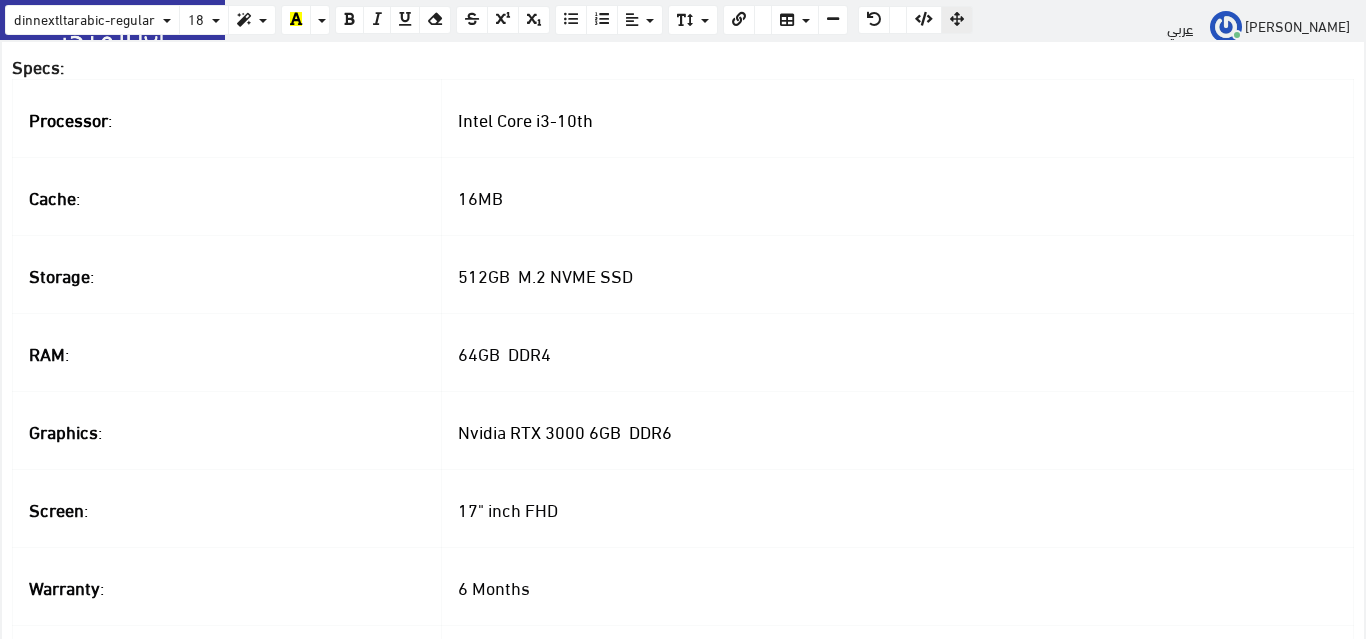 drag, startPoint x: 91, startPoint y: 280, endPoint x: 125, endPoint y: 301, distance: 39.962482 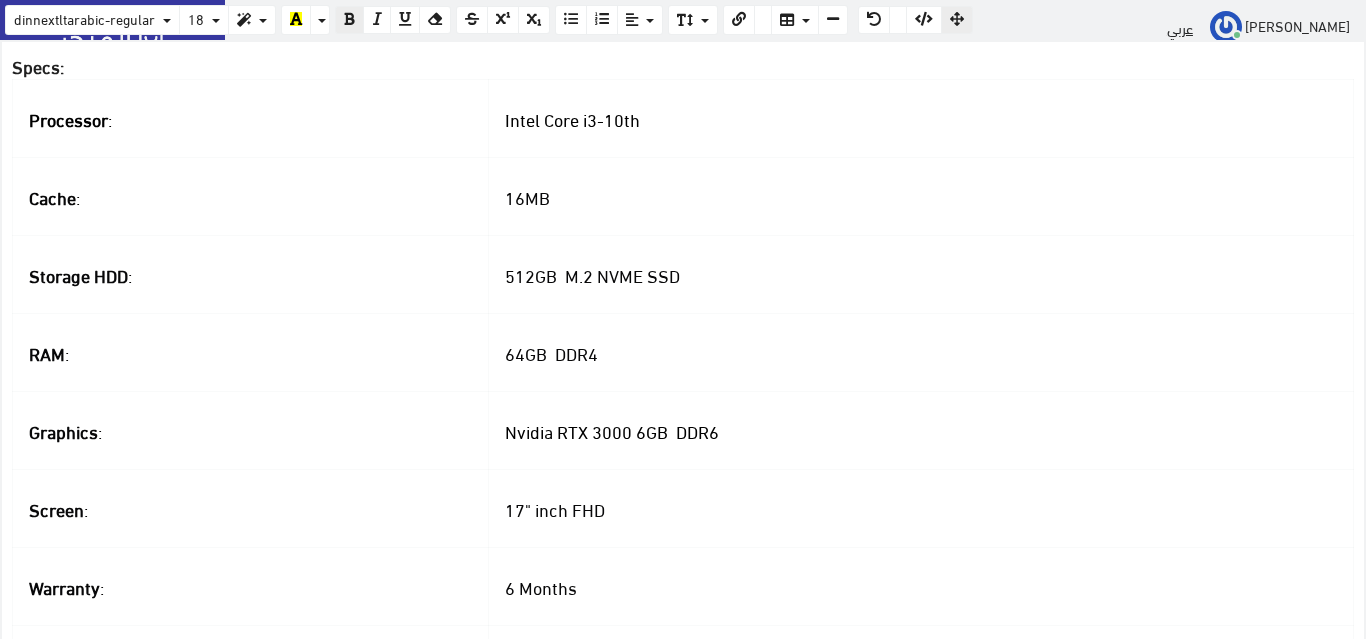 click on "Cache :" at bounding box center [54, 196] 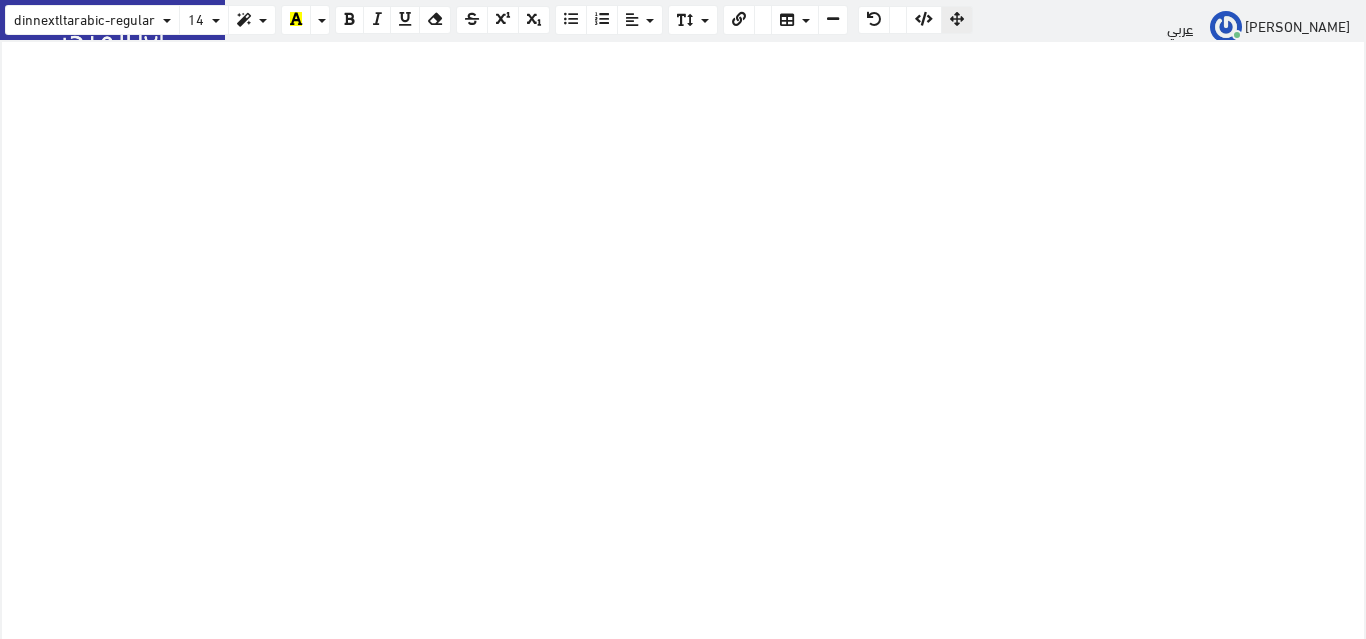 click at bounding box center [683, 342] 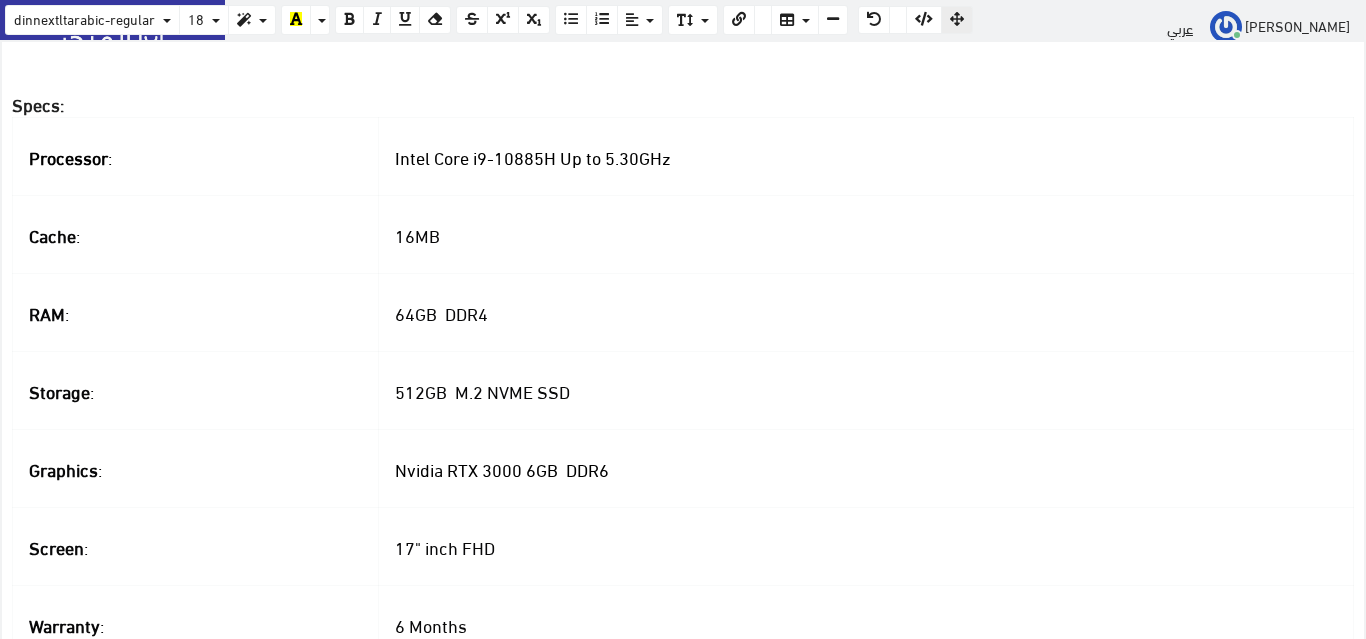 click on "Specs: Processor :  Intel Core i9-10885H Up to 5.30GHz Cache : 16MB RAM : 64GB  DDR4 Storage : 512GB  M.2 NVME SSD Graphics : Nvidia RTX 3000 6GB  DDR6 Screen : 17" inch FHD Warranty : 6 Months Color : Silver Condition : Imported, First Sorting" at bounding box center [683, 342] 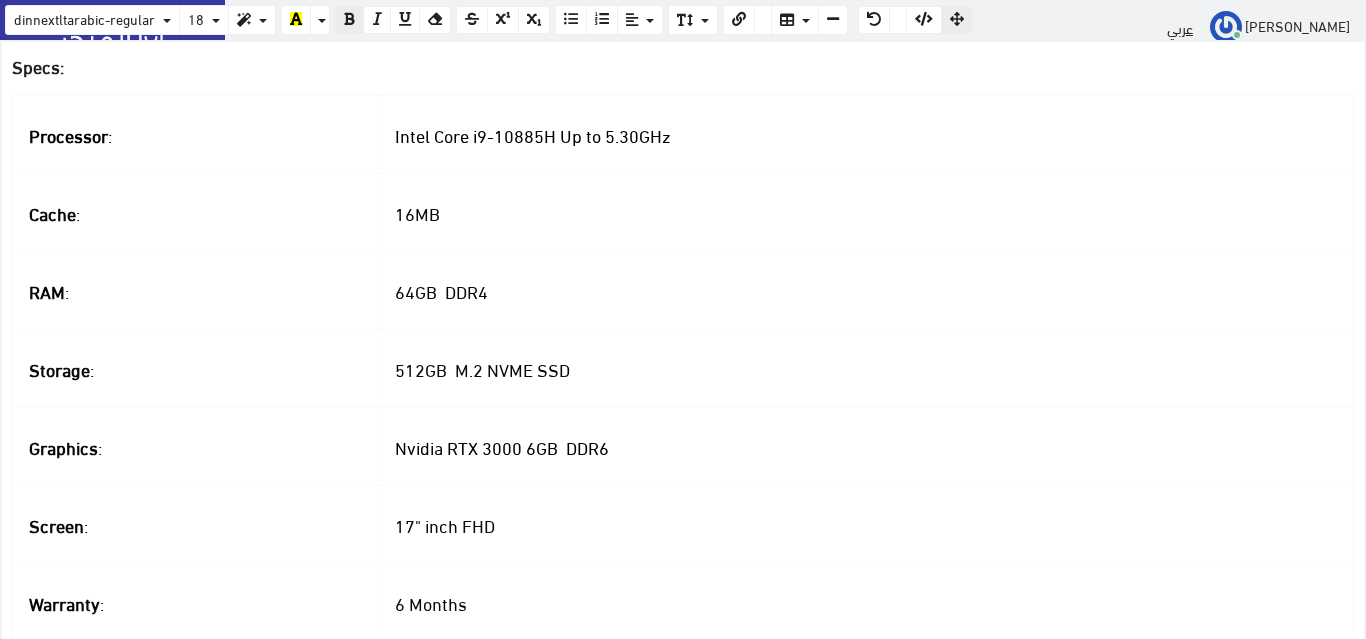 click on "Intel Core i9-10885H Up to 5.30GHz" at bounding box center [533, 134] 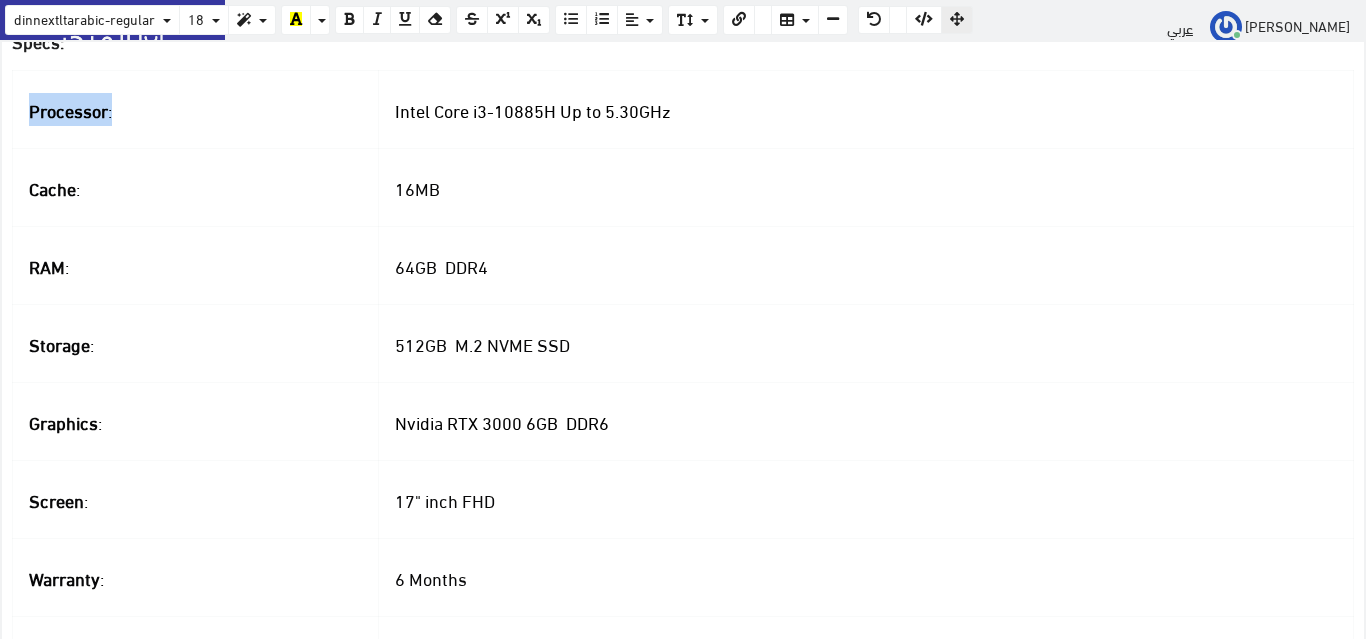 scroll, scrollTop: 0, scrollLeft: 0, axis: both 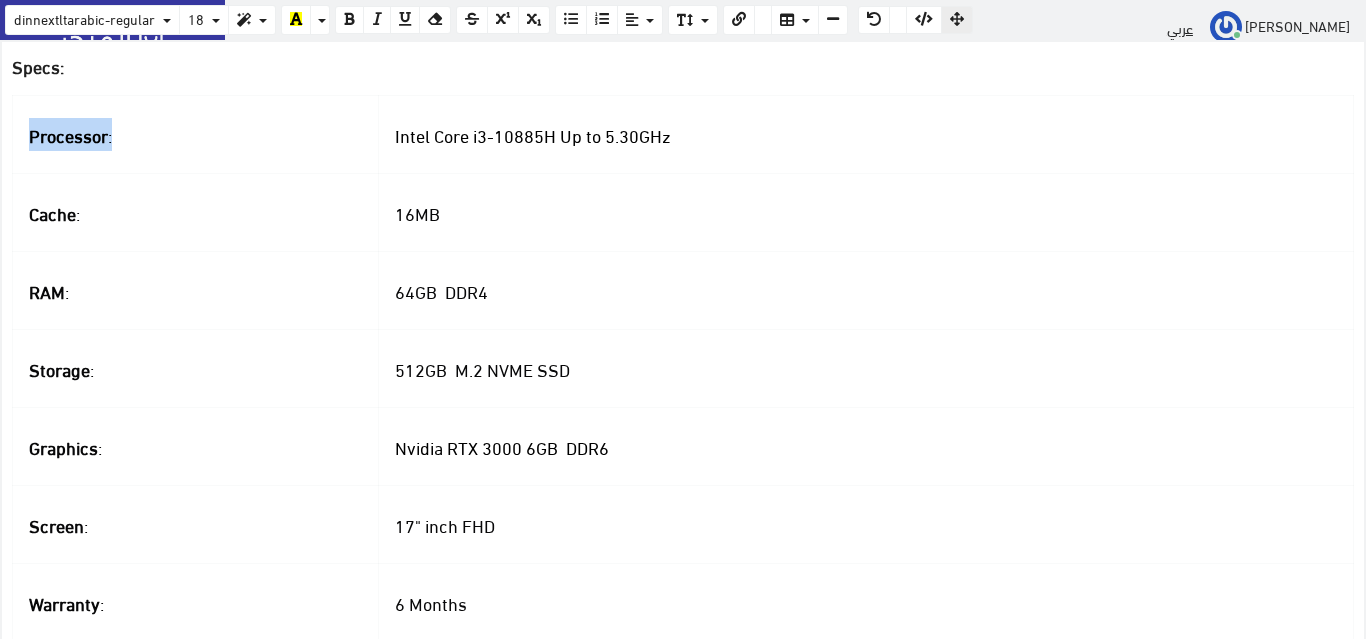 drag, startPoint x: 716, startPoint y: 131, endPoint x: 730, endPoint y: 87, distance: 46.173584 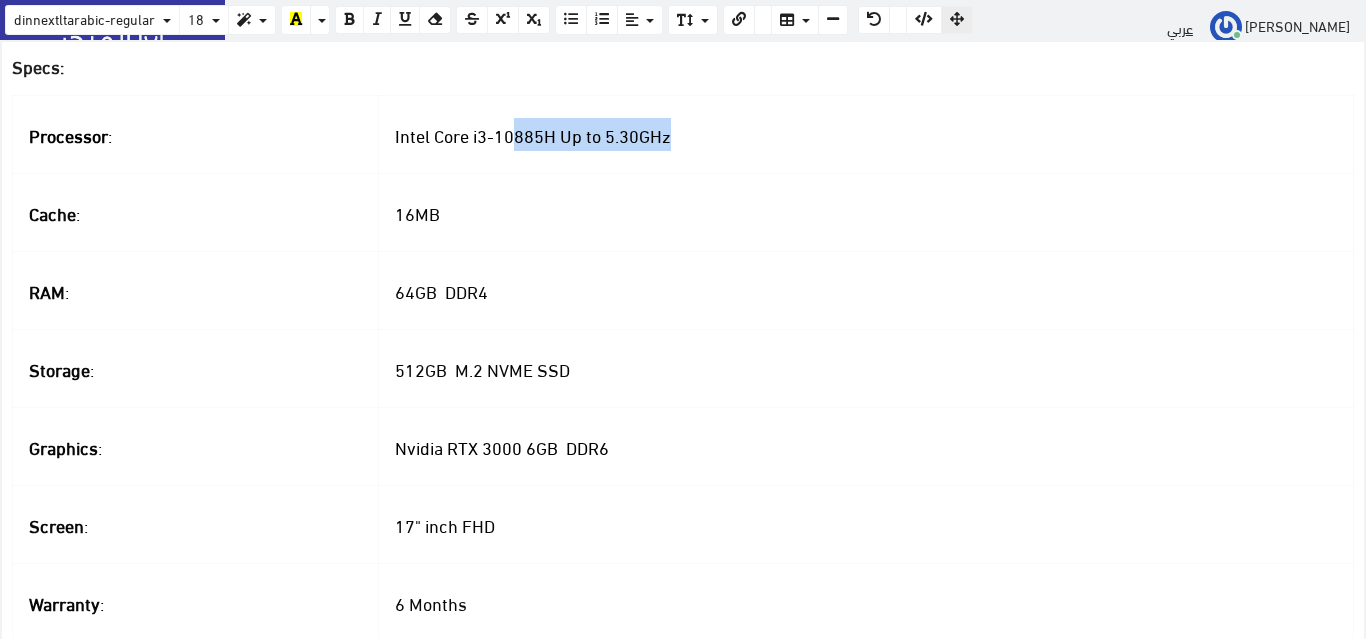 drag, startPoint x: 730, startPoint y: 136, endPoint x: 534, endPoint y: 137, distance: 196.00255 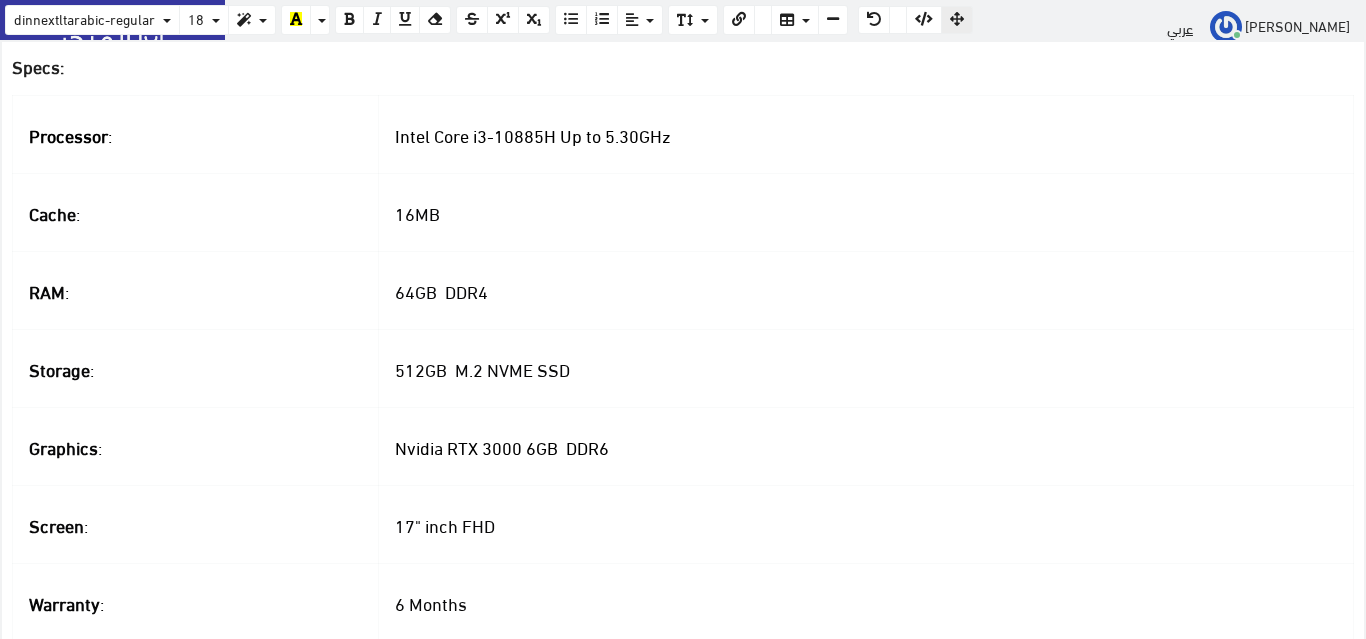 click on "Intel Core i3-10885H Up to 5.30GHz" at bounding box center (866, 134) 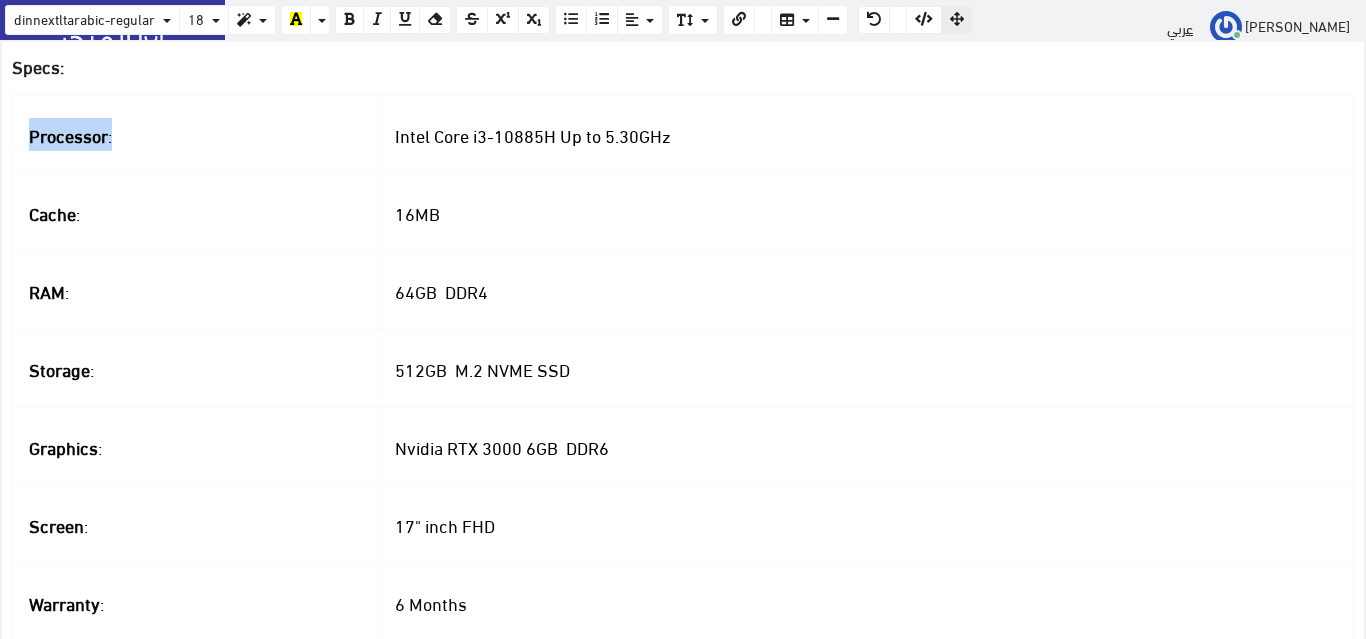drag, startPoint x: 709, startPoint y: 139, endPoint x: 555, endPoint y: 133, distance: 154.11684 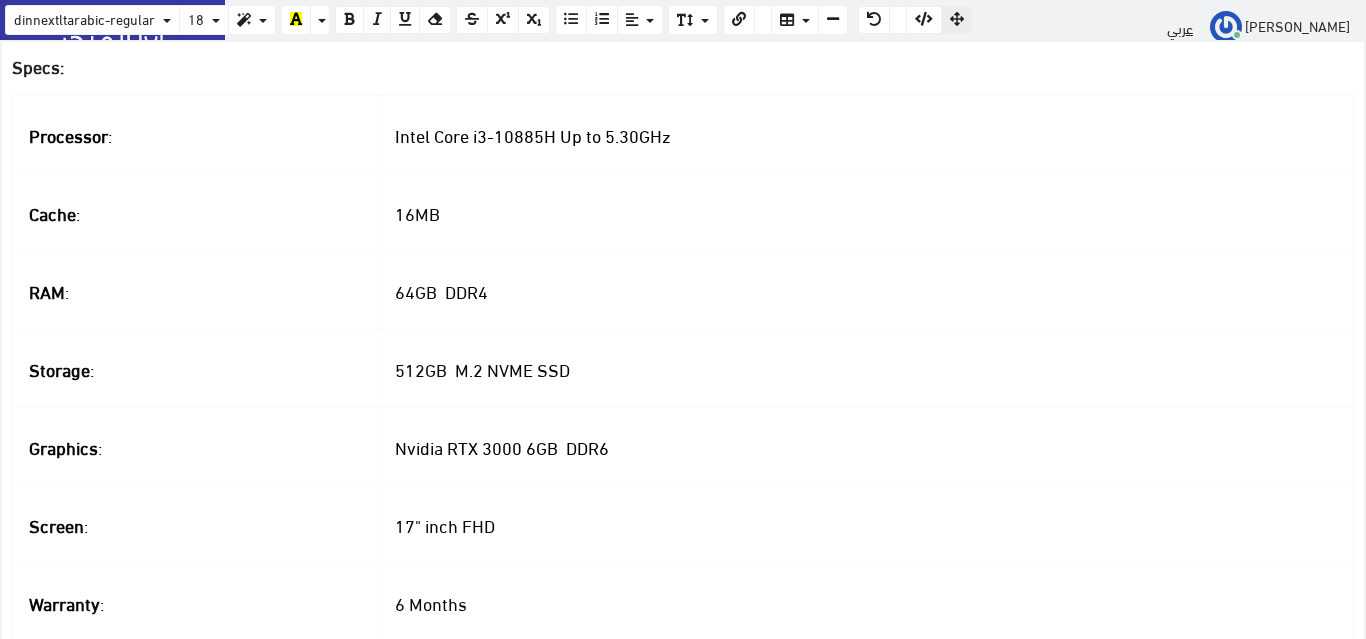 click on "Intel Core i3-10885H Up to 5.30GHz" at bounding box center [866, 134] 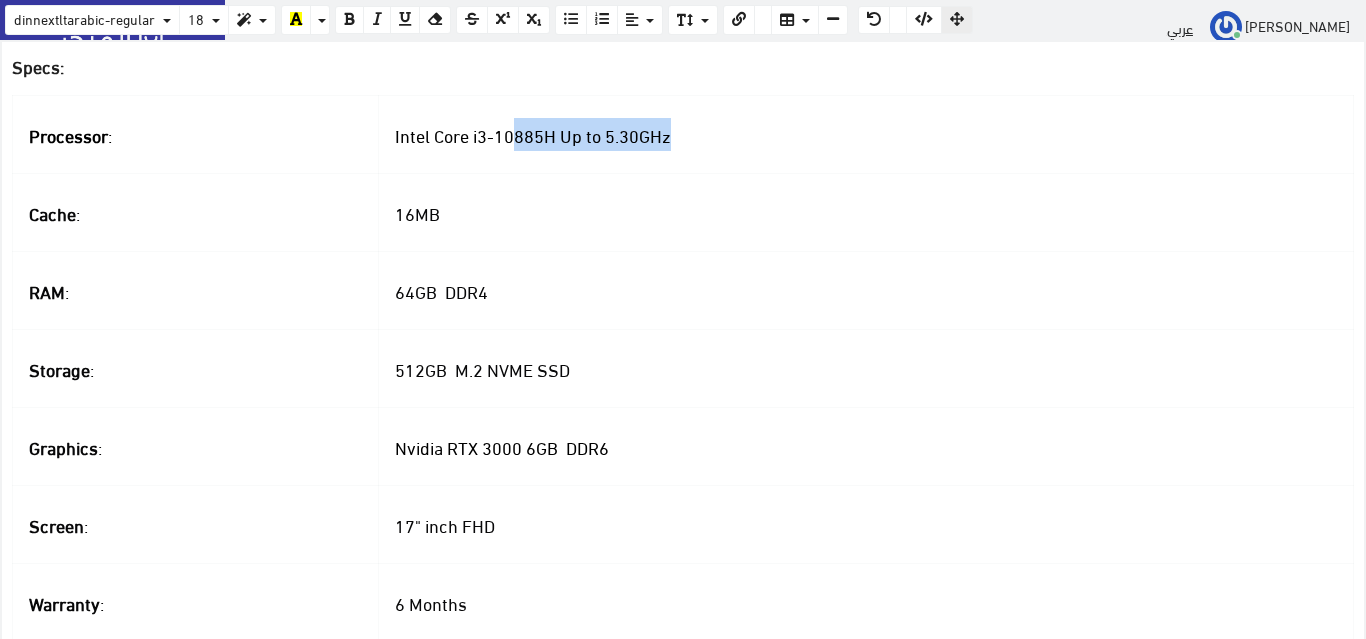 drag, startPoint x: 505, startPoint y: 112, endPoint x: 531, endPoint y: 130, distance: 31.622776 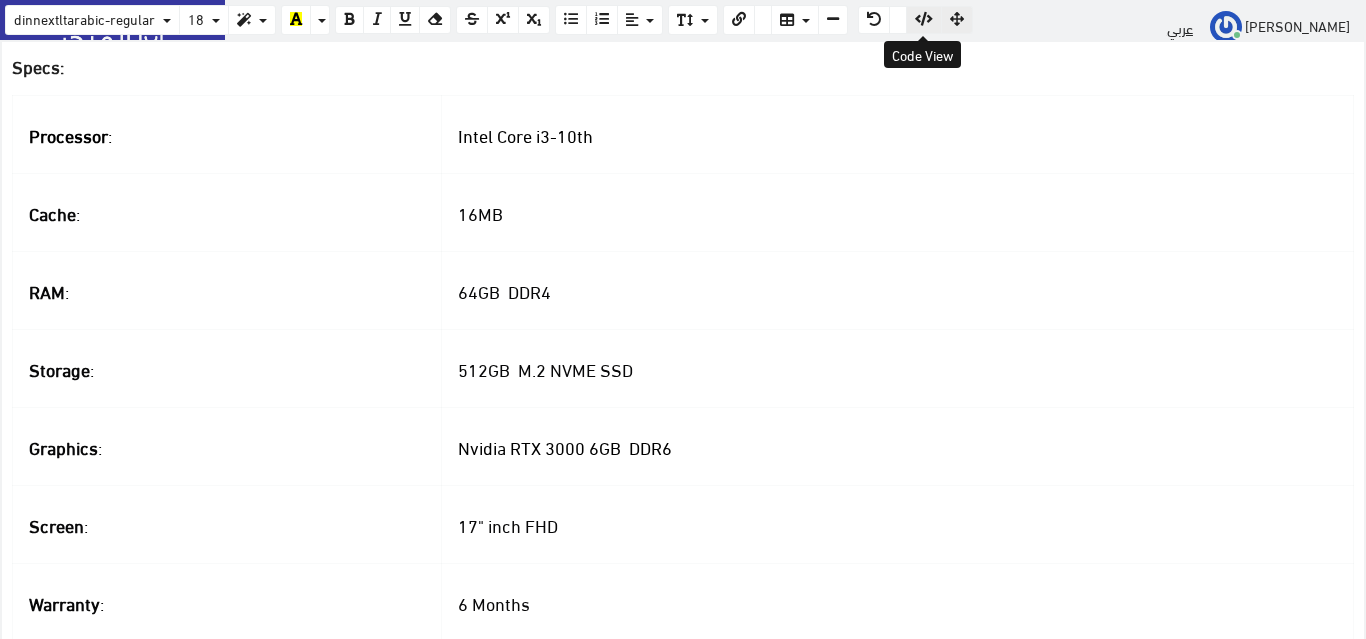 click at bounding box center [924, 19] 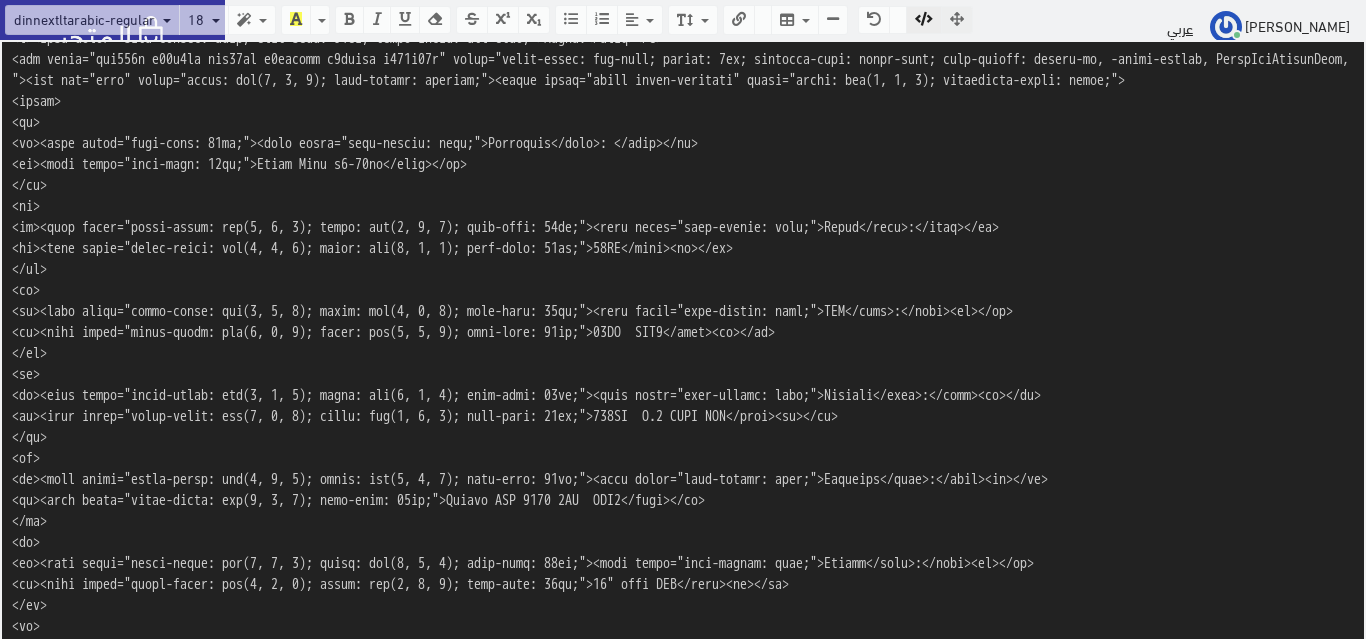 scroll, scrollTop: 0, scrollLeft: 0, axis: both 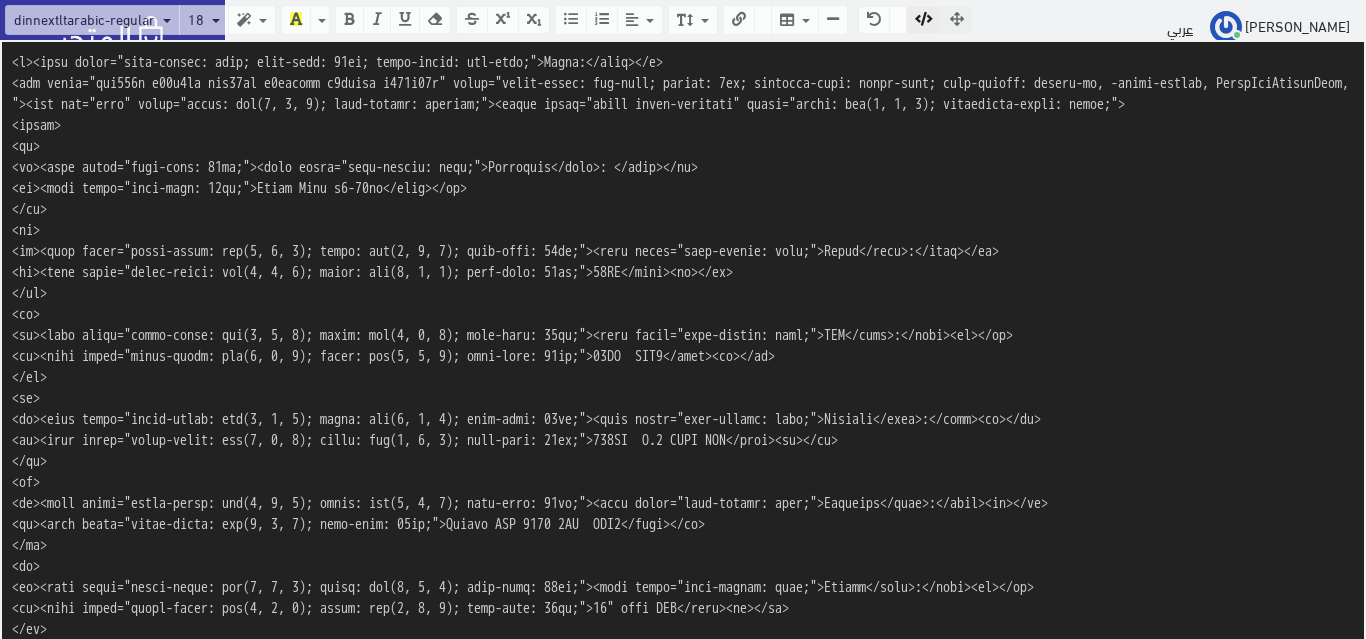 drag, startPoint x: 68, startPoint y: 316, endPoint x: 5, endPoint y: 255, distance: 87.69264 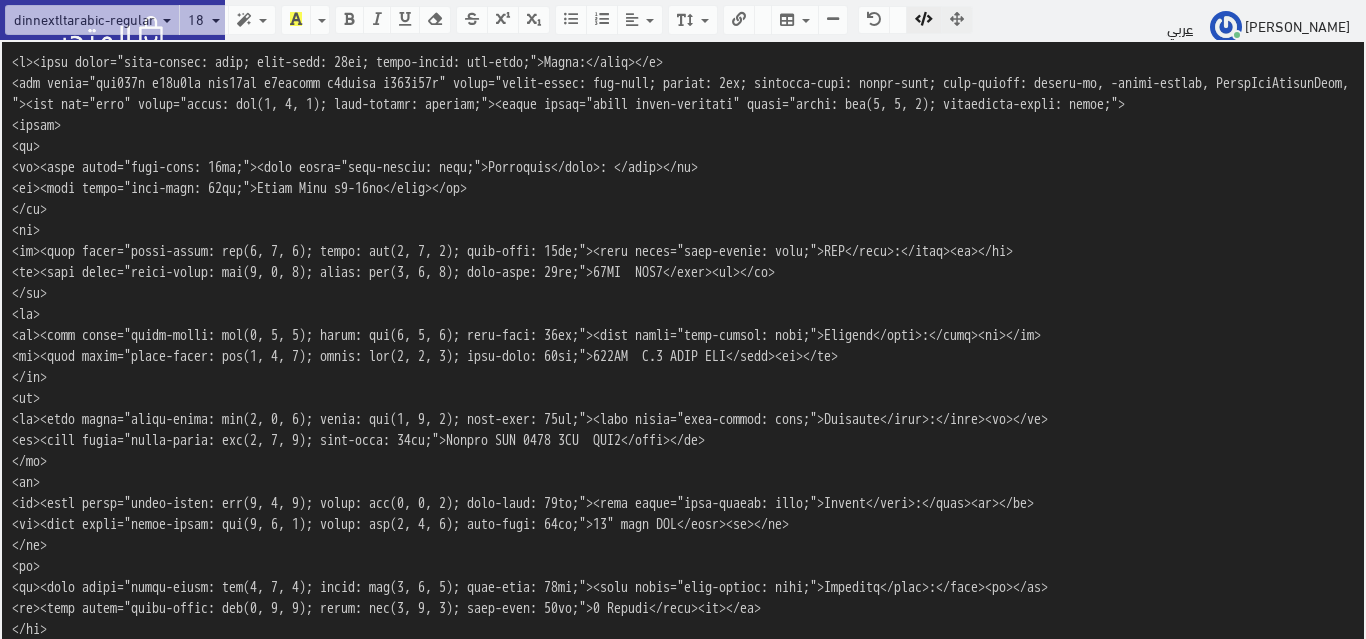 click at bounding box center [683, 342] 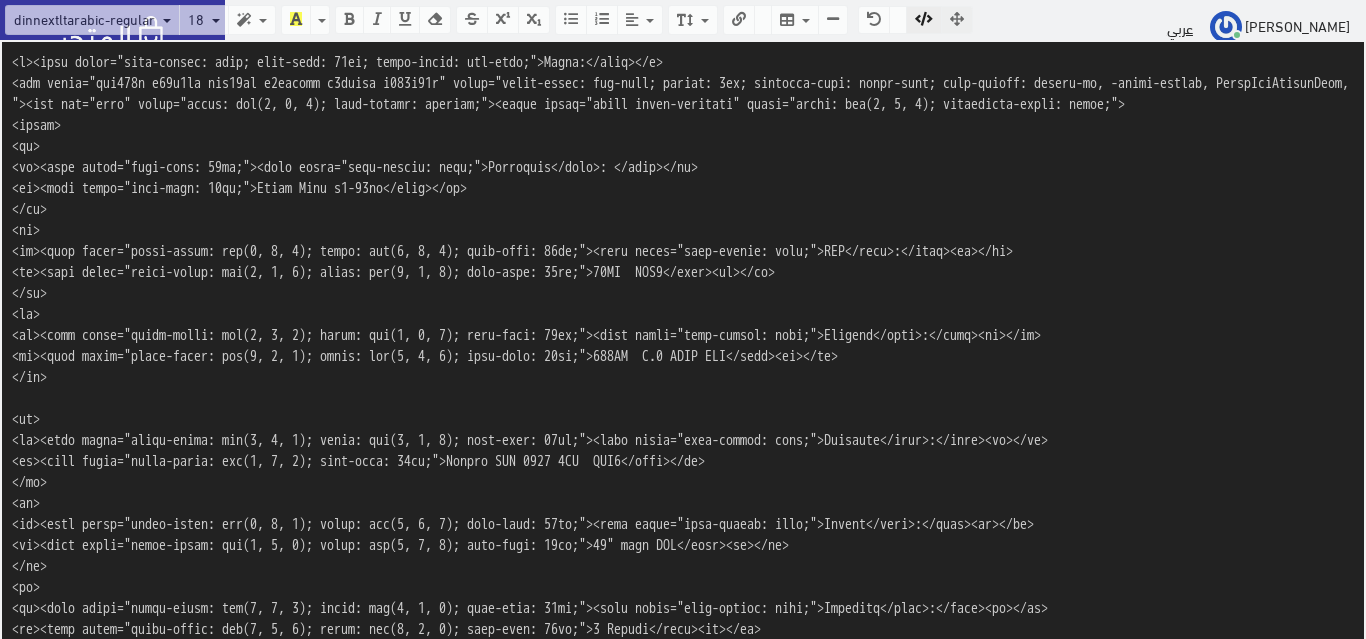 paste on "<tr>
<td><span style="caret-color: rgb(8, 8, 9); color: rgb(8, 8, 9); font-size: 18px;"><span style="font-weight: bold;">Cache</span>:</span></td>
<td><span style="caret-color: rgb(8, 8, 9); color: rgb(8, 8, 9); font-size: 18px;">16MB</span><br></td>
</tr>" 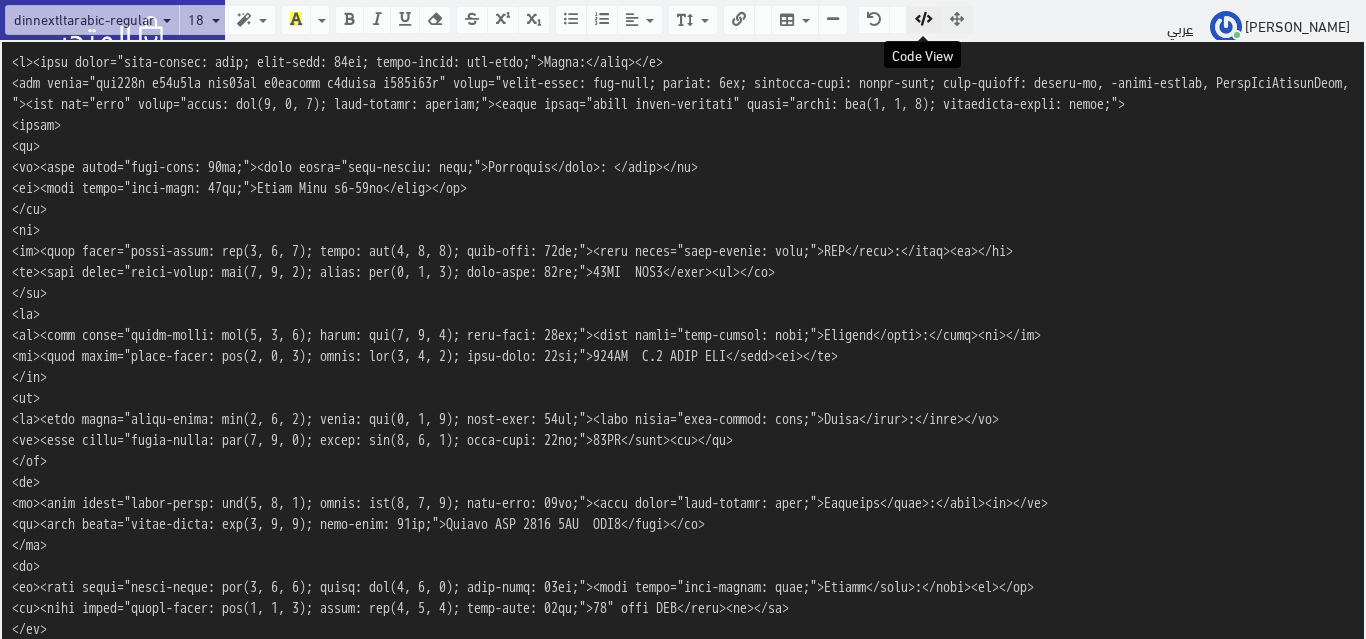 click at bounding box center (924, 19) 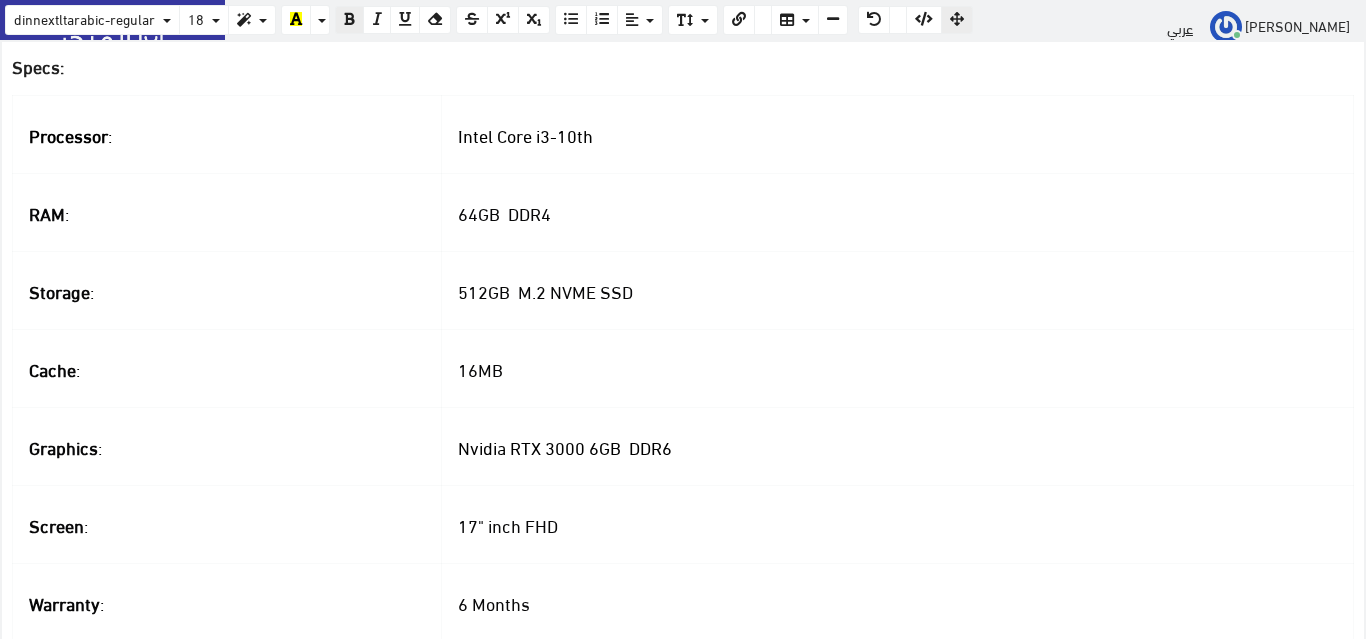drag, startPoint x: 619, startPoint y: 141, endPoint x: 586, endPoint y: 198, distance: 65.863495 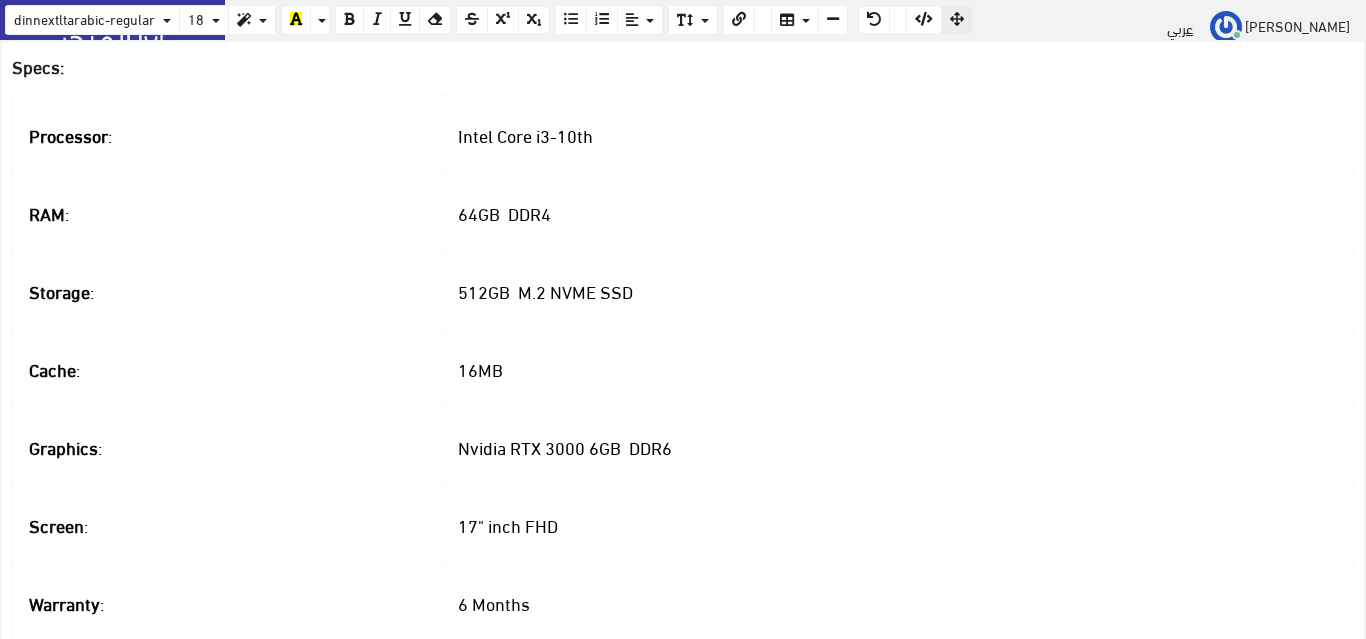 click on "64GB  DDR4" at bounding box center [897, 212] 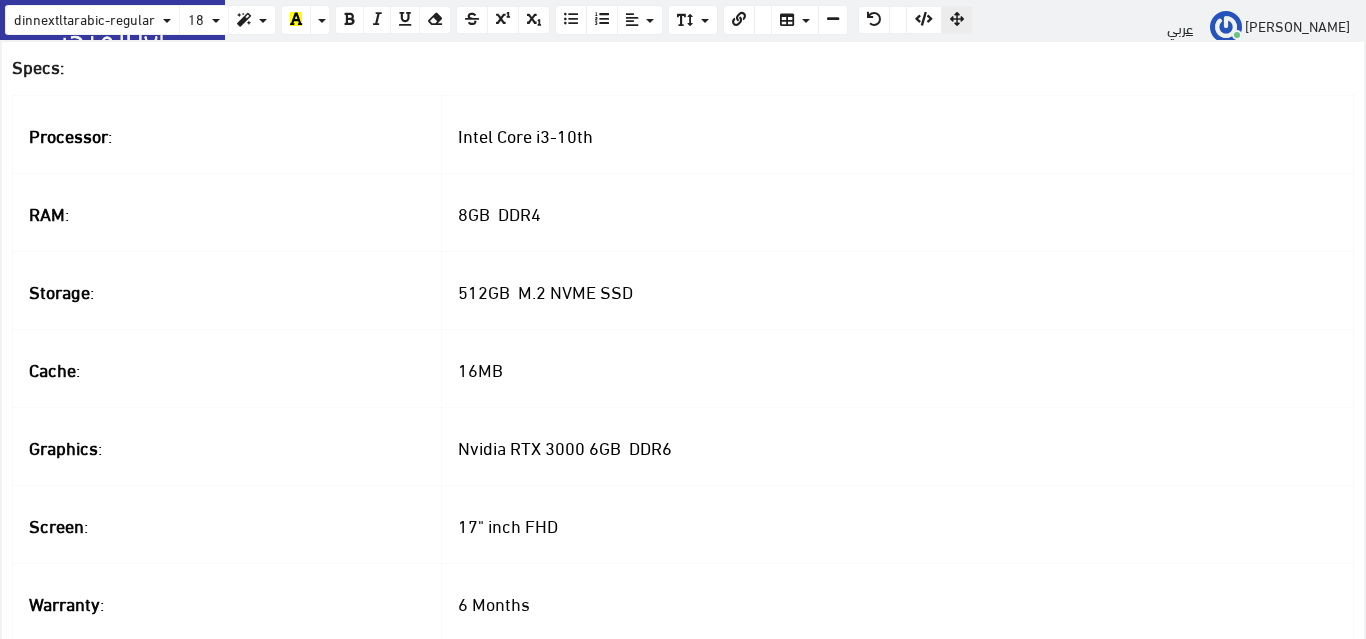 click on "8GB  DDR4" at bounding box center (897, 212) 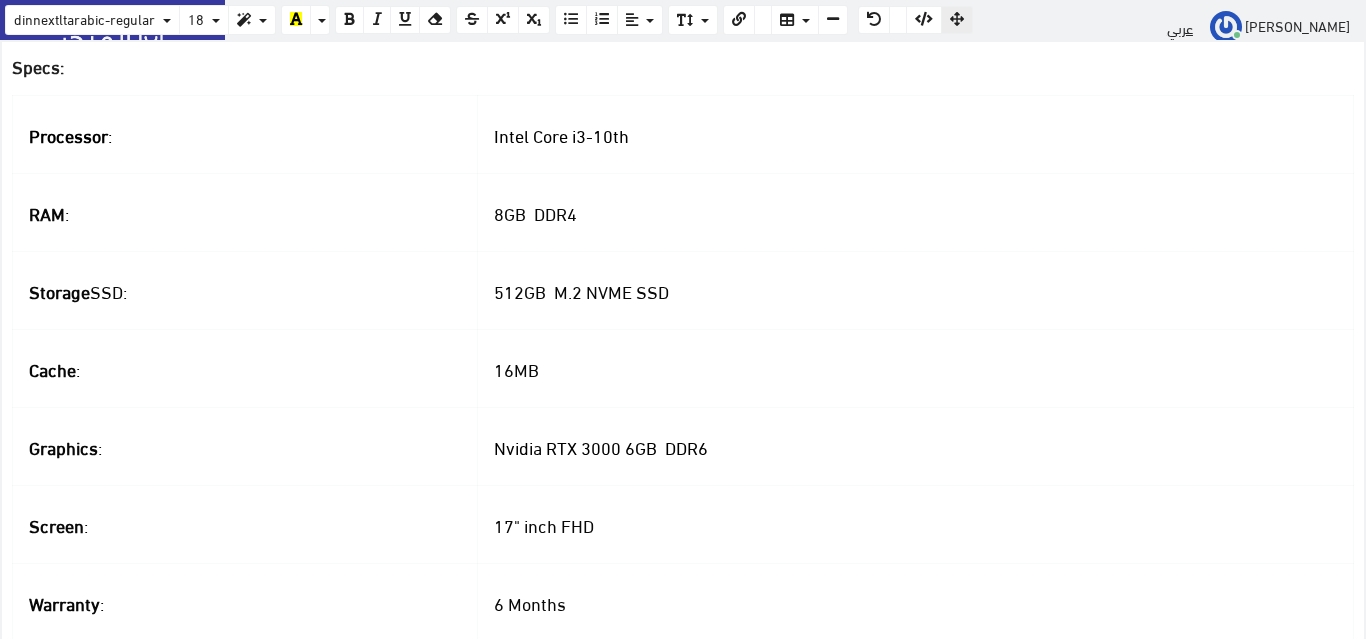 drag, startPoint x: 720, startPoint y: 296, endPoint x: 686, endPoint y: 297, distance: 34.0147 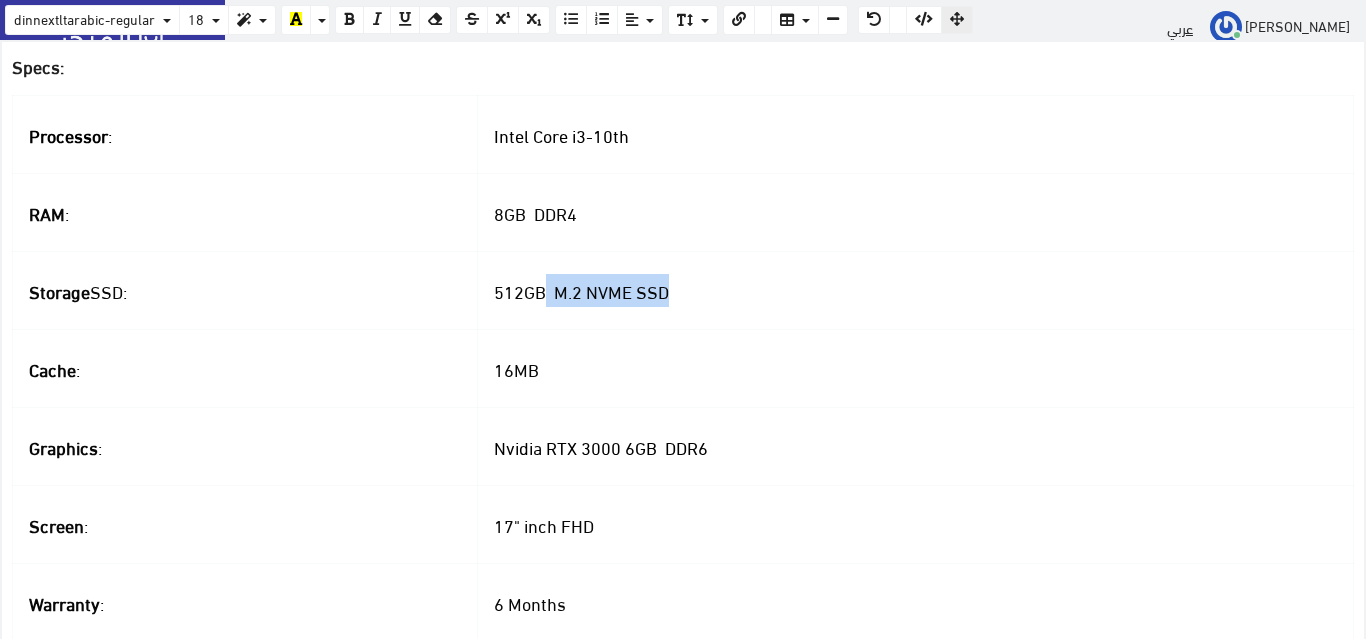 drag, startPoint x: 691, startPoint y: 292, endPoint x: 564, endPoint y: 305, distance: 127.66362 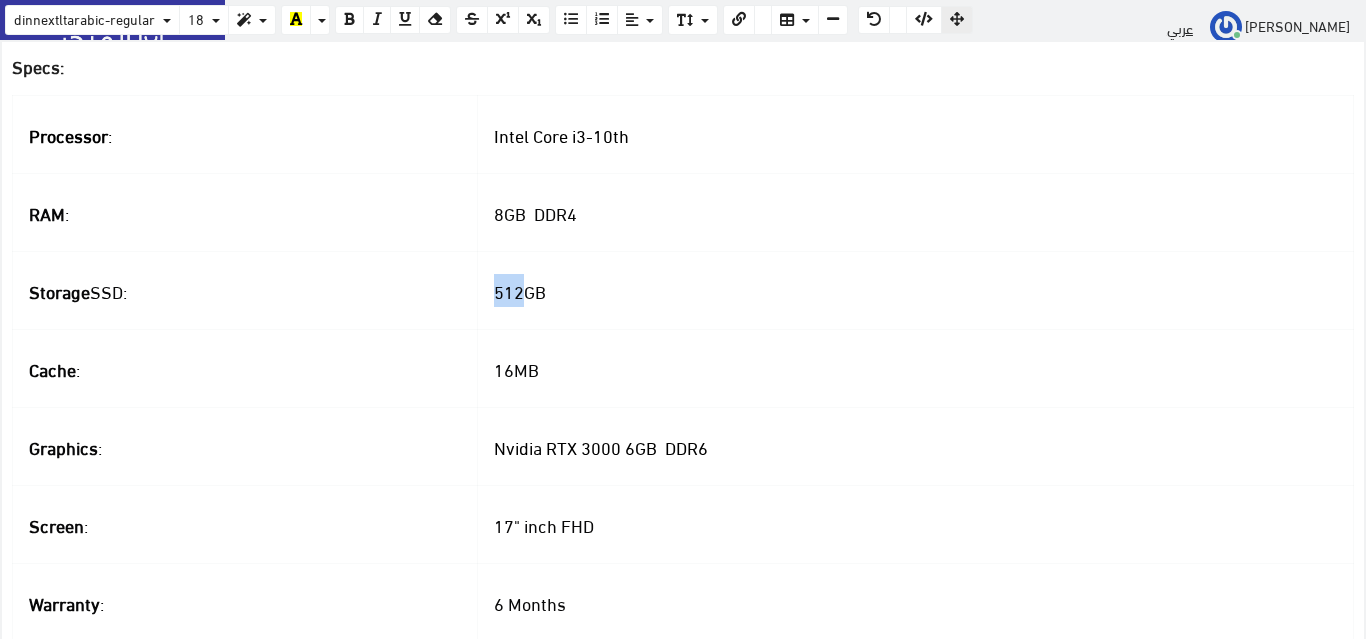 drag, startPoint x: 537, startPoint y: 297, endPoint x: 505, endPoint y: 295, distance: 32.06244 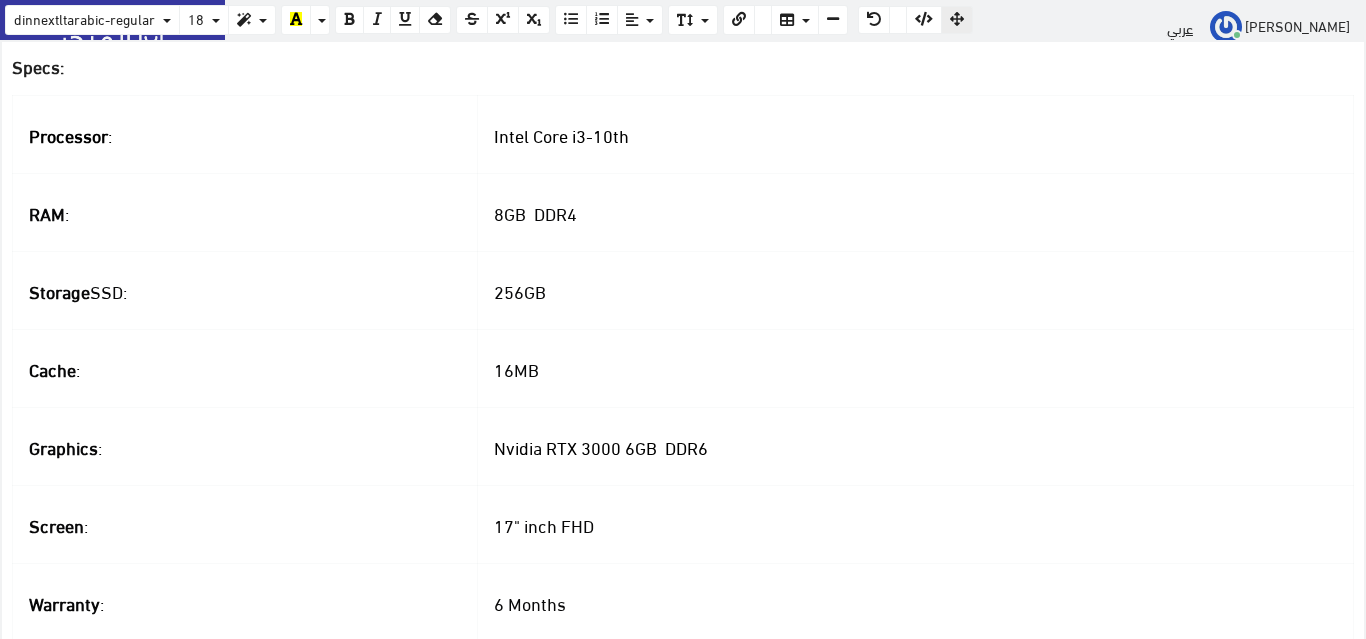 click on "Storage  SSD:" at bounding box center [78, 290] 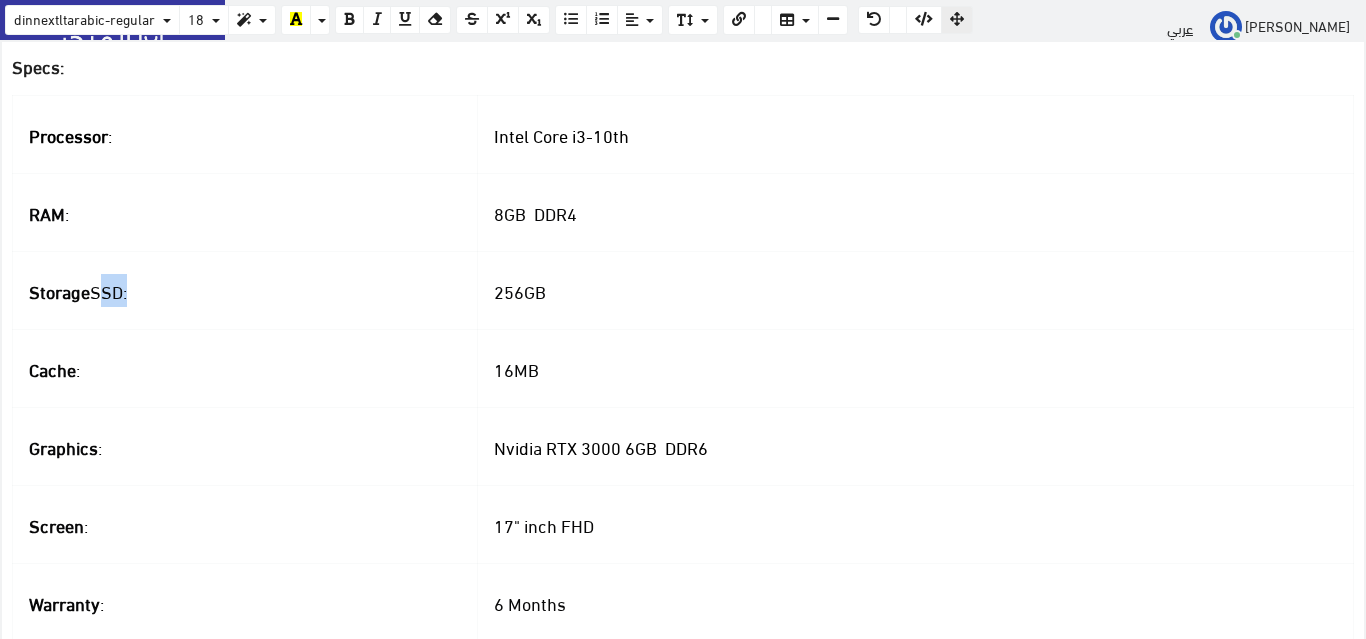 drag, startPoint x: 105, startPoint y: 290, endPoint x: 197, endPoint y: 322, distance: 97.406364 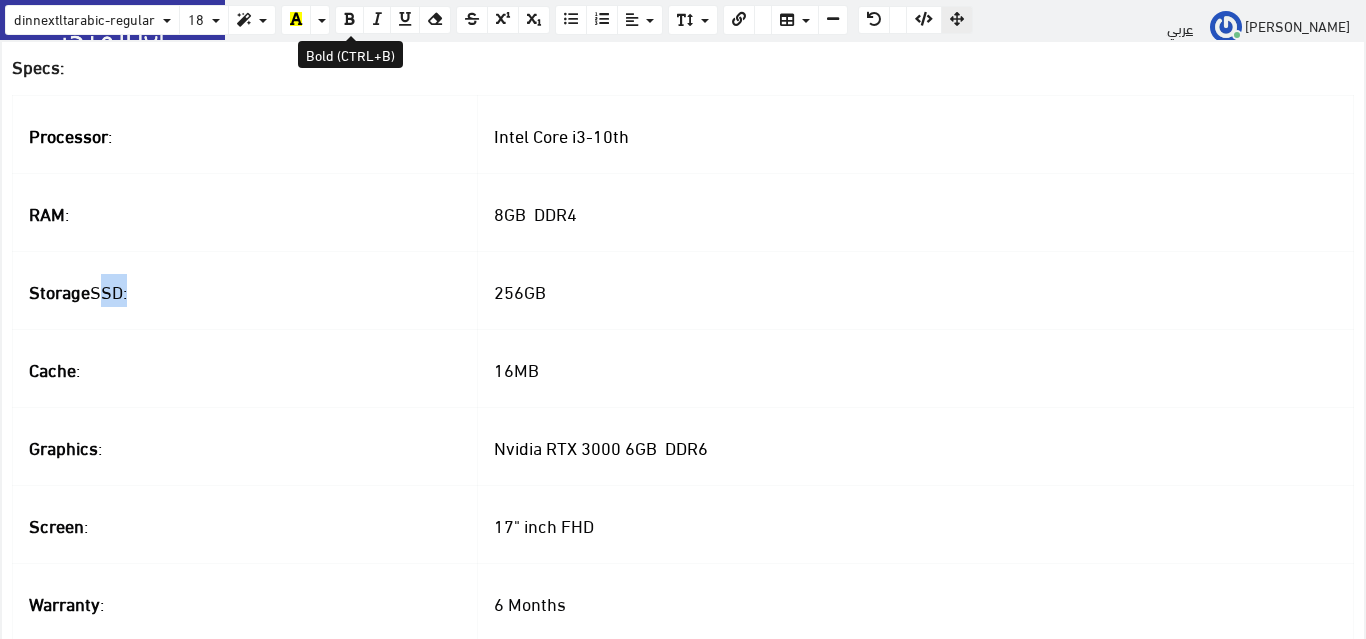 click at bounding box center [349, 20] 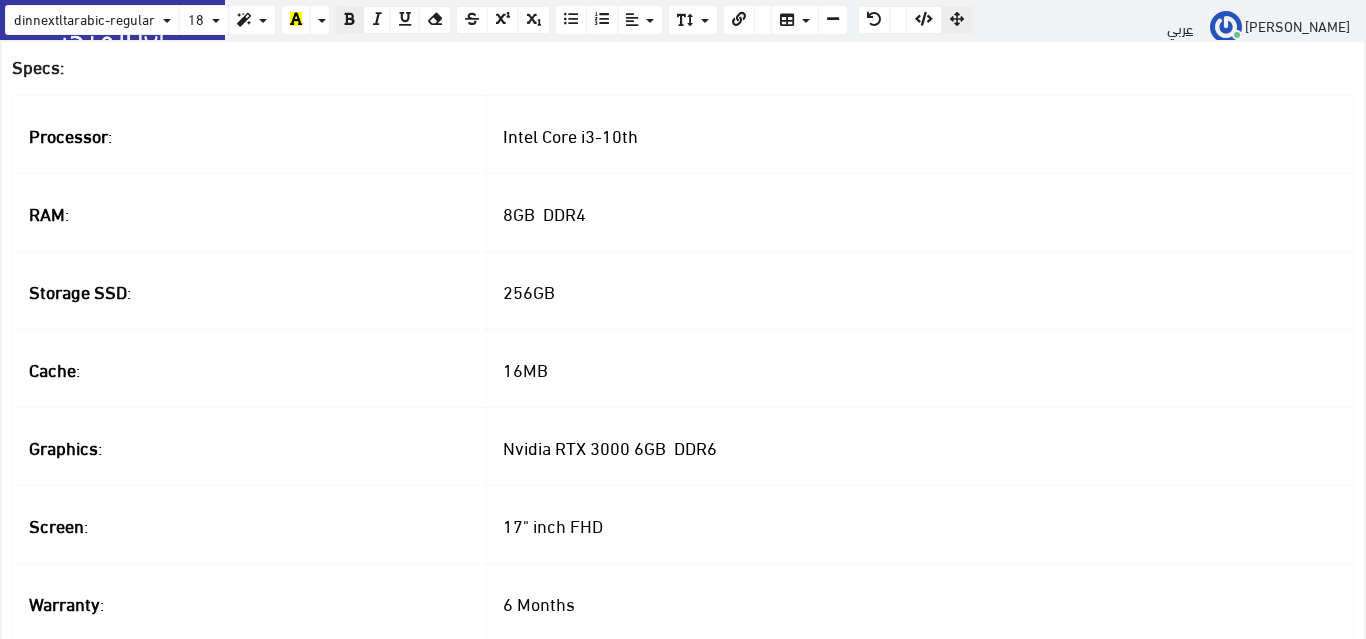 click on "Cache :" at bounding box center [250, 368] 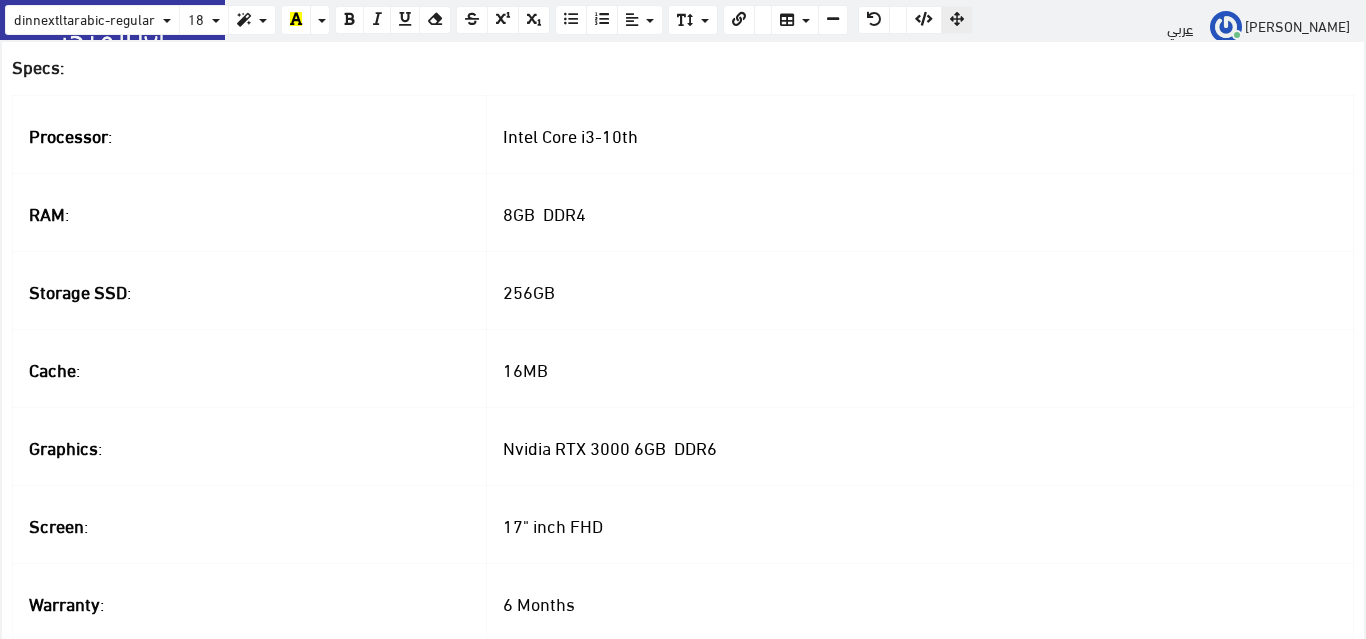 drag, startPoint x: 9, startPoint y: 338, endPoint x: 97, endPoint y: 336, distance: 88.02273 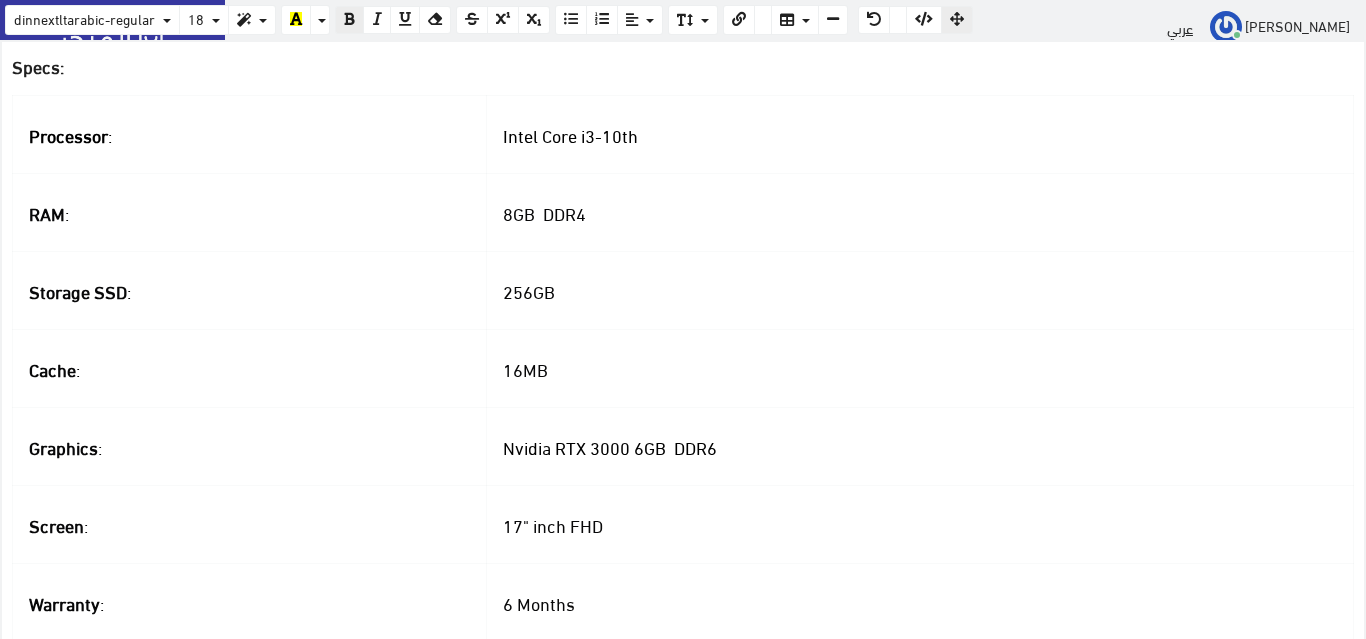 click on "Storage   SSD :" at bounding box center (250, 290) 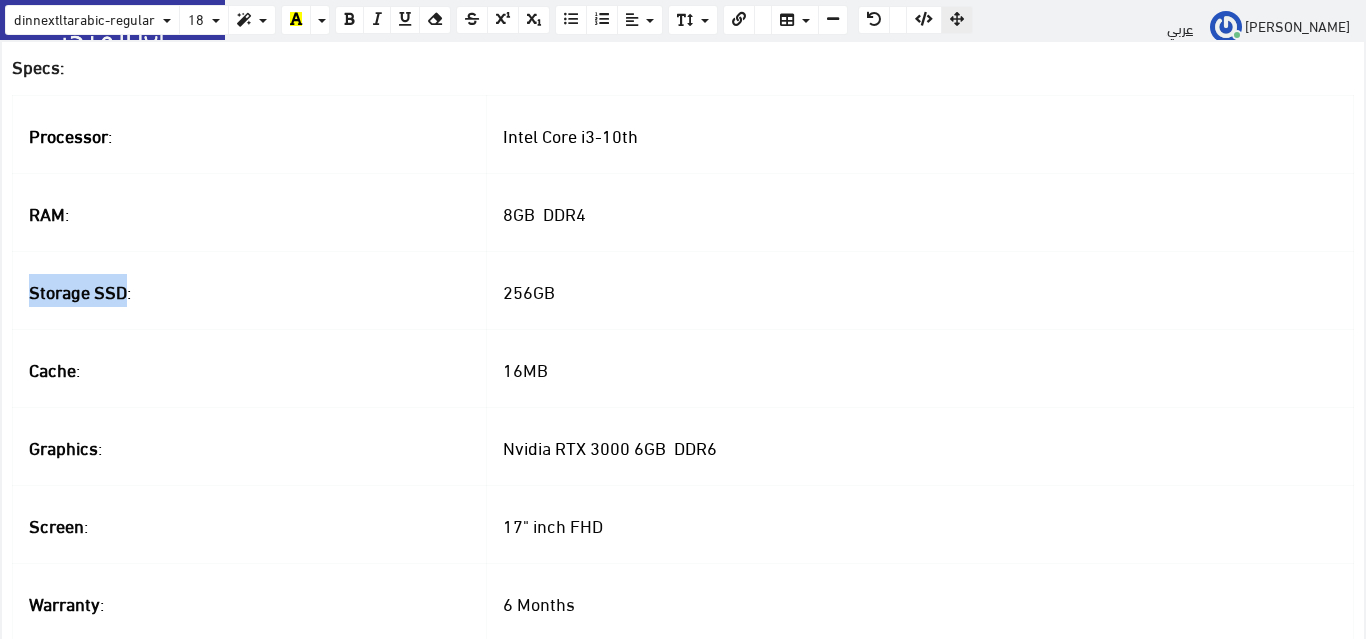 drag, startPoint x: 33, startPoint y: 294, endPoint x: 126, endPoint y: 293, distance: 93.00538 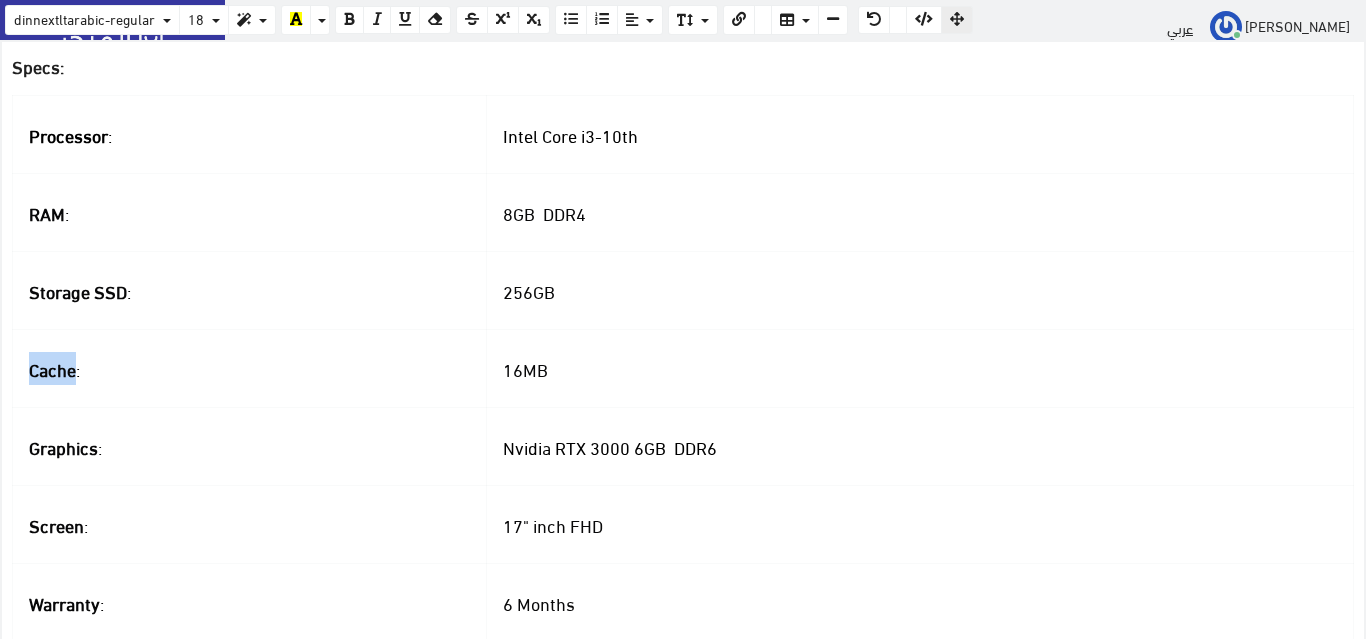 drag, startPoint x: 76, startPoint y: 373, endPoint x: 25, endPoint y: 374, distance: 51.009804 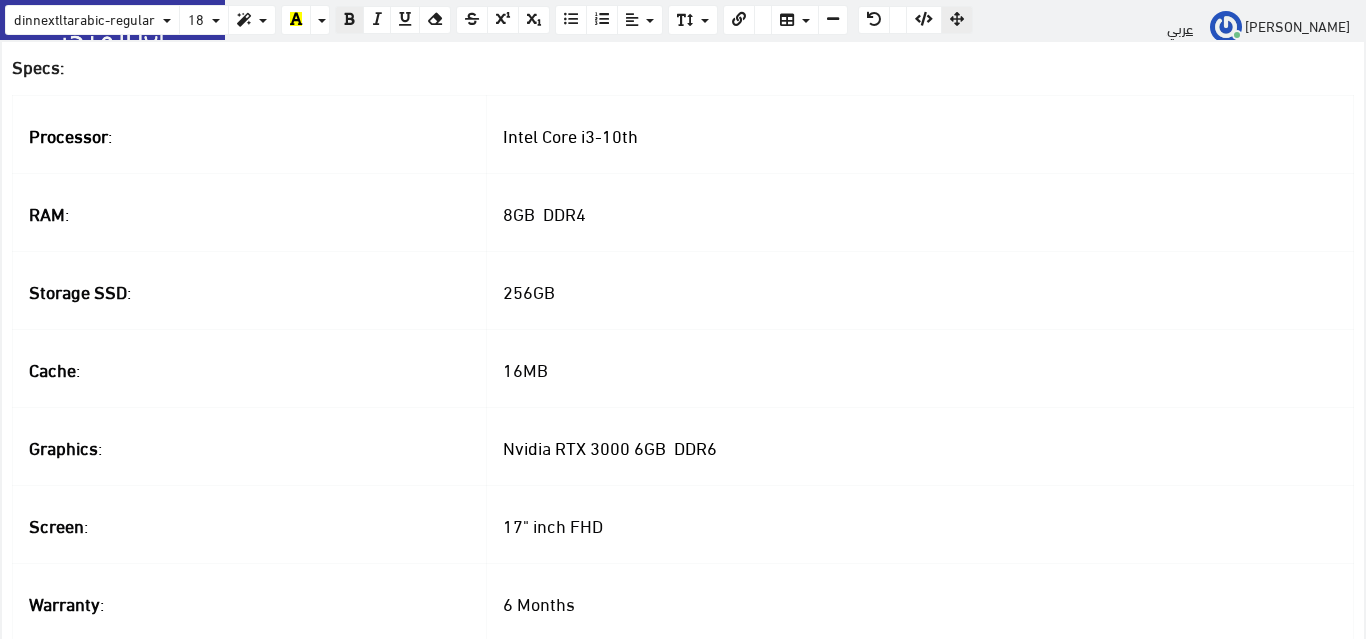 scroll, scrollTop: 0, scrollLeft: 0, axis: both 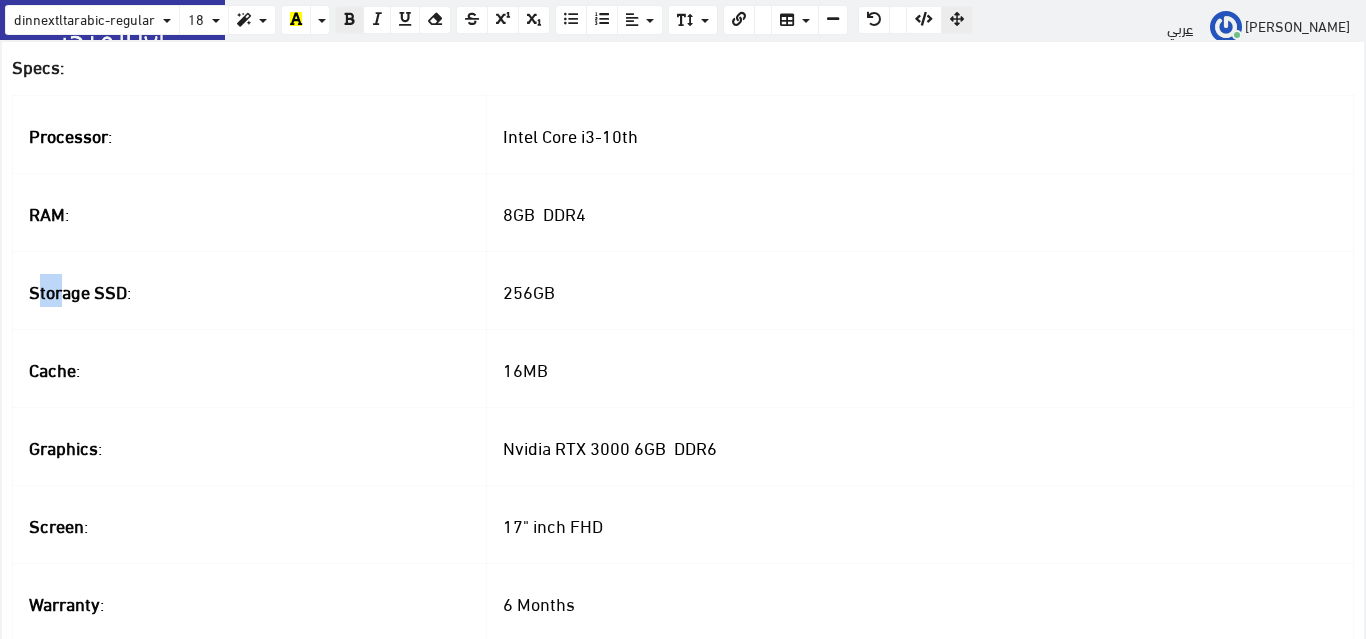 drag, startPoint x: 35, startPoint y: 290, endPoint x: 60, endPoint y: 290, distance: 25 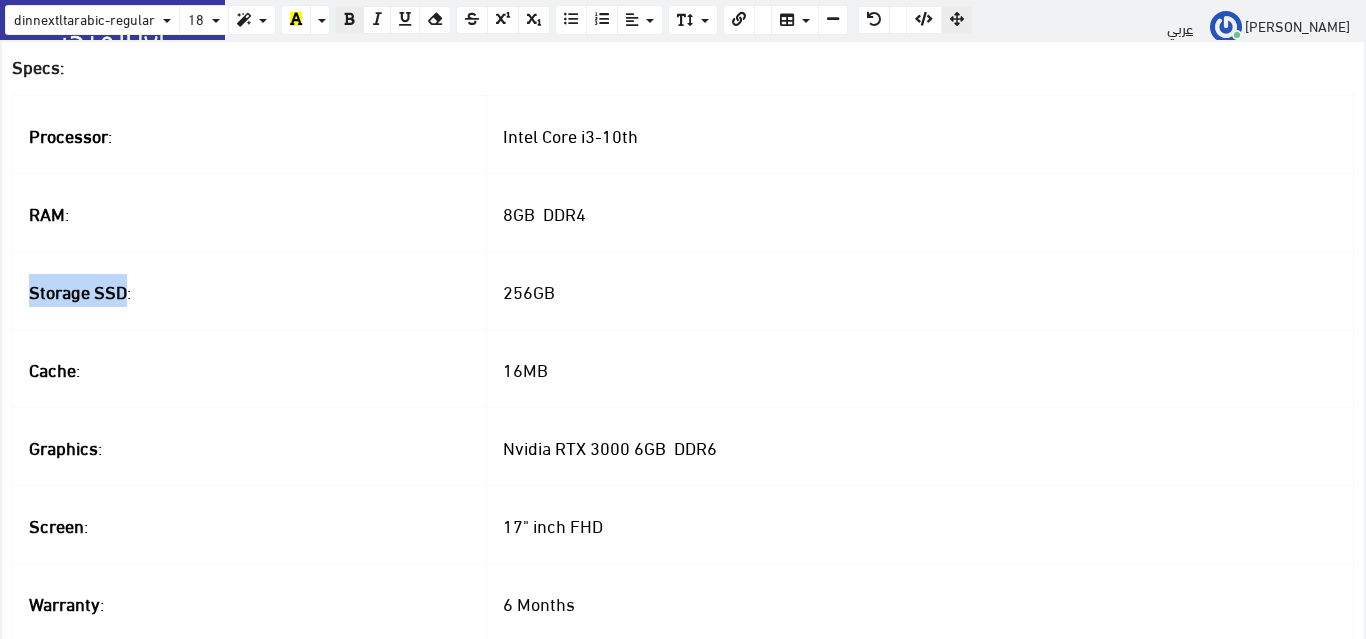 drag, startPoint x: 37, startPoint y: 291, endPoint x: 127, endPoint y: 300, distance: 90.44888 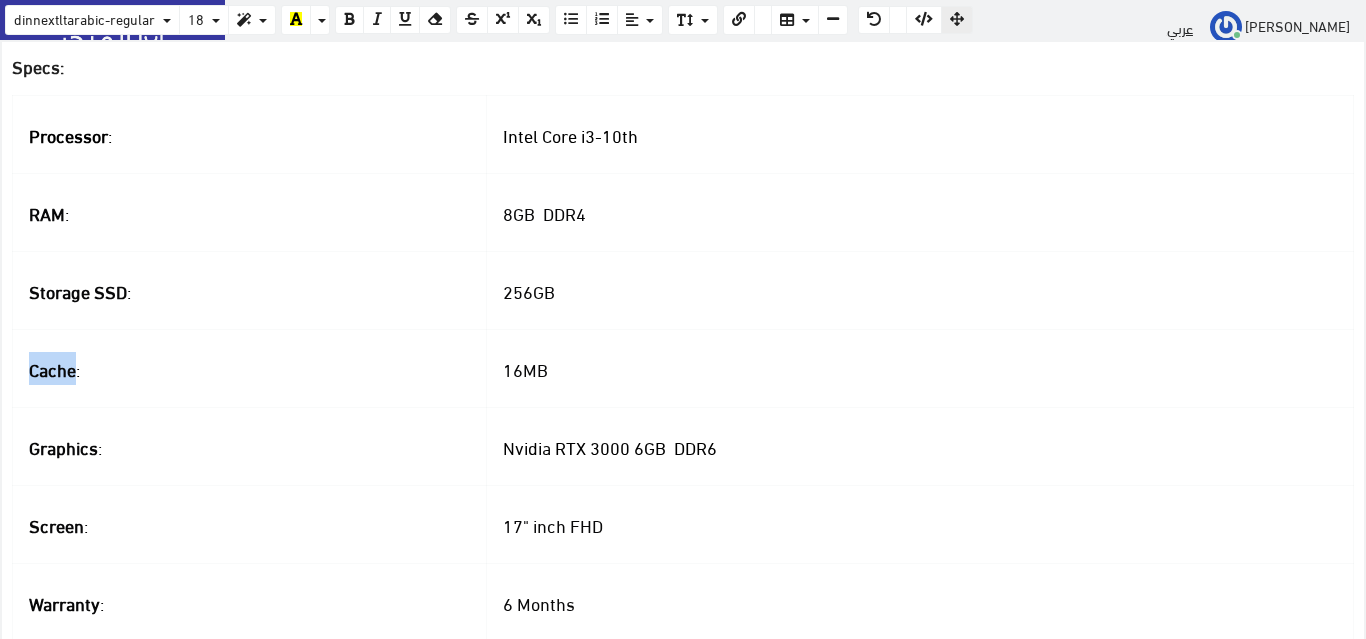 drag, startPoint x: 78, startPoint y: 369, endPoint x: 32, endPoint y: 370, distance: 46.010868 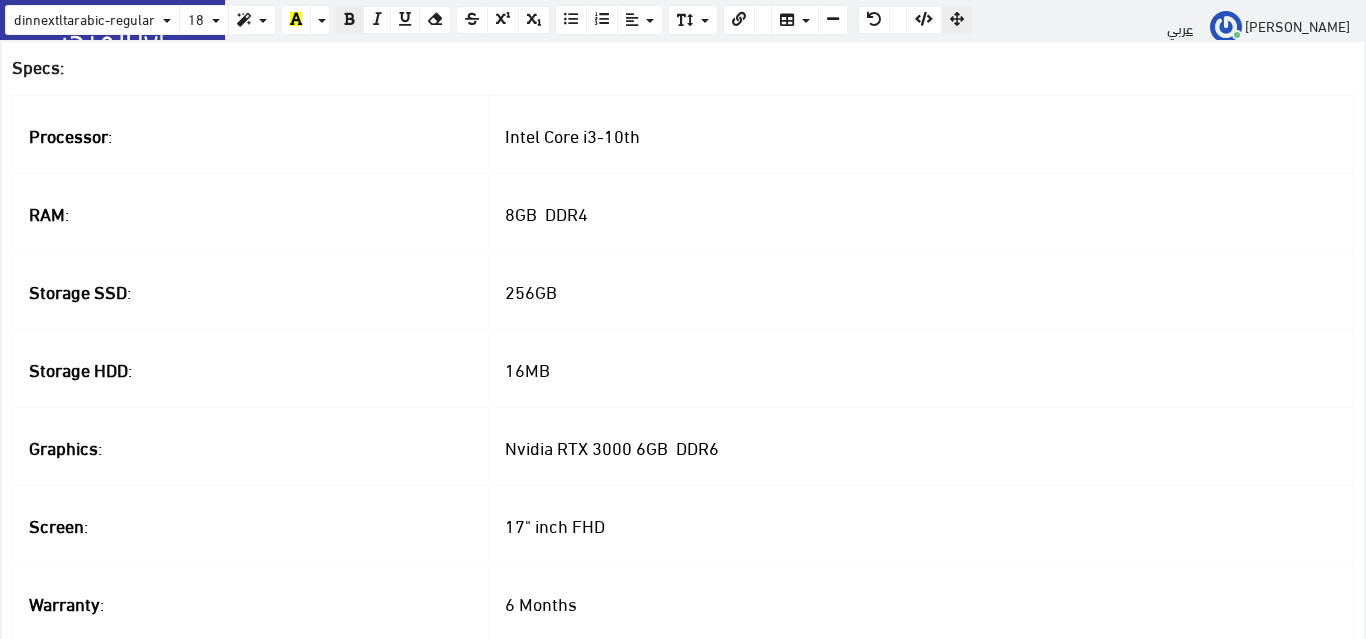 click on "256GB" at bounding box center [531, 290] 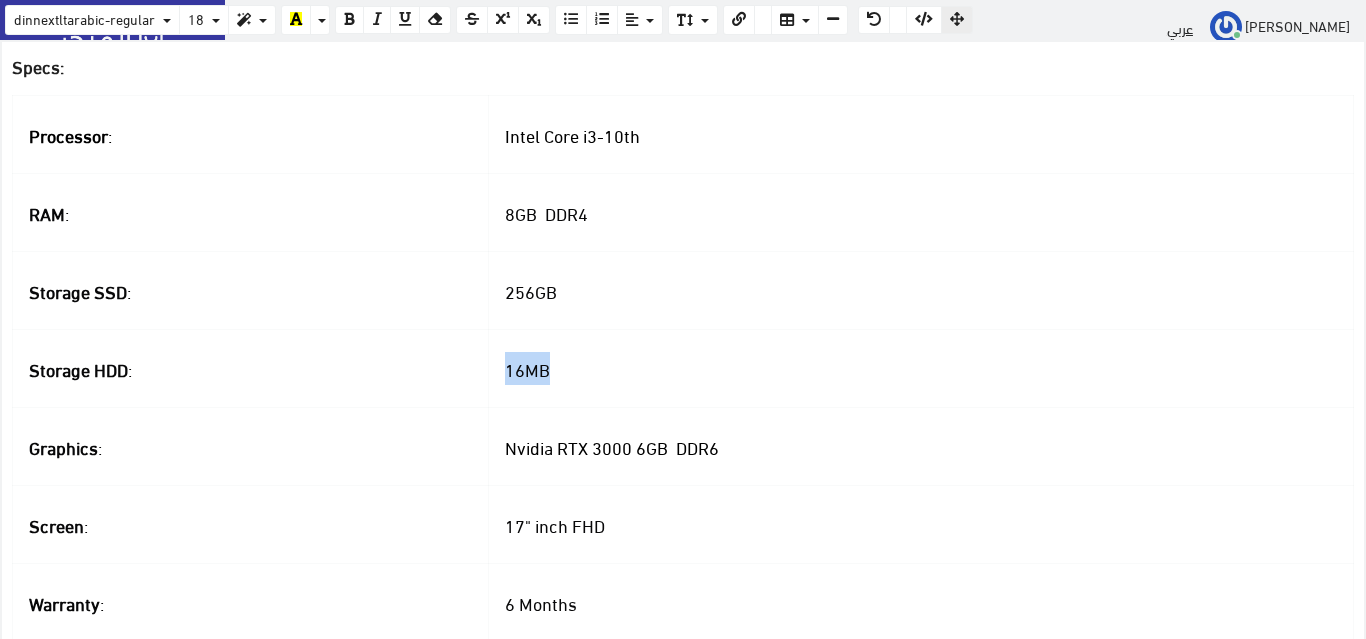 drag, startPoint x: 556, startPoint y: 365, endPoint x: 519, endPoint y: 365, distance: 37 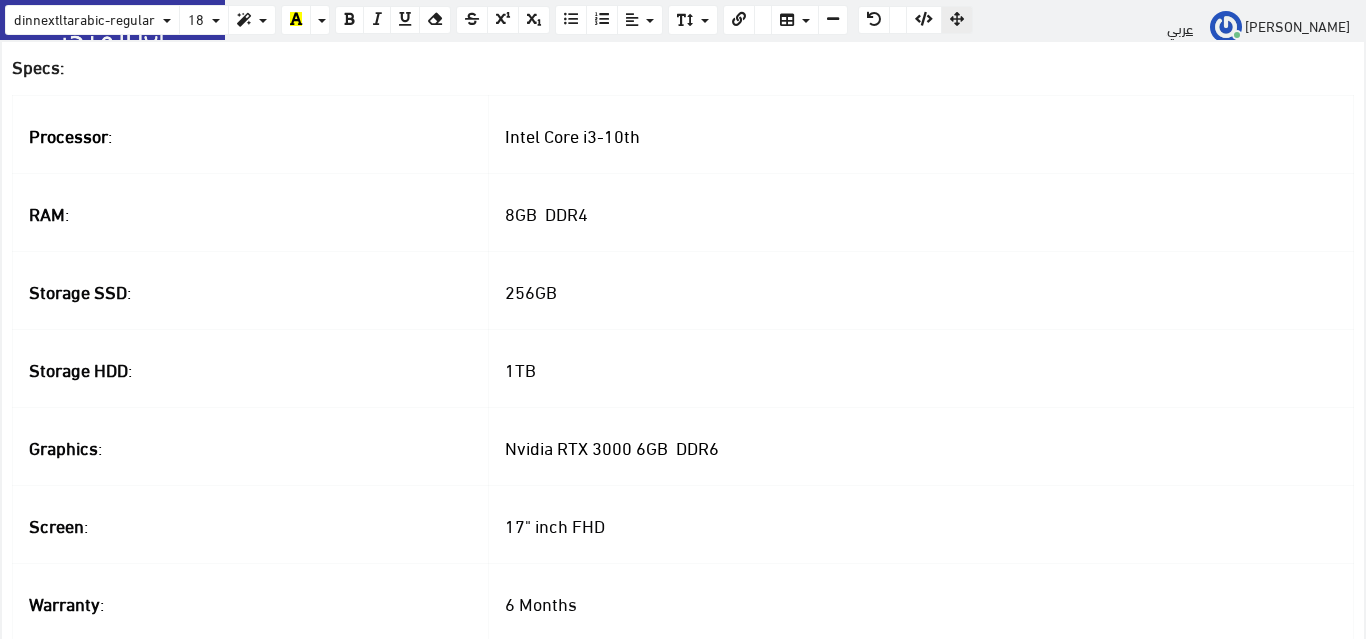 click on "Nvidia RTX 3000 6GB  DDR6" at bounding box center [921, 446] 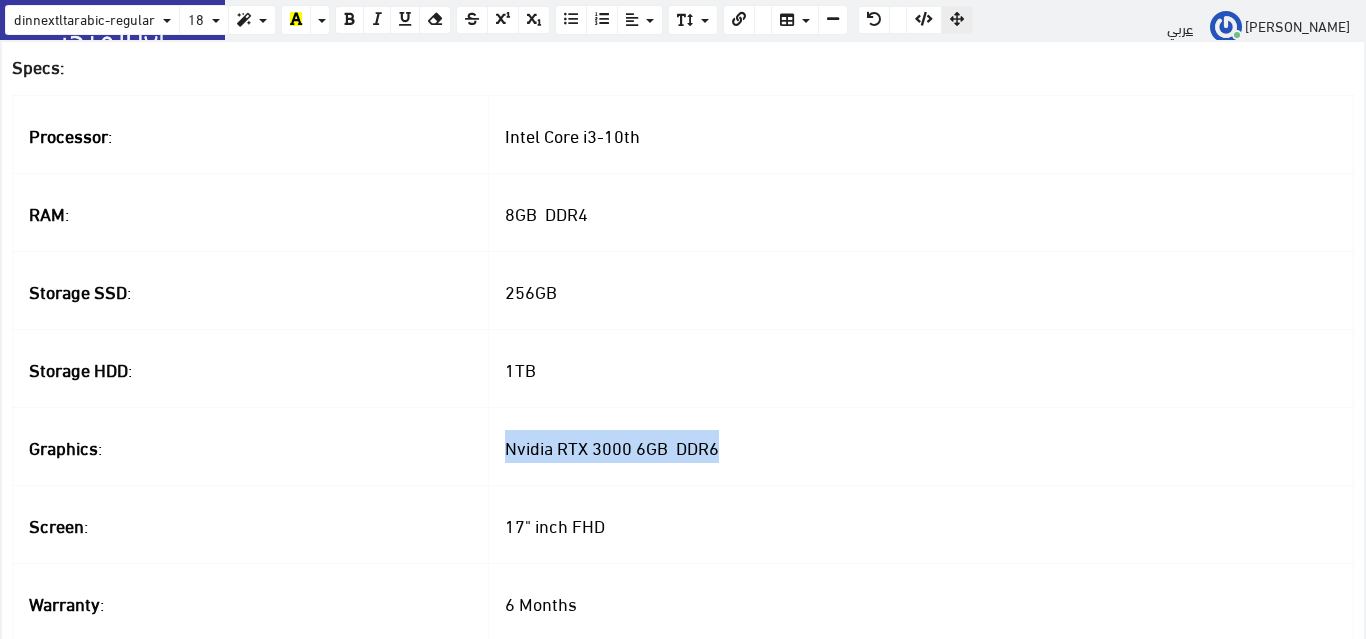 drag, startPoint x: 727, startPoint y: 448, endPoint x: 518, endPoint y: 445, distance: 209.02153 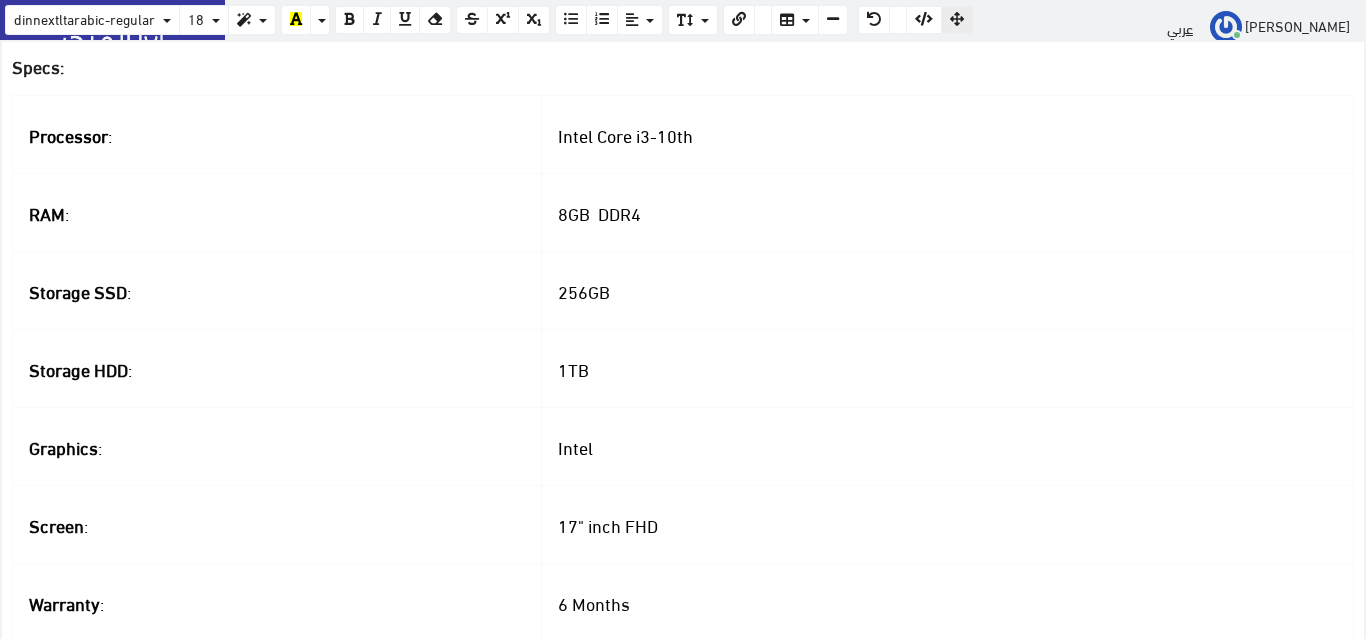 click on "17" inch FHD" at bounding box center (608, 524) 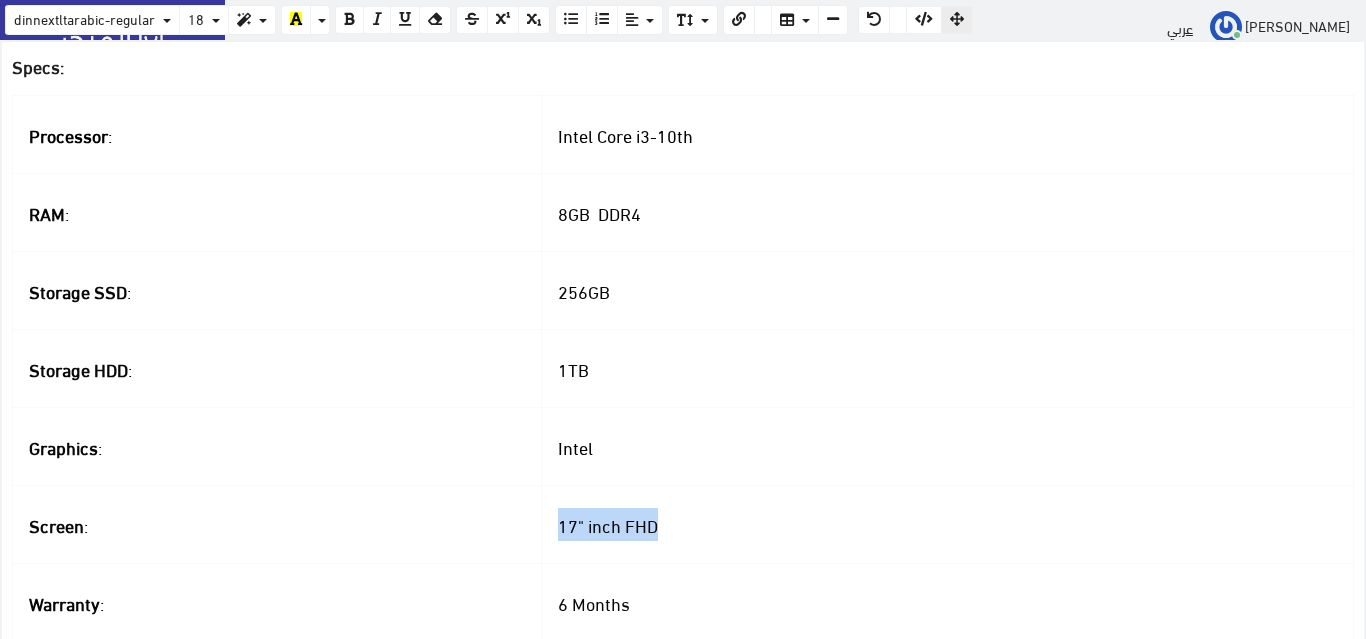 drag, startPoint x: 684, startPoint y: 532, endPoint x: 608, endPoint y: 538, distance: 76.23647 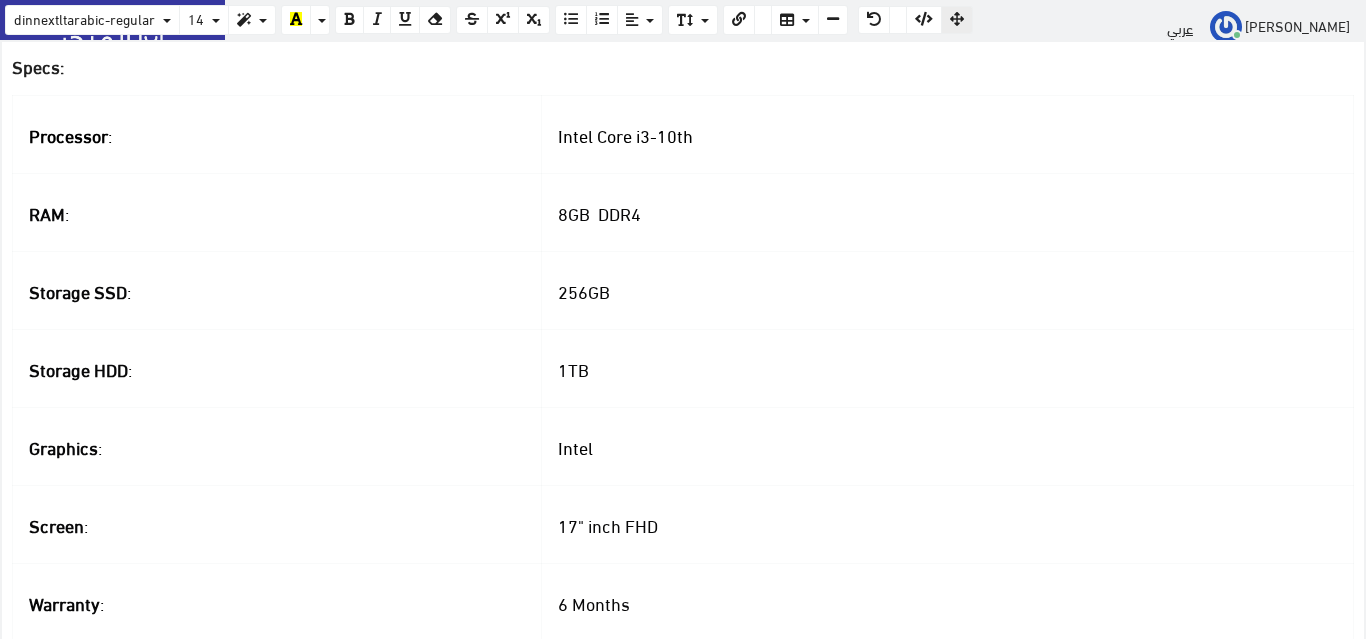 drag, startPoint x: 731, startPoint y: 350, endPoint x: 745, endPoint y: 144, distance: 206.47517 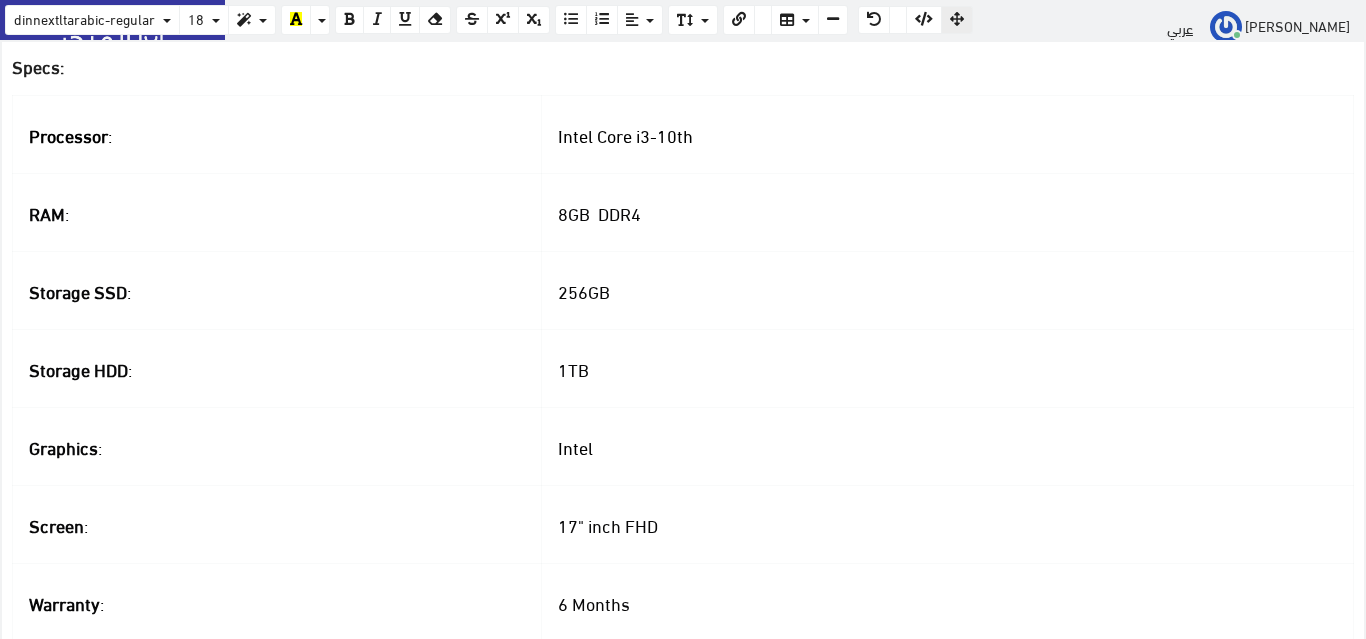 click on "Intel" at bounding box center [947, 446] 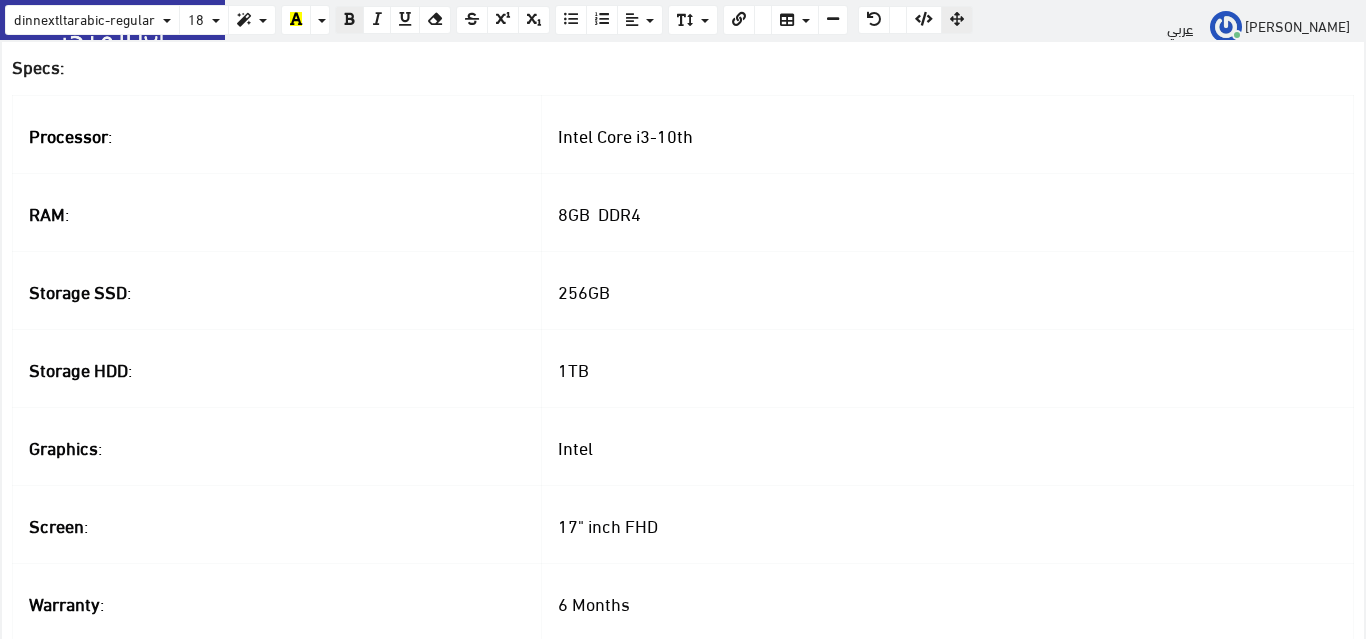 drag, startPoint x: 222, startPoint y: 590, endPoint x: 325, endPoint y: 609, distance: 104.73777 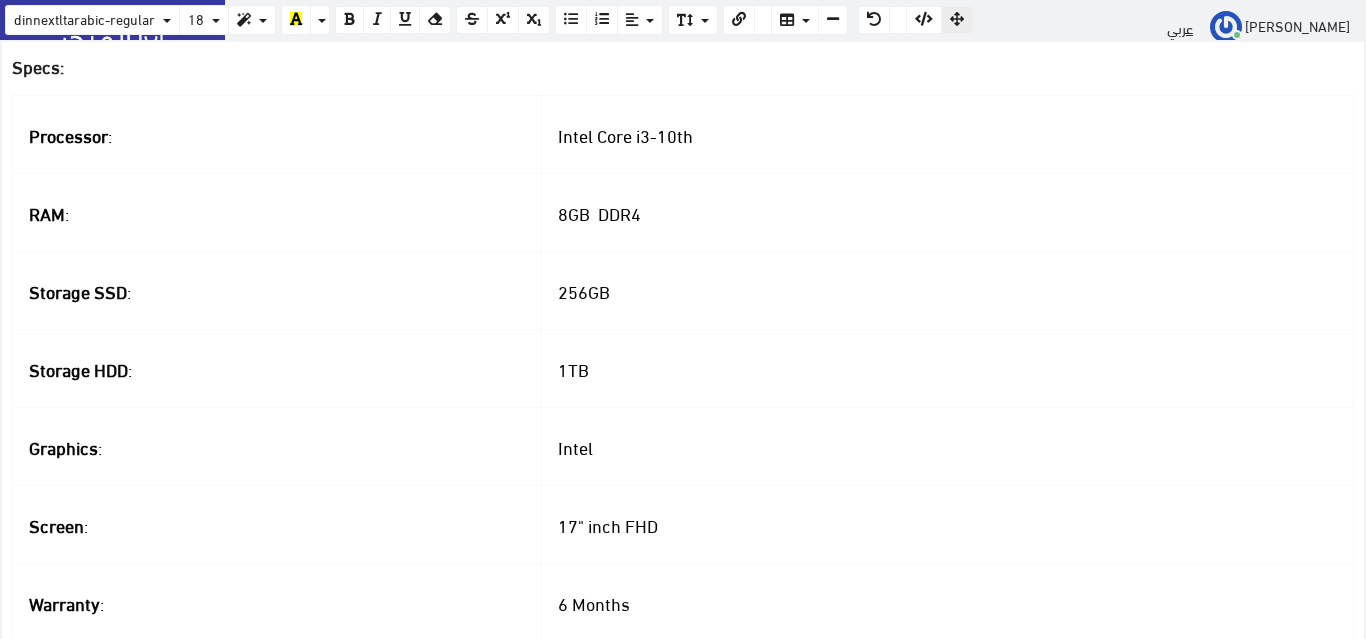 click on "Graphics :" at bounding box center [277, 446] 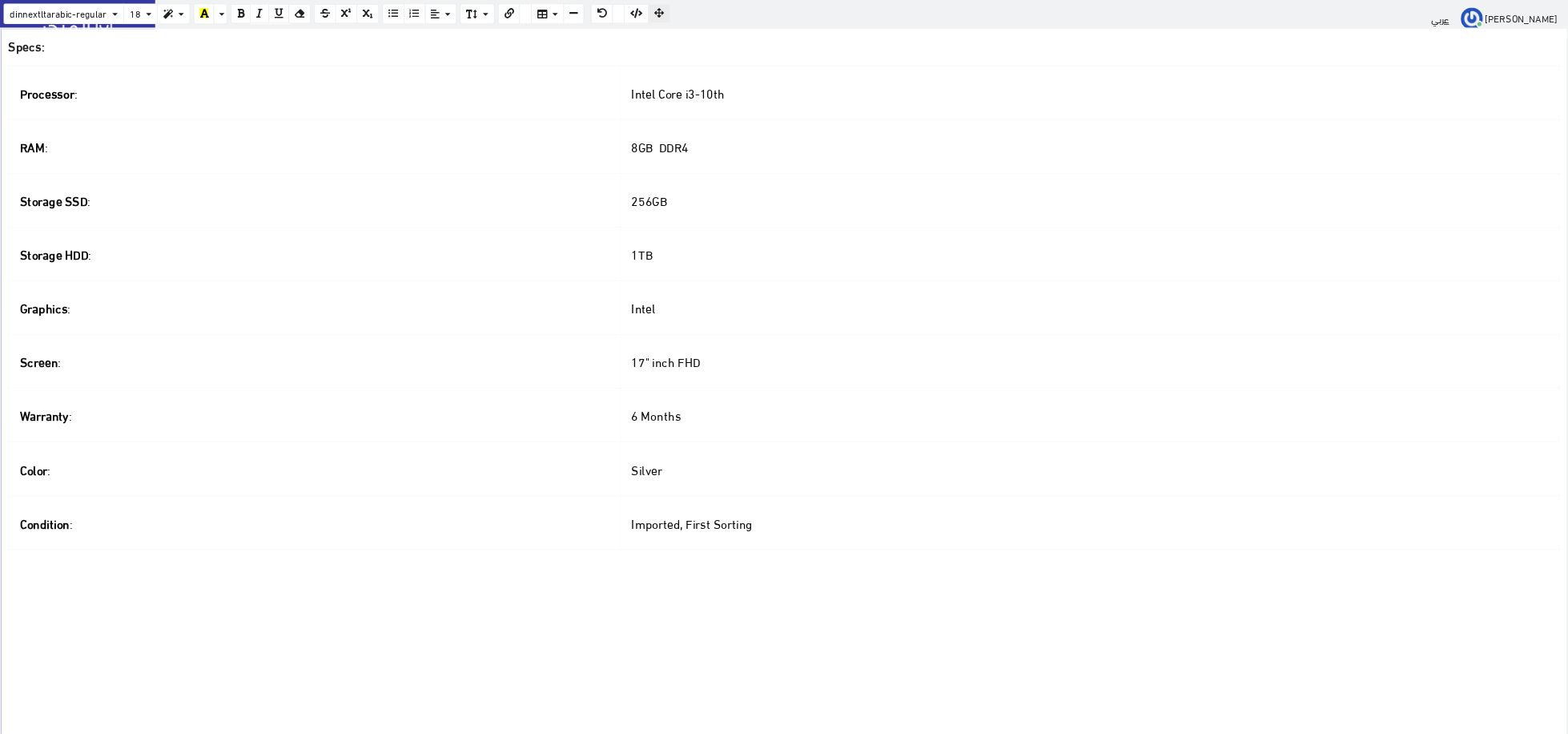 scroll, scrollTop: 292, scrollLeft: 0, axis: vertical 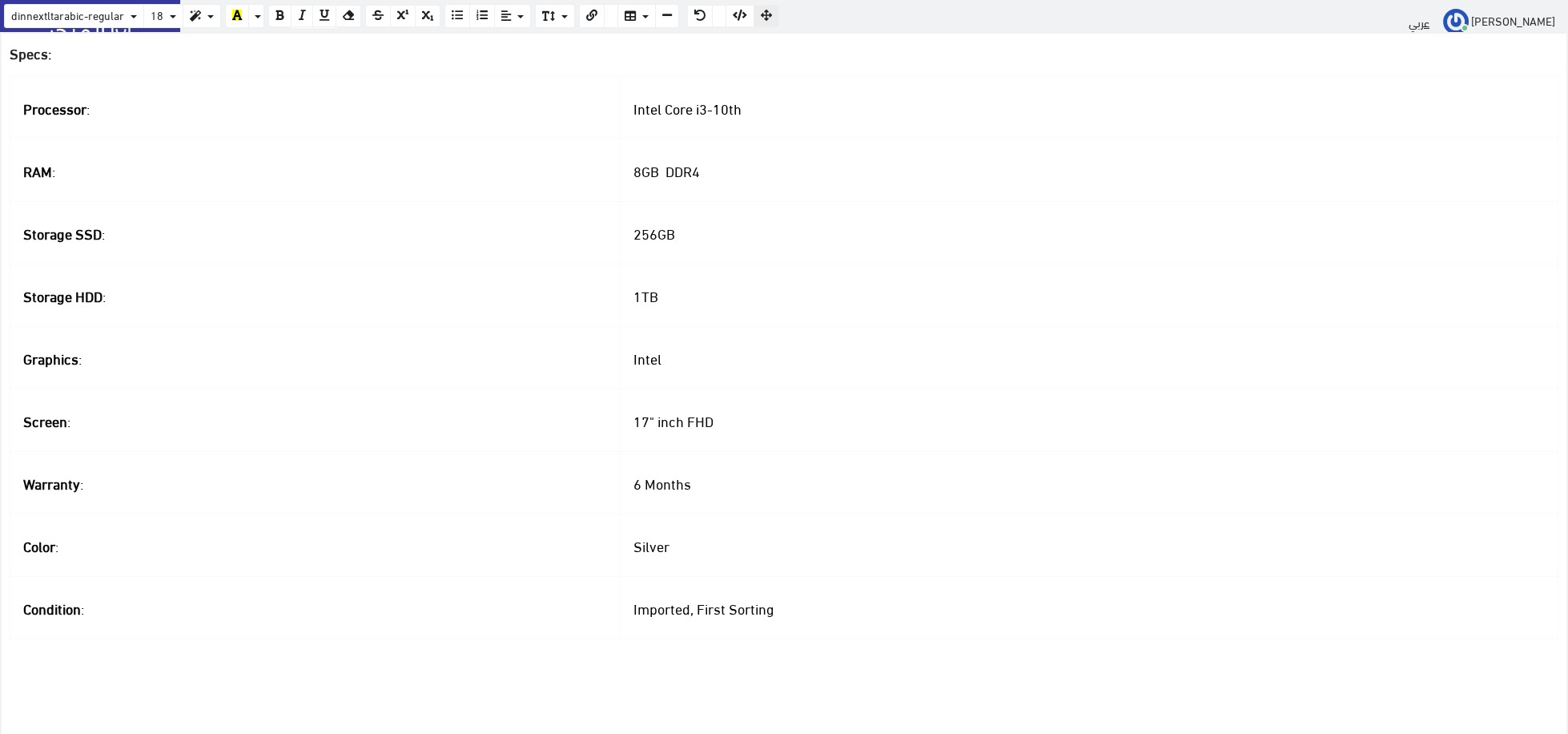click on "Silver" at bounding box center [651, 545] 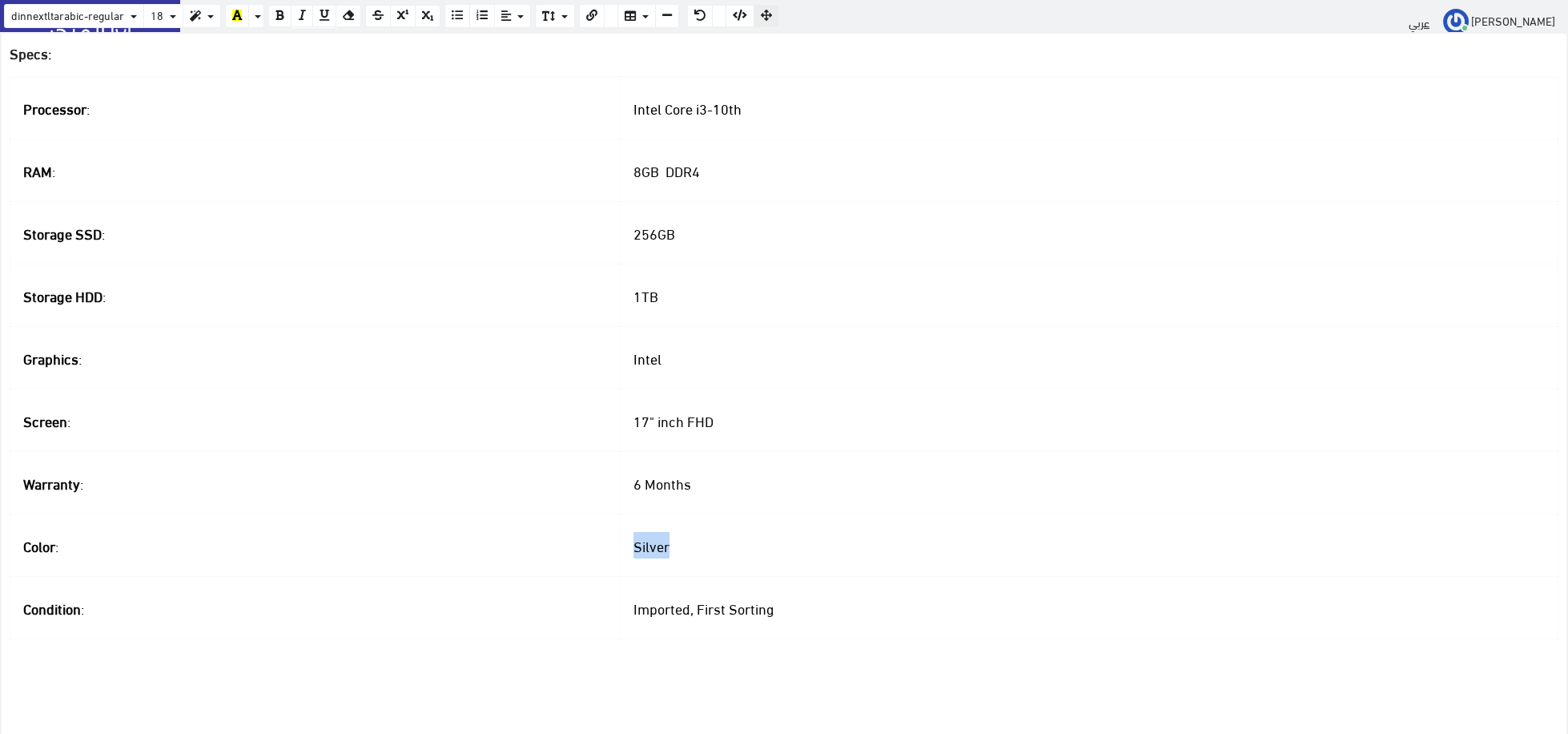 click on "Silver" at bounding box center (651, 545) 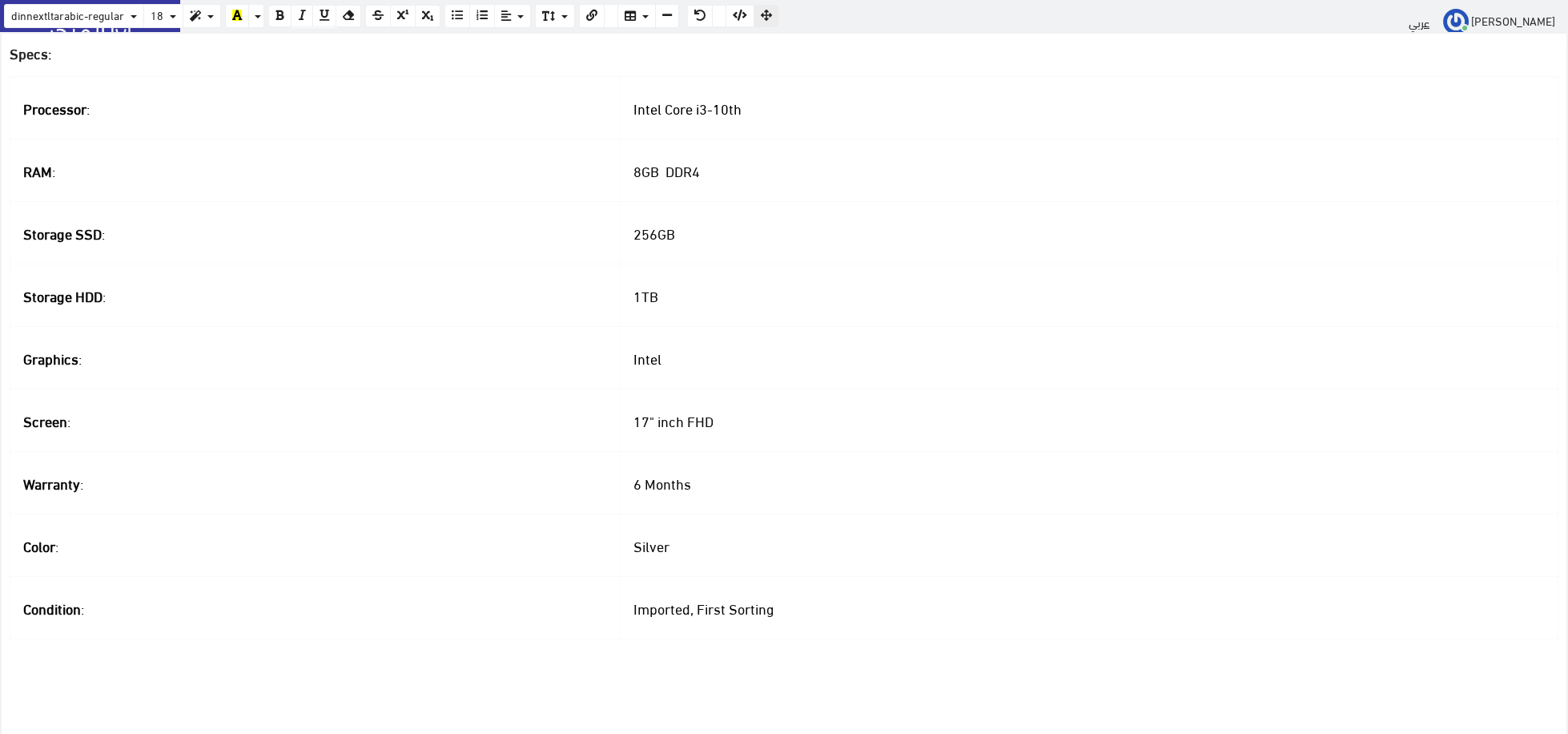 click on "17" inch FHD" at bounding box center (673, 420) 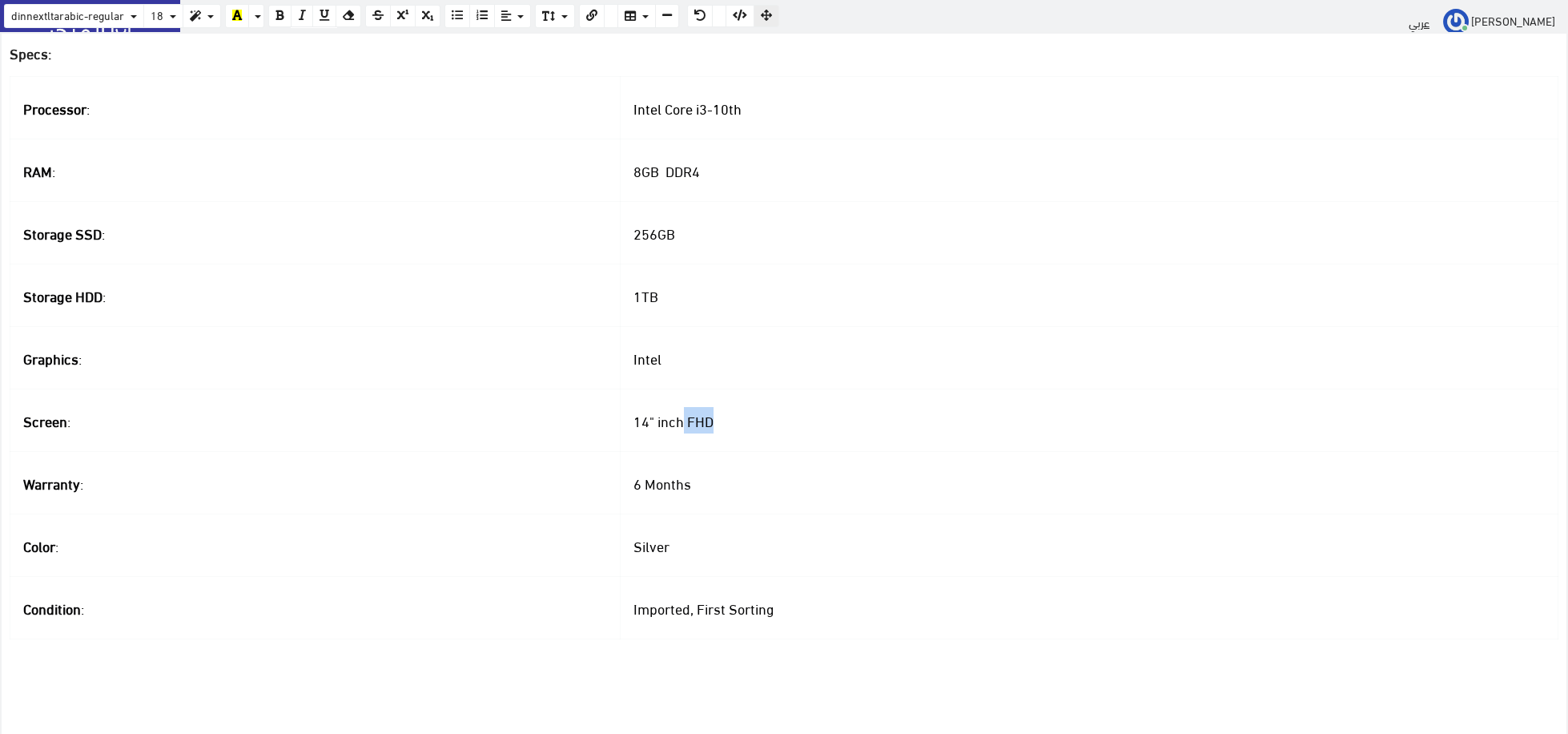 drag, startPoint x: 734, startPoint y: 430, endPoint x: 694, endPoint y: 422, distance: 40.792156 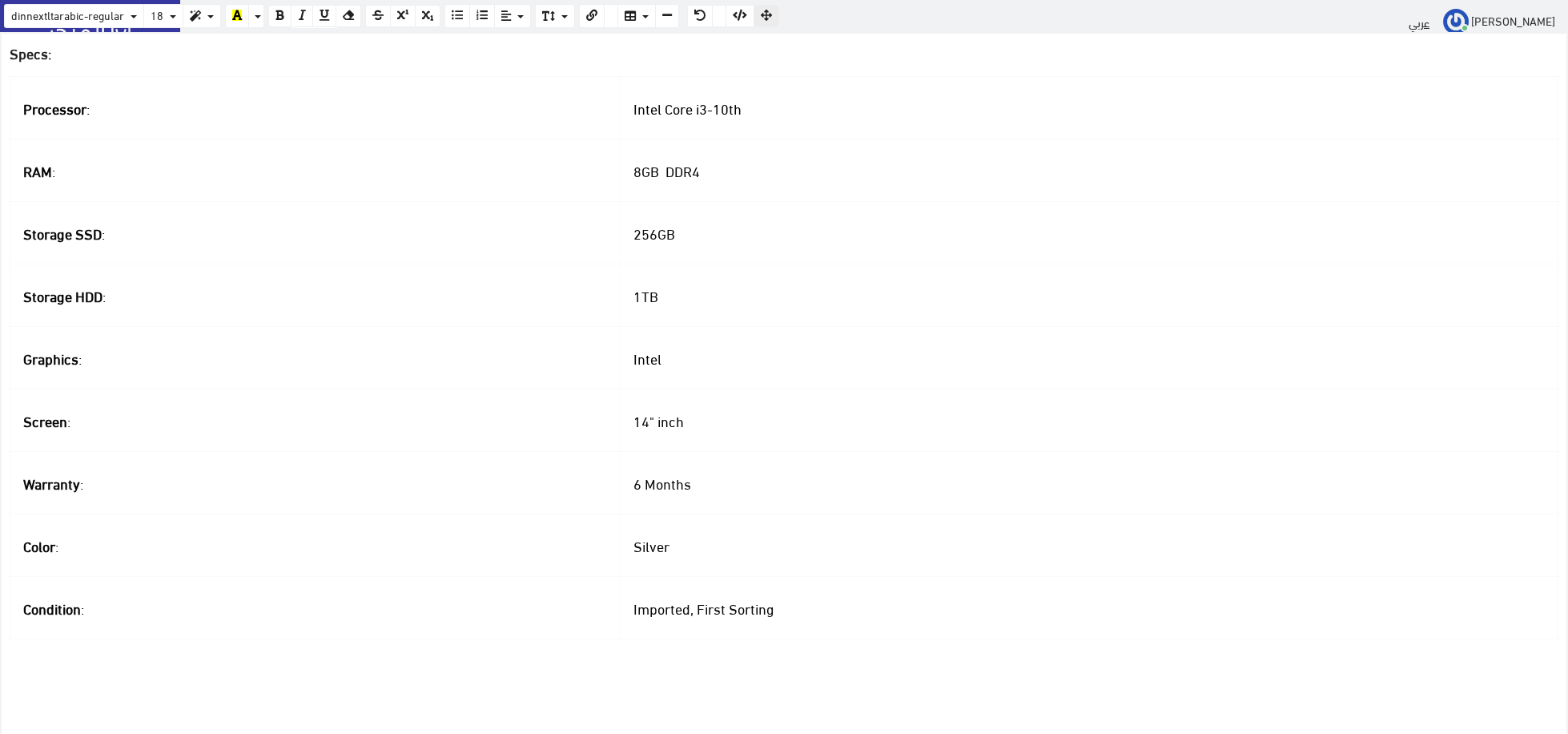 click on "Silver" at bounding box center [651, 545] 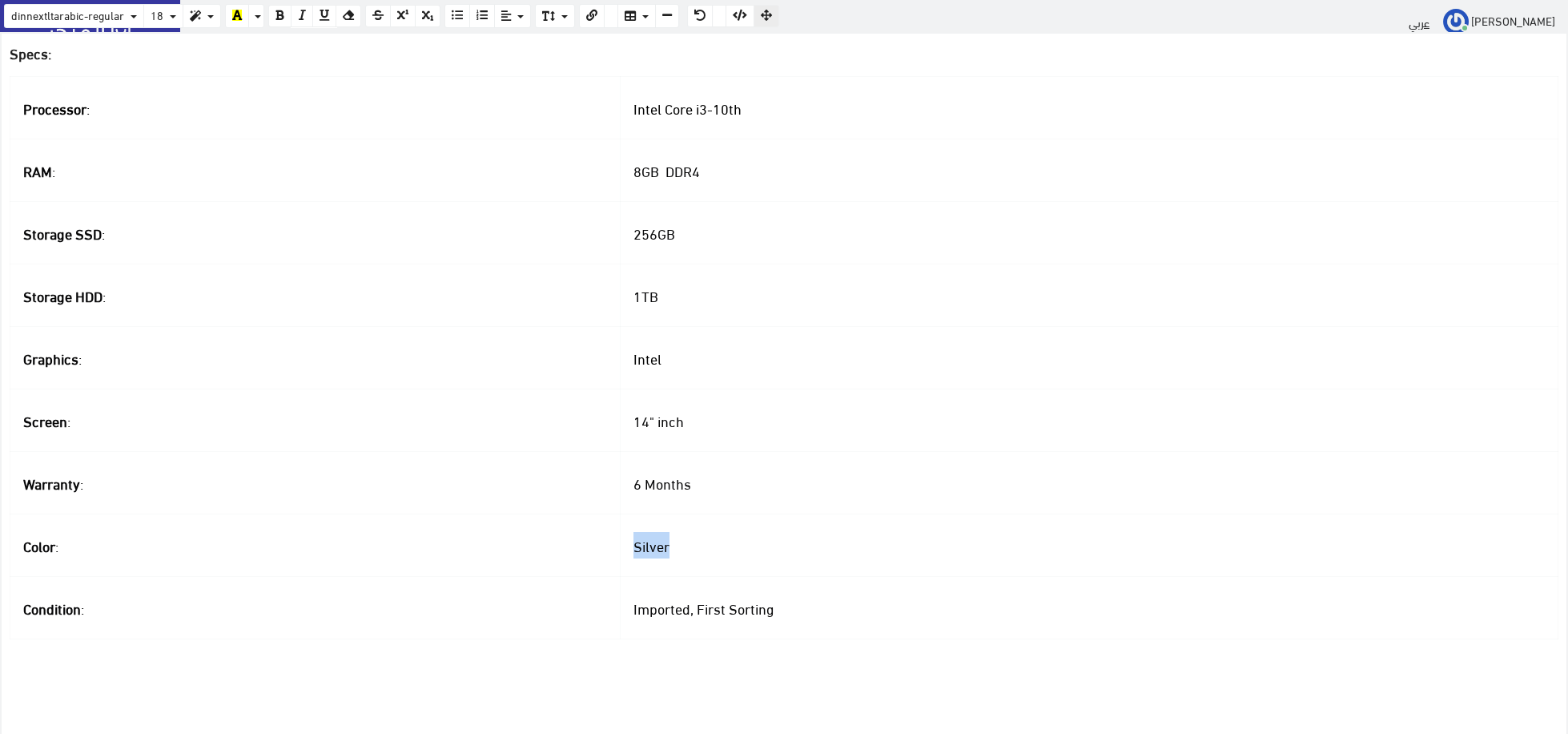 click on "Silver" at bounding box center [651, 545] 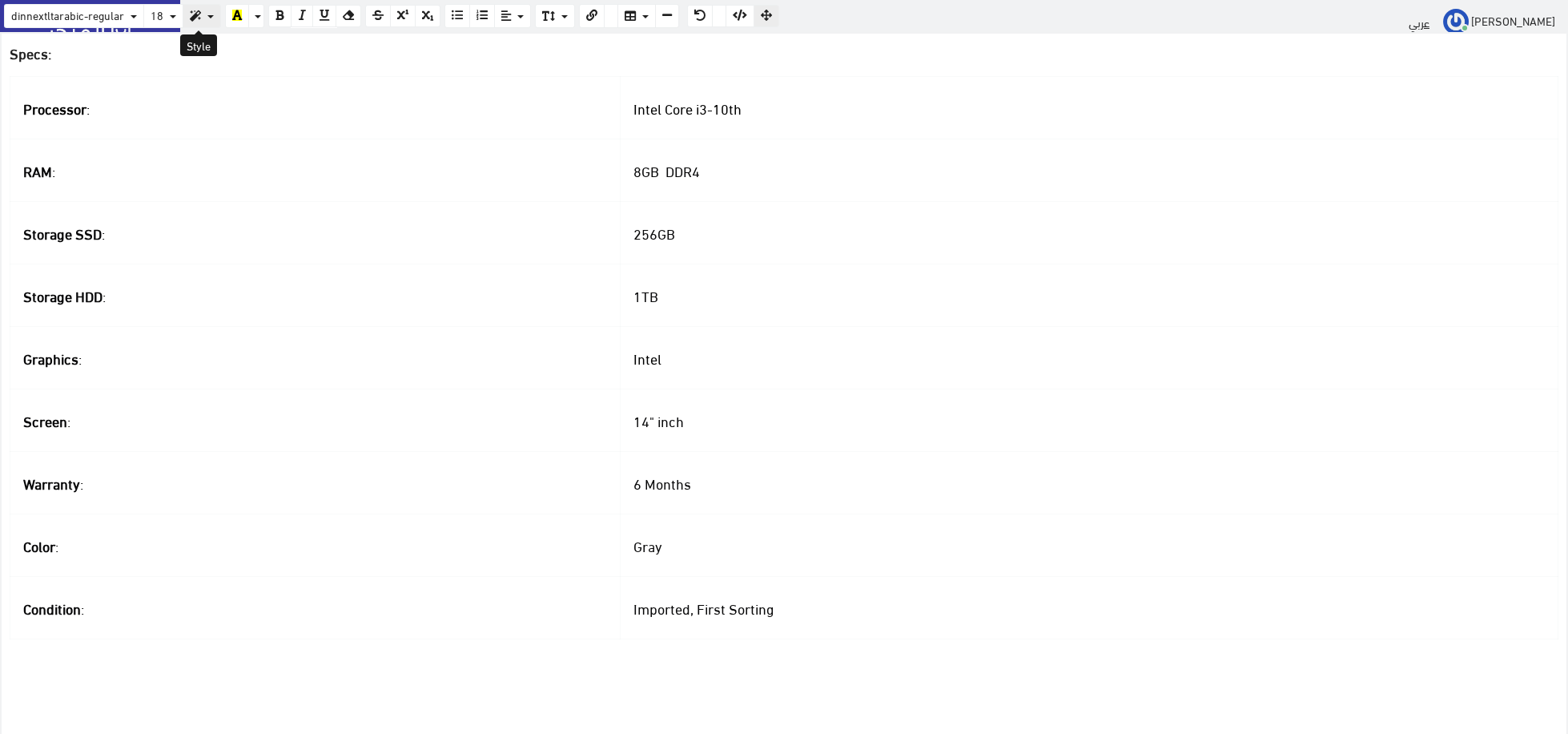 click at bounding box center [202, 16] 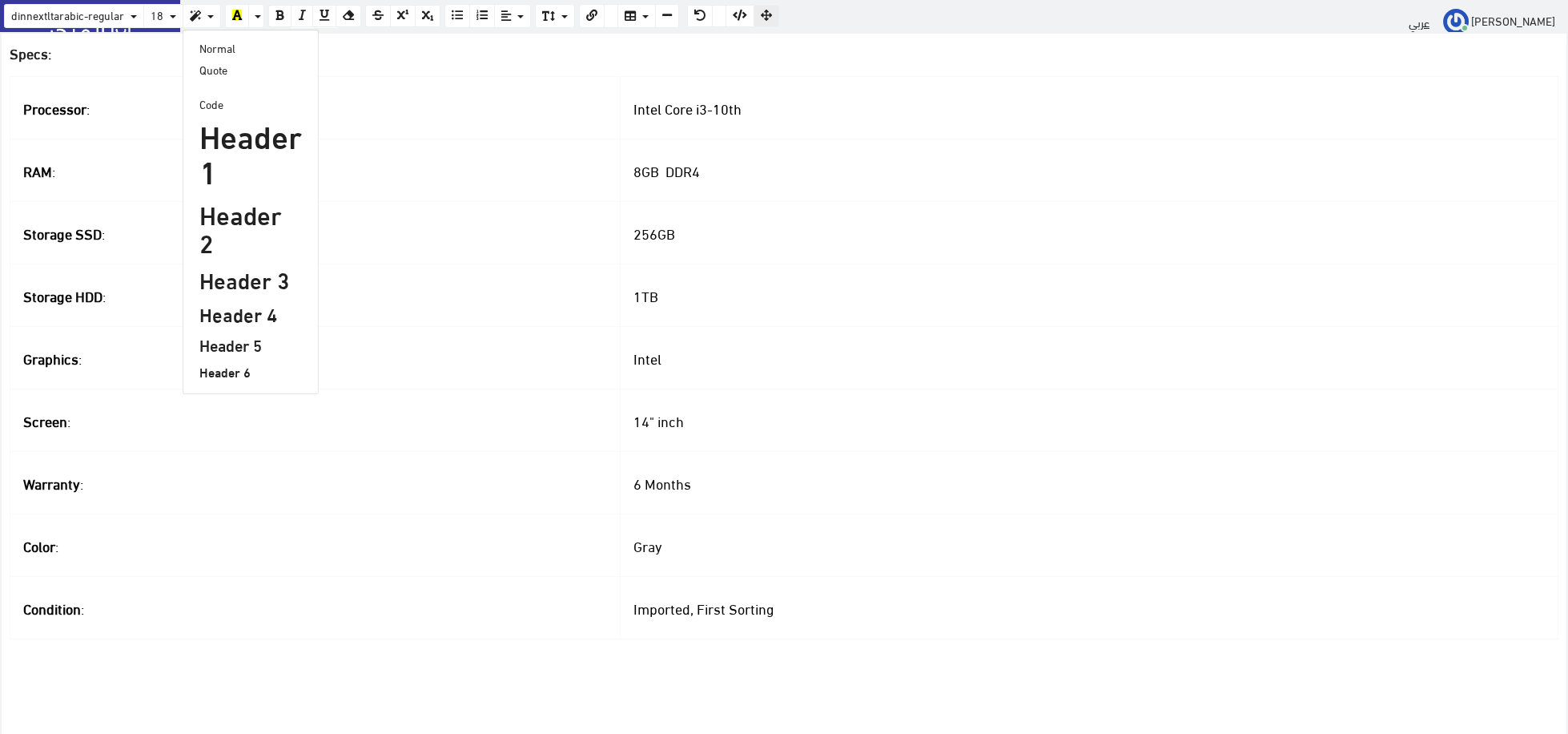 click on "dinnextltarabic-regular    Arial  Courier New  Helvetica  Times New Roman 18    8  9  10  11  12  14  18  24  36   Normal Quote Code Header 1 Header 2 Header 3 Header 4 Header 5 Header 6   Background Color Set transparent Foreground Color Reset to default      1.0  1.2  1.4  1.5  1.6  1.8  2.0  3.0    1 x 1" at bounding box center [784, 16] 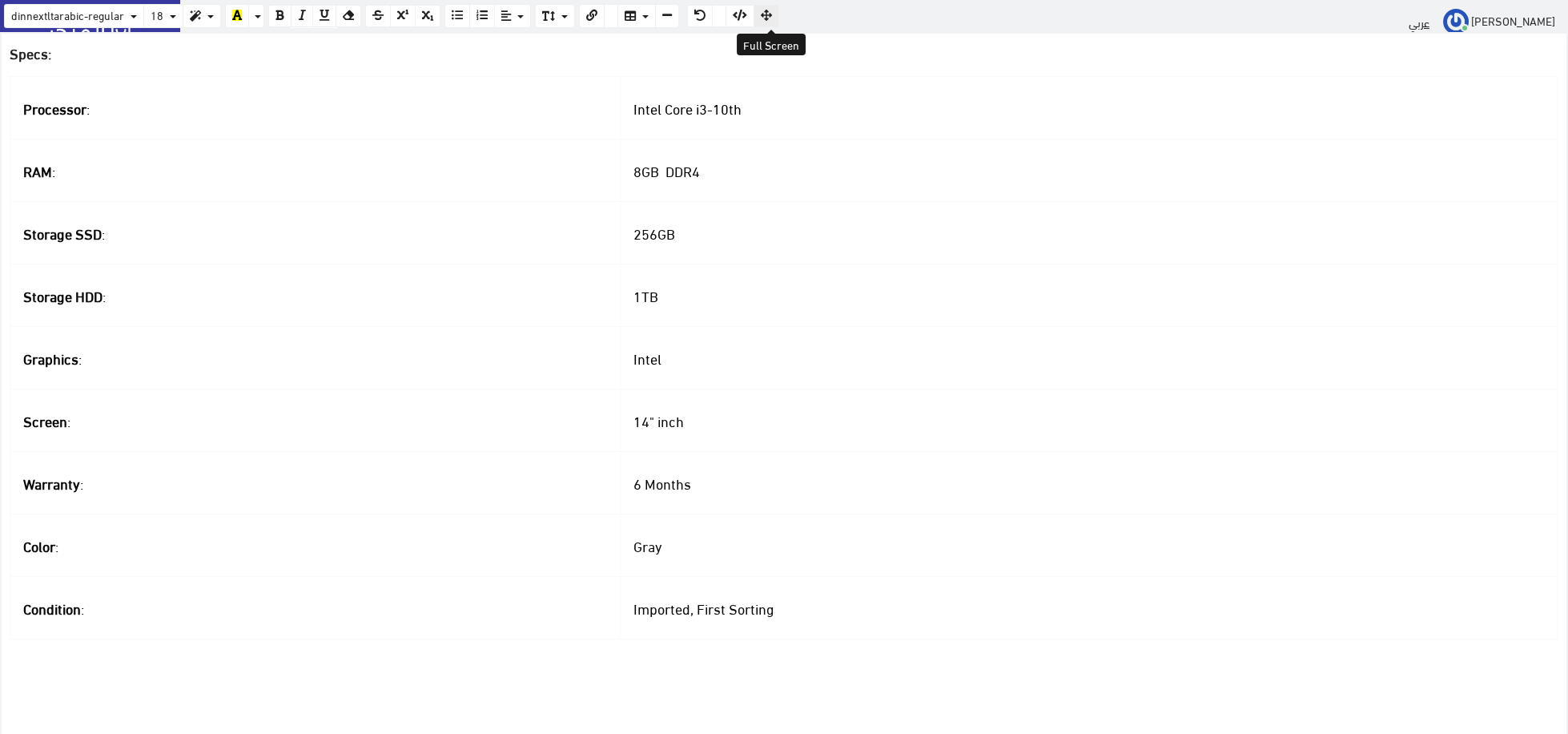 click at bounding box center (766, 16) 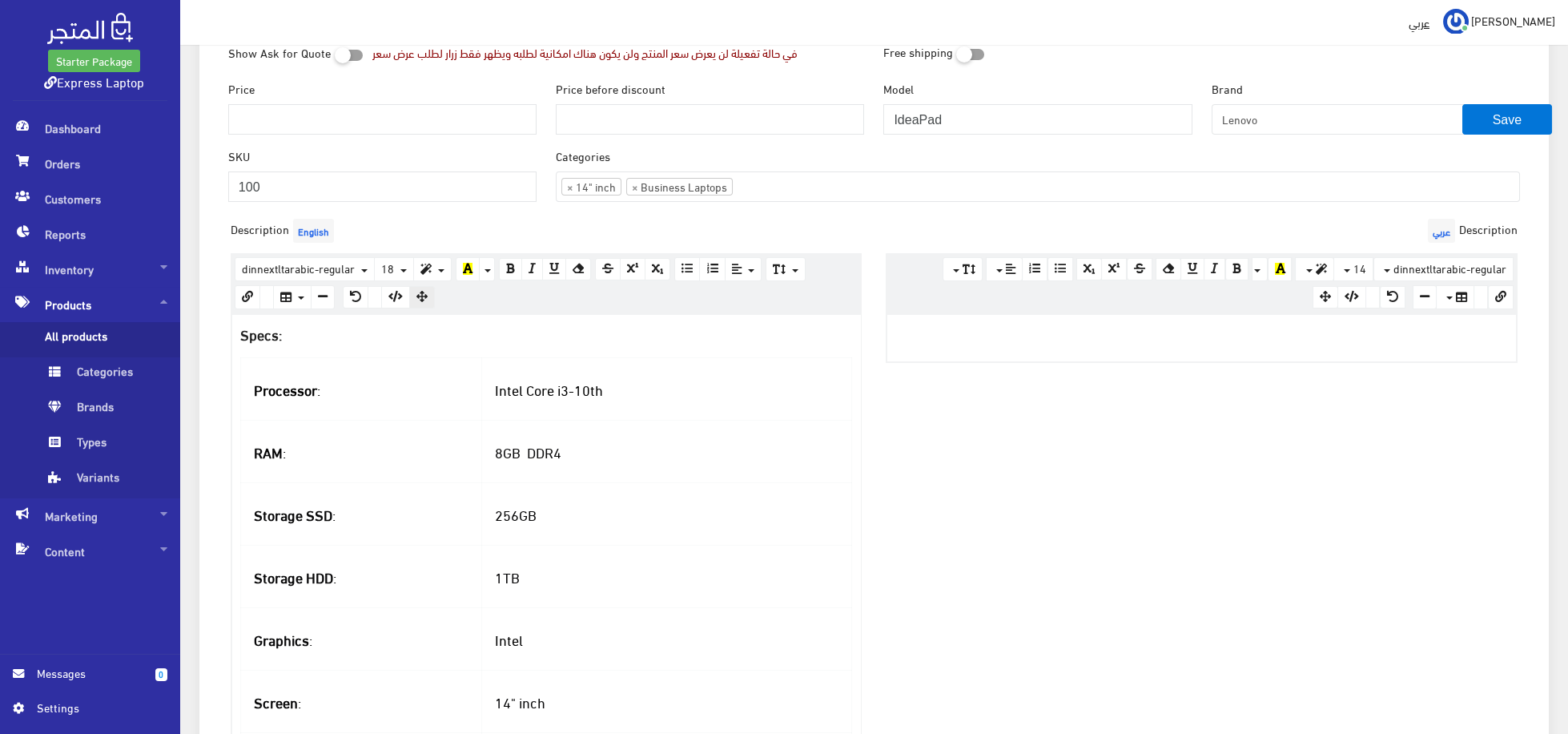 scroll, scrollTop: 163, scrollLeft: 0, axis: vertical 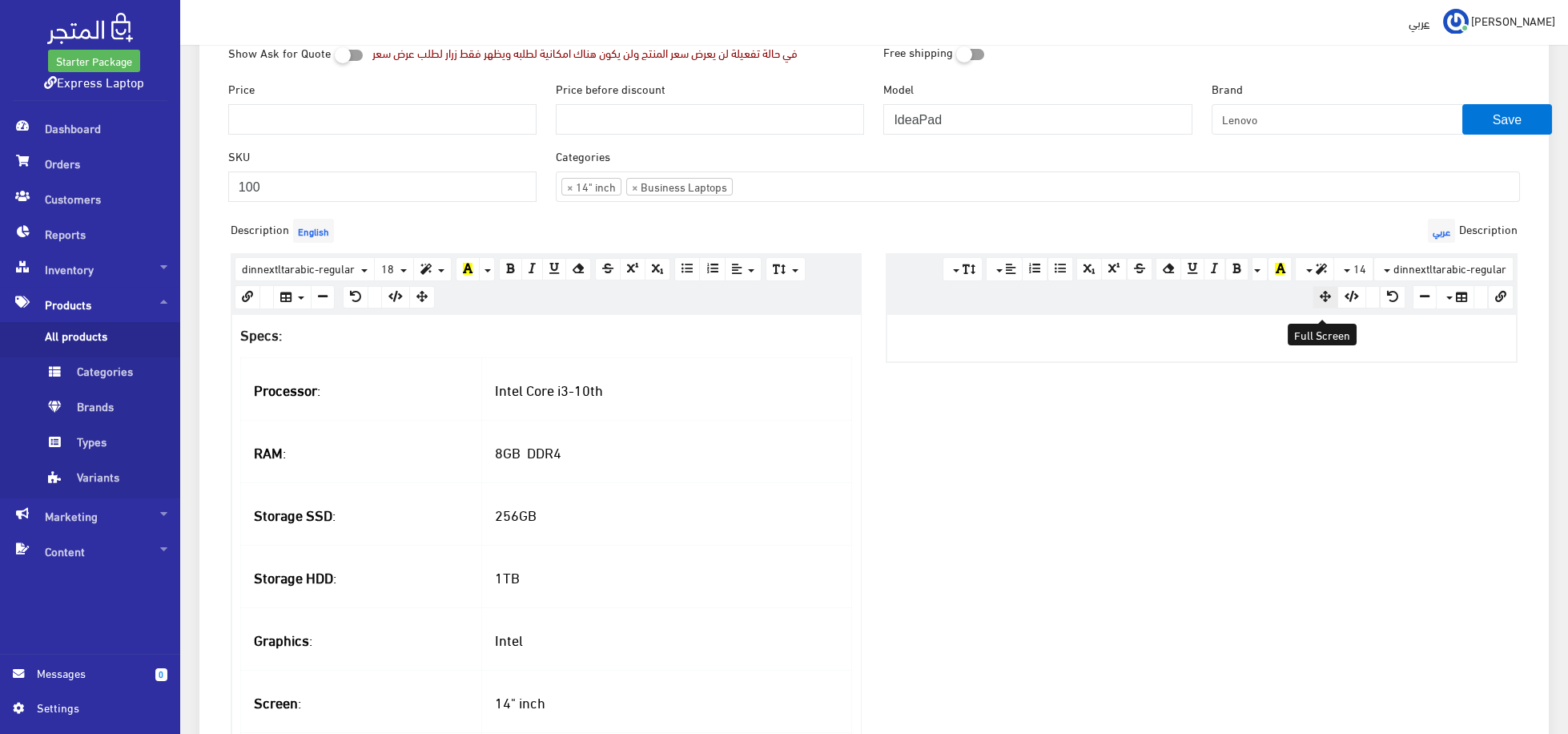 click at bounding box center [1325, 297] 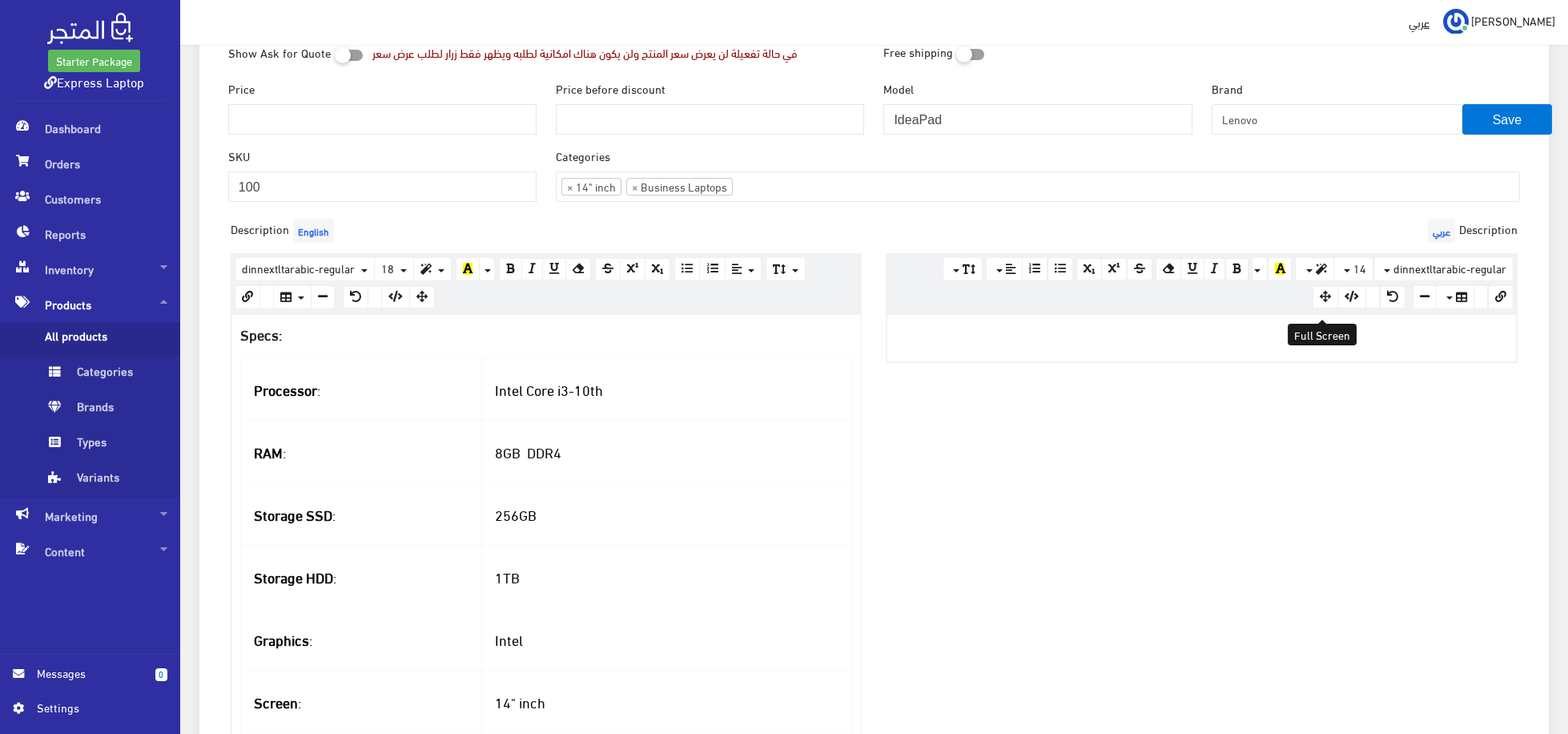scroll, scrollTop: 163, scrollLeft: 0, axis: vertical 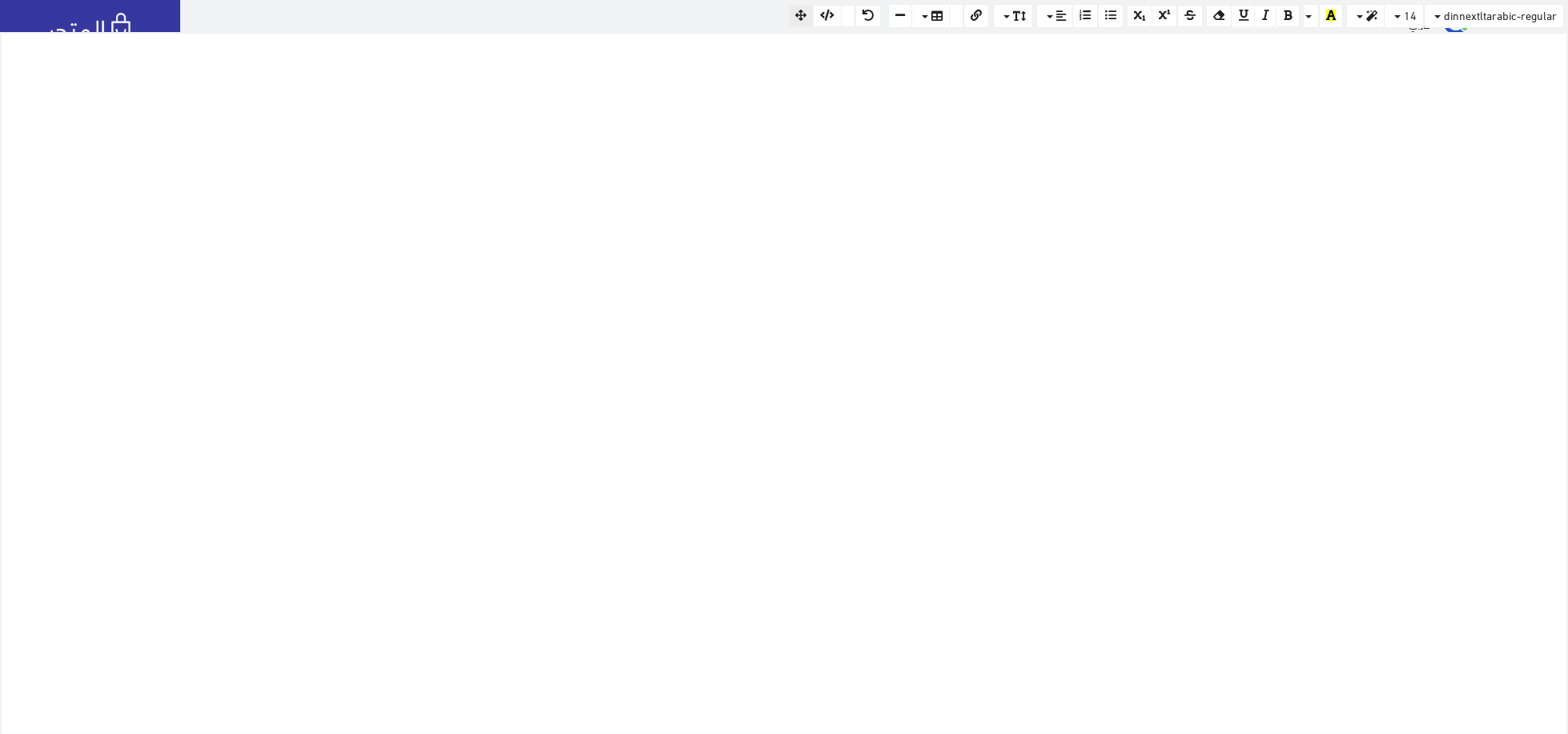 click at bounding box center [784, 385] 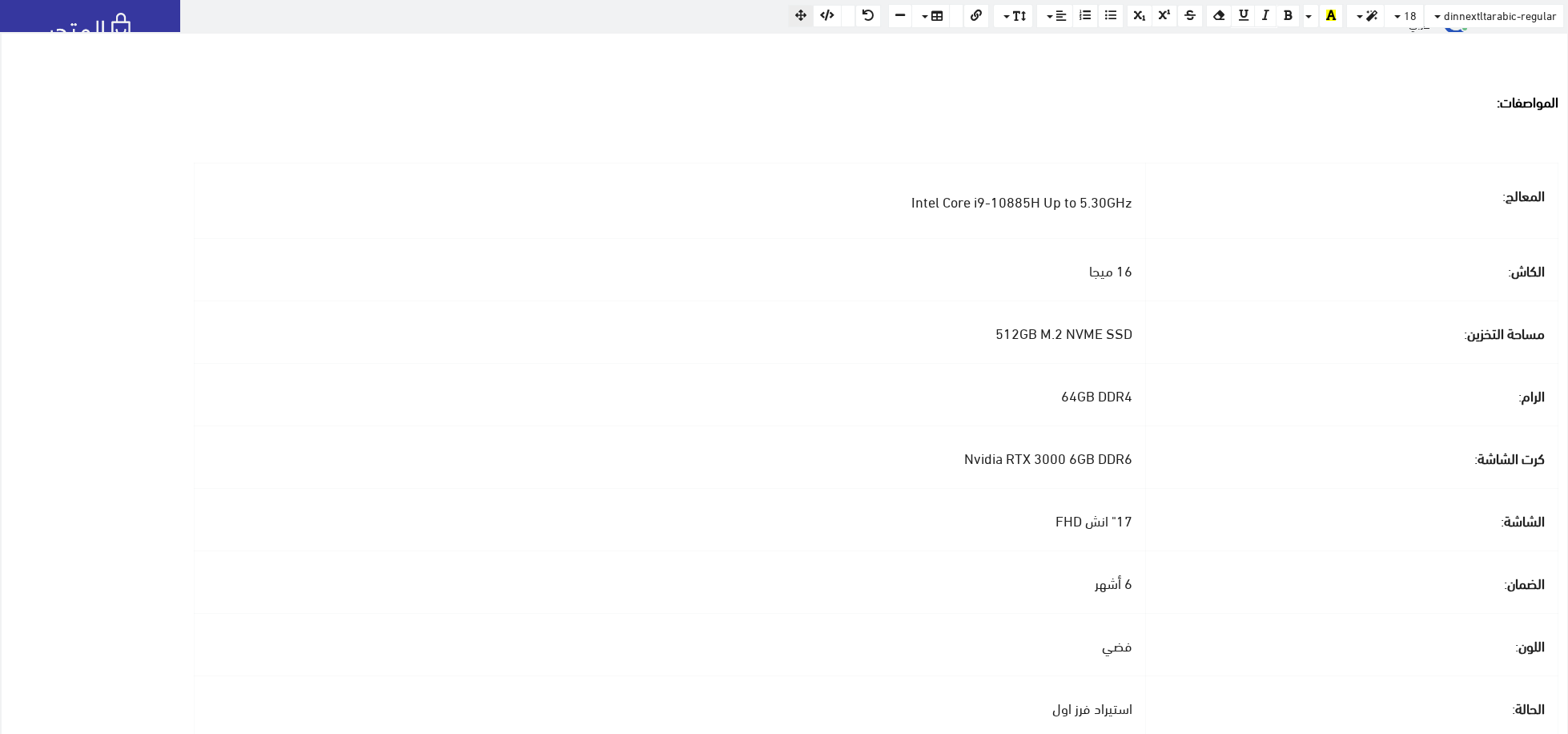 click on "المواصفات : المعالج : Intel Core i9-10885H Up to 5.30GHz الكاش : 16 ميجا مساحة التخزين :  512GB  M.2 NVME SSD الرام : 64GB  DDR4 كرت الشاشة : Nvidia RTX 3000 6GB  DDR6 الشاشة : 17" انش FHD الضمان : 6 أشهر اللون : فضي الحالة : استيراد فرز اول" at bounding box center (784, 385) 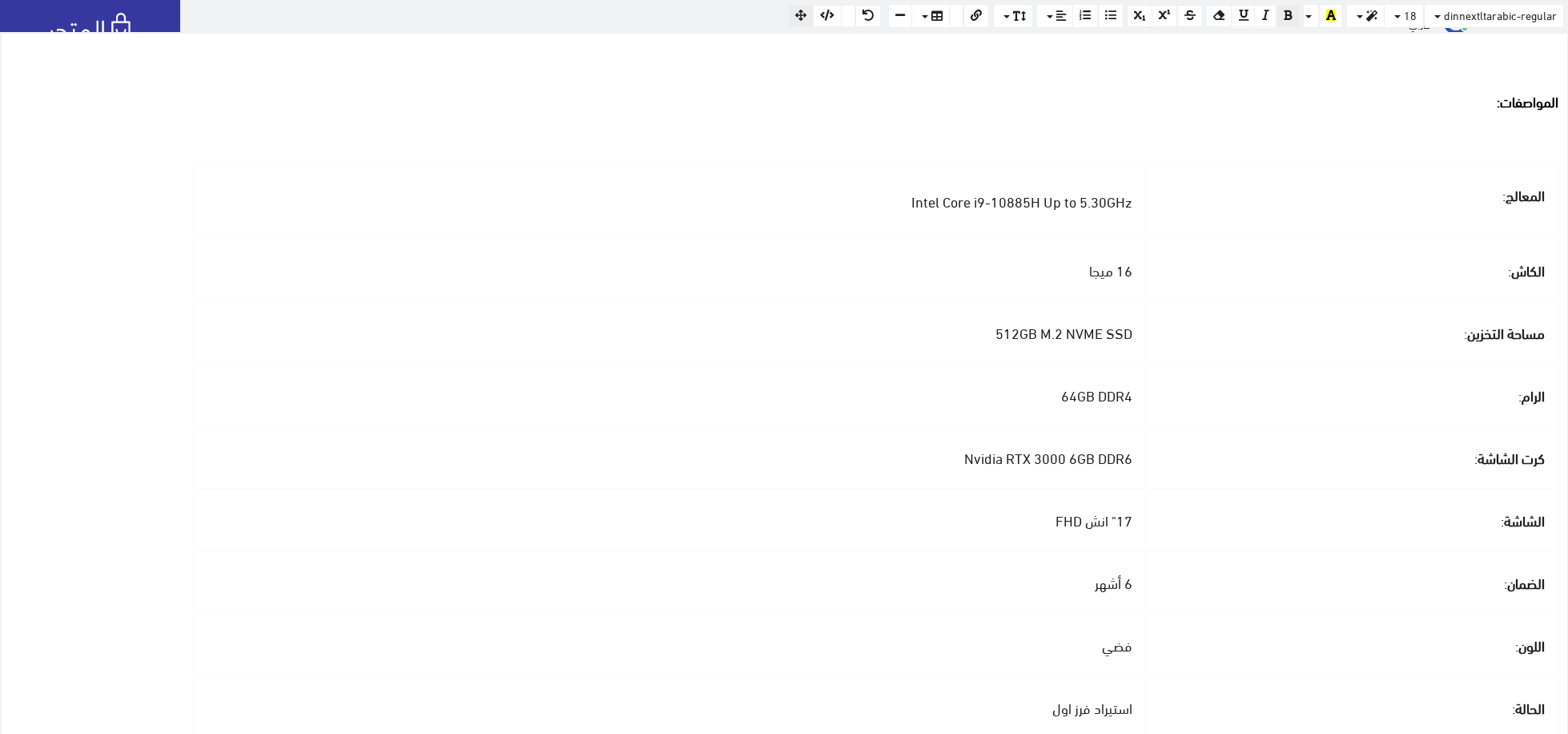 type 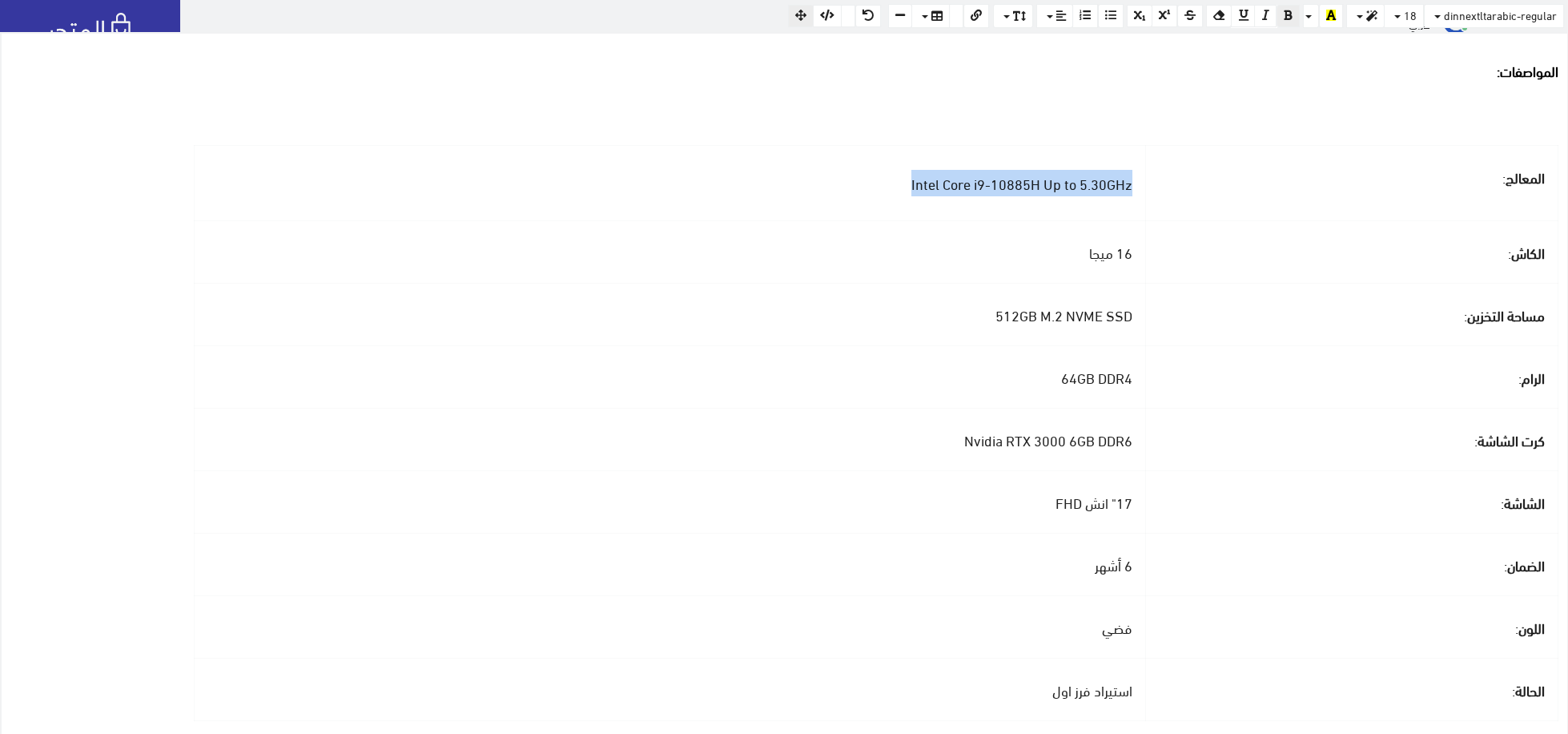 drag, startPoint x: 891, startPoint y: 191, endPoint x: 1111, endPoint y: 191, distance: 220 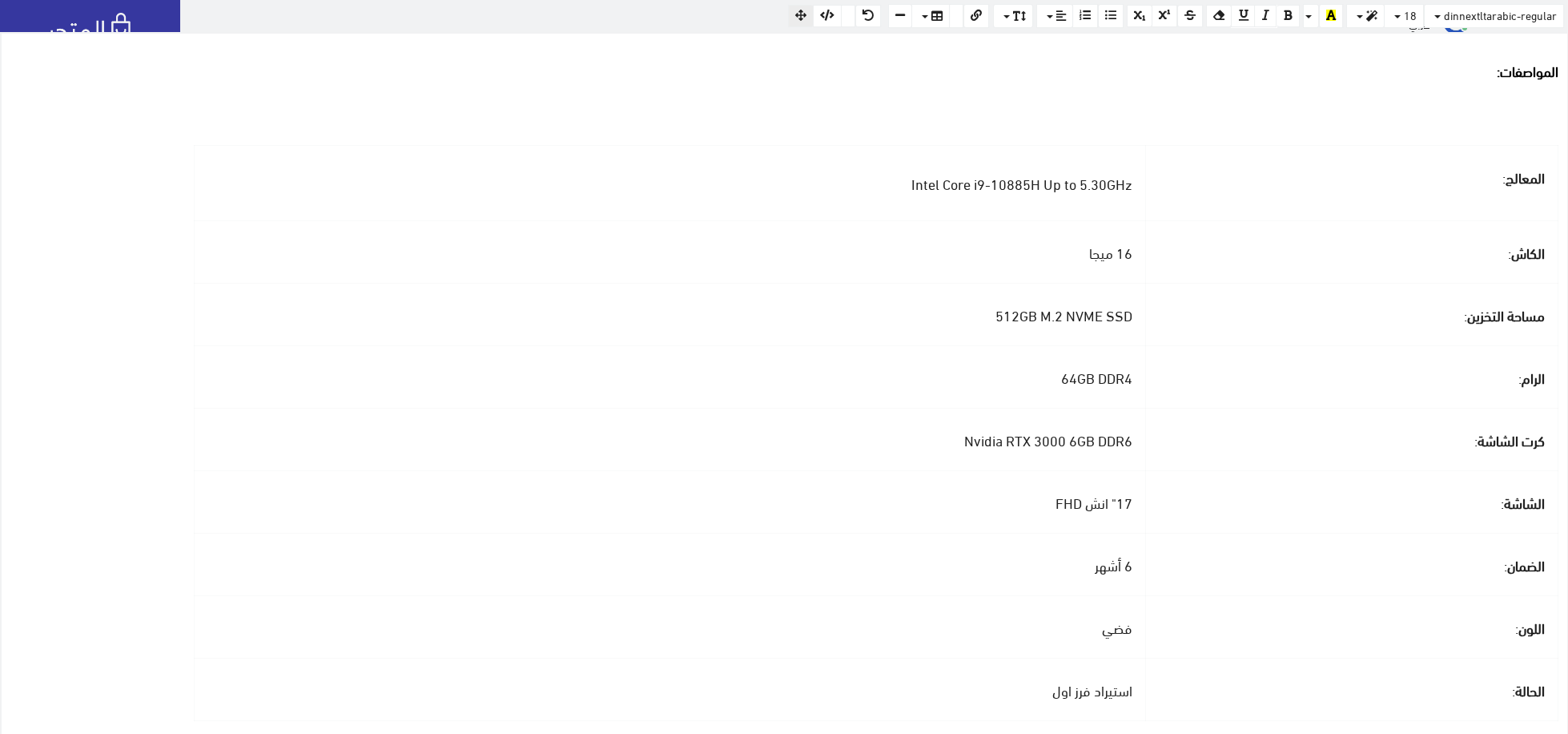 click on "المعالج :" at bounding box center (1351, 183) 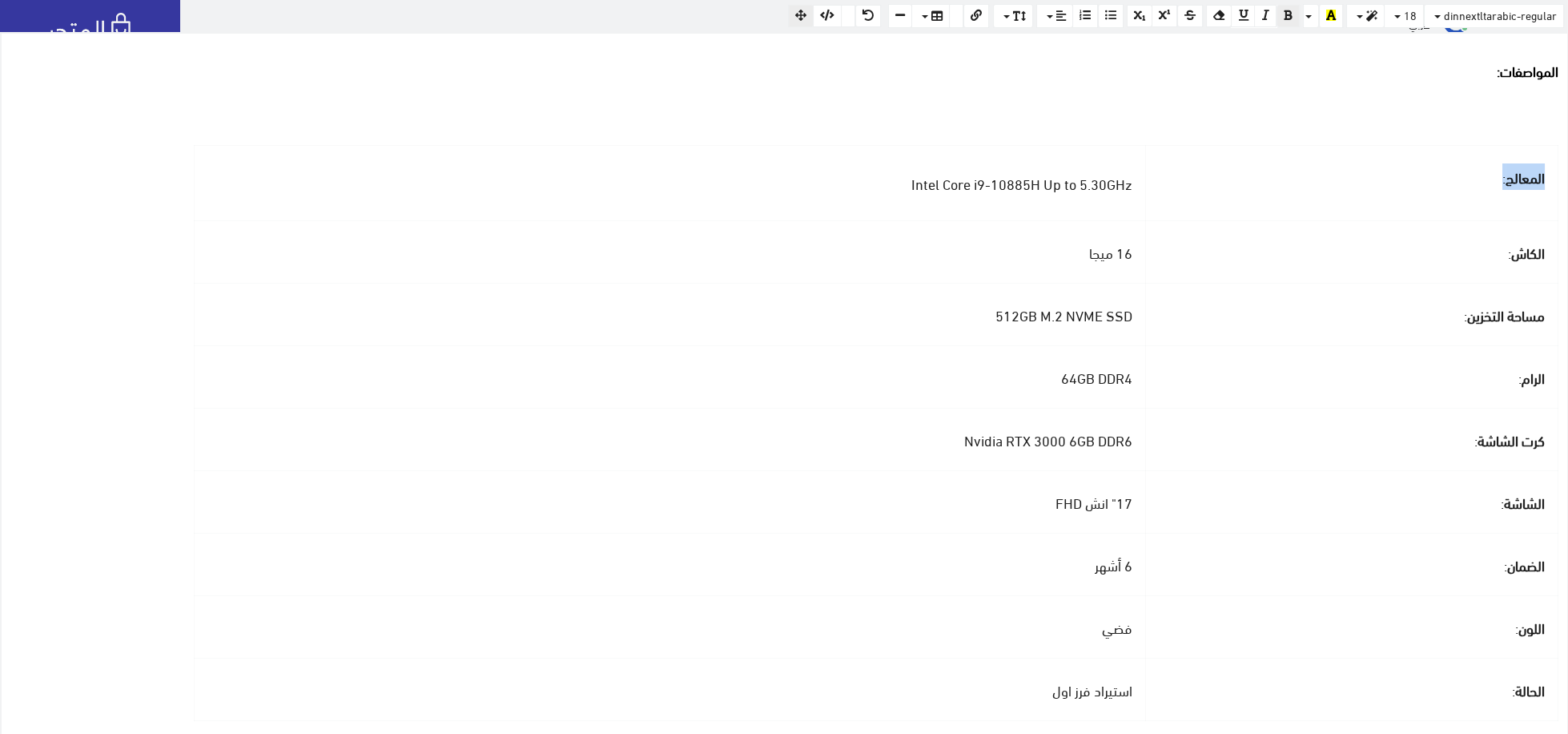 drag, startPoint x: 891, startPoint y: 190, endPoint x: 1105, endPoint y: 186, distance: 214.03738 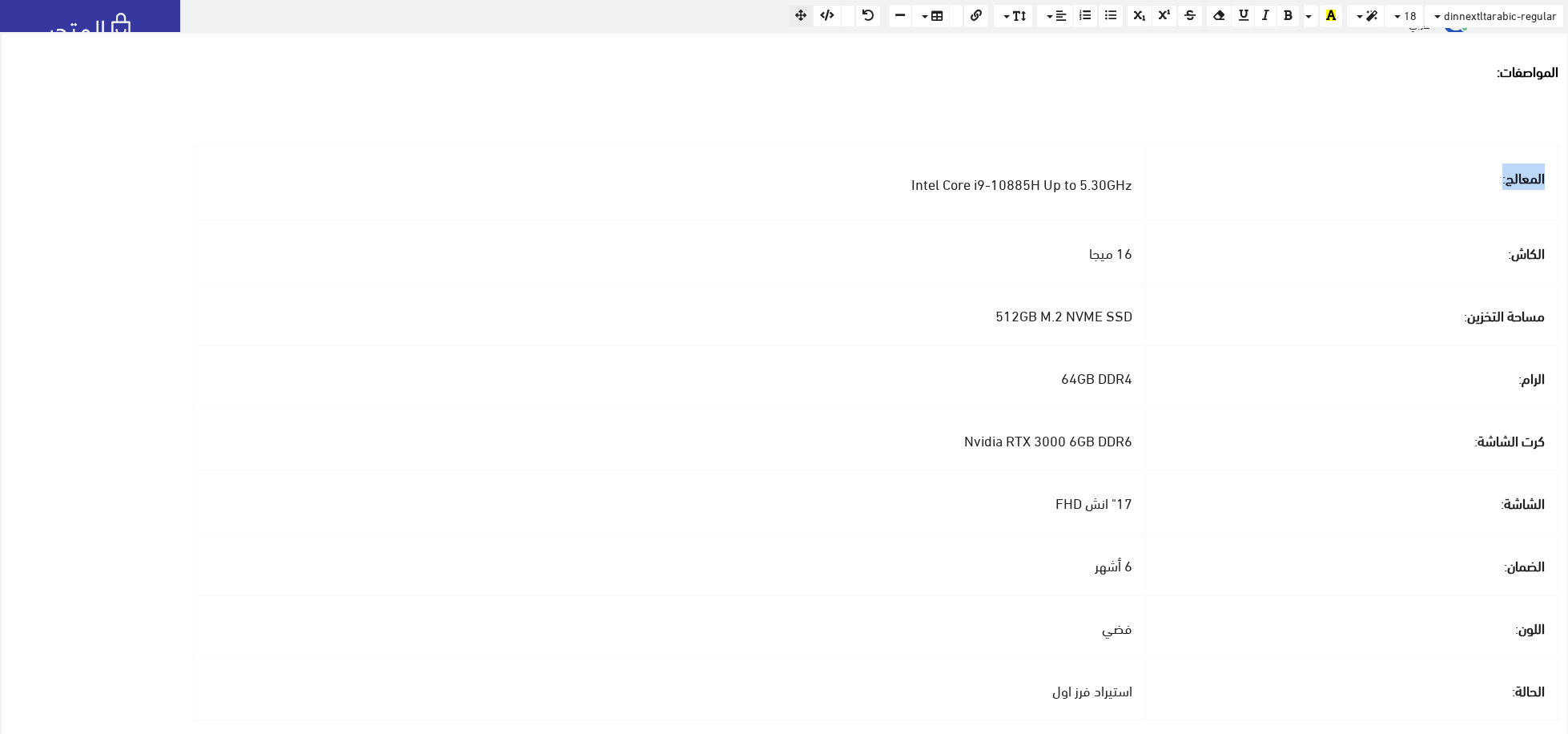 click on "Intel Core i9-10885H Up to 5.30GHz" at bounding box center [1022, 183] 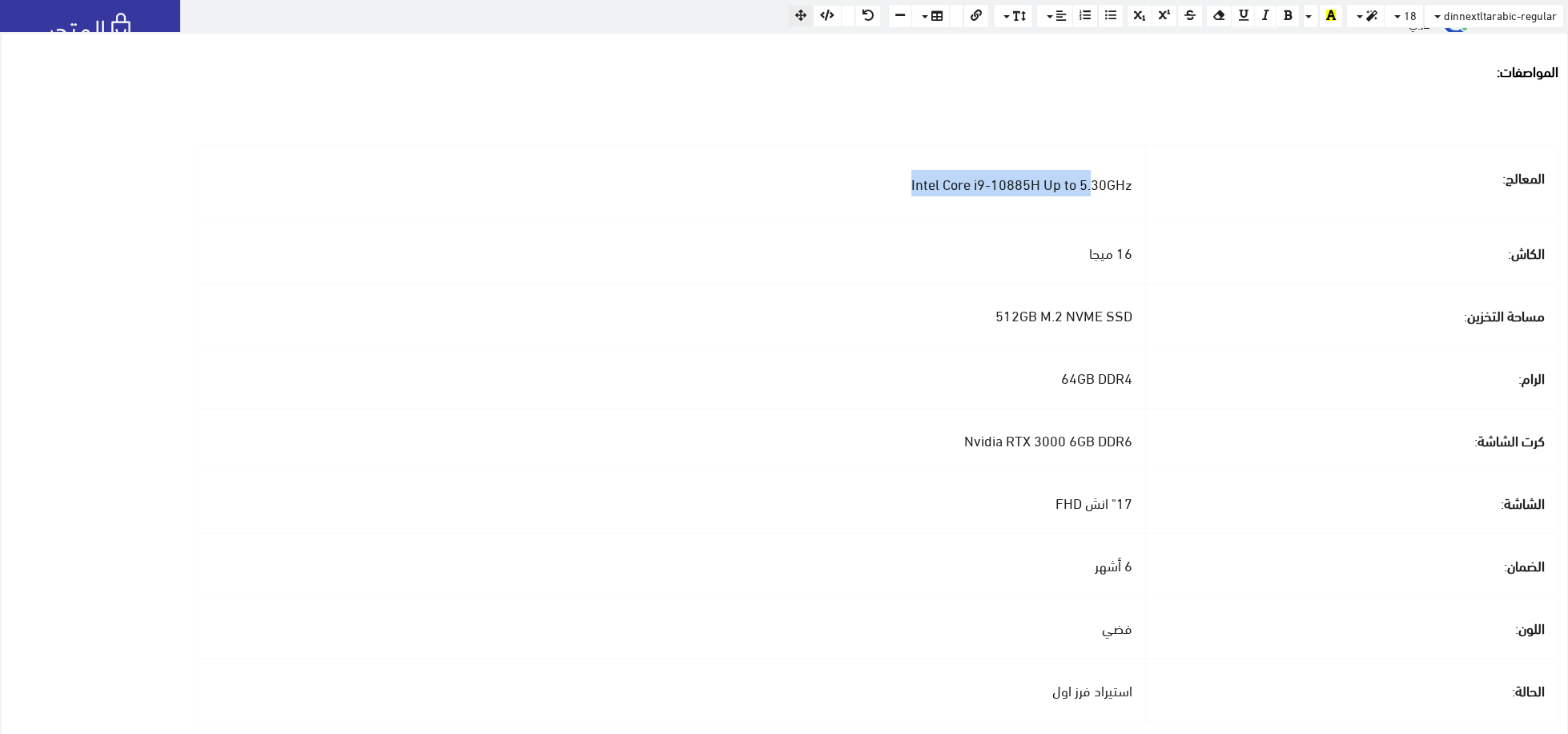 click on "Intel Core i9-10885H Up to 5.30GHz" at bounding box center [1022, 183] 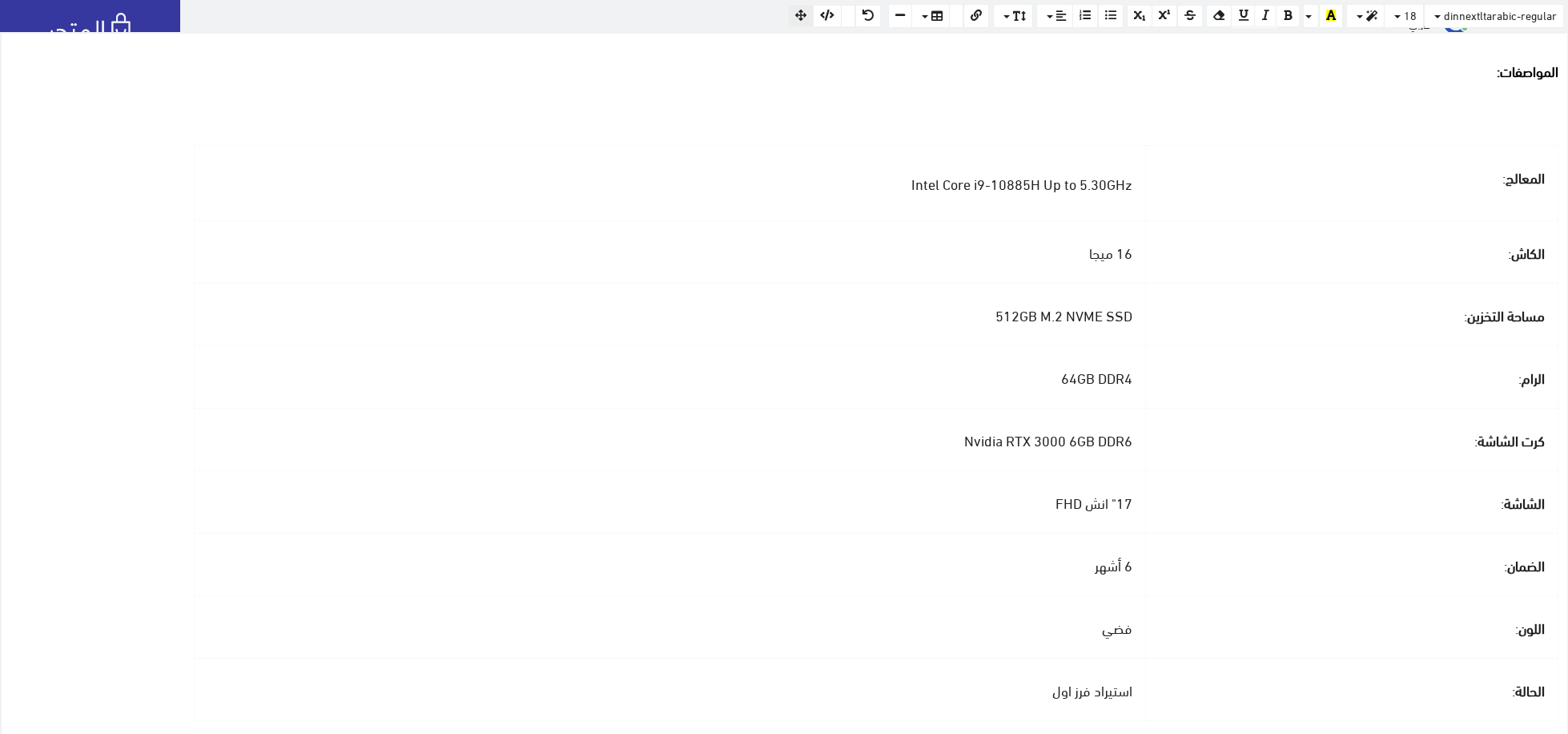 click on "Intel Core i9-10885H Up to 5.30GHz" at bounding box center [670, 183] 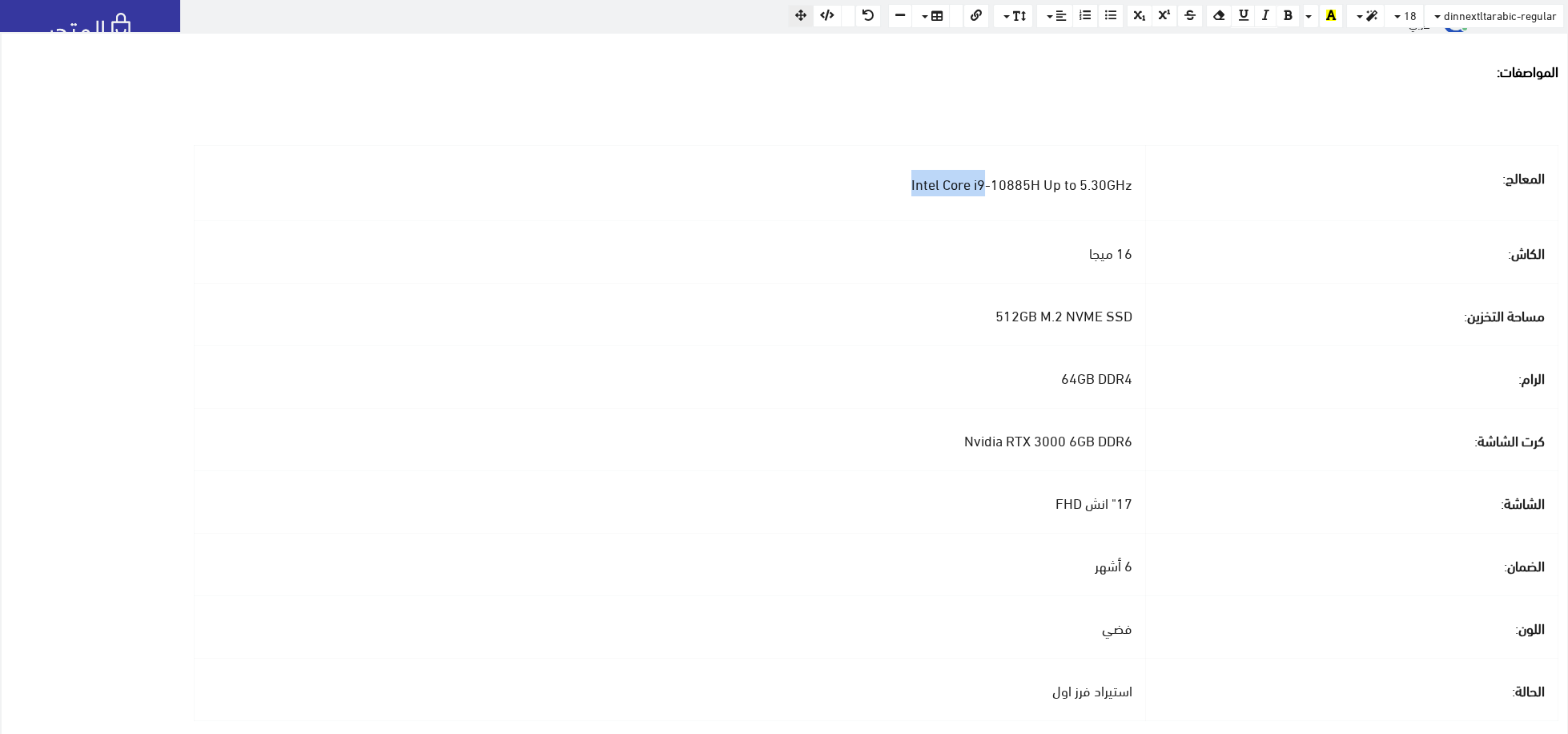 drag, startPoint x: 890, startPoint y: 180, endPoint x: 977, endPoint y: 181, distance: 87.005747 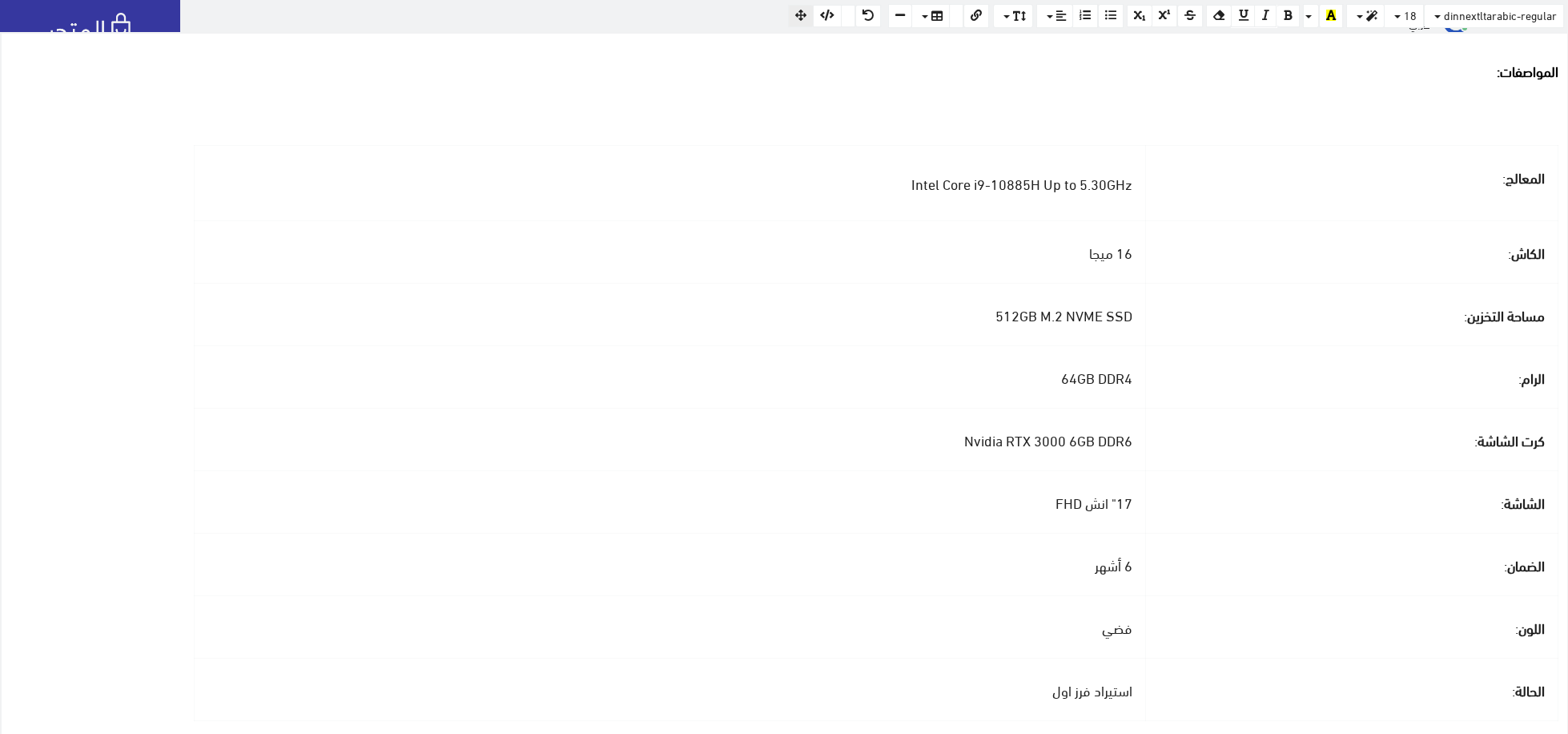 click on "Intel Core i9-10885H Up to 5.30GHz" at bounding box center (1022, 183) 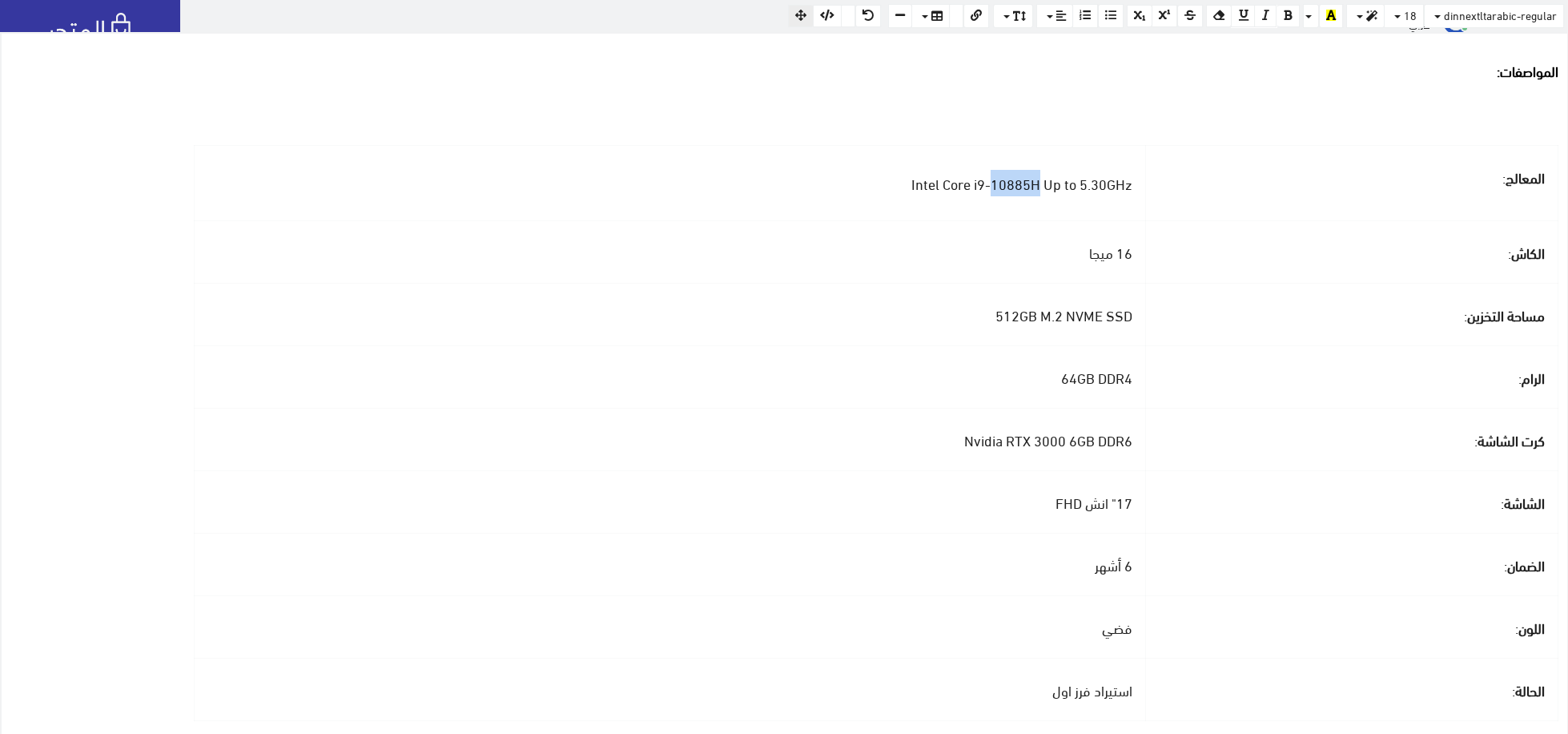 click on "Intel Core i9-10885H Up to 5.30GHz" at bounding box center (1022, 183) 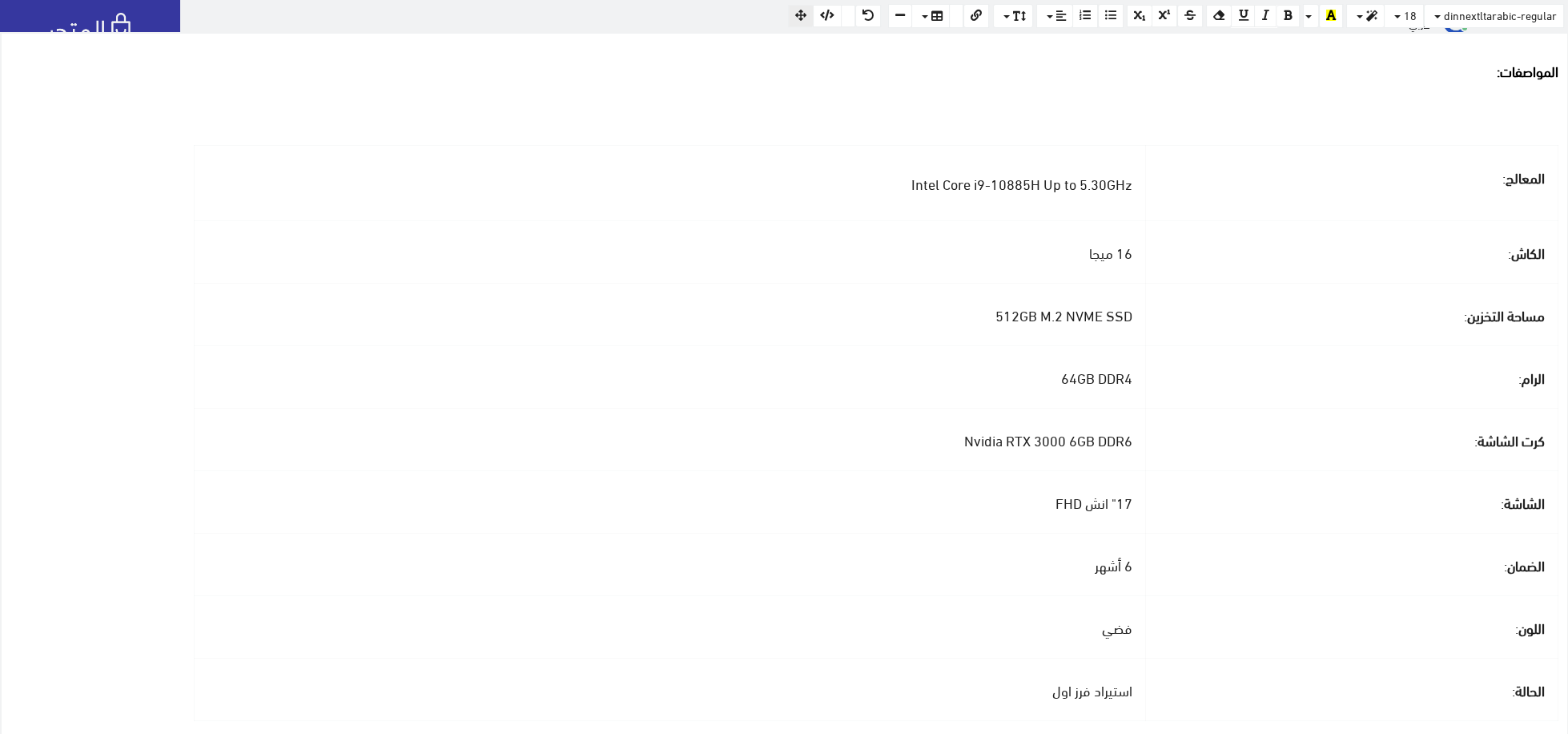 click on "Intel Core i9-10885H Up to 5.30GHz" at bounding box center [1022, 183] 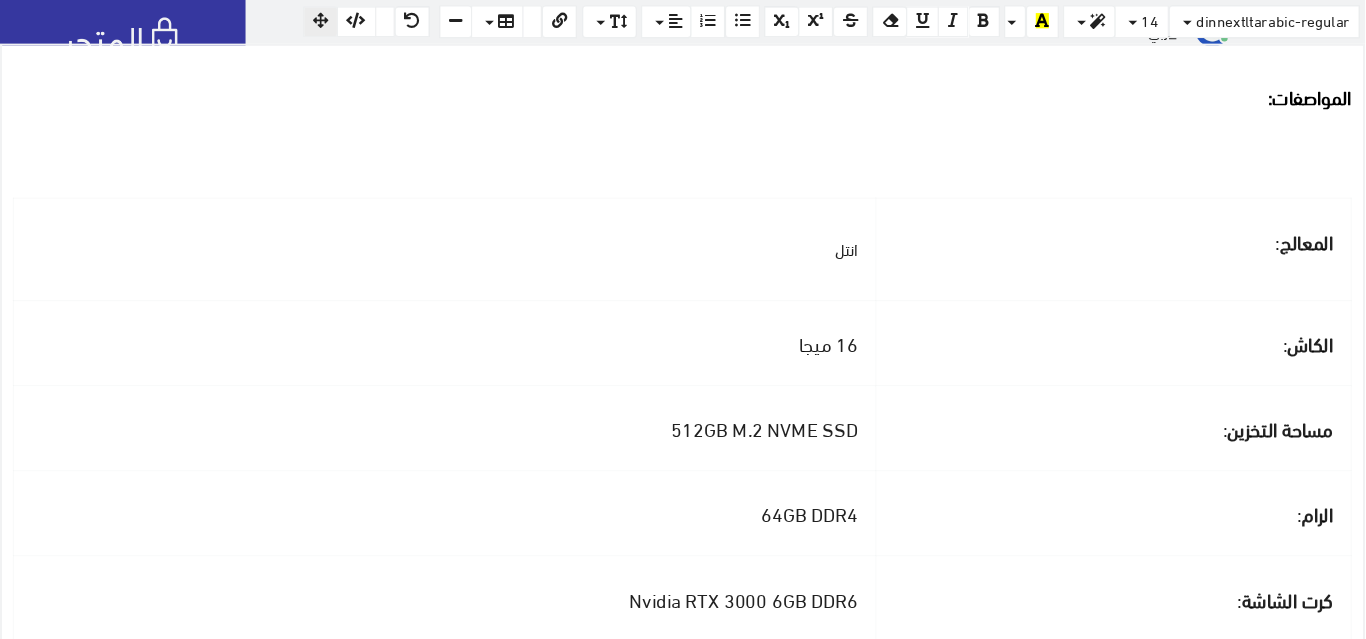 scroll, scrollTop: 365, scrollLeft: 0, axis: vertical 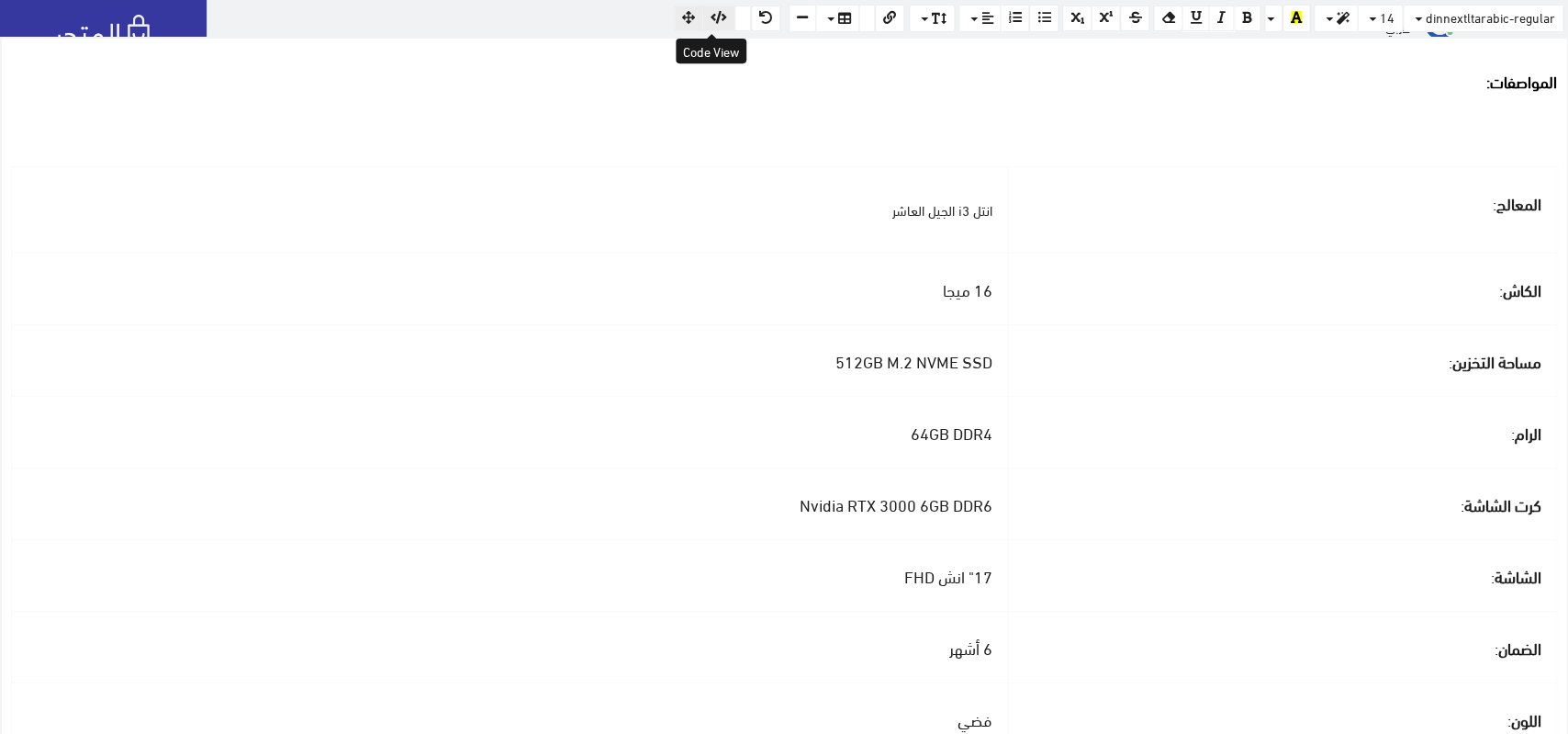 click at bounding box center [719, 17] 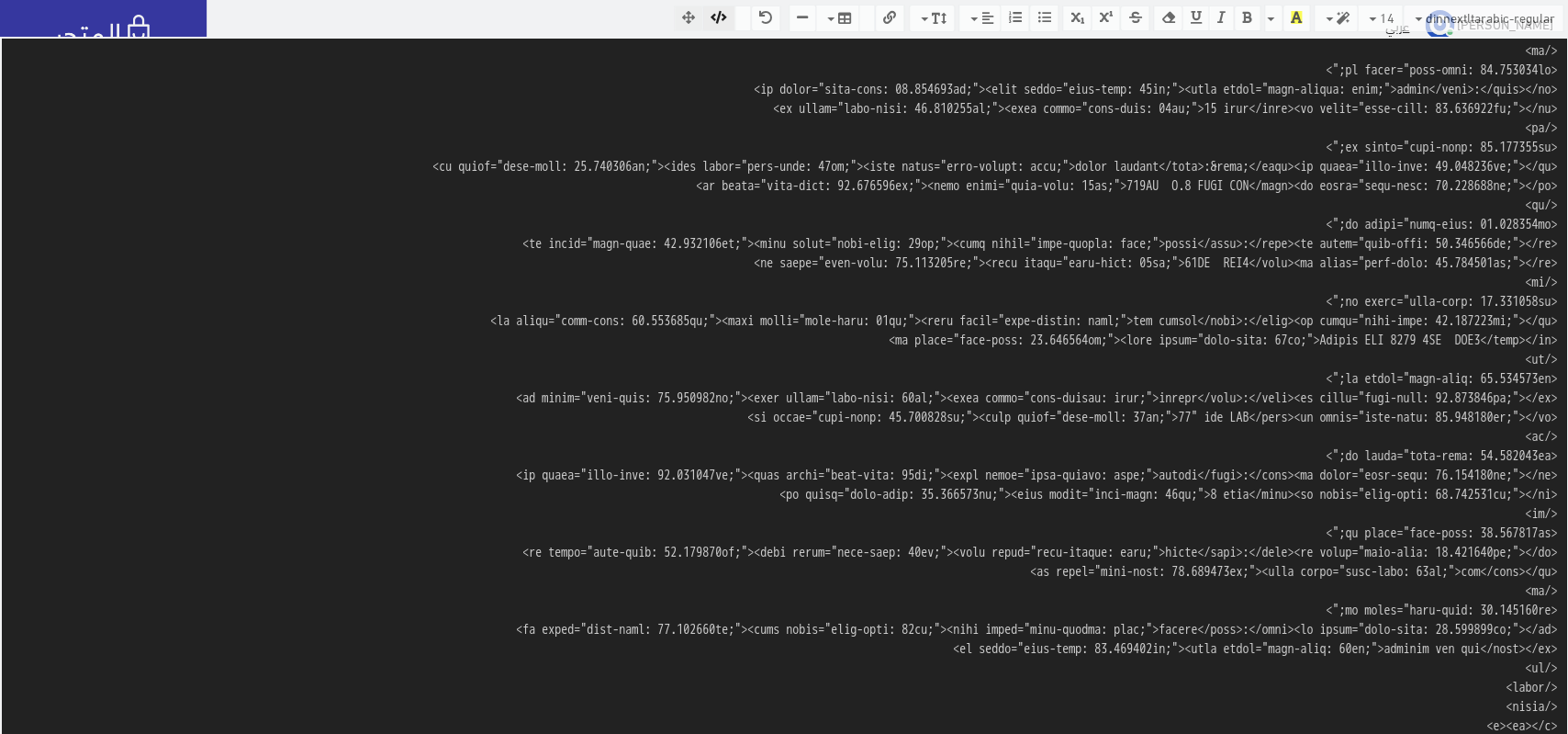 drag, startPoint x: 1504, startPoint y: 124, endPoint x: 1564, endPoint y: 61, distance: 87 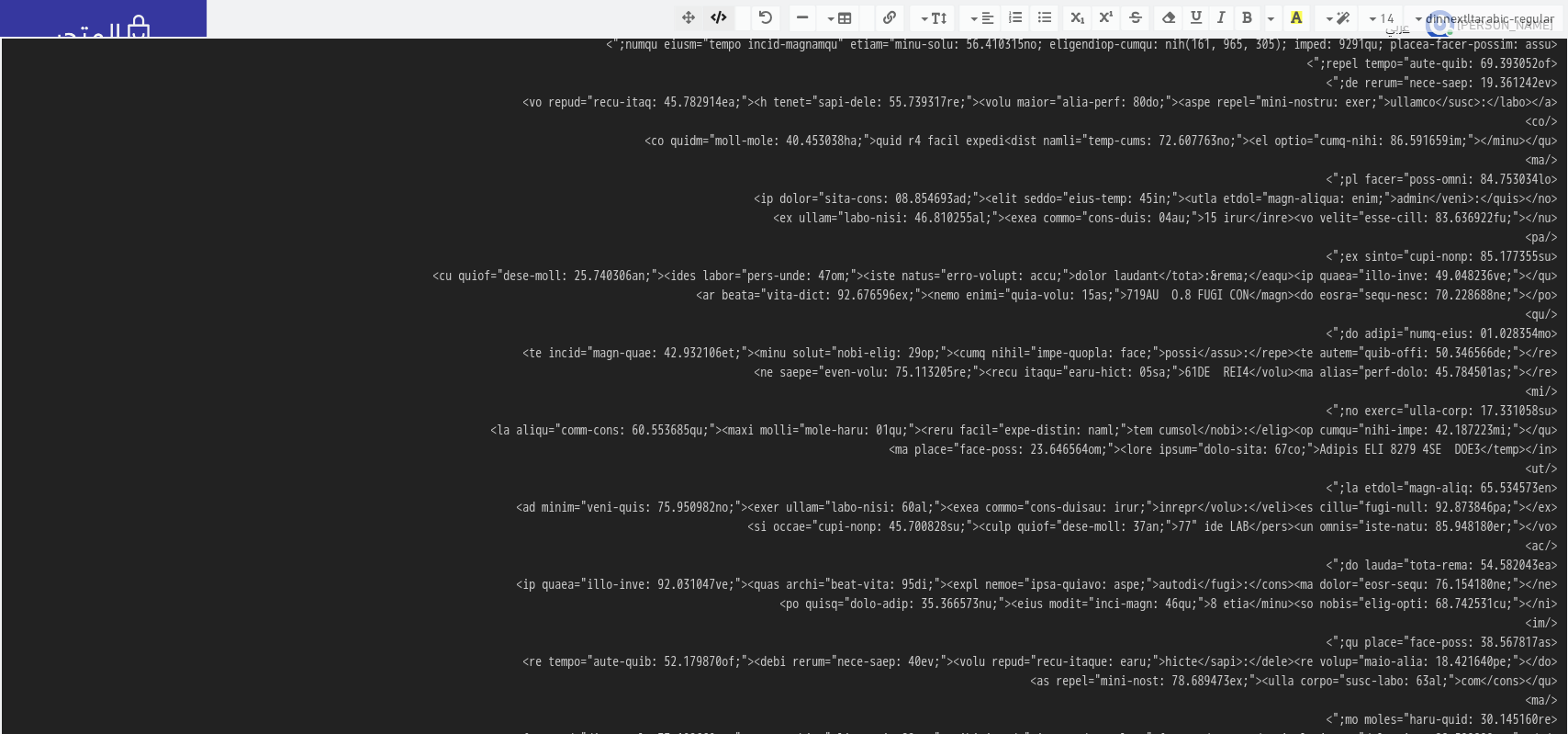 scroll, scrollTop: 108, scrollLeft: 0, axis: vertical 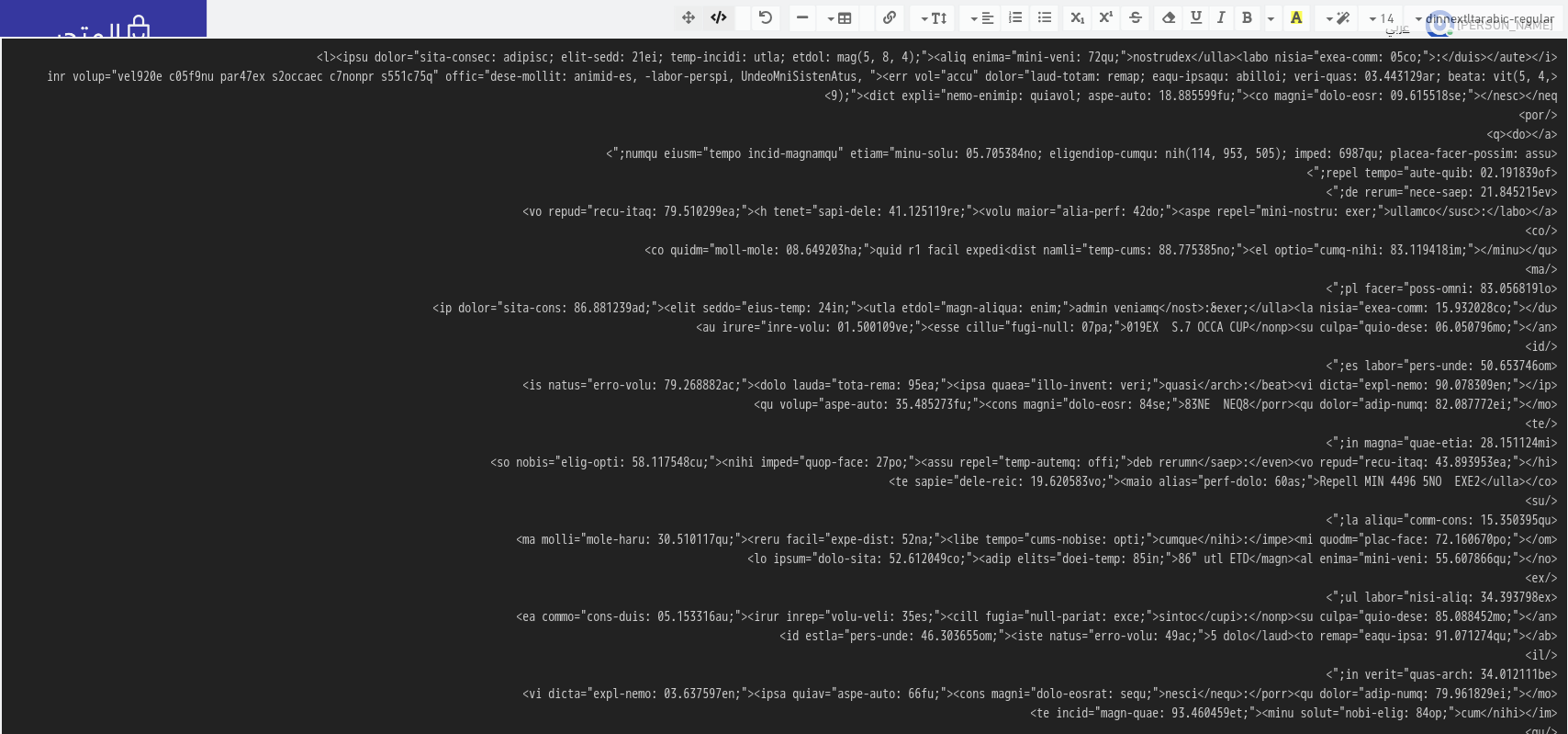 click at bounding box center [784, 388] 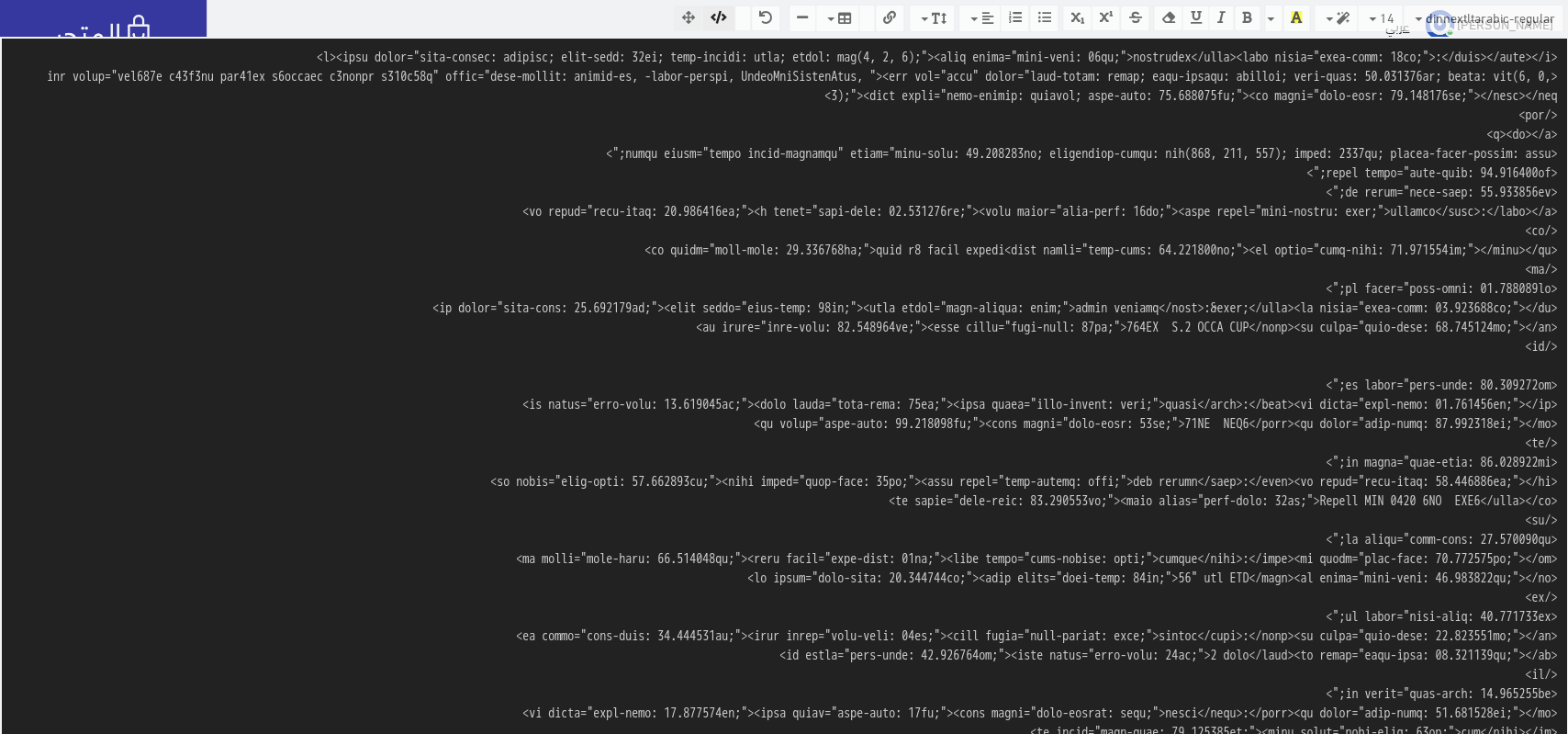 paste on "<tr style="font-size: 14.864384px;">
<td style="font-size: 14.908978px;"><span style="font-size: 18px;"><span style="font-weight: bold;">الكاش</span>:</span></td>
<td style="font-size: 14.908978px;"><span style="font-size: 18px;">16 ميجا</span><br style="font-size: 14.953705px;"></td>
</tr>" 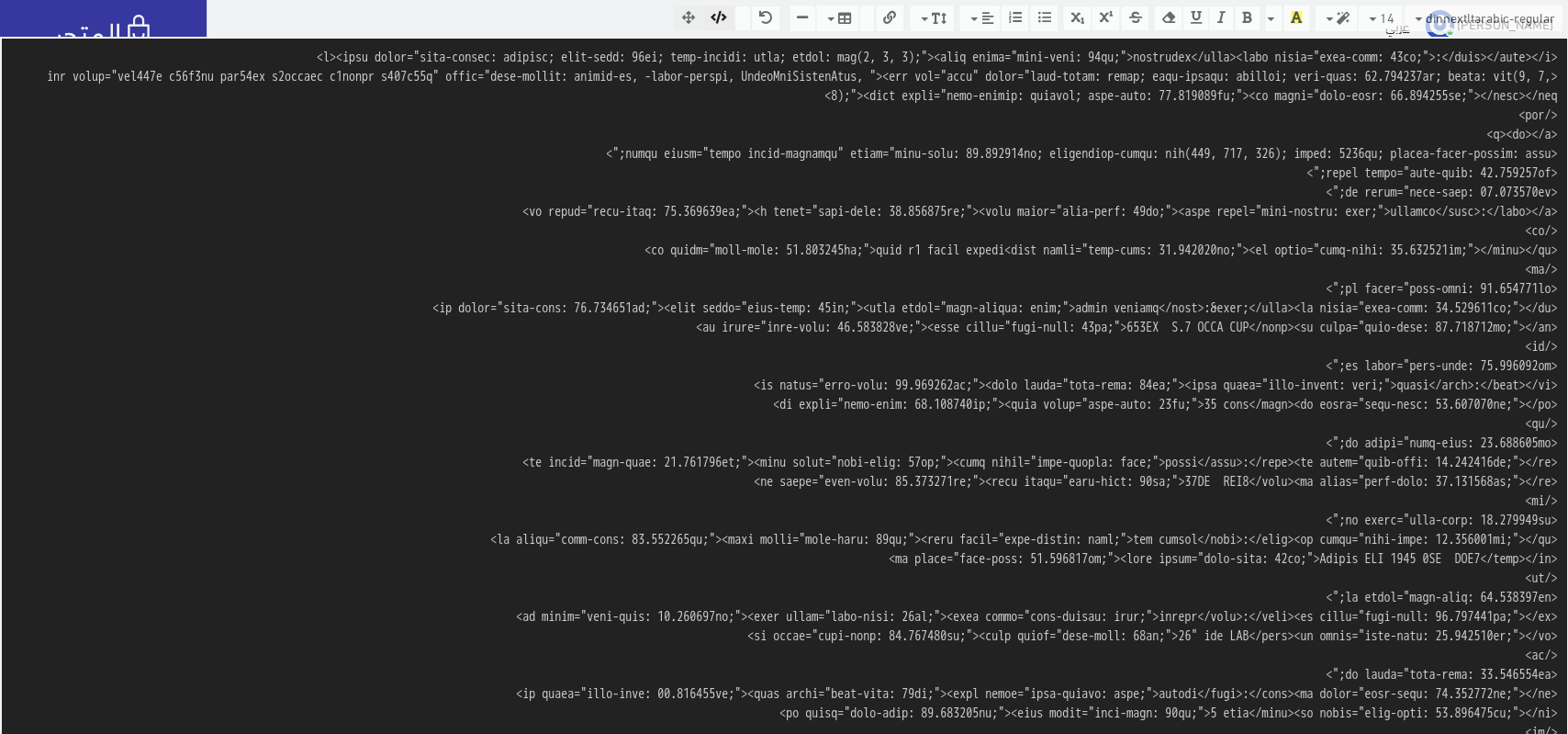 drag, startPoint x: 1511, startPoint y: 495, endPoint x: 1566, endPoint y: 442, distance: 76.380626 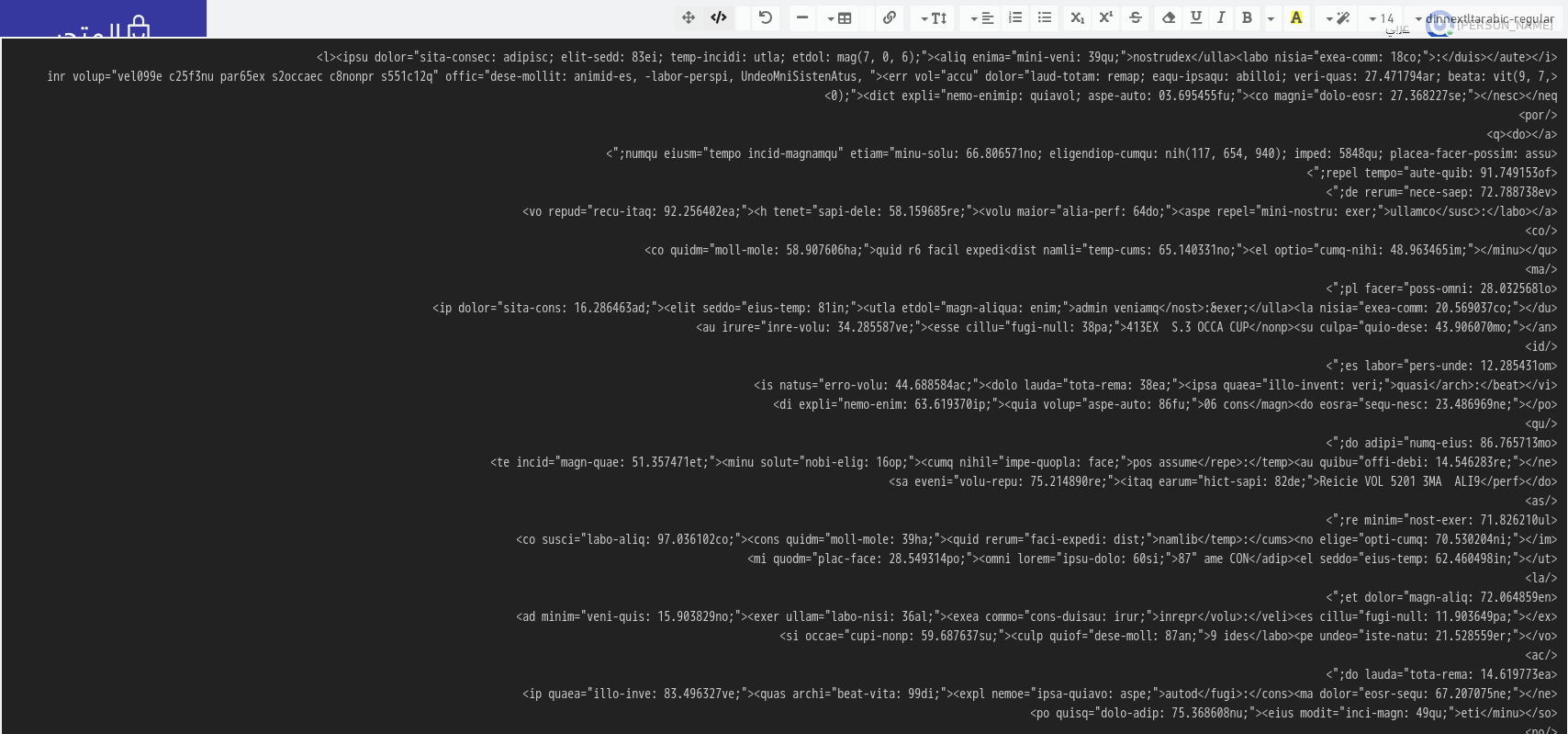 click at bounding box center (784, 388) 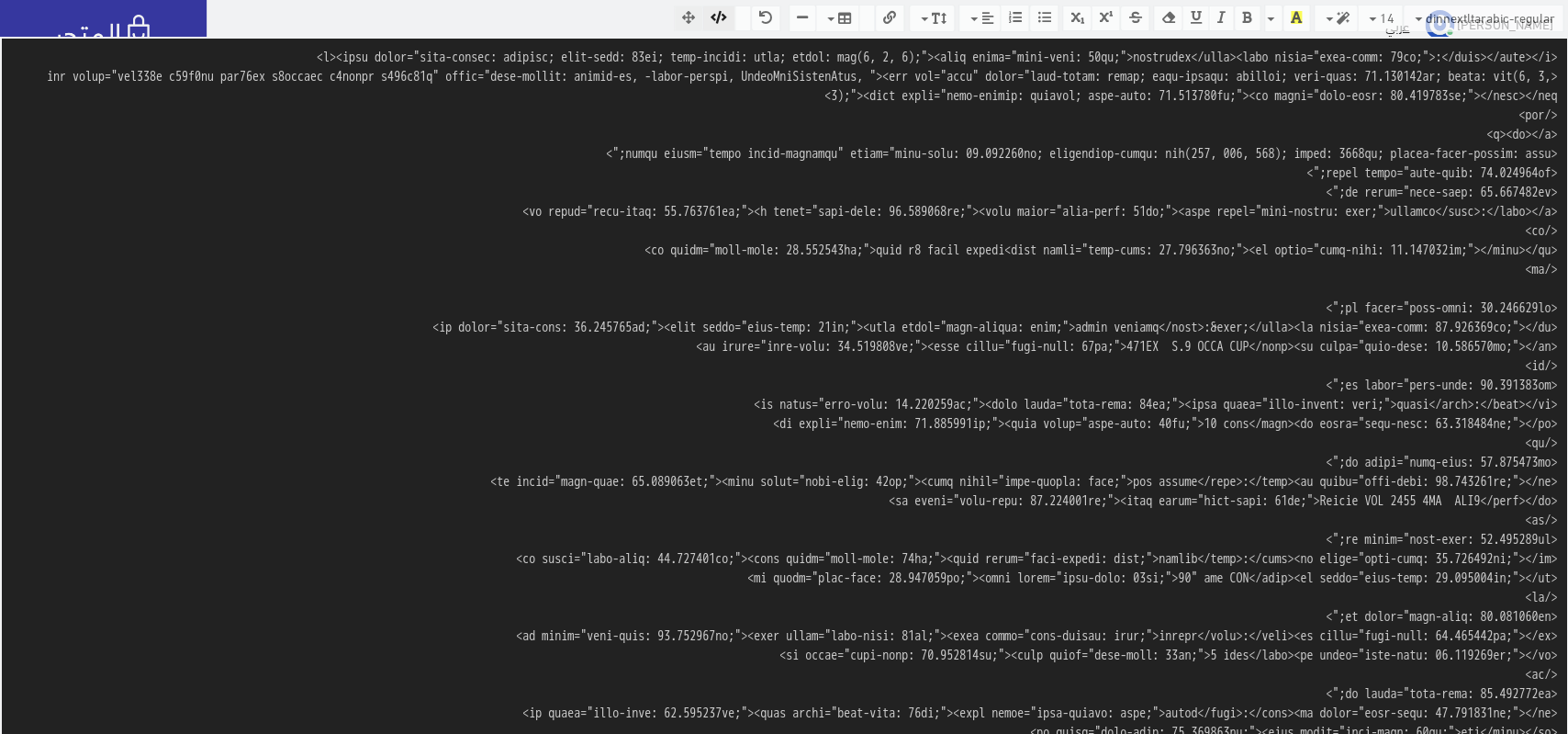 paste on "<tr style="font-size: 14.864384px;">
<td style="font-size: 14.908978px;"><span style="font-size: 18px;"><span style="font-weight: bold;">الرام</span>:</span><br style="font-size: 14.953705px;"></td>
<td style="font-size: 14.908978px;"><span style="font-size: 18px;">64GB  DDR4</span><br style="font-size: 14.953705px;"></td>
</tr>" 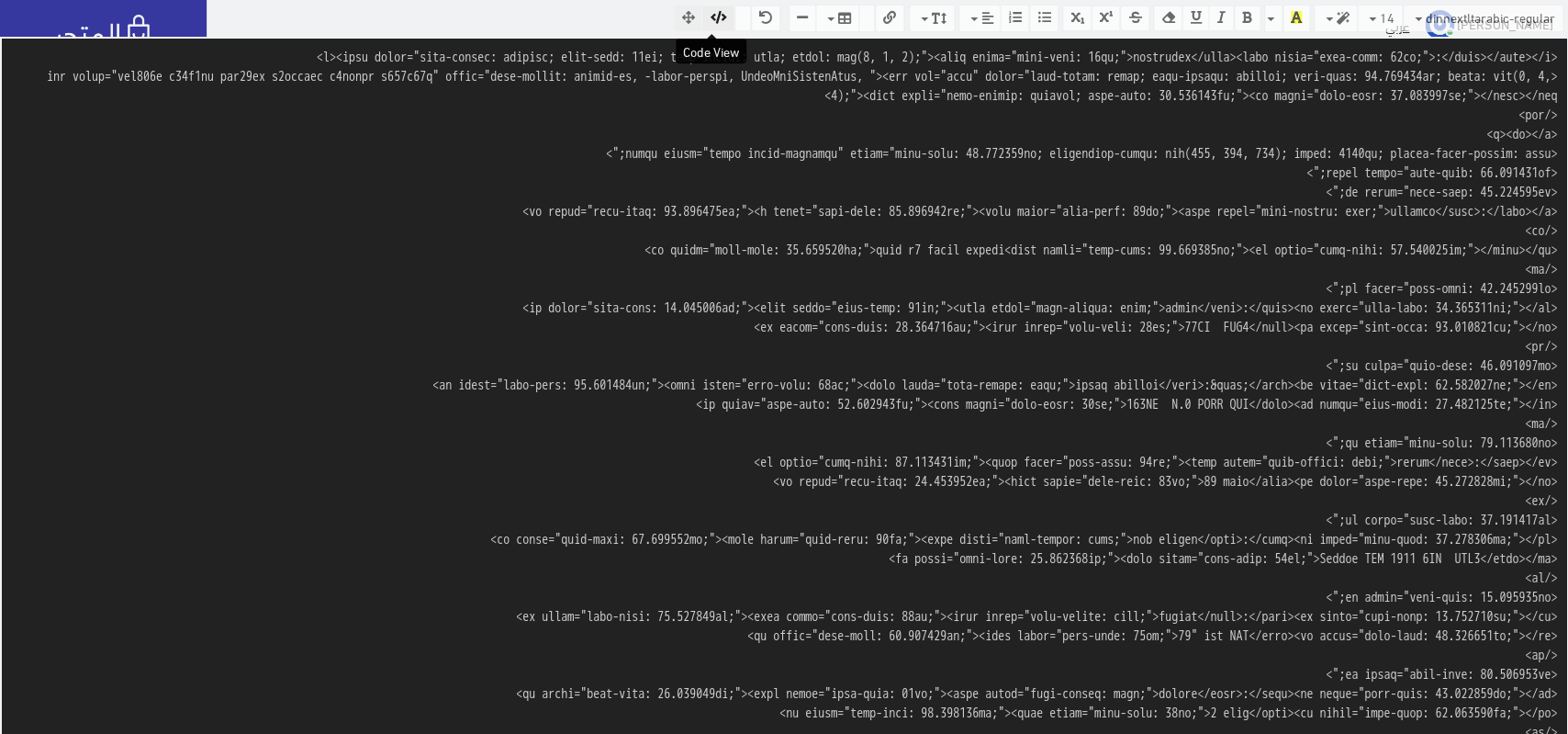 click at bounding box center (719, 17) 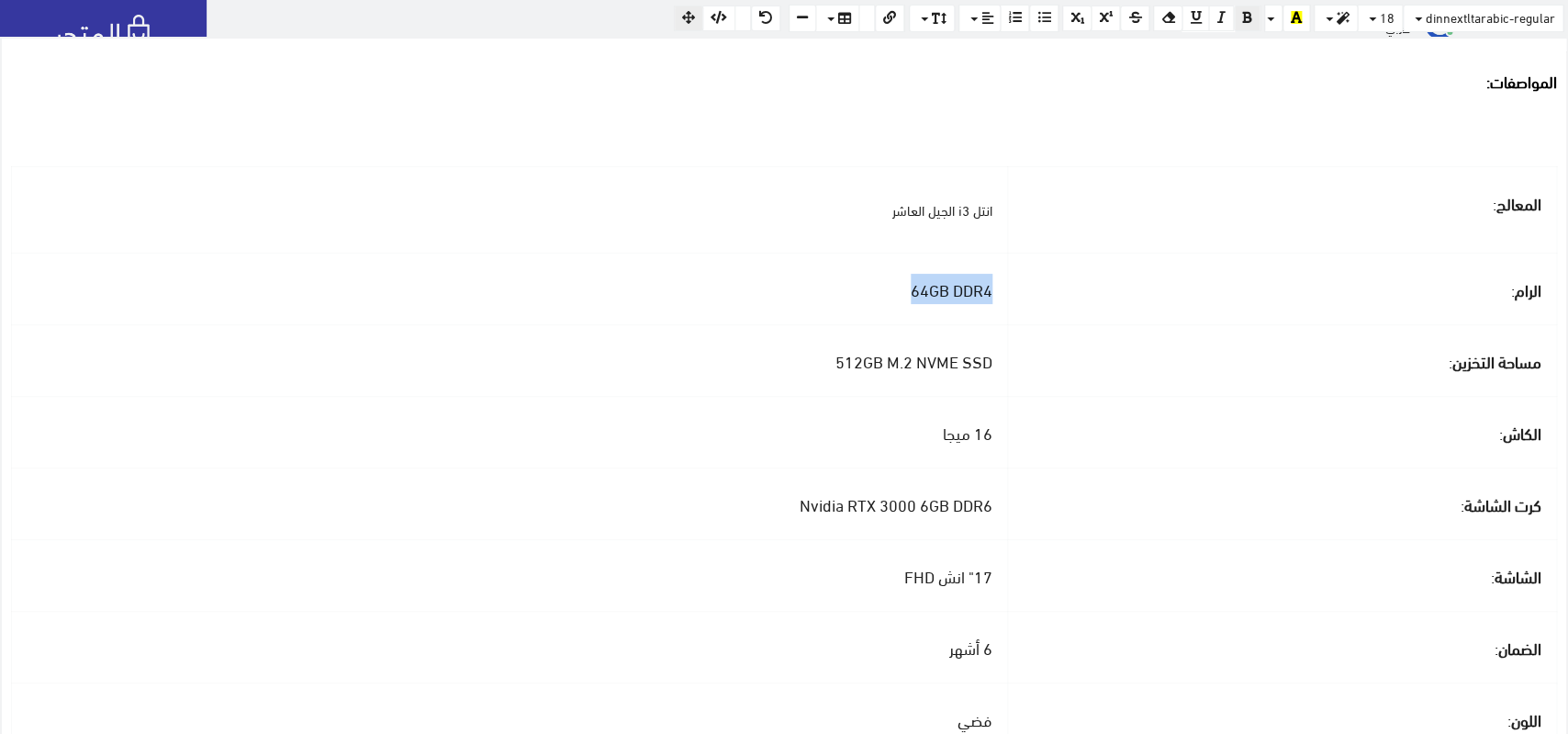drag, startPoint x: 882, startPoint y: 295, endPoint x: 963, endPoint y: 297, distance: 81.02469 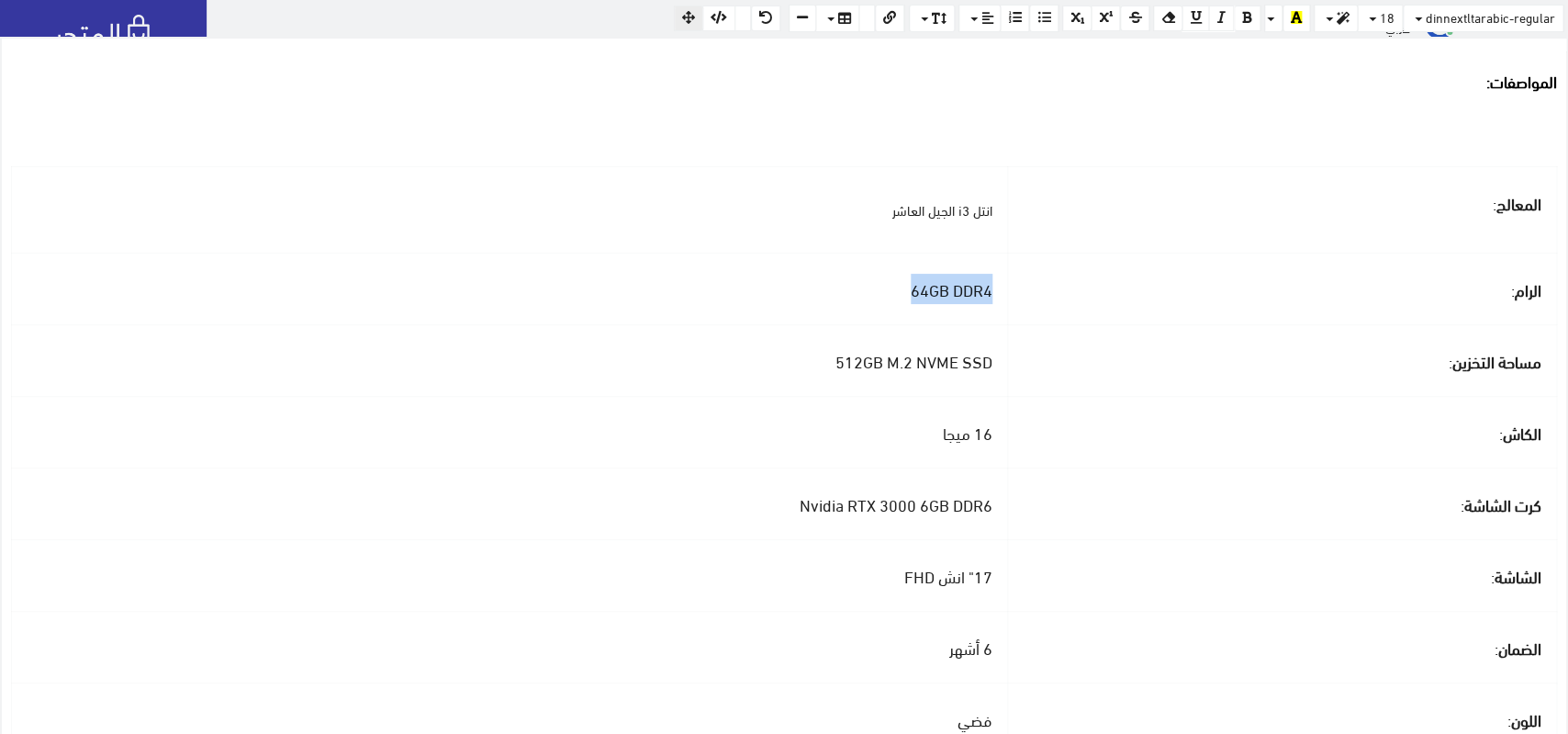 click on "64GB  DDR4" at bounding box center (951, 288) 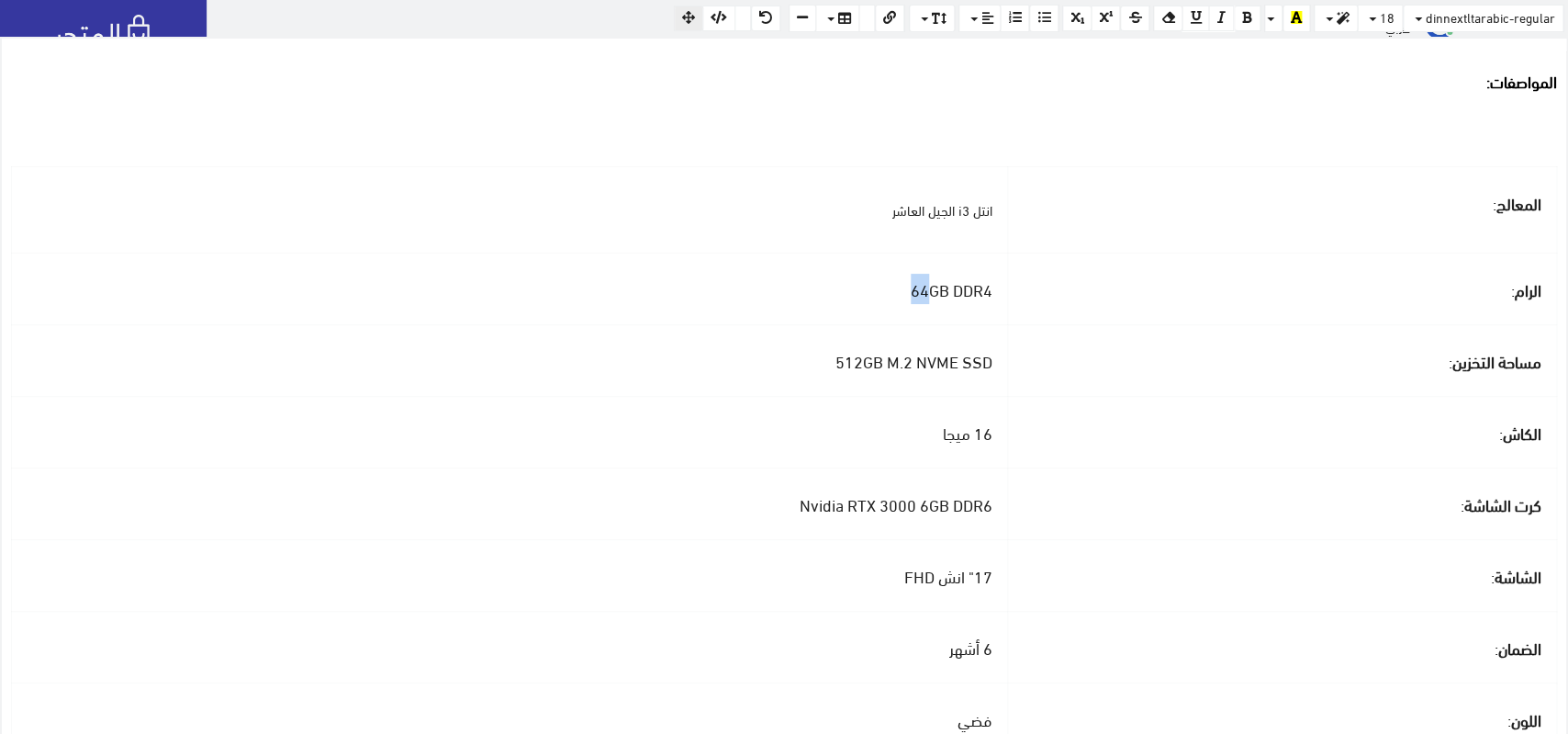 drag, startPoint x: 904, startPoint y: 294, endPoint x: 885, endPoint y: 288, distance: 19.92486 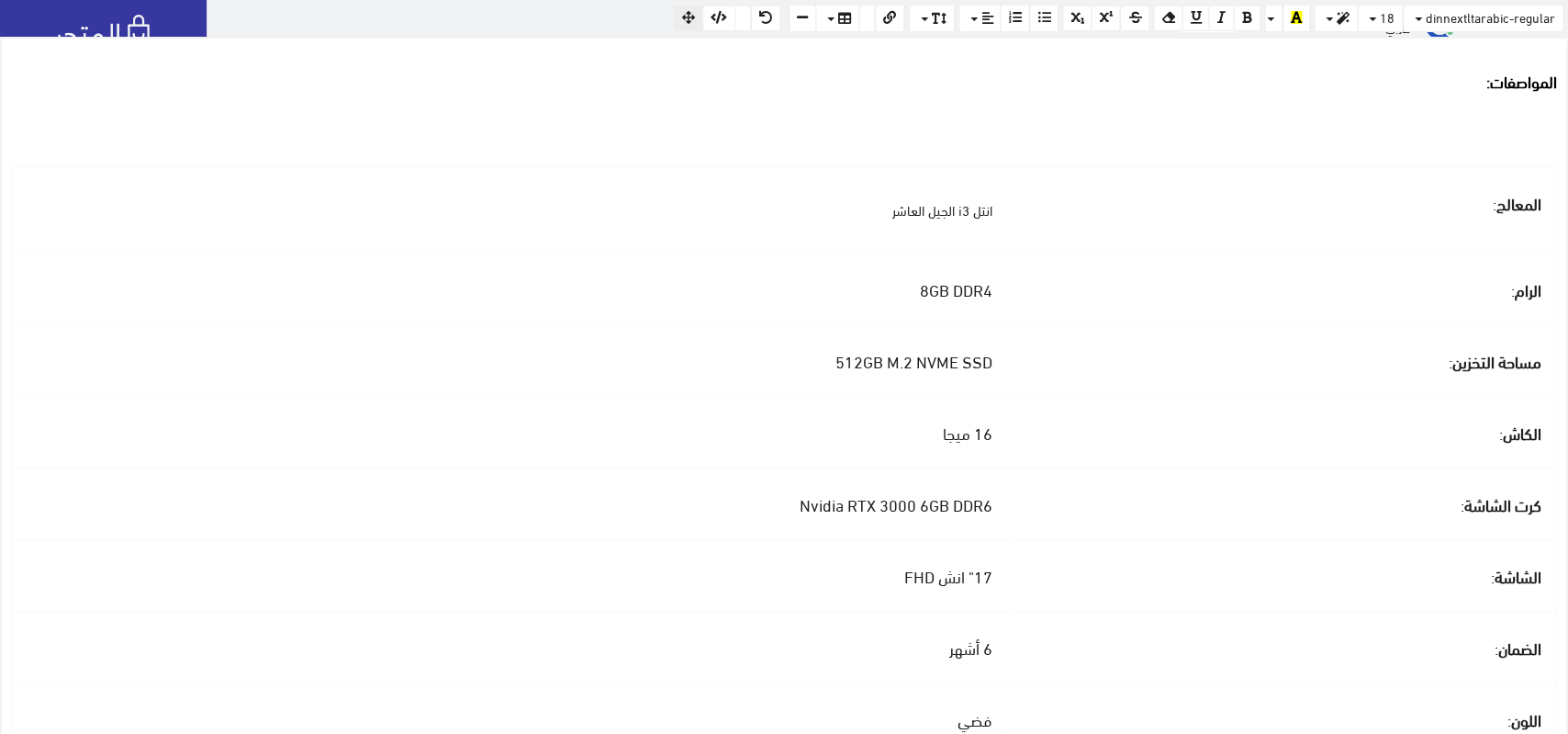click on "المعالج" at bounding box center (1518, 202) 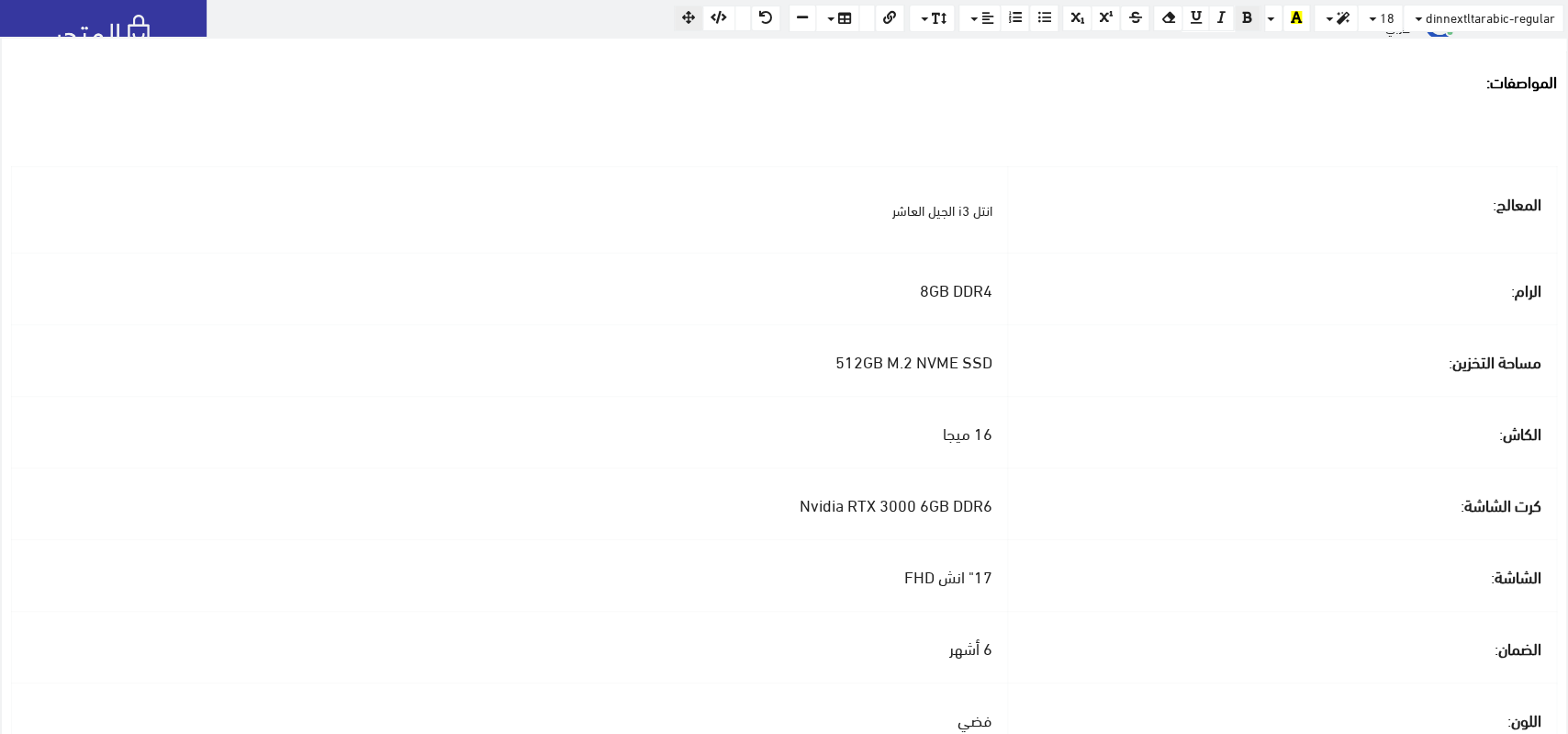 click on "انتل i3 الجيل العاشر" at bounding box center (510, 209) 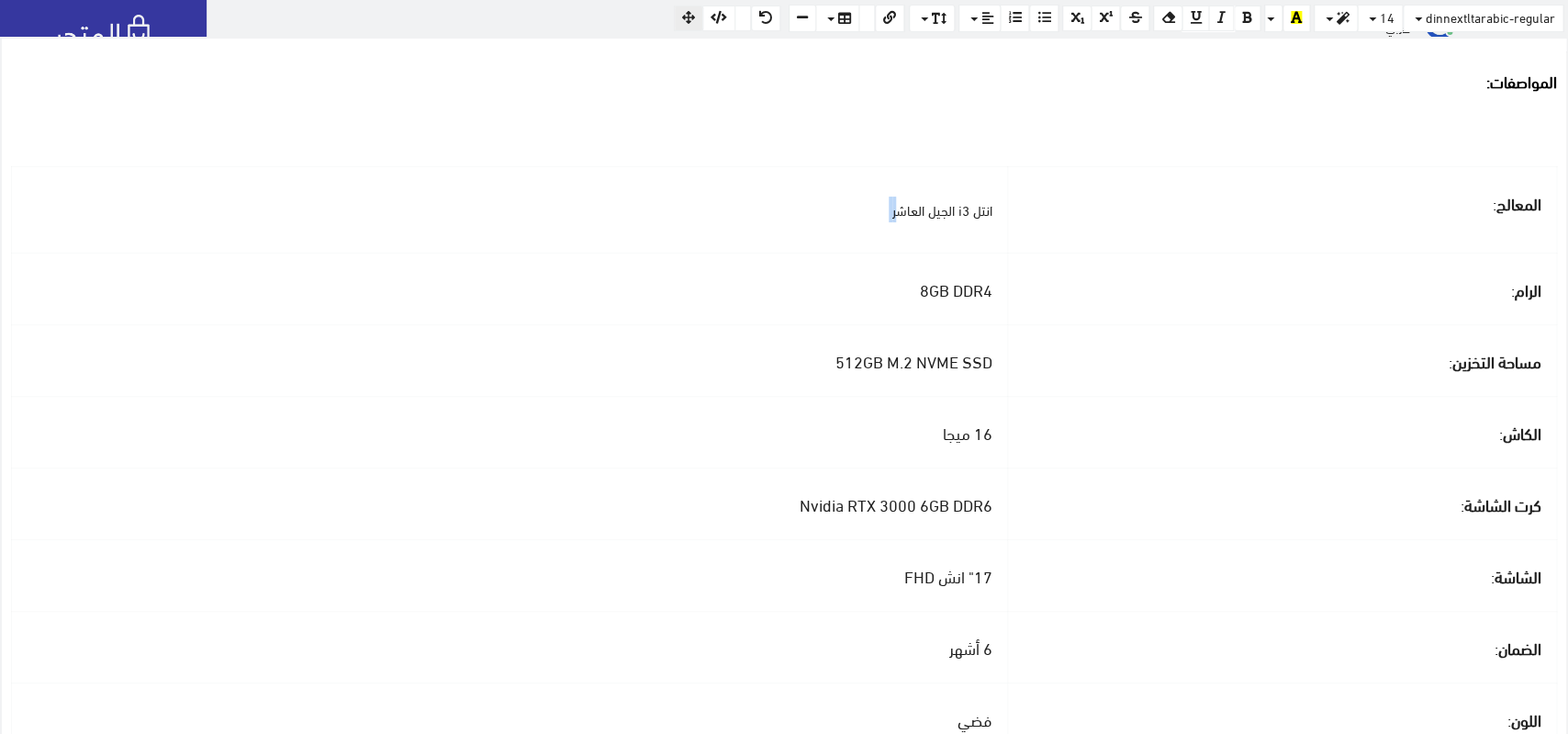 drag, startPoint x: 864, startPoint y: 215, endPoint x: 890, endPoint y: 215, distance: 26 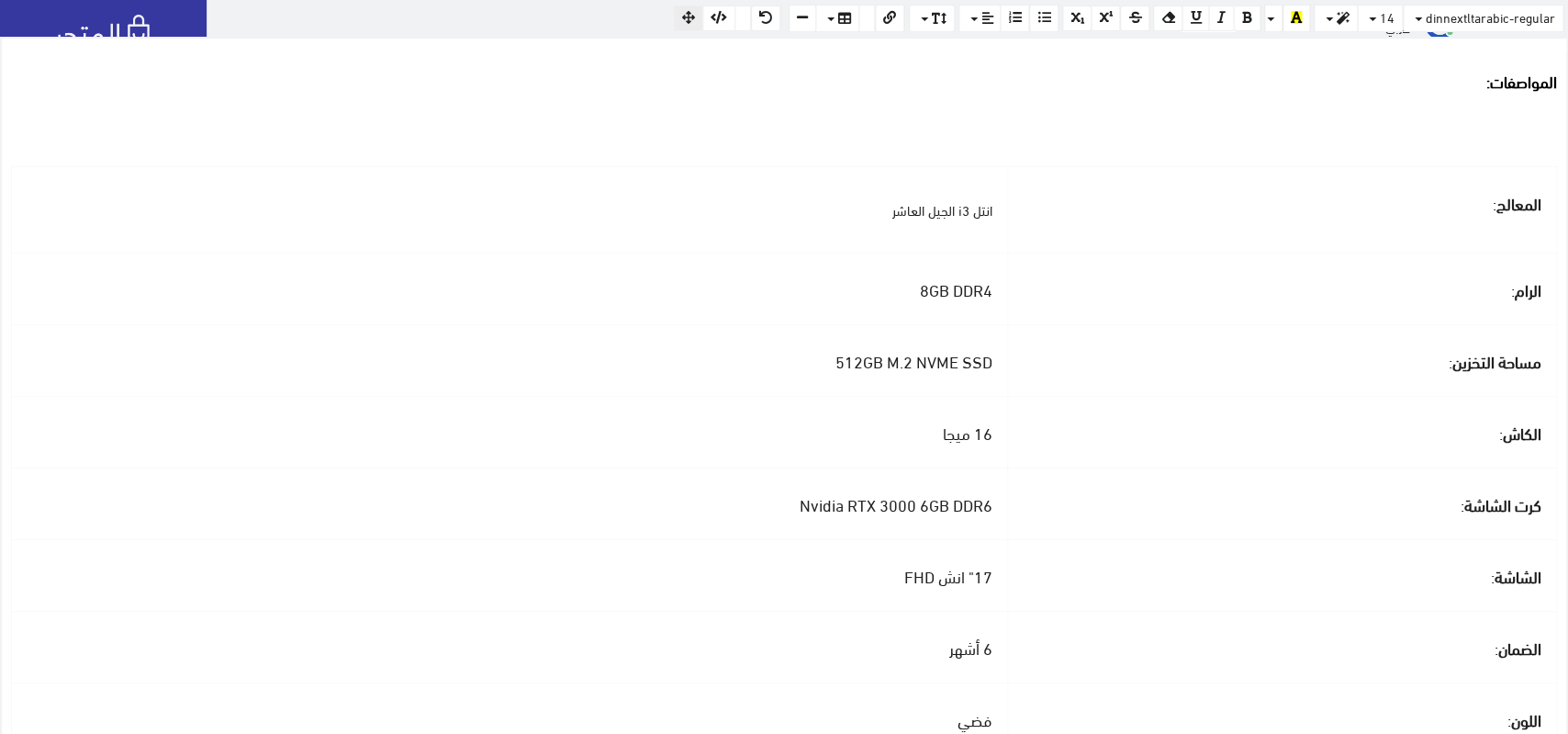click on "المعالج" at bounding box center (1518, 202) 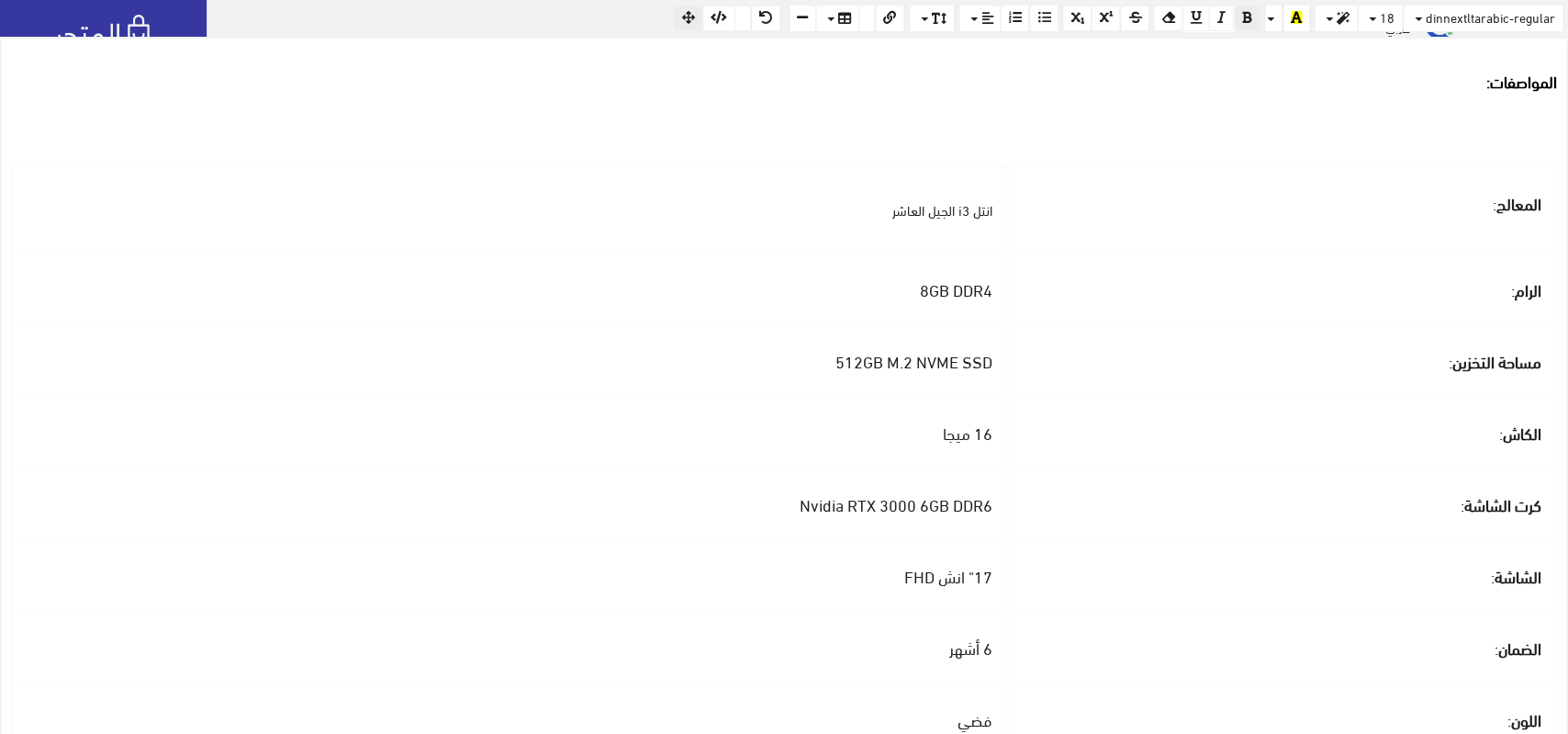 click on "8GB  DDR4" at bounding box center [956, 288] 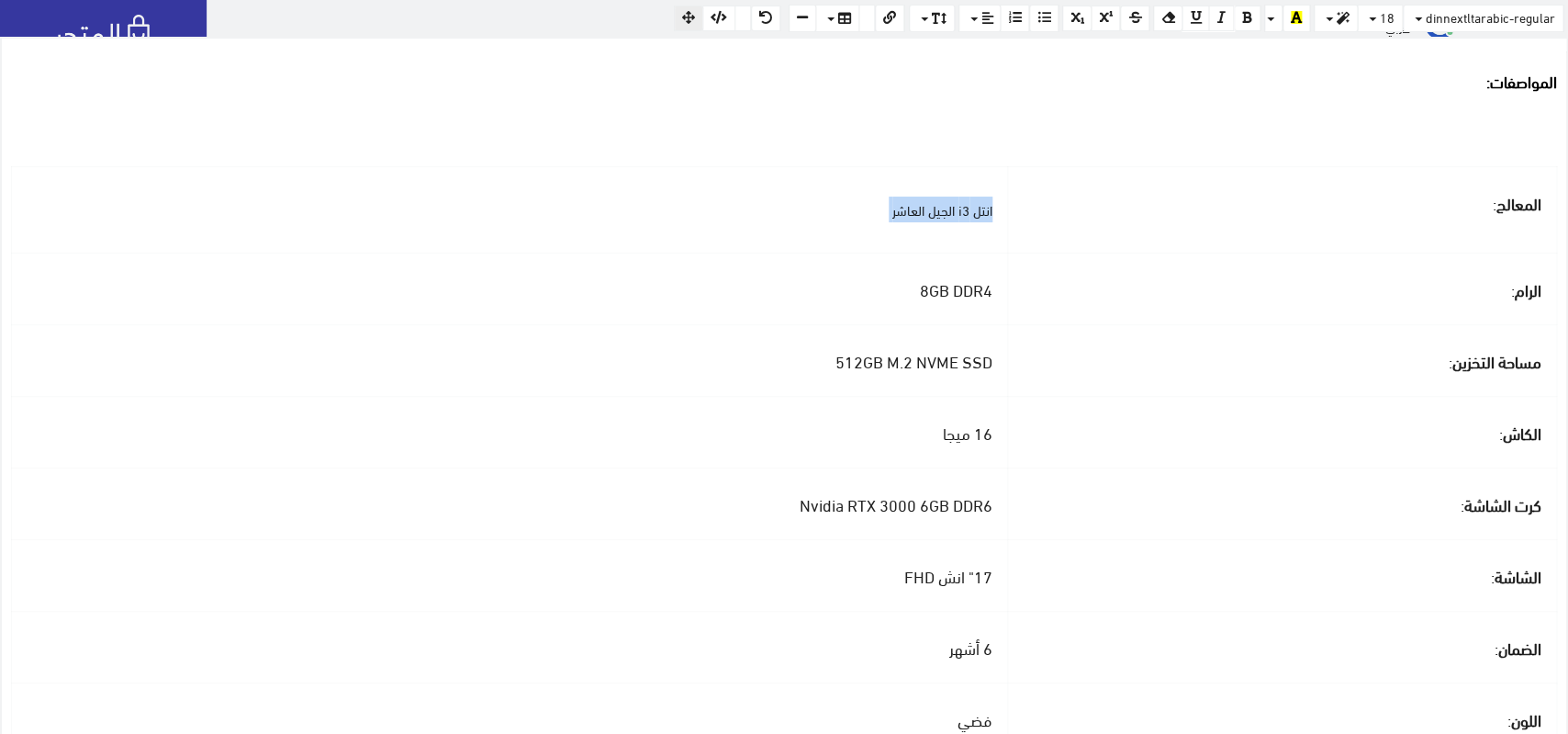 drag, startPoint x: 868, startPoint y: 220, endPoint x: 969, endPoint y: 215, distance: 101.123687 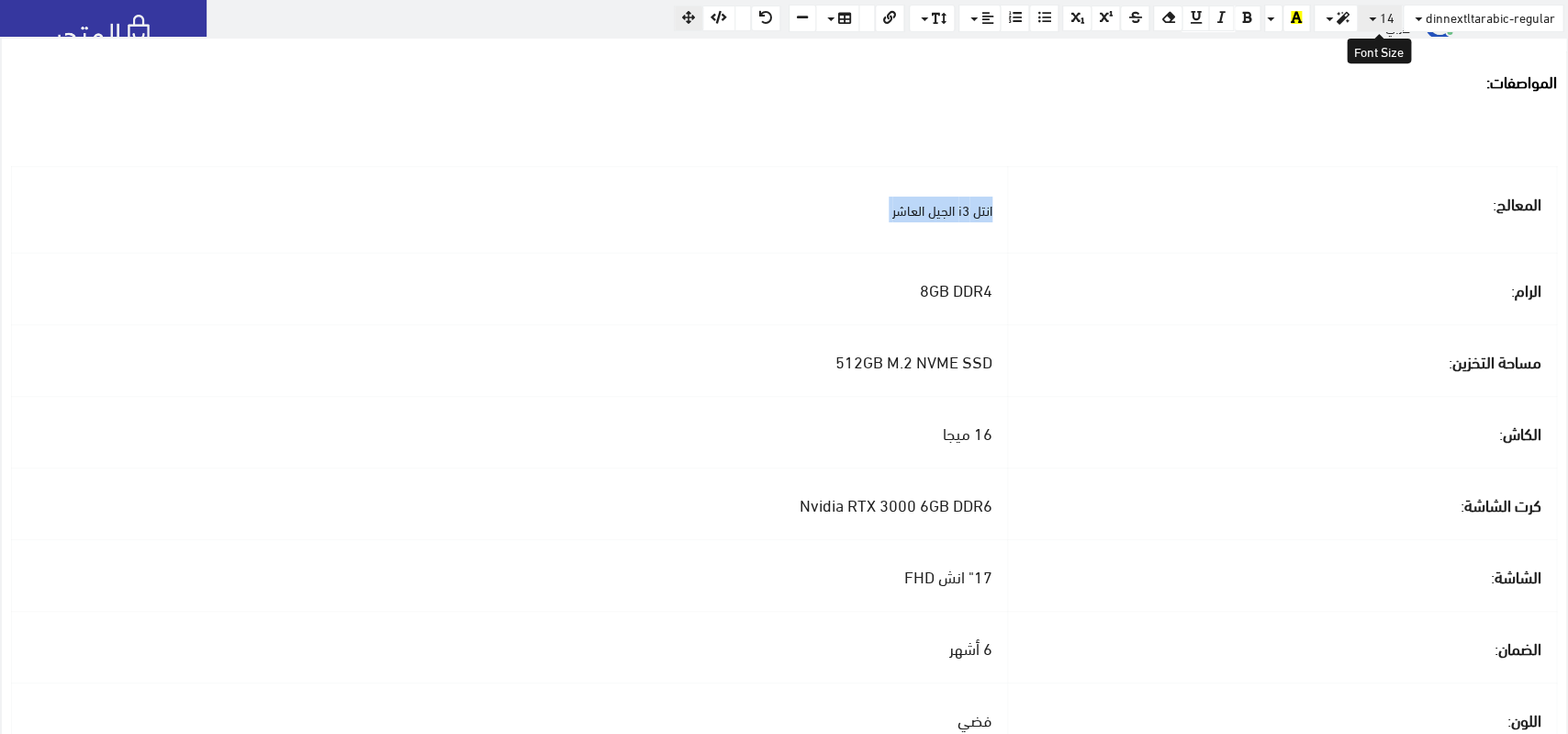 click on "14" at bounding box center [1387, 17] 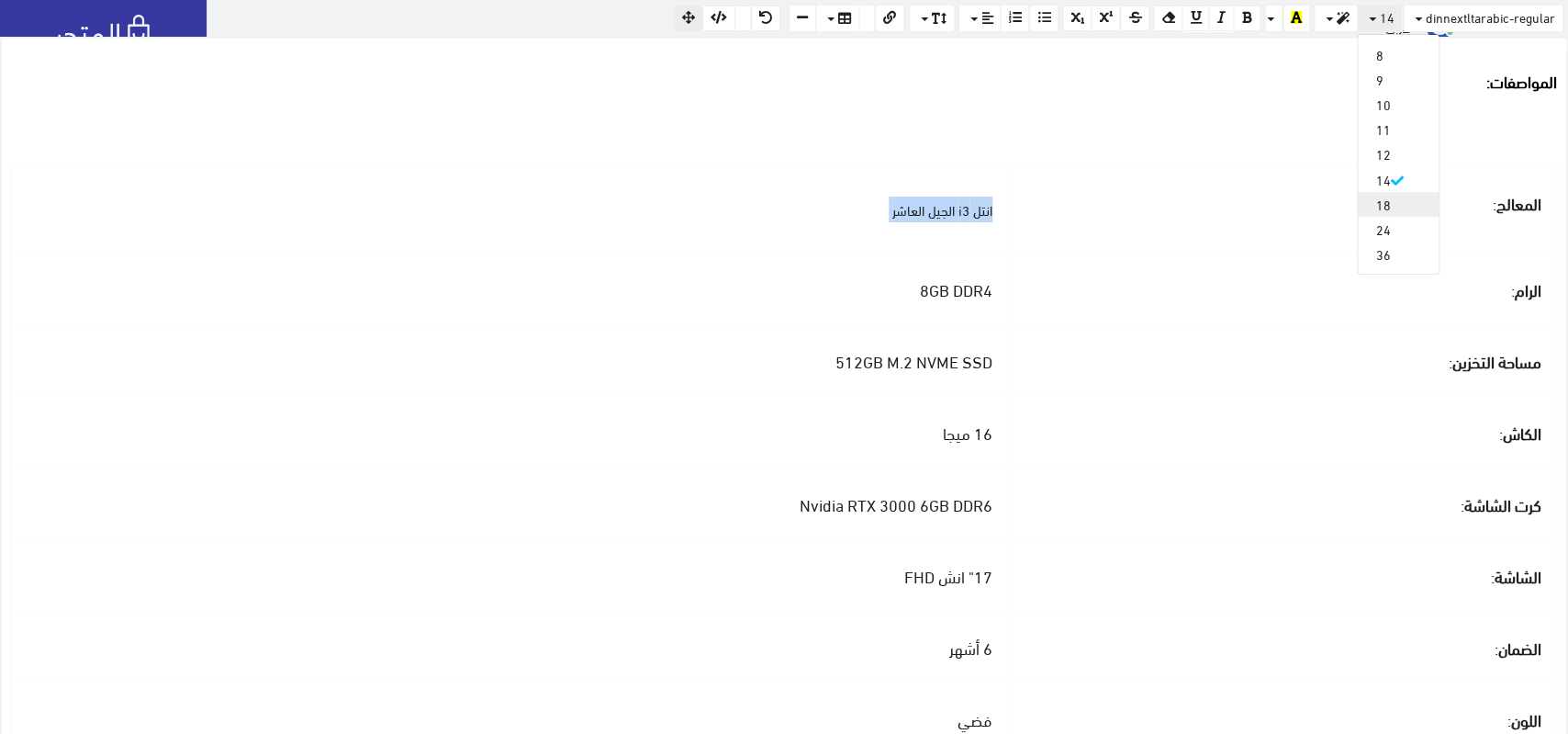 click on "18" at bounding box center (1398, 204) 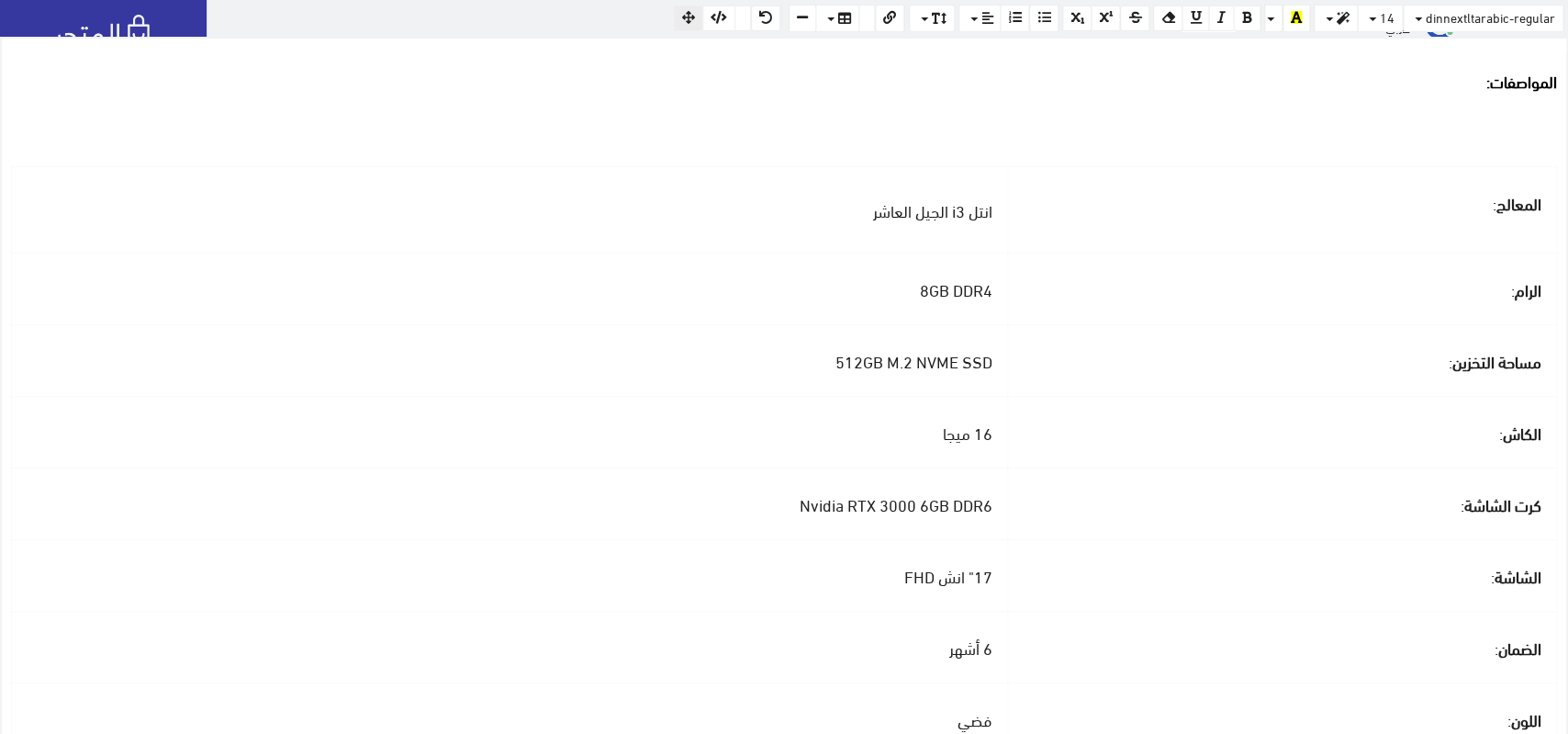 click on "الرام :" at bounding box center (1282, 288) 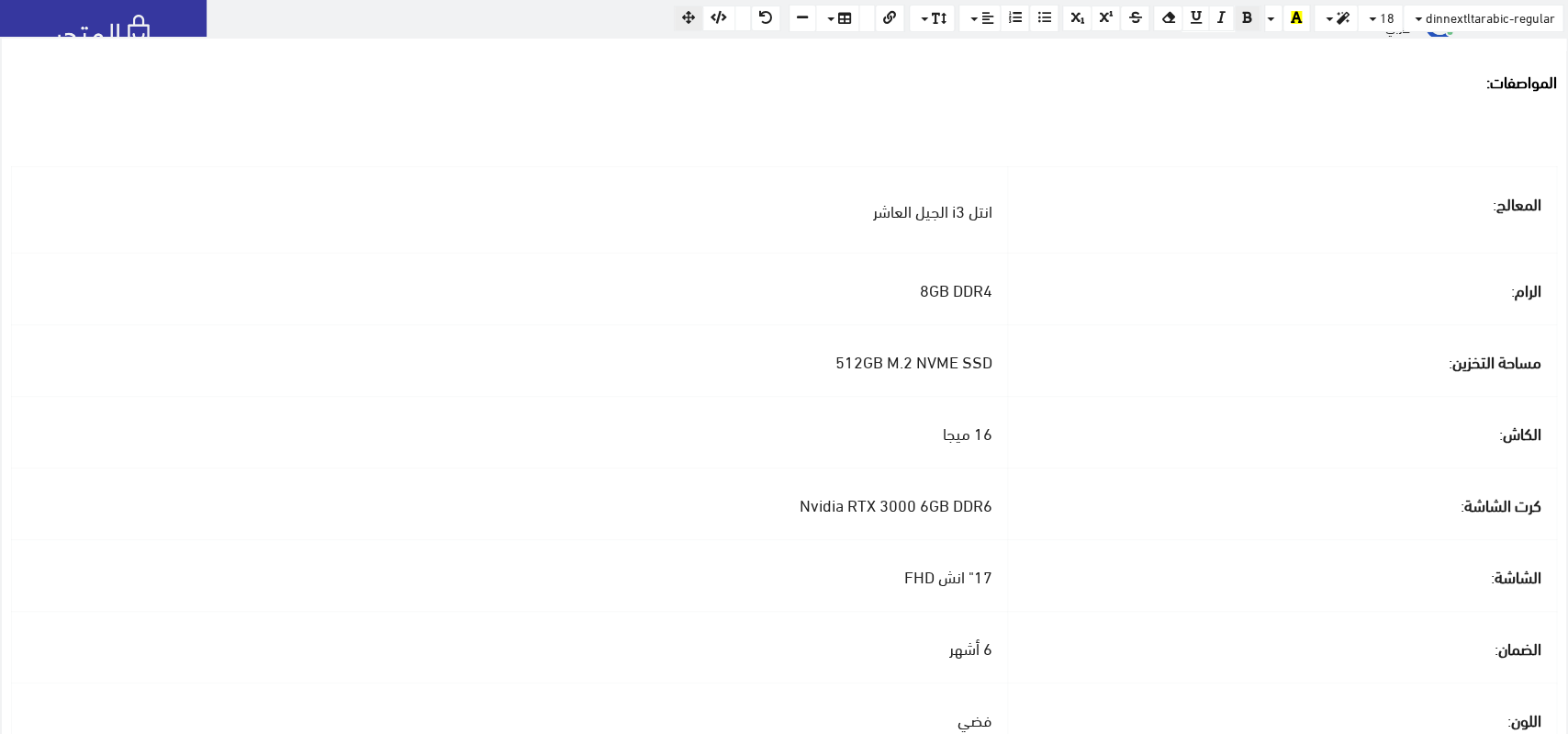 click on "512GB  M.2 NVME SSD" at bounding box center [913, 360] 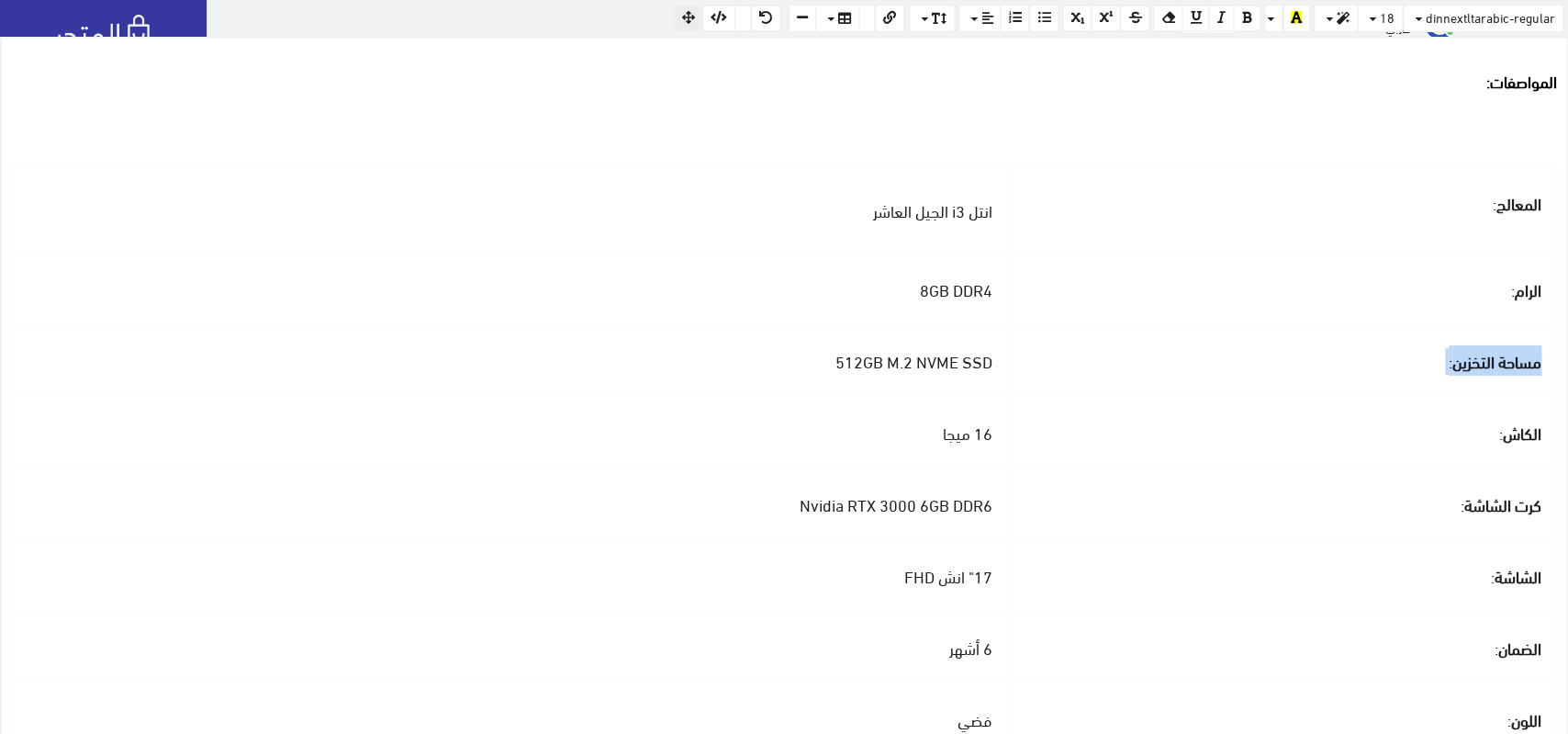 drag, startPoint x: 809, startPoint y: 366, endPoint x: 963, endPoint y: 359, distance: 154.15901 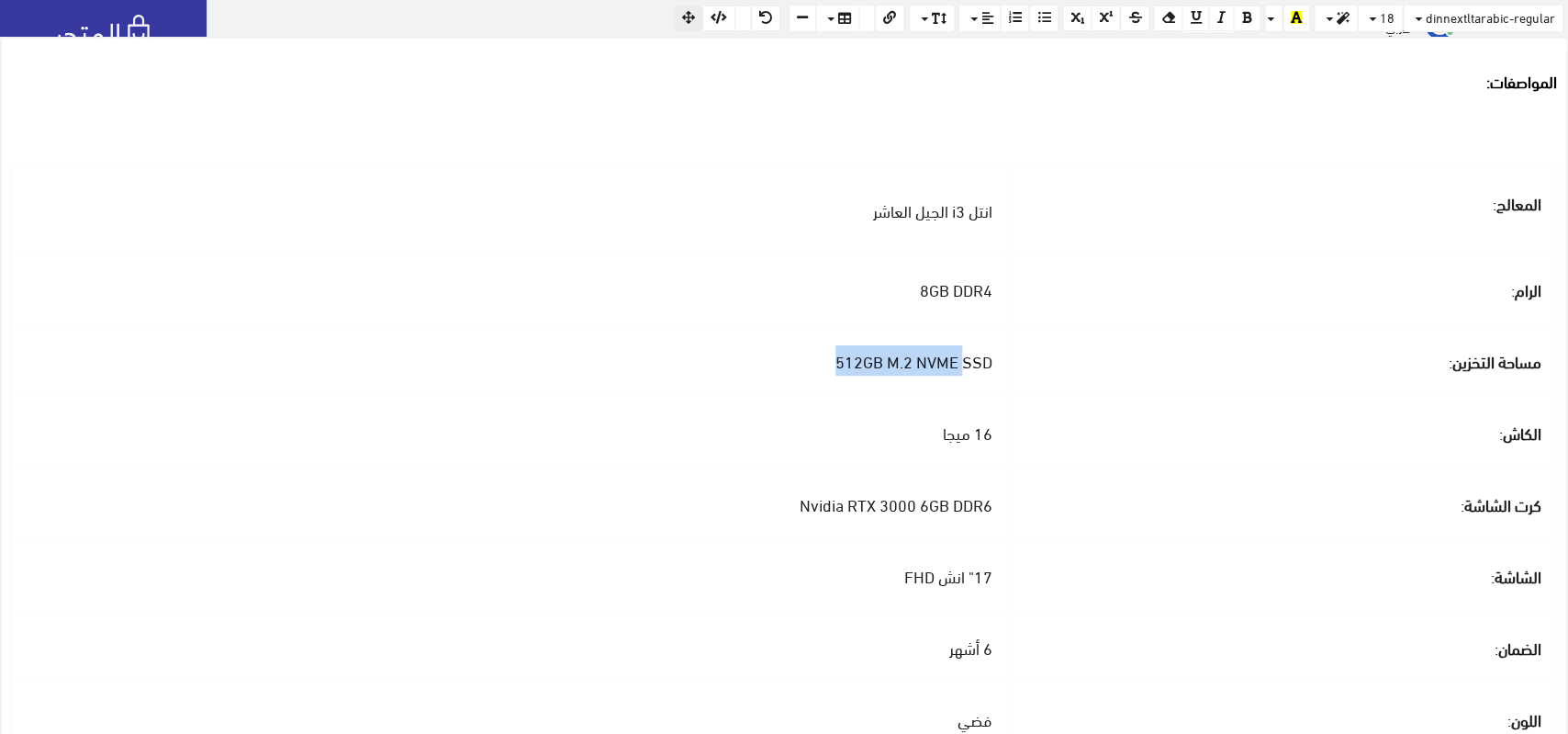 click on "512GB  M.2 NVME SSD" at bounding box center (913, 360) 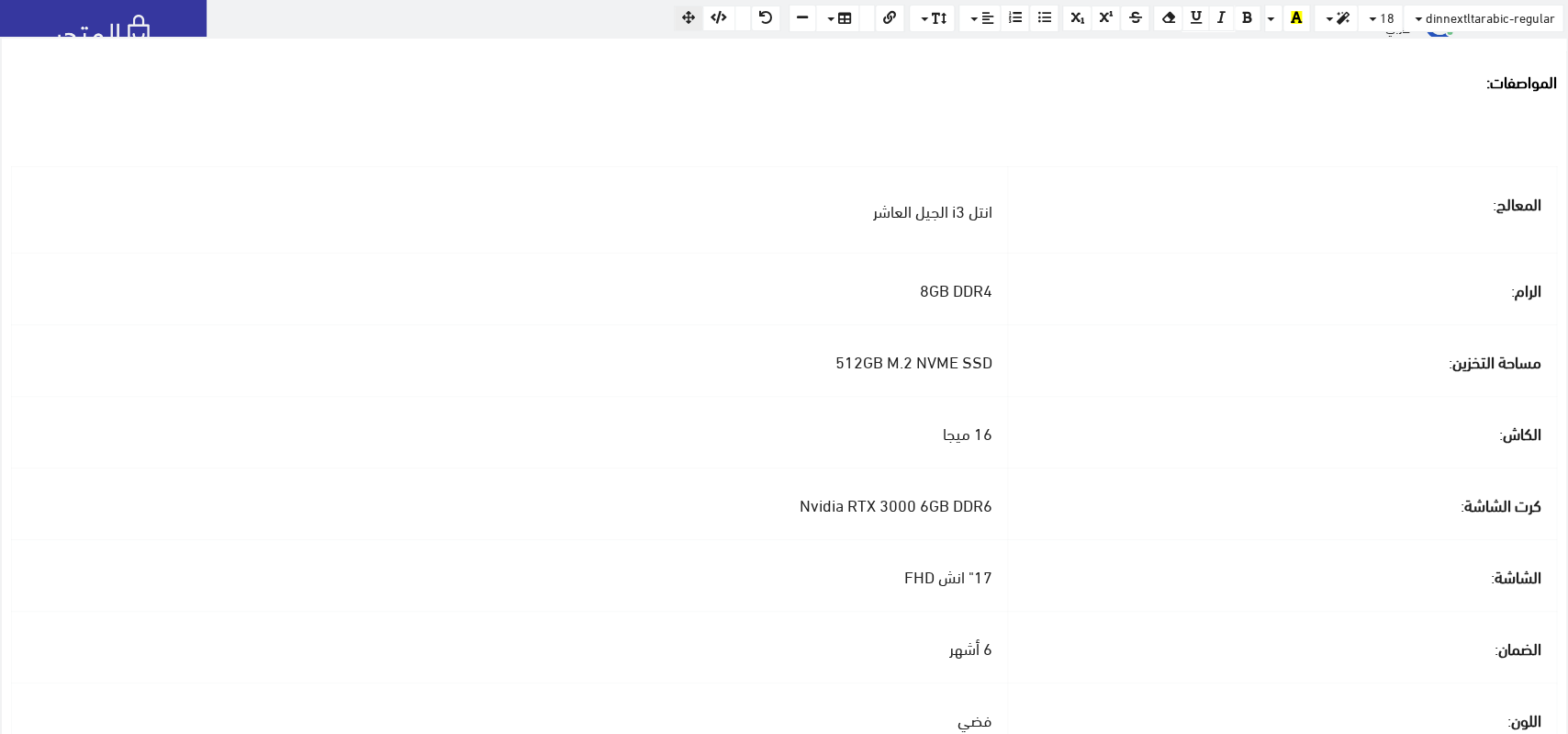 click on "512GB  M.2 NVME SSD" at bounding box center [913, 360] 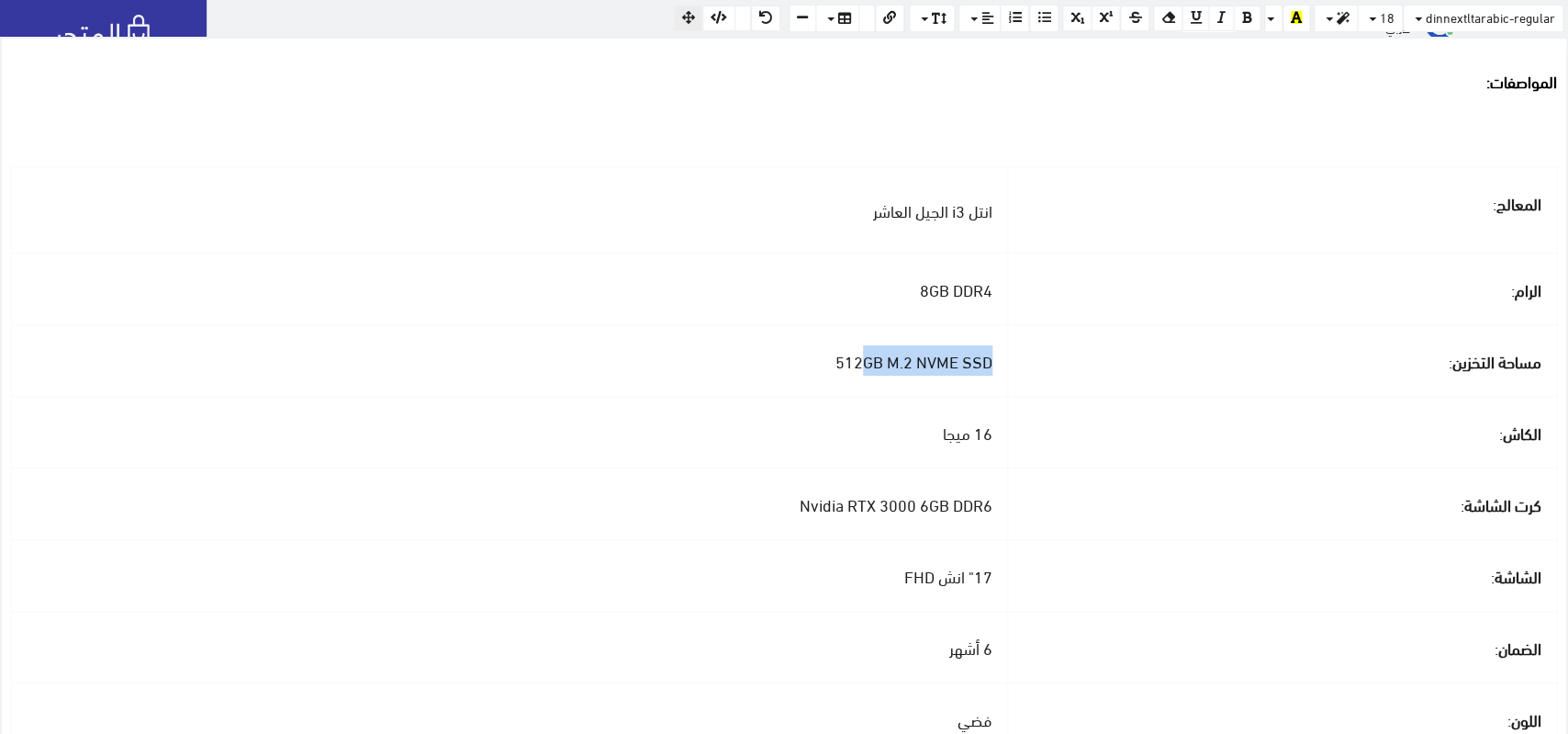 drag, startPoint x: 841, startPoint y: 363, endPoint x: 969, endPoint y: 355, distance: 128.24976 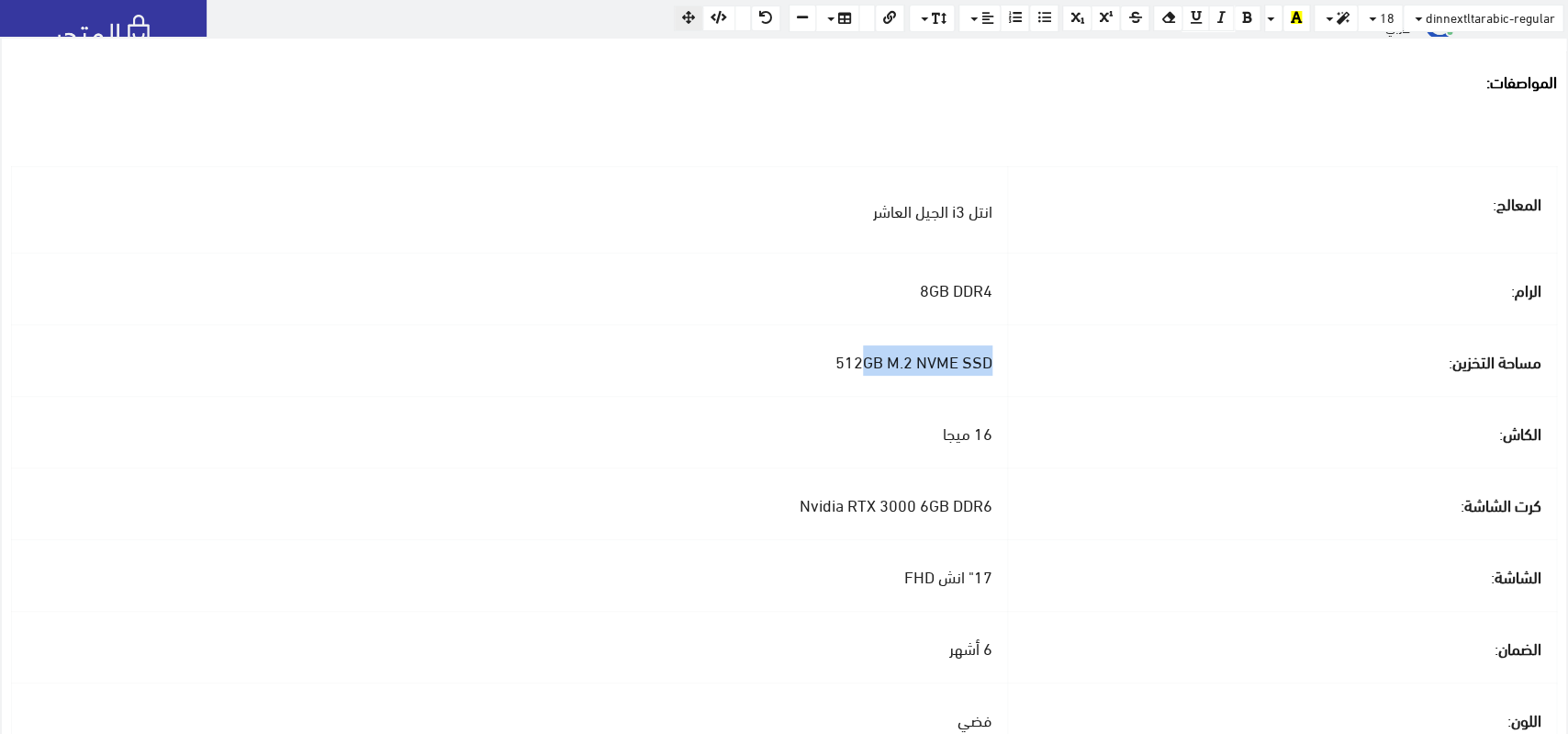 click on "512GB  M.2 NVME SSD" at bounding box center [913, 360] 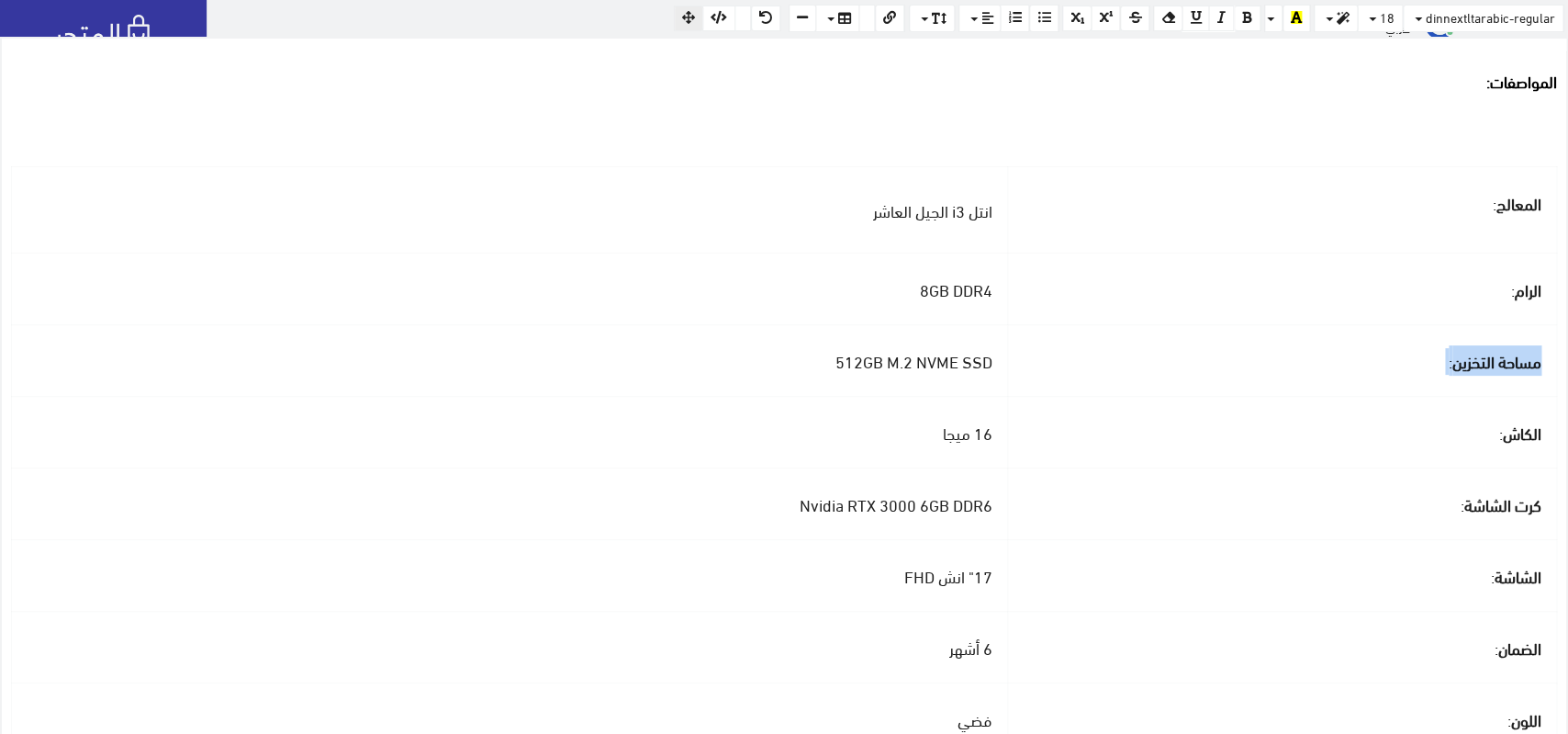drag, startPoint x: 857, startPoint y: 361, endPoint x: 948, endPoint y: 362, distance: 91.005 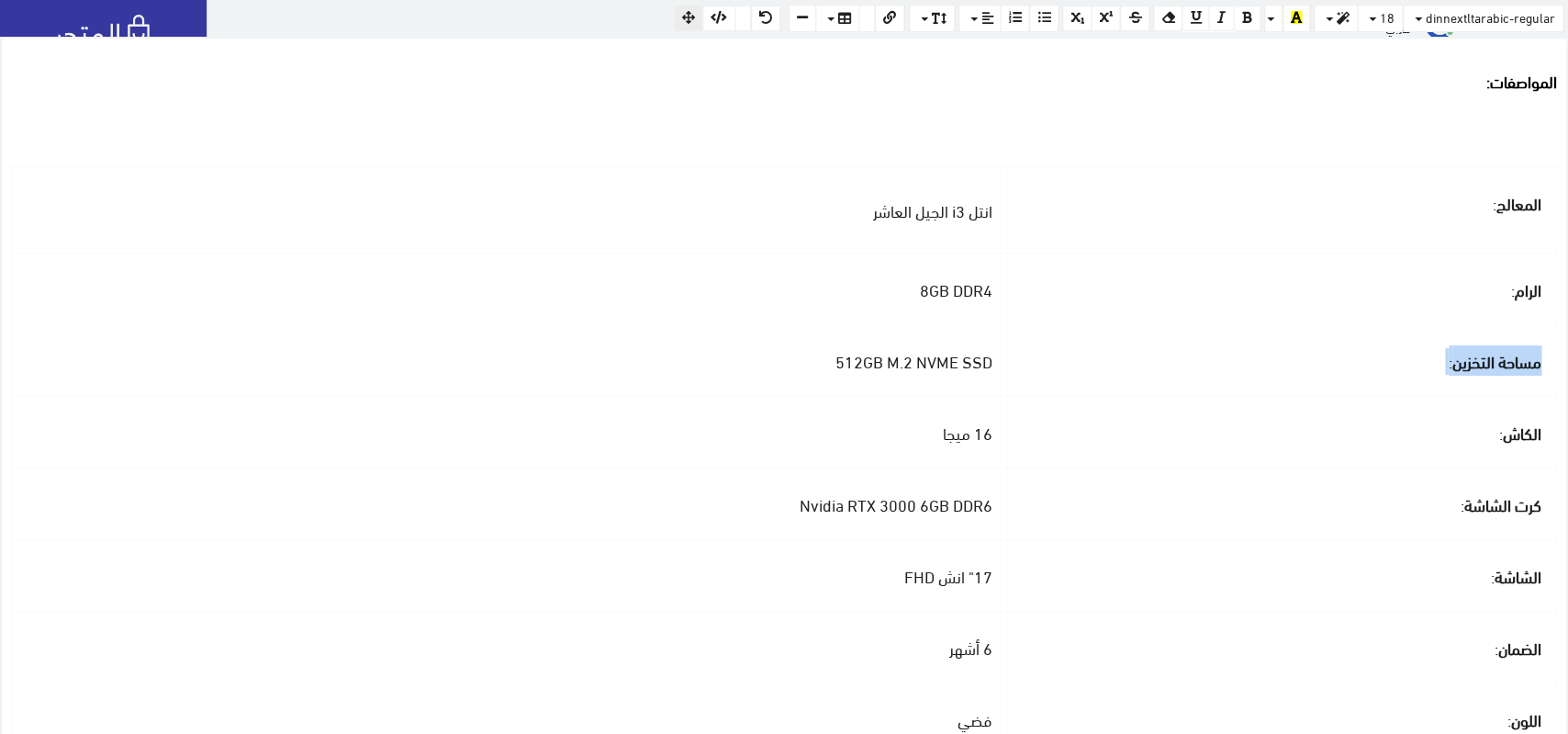 click on "512GB  M.2 NVME SSD" at bounding box center [913, 360] 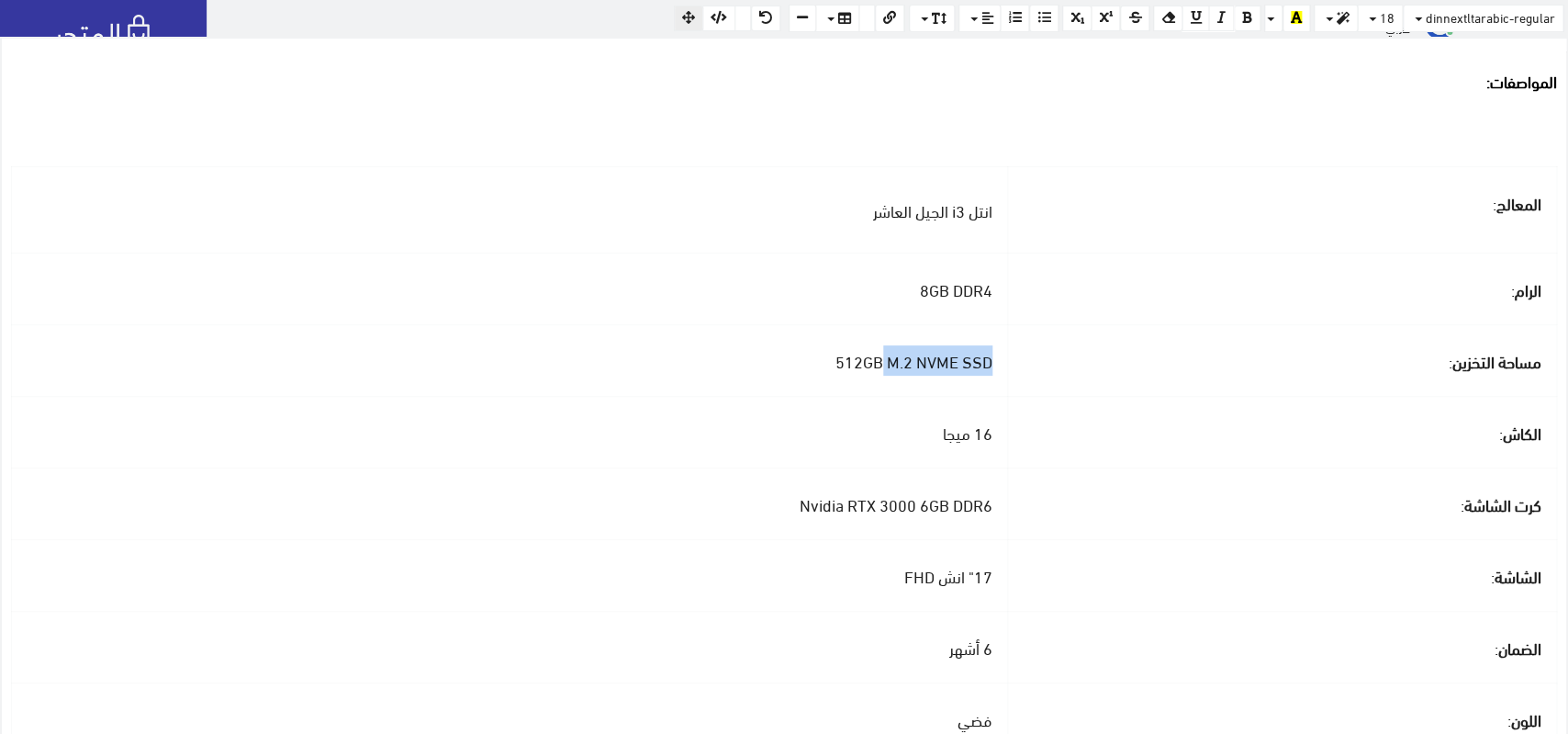 drag, startPoint x: 964, startPoint y: 362, endPoint x: 857, endPoint y: 358, distance: 107.07474 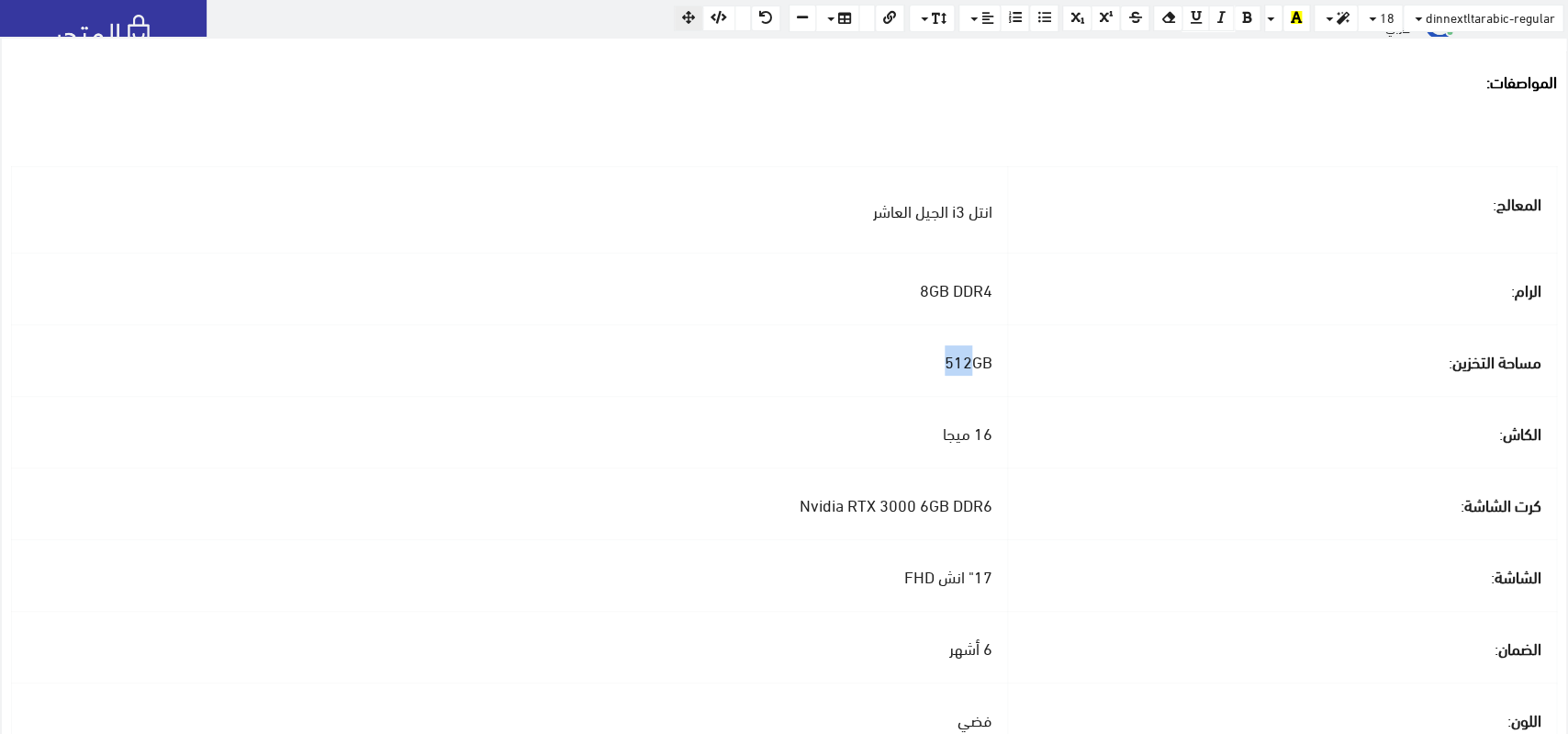 drag, startPoint x: 946, startPoint y: 370, endPoint x: 1055, endPoint y: 367, distance: 109.04128 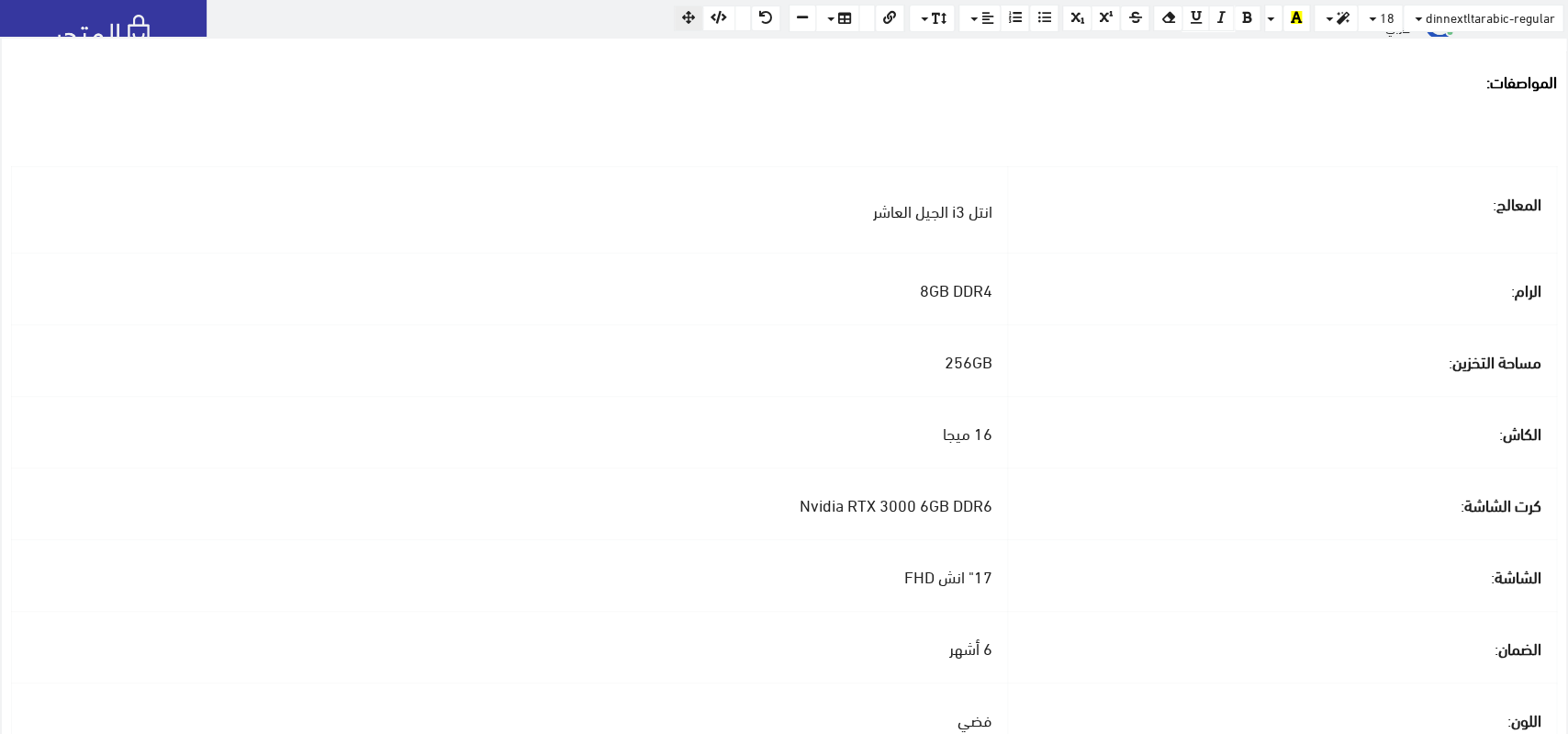 click on "الكاش" at bounding box center (1522, 432) 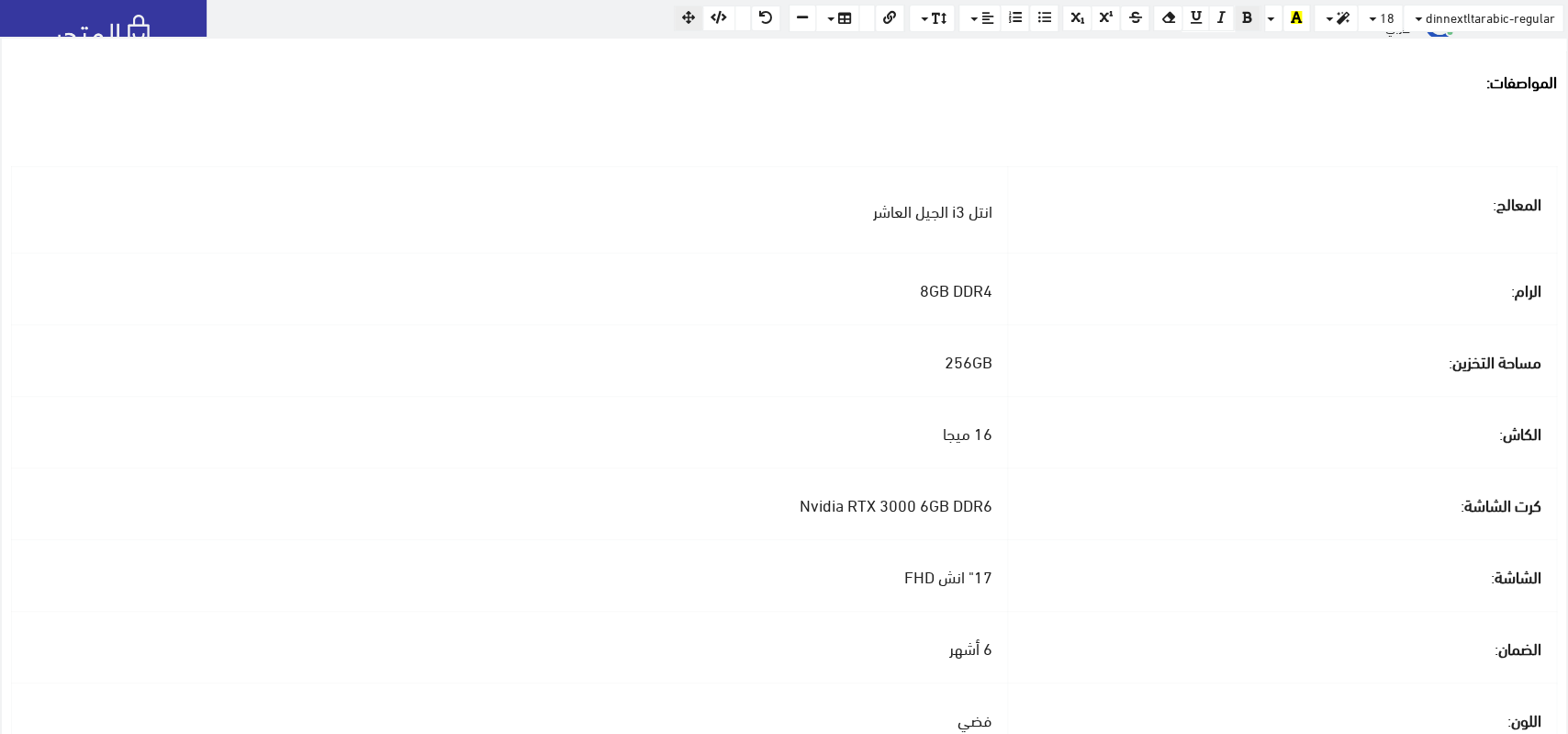click on "مساحة التخزين" at bounding box center (1496, 360) 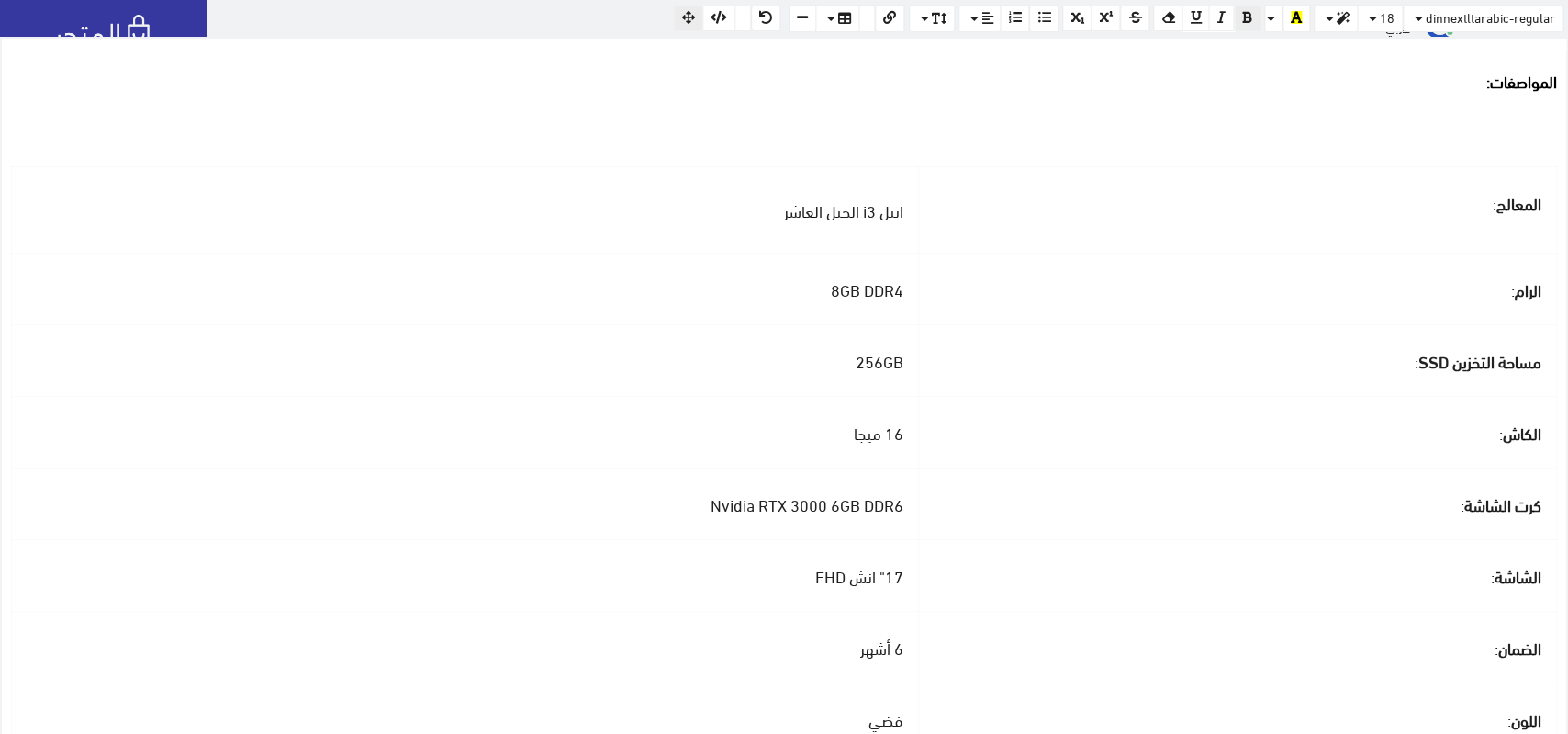 click on "الكاش" at bounding box center (1522, 432) 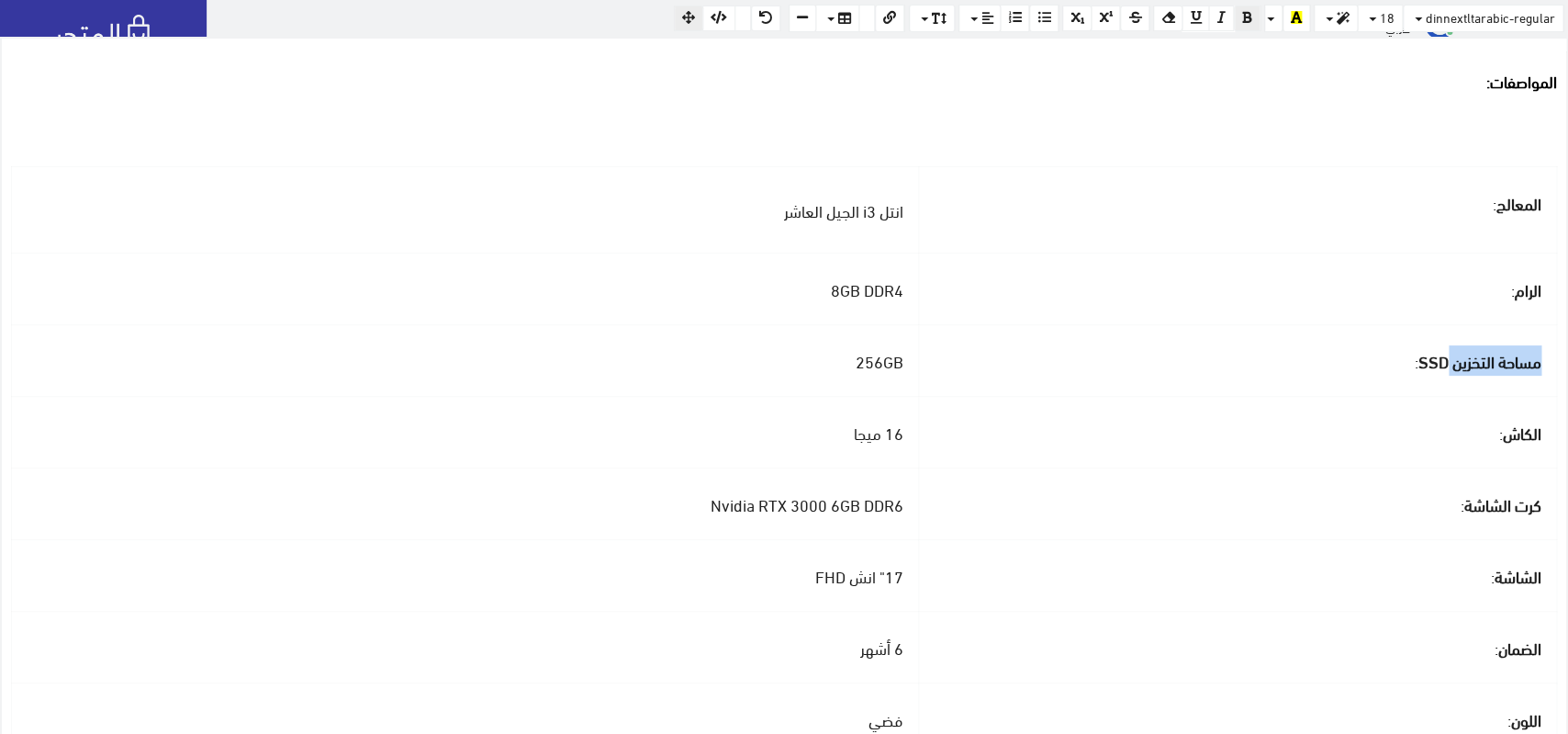 drag, startPoint x: 1415, startPoint y: 359, endPoint x: 1540, endPoint y: 364, distance: 125.09996 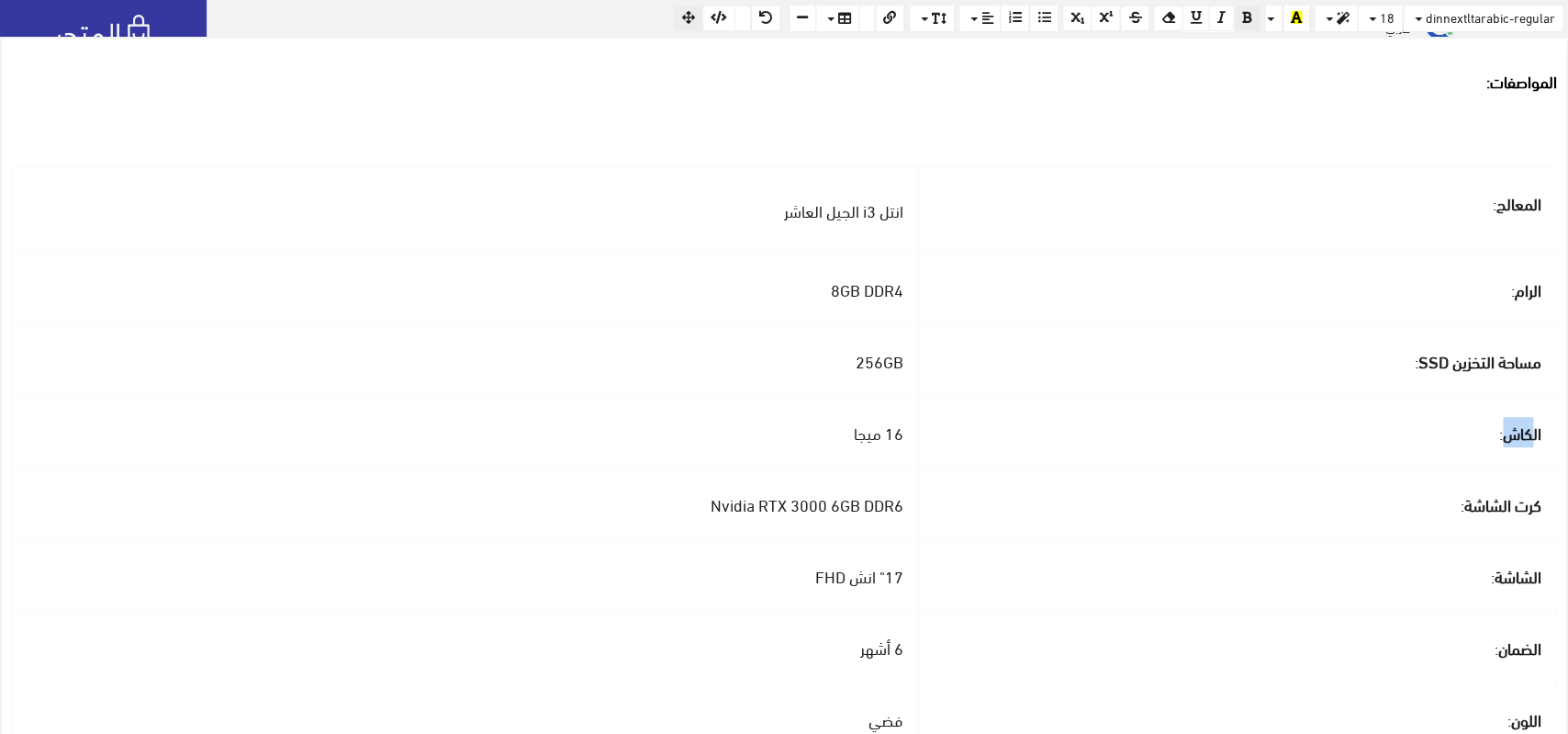 drag, startPoint x: 1506, startPoint y: 441, endPoint x: 1532, endPoint y: 441, distance: 26 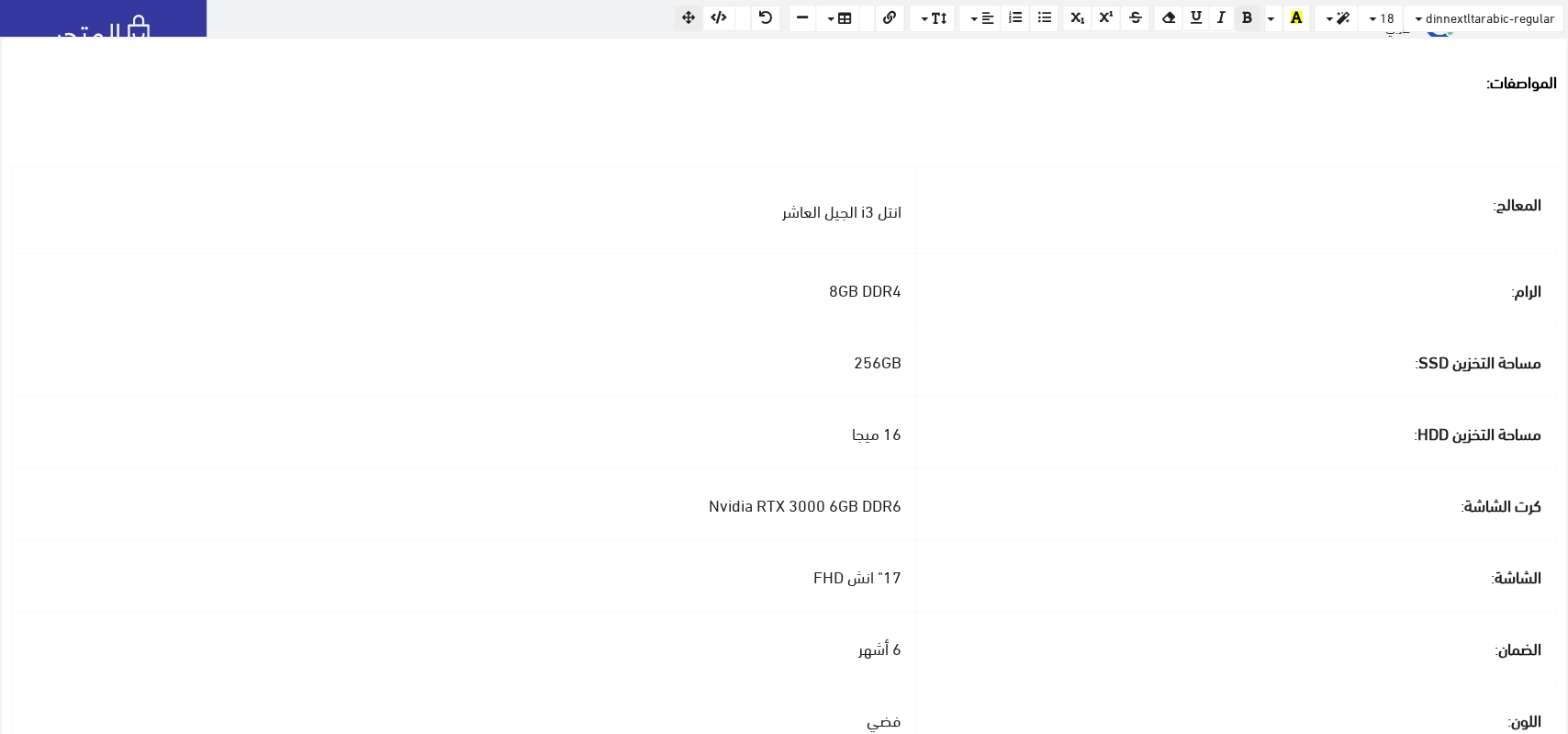click on "256GB" at bounding box center [877, 360] 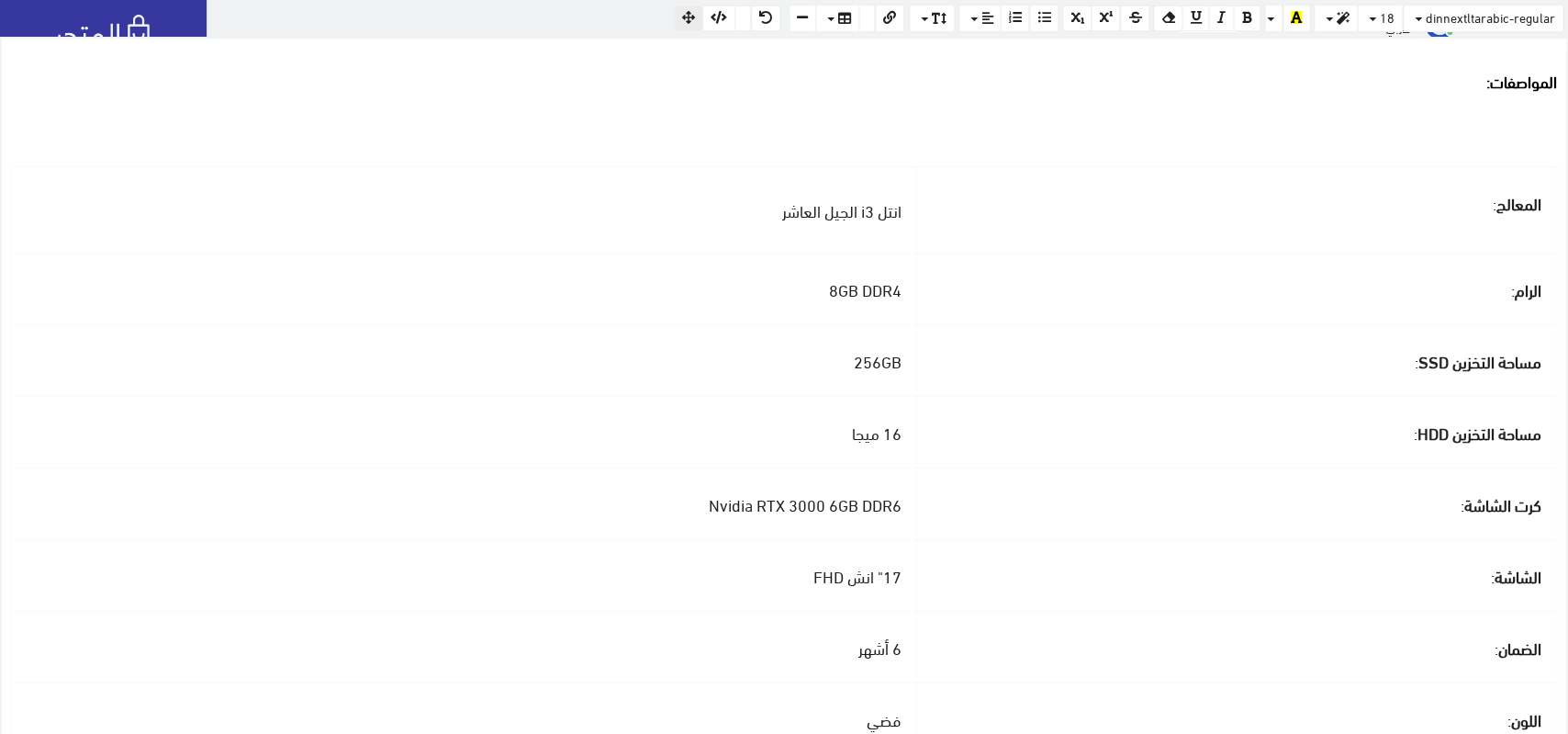click on "256GB" at bounding box center (877, 360) 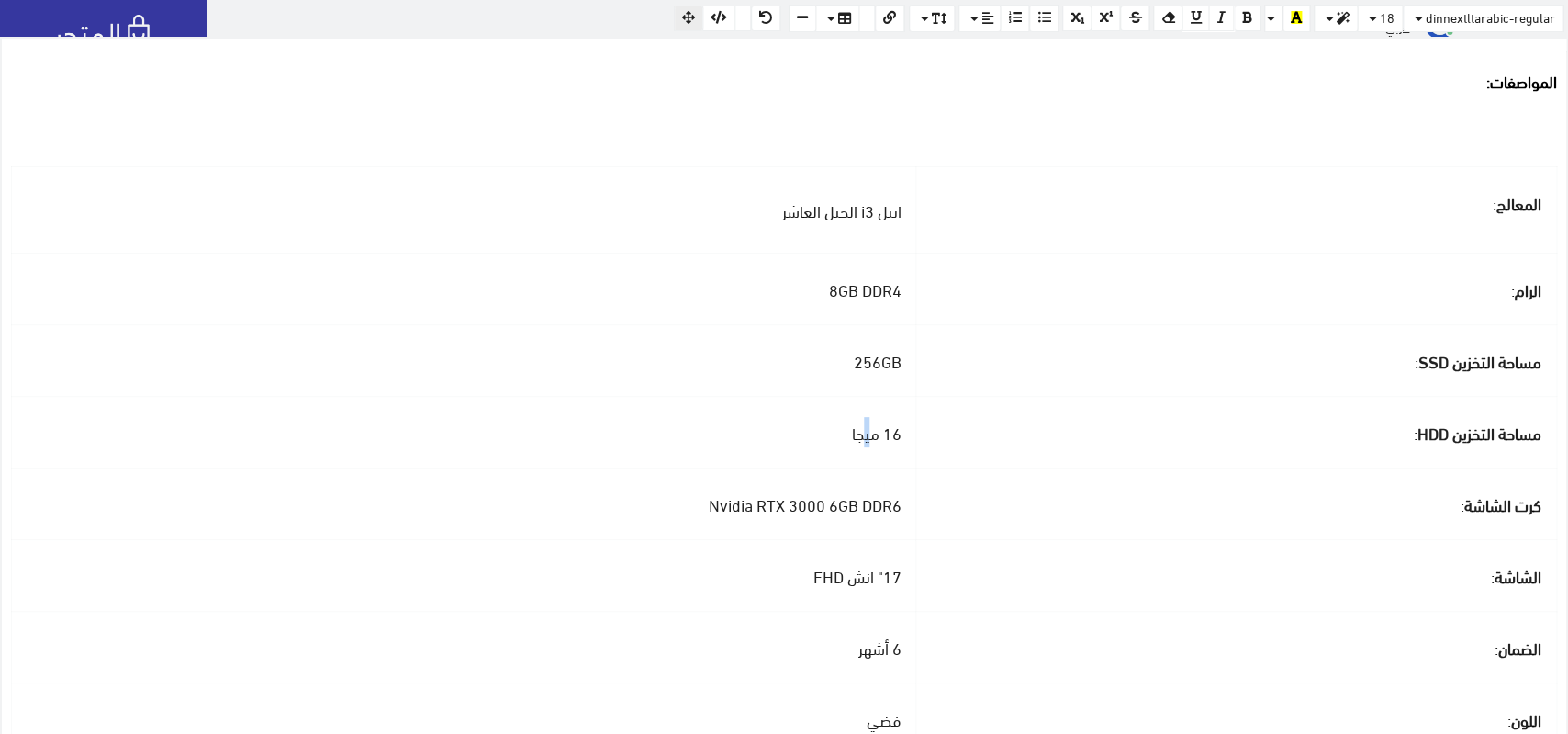 click on "16 ميجا" at bounding box center [876, 432] 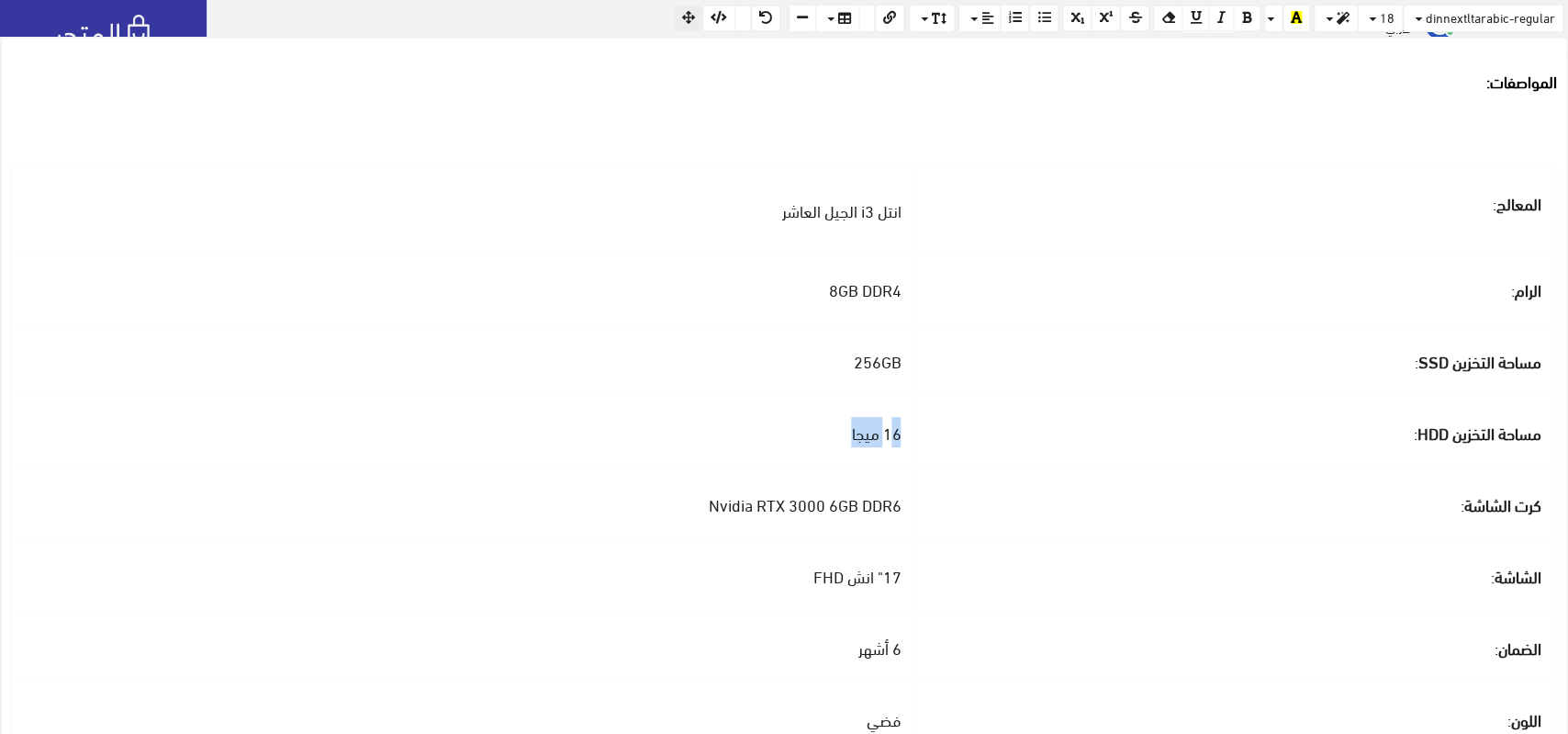 drag, startPoint x: 831, startPoint y: 432, endPoint x: 875, endPoint y: 433, distance: 44.011362 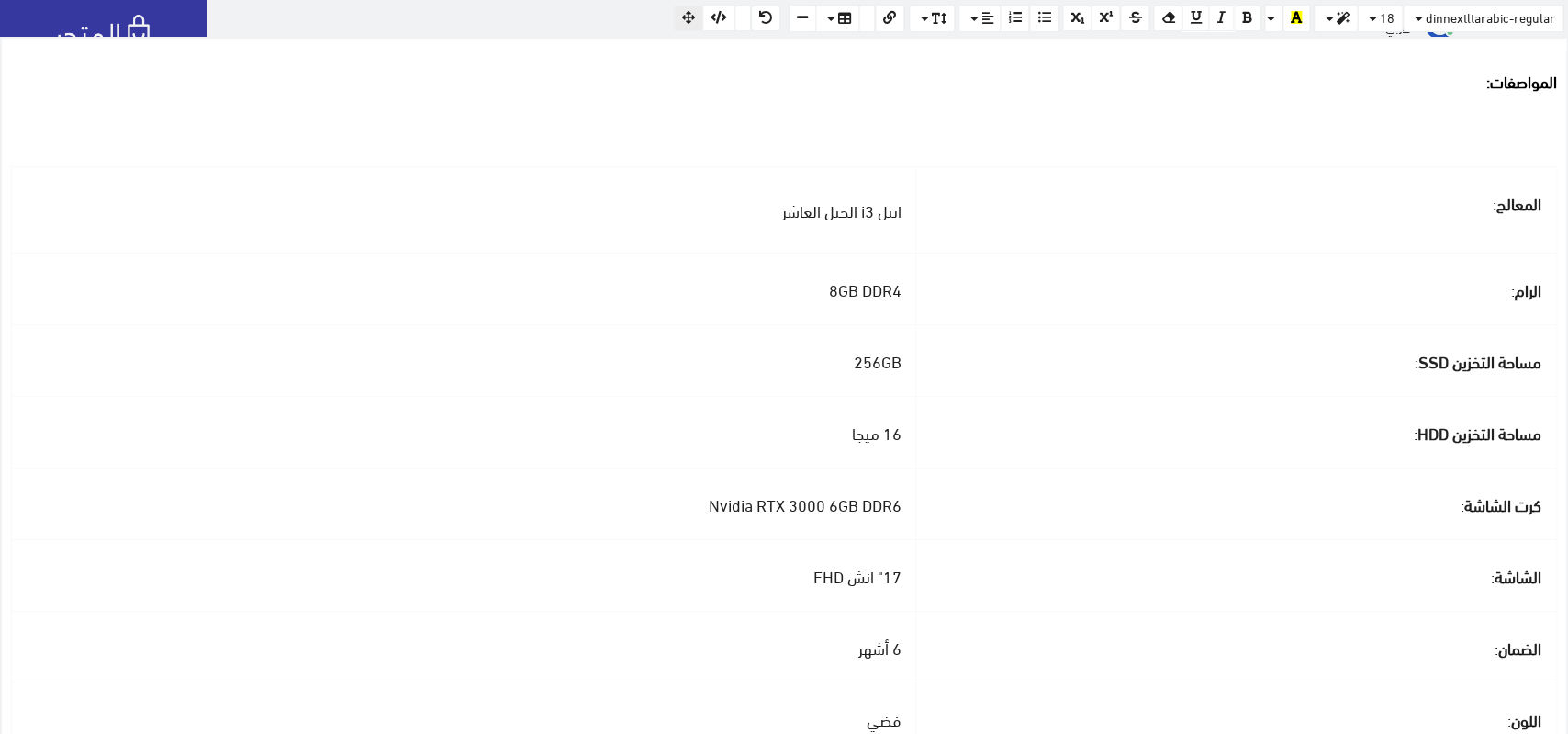 click on "16 ميجا" at bounding box center [876, 432] 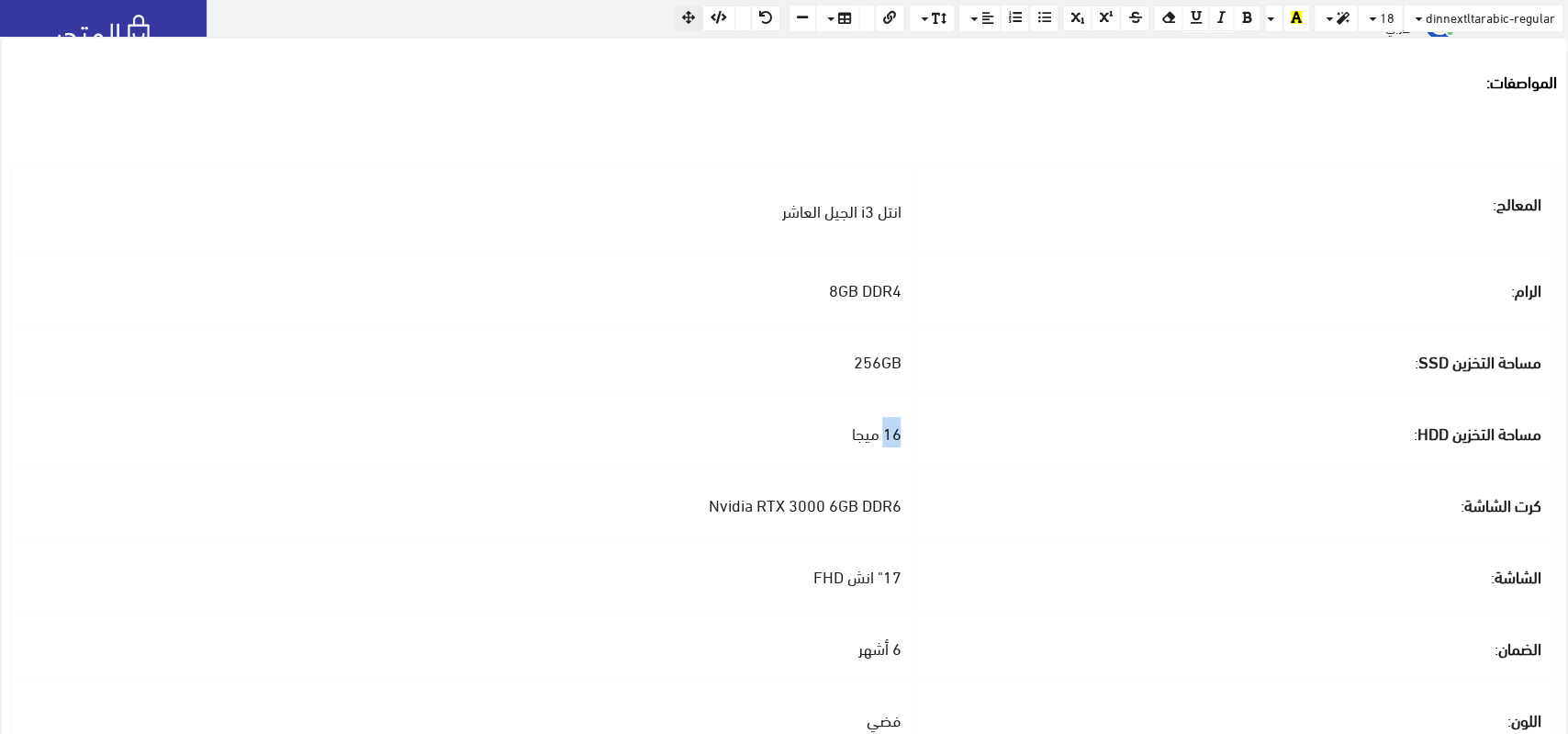 click on "16 ميجا" at bounding box center (876, 432) 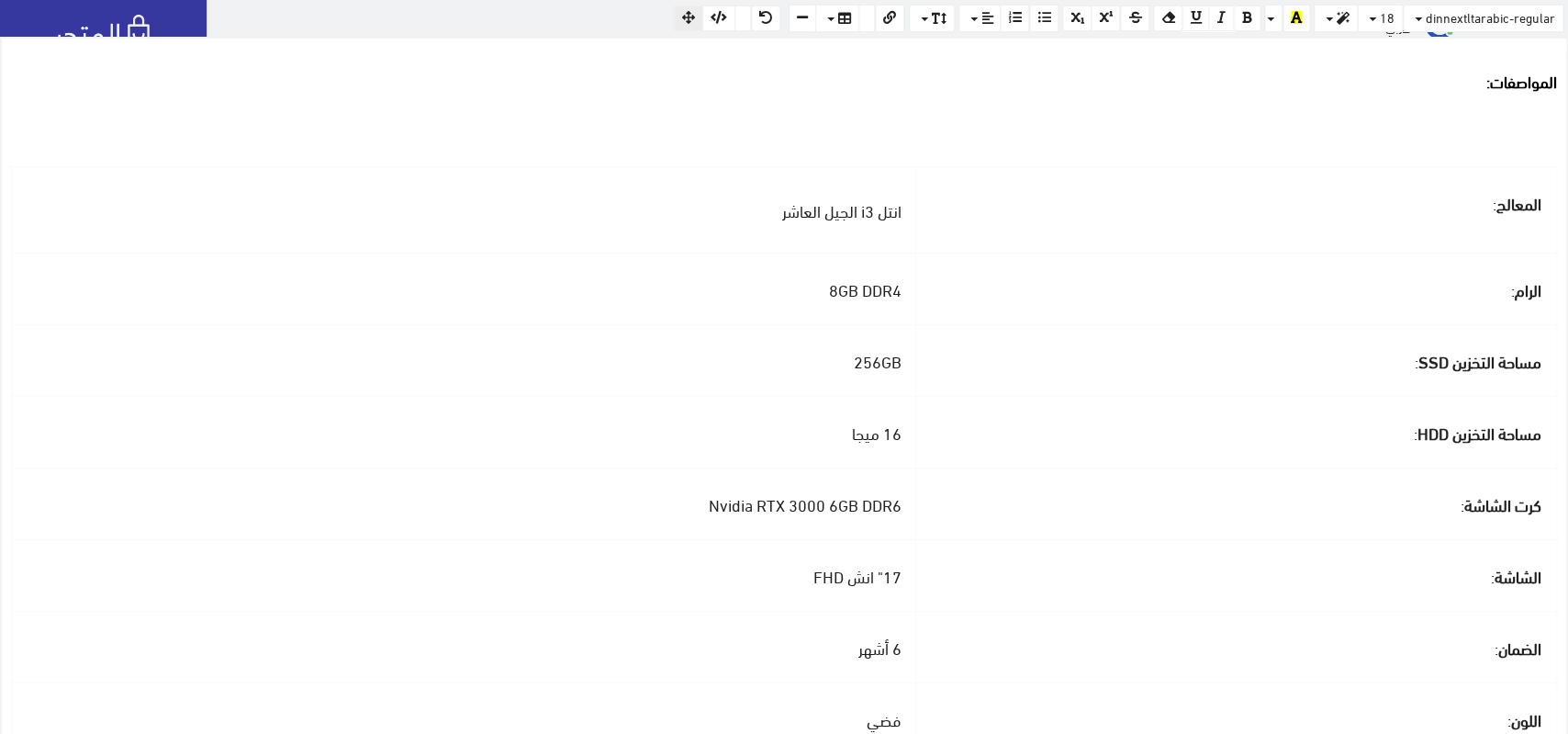 click on "16 ميجا" at bounding box center (876, 432) 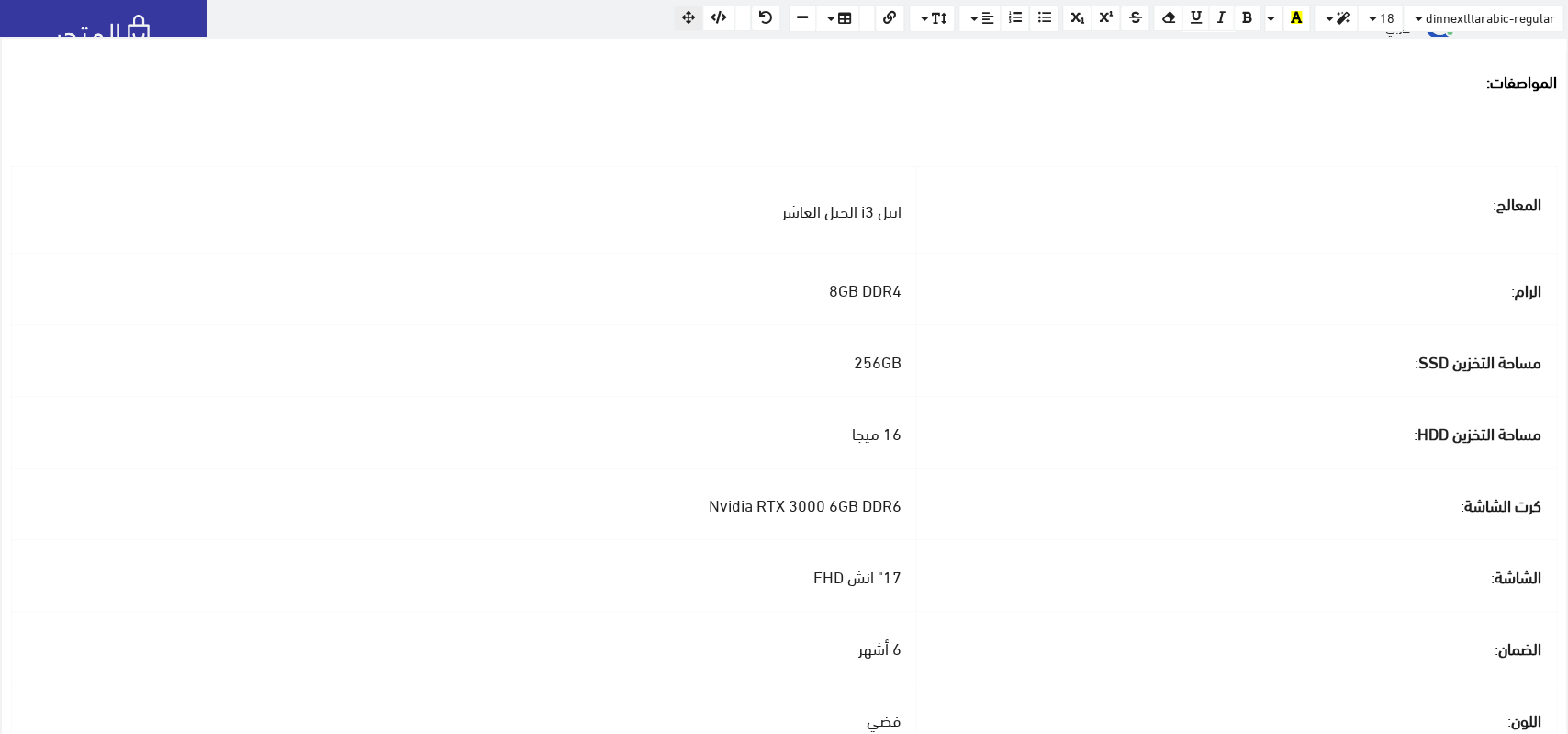 scroll, scrollTop: 0, scrollLeft: 0, axis: both 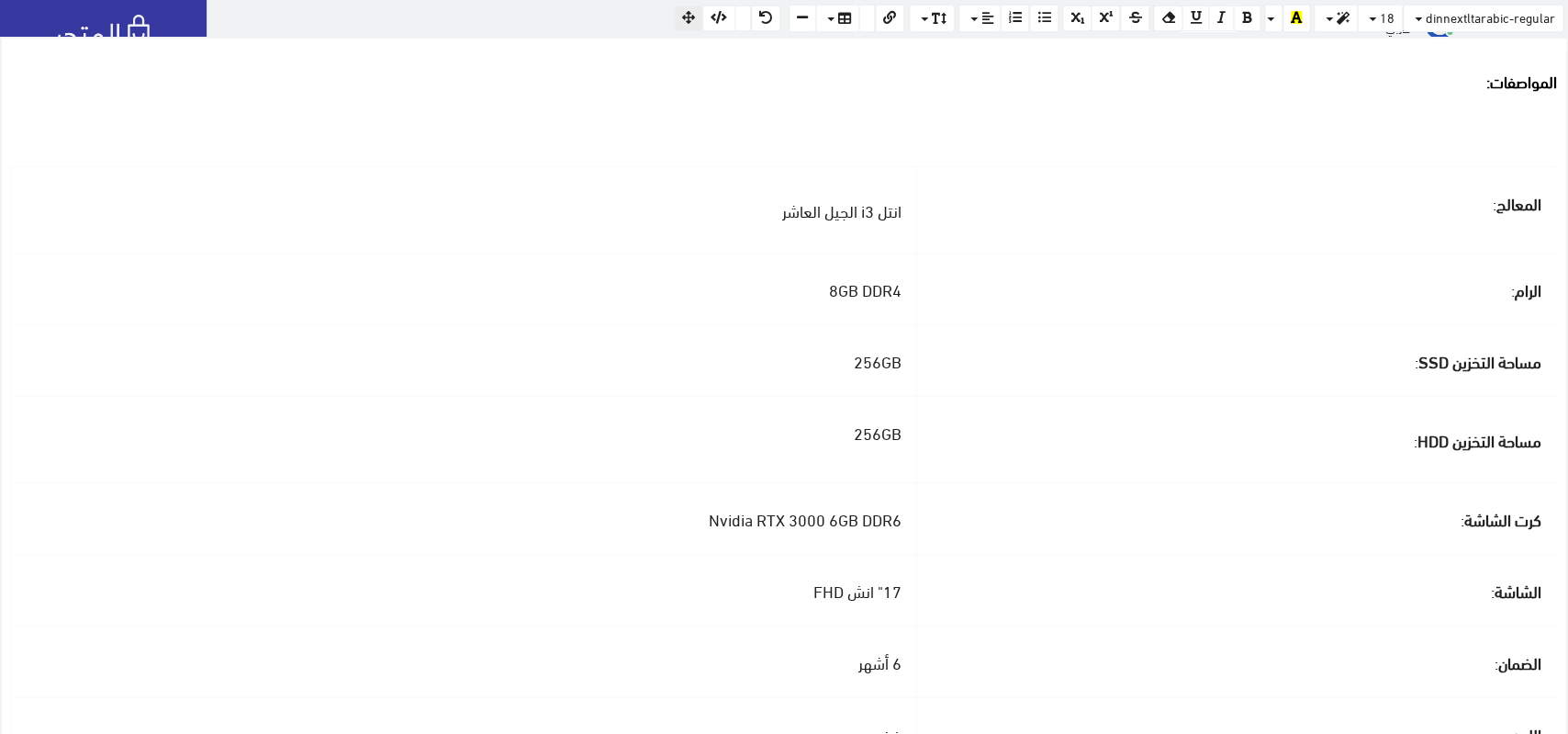 click on "256GB" at bounding box center [877, 432] 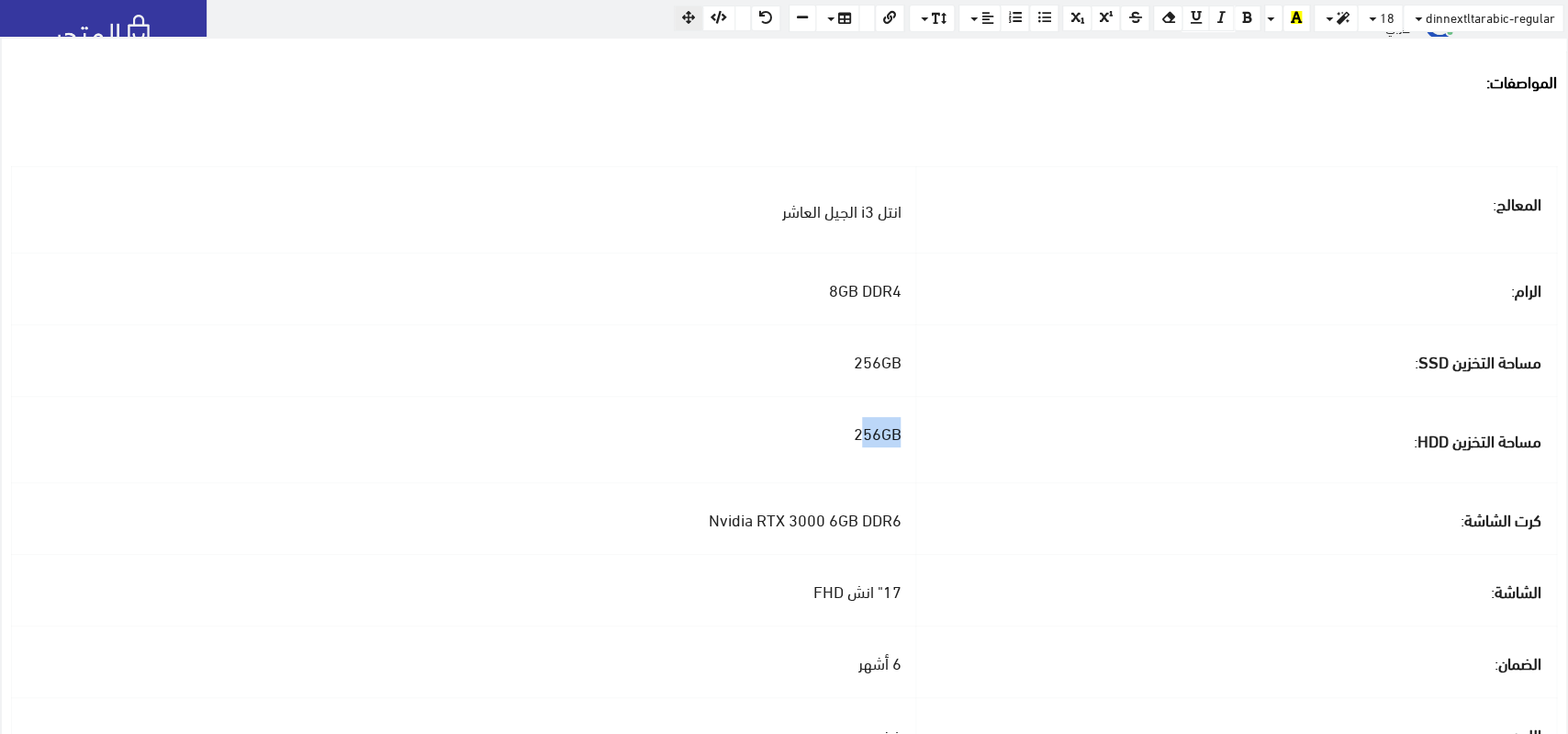 drag, startPoint x: 877, startPoint y: 439, endPoint x: 845, endPoint y: 436, distance: 32.140317 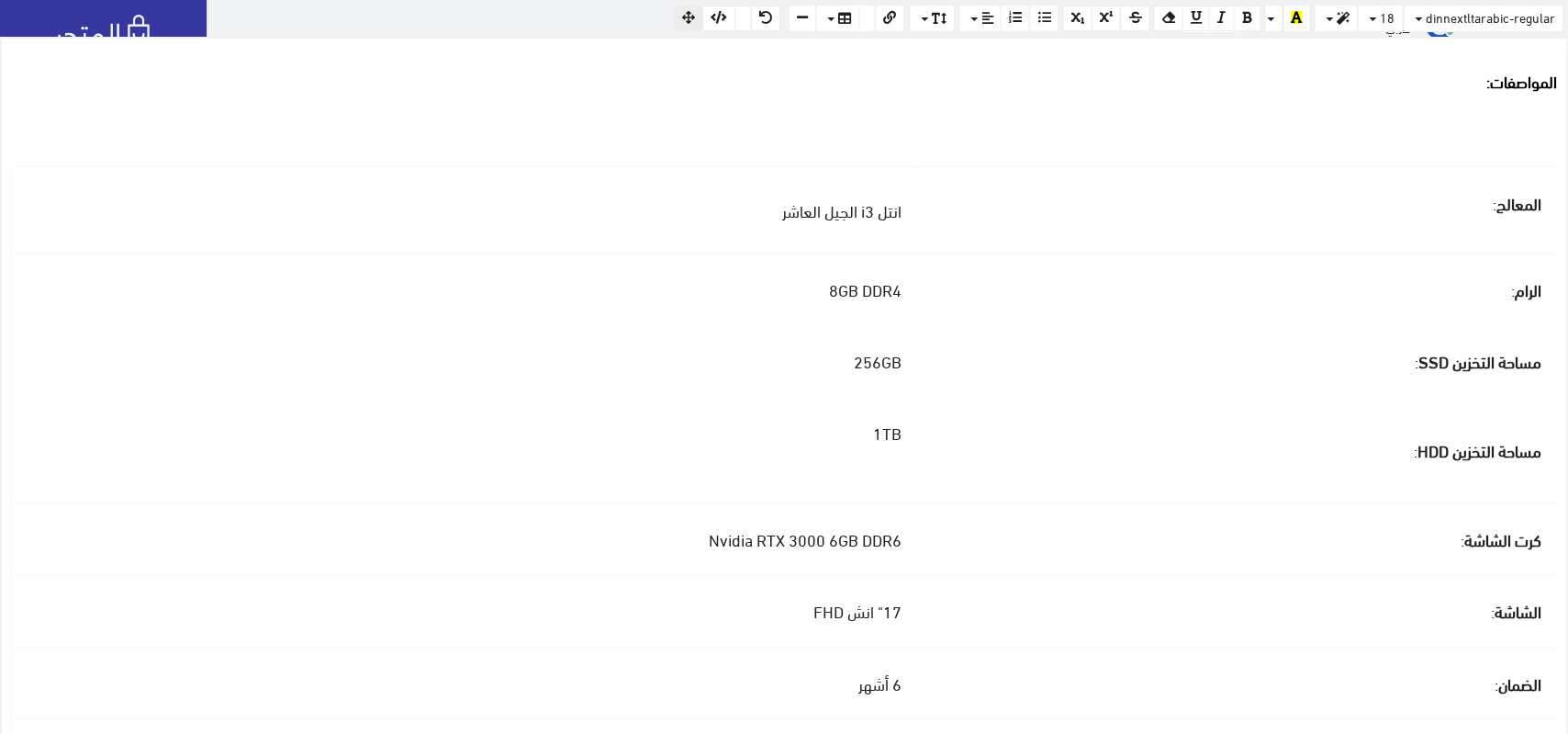 drag, startPoint x: 854, startPoint y: 499, endPoint x: 868, endPoint y: 501, distance: 14.142136 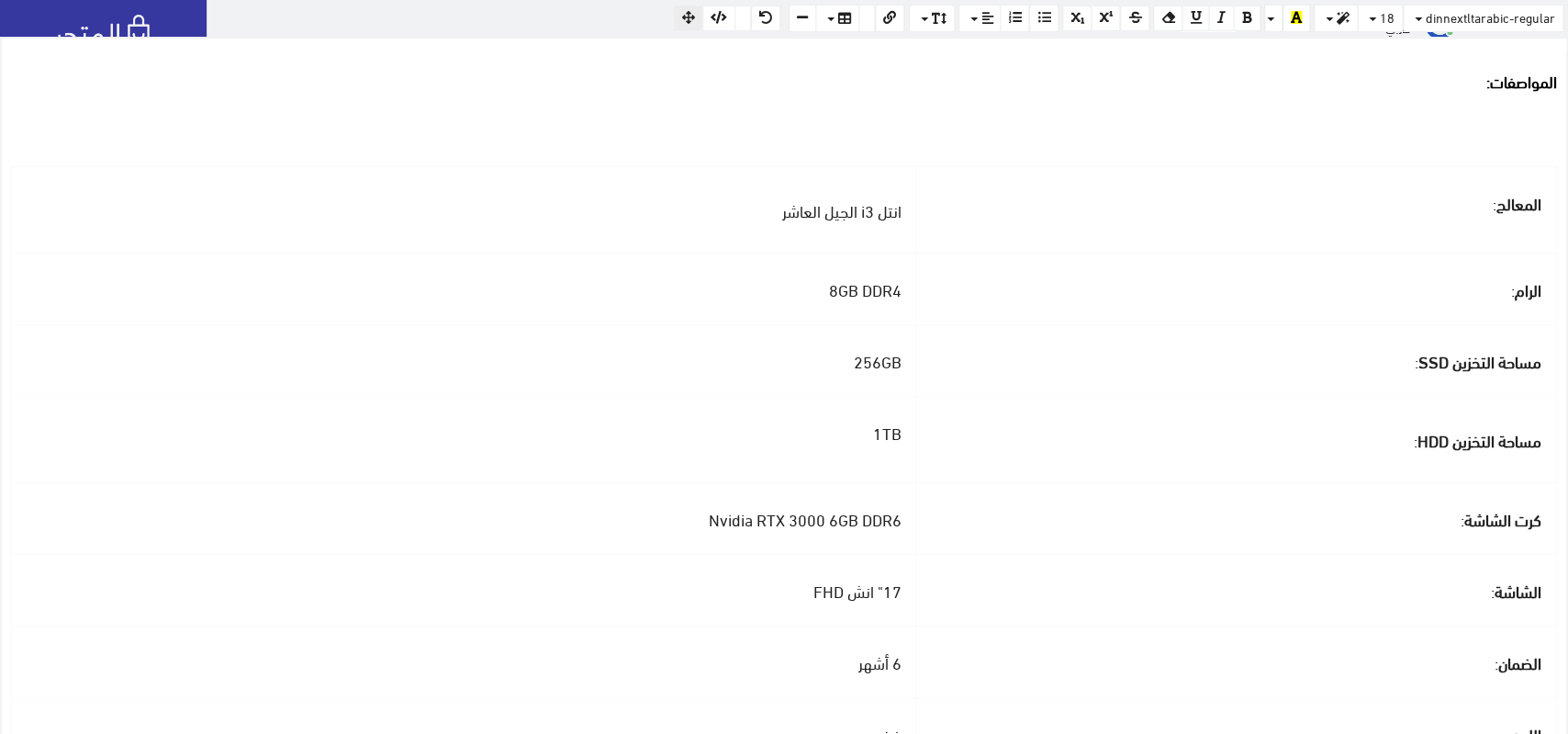 click on "Nvidia RTX 3000 6GB  DDR6" at bounding box center (464, 519) 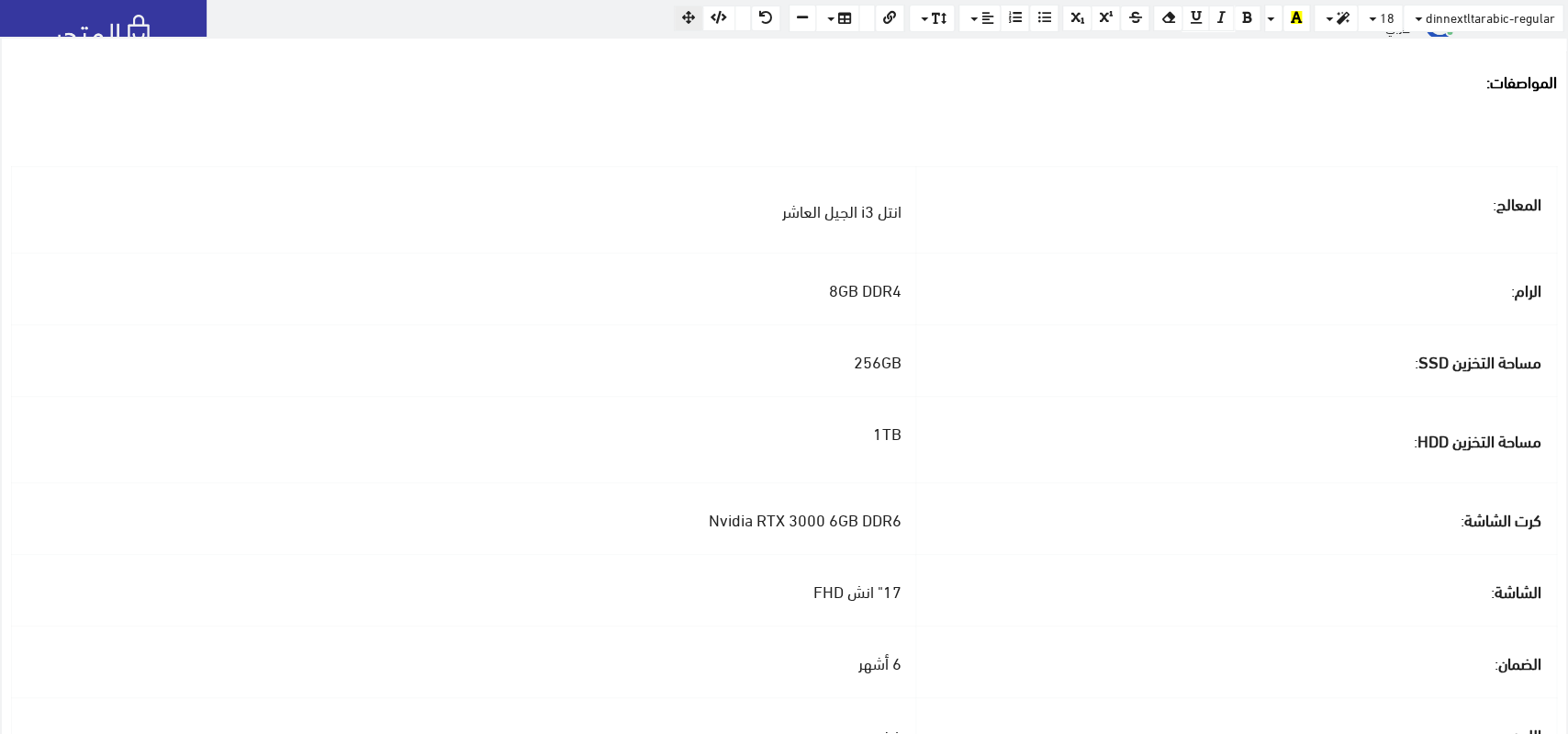 click on "1TB" at bounding box center (464, 439) 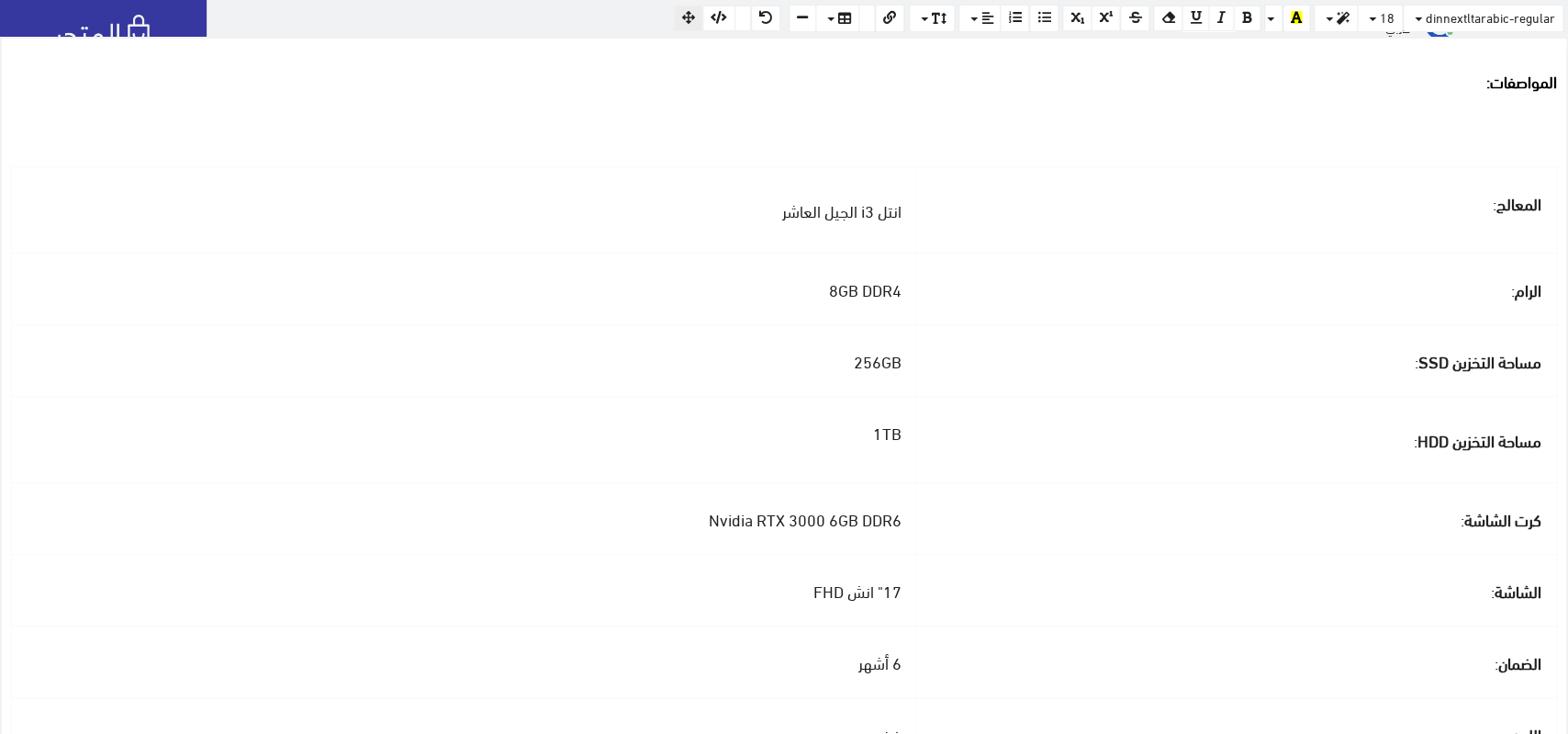 click on "1TB" at bounding box center [464, 439] 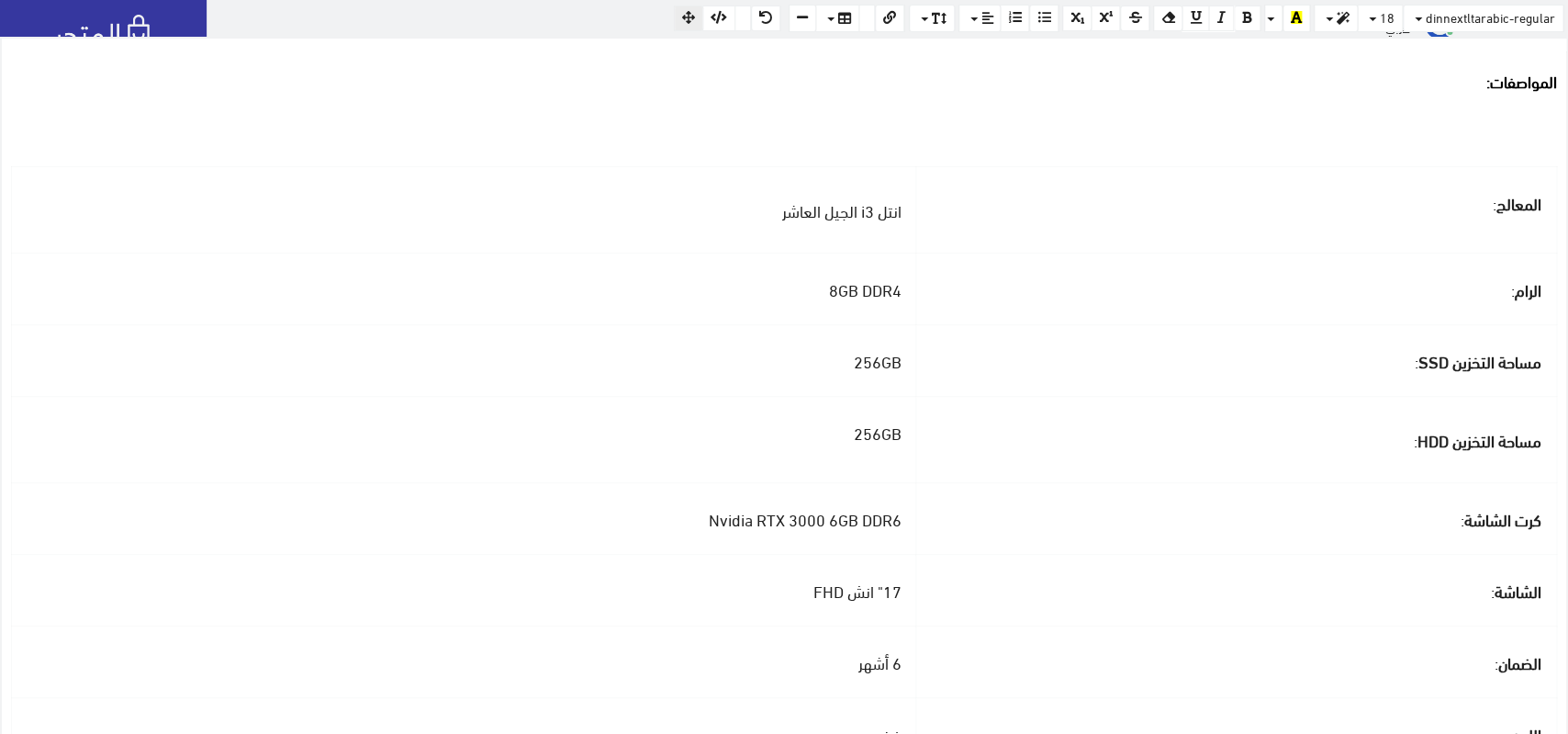 click on "256GB" at bounding box center [464, 439] 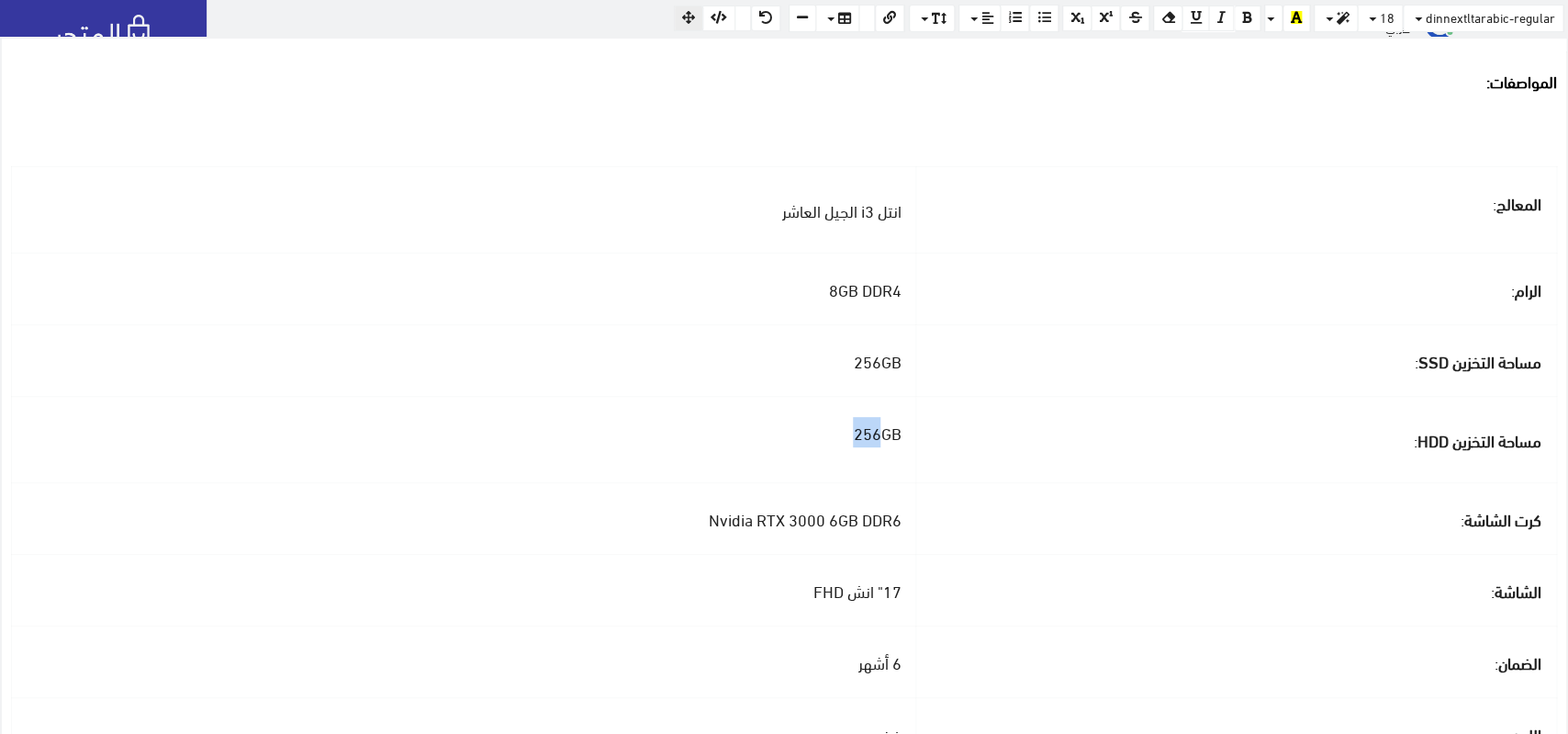 drag, startPoint x: 839, startPoint y: 437, endPoint x: 861, endPoint y: 437, distance: 22 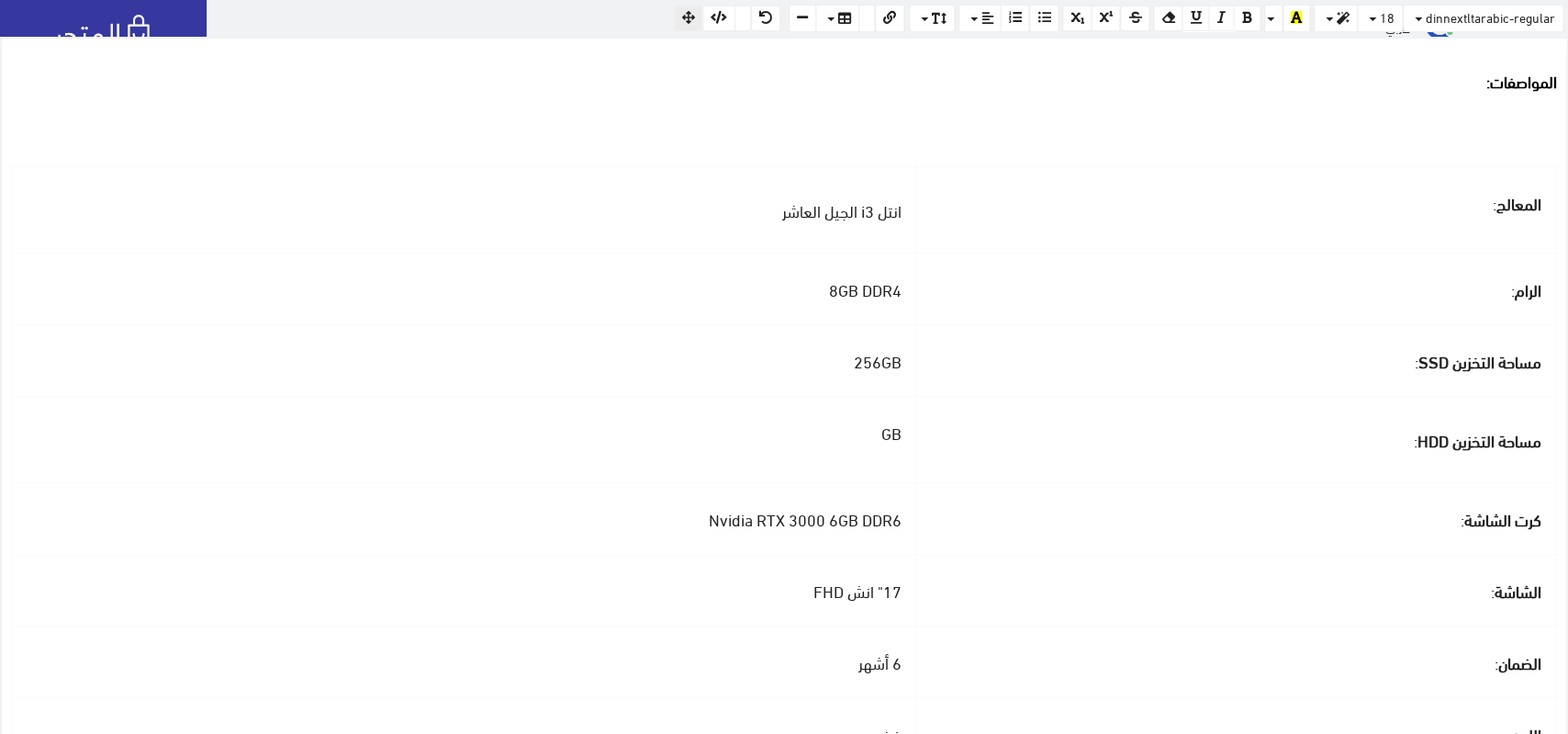 click on "GB" at bounding box center [890, 432] 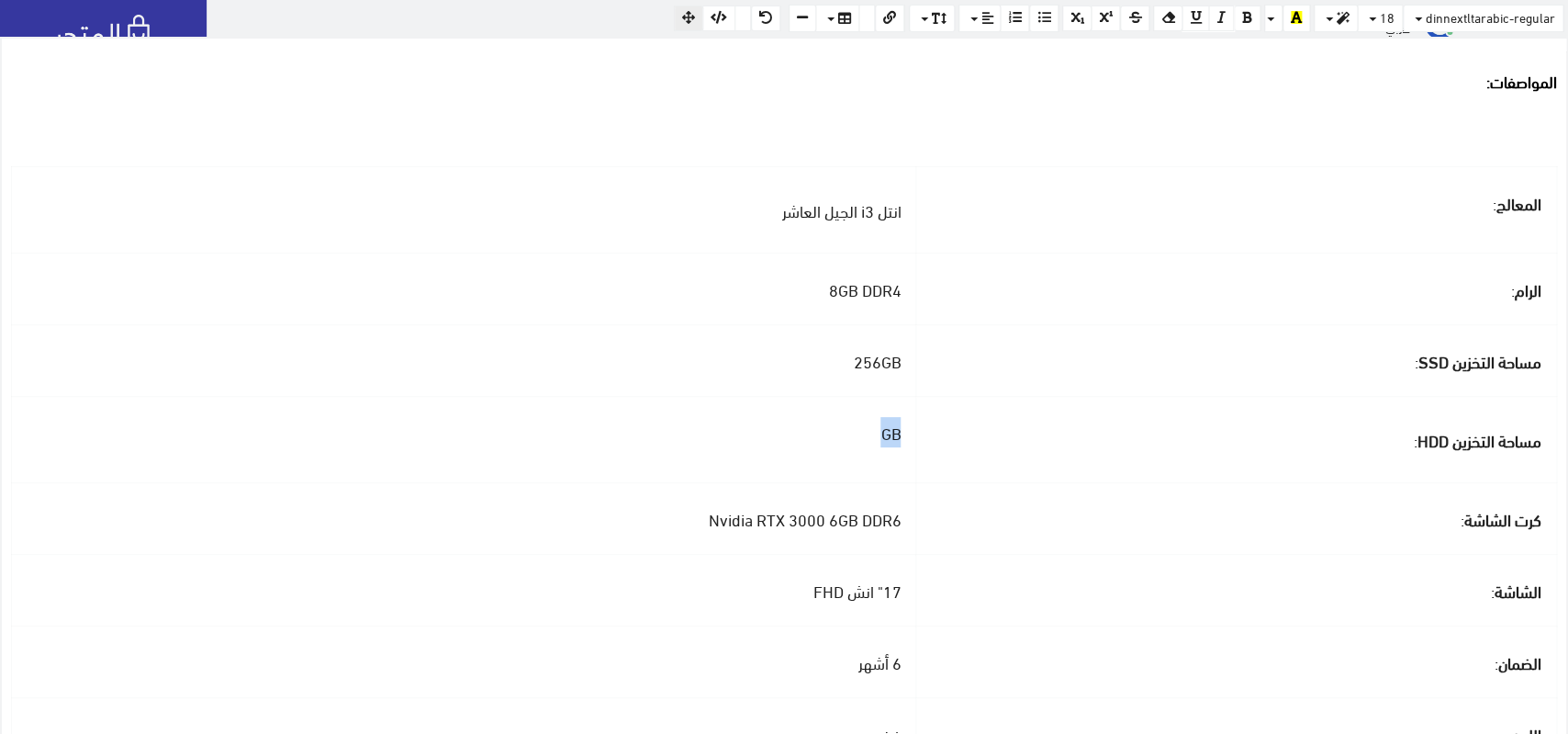 drag, startPoint x: 878, startPoint y: 431, endPoint x: 862, endPoint y: 428, distance: 16.278821 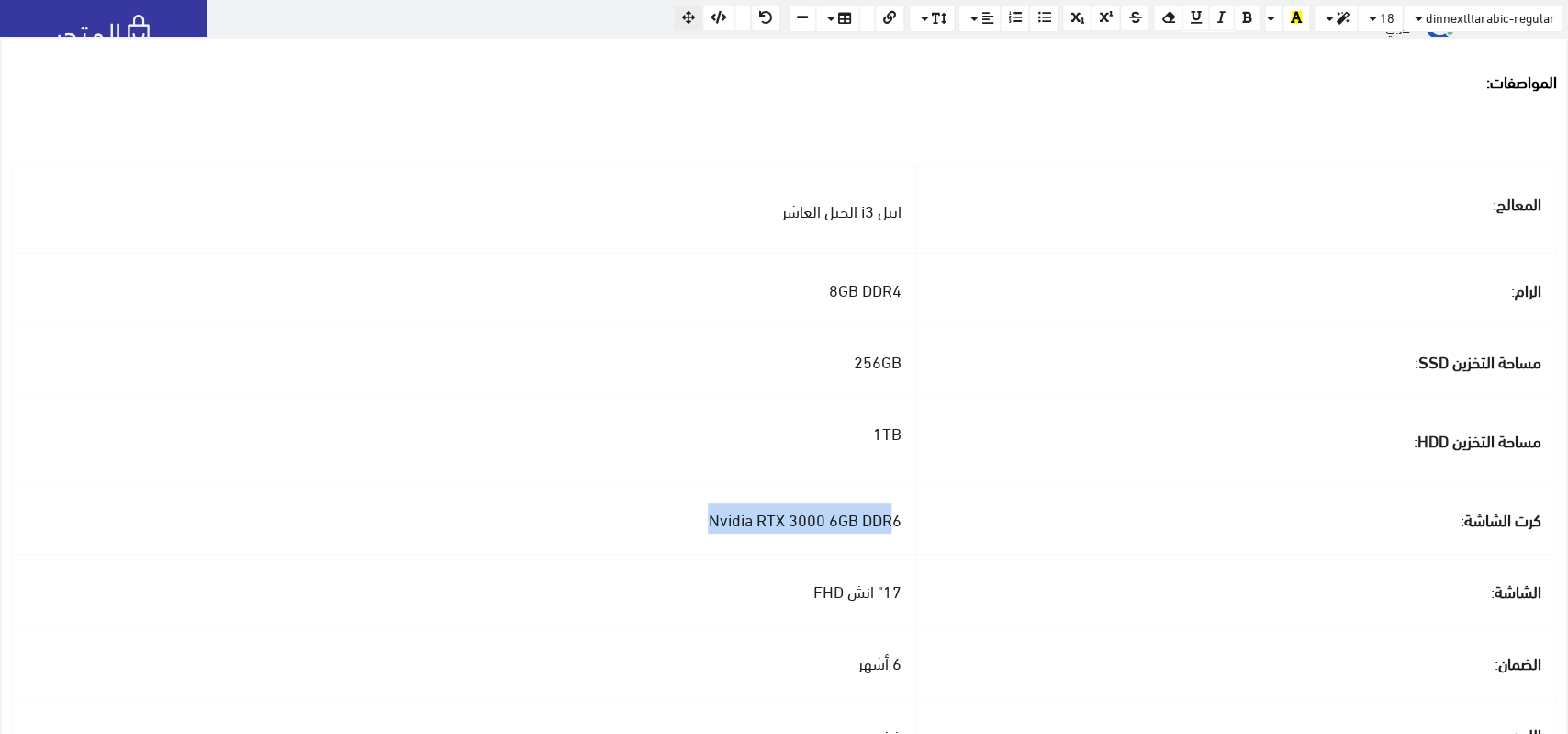 drag, startPoint x: 685, startPoint y: 527, endPoint x: 873, endPoint y: 525, distance: 188.01064 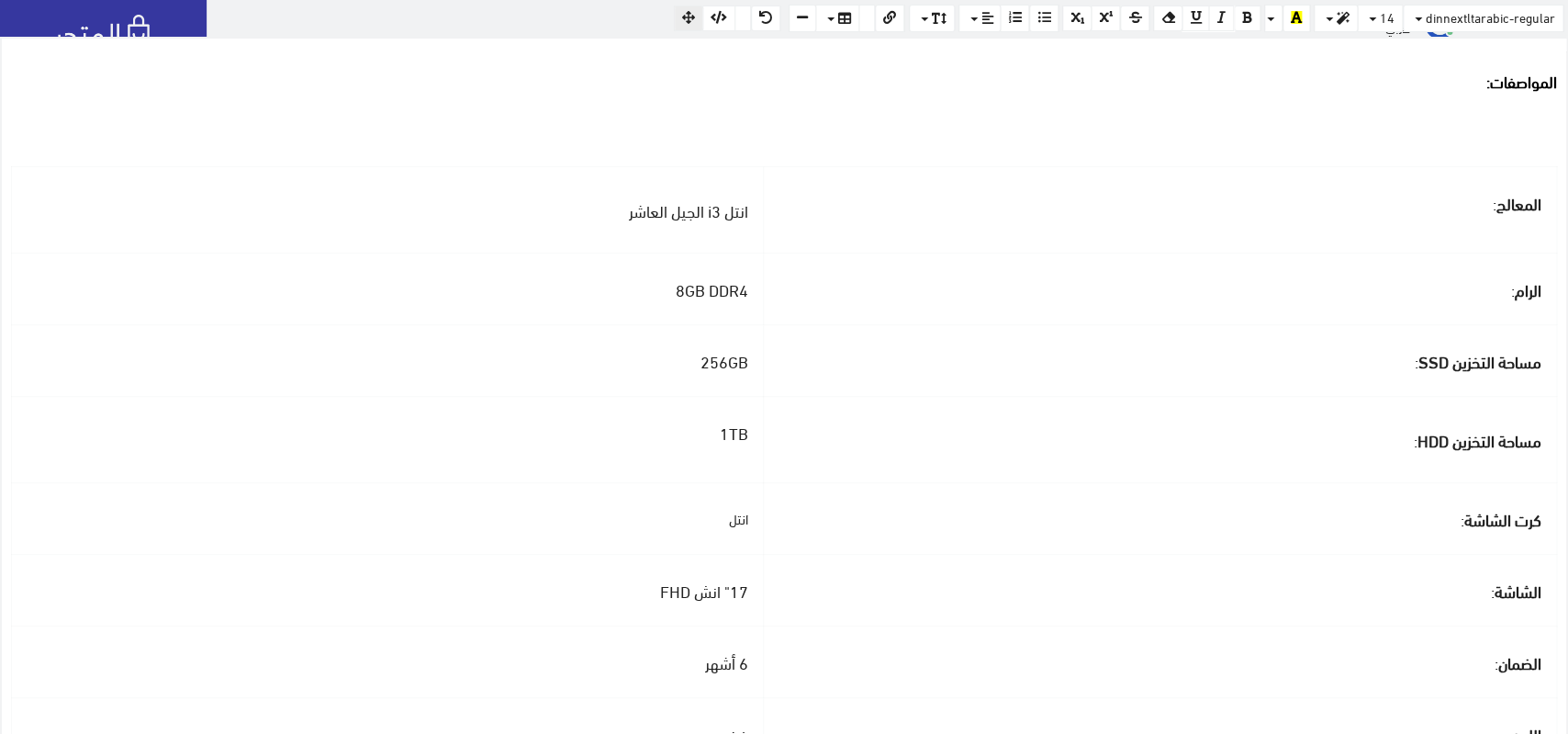 click on "الشاشة :" at bounding box center [1159, 591] 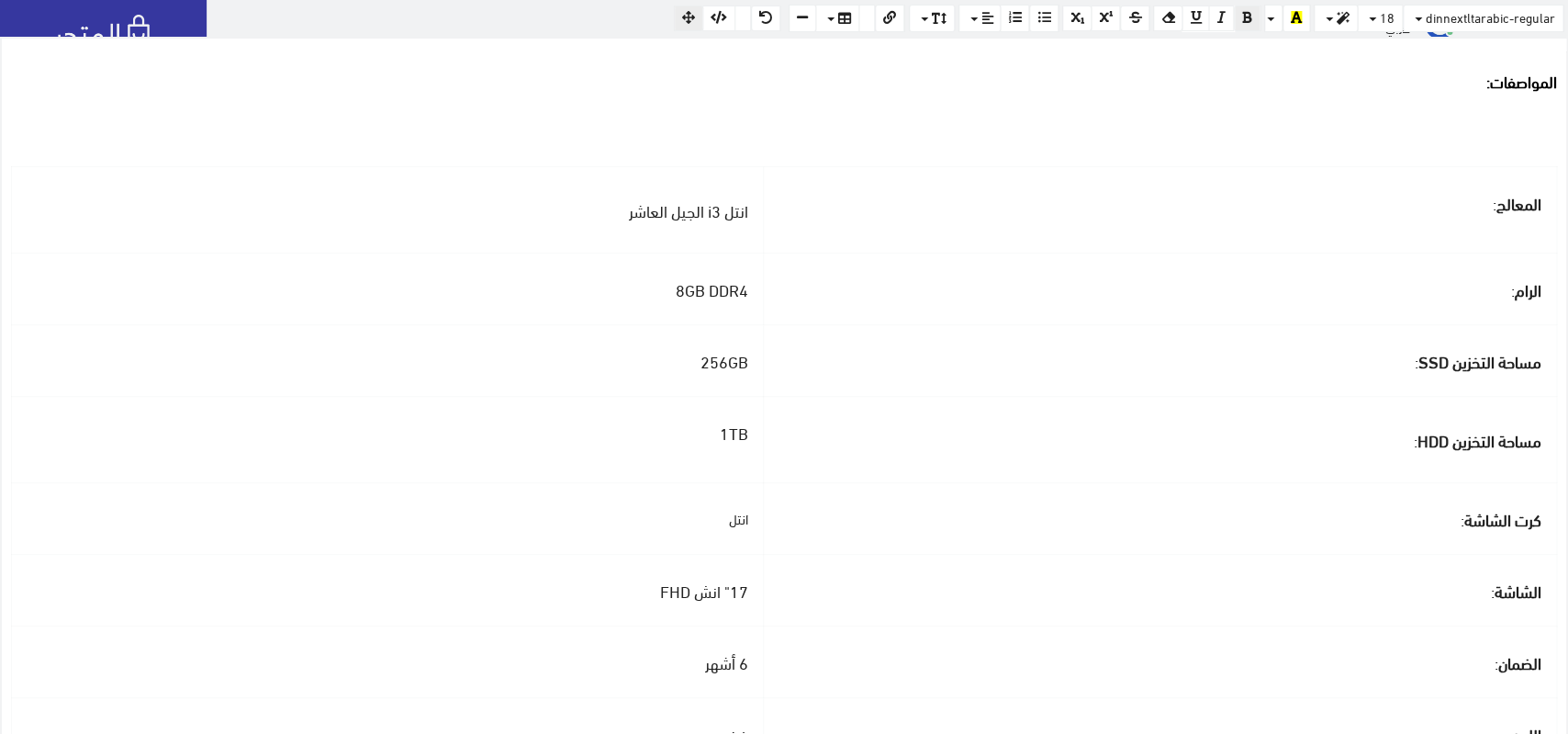 click on "انتل" at bounding box center (387, 519) 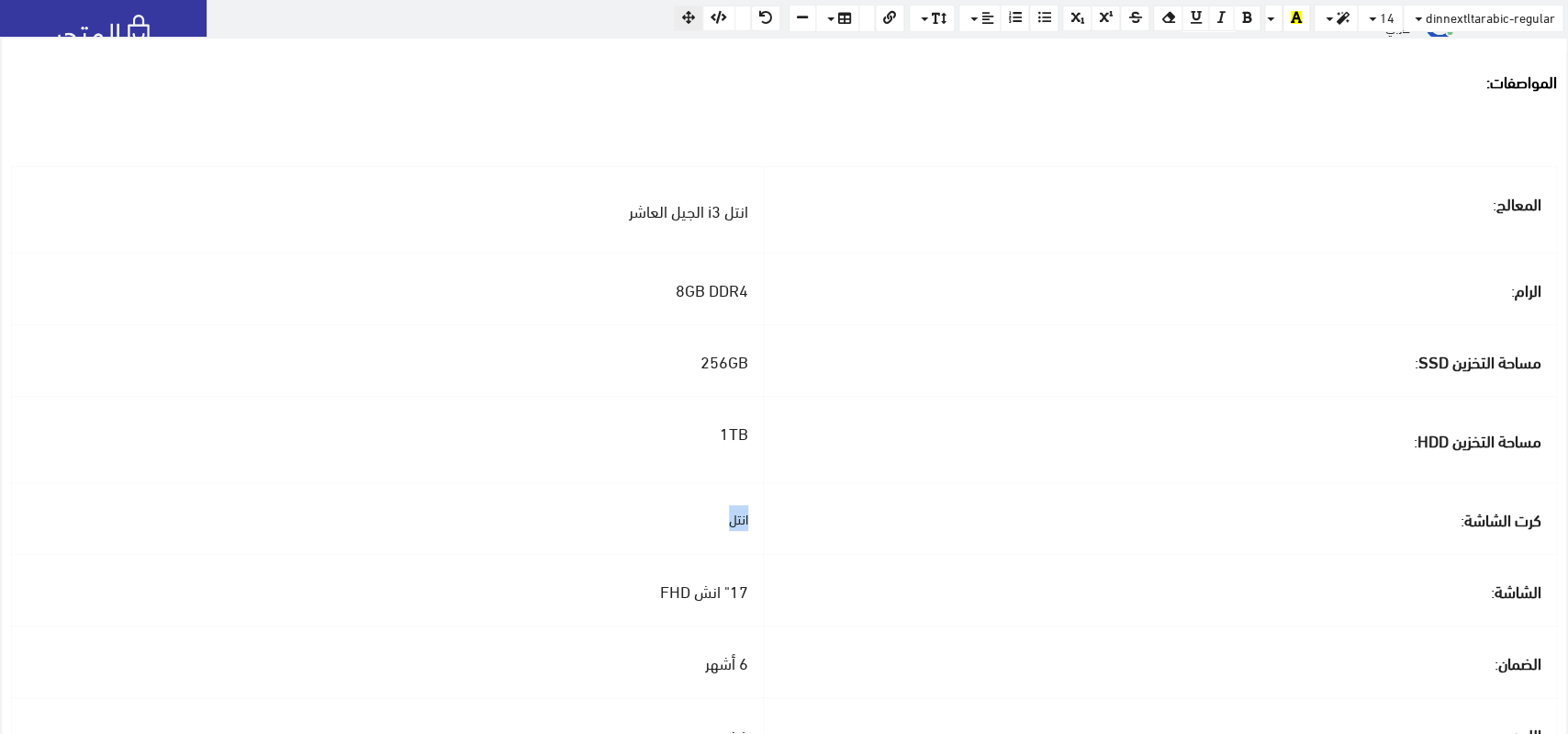 drag, startPoint x: 710, startPoint y: 525, endPoint x: 729, endPoint y: 518, distance: 20.248457 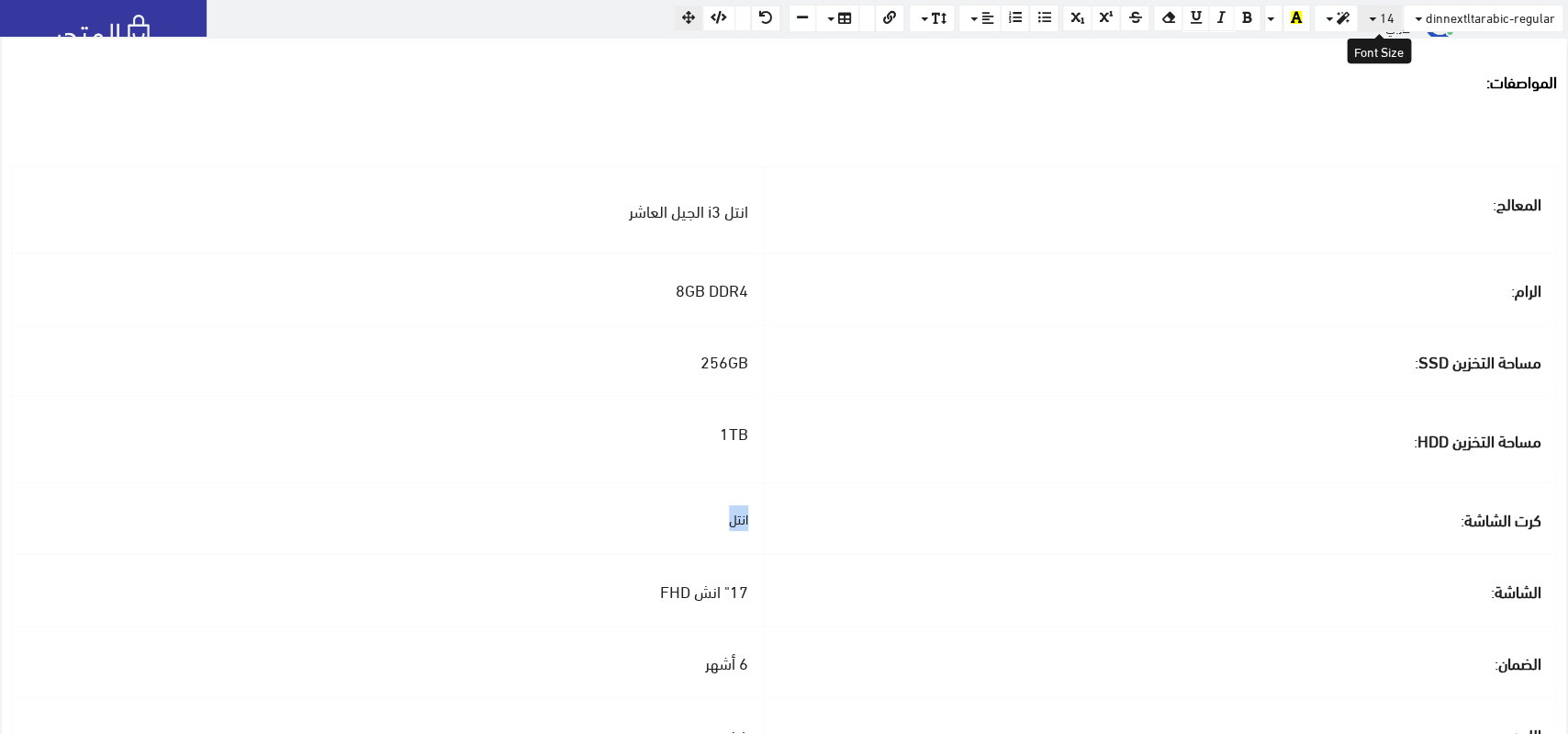 click on "14" at bounding box center [1387, 17] 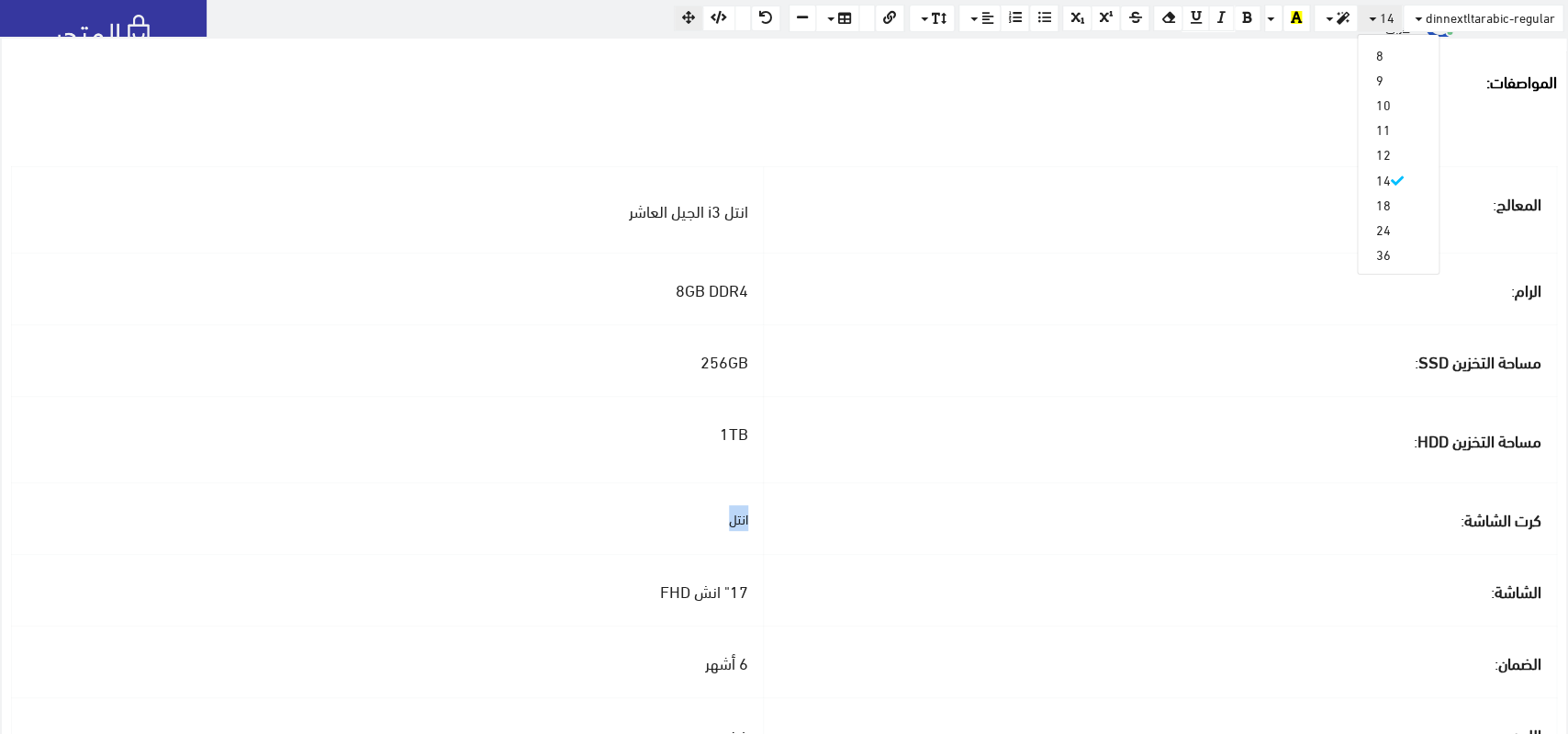 click on "18" at bounding box center (1398, 204) 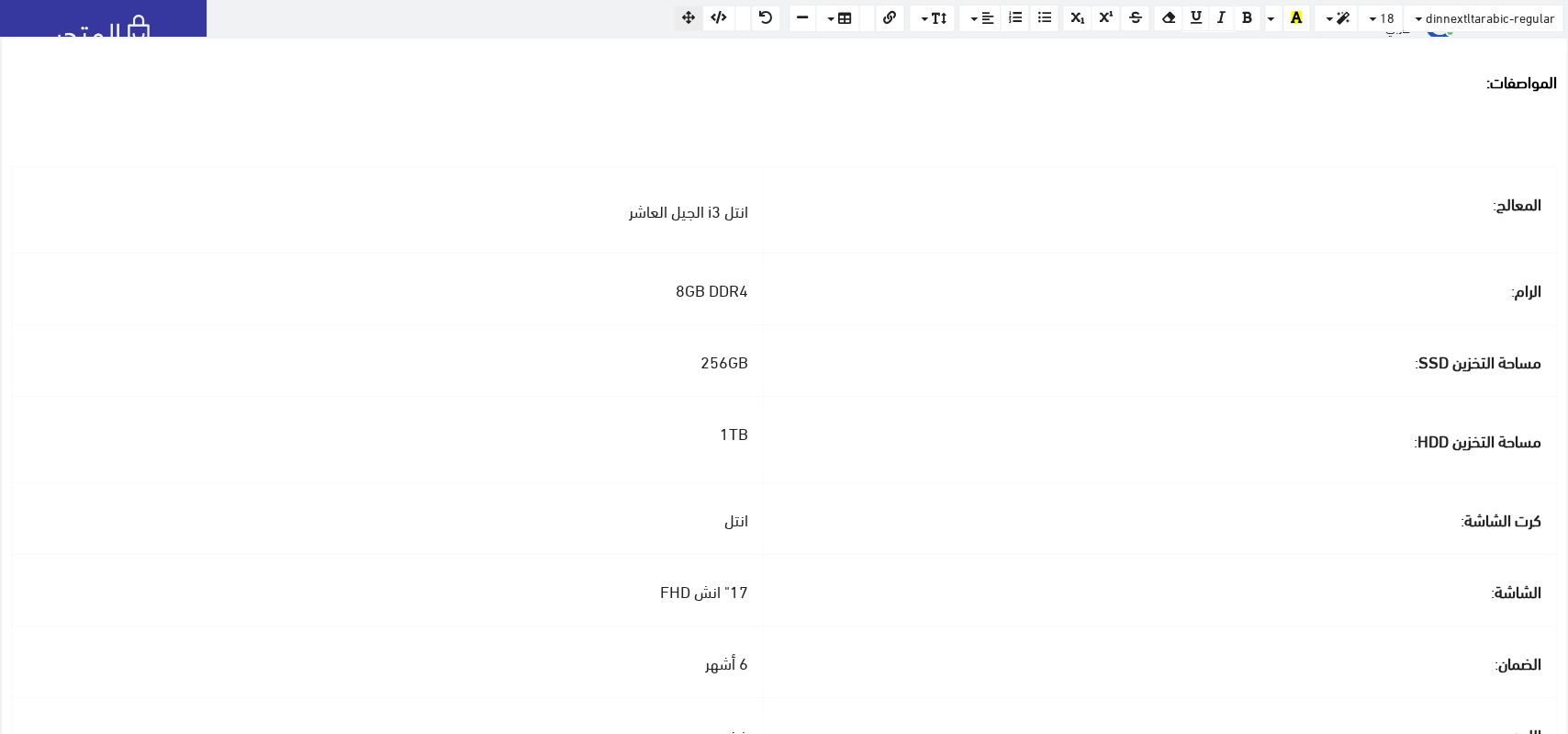 click on "مساحة التخزين HDD :" at bounding box center (1159, 439) 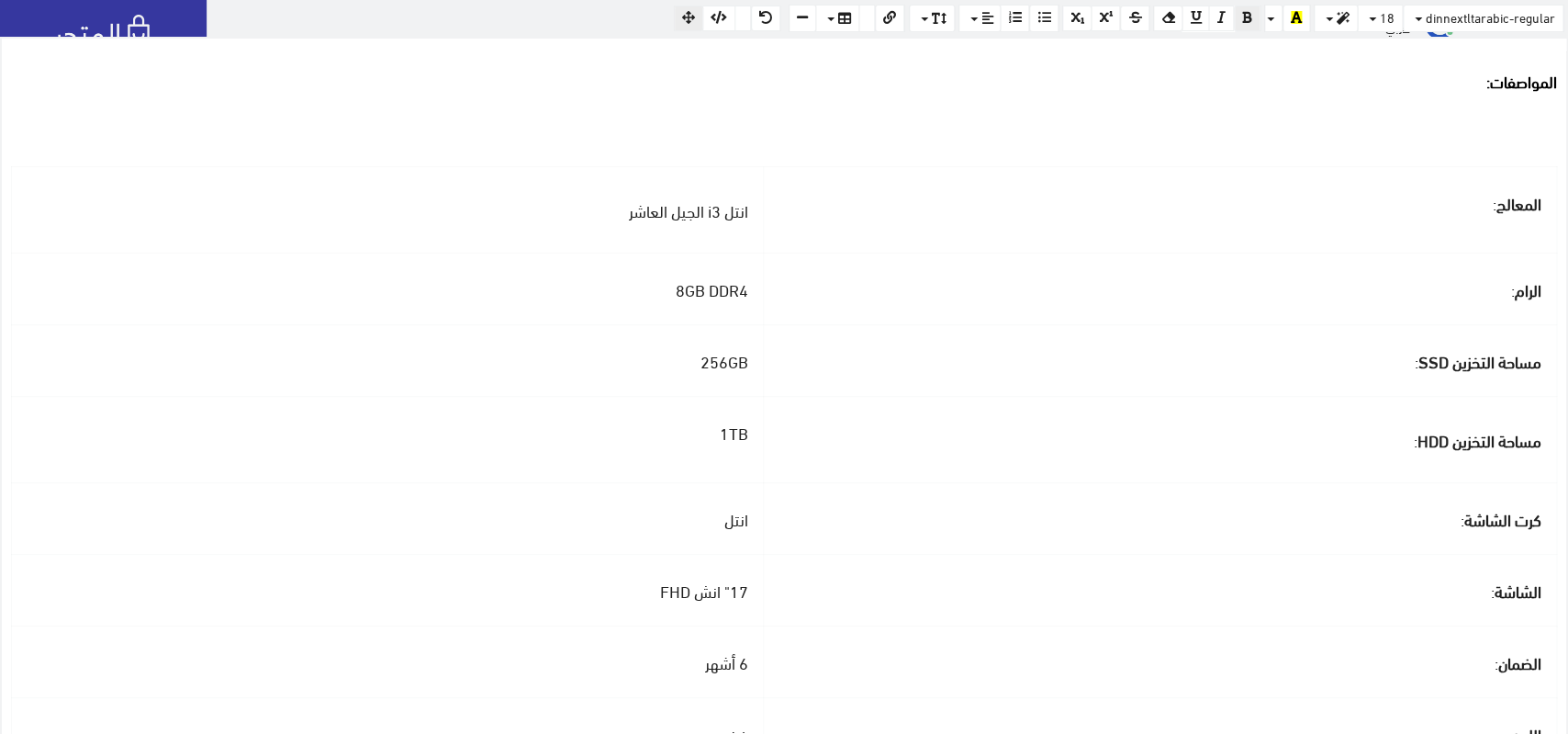 drag, startPoint x: 657, startPoint y: 600, endPoint x: 653, endPoint y: 582, distance: 18.439089 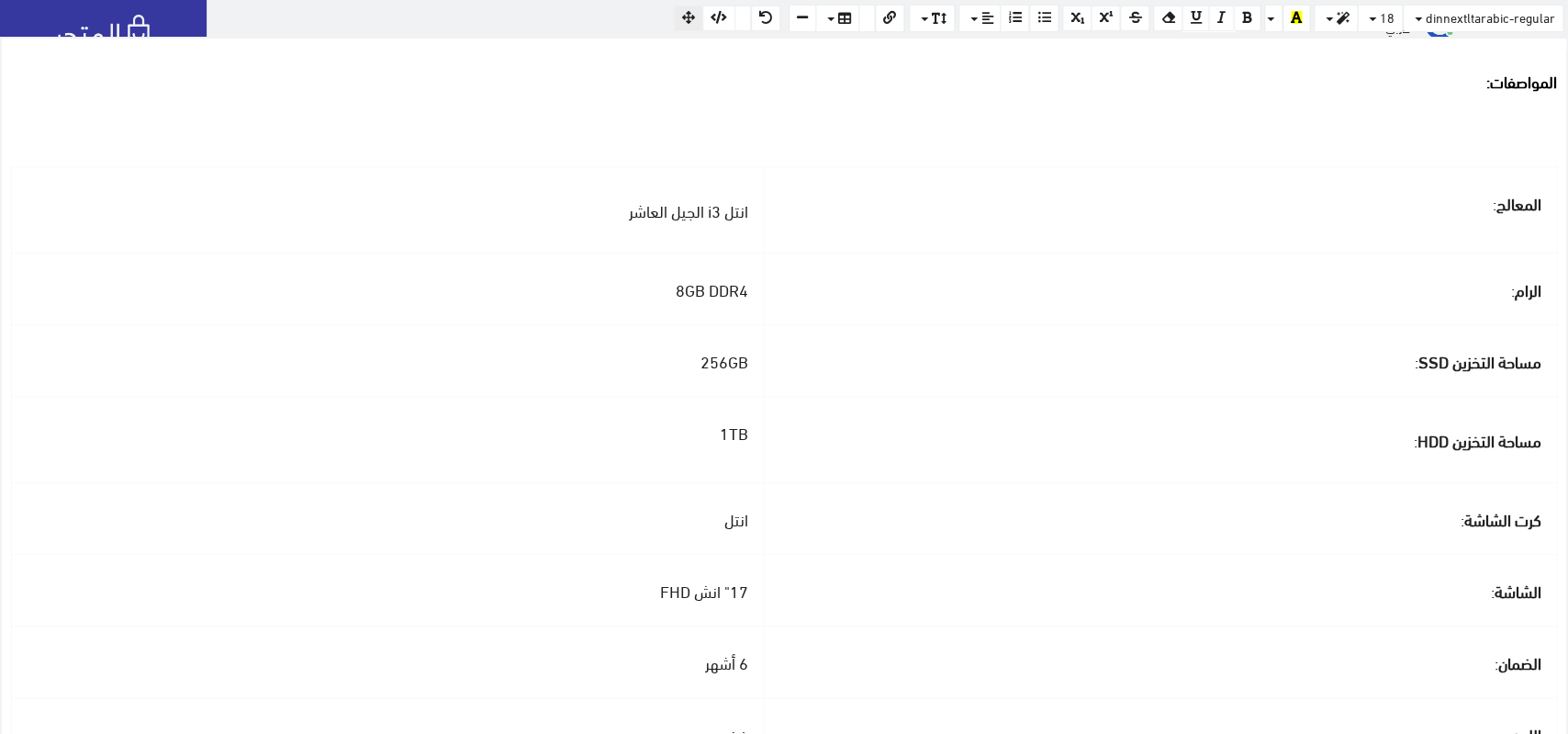click on "17" انش FHD" at bounding box center (704, 590) 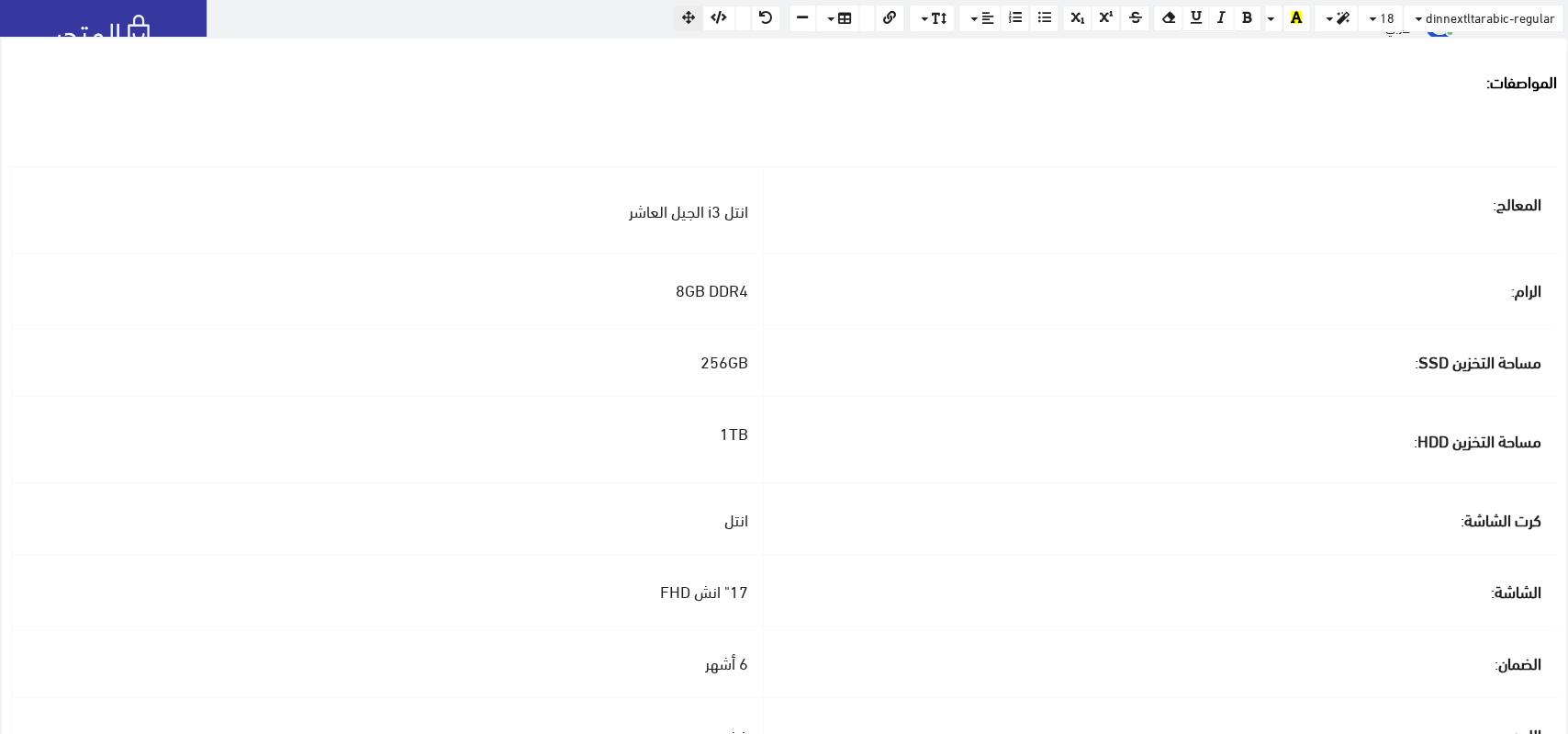 click on "17" انش FHD" at bounding box center [704, 590] 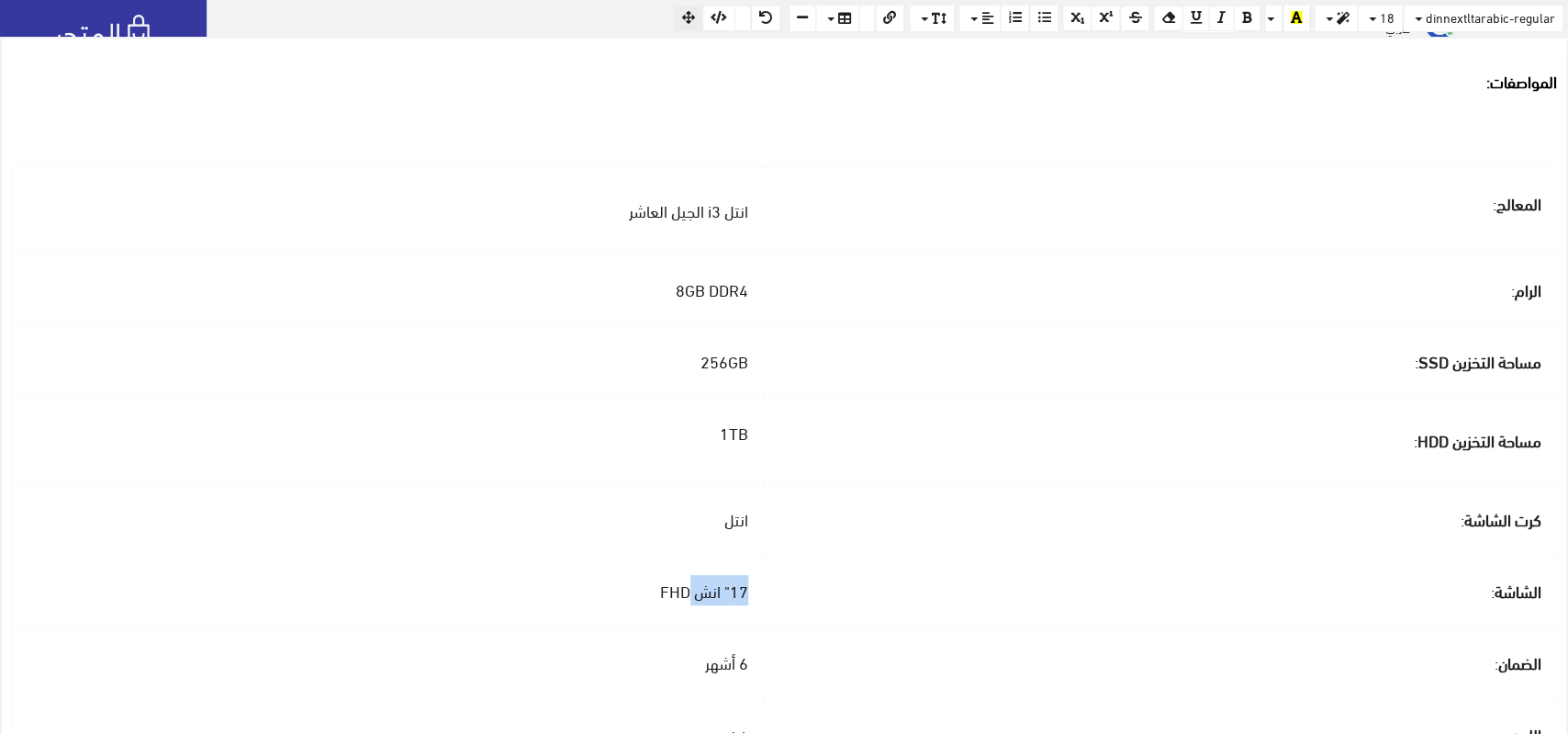 click on "17" انش FHD" at bounding box center (704, 590) 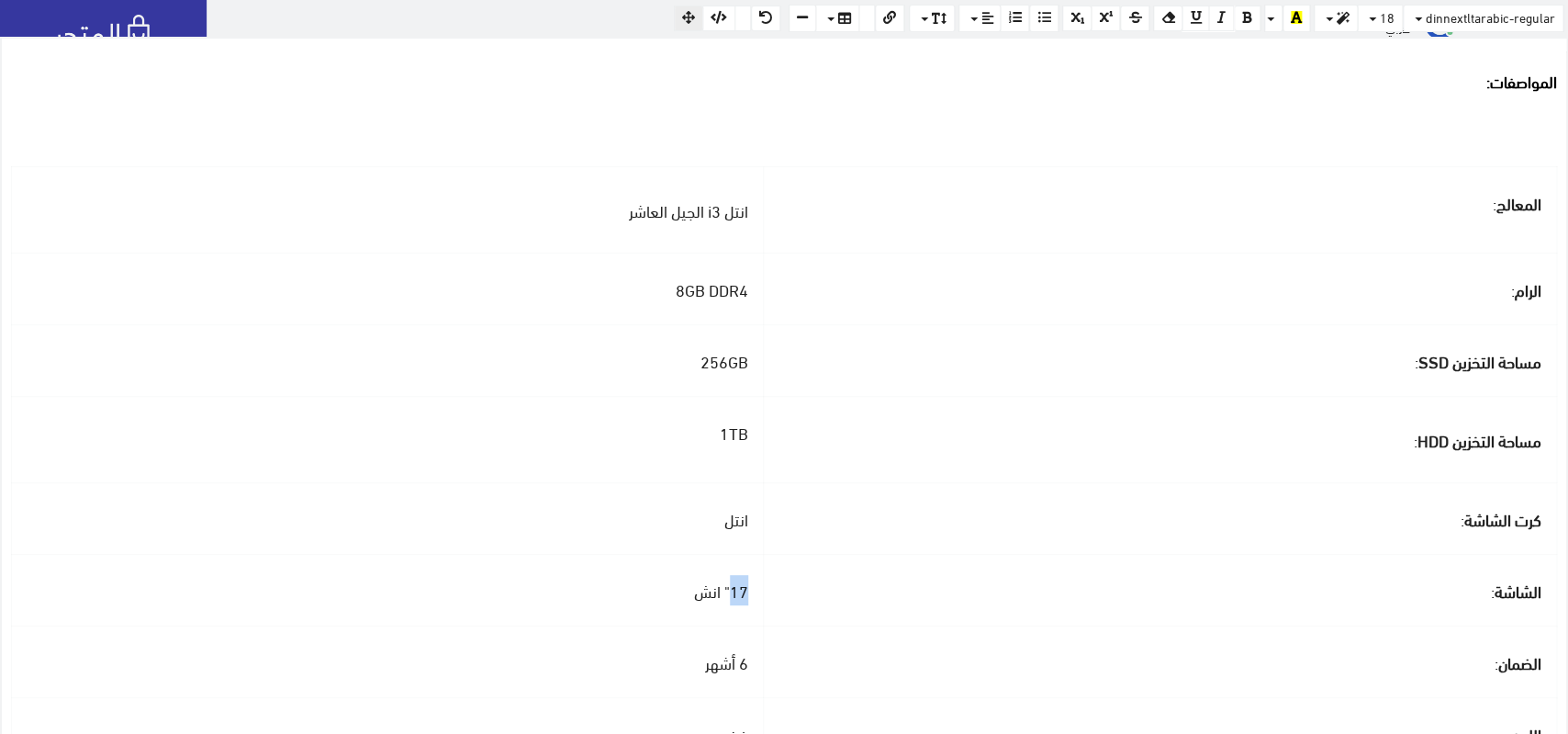 drag, startPoint x: 710, startPoint y: 589, endPoint x: 730, endPoint y: 592, distance: 20.223748 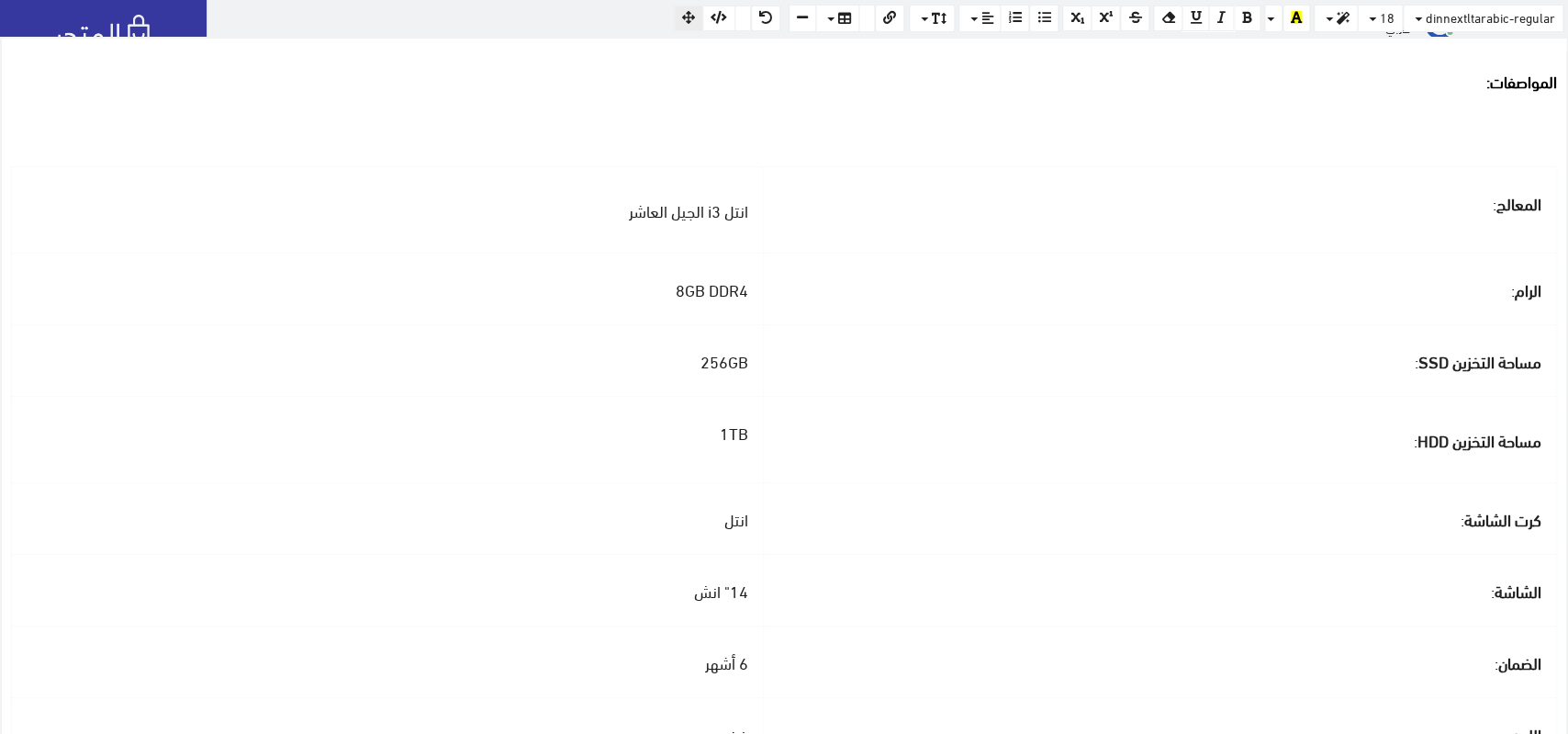 click on "الشاشة :" at bounding box center [1159, 591] 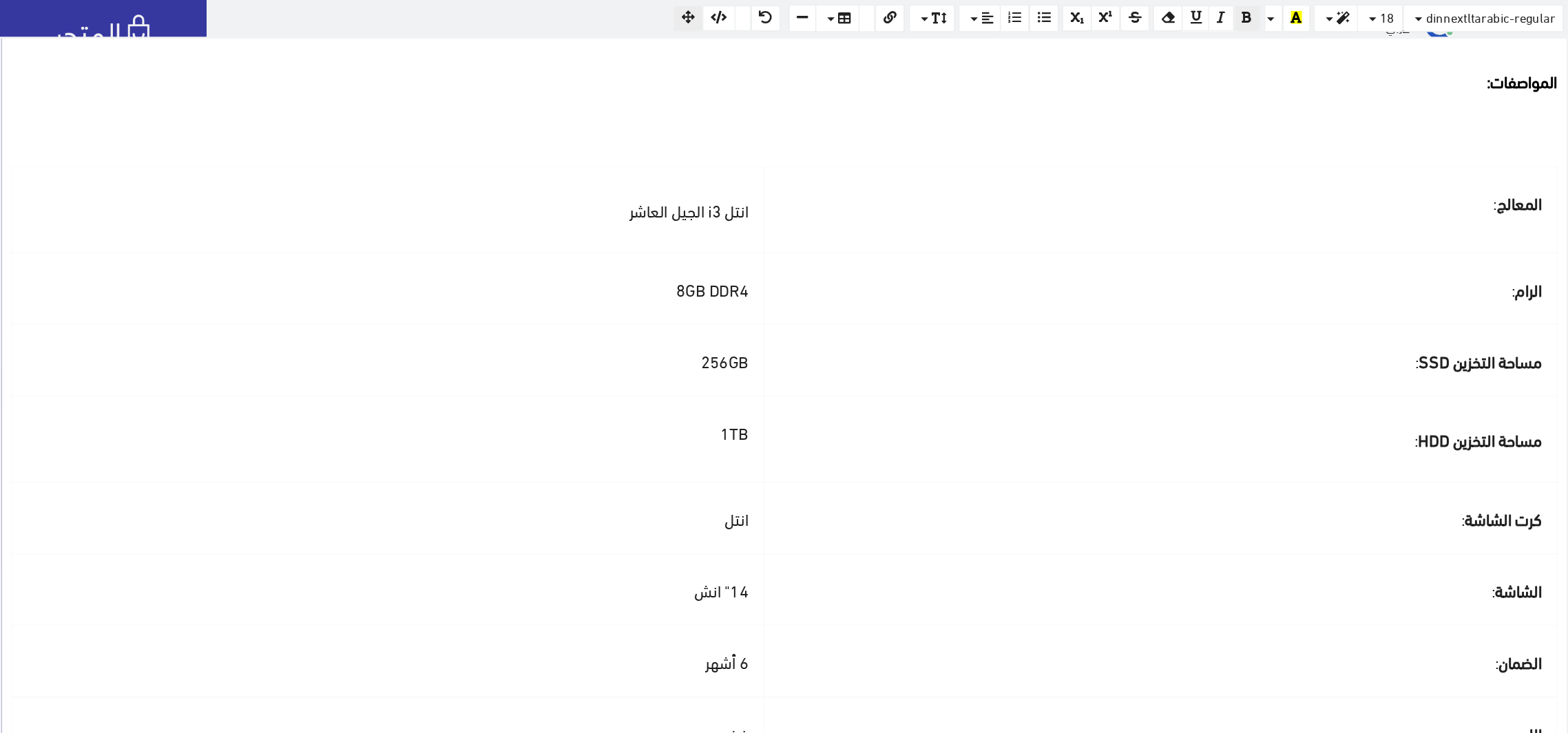 scroll, scrollTop: 251, scrollLeft: 0, axis: vertical 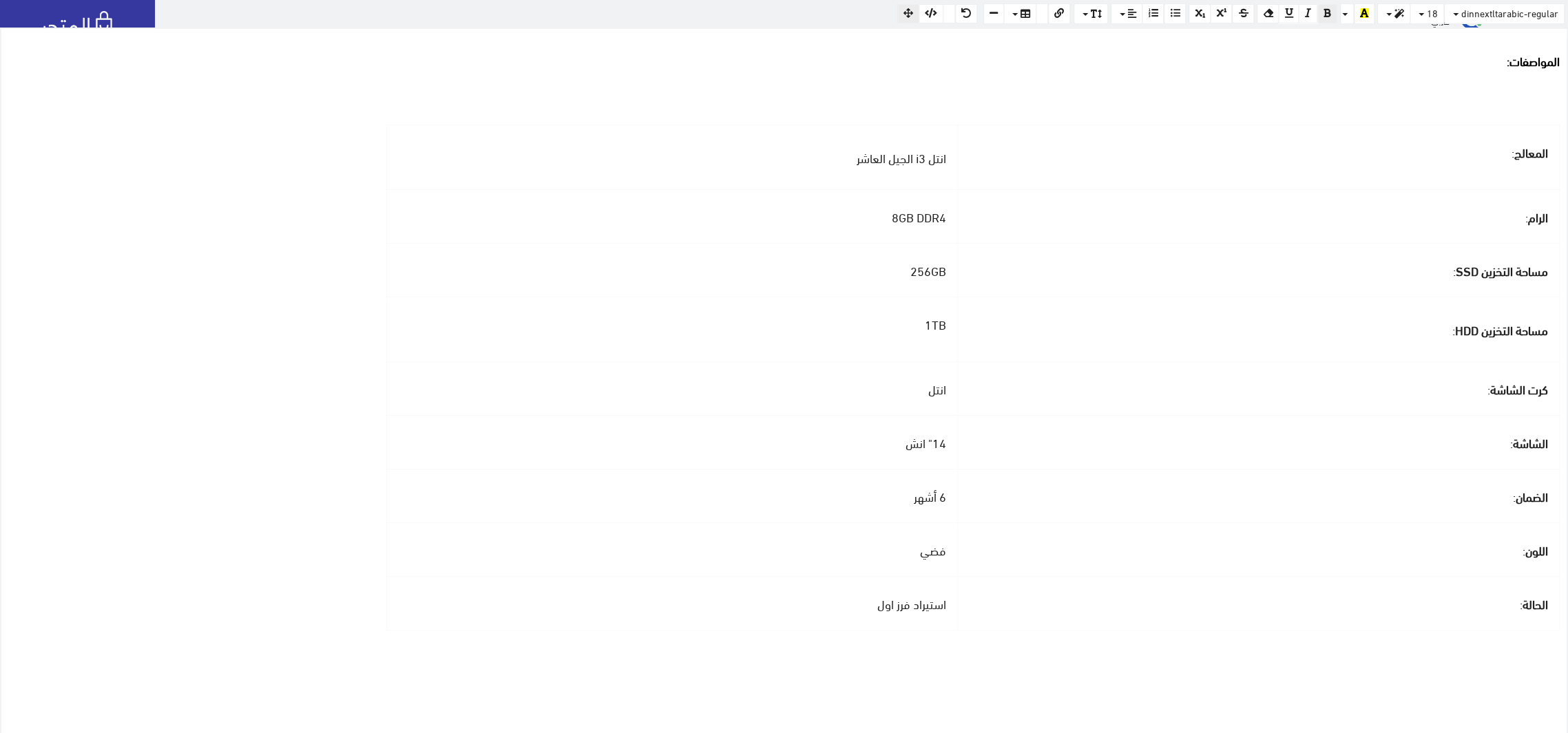 click on "فضي" at bounding box center [672, 550] 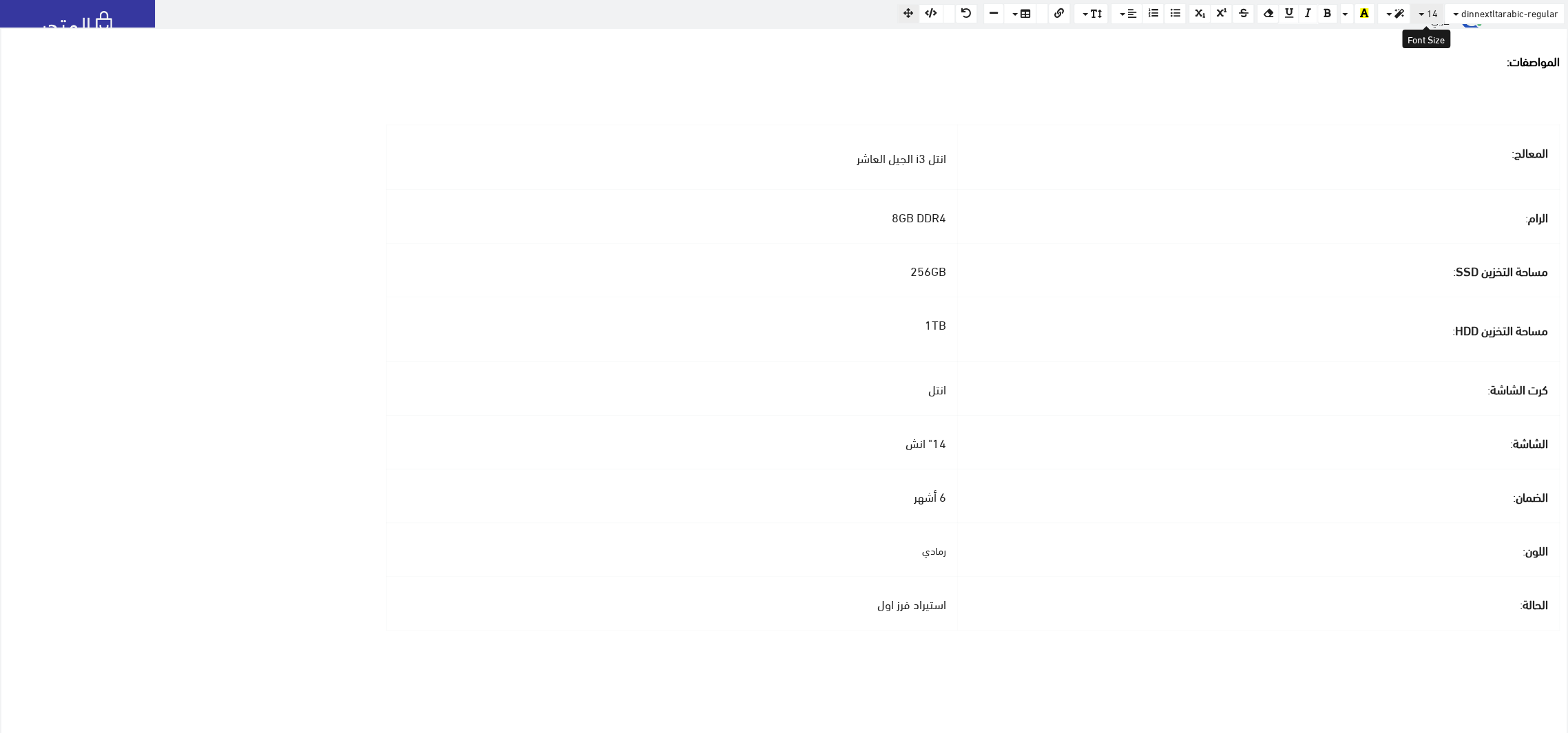 click on "14" at bounding box center (1432, 12) 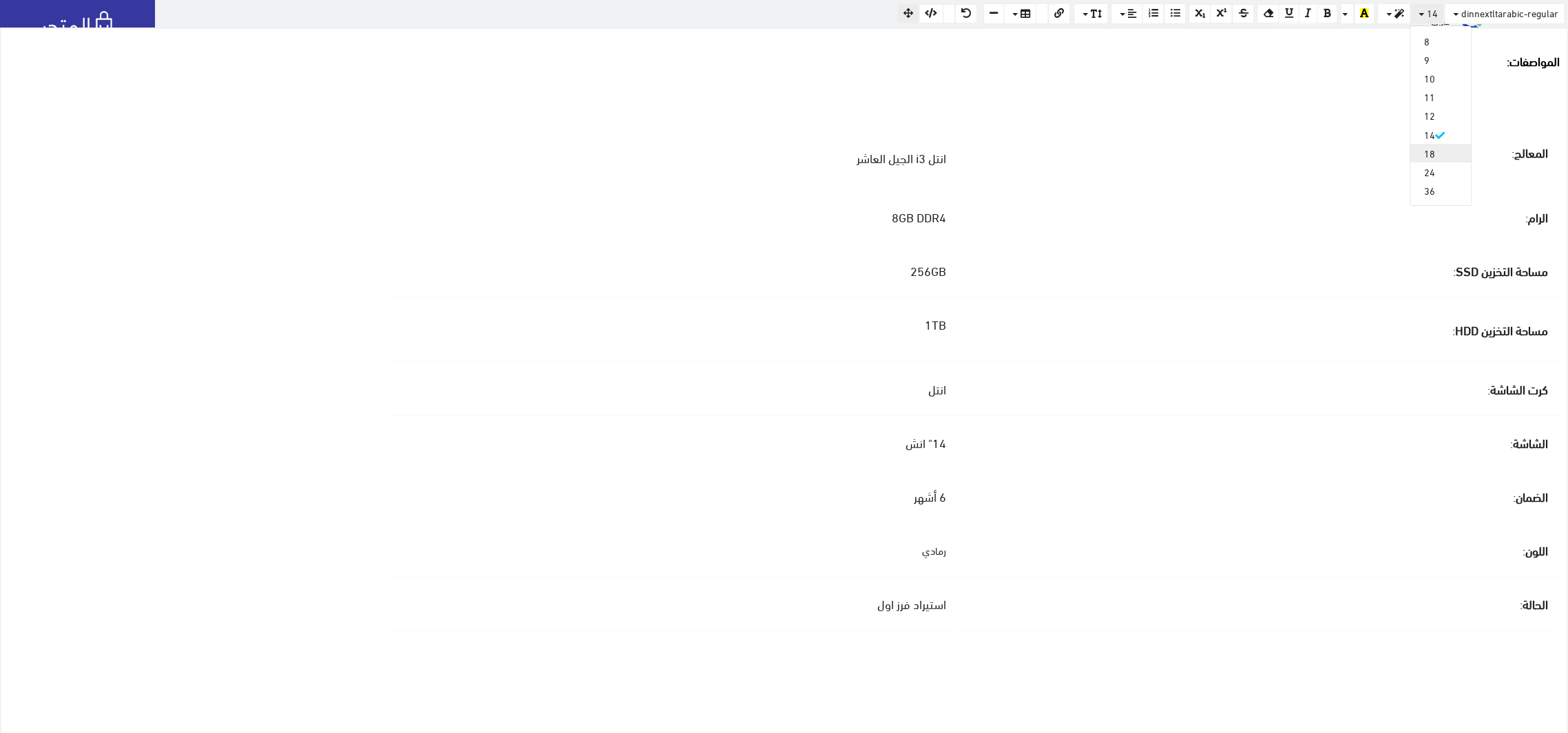 click on "18" at bounding box center [1441, 153] 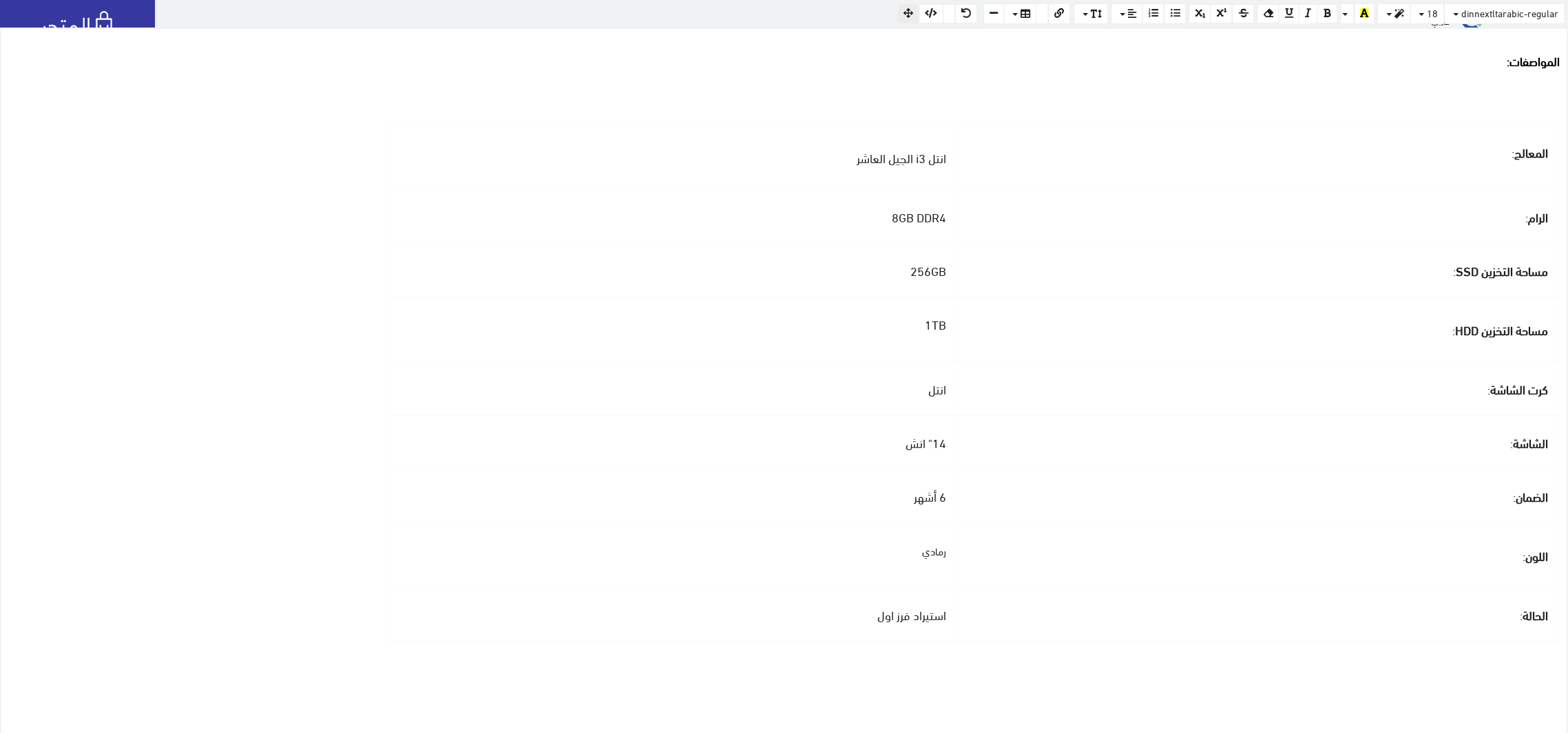 click on "رمادي ﻿" at bounding box center [672, 549] 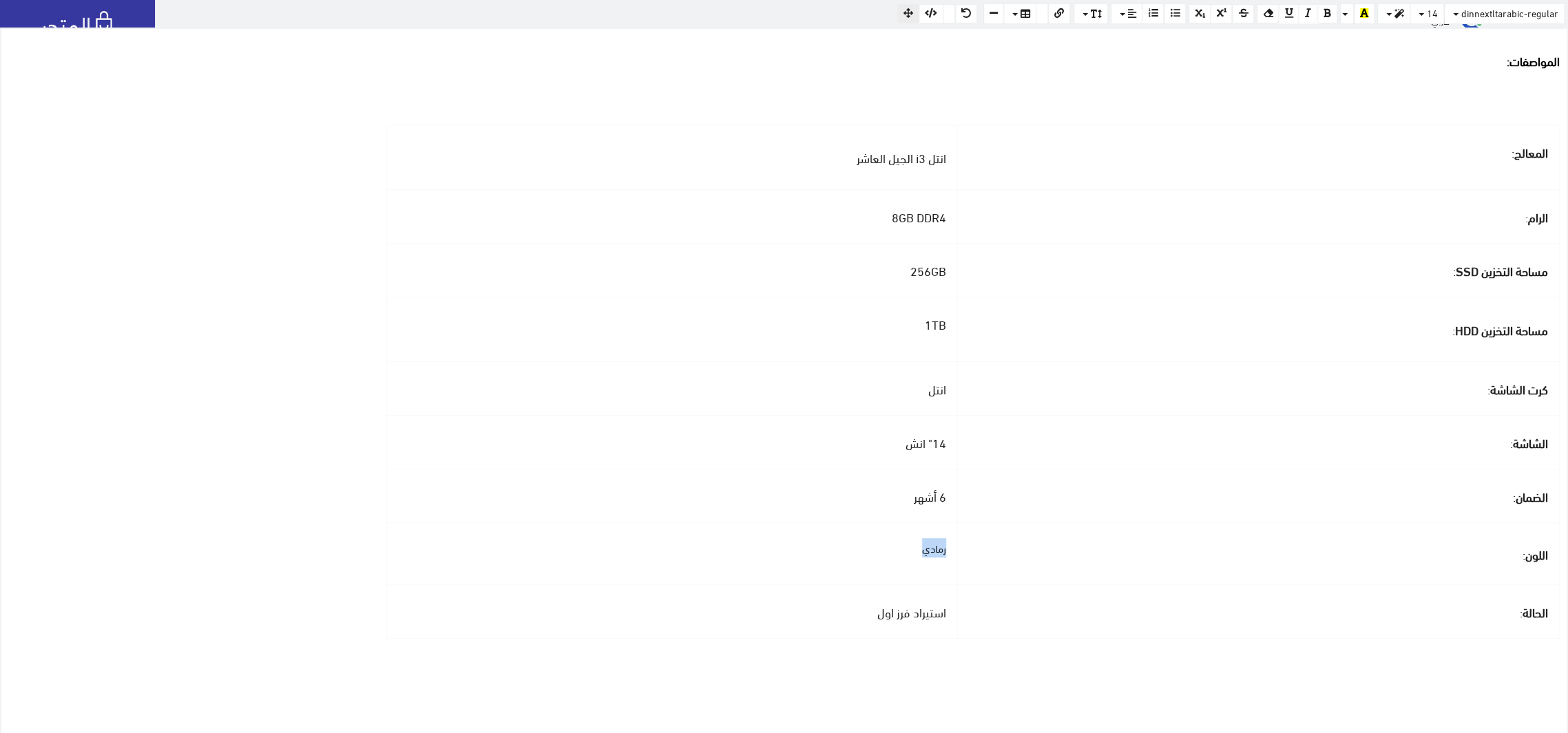 click on "رمادي" at bounding box center (672, 548) 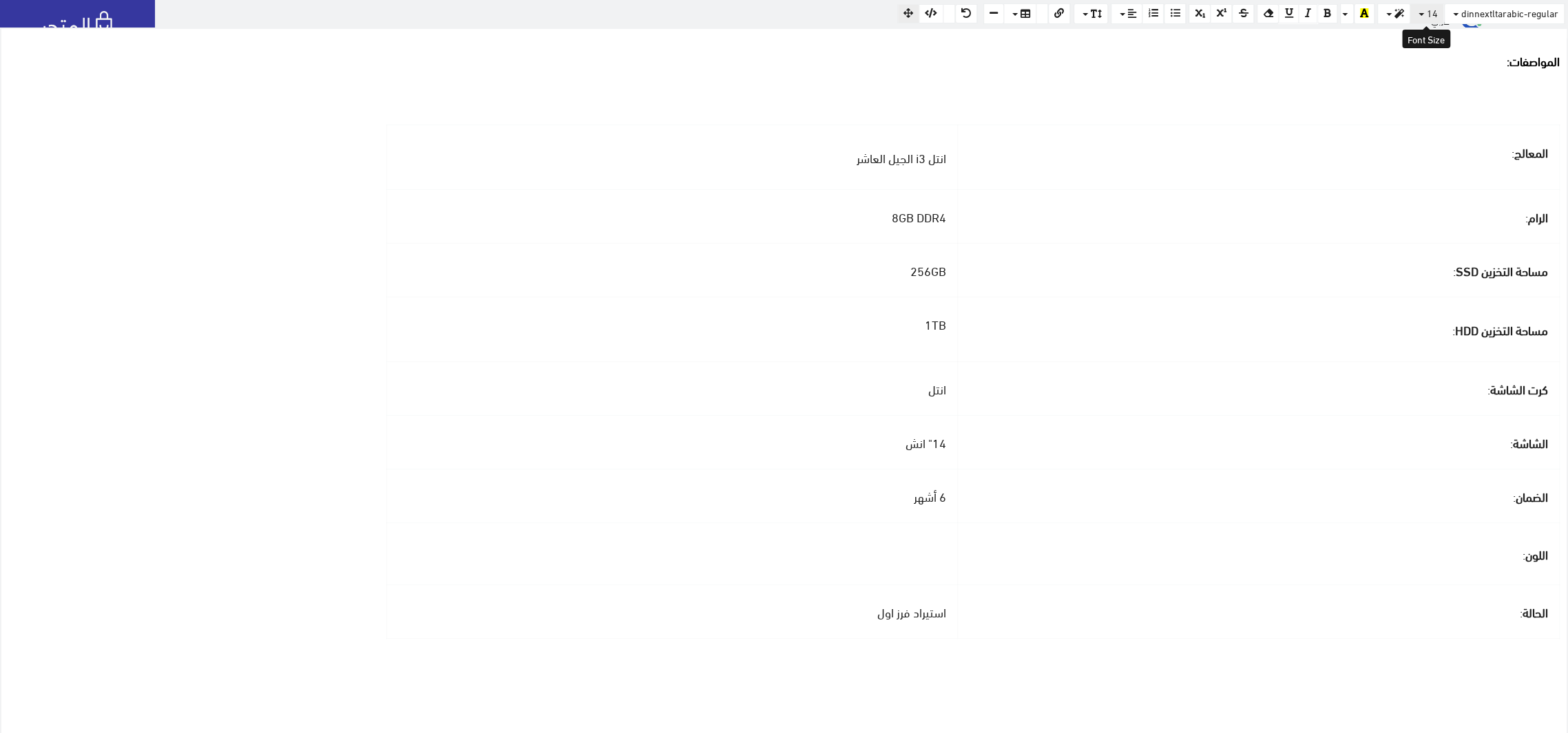 click on "14" at bounding box center (1432, 12) 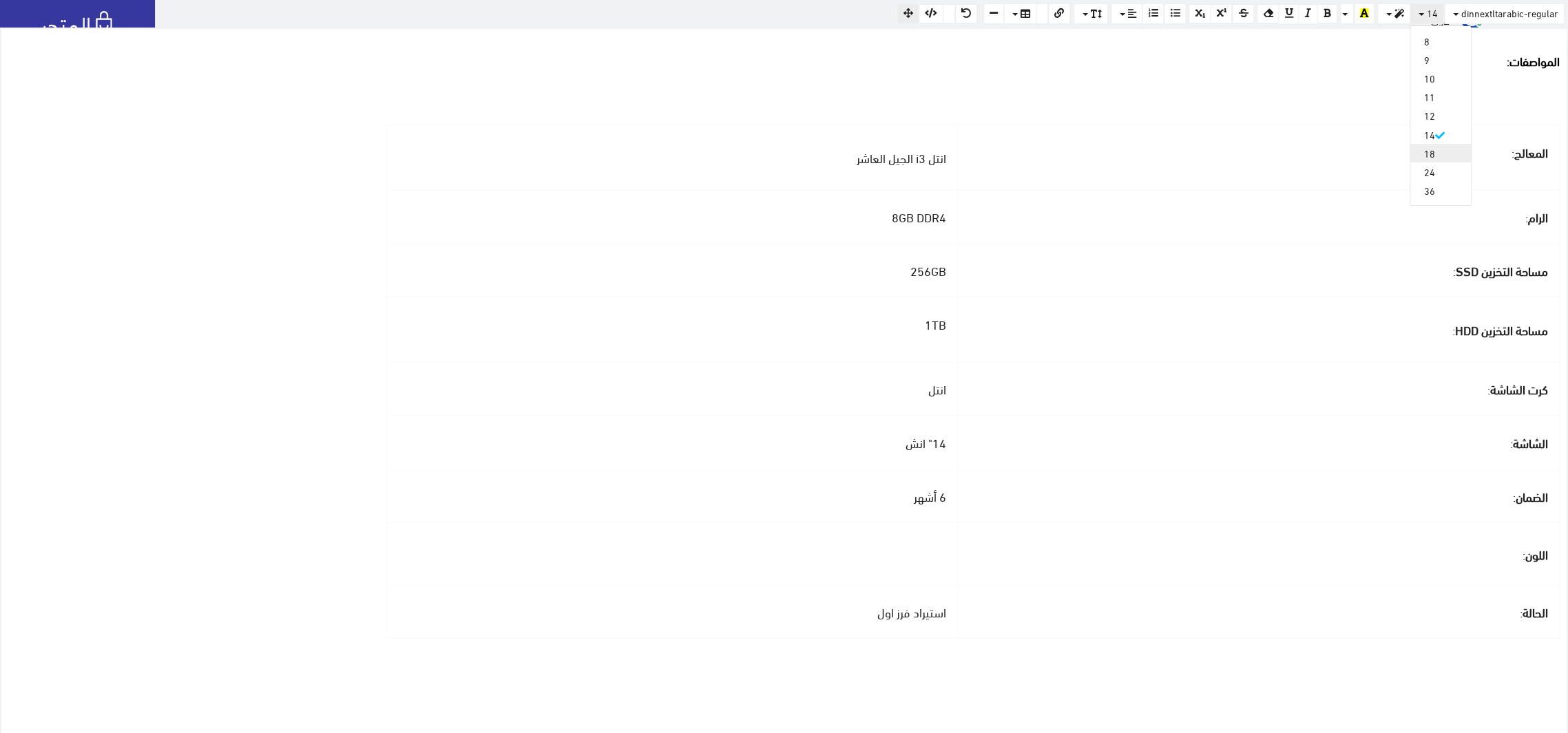 click on "18" at bounding box center [1441, 153] 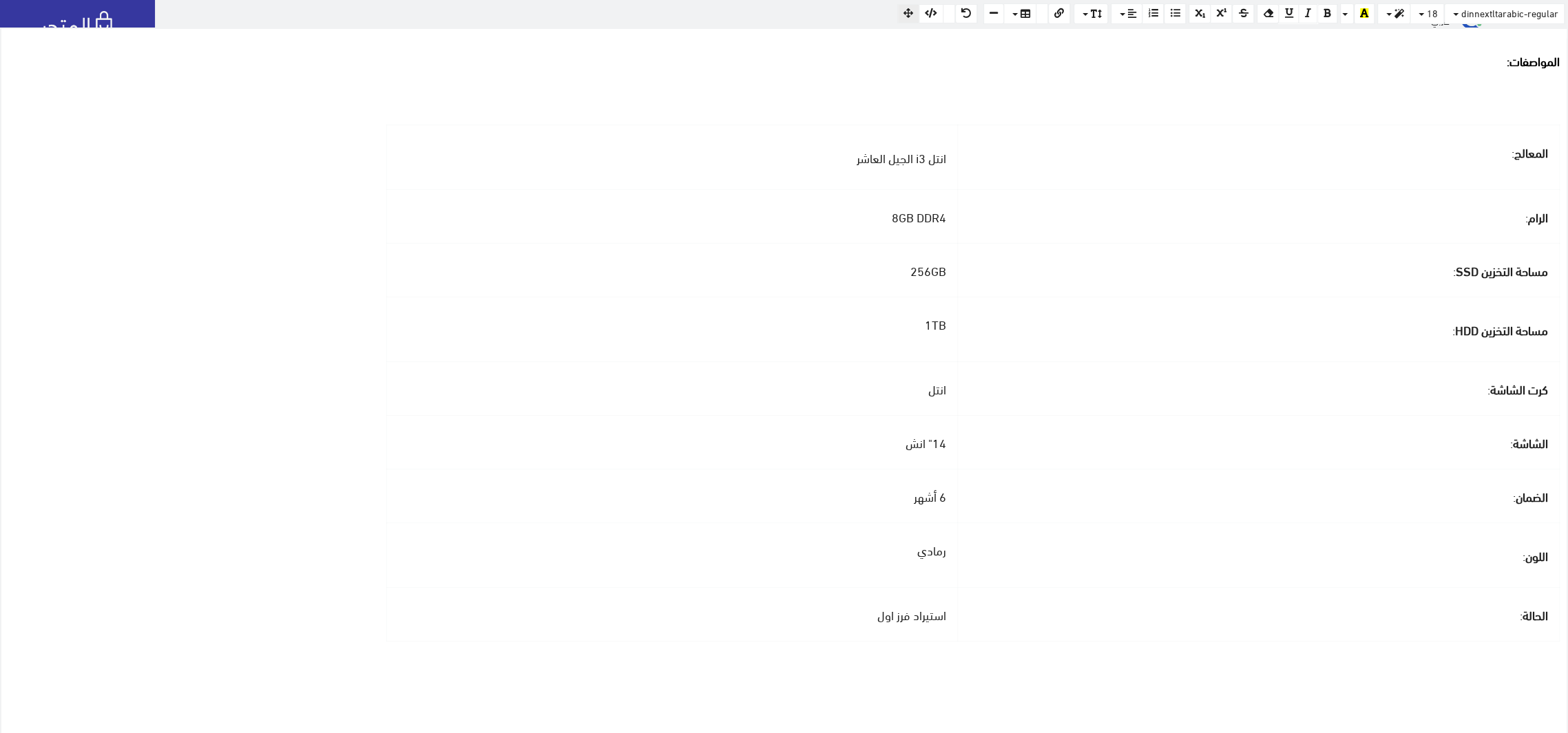 click on "رمادي" at bounding box center [672, 555] 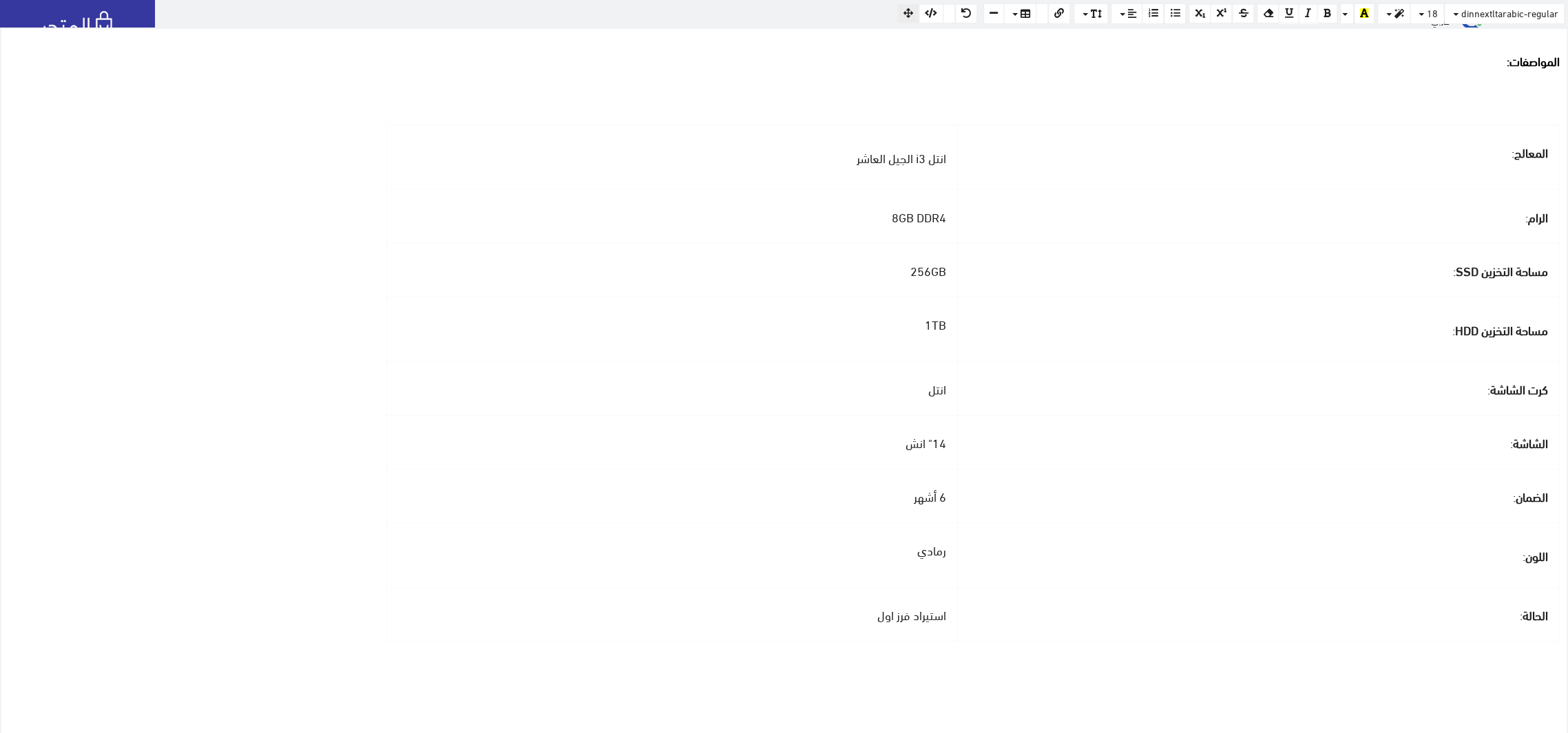 click on "استيراد فرز اول" at bounding box center [672, 615] 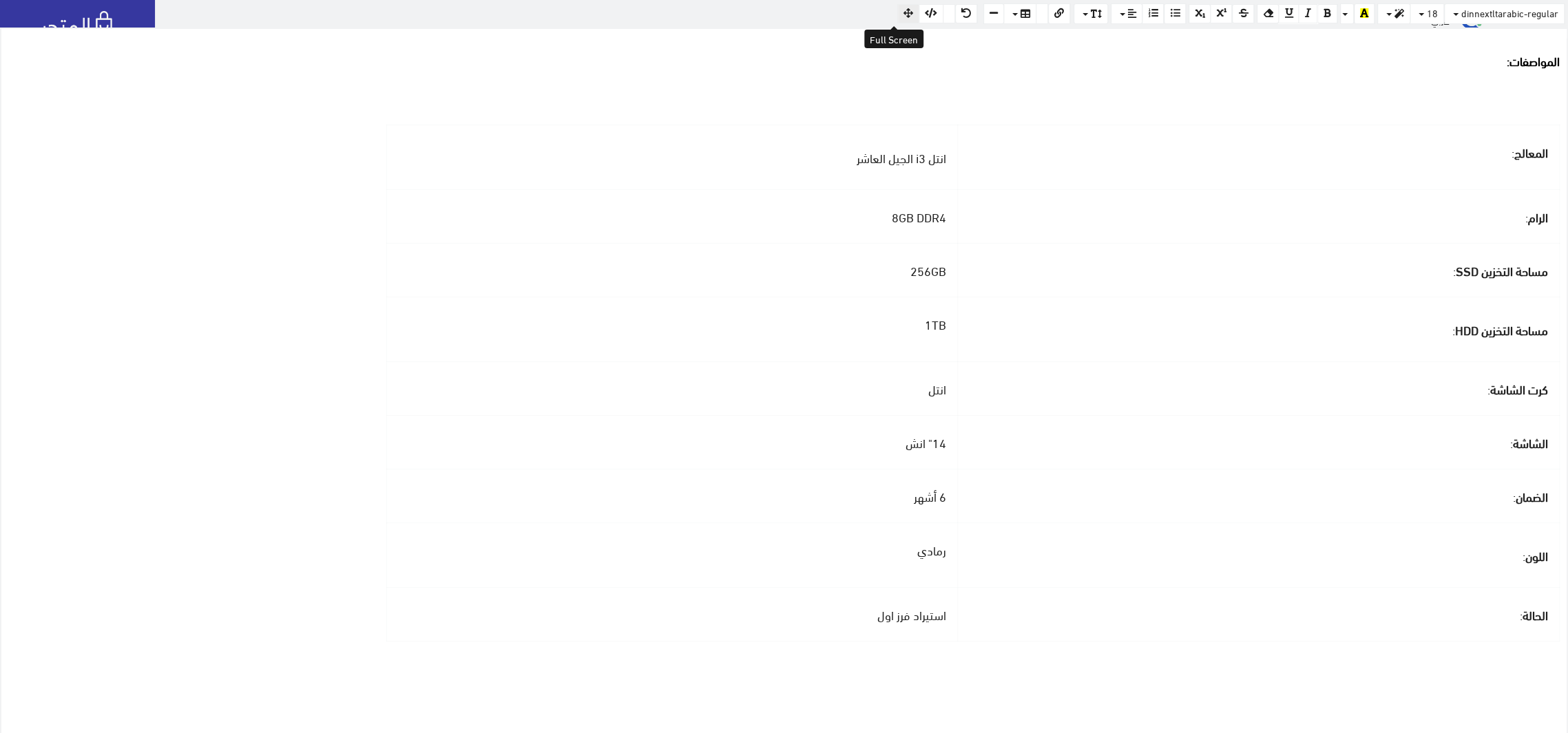 click at bounding box center [908, 13] 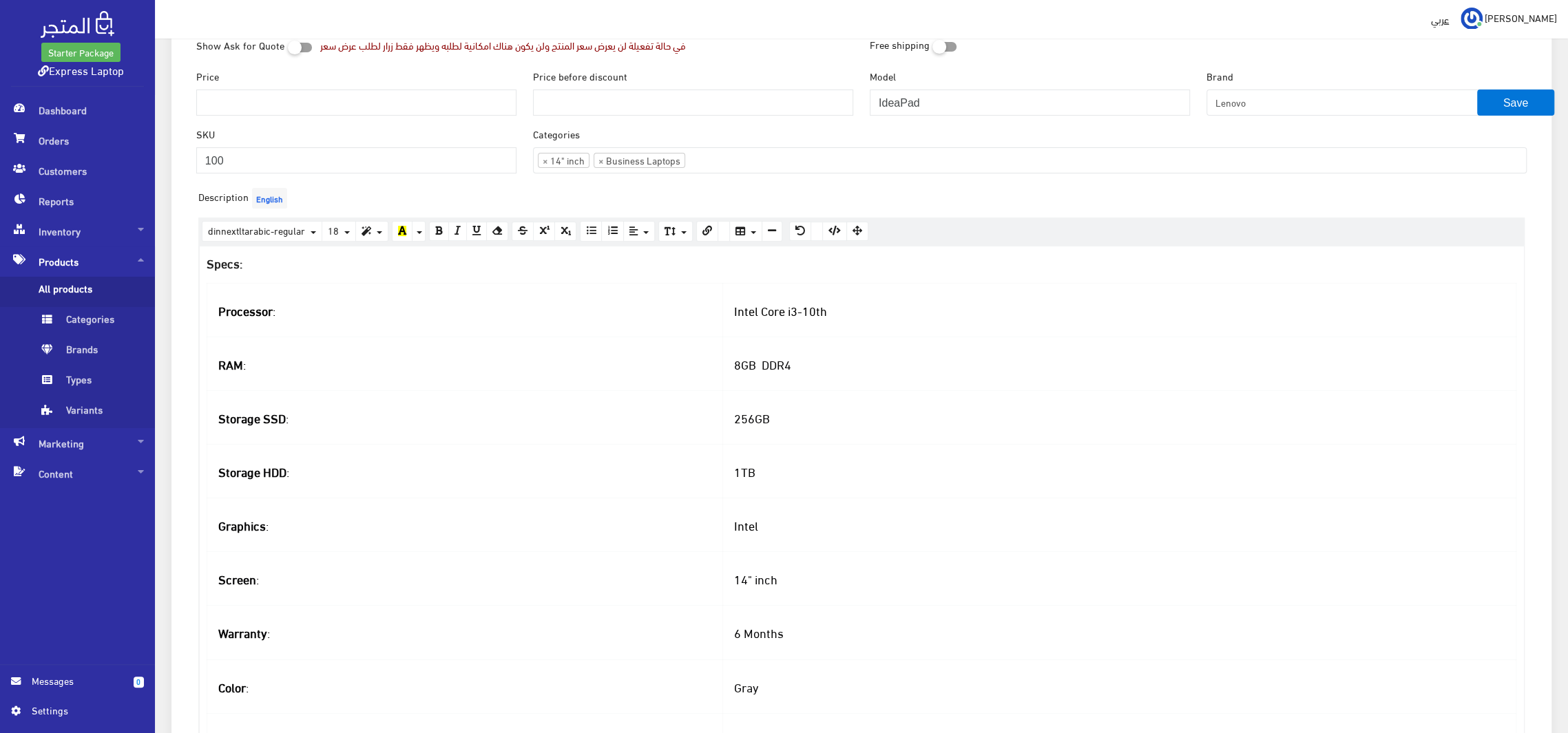 scroll, scrollTop: 140, scrollLeft: 0, axis: vertical 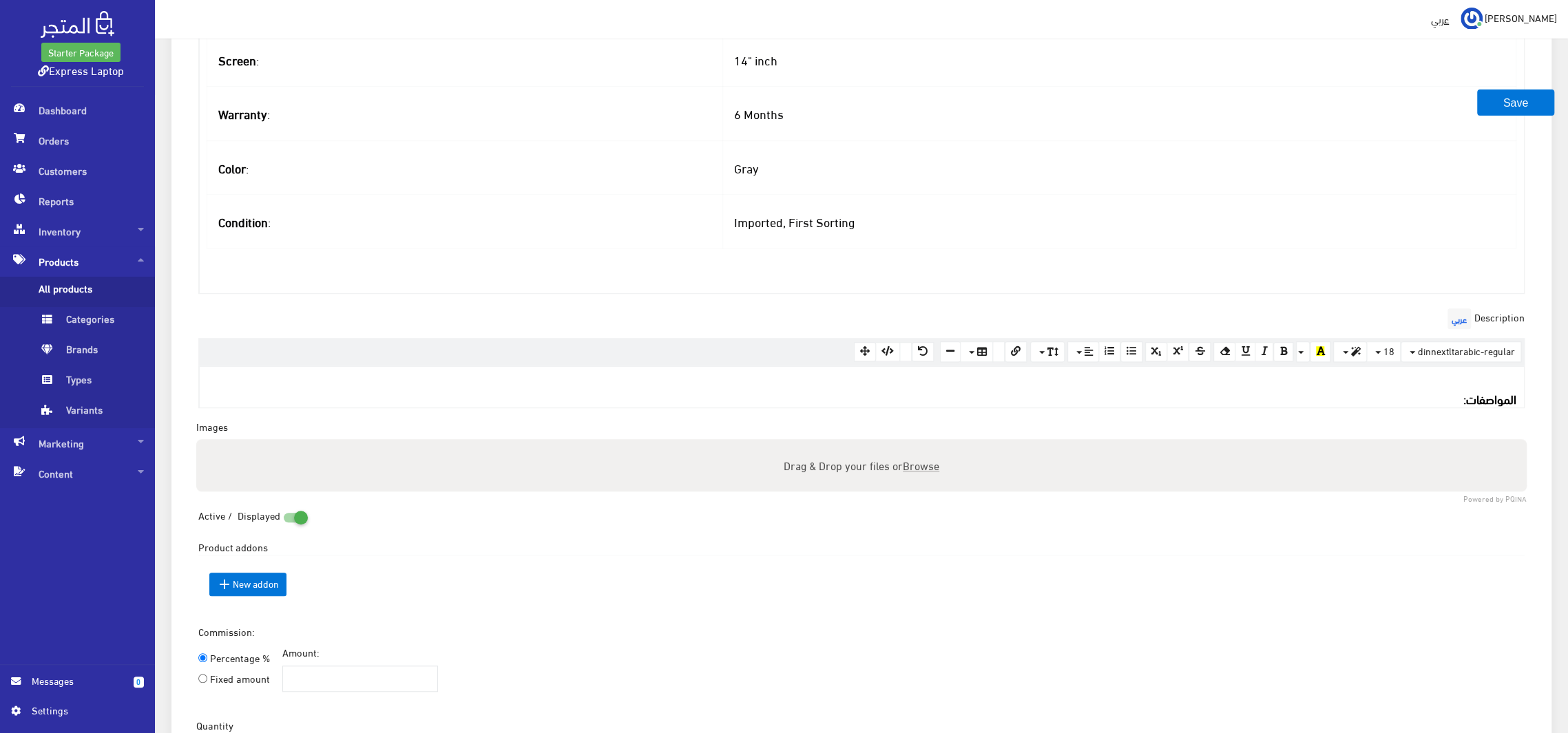 click on "المواصفات :" at bounding box center (861, 392) 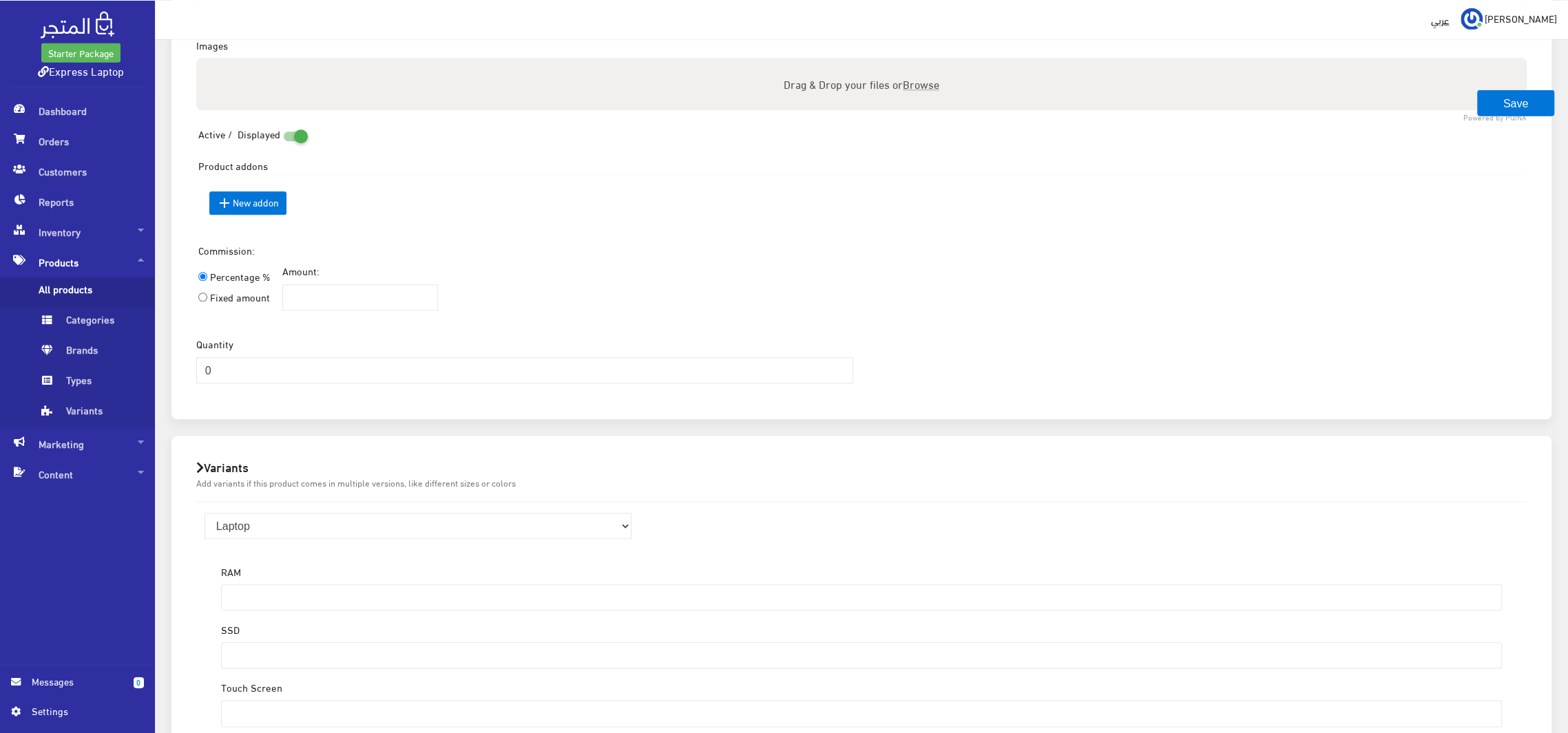 scroll, scrollTop: 1118, scrollLeft: 0, axis: vertical 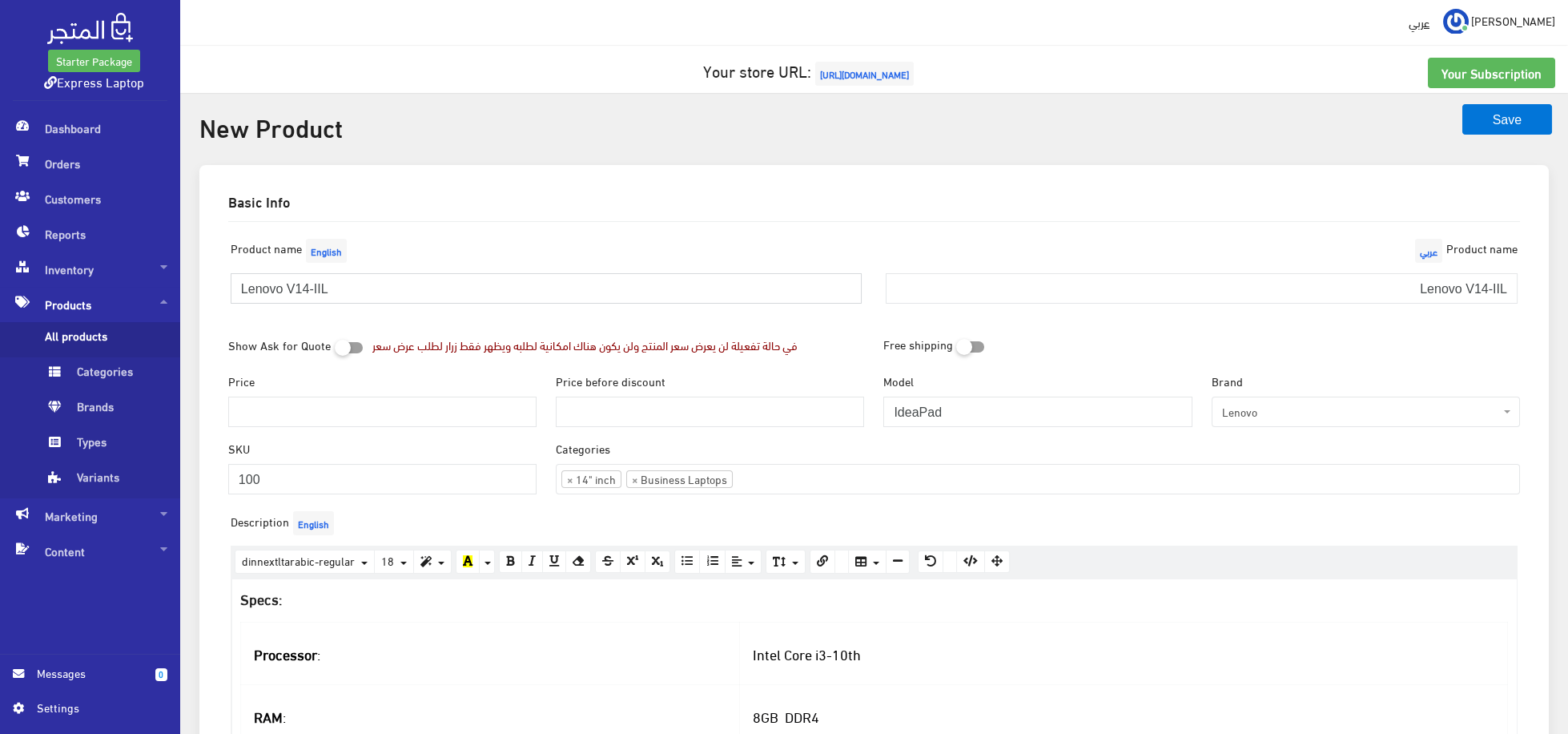 click on "Lenovo V14-IIL" at bounding box center [546, 288] 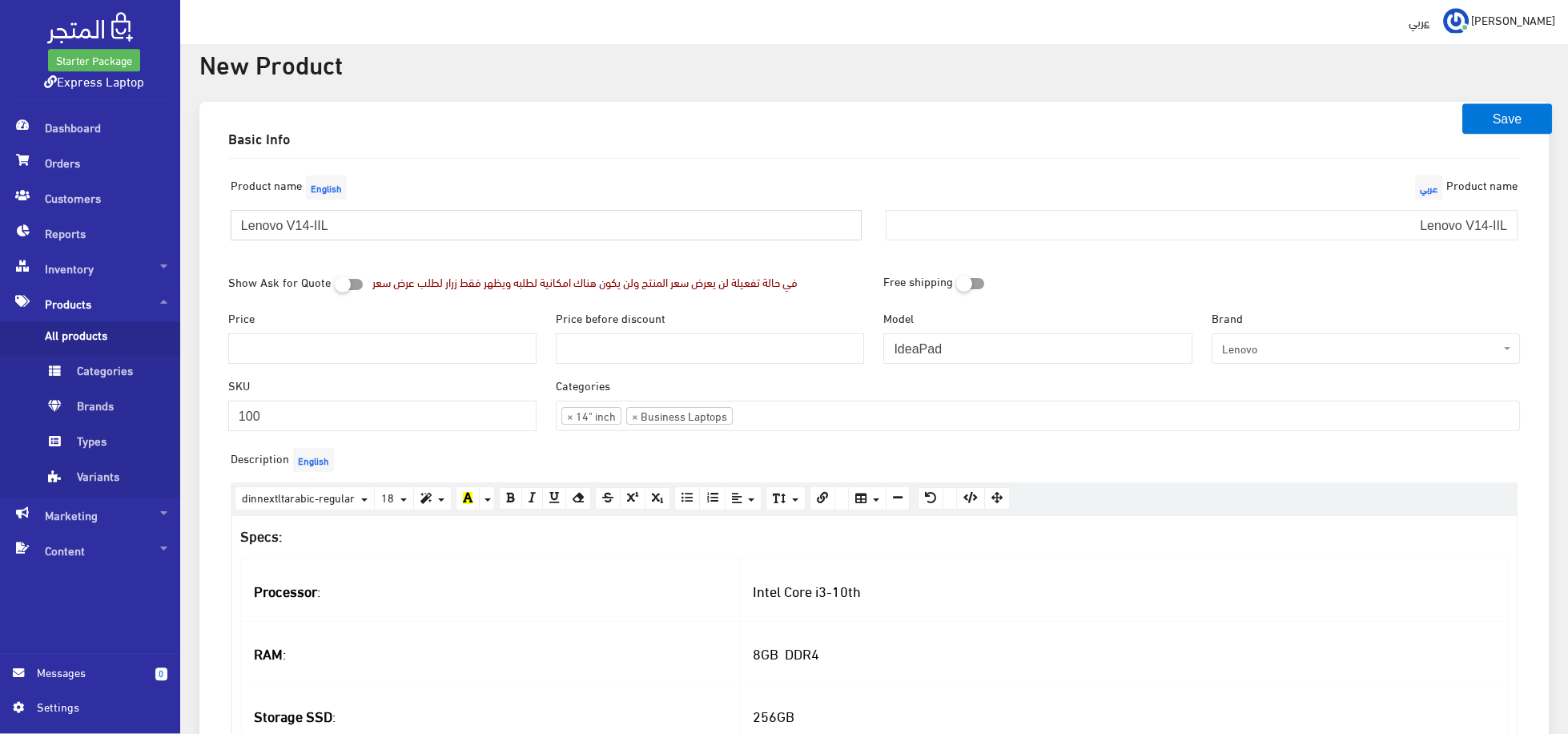 scroll, scrollTop: 110, scrollLeft: 0, axis: vertical 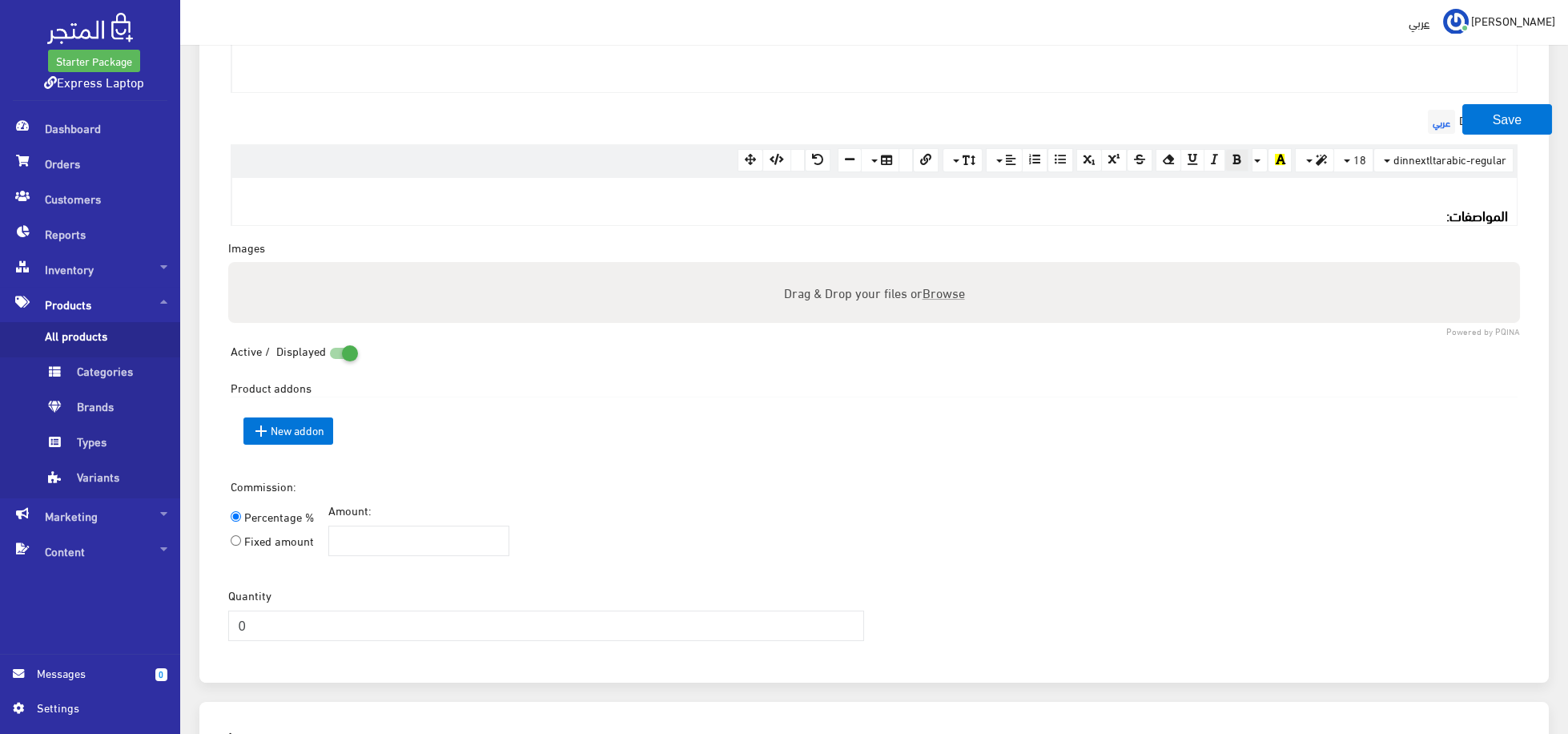 click on "Drag & Drop your files or  Browse" at bounding box center [874, 292] 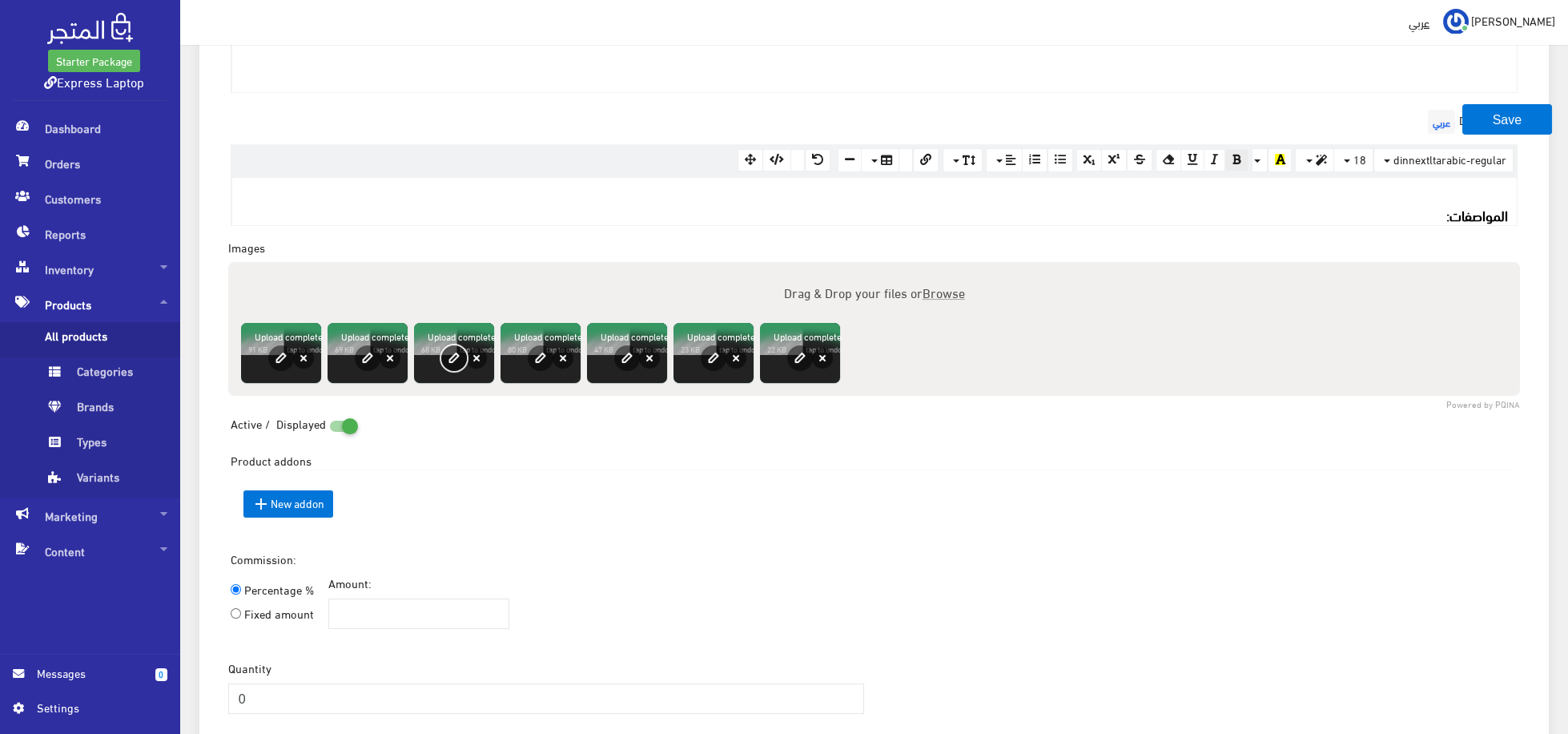 click on "edit" at bounding box center (454, 358) 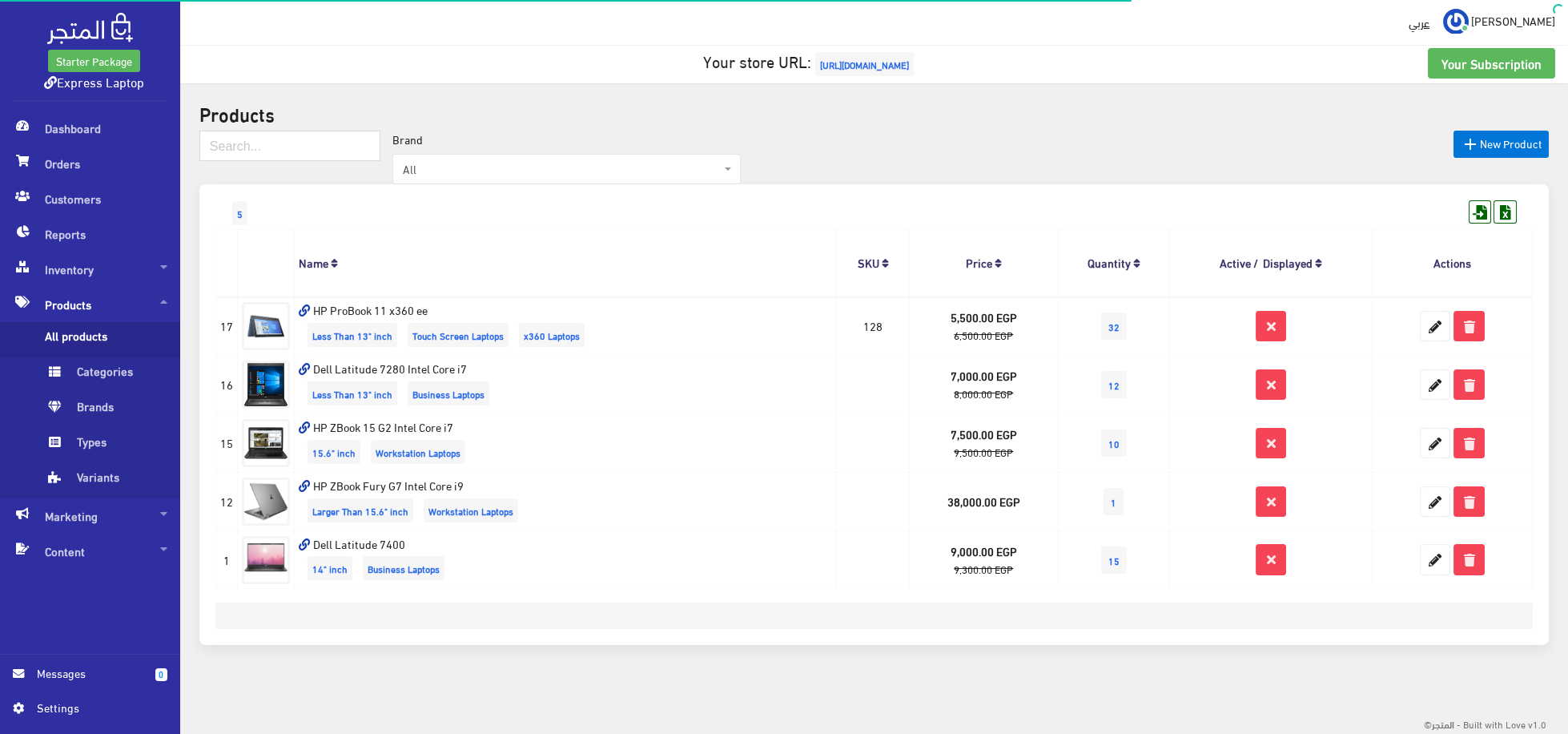 scroll, scrollTop: 11, scrollLeft: 0, axis: vertical 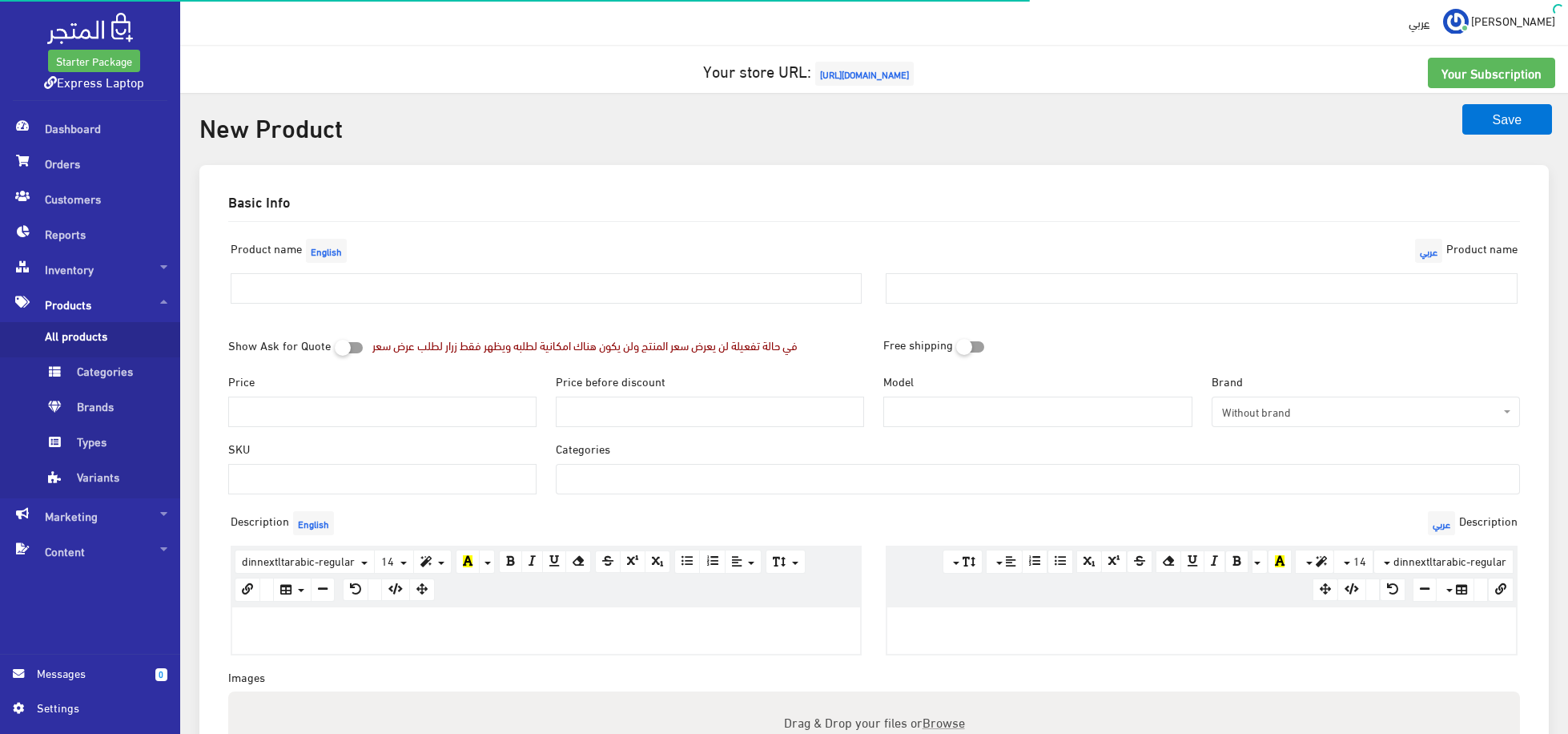 select 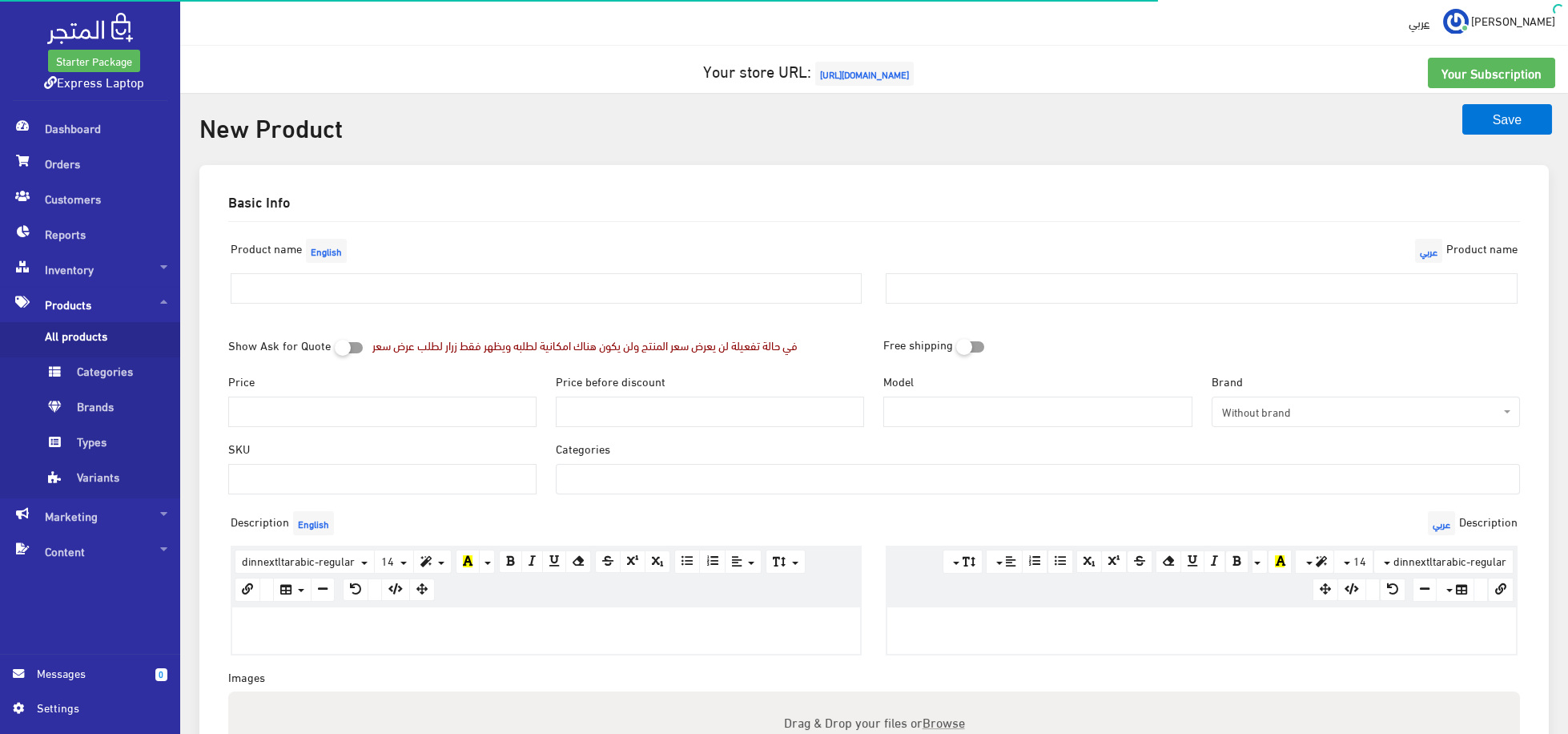 scroll, scrollTop: 163, scrollLeft: 0, axis: vertical 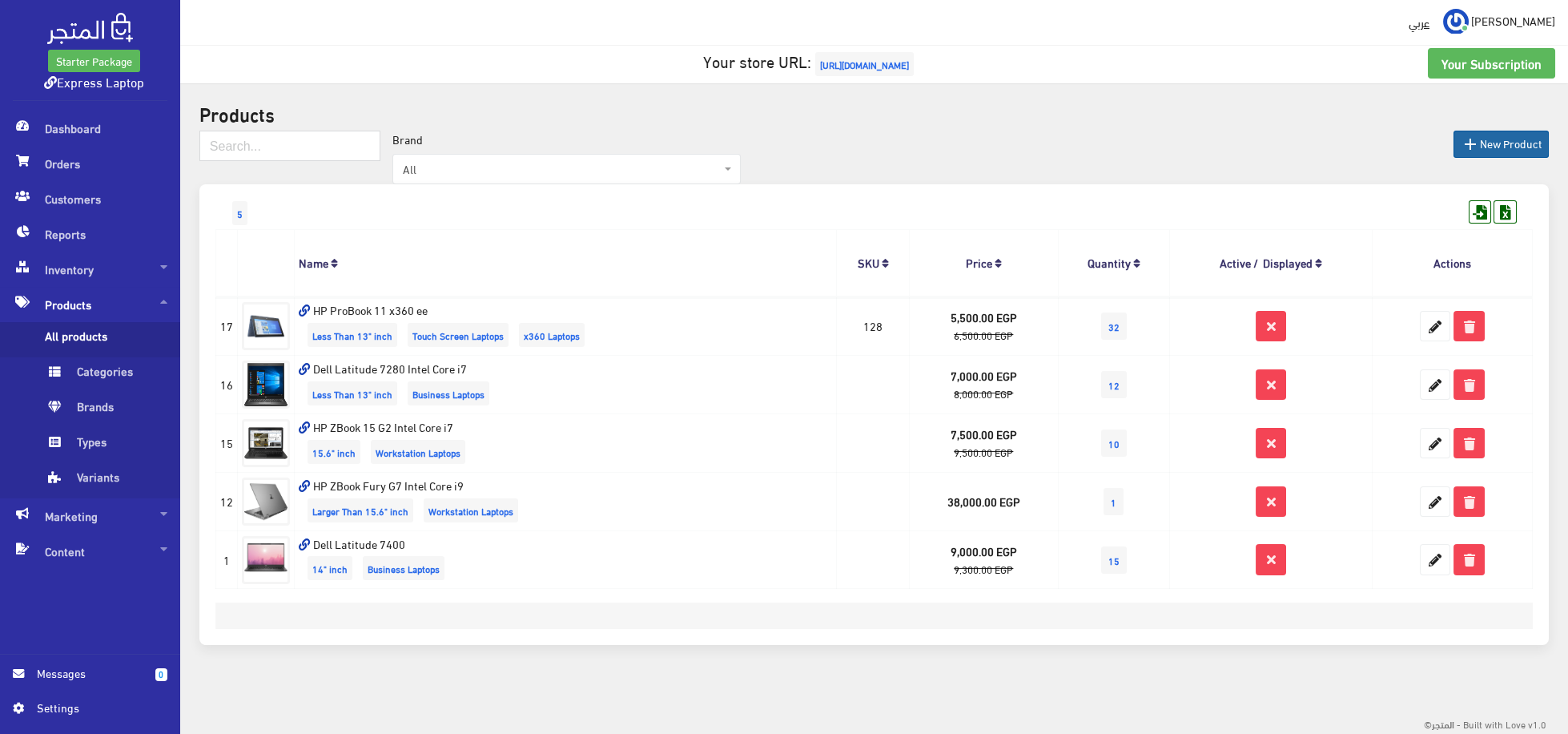 click on "  New Product" at bounding box center [1501, 144] 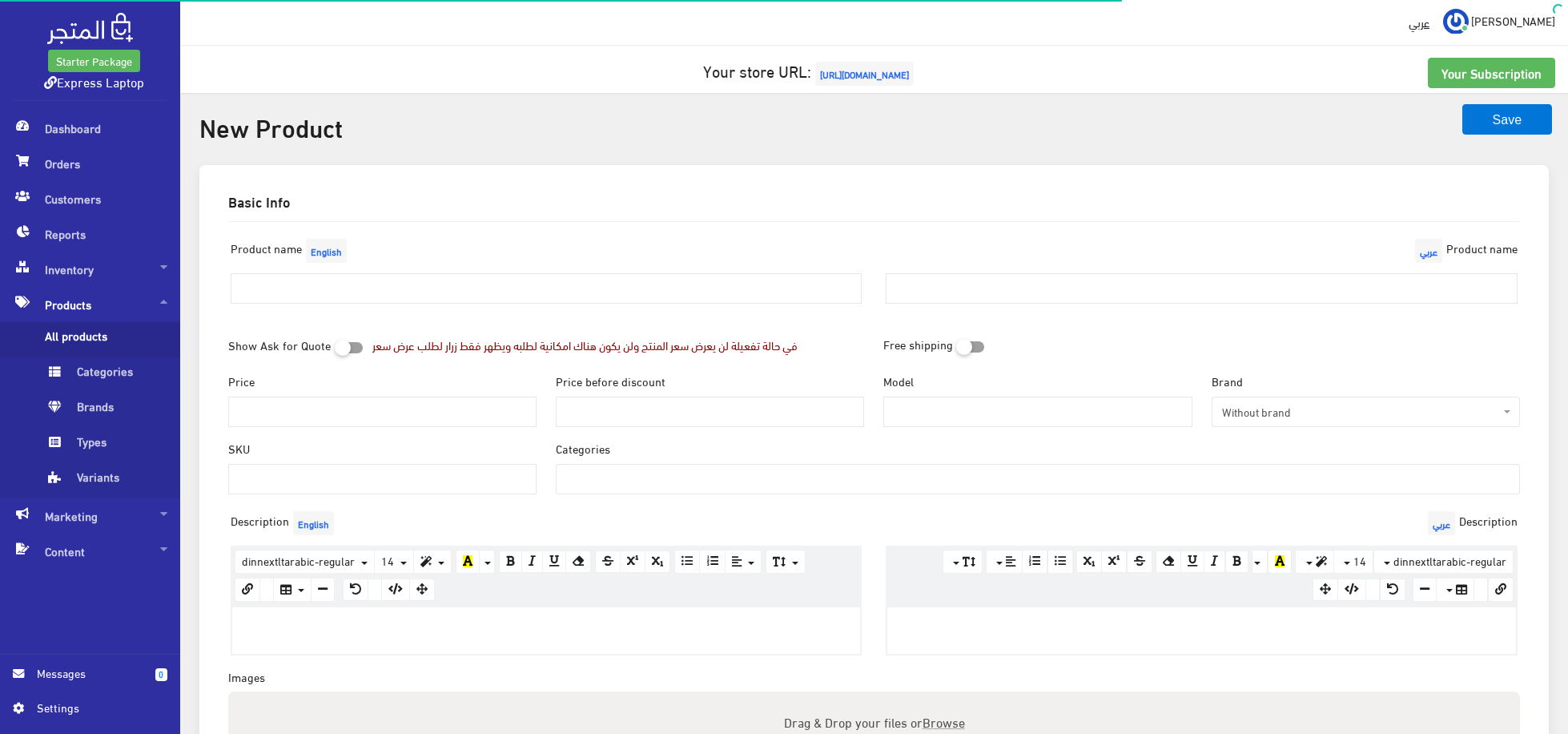 select 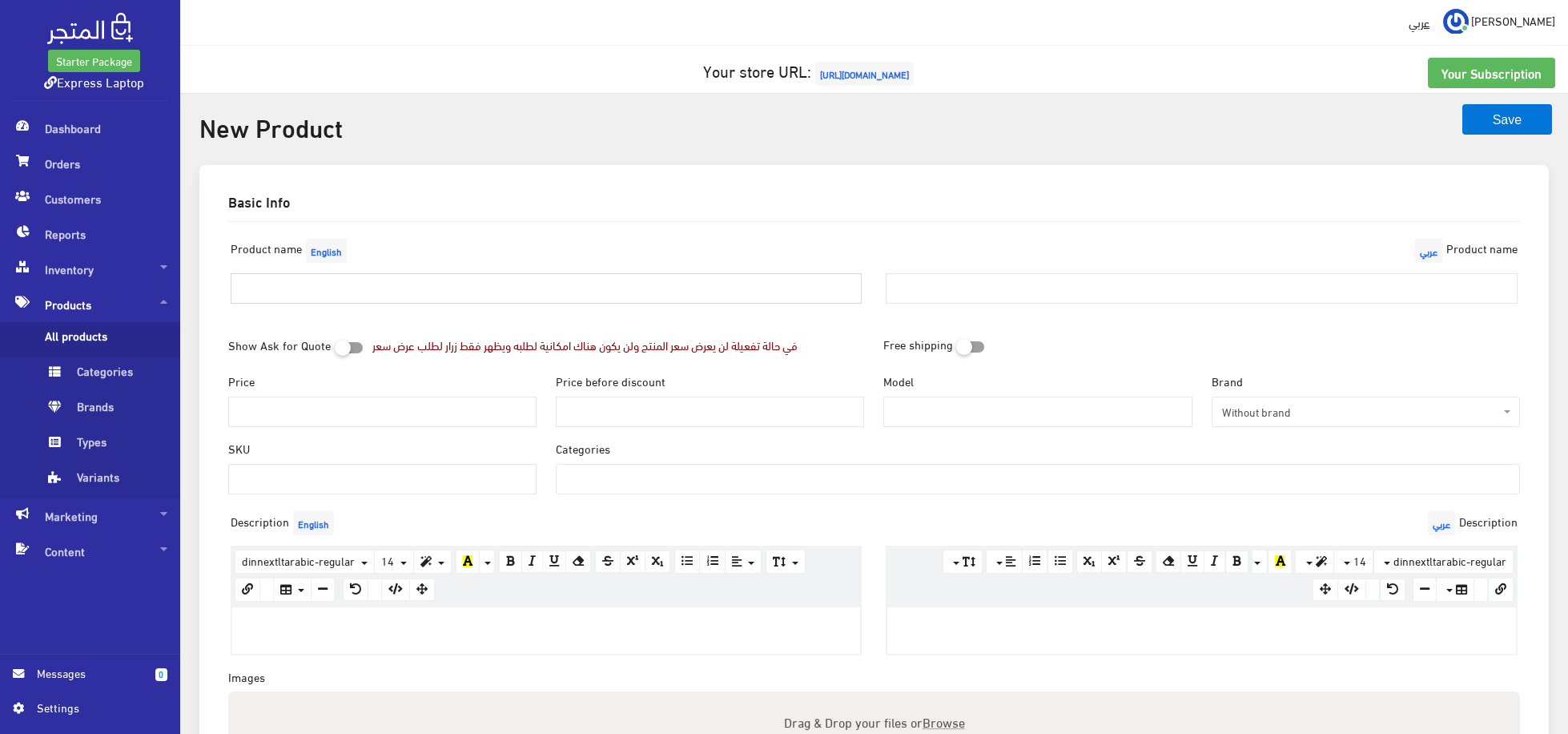 click at bounding box center [546, 288] 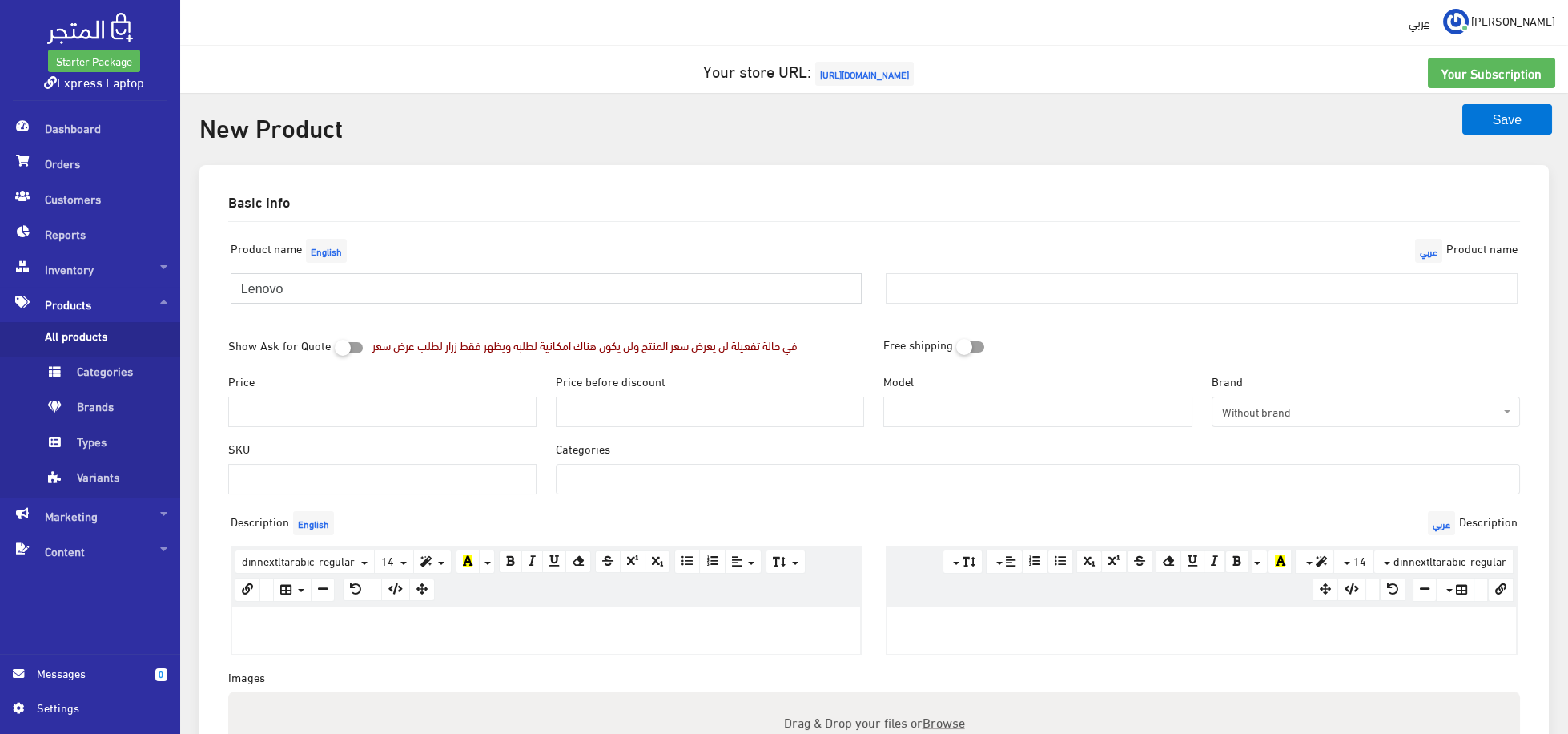 paste on "V14-IIL" 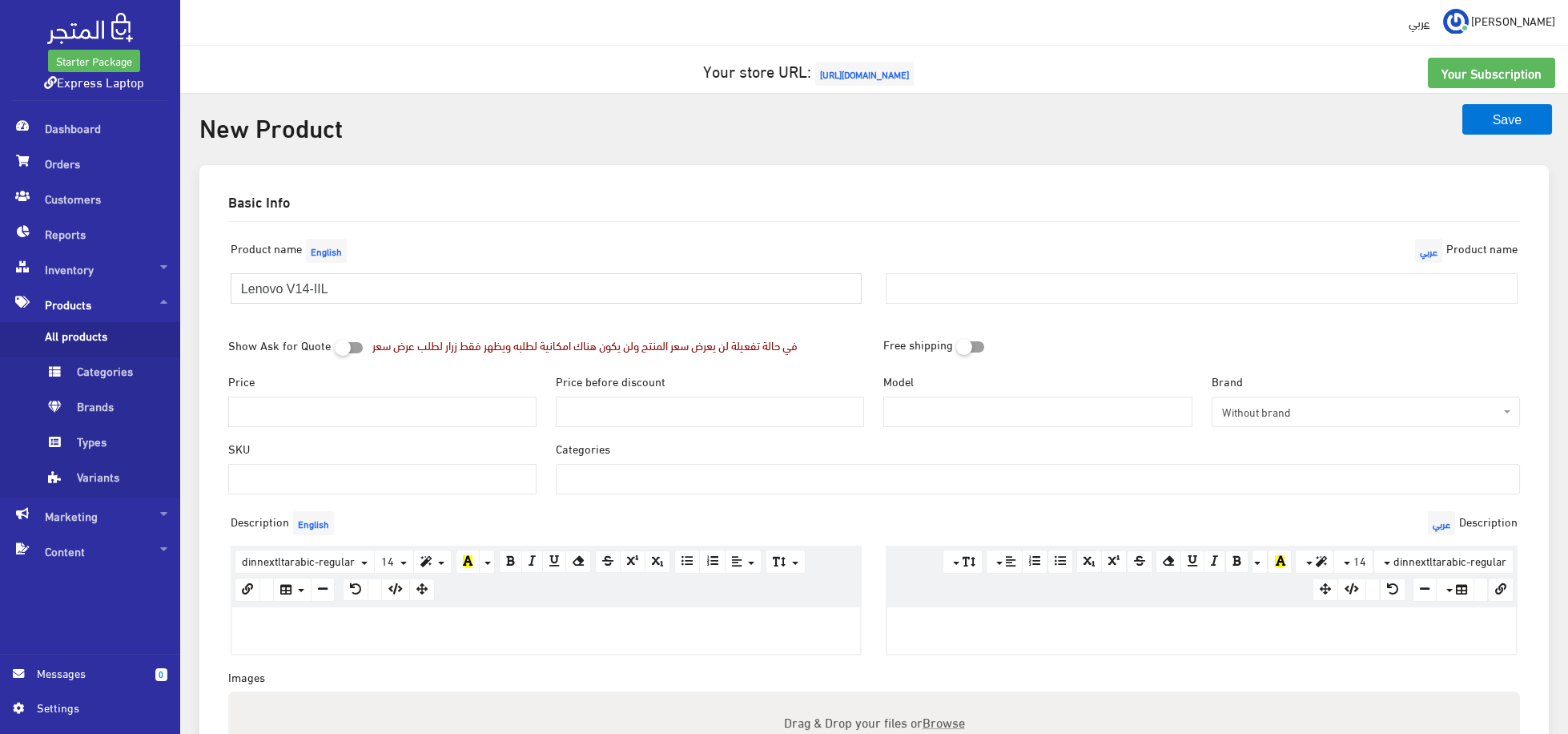 type on "Lenovo V14-IIL" 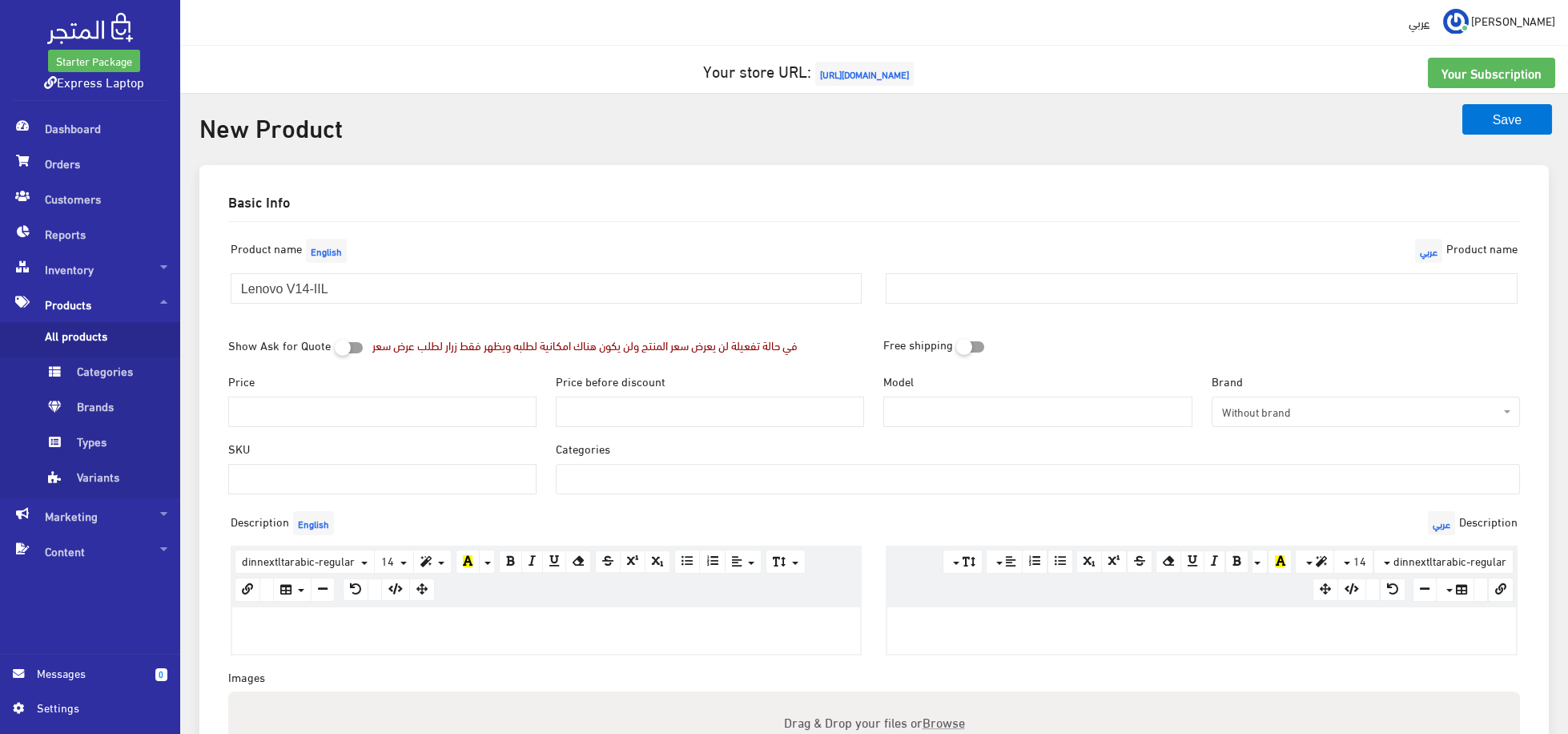click on "Show Ask for Quote
في حالة تفعيلة لن يعرض سعر المنتج ولن يكون هناك امكانية لطلبه ويظهر فقط زرار لطلب عرض سعر" at bounding box center [546, 351] 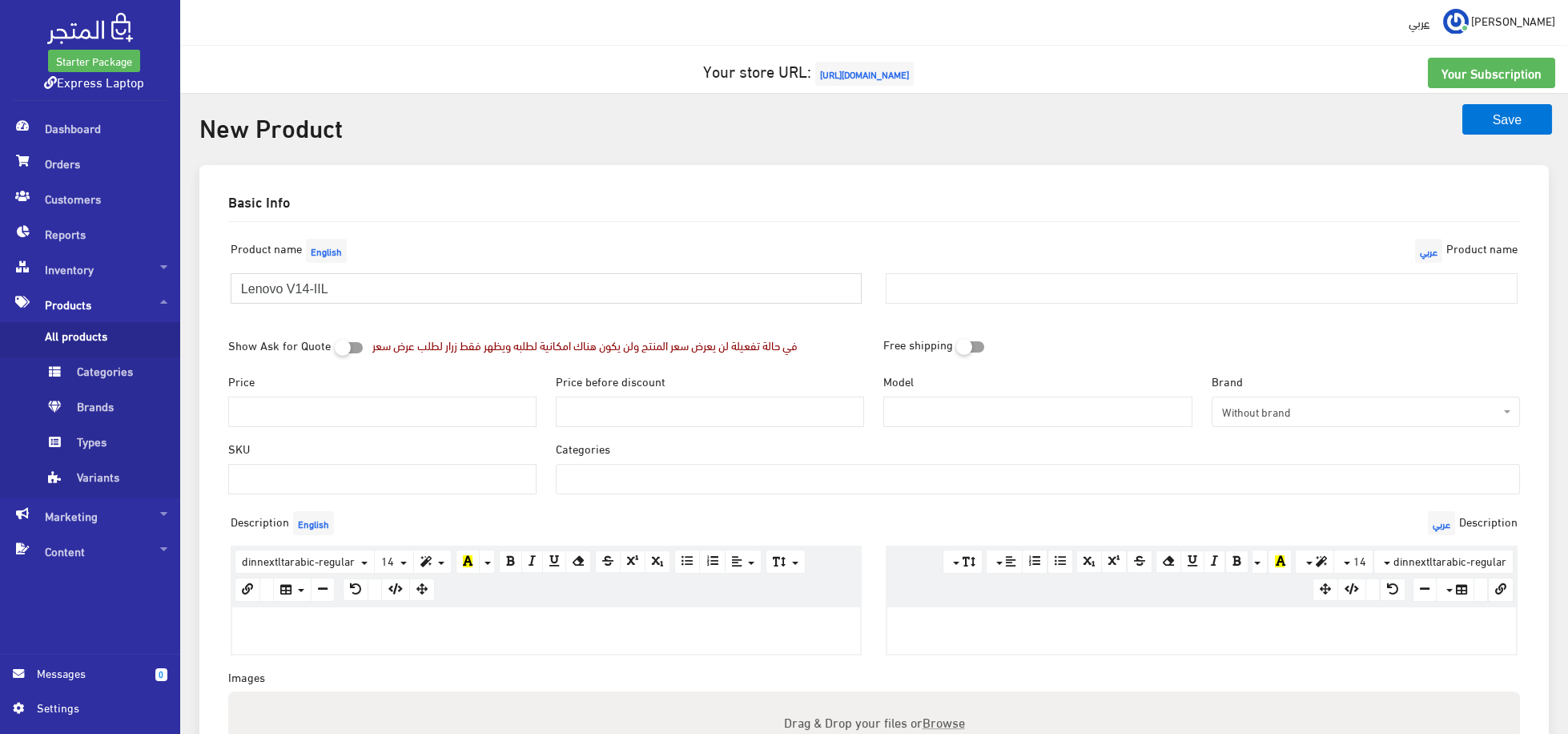 drag, startPoint x: 360, startPoint y: 284, endPoint x: 190, endPoint y: 284, distance: 170 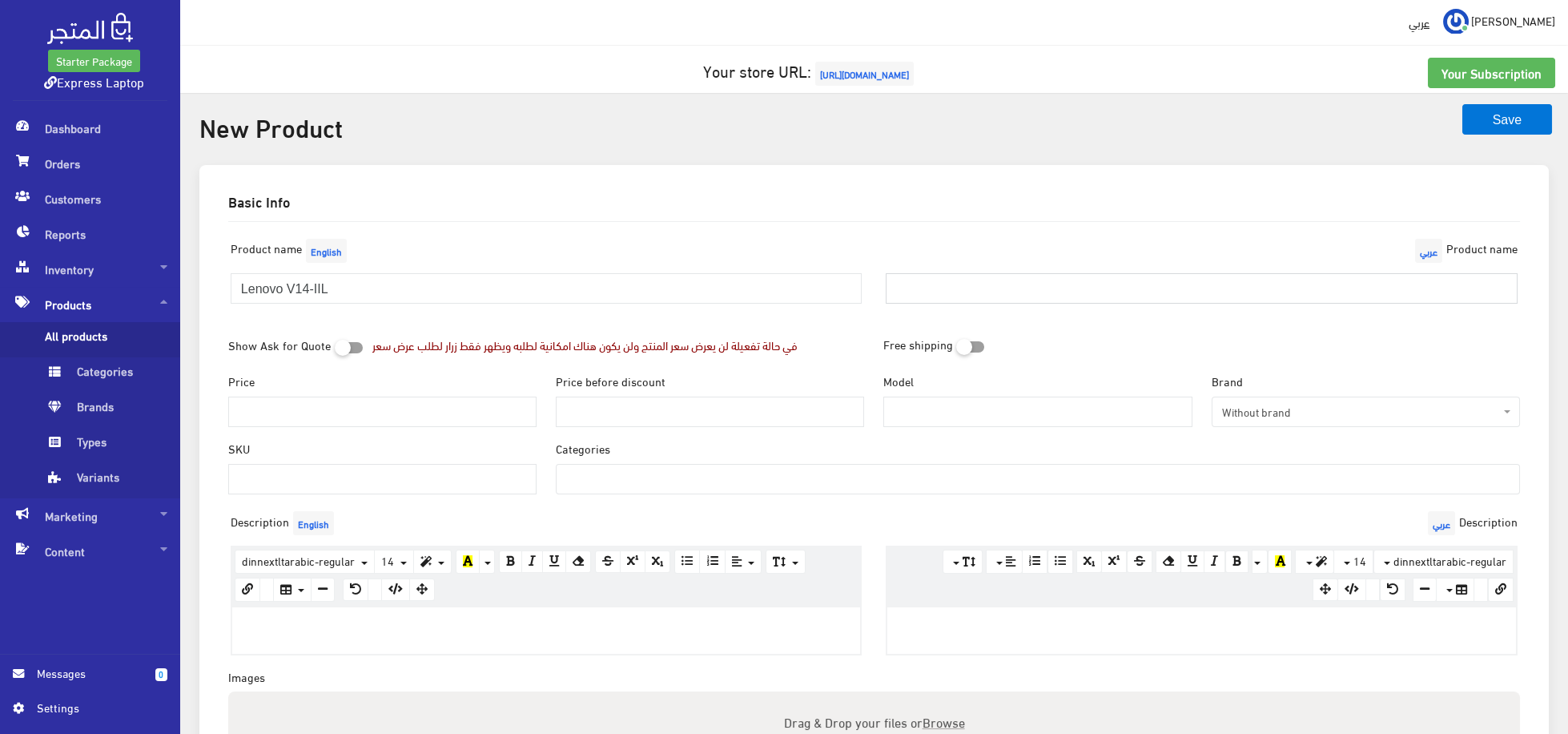 click at bounding box center (1201, 288) 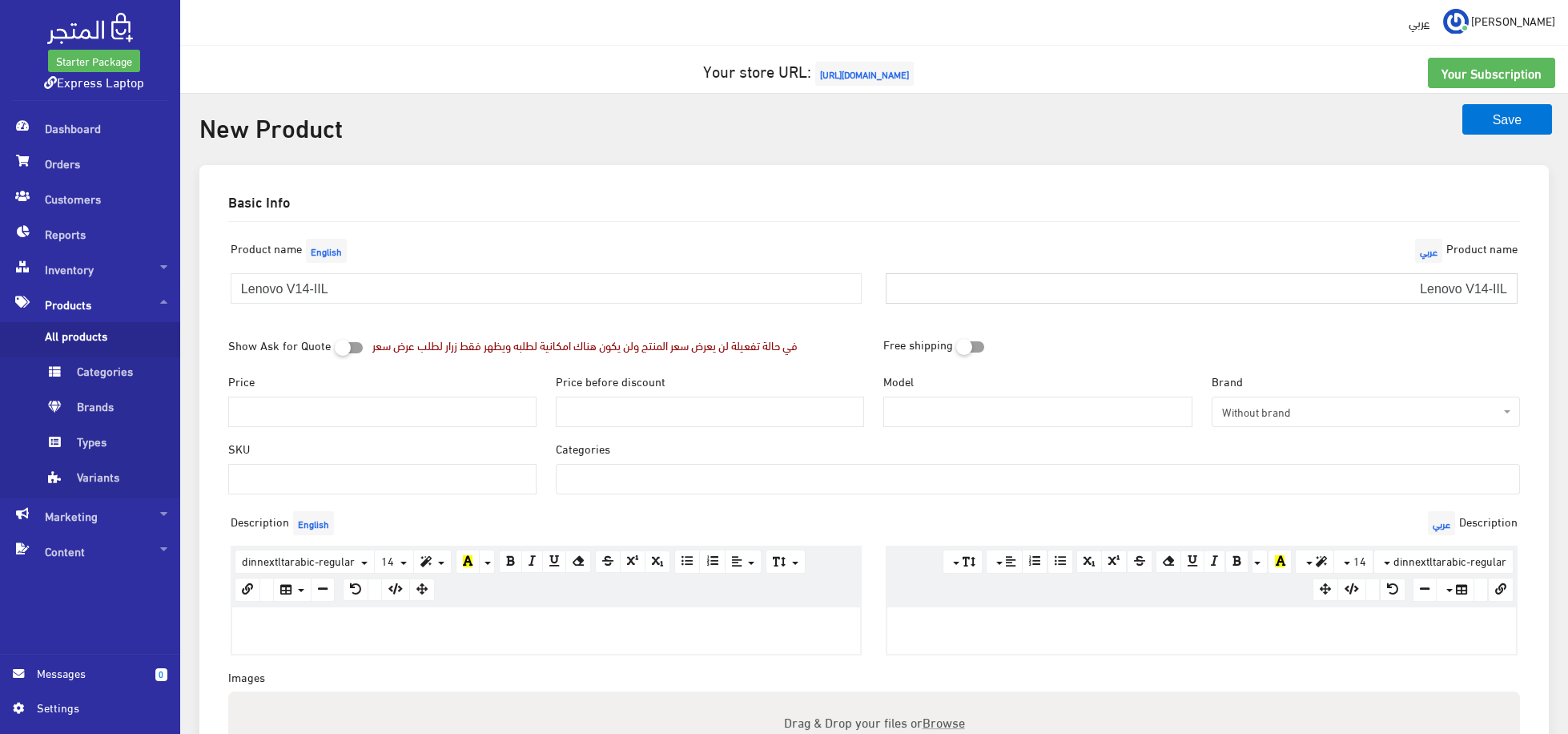 type on "Lenovo V14-IIL" 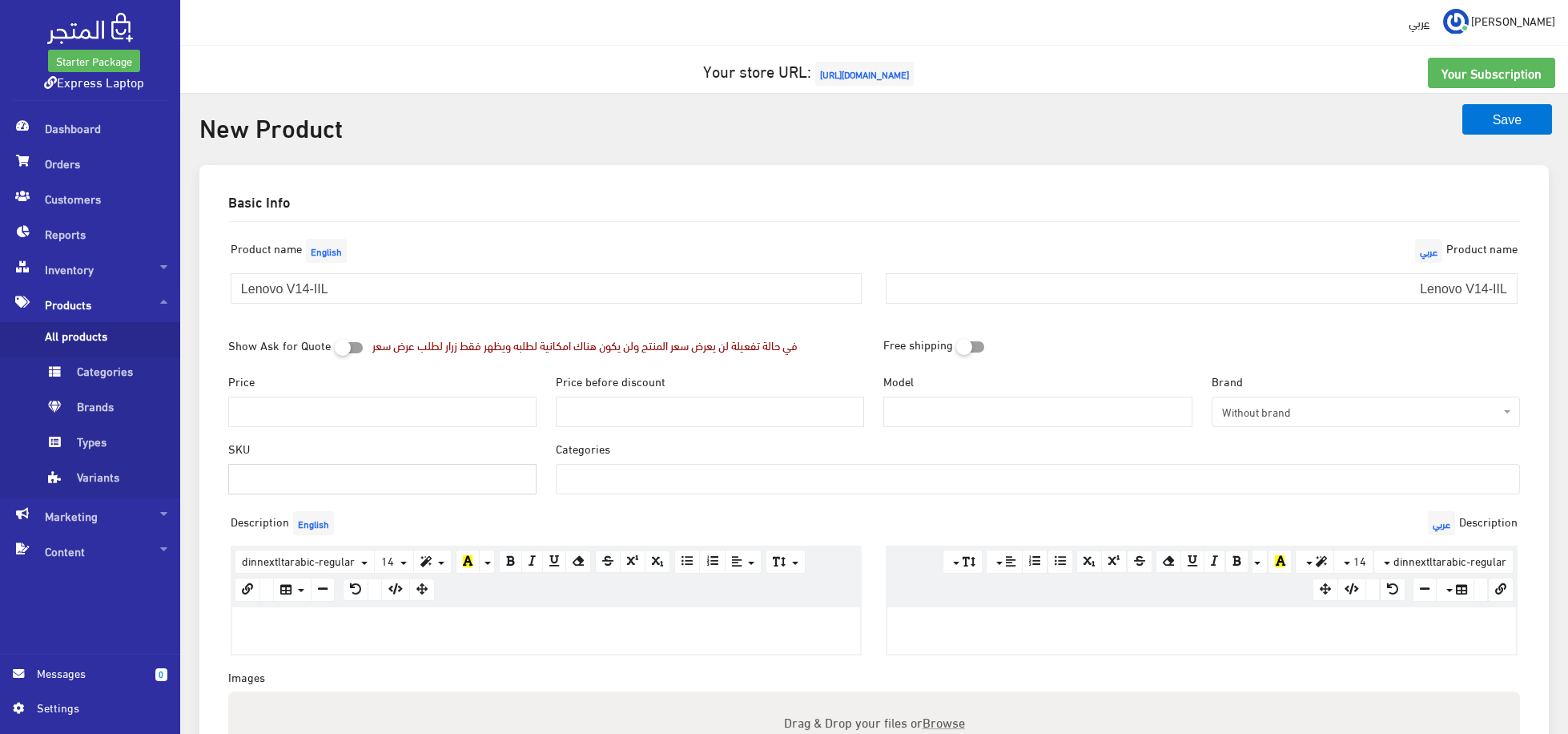 click on "SKU" at bounding box center [382, 479] 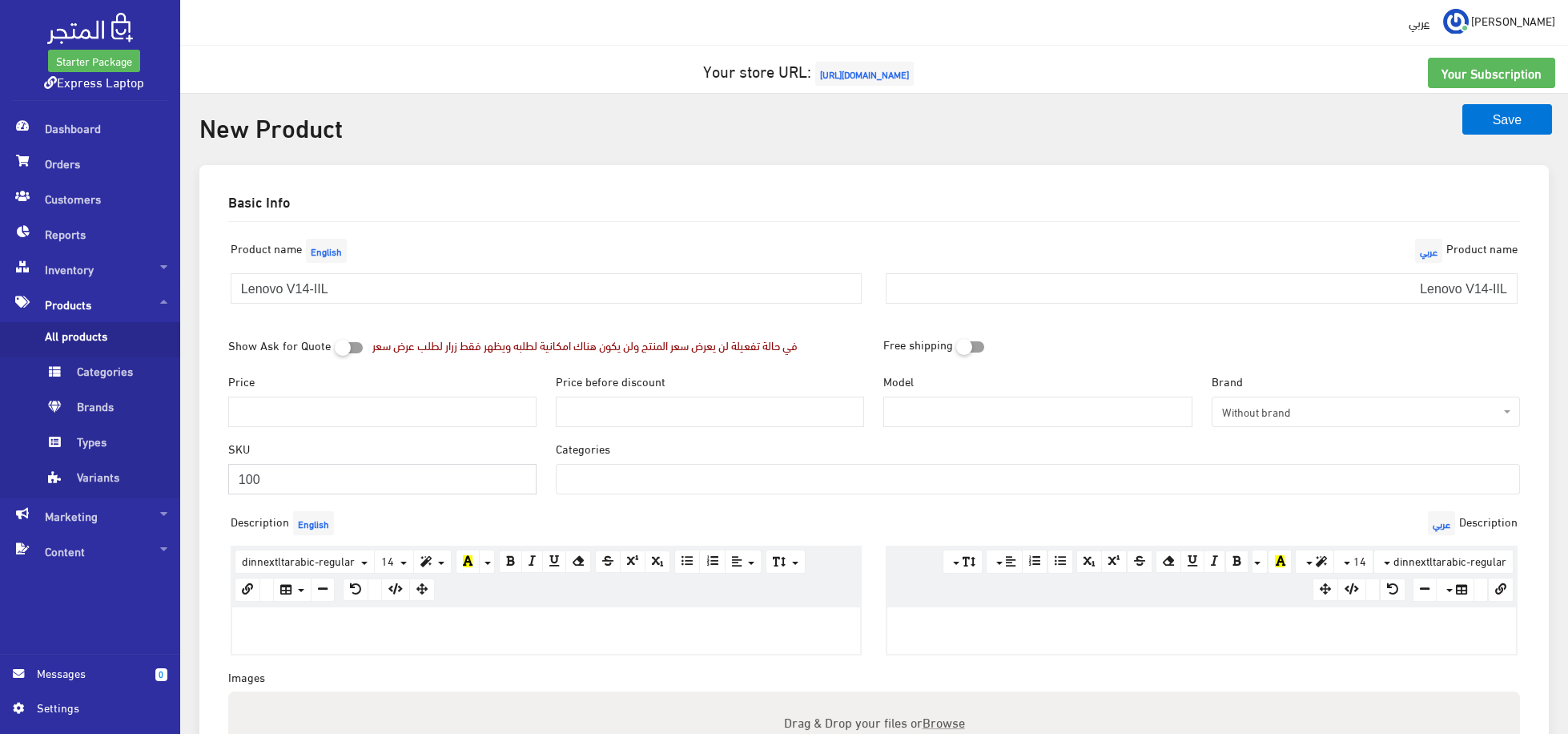 type on "100" 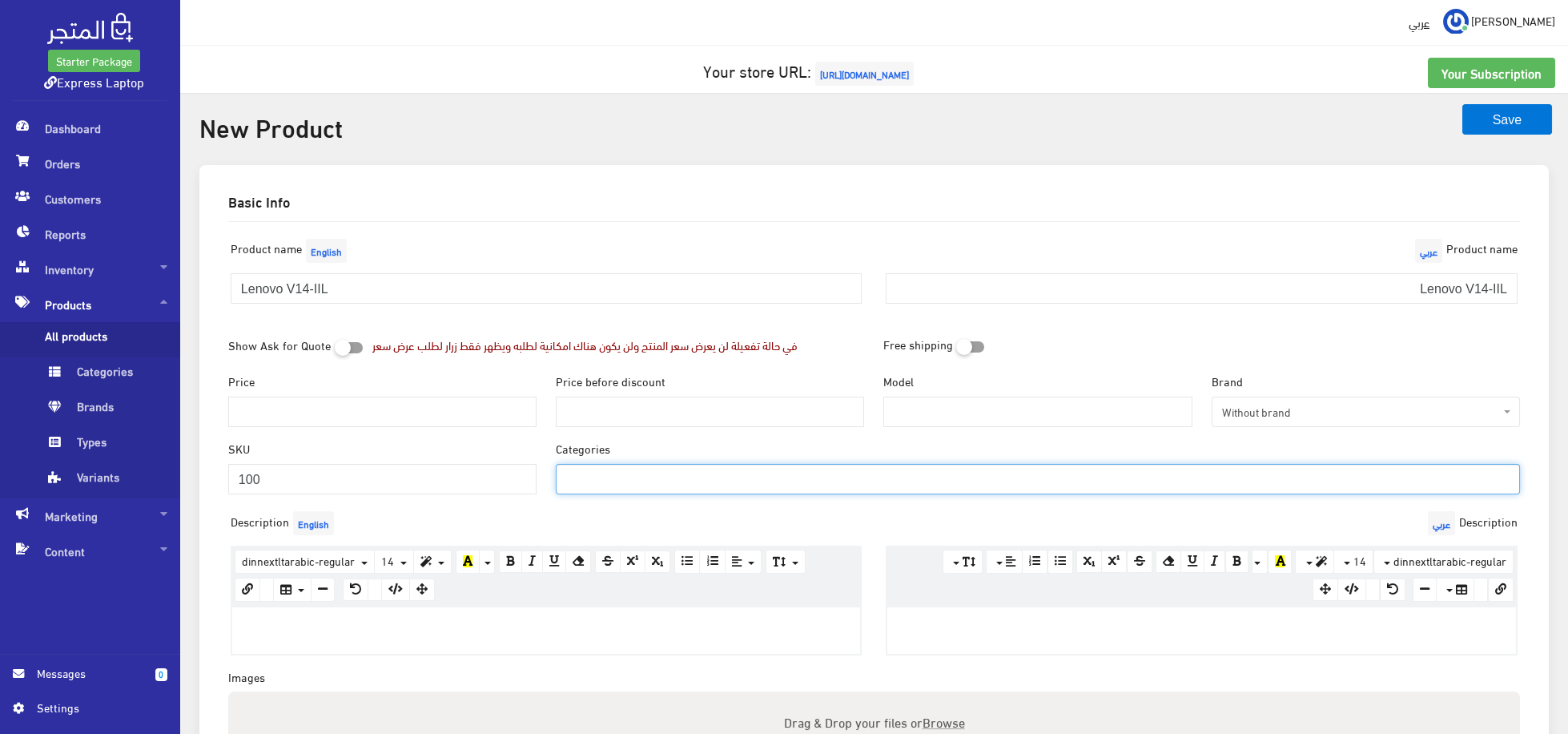 click at bounding box center [1038, 478] 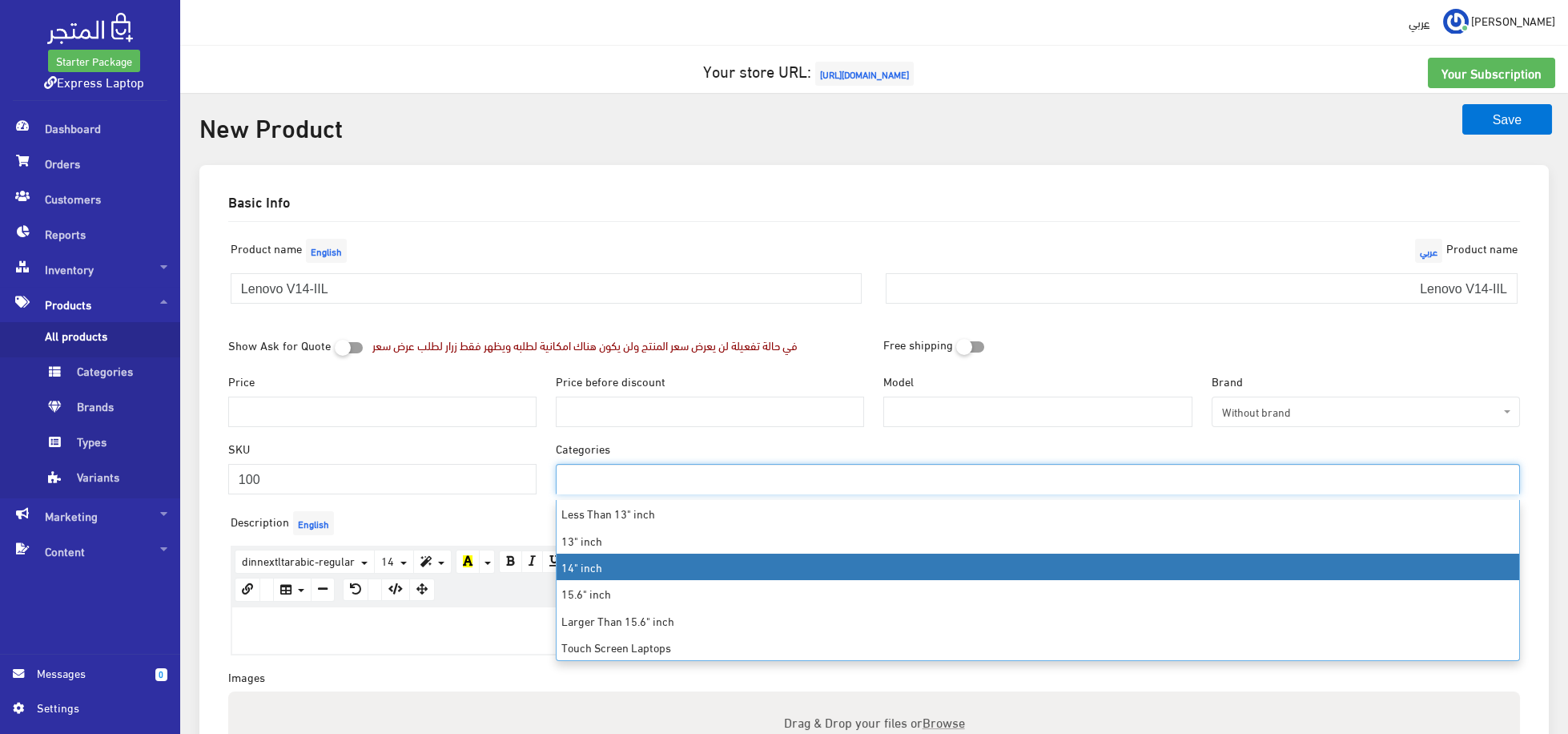 select on "6" 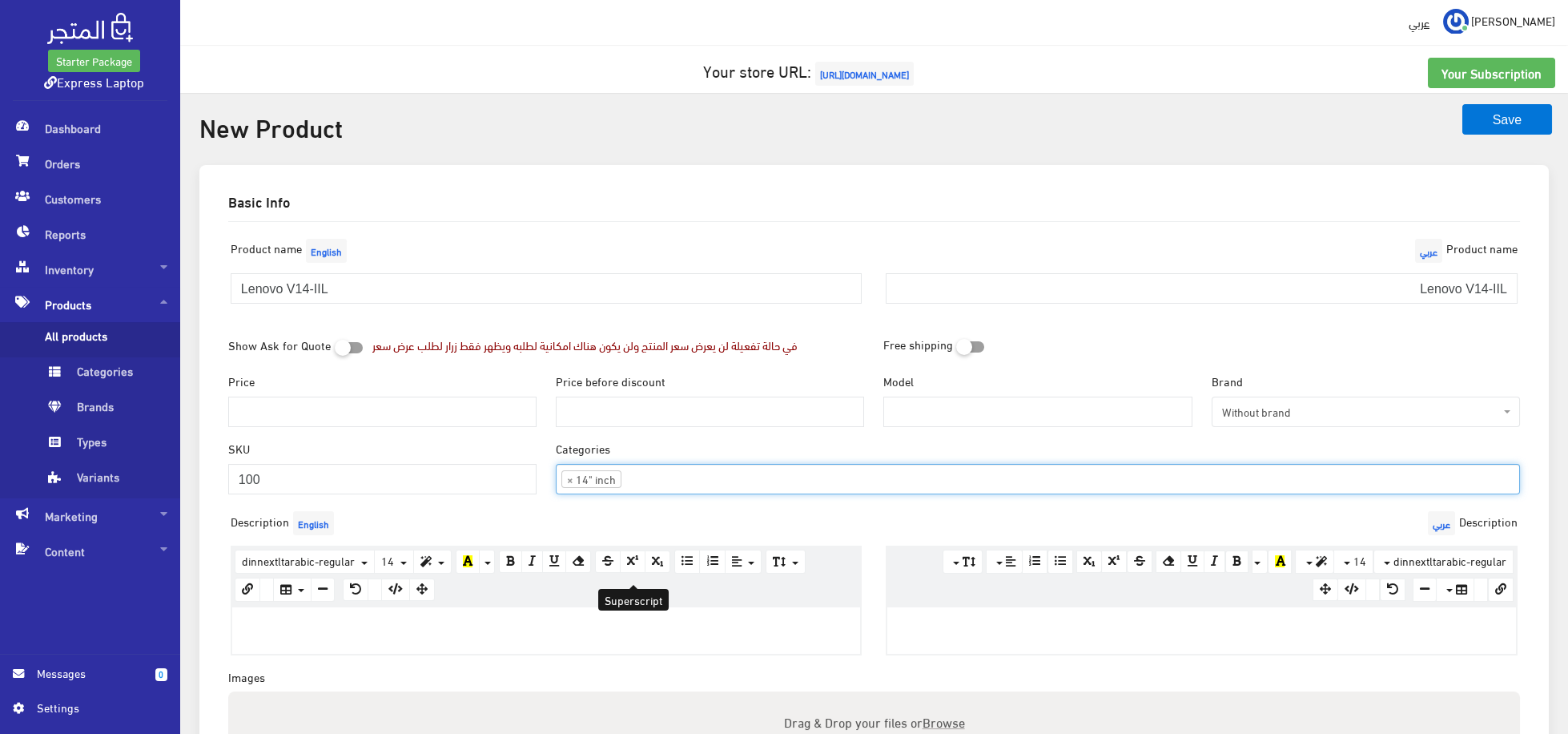 scroll, scrollTop: 48, scrollLeft: 0, axis: vertical 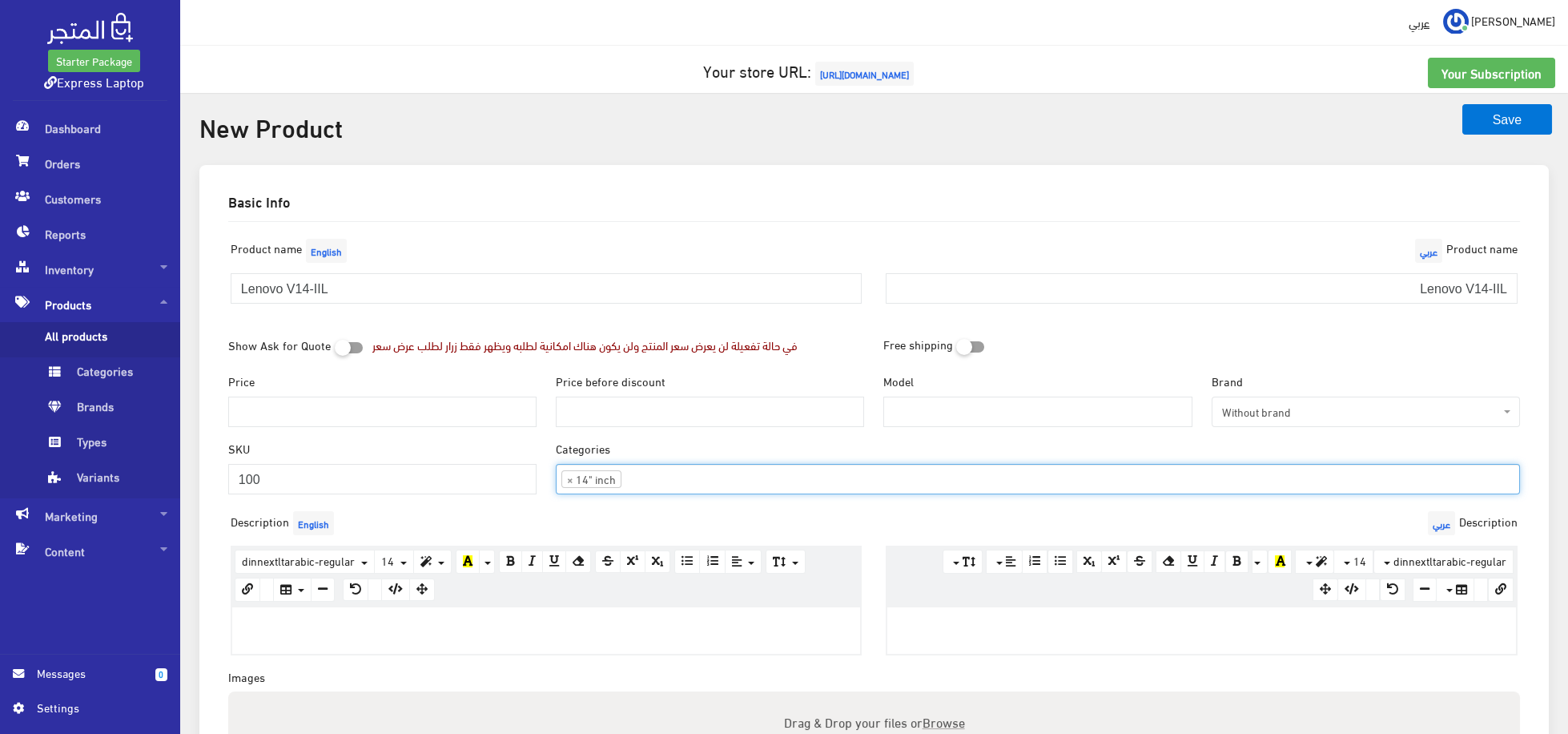 click at bounding box center [649, 478] 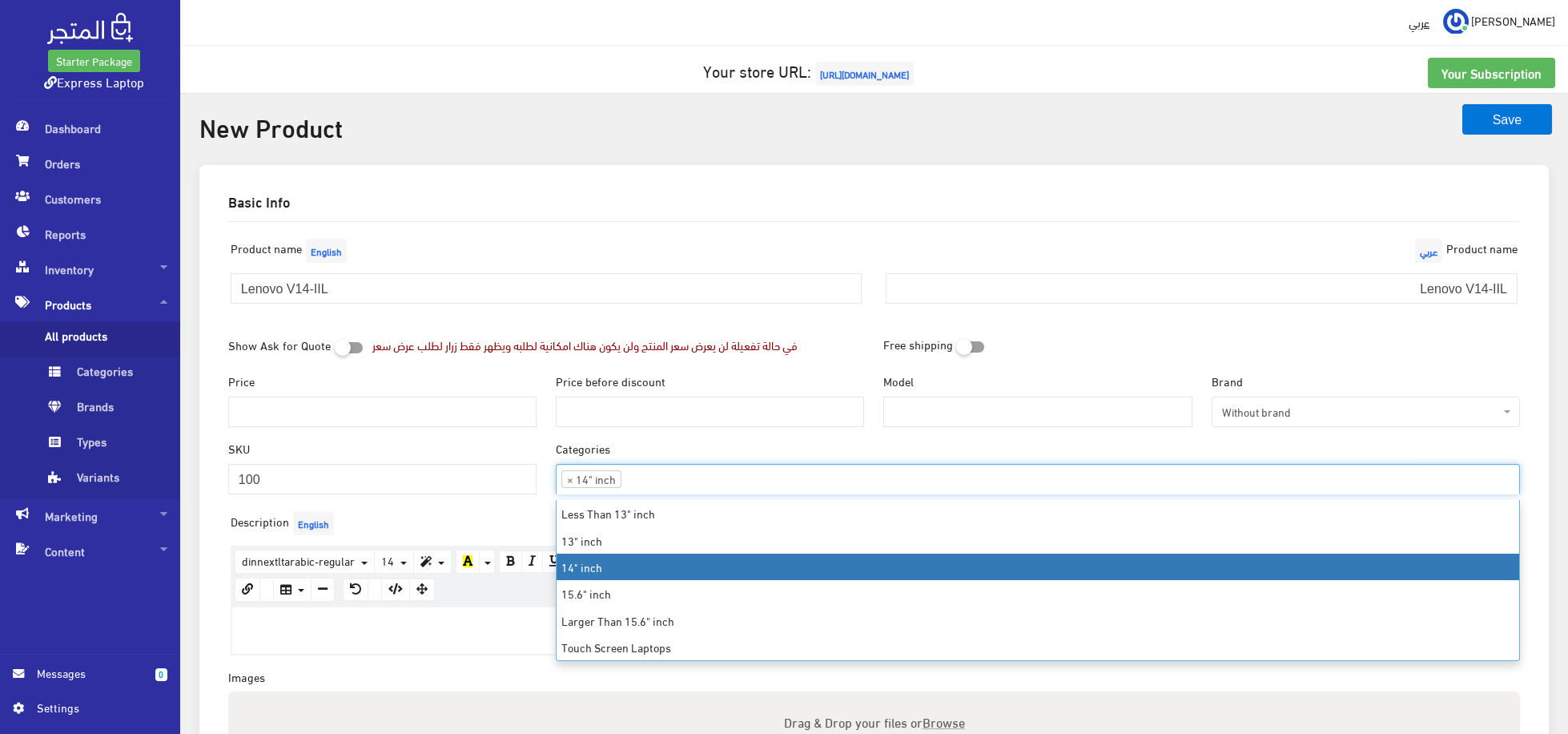 click at bounding box center [649, 478] 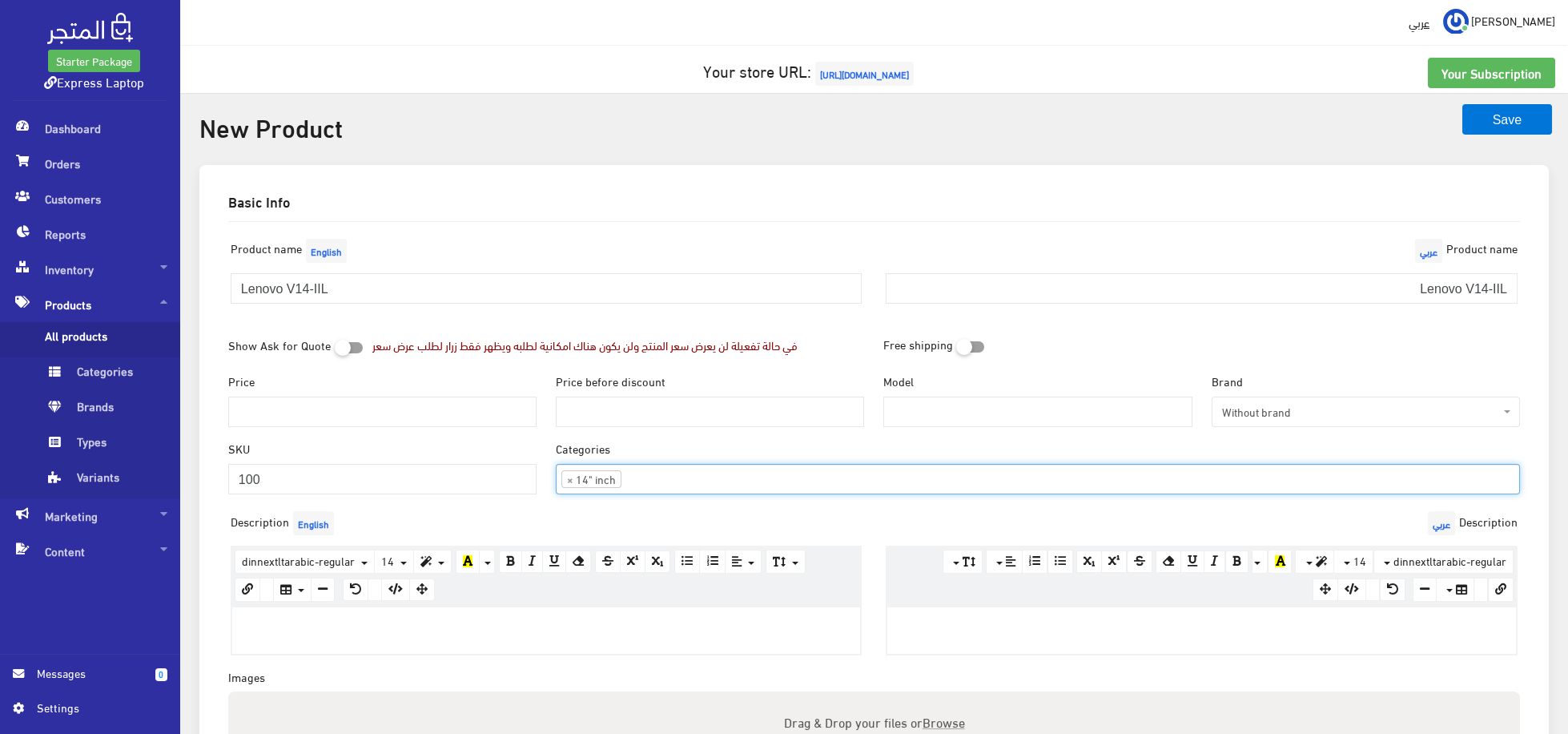 click at bounding box center [649, 478] 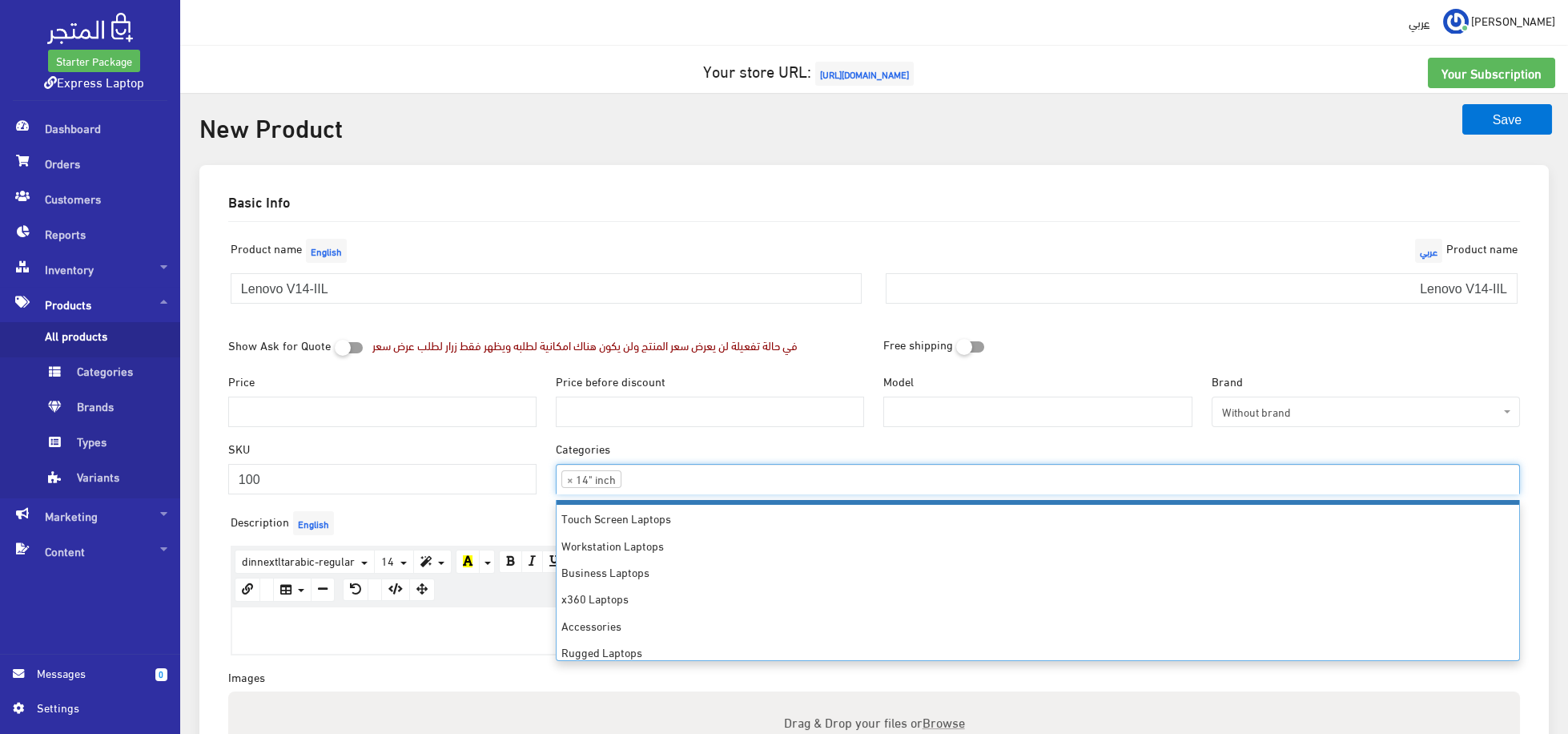 scroll, scrollTop: 135, scrollLeft: 0, axis: vertical 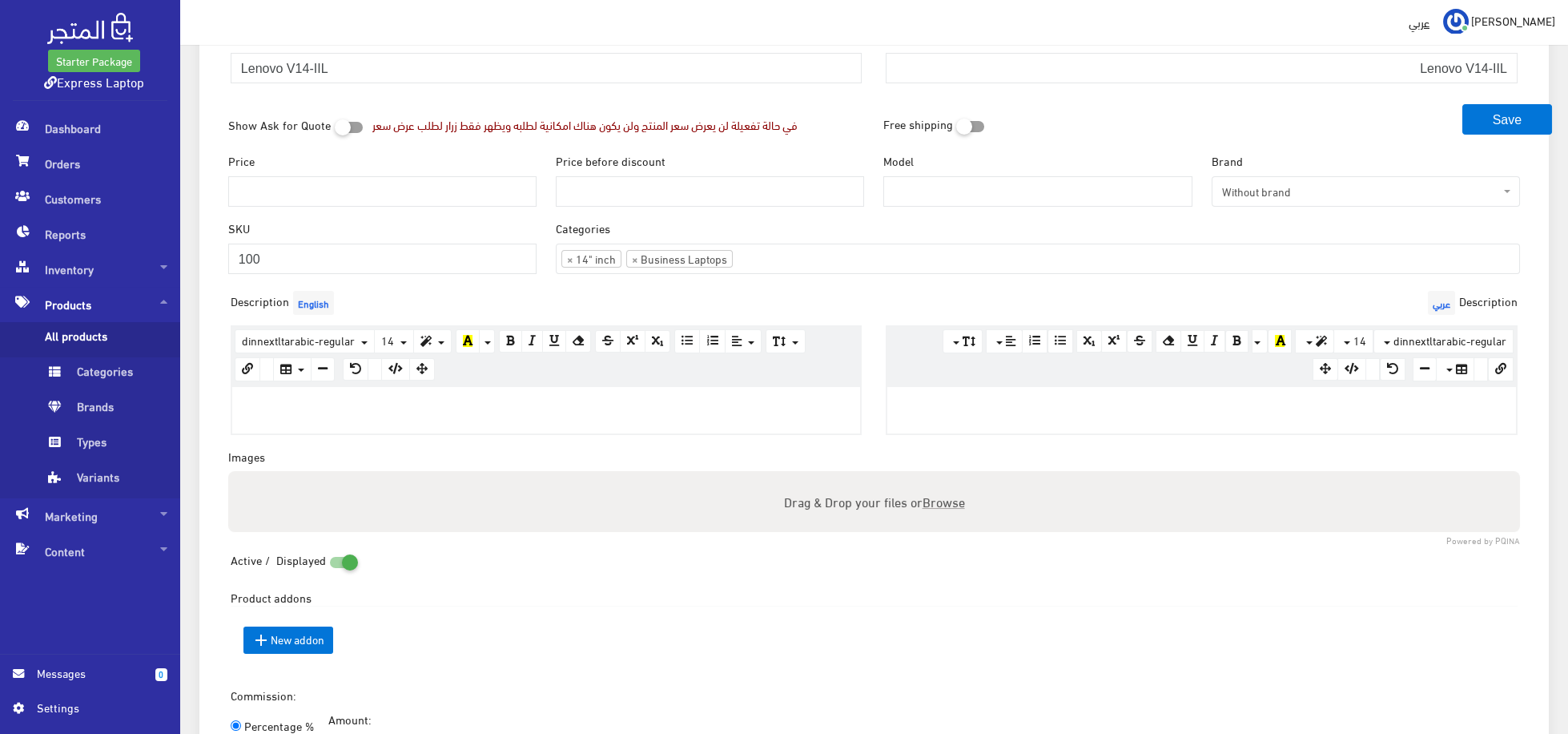 click at bounding box center [546, 410] 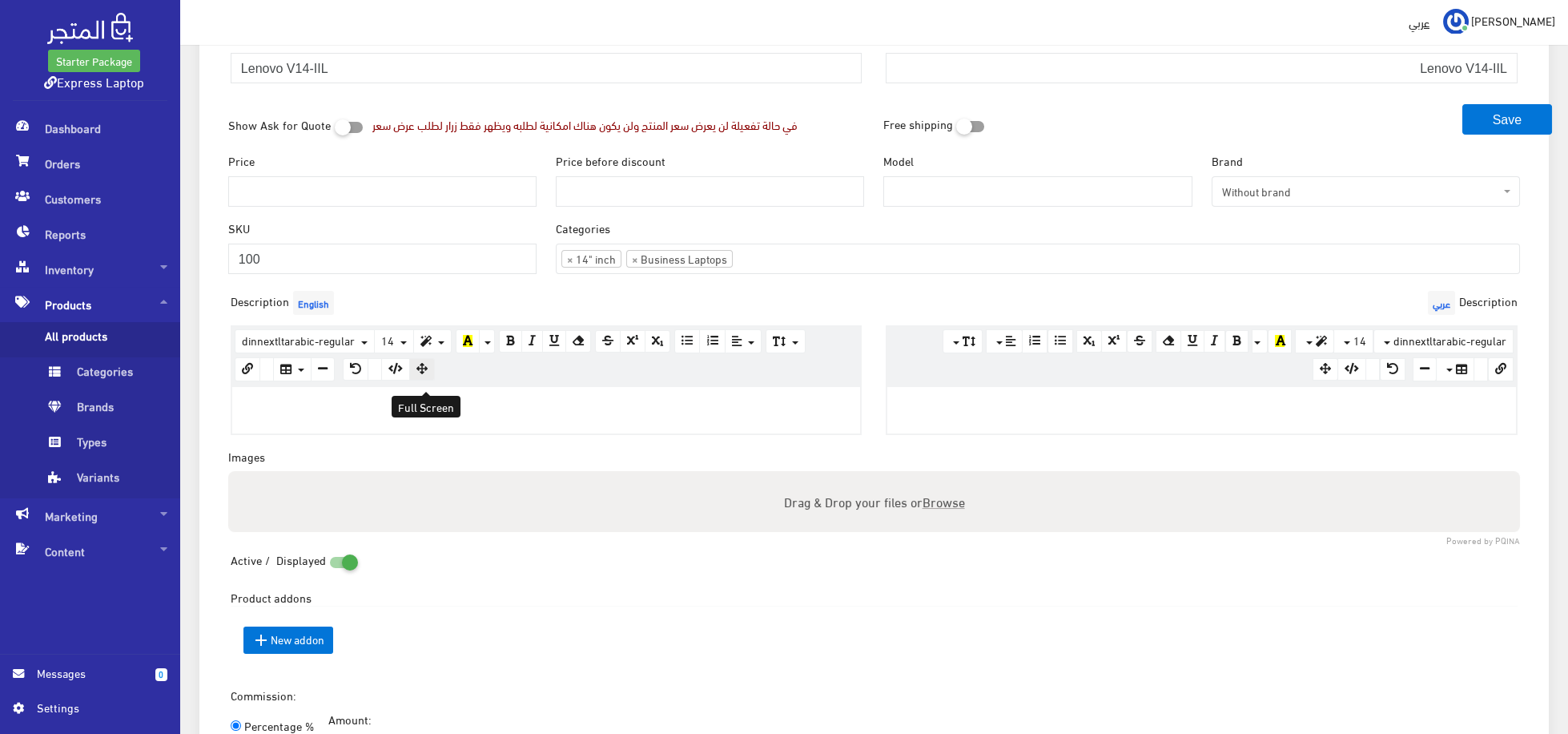 click at bounding box center (422, 369) 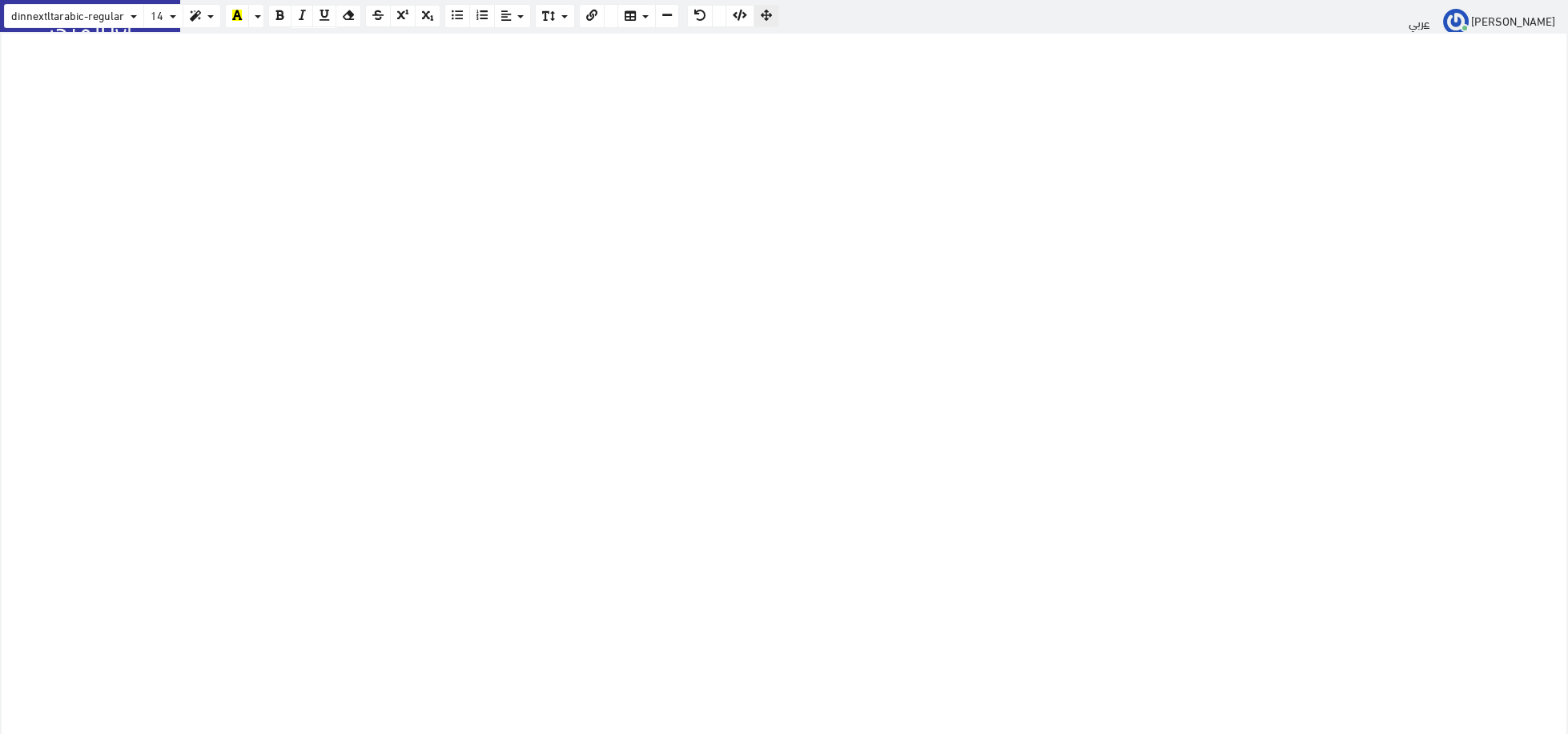 scroll, scrollTop: 167, scrollLeft: 0, axis: vertical 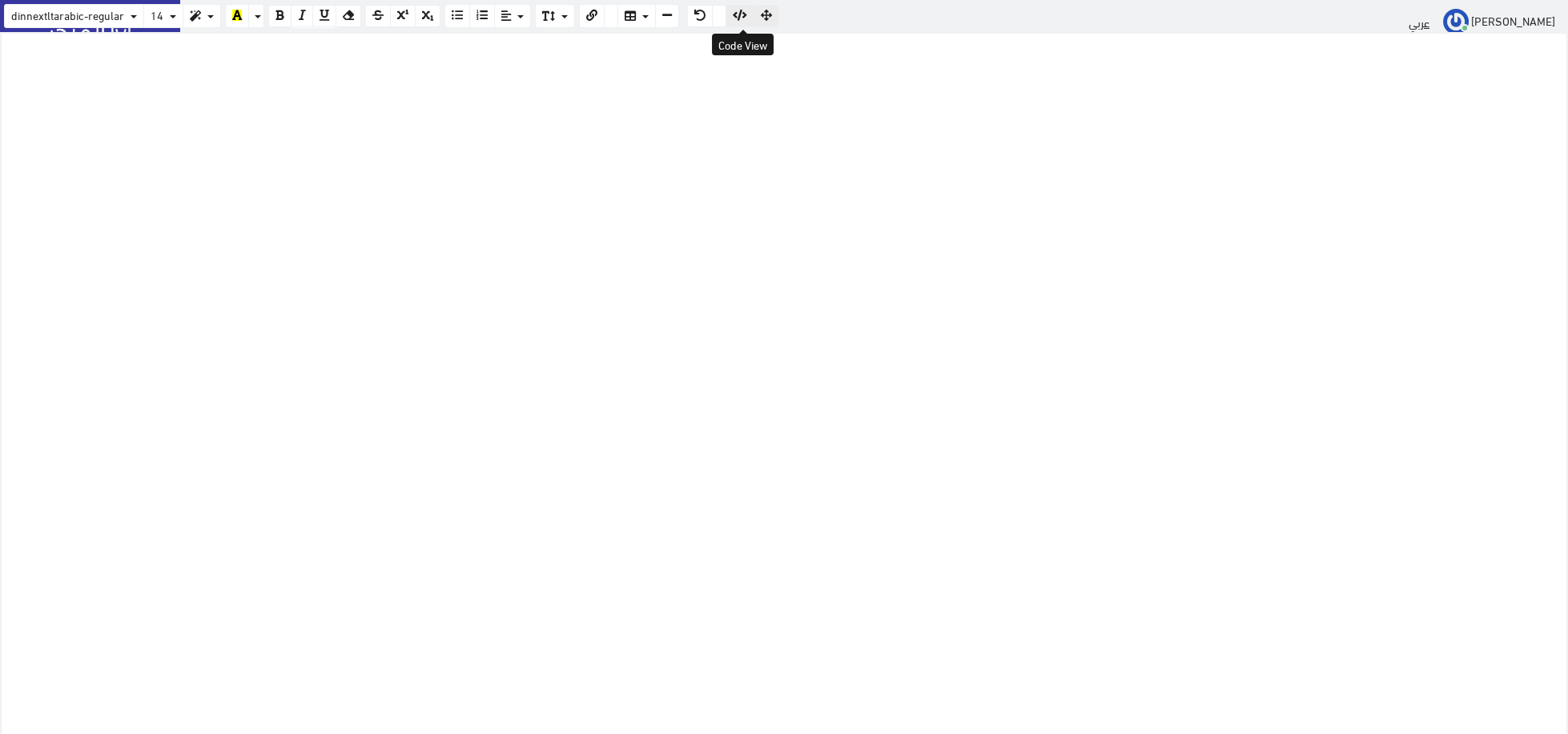 click at bounding box center [740, 16] 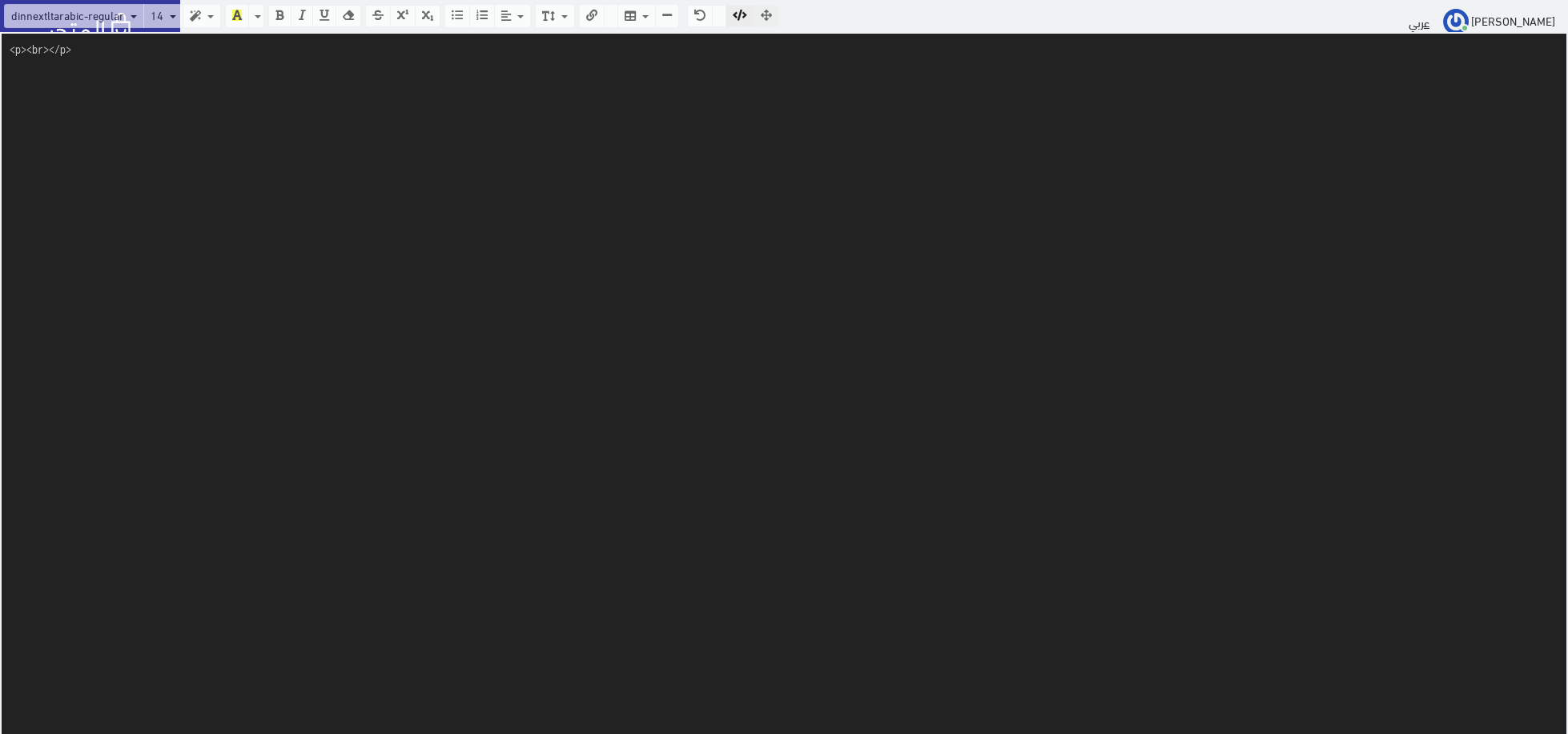 paste on "div class="xdj266r x14z9mp xat24cr x1lziwak x1vvkbs x126k92a" style="white-space: pre-wrap; margin: 0px; overflow-wrap: break-word; font-family: system-ui, -apple-system, BlinkMacSystemFont, " .sfnstext-regular",="" sans-serif;="" caret-color:="" rgb(8,="" 8,="" 9);="" font-size:="" 14px;"=""><div dir="auto" style="font-family: inherit;"><span style="font-weight: bold; font-size: 18px;">Specs:</span></div>
<div dir="auto" style="color: rgb(8, 8, 9); font-family: inherit;"><table class="table table-bordered" style="color: rgb(0, 0, 0); background-color: white;">
<tbody>
<tr>
<td><span style="font-size: 18px;"><span style="font-weight: bold;">Processor</span>: </span></td>
<td><span style="font-size: 18px;">Intel Core i9-10885H Up to 5.30GHz</span></td>
</tr>
<tr>
<td><span style="caret-color: rgb(8, 8, 9); color: rgb(8, 8, 9); font-size: 18px;" .sfnstext-regular",="" sans-serif;="" font-size:="" 18px;="" white-space-collapse:="" preserve;"=""><span style="font-weight: bold;">Cache</span>:</span></td>
<td><s..." 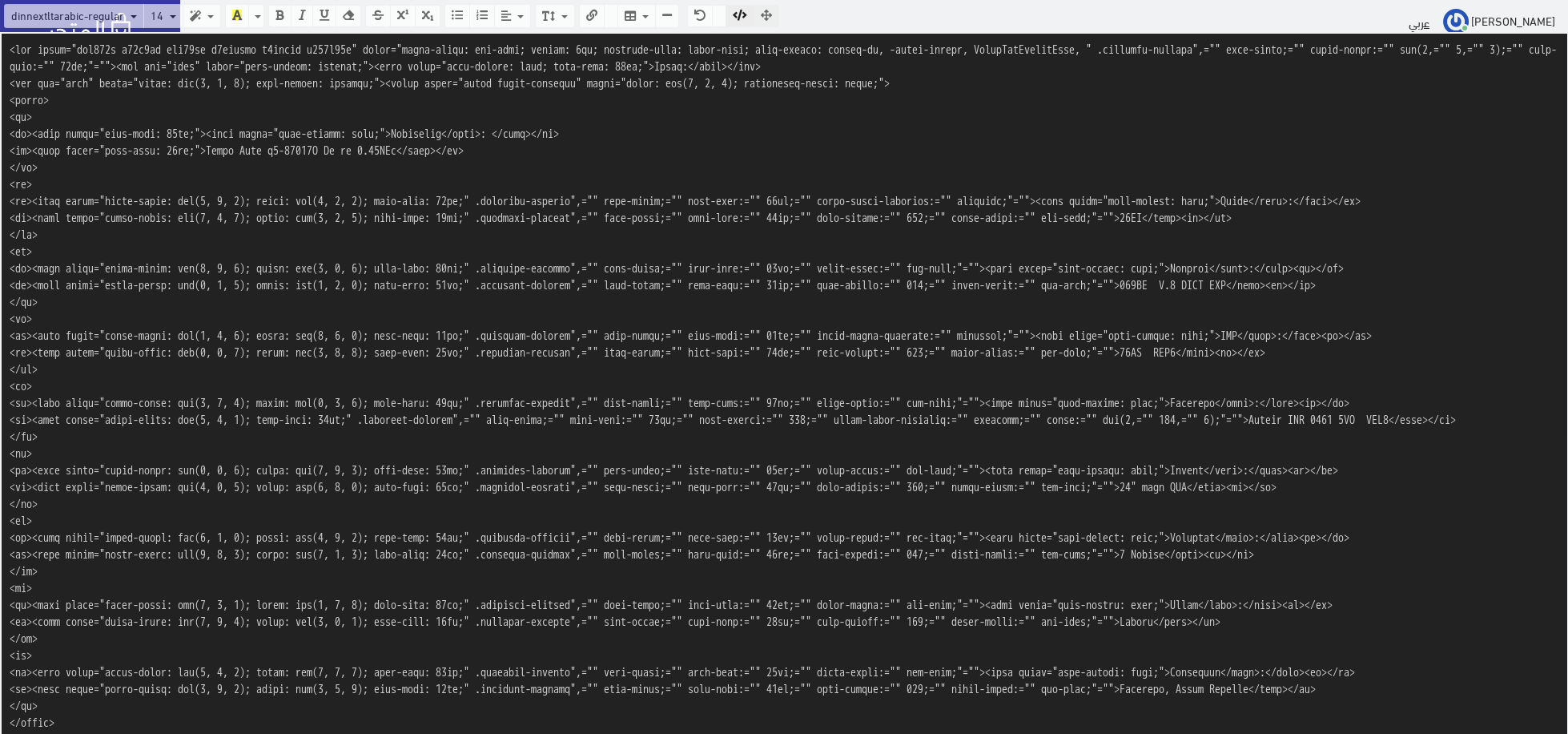 scroll, scrollTop: 231, scrollLeft: 0, axis: vertical 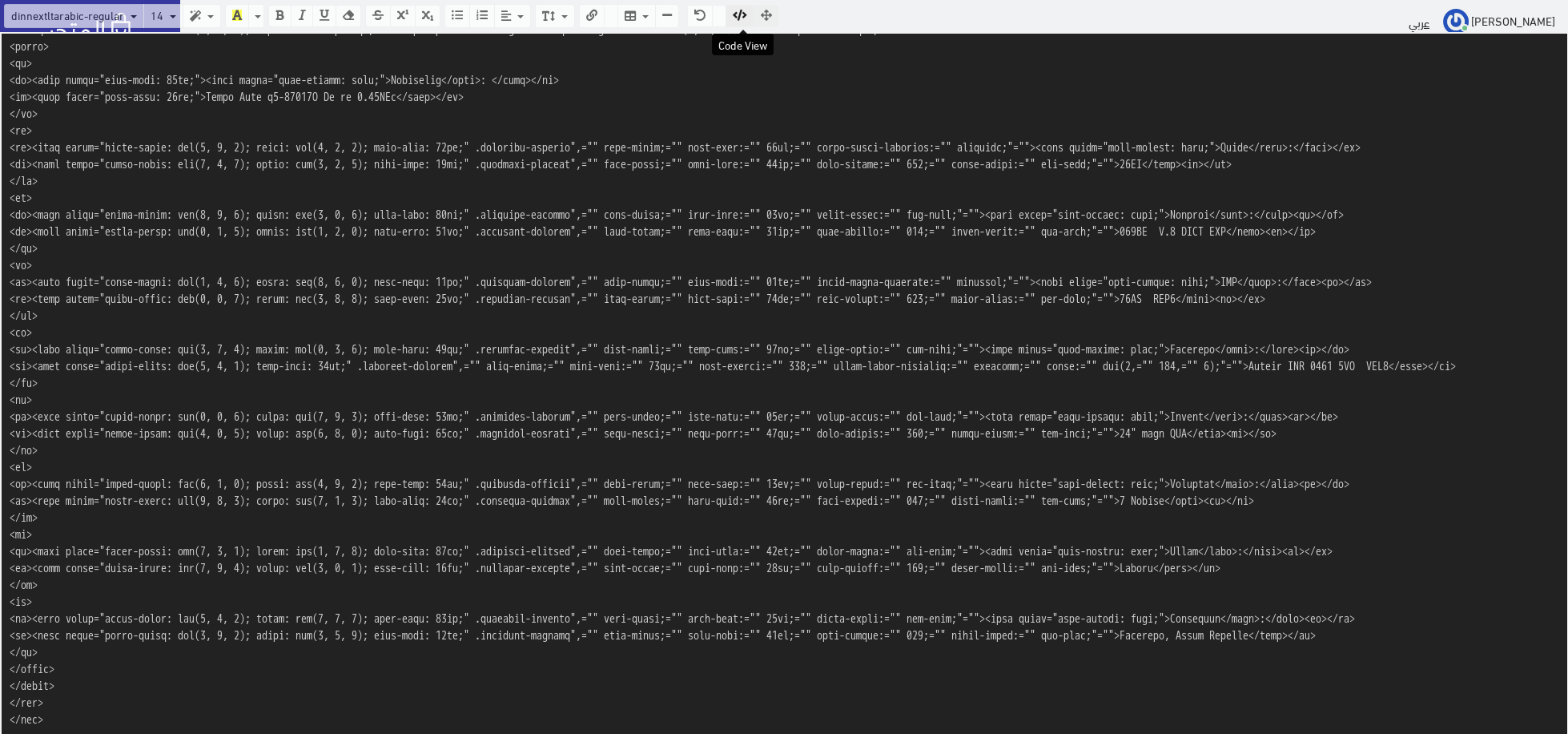click at bounding box center (740, 15) 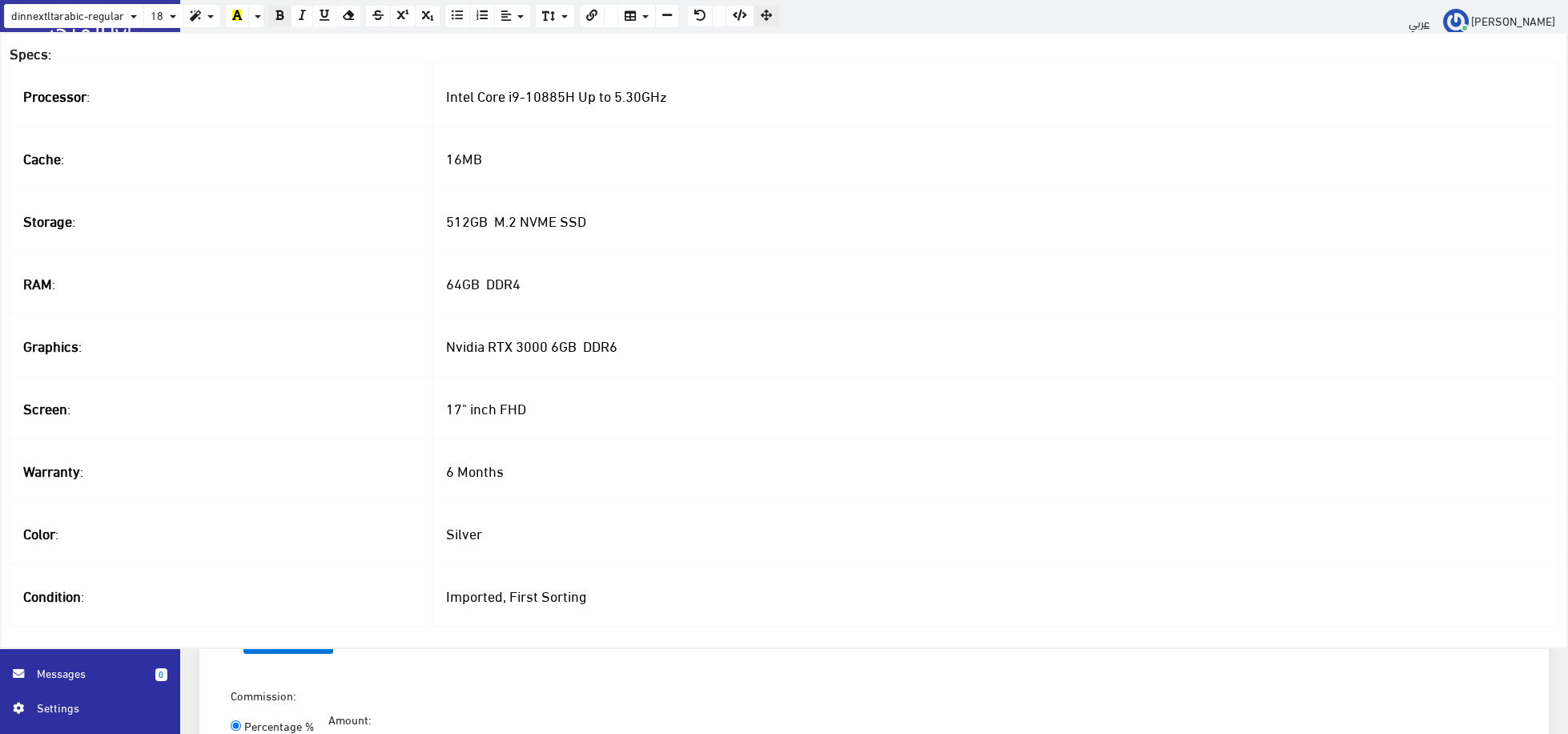 drag, startPoint x: 469, startPoint y: 103, endPoint x: 480, endPoint y: 103, distance: 11 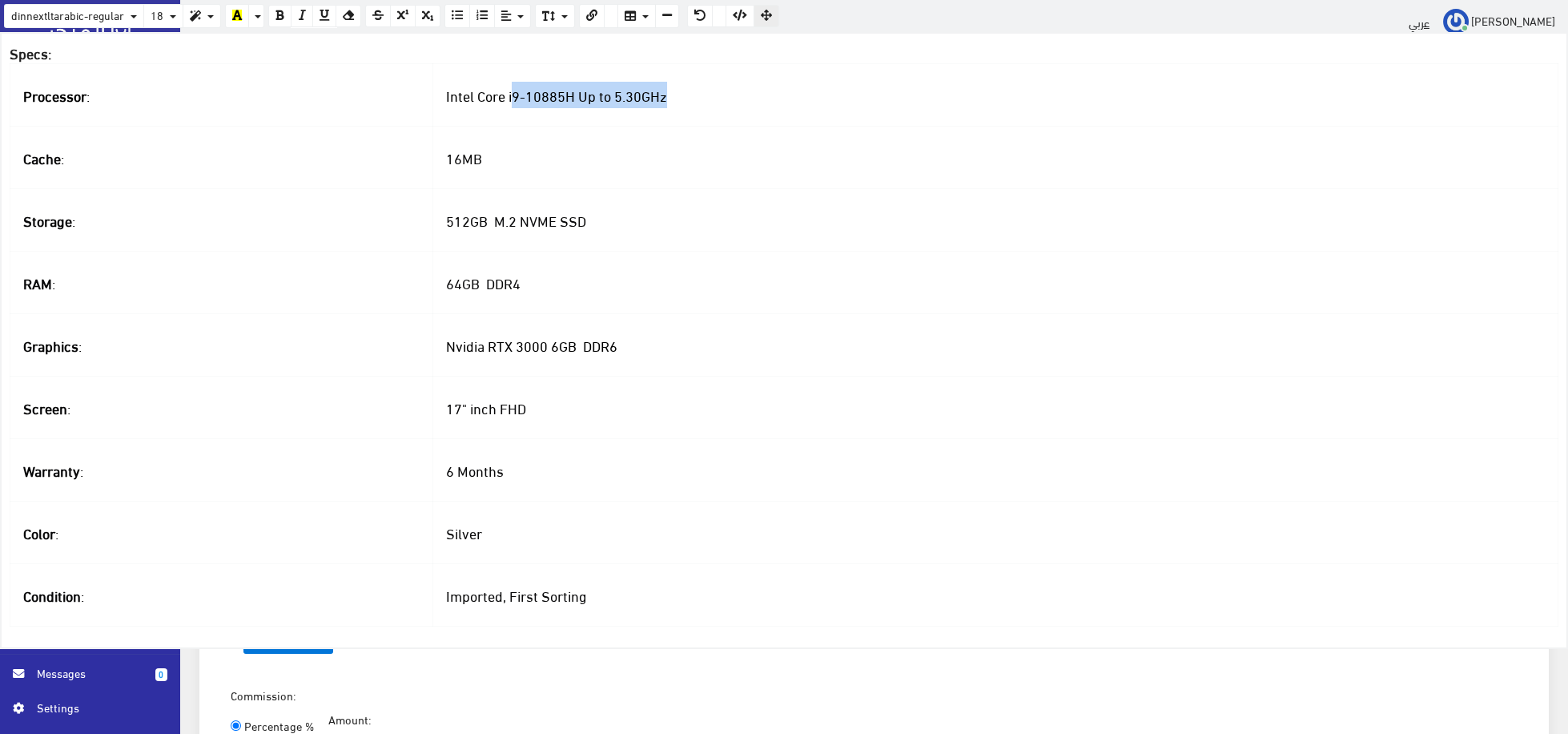 drag, startPoint x: 538, startPoint y: 101, endPoint x: 692, endPoint y: 98, distance: 154.02922 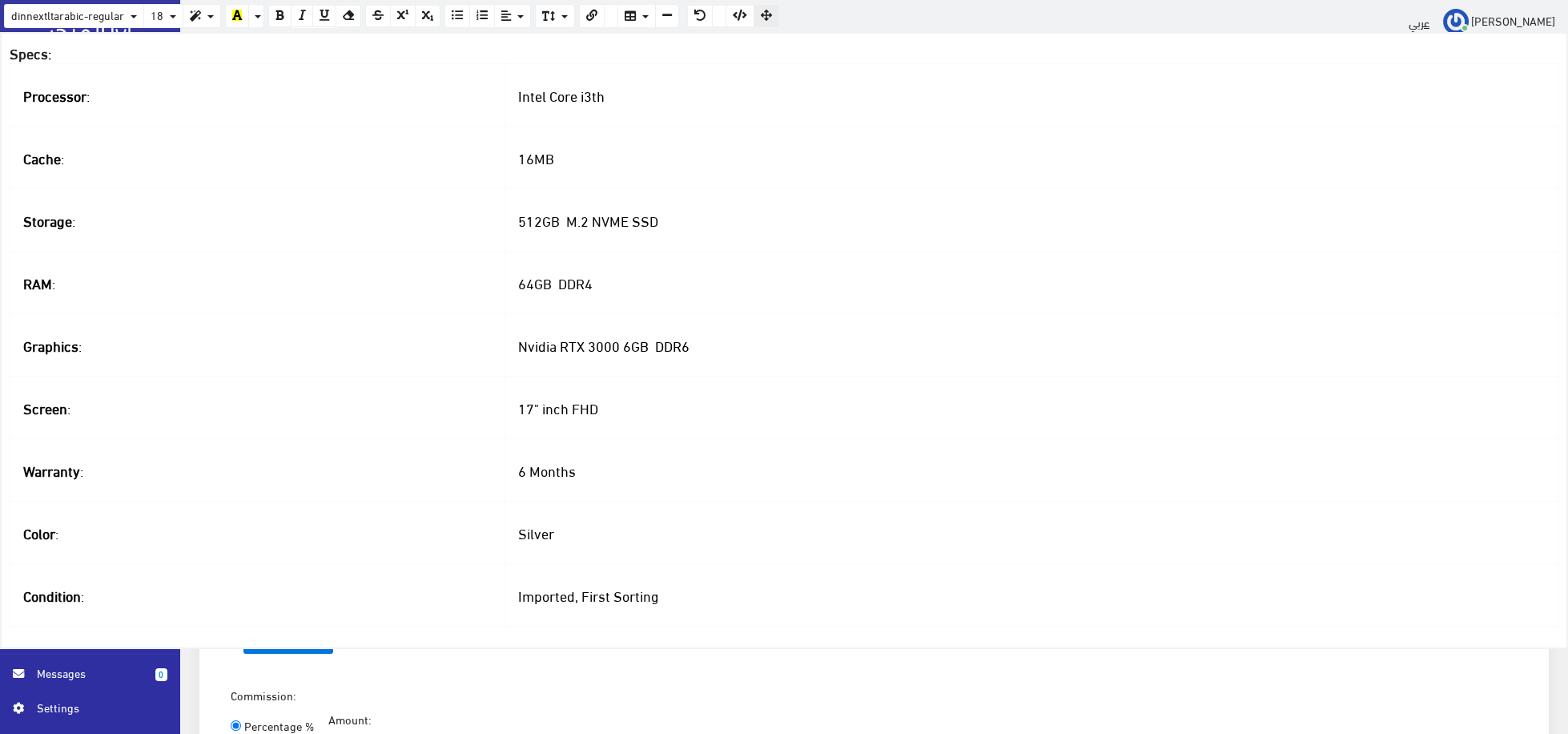 drag, startPoint x: 466, startPoint y: 70, endPoint x: 468, endPoint y: 79, distance: 9.219544 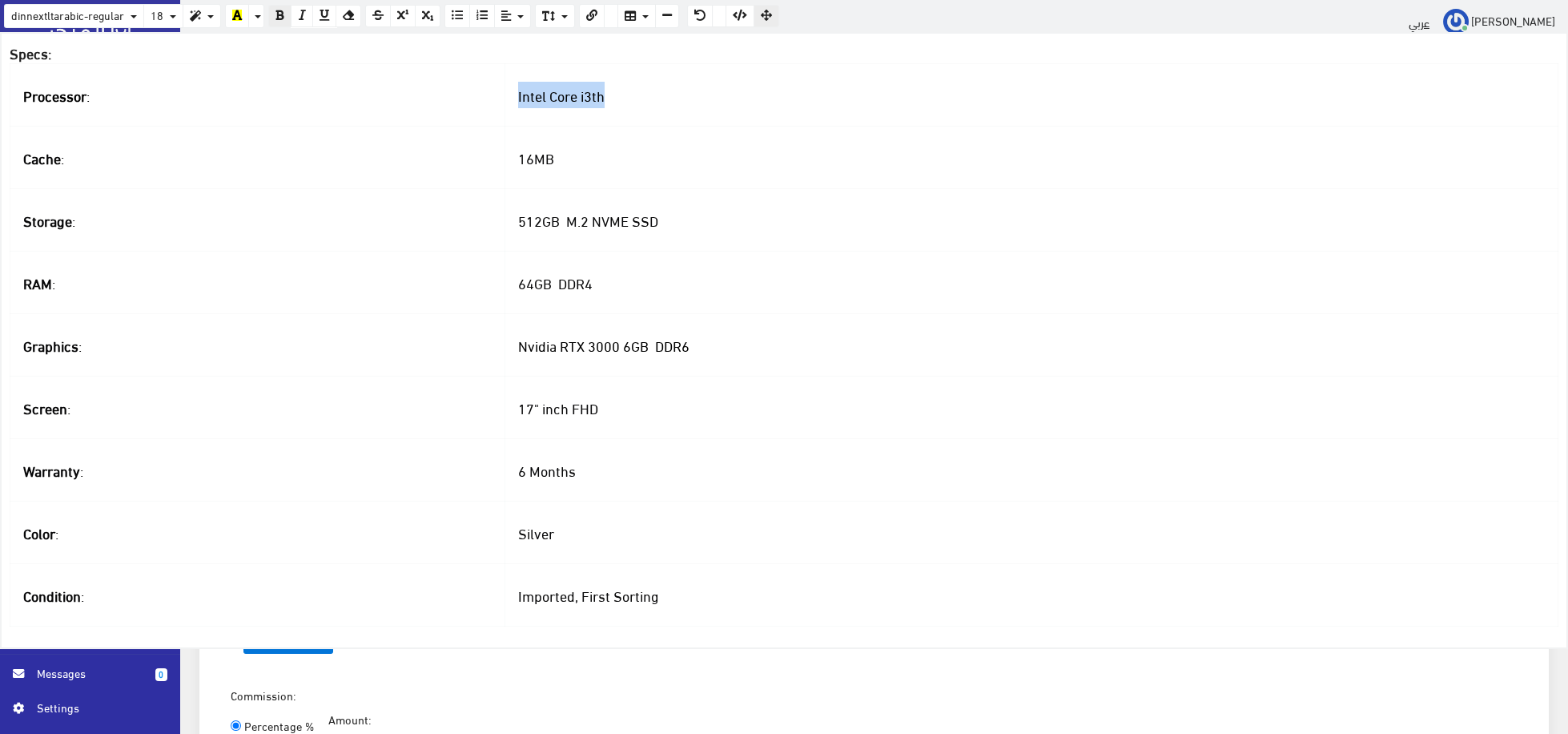 click on "Intel Core i3th" at bounding box center (1031, 95) 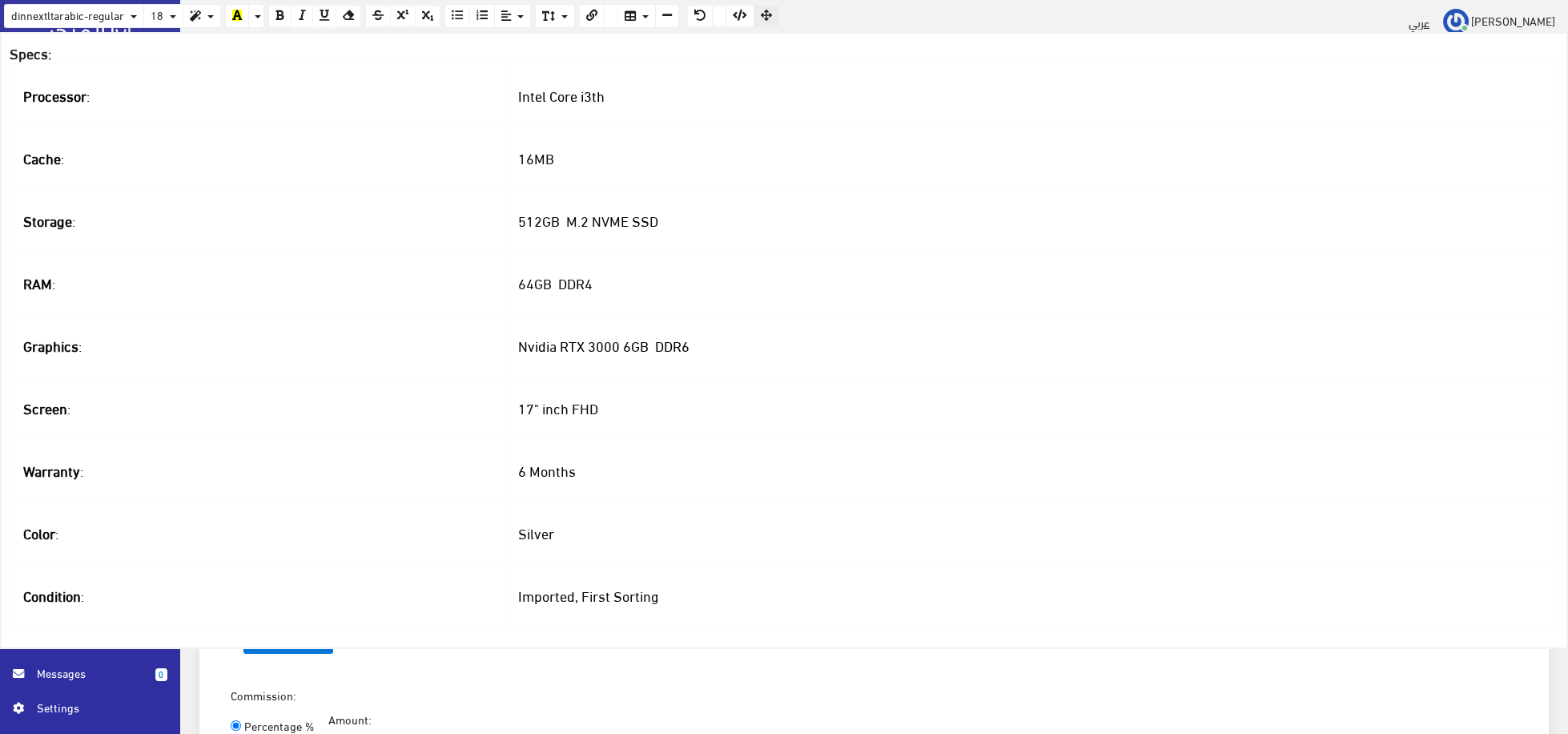 click on "Intel Core i3th" at bounding box center (1031, 95) 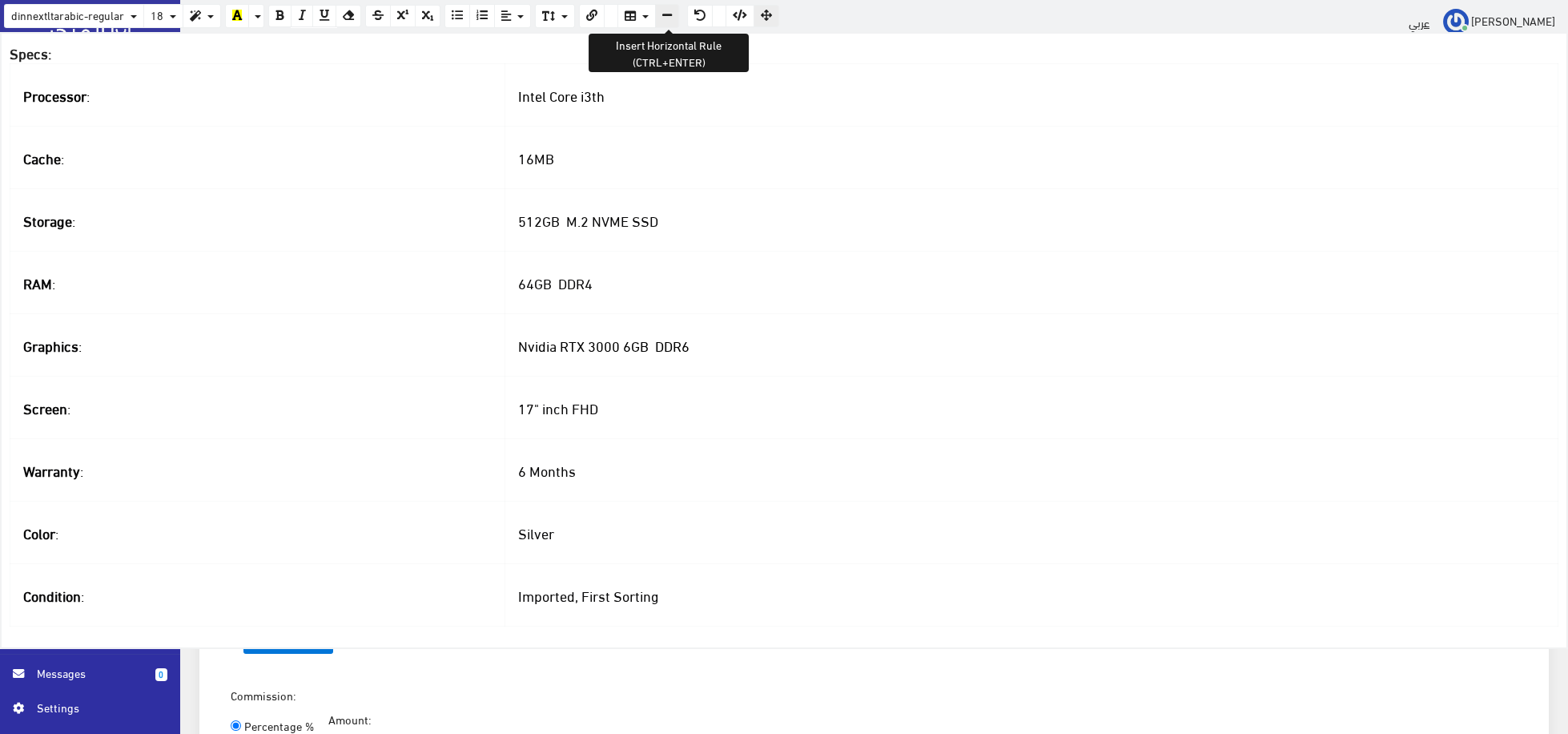 click at bounding box center (667, 16) 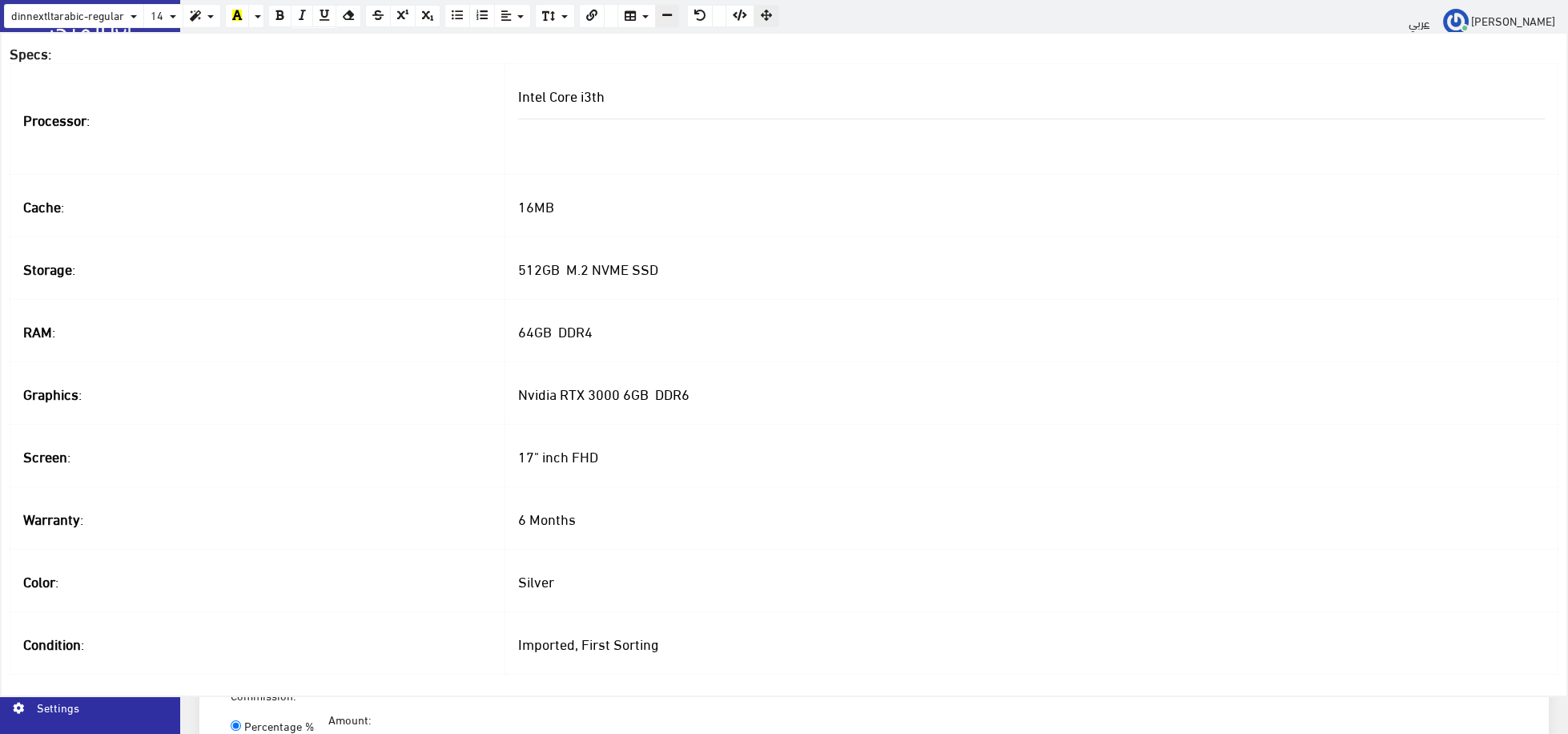 click at bounding box center [667, 16] 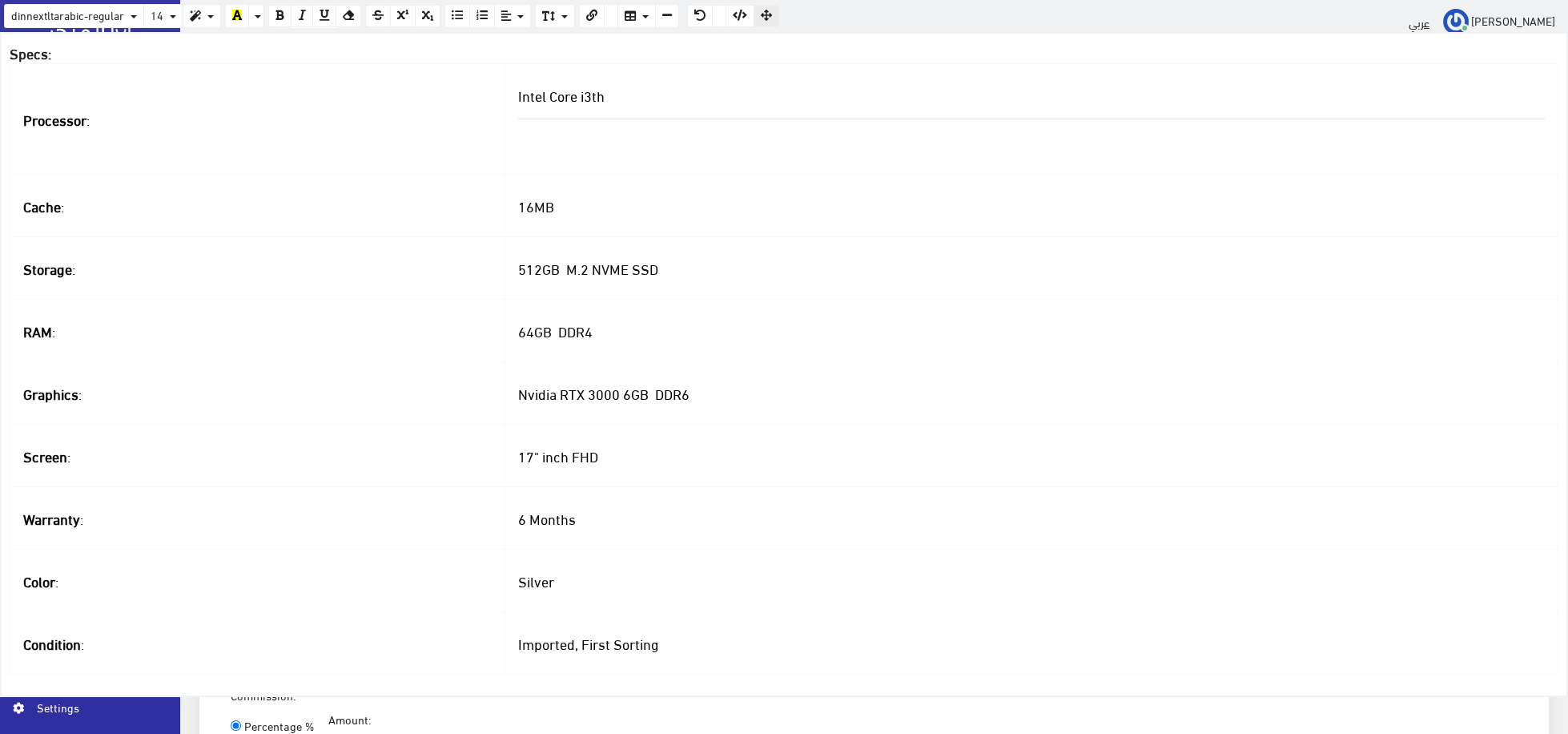 click on "Processor :" at bounding box center (258, 119) 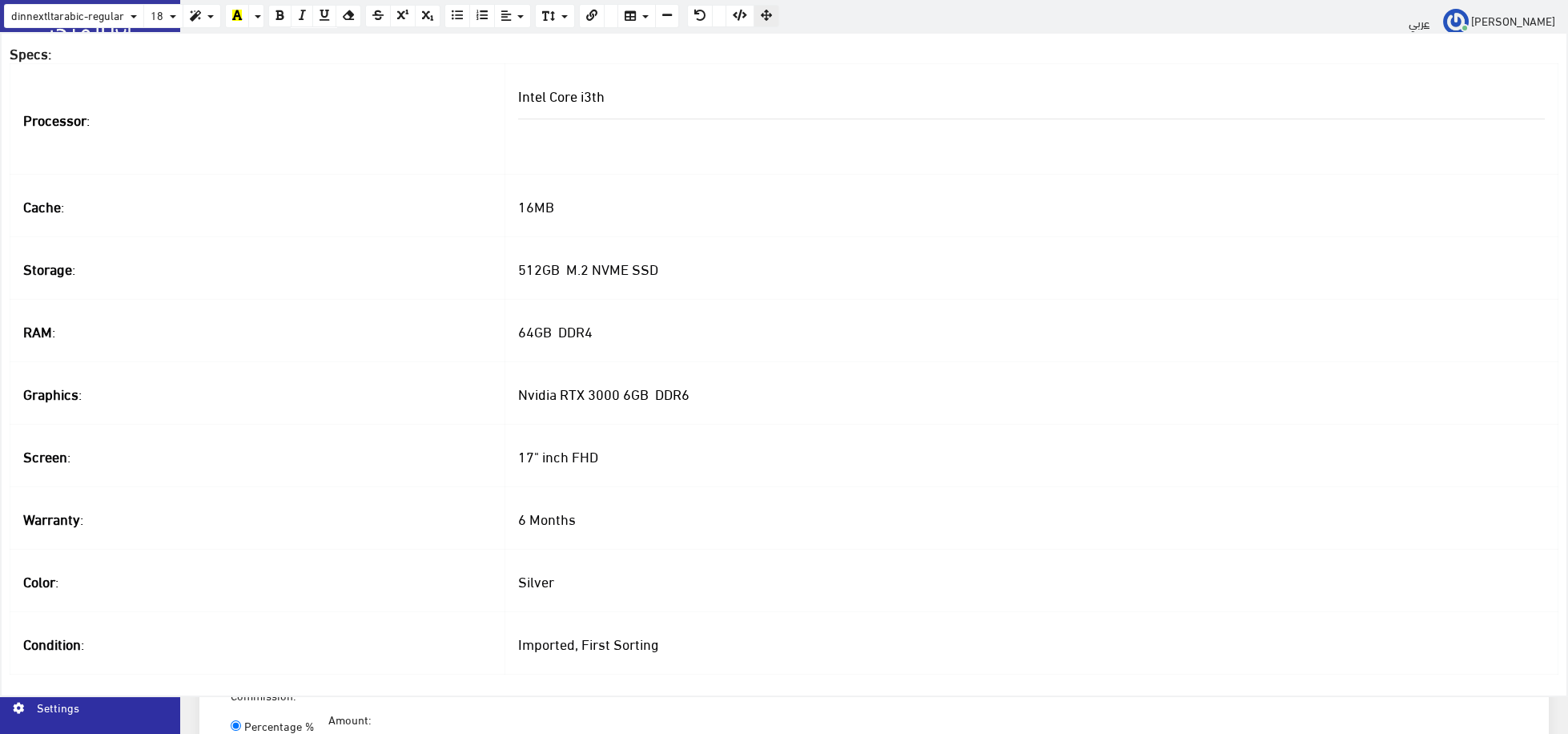 click on "Specs:" at bounding box center (784, 52) 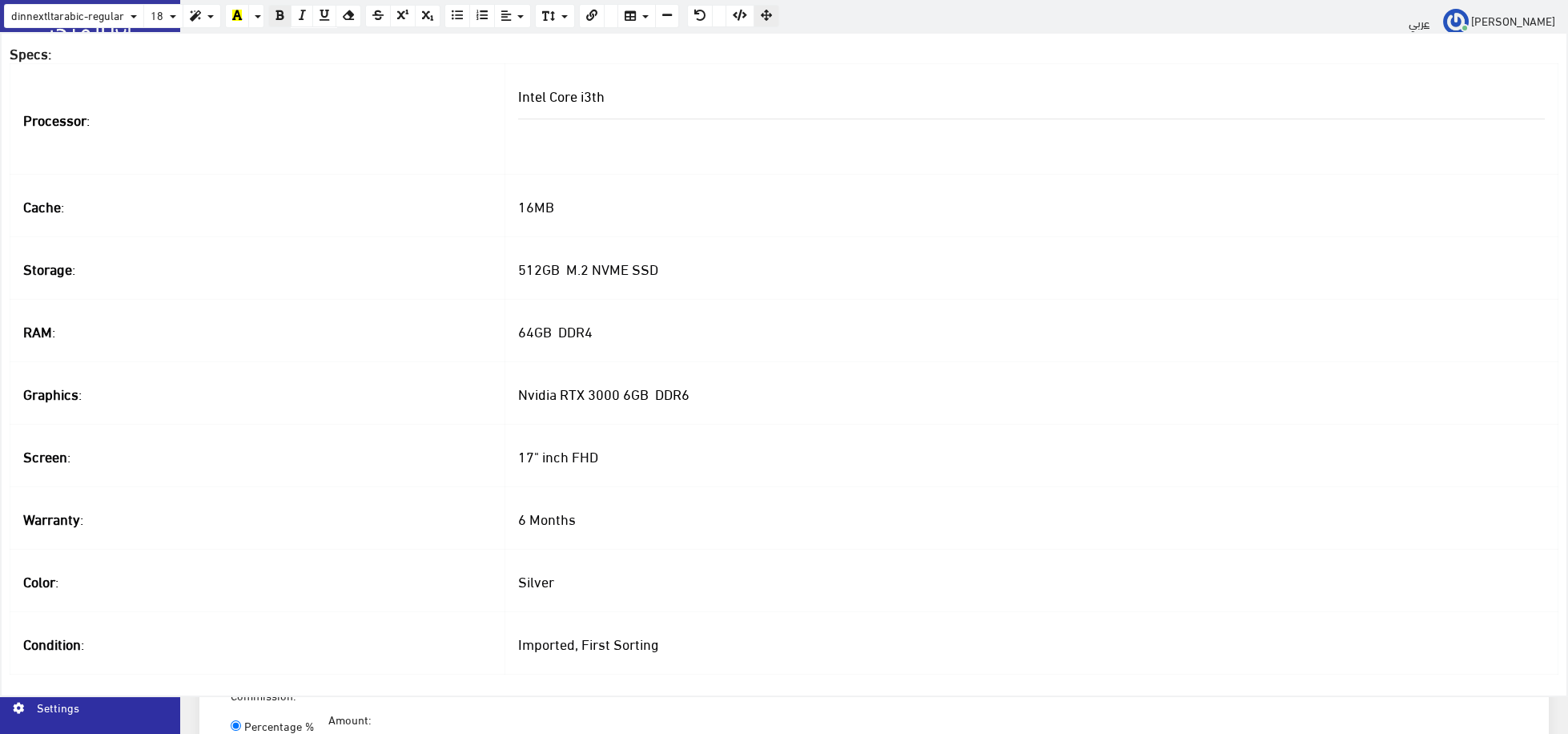 click on "Intel Core i3th" at bounding box center (1031, 119) 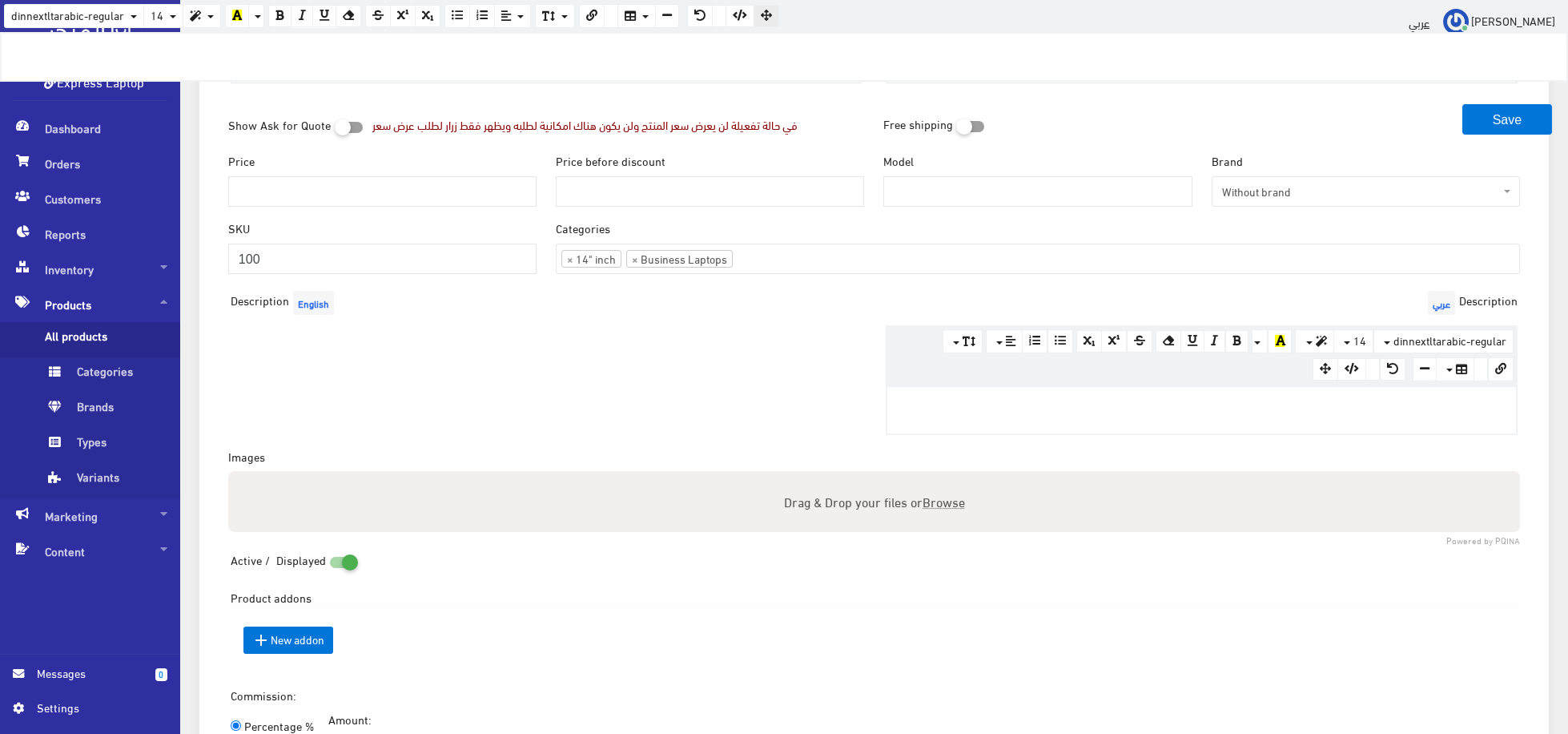click on "Description  English
<p><br></p> × Insert Image Select from files Image URL Insert Image × Insert Link Text to display To what URL should this link go? http://  Open in new window Insert Link Close Keyboard shortcuts Action Ctrl + Z Undo Ctrl + Shift + Z Redo Ctrl + ] Indent Ctrl + [ Outdent Ctrl + ENTER Insert Horizontal Rule Text formatting Ctrl + B Bold Ctrl + I Italic Ctrl + U Underline Ctrl + \ Remove Font Style Document Style Ctrl + NUM0 Normal Ctrl + NUM1 Header 1 Ctrl + NUM2 Header 2 Ctrl + NUM3 Header 3 Ctrl + NUM4 Header 4 Ctrl + NUM5 Header 5 Ctrl + NUM6 Header 6 Paragraph formatting Ctrl + Shift + L Align left Ctrl + Shift + E Align center Ctrl + Shift + R Align right Ctrl + Shift + J Justify full Ctrl + Shift + NUM7 Ordered list Ctrl + Shift + NUM8 Unordered list Summernote 0.6.16  ·  Project  ·  Issues dinnextltarabic-regular    Arial  Courier New  Helvetica  Times New Roman 14    8  9  10  11  12  14  18  24  36   Normal Quote Code Header 1 Header 2" at bounding box center (546, 361) 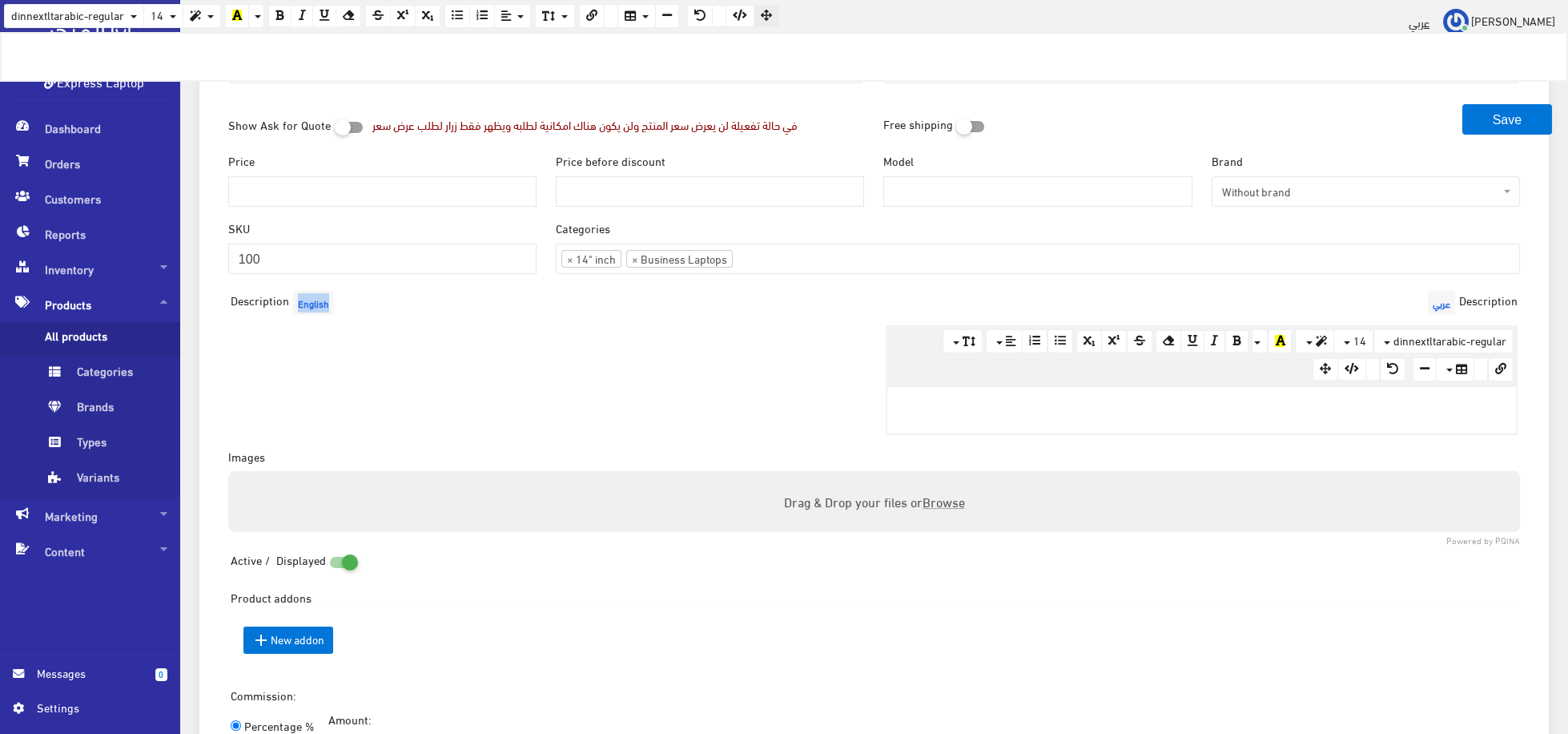 click on "Description  English
<p><br></p> × Insert Image Select from files Image URL Insert Image × Insert Link Text to display To what URL should this link go? http://  Open in new window Insert Link Close Keyboard shortcuts Action Ctrl + Z Undo Ctrl + Shift + Z Redo Ctrl + ] Indent Ctrl + [ Outdent Ctrl + ENTER Insert Horizontal Rule Text formatting Ctrl + B Bold Ctrl + I Italic Ctrl + U Underline Ctrl + \ Remove Font Style Document Style Ctrl + NUM0 Normal Ctrl + NUM1 Header 1 Ctrl + NUM2 Header 2 Ctrl + NUM3 Header 3 Ctrl + NUM4 Header 4 Ctrl + NUM5 Header 5 Ctrl + NUM6 Header 6 Paragraph formatting Ctrl + Shift + L Align left Ctrl + Shift + E Align center Ctrl + Shift + R Align right Ctrl + Shift + J Justify full Ctrl + Shift + NUM7 Ordered list Ctrl + Shift + NUM8 Unordered list Summernote 0.6.16  ·  Project  ·  Issues dinnextltarabic-regular    Arial  Courier New  Helvetica  Times New Roman 14    8  9  10  11  12  14  18  24  36   Normal Quote Code Header 1 Header 2" at bounding box center [546, 361] 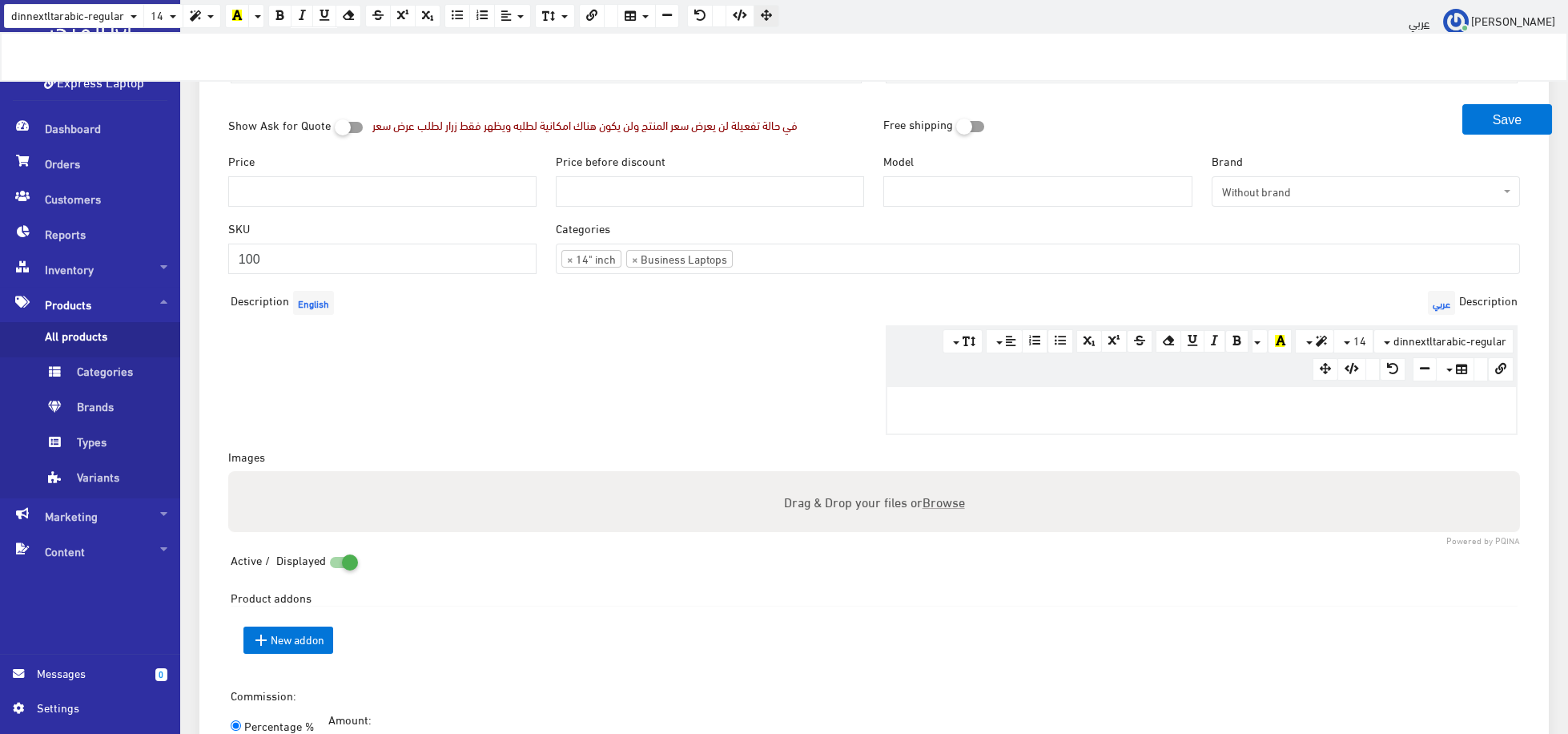 click on "Description  English
<p><br></p> × Insert Image Select from files Image URL Insert Image × Insert Link Text to display To what URL should this link go? http://  Open in new window Insert Link Close Keyboard shortcuts Action Ctrl + Z Undo Ctrl + Shift + Z Redo Ctrl + ] Indent Ctrl + [ Outdent Ctrl + ENTER Insert Horizontal Rule Text formatting Ctrl + B Bold Ctrl + I Italic Ctrl + U Underline Ctrl + \ Remove Font Style Document Style Ctrl + NUM0 Normal Ctrl + NUM1 Header 1 Ctrl + NUM2 Header 2 Ctrl + NUM3 Header 3 Ctrl + NUM4 Header 4 Ctrl + NUM5 Header 5 Ctrl + NUM6 Header 6 Paragraph formatting Ctrl + Shift + L Align left Ctrl + Shift + E Align center Ctrl + Shift + R Align right Ctrl + Shift + J Justify full Ctrl + Shift + NUM7 Ordered list Ctrl + Shift + NUM8 Unordered list Summernote 0.6.16  ·  Project  ·  Issues dinnextltarabic-regular    Arial  Courier New  Helvetica  Times New Roman 14    8  9  10  11  12  14  18  24  36   Normal Quote Code Header 1 Header 2" at bounding box center (546, 361) 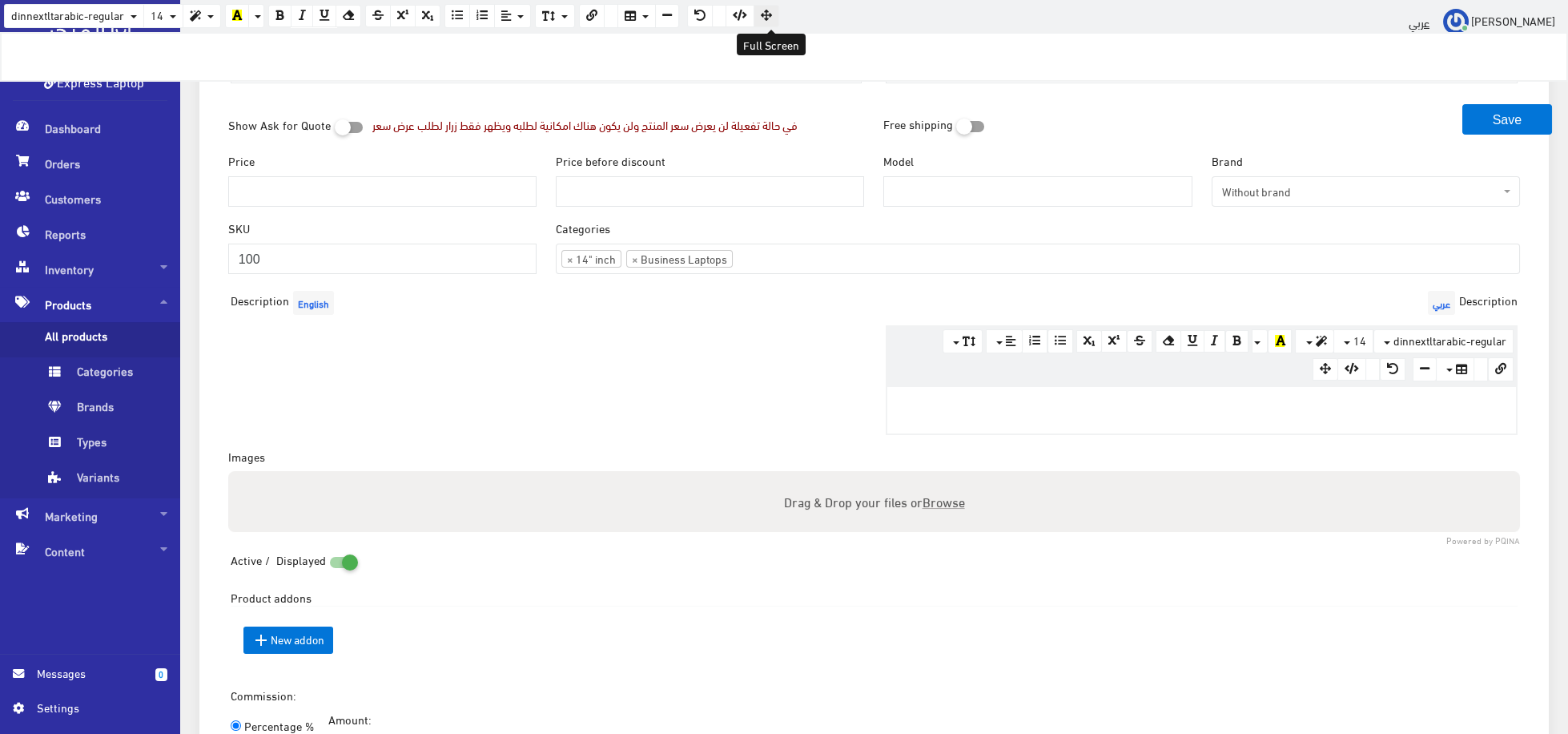 click at bounding box center (766, 15) 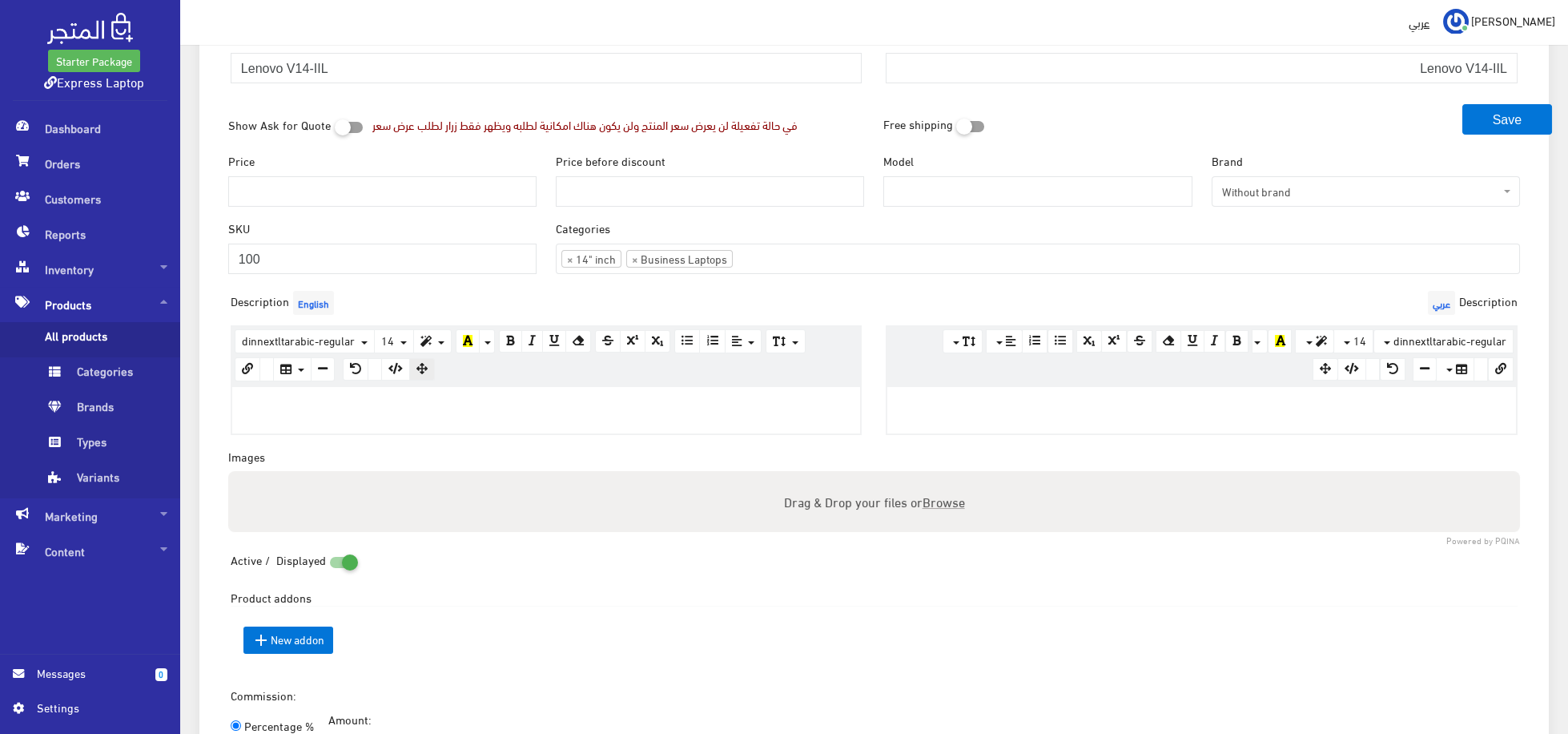 scroll, scrollTop: 167, scrollLeft: 0, axis: vertical 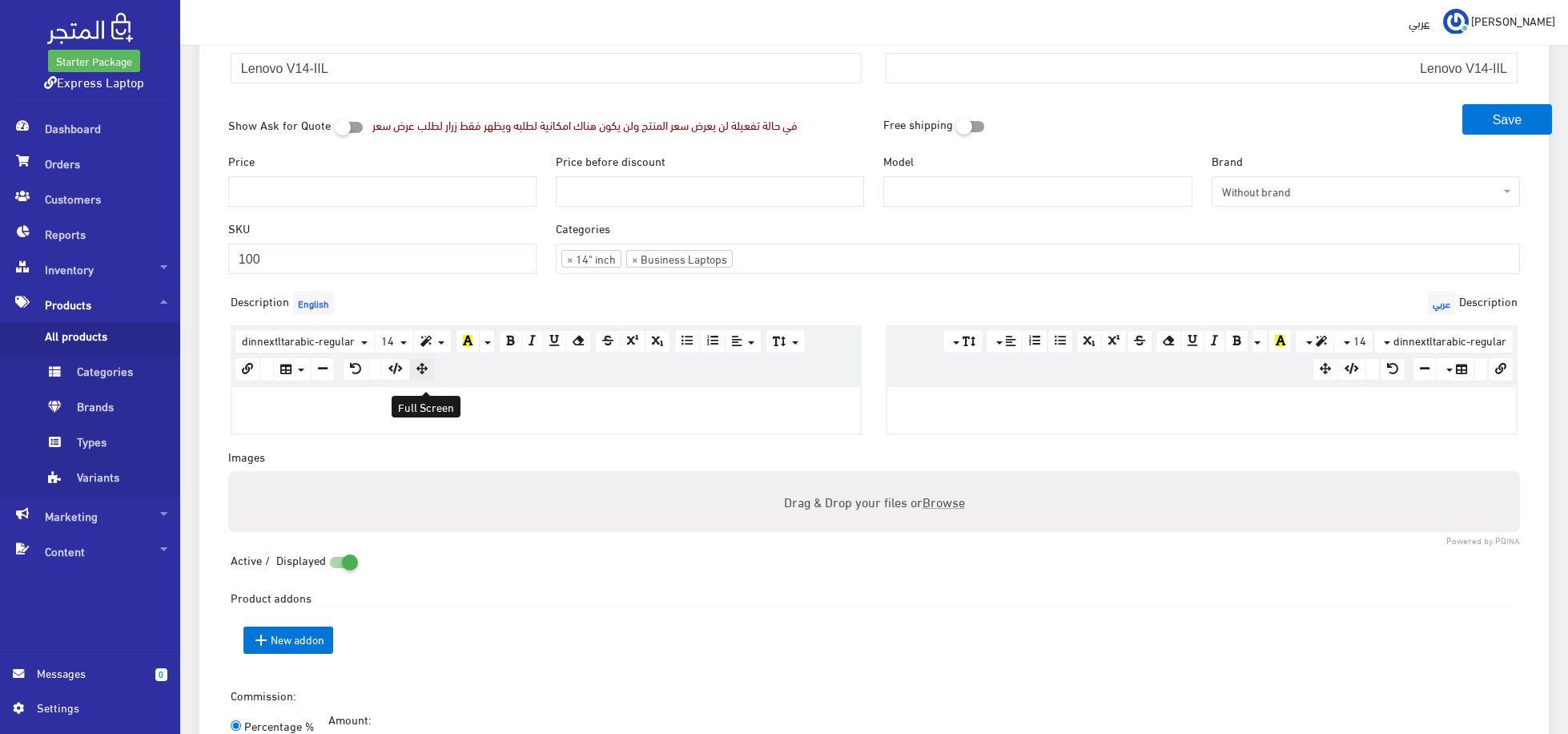click at bounding box center (422, 369) 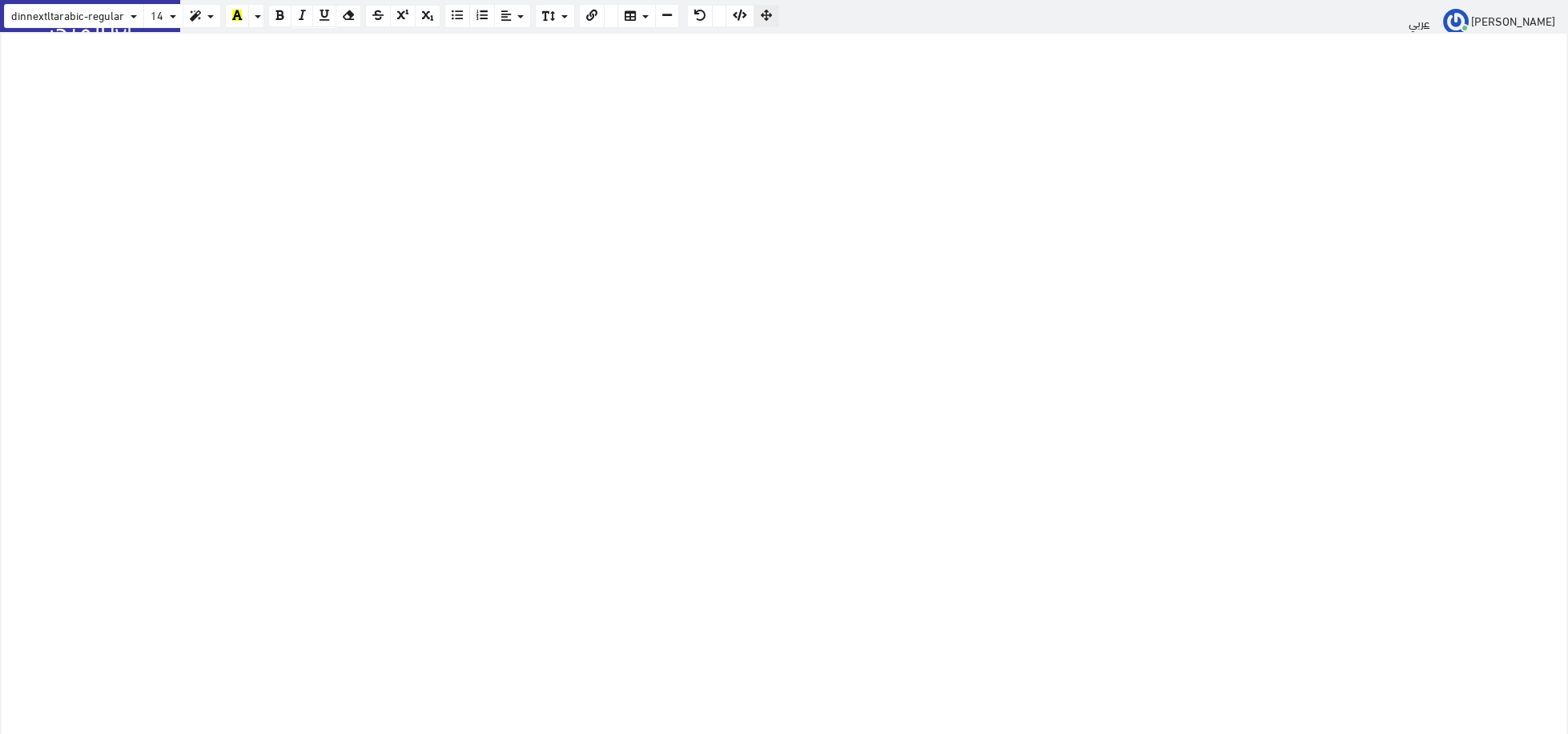 scroll, scrollTop: 167, scrollLeft: 0, axis: vertical 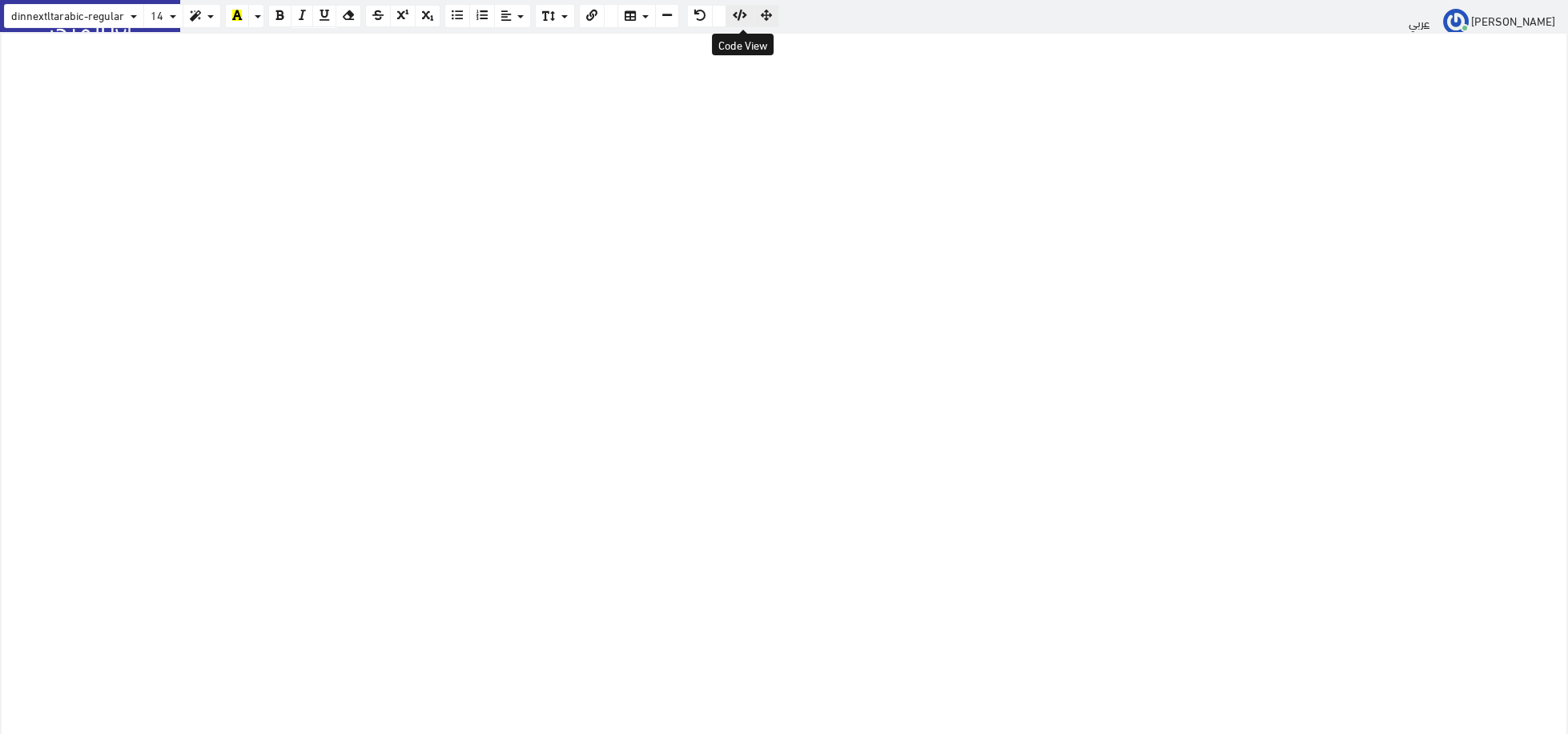 click at bounding box center [740, 15] 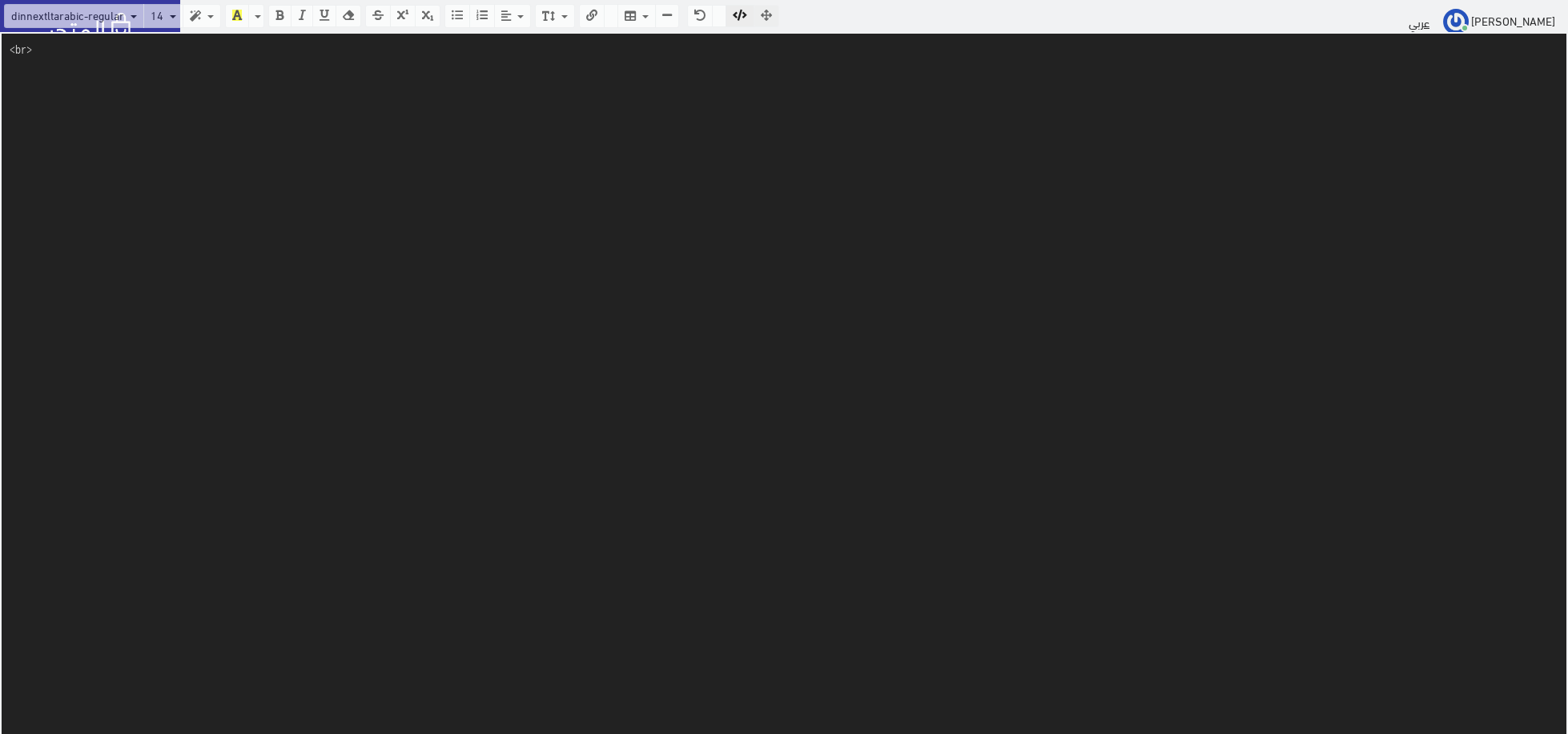 paste on "div class="xdj266r x14z9mp xat24cr x1lziwak x1vvkbs x126k92a" style="white-space: pre-wrap; margin: 0px; overflow-wrap: break-word; font-family: system-ui, -apple-system, BlinkMacSystemFont, " .sfnstext-regular",="" sans-serif;="" caret-color:="" rgb(8,="" 8,="" 9);="" font-size:="" 14px;"=""><div dir="auto" style="font-family: inherit;"><span style="font-weight: bold; font-size: 18px;">Specs:</span></div>
<div dir="auto" style="color: rgb(8, 8, 9); font-family: inherit;"><table class="table table-bordered" style="color: rgb(0, 0, 0); background-color: white;">
<tbody>
<tr>
<td><span style="font-size: 18px;"><span style="font-weight: bold;">Processor</span>: </span></td>
<td><span style="font-size: 18px;">Intel Core i9-10885H Up to 5.30GHz</span></td>
</tr>
<tr>
<td><span style="caret-color: rgb(8, 8, 9); color: rgb(8, 8, 9); font-size: 18px;" .sfnstext-regular",="" sans-serif;="" font-size:="" 18px;="" white-space-collapse:="" preserve;"=""><span style="font-weight: bold;">Cache</span>:</span></td>
<td><s..." 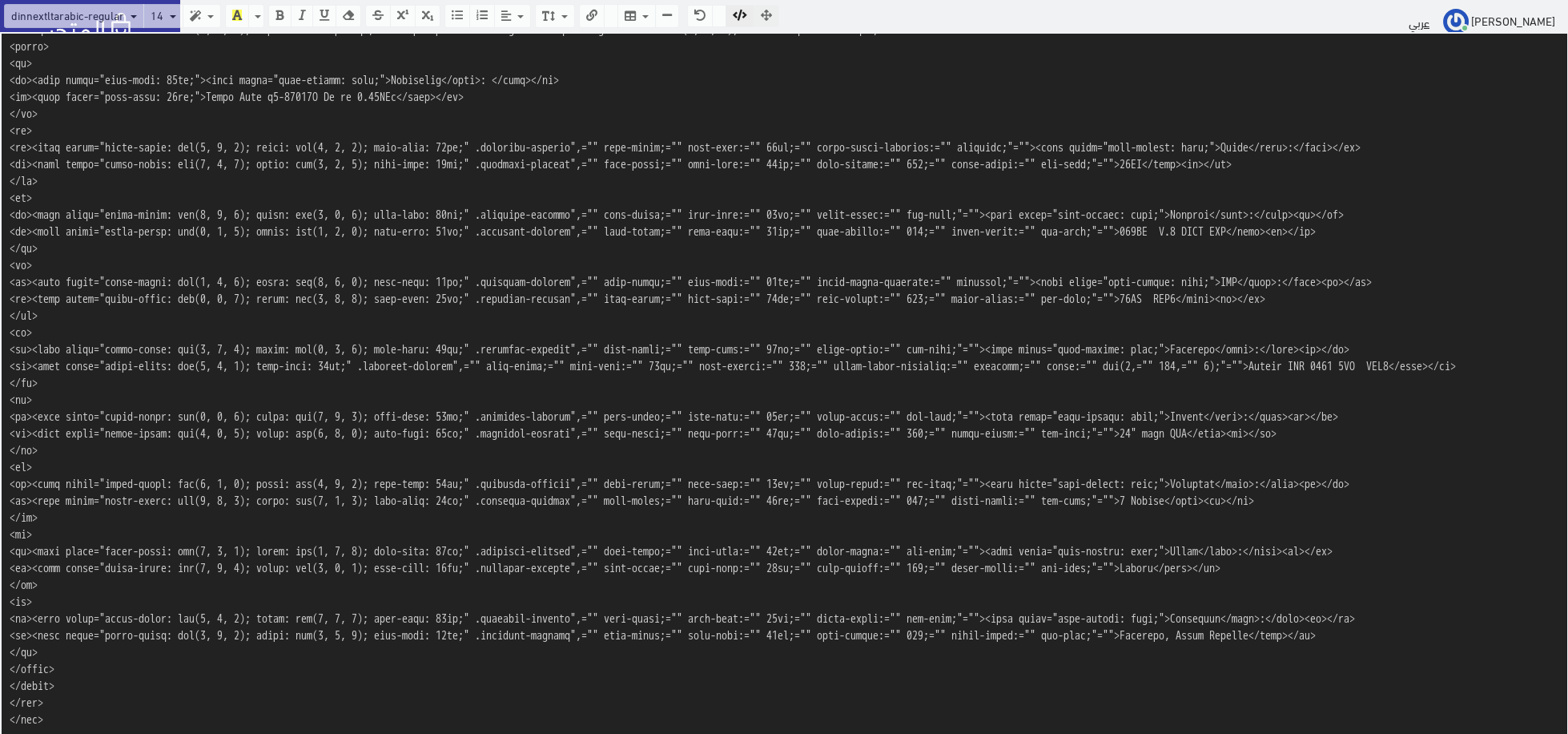 scroll, scrollTop: 231, scrollLeft: 0, axis: vertical 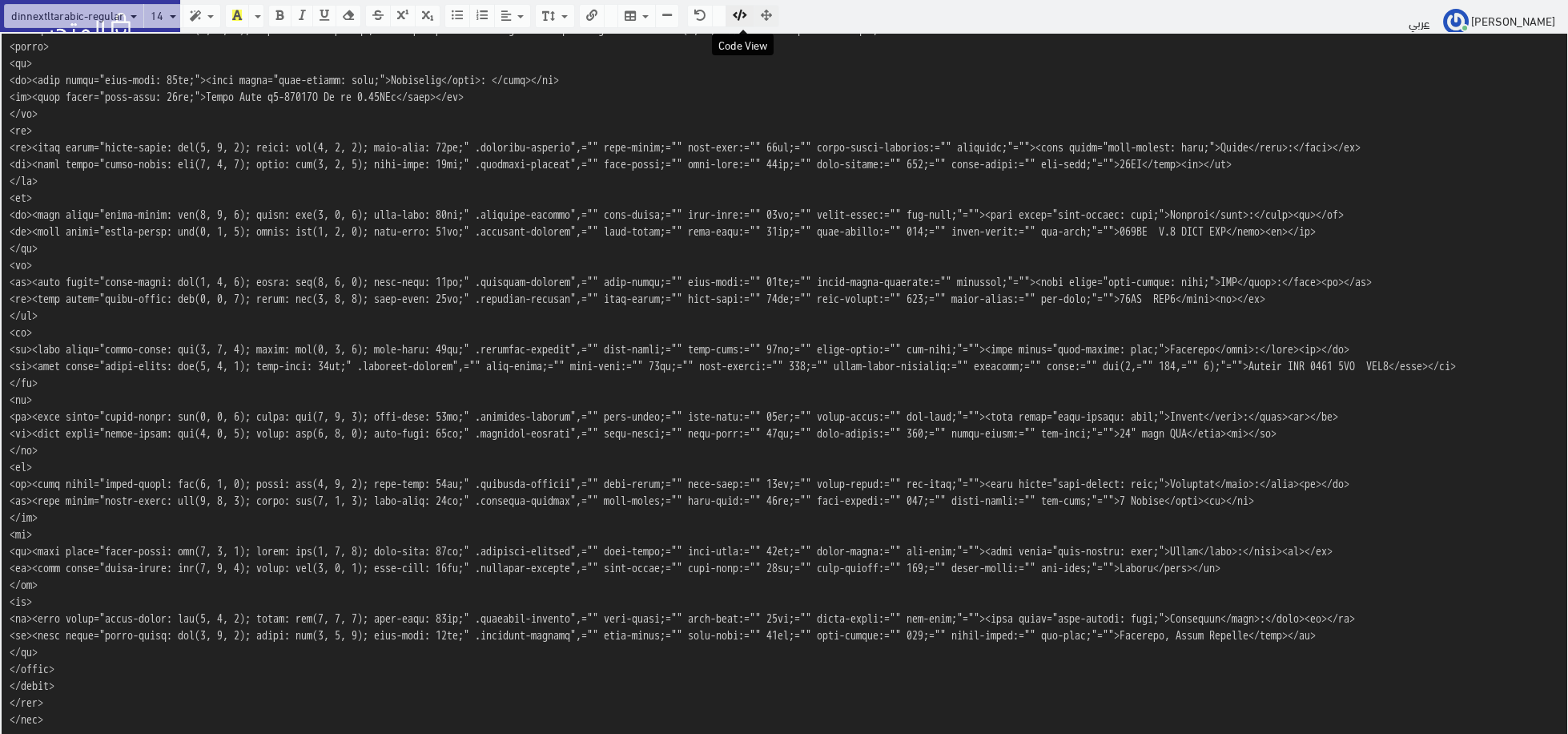 click at bounding box center (740, 16) 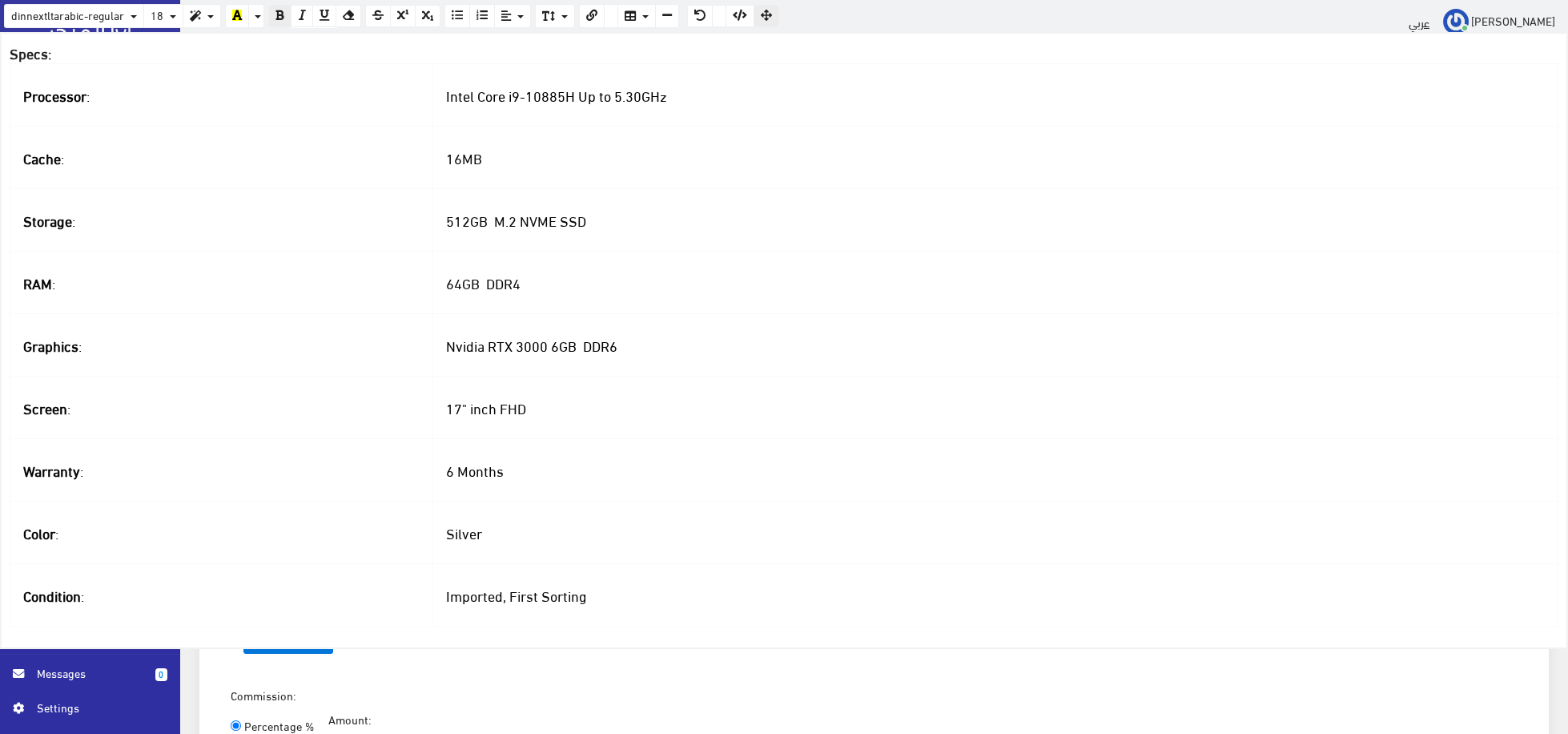 click on "Intel Core i9-10885H Up to 5.30GHz" at bounding box center (995, 95) 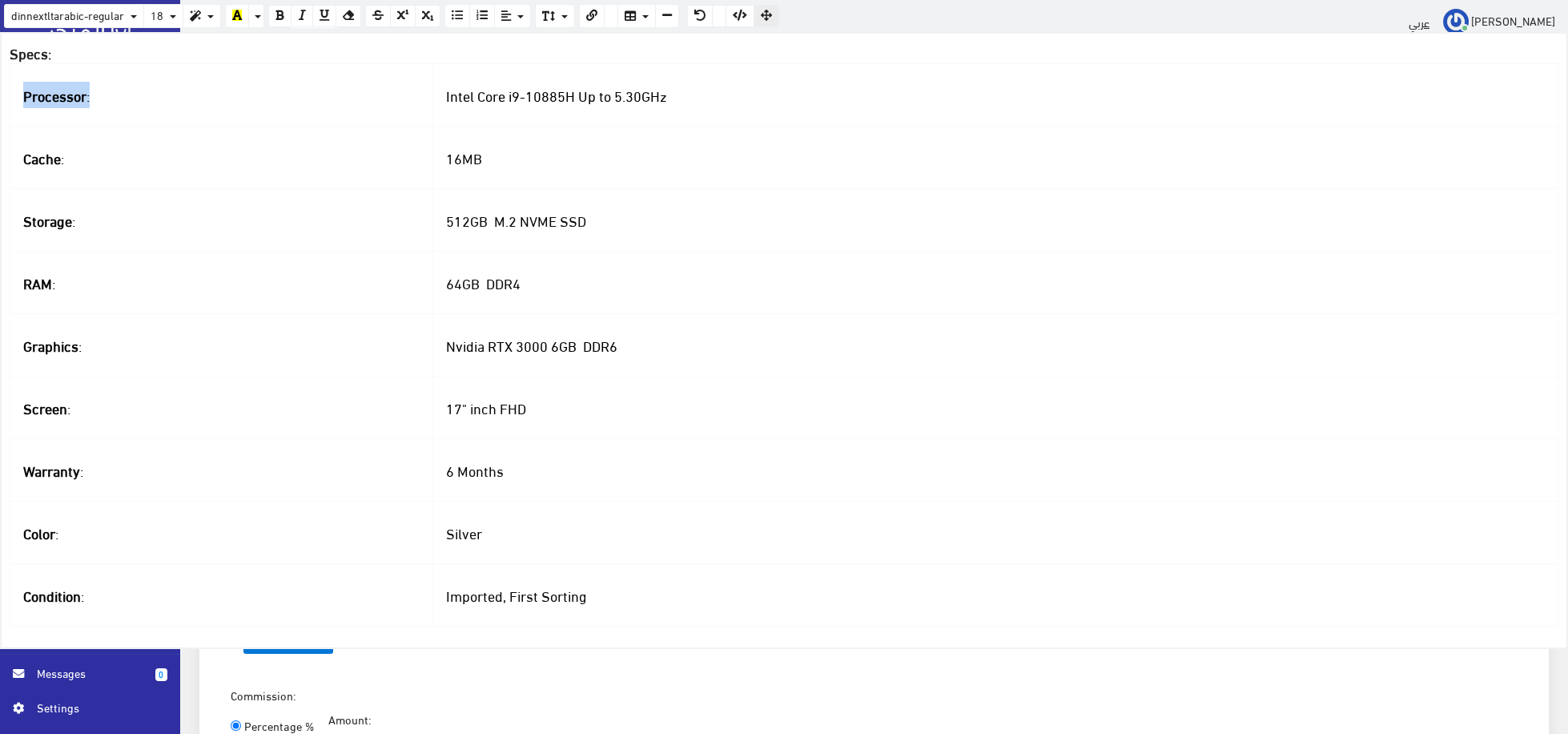drag, startPoint x: 707, startPoint y: 103, endPoint x: 542, endPoint y: 96, distance: 165.14842 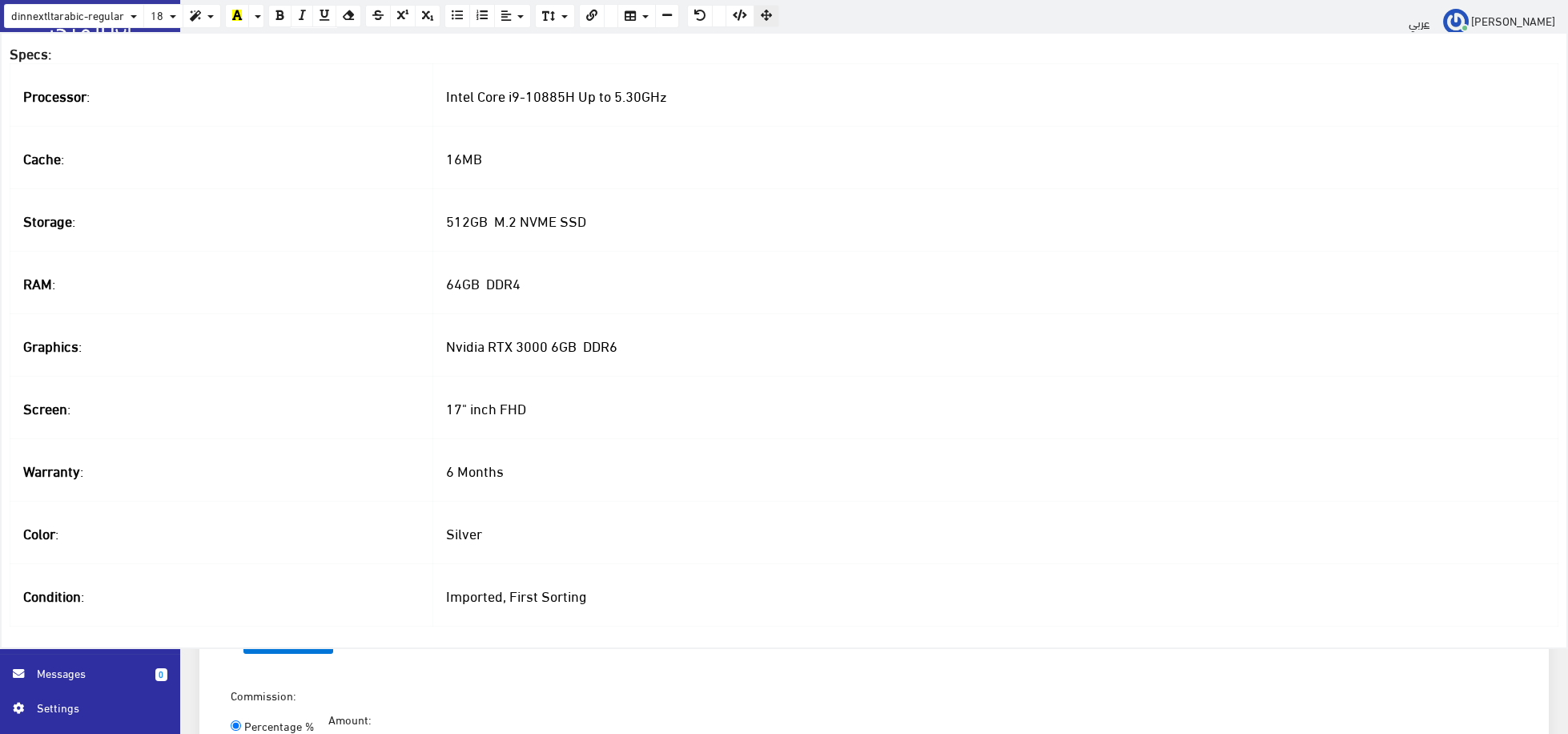 click on "Processor :" at bounding box center [222, 95] 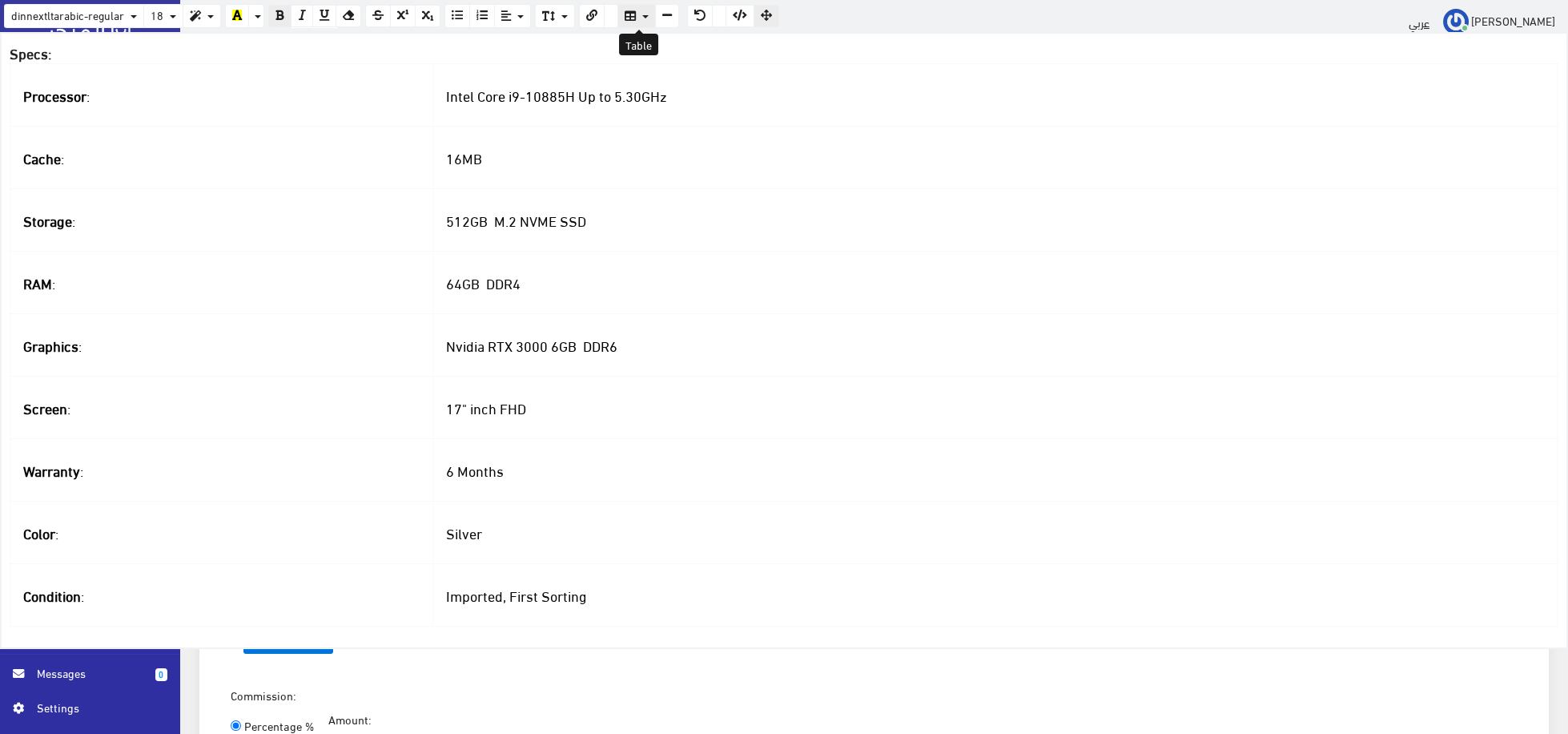 click at bounding box center (637, 16) 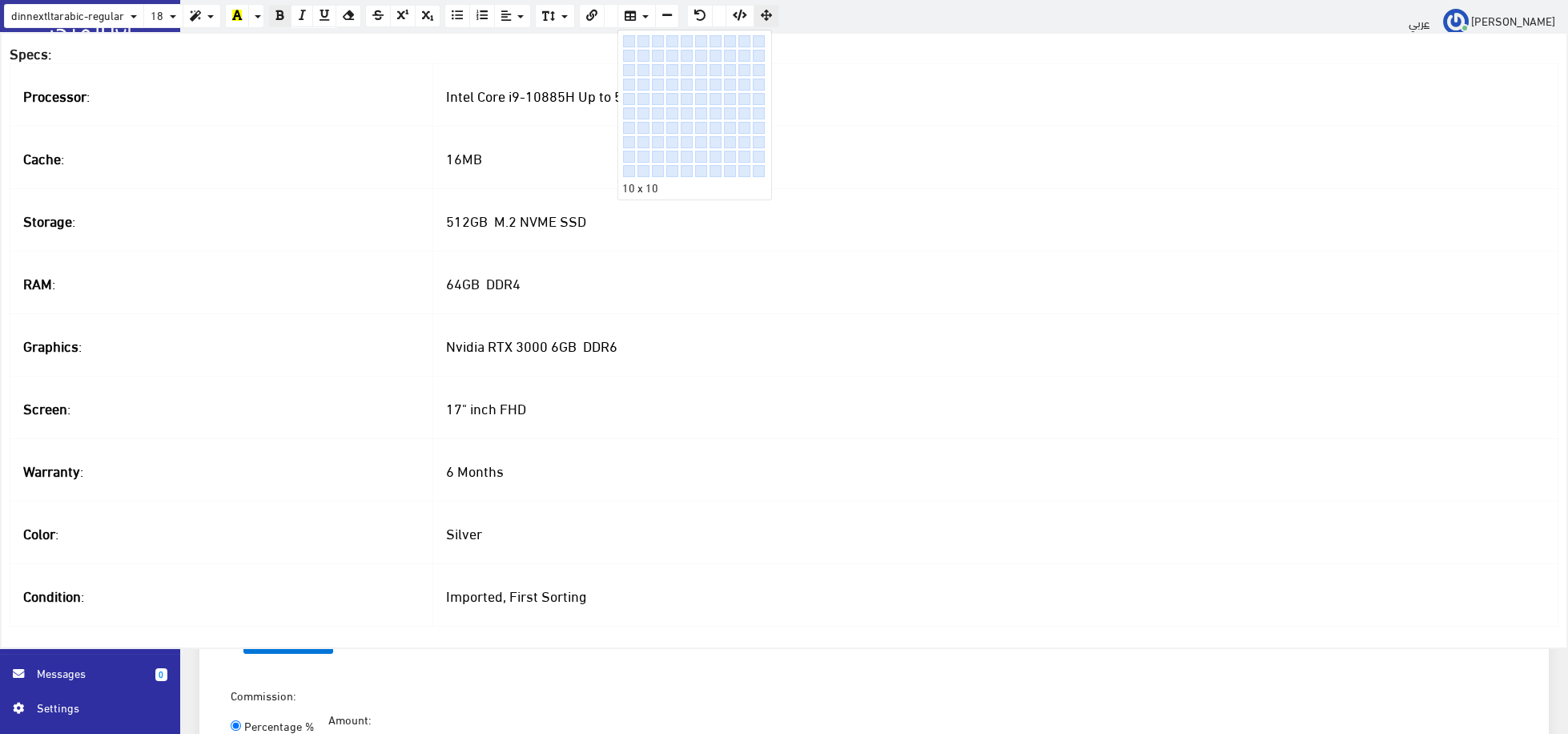 click on "Specs: Processor :  Intel Core i9-10885H Up to 5.30GHz Cache : 16MB Storage : 512GB  M.2 NVME SSD RAM : 64GB  DDR4 Graphics : Nvidia RTX 3000 6GB  DDR6 Screen : 17" inch FHD Warranty : 6 Months Color : Silver Condition : Imported, First Sorting" at bounding box center [784, 341] 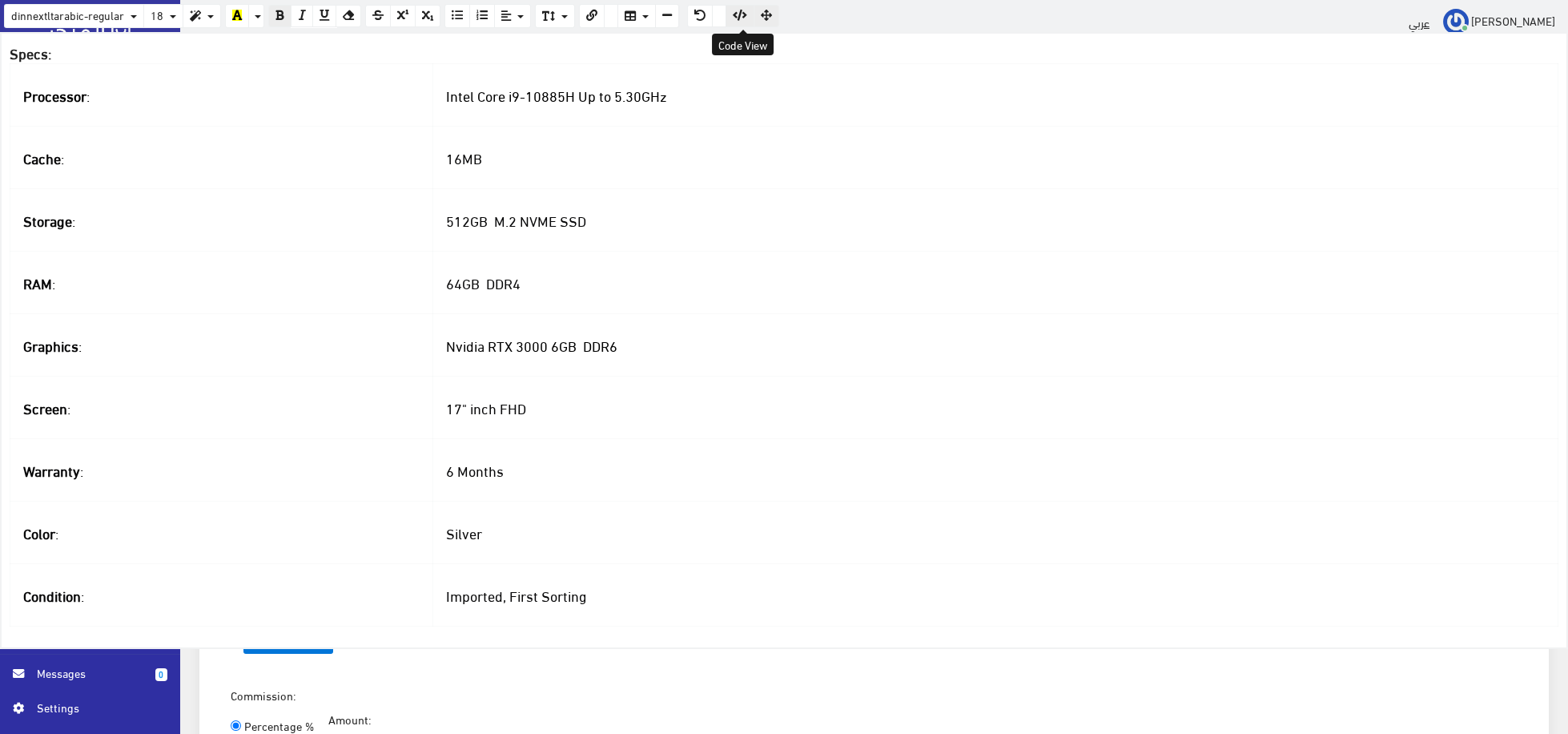 click at bounding box center (740, 16) 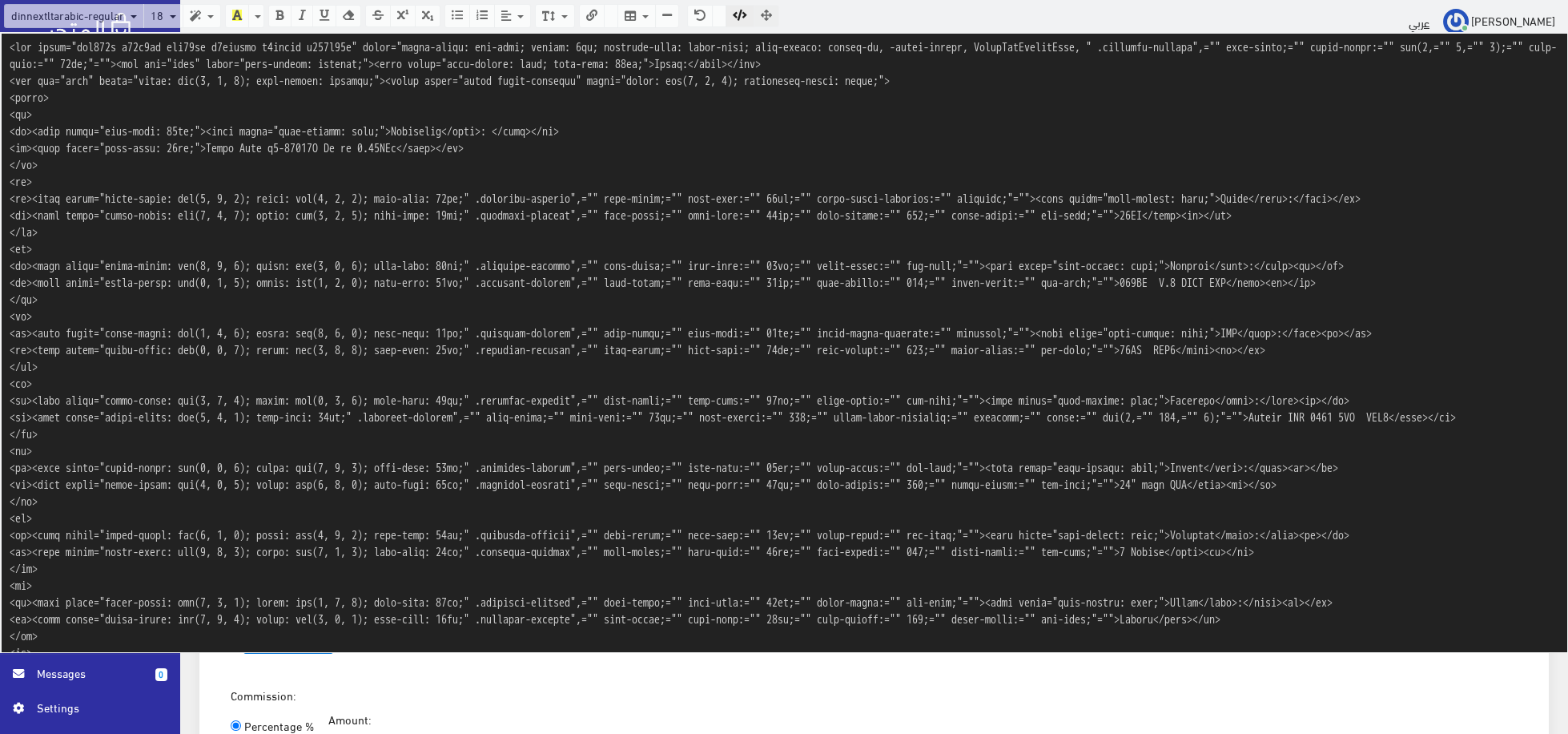 scroll, scrollTop: 0, scrollLeft: 0, axis: both 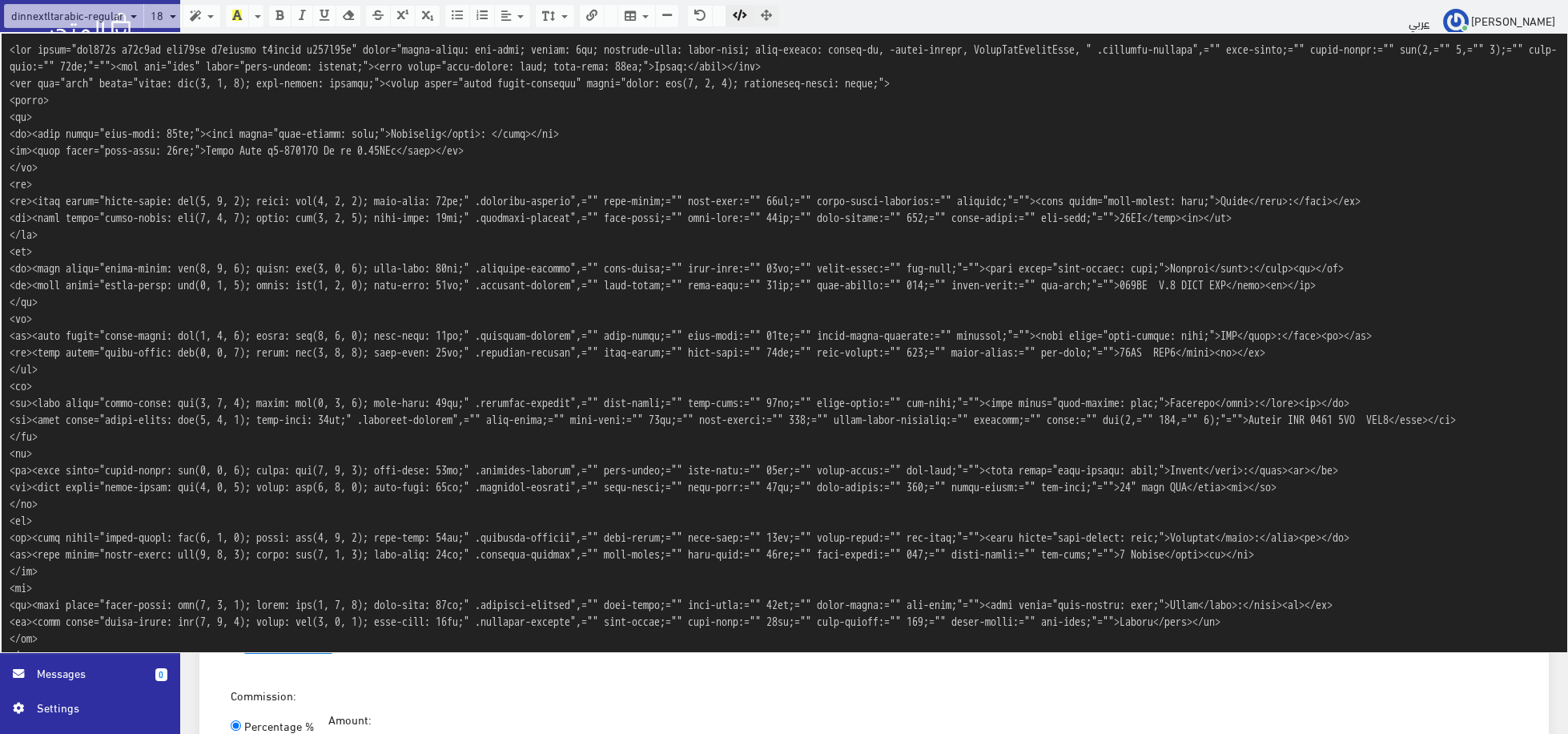 drag, startPoint x: 15, startPoint y: 112, endPoint x: 503, endPoint y: 145, distance: 489.1145 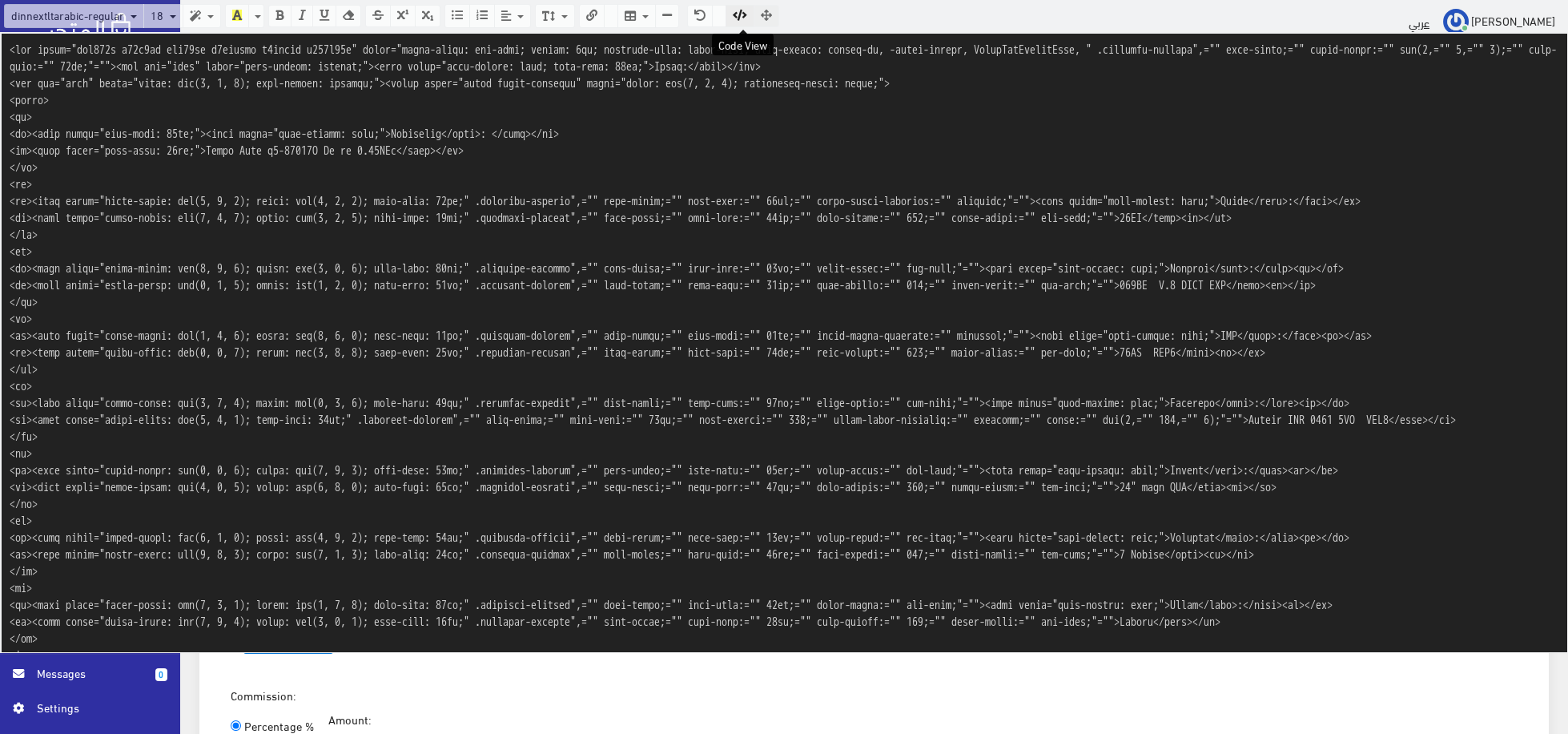click at bounding box center (740, 15) 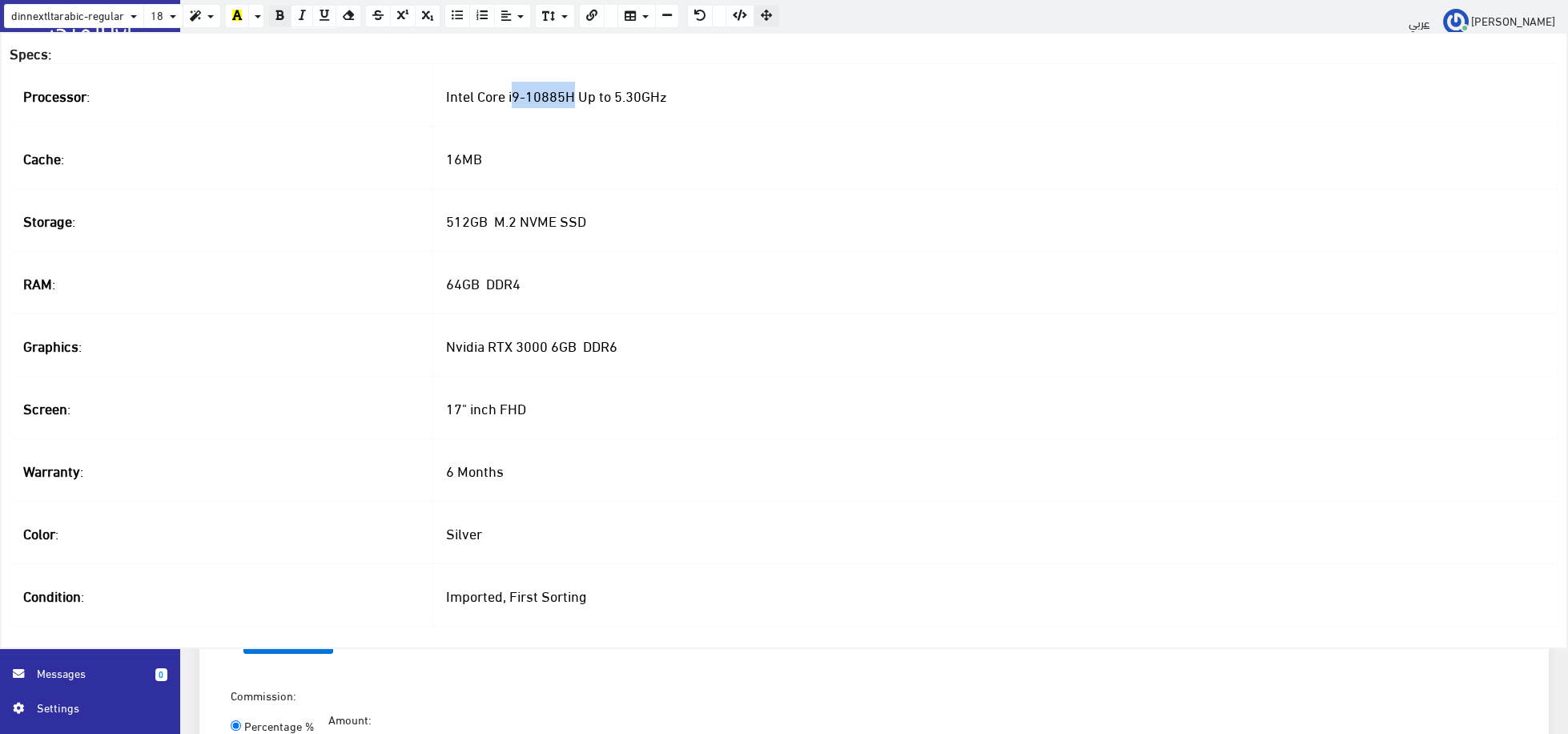 drag, startPoint x: 537, startPoint y: 103, endPoint x: 596, endPoint y: 103, distance: 59 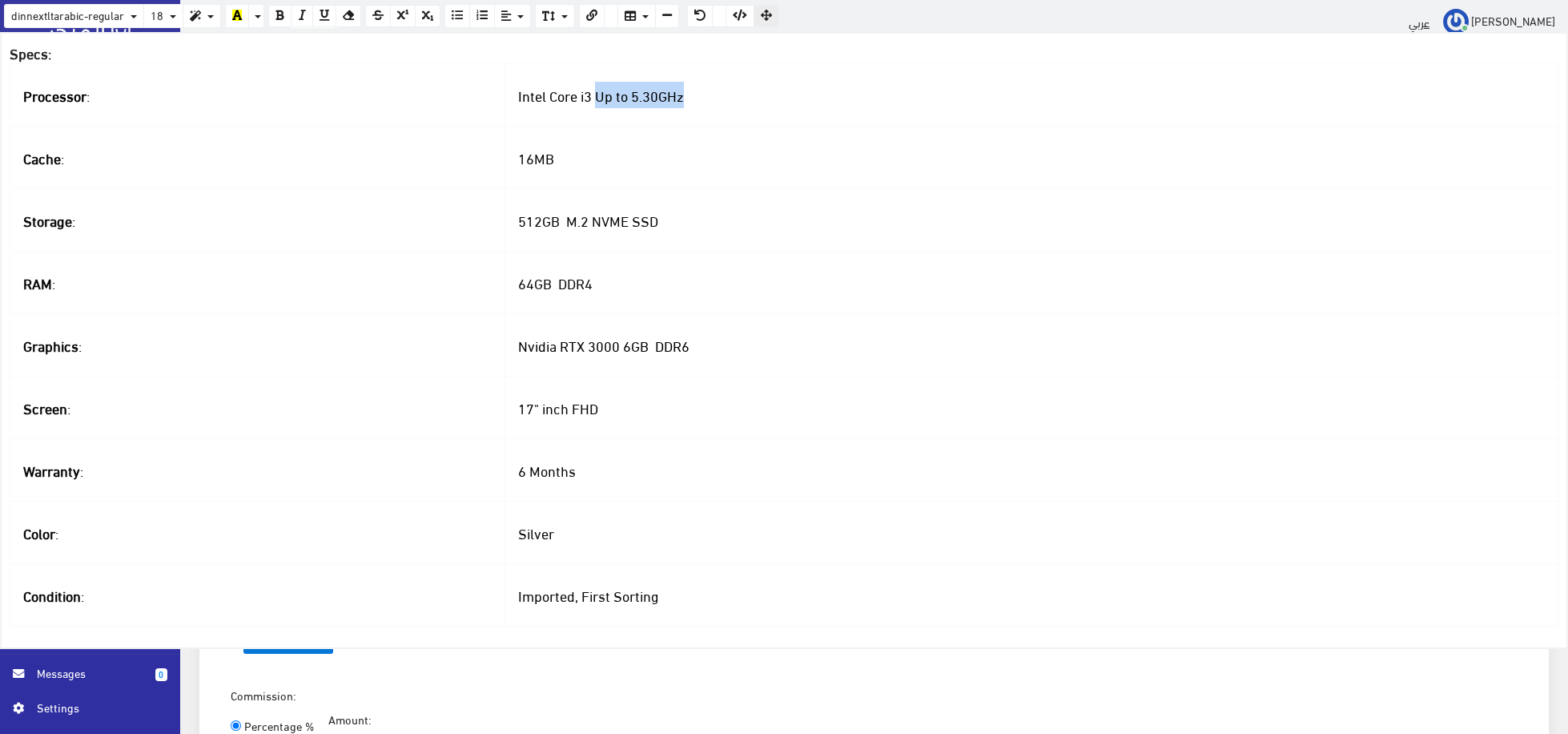 drag, startPoint x: 723, startPoint y: 90, endPoint x: 622, endPoint y: 99, distance: 101.4002 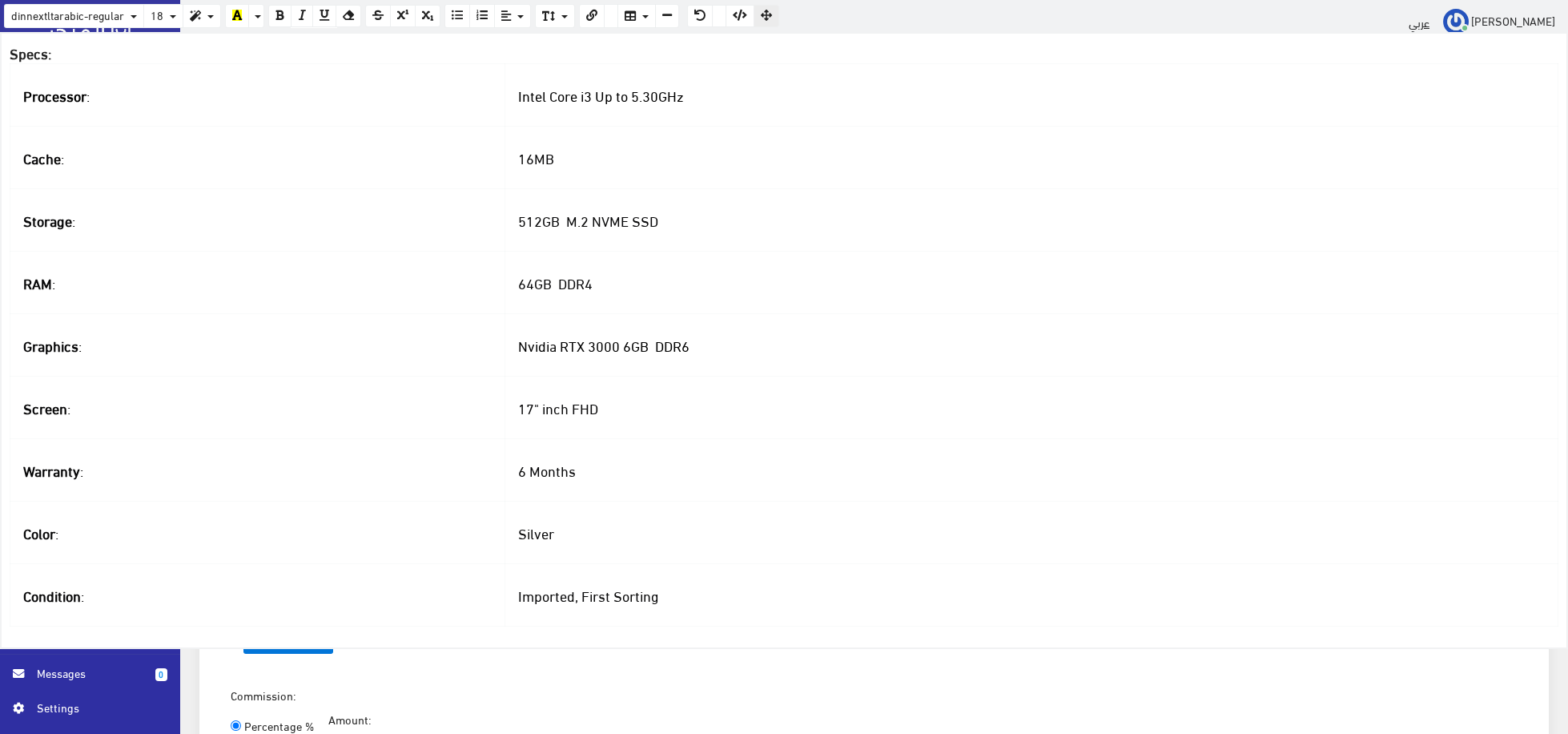 click on "64GB  DDR4" at bounding box center (555, 282) 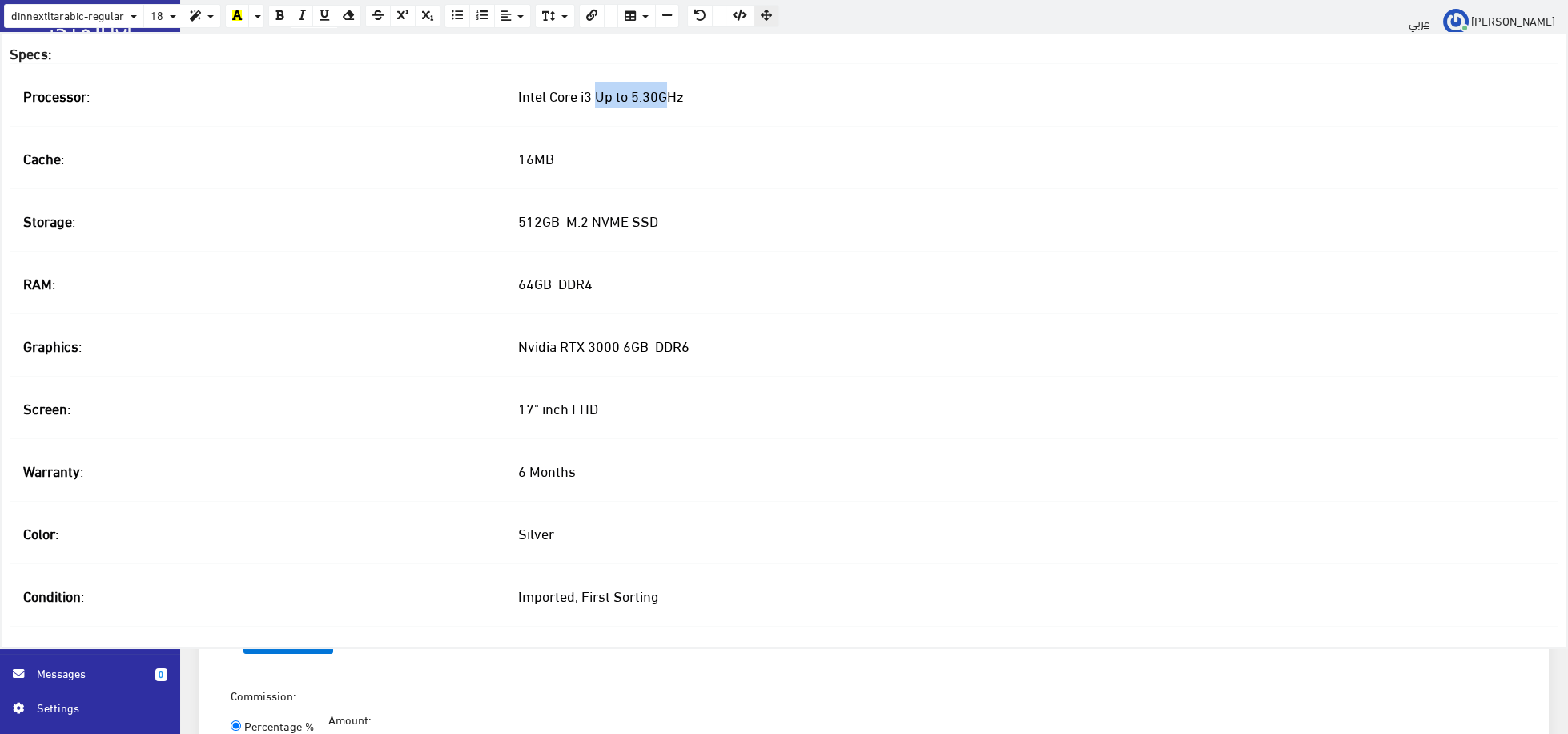 drag, startPoint x: 623, startPoint y: 98, endPoint x: 692, endPoint y: 103, distance: 69.180922 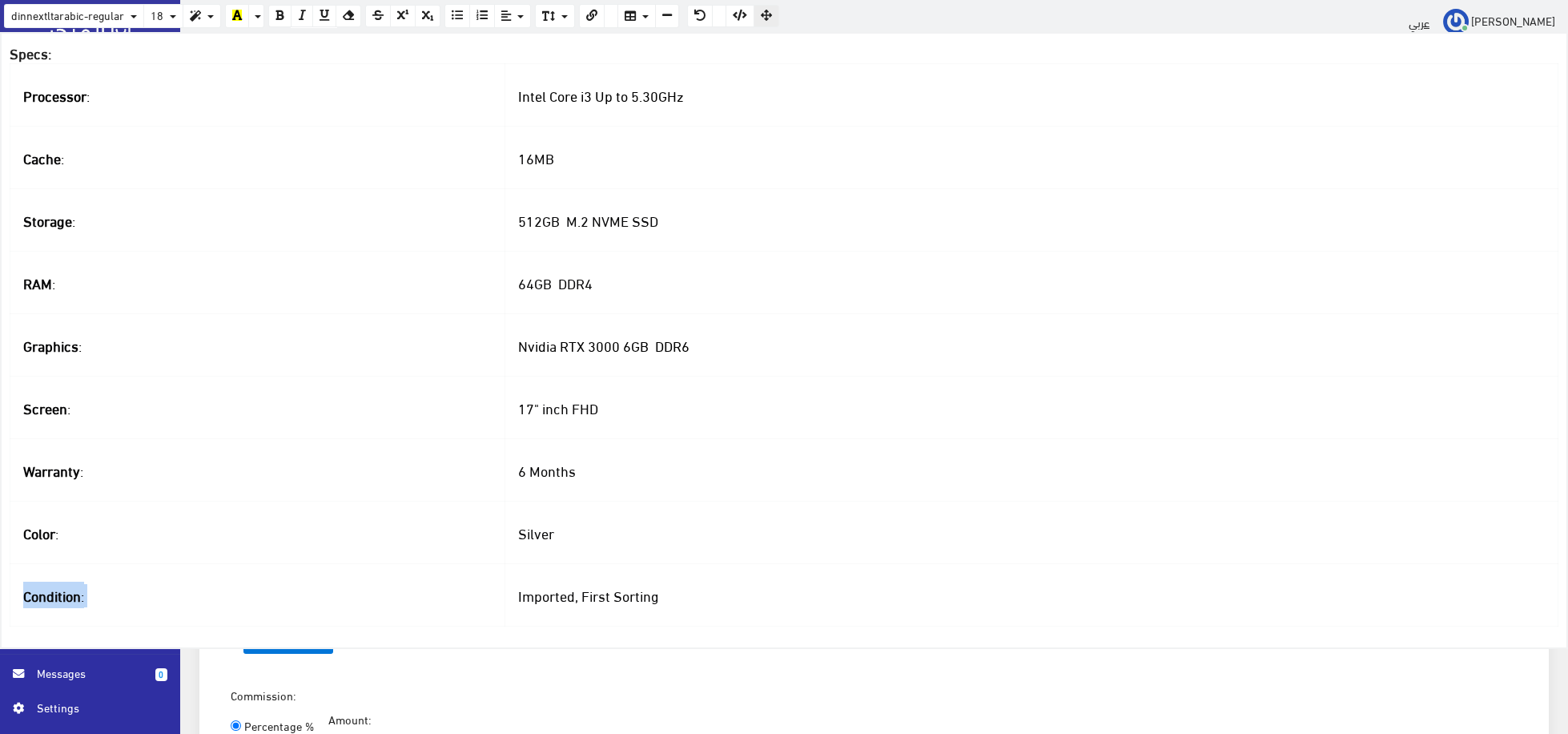 drag, startPoint x: 8, startPoint y: 98, endPoint x: 728, endPoint y: 620, distance: 889.3166 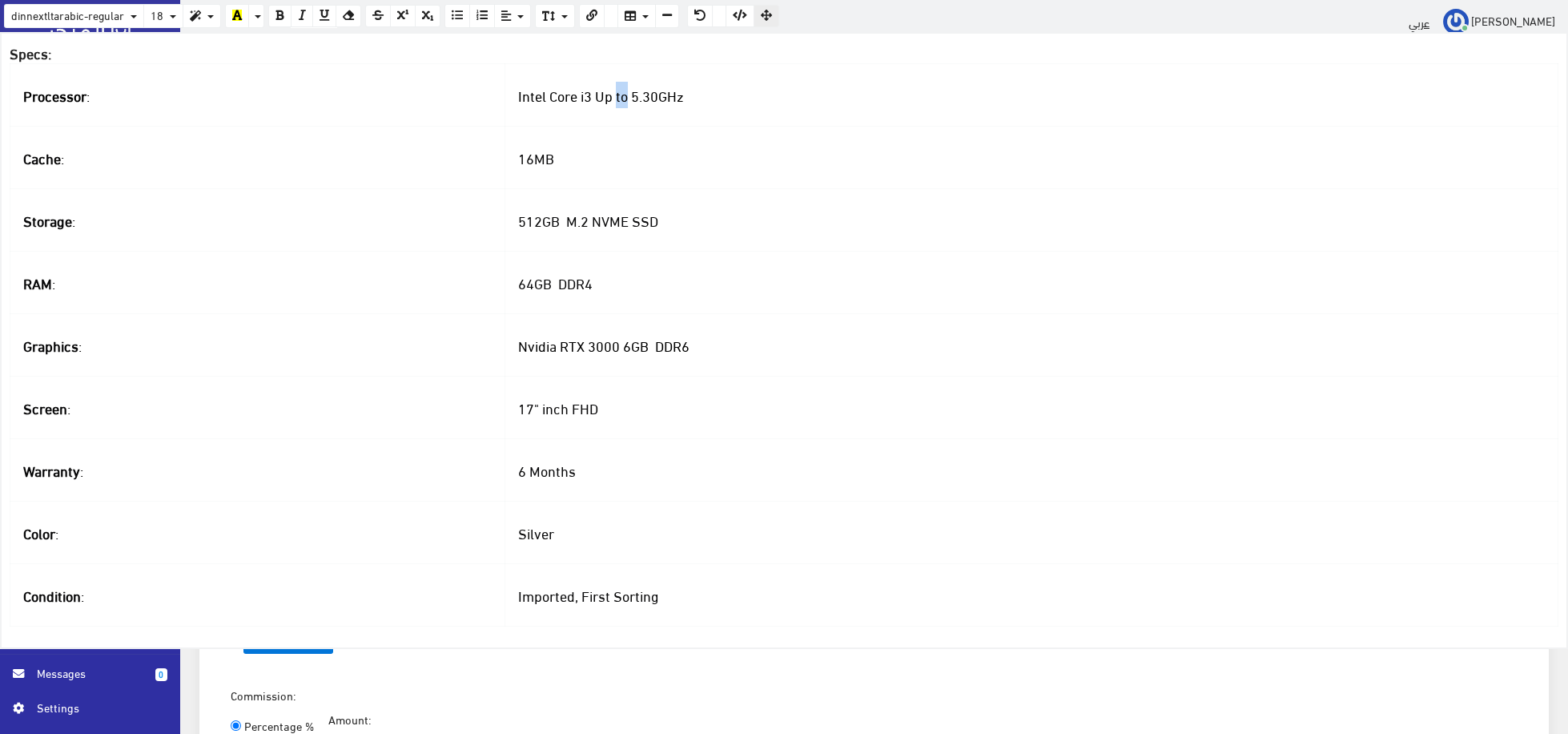 click on "Intel Core i3 Up to 5.30GHz" at bounding box center [601, 95] 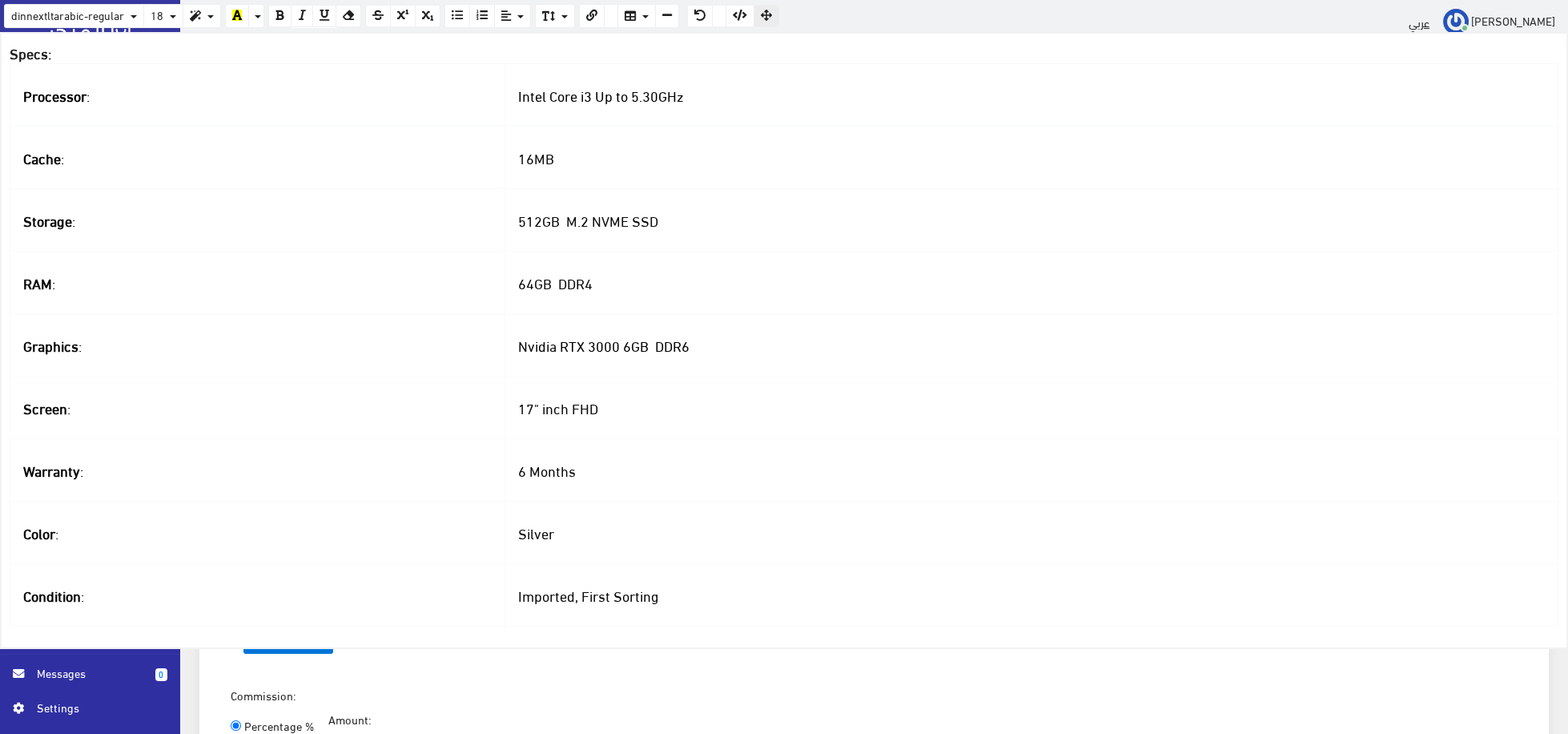 click on "Intel Core i3 Up to 5.30GHz" at bounding box center (601, 95) 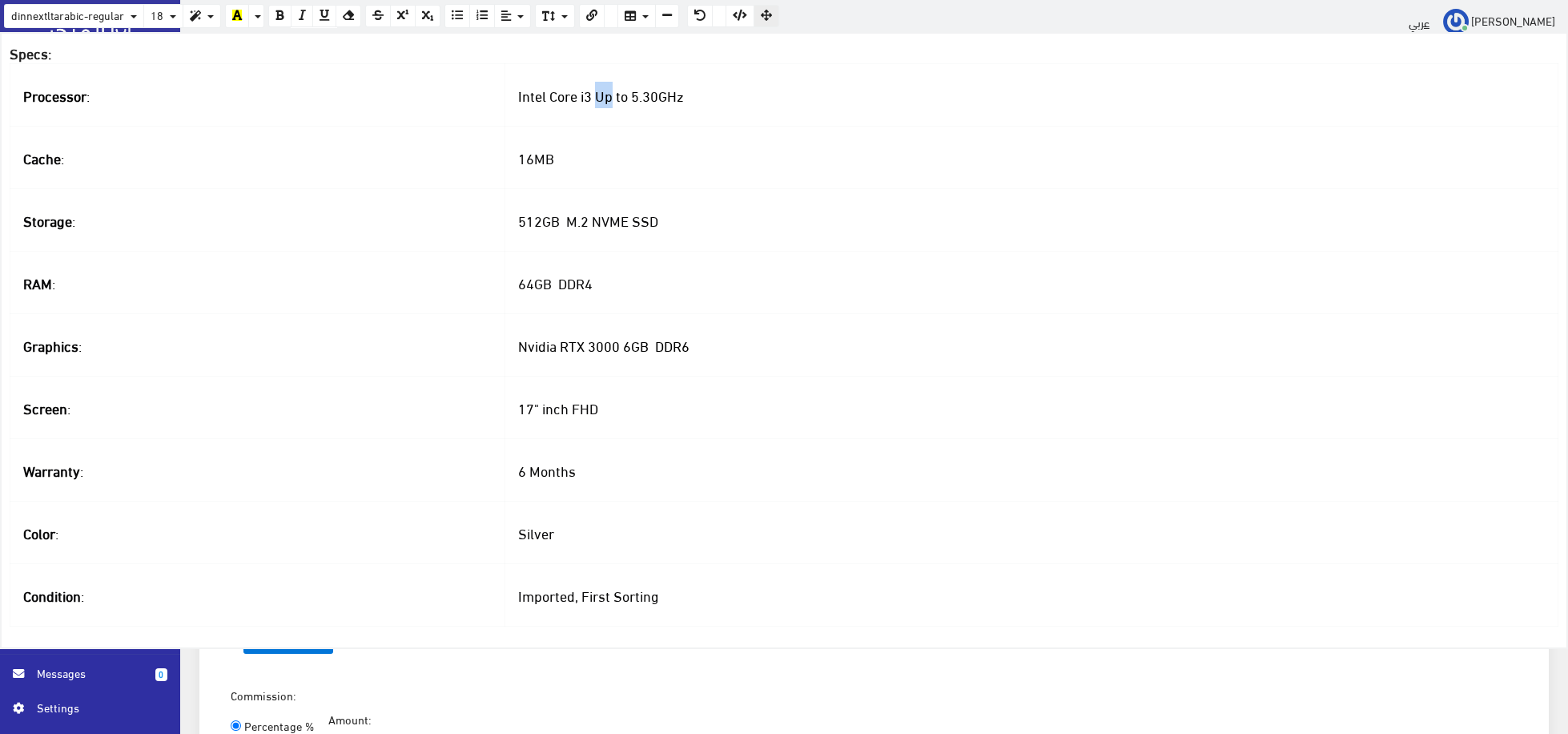 click on "Intel Core i3 Up to 5.30GHz" at bounding box center (601, 95) 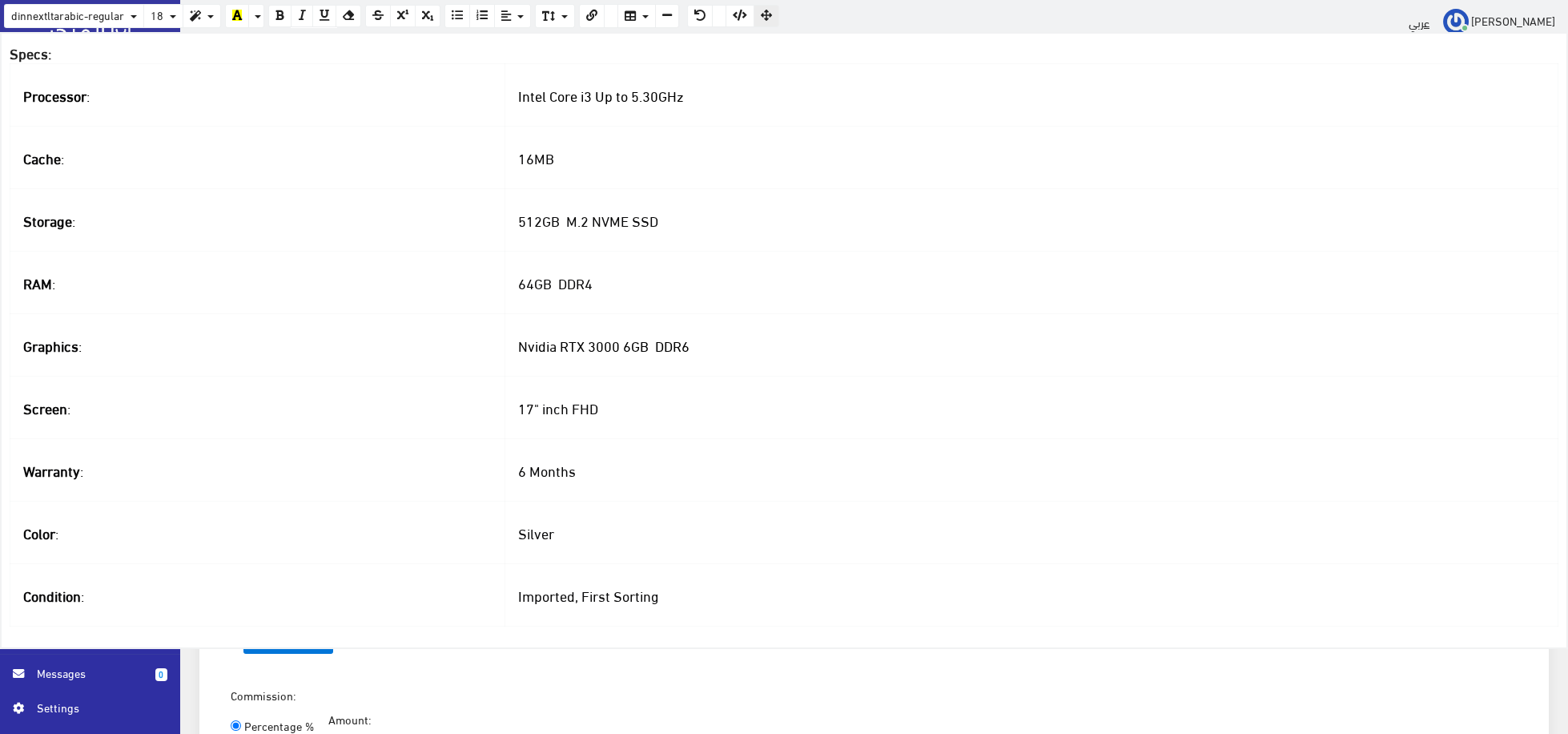 click on "Intel Core i3 Up to 5.30GHz" at bounding box center [1031, 95] 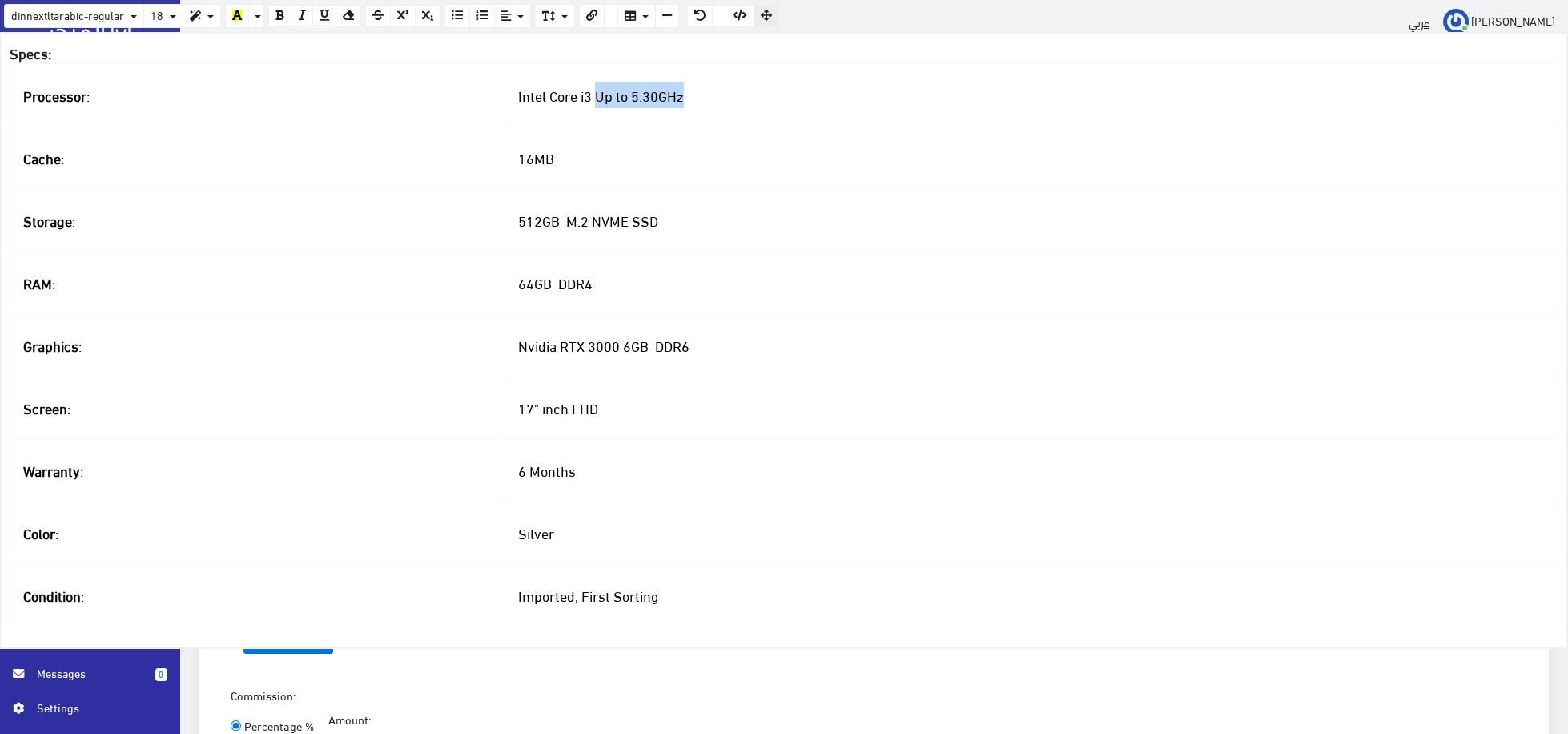 drag, startPoint x: 742, startPoint y: 107, endPoint x: 621, endPoint y: 104, distance: 121.0372 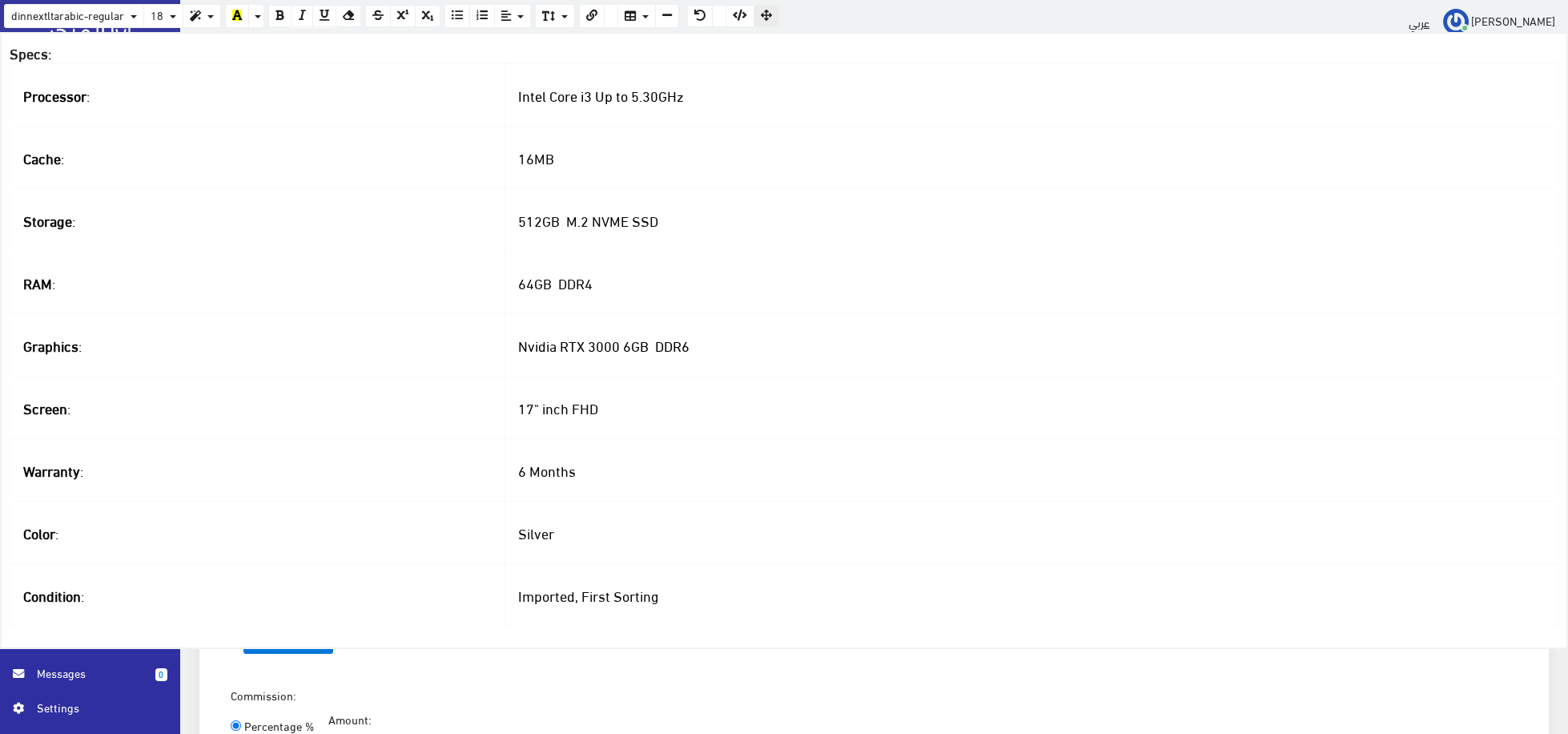 click on "Storage :" at bounding box center [258, 220] 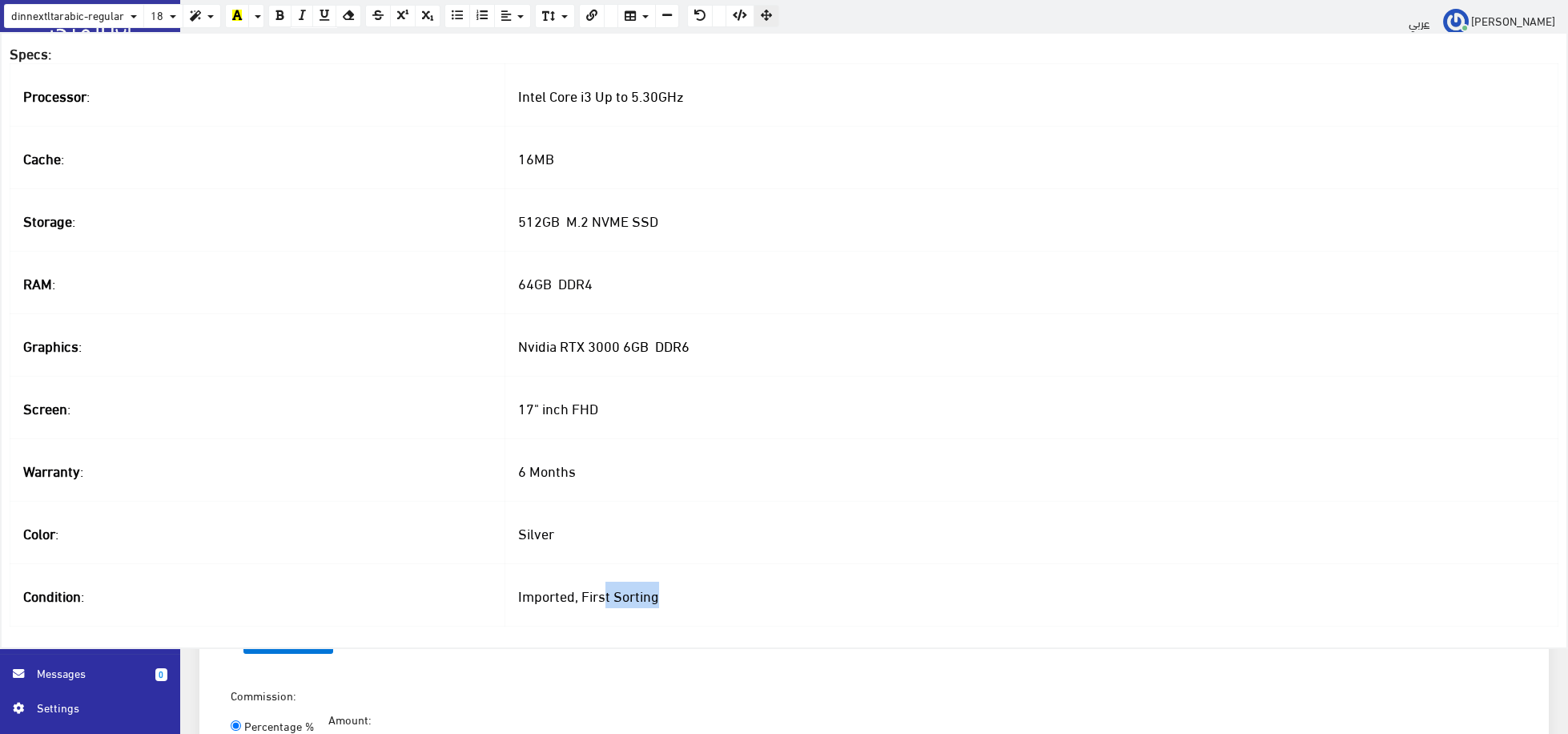 drag, startPoint x: 784, startPoint y: 617, endPoint x: 599, endPoint y: 422, distance: 268.794 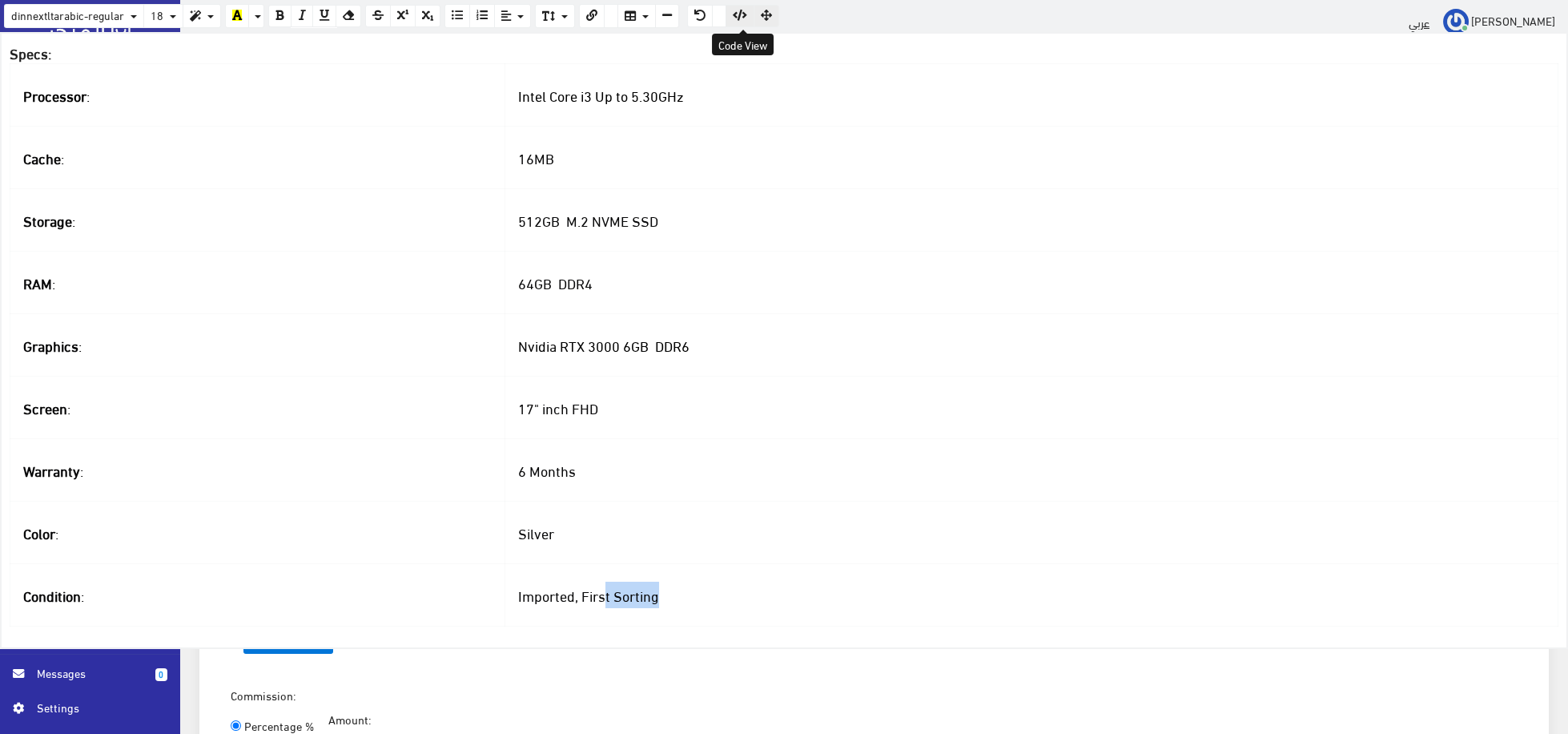 click at bounding box center [740, 15] 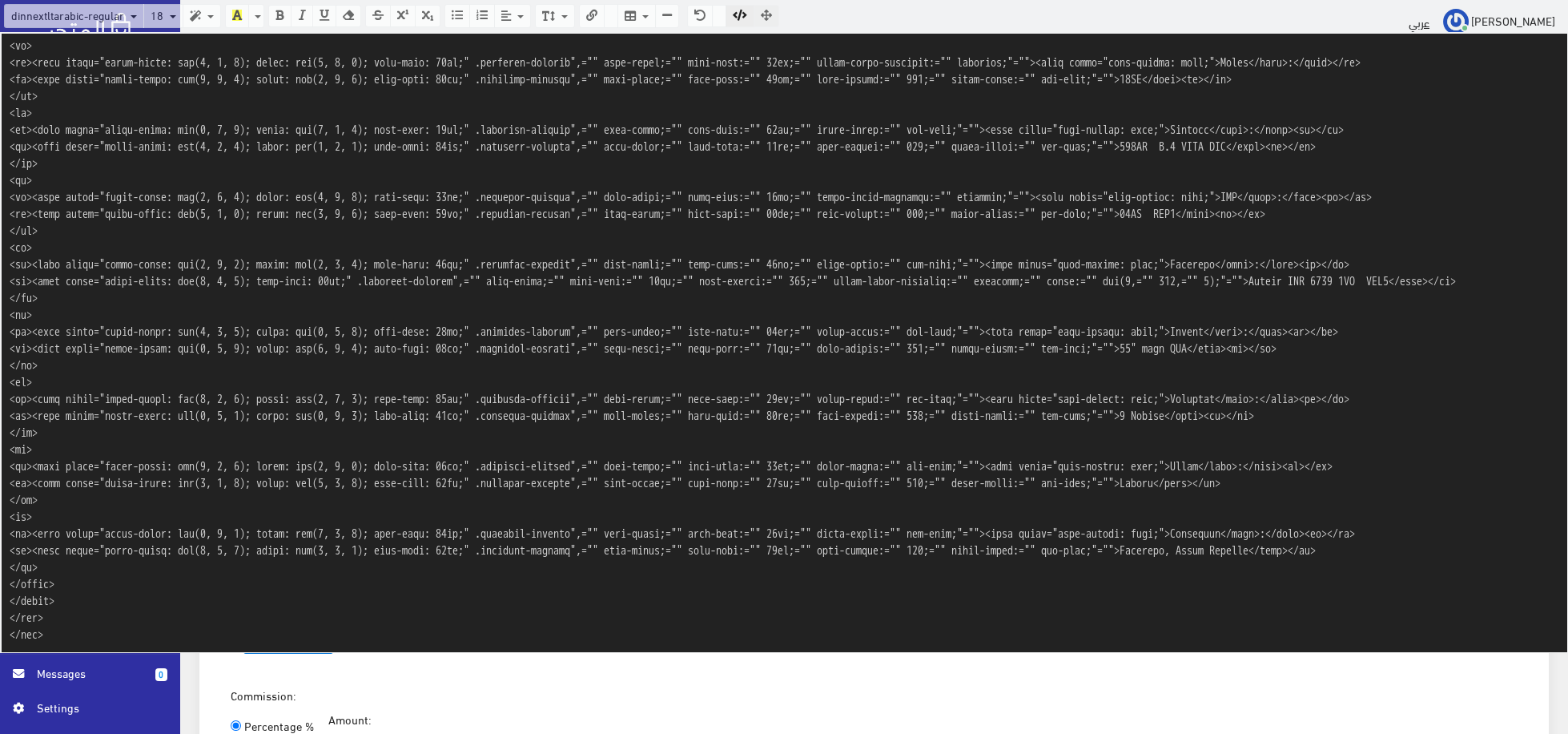 scroll, scrollTop: 0, scrollLeft: 0, axis: both 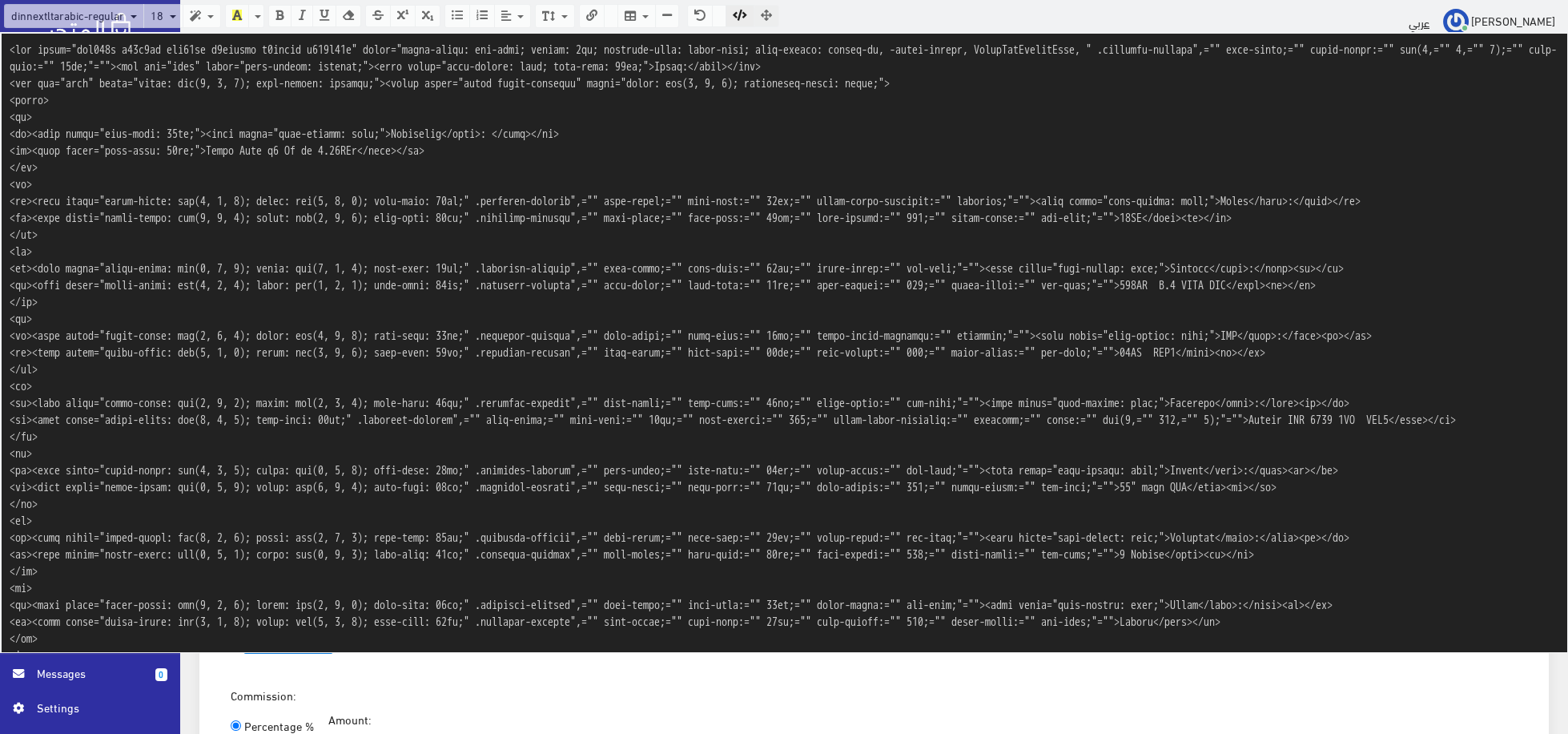 click at bounding box center [784, 342] 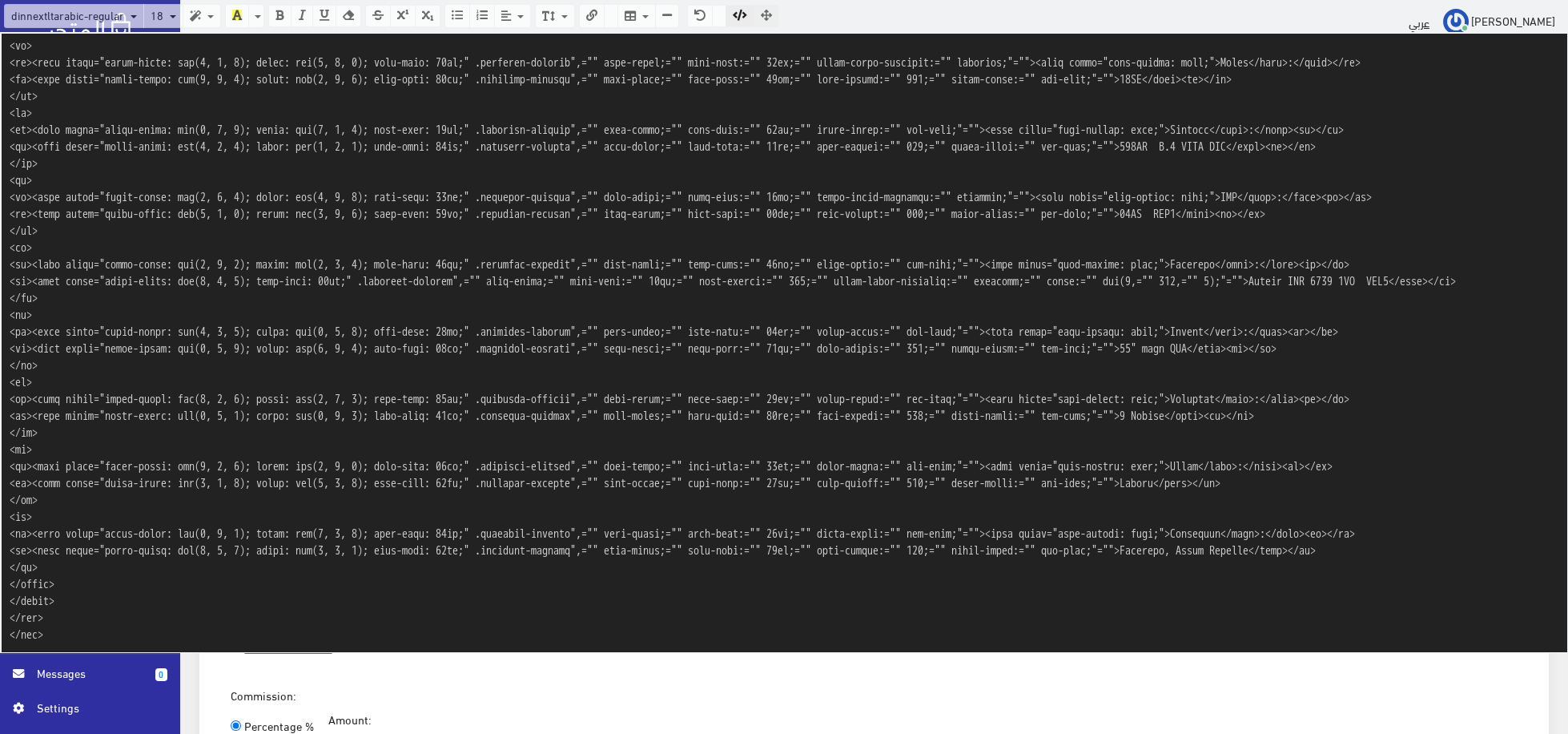 drag, startPoint x: 11, startPoint y: 95, endPoint x: 125, endPoint y: 784, distance: 698.3674 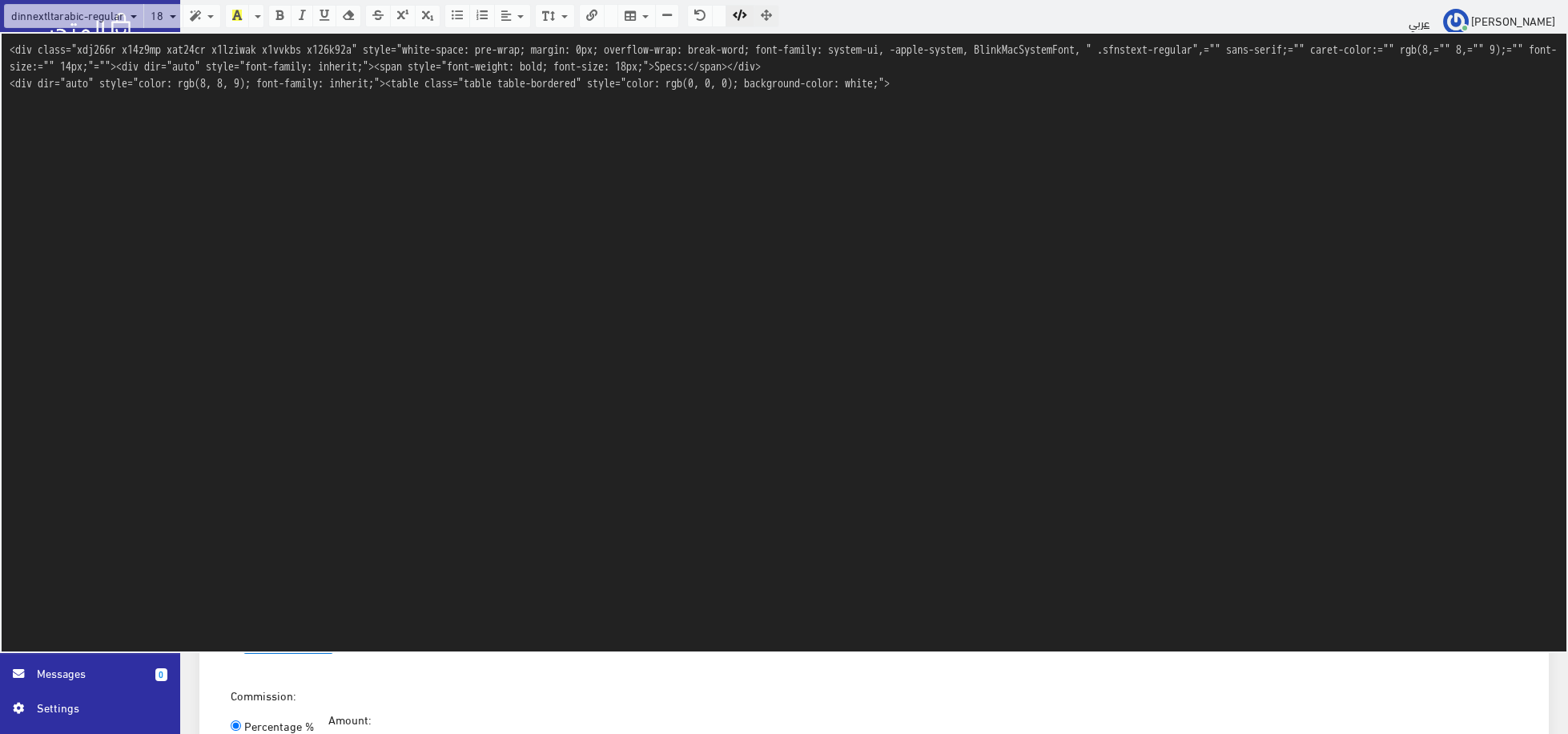 scroll, scrollTop: 0, scrollLeft: 0, axis: both 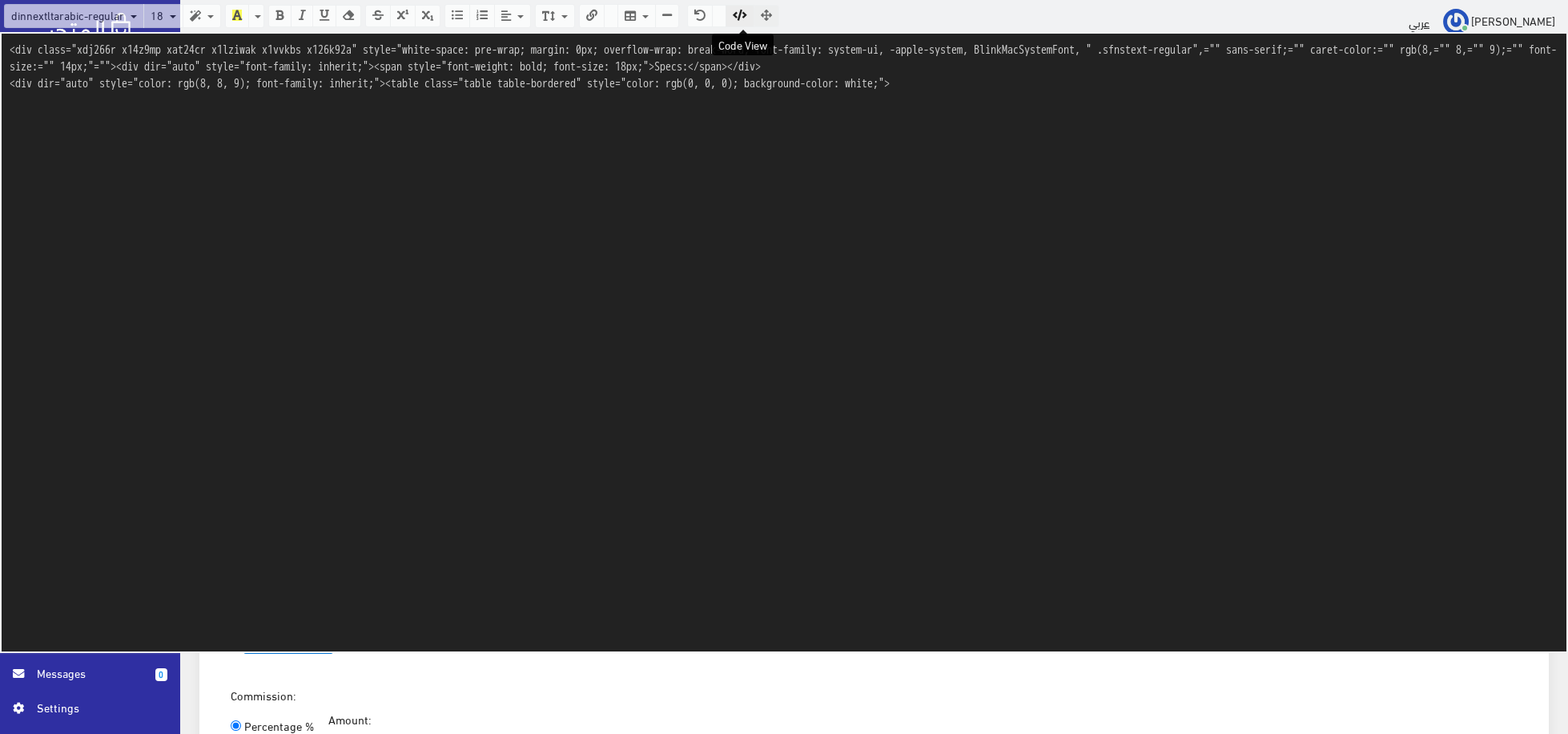 click at bounding box center [740, 15] 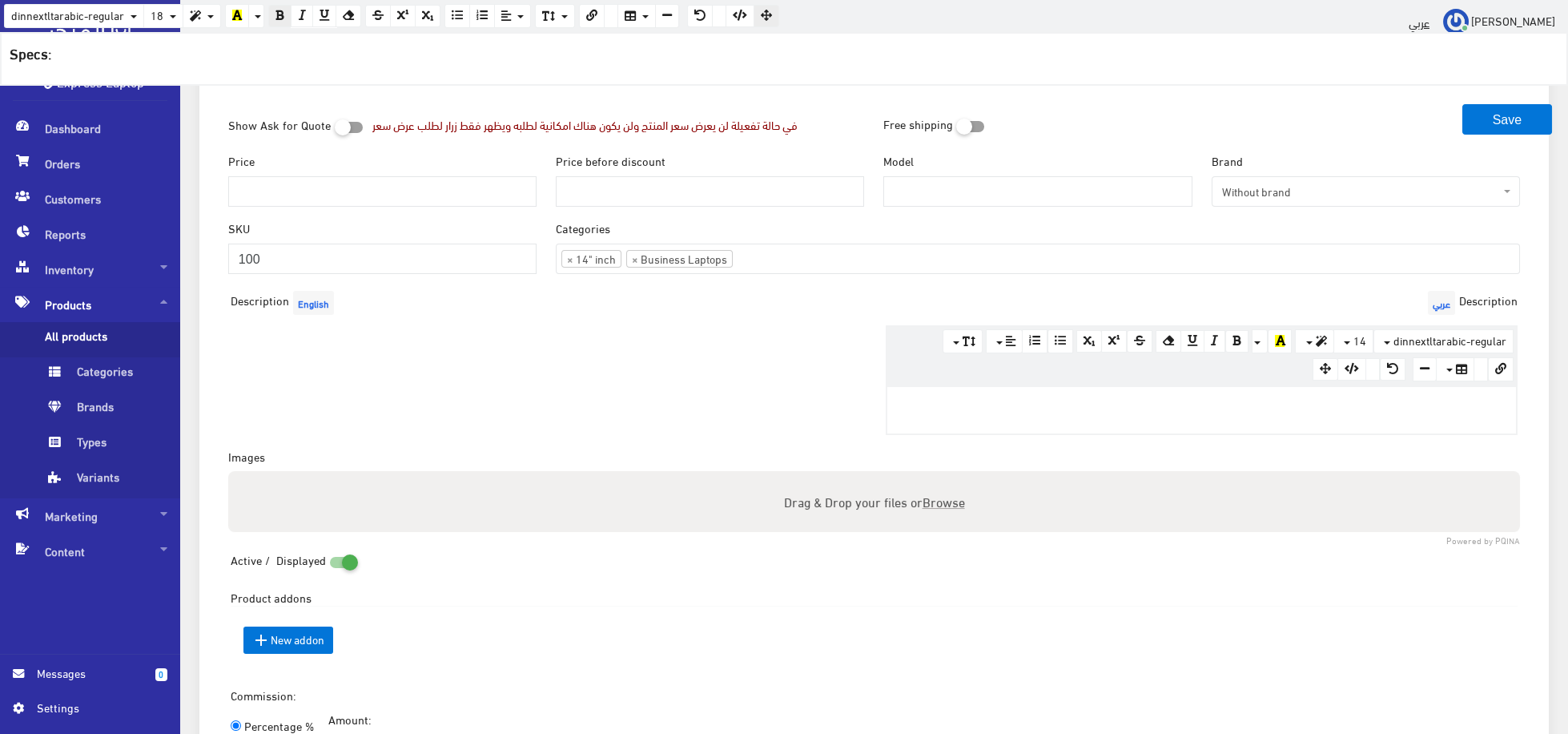click on "Specs:" at bounding box center (784, 52) 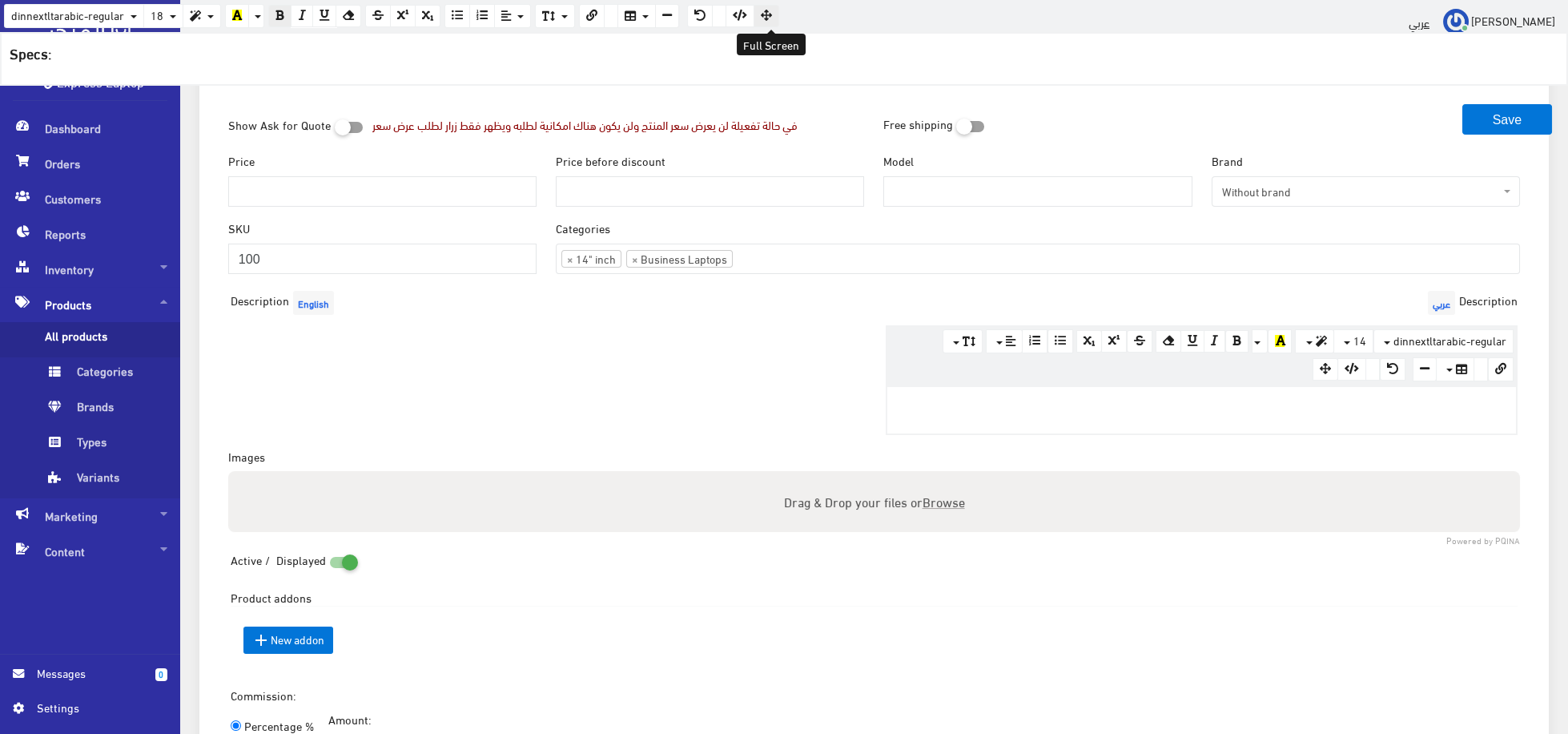 click at bounding box center [766, 15] 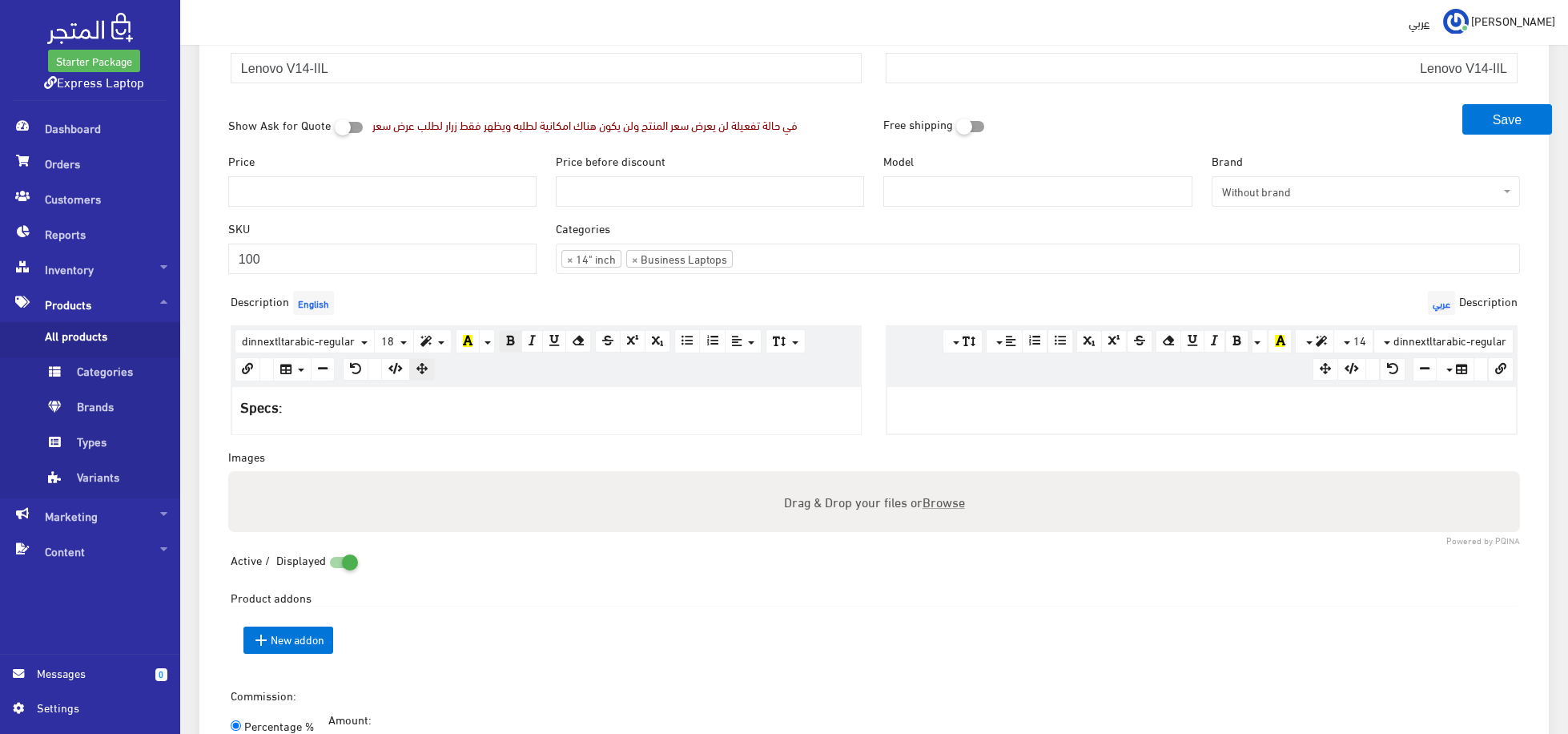 scroll, scrollTop: 167, scrollLeft: 0, axis: vertical 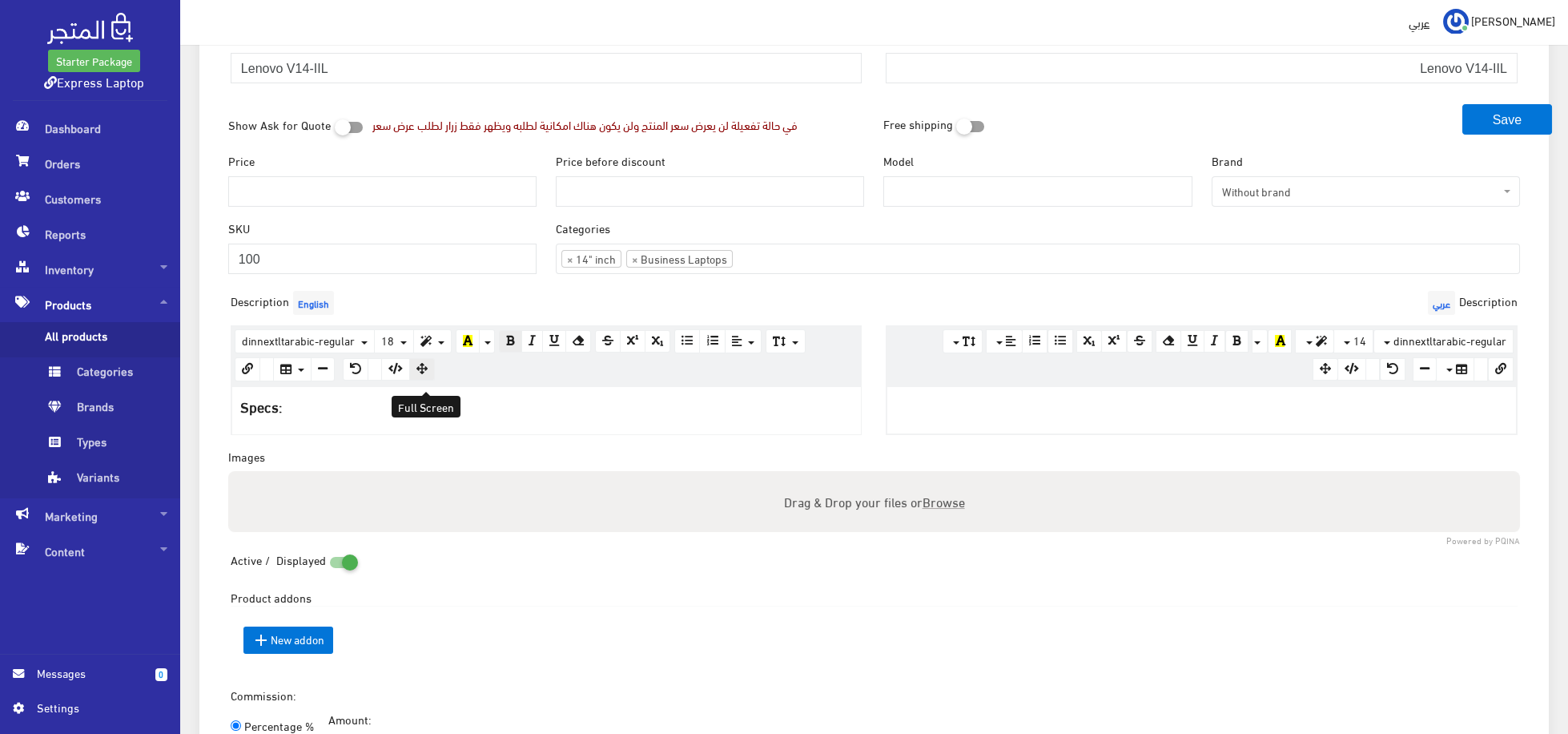 click at bounding box center [422, 369] 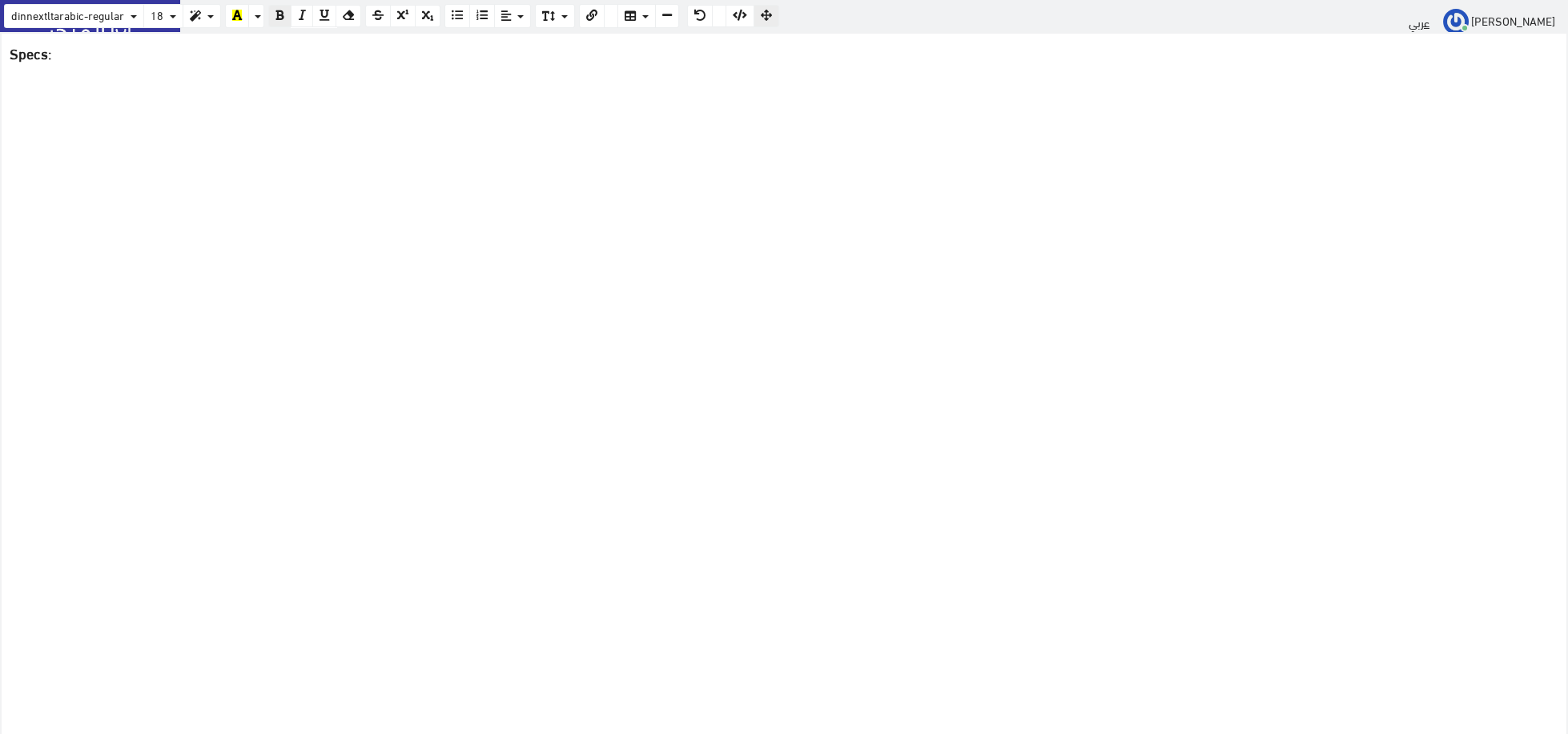 scroll, scrollTop: 167, scrollLeft: 0, axis: vertical 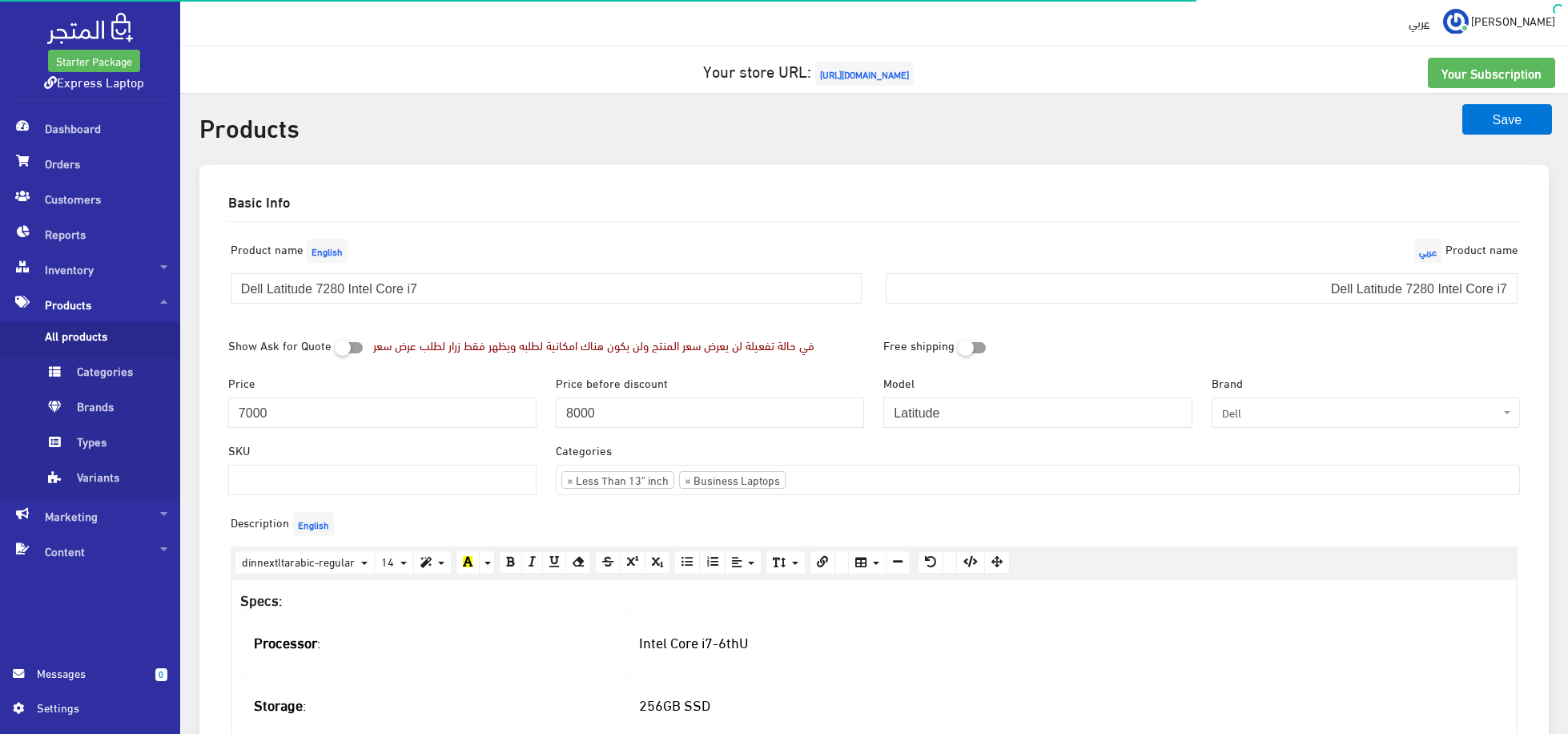 select 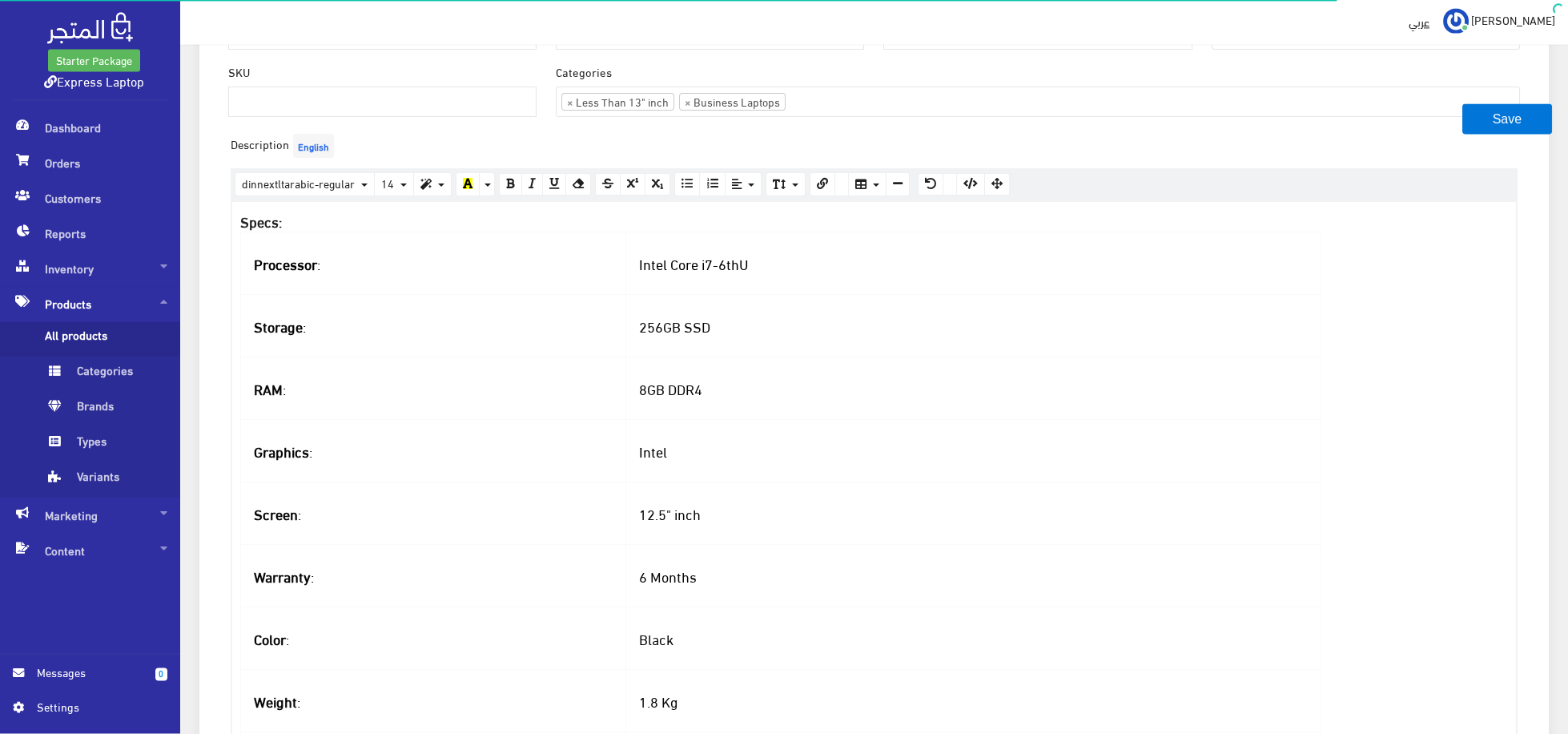 scroll, scrollTop: 441, scrollLeft: 0, axis: vertical 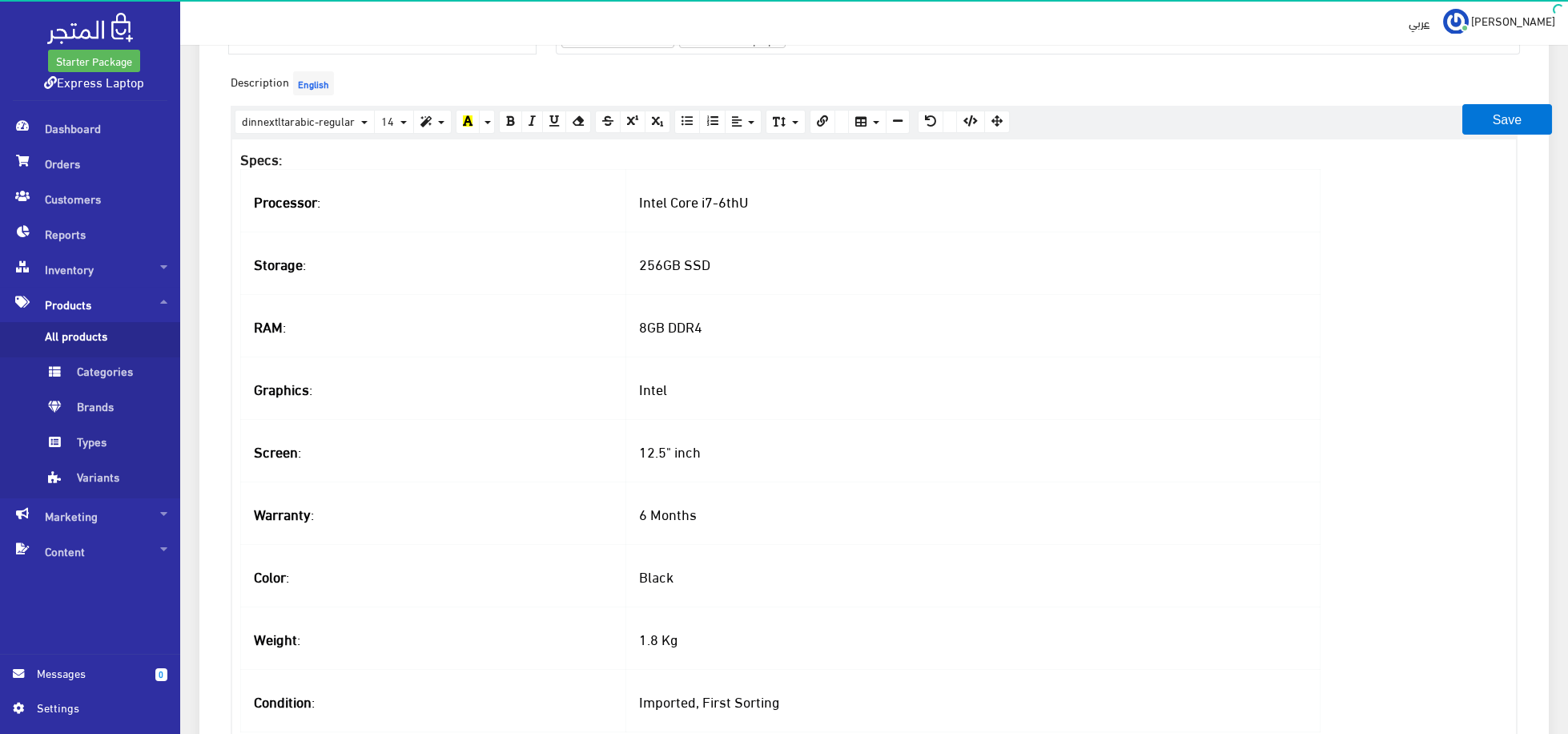 click on "Intel Core i7-6thU" at bounding box center (694, 200) 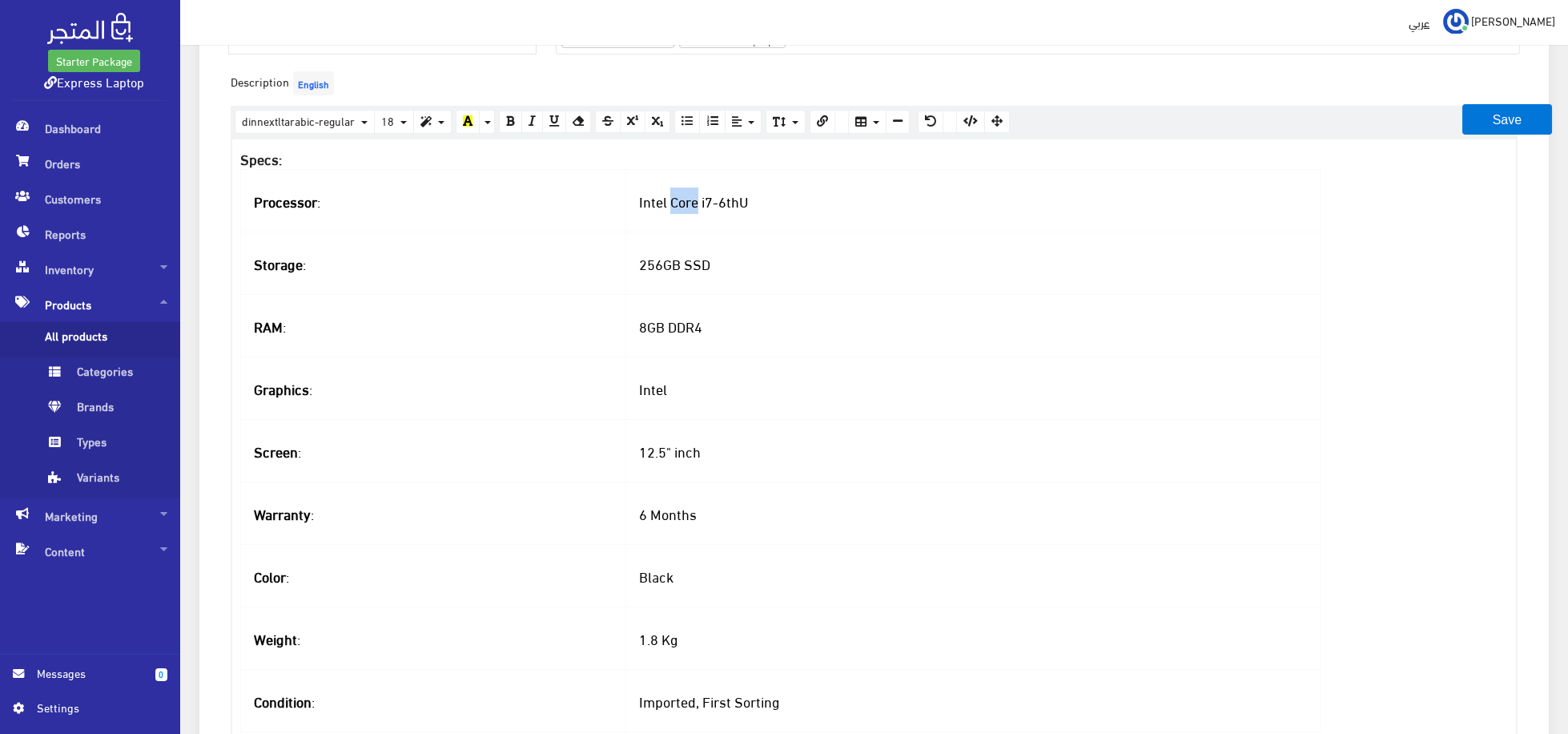 click on "Intel Core i7-6thU" at bounding box center [694, 200] 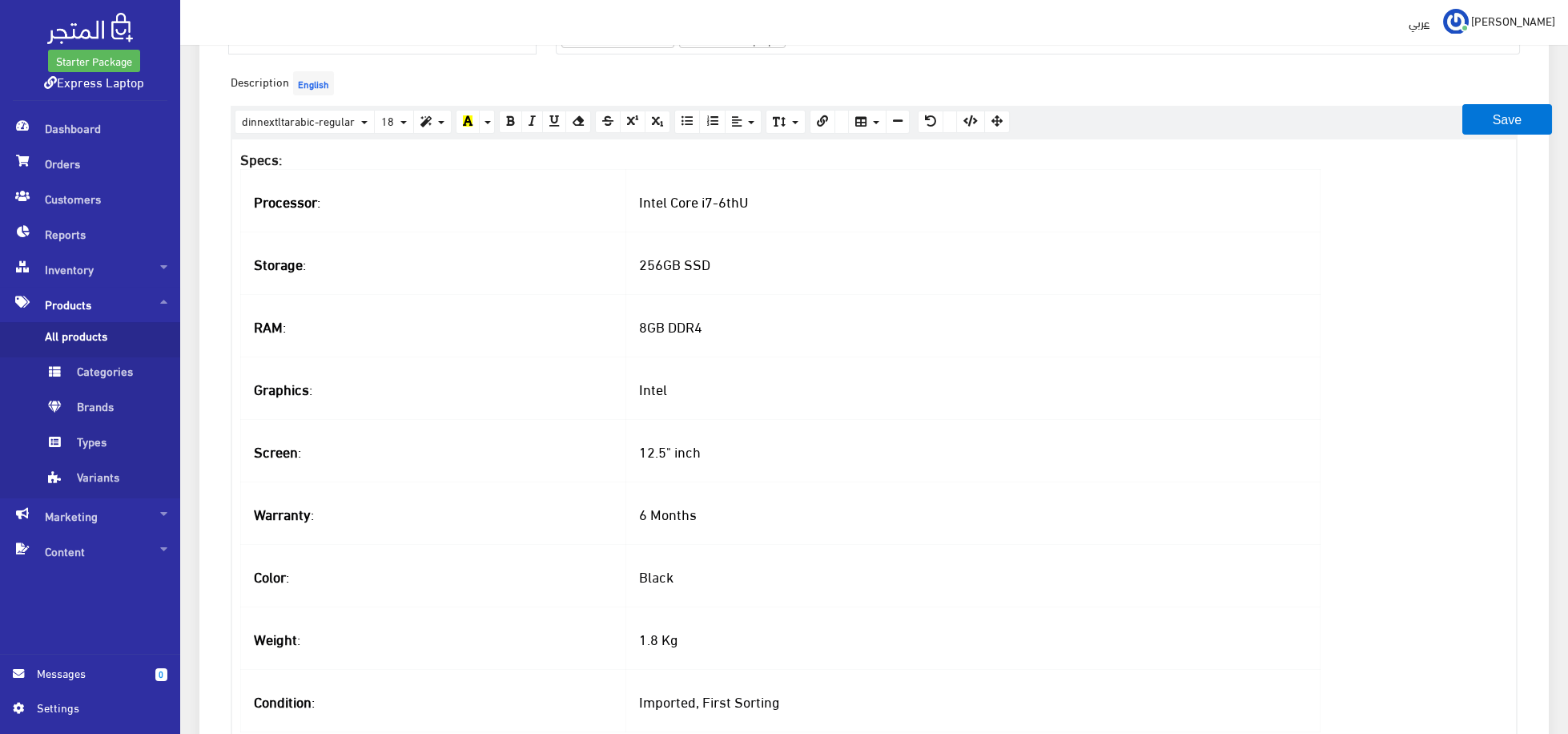 click on "256GB SSD" at bounding box center [972, 263] 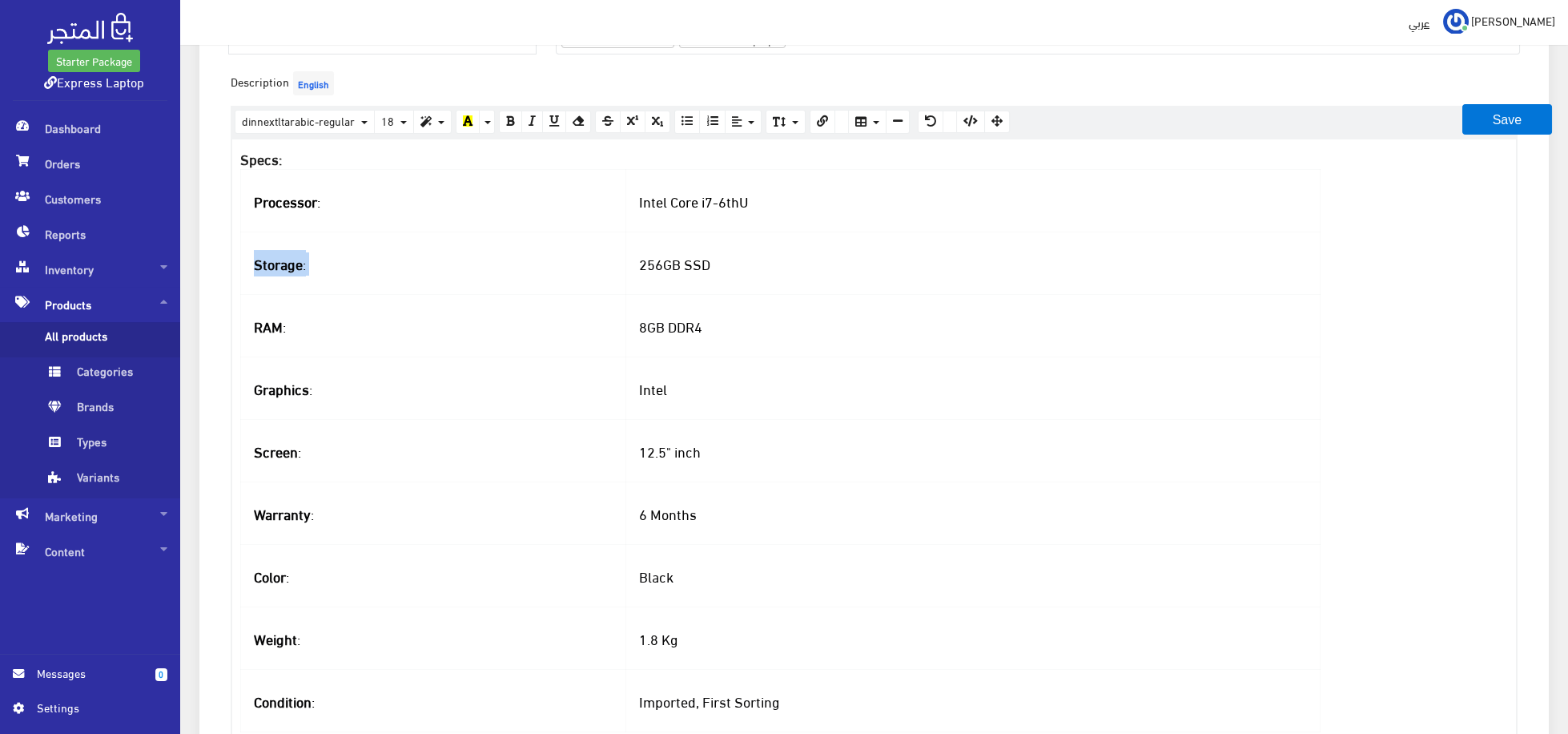 click on "256GB SSD" at bounding box center [674, 263] 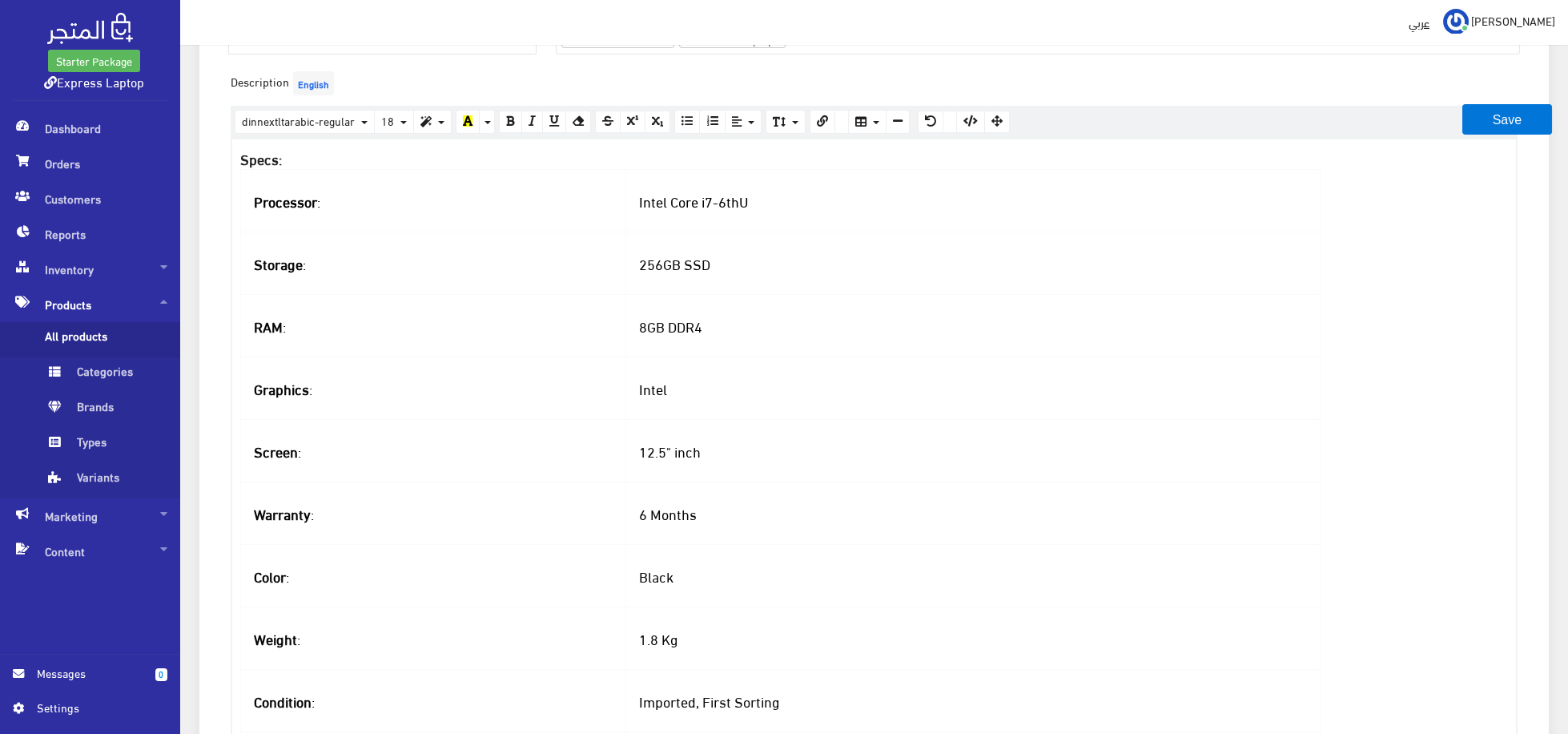 click on "8GB DDR4" at bounding box center (972, 325) 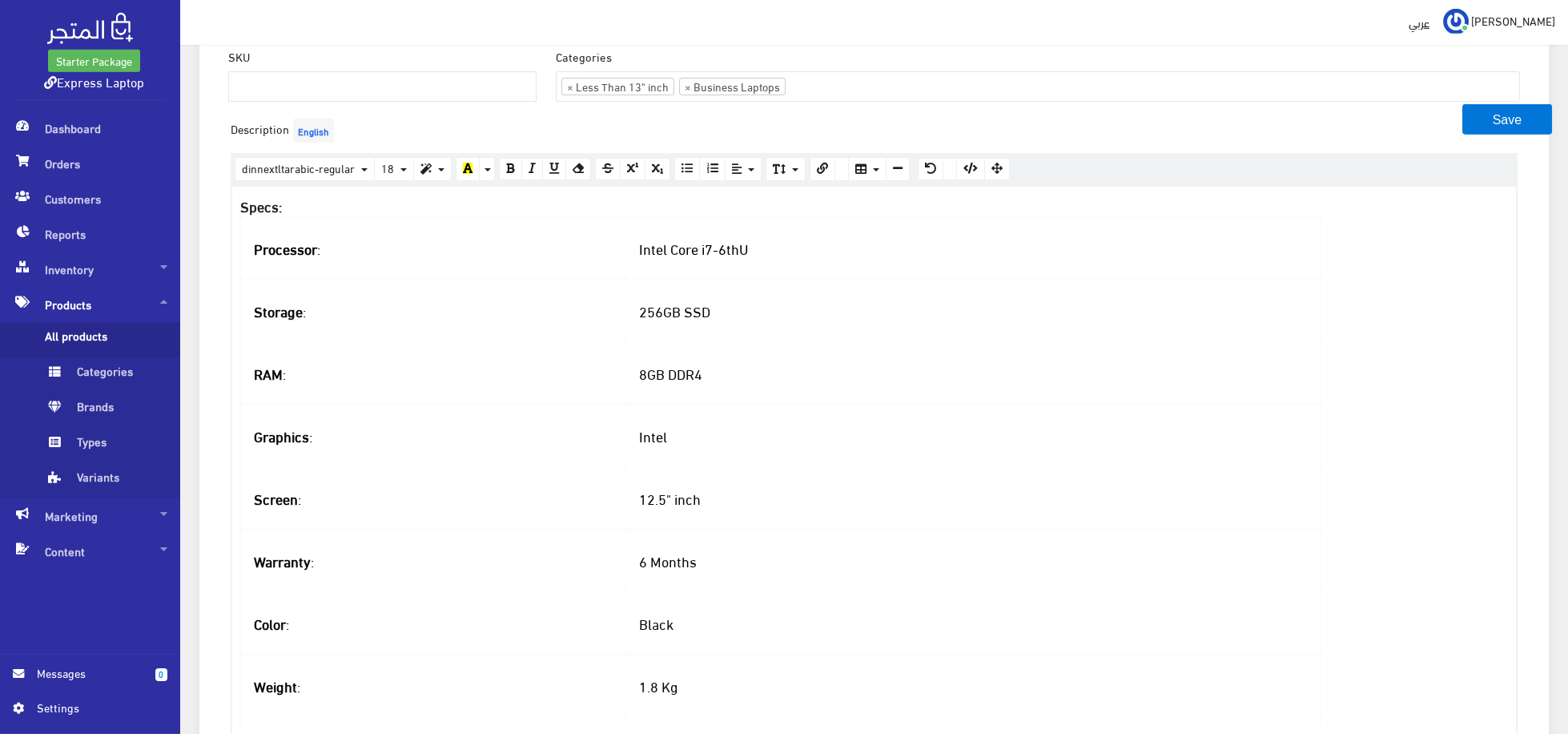 scroll, scrollTop: 441, scrollLeft: 0, axis: vertical 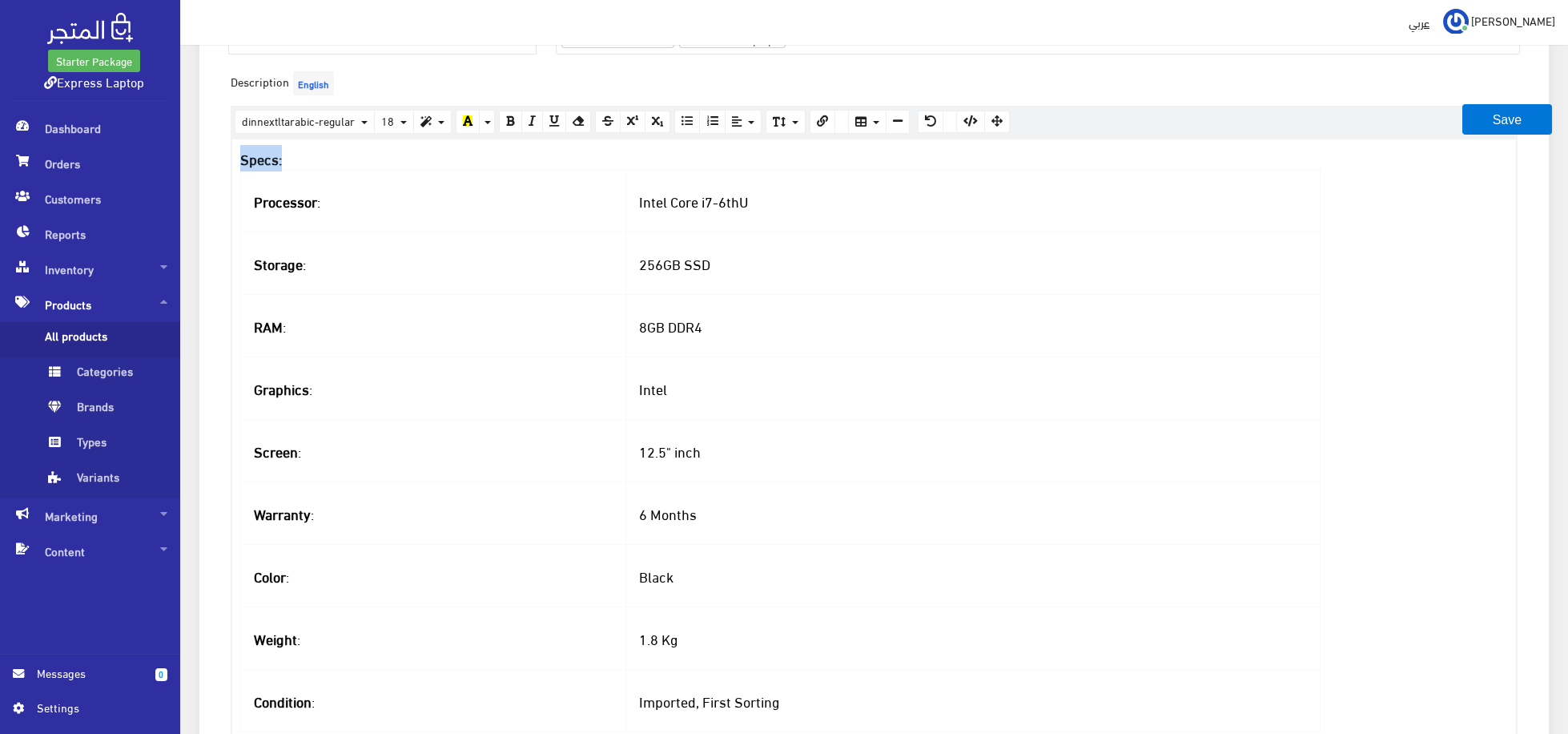 copy on "Specs:" 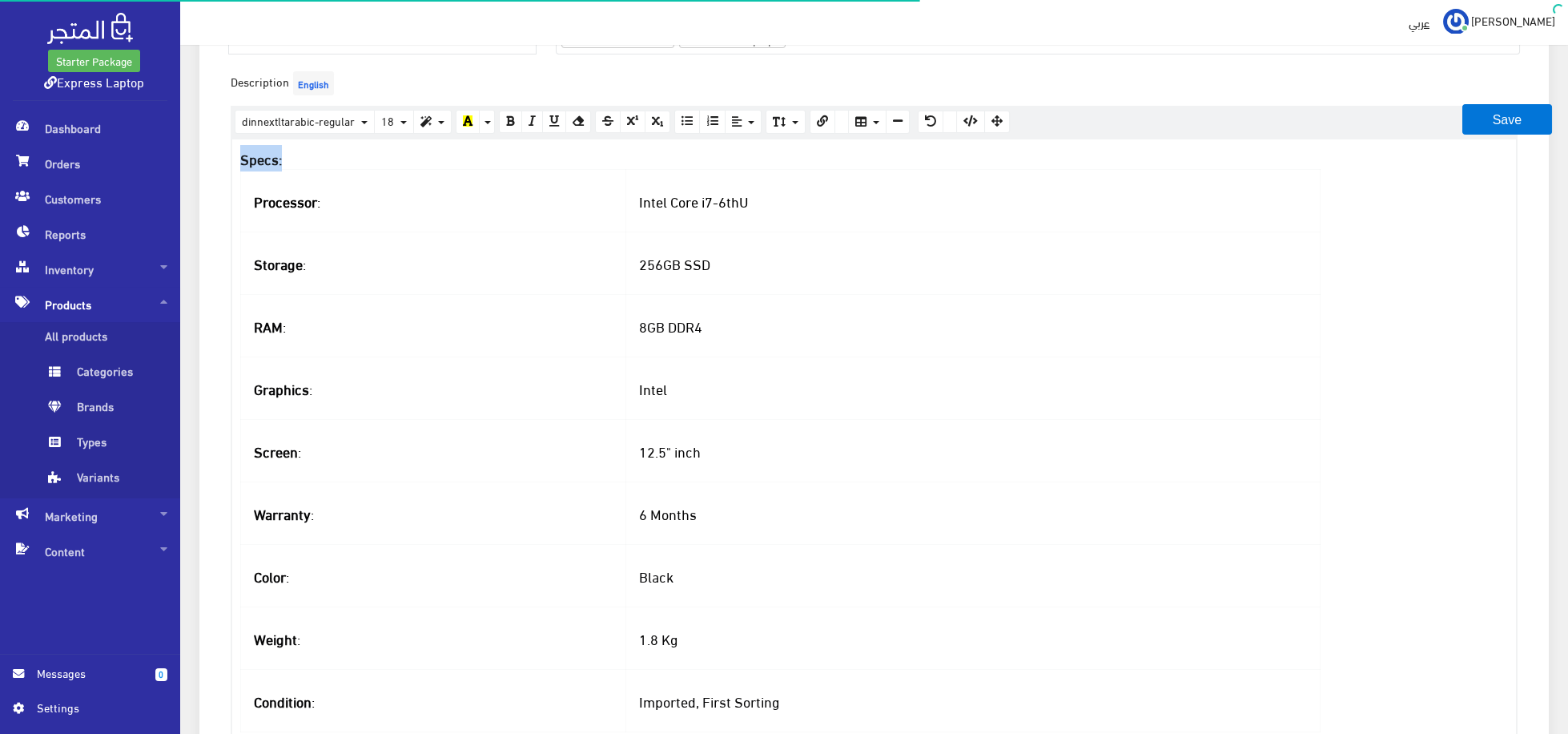 scroll, scrollTop: 0, scrollLeft: 0, axis: both 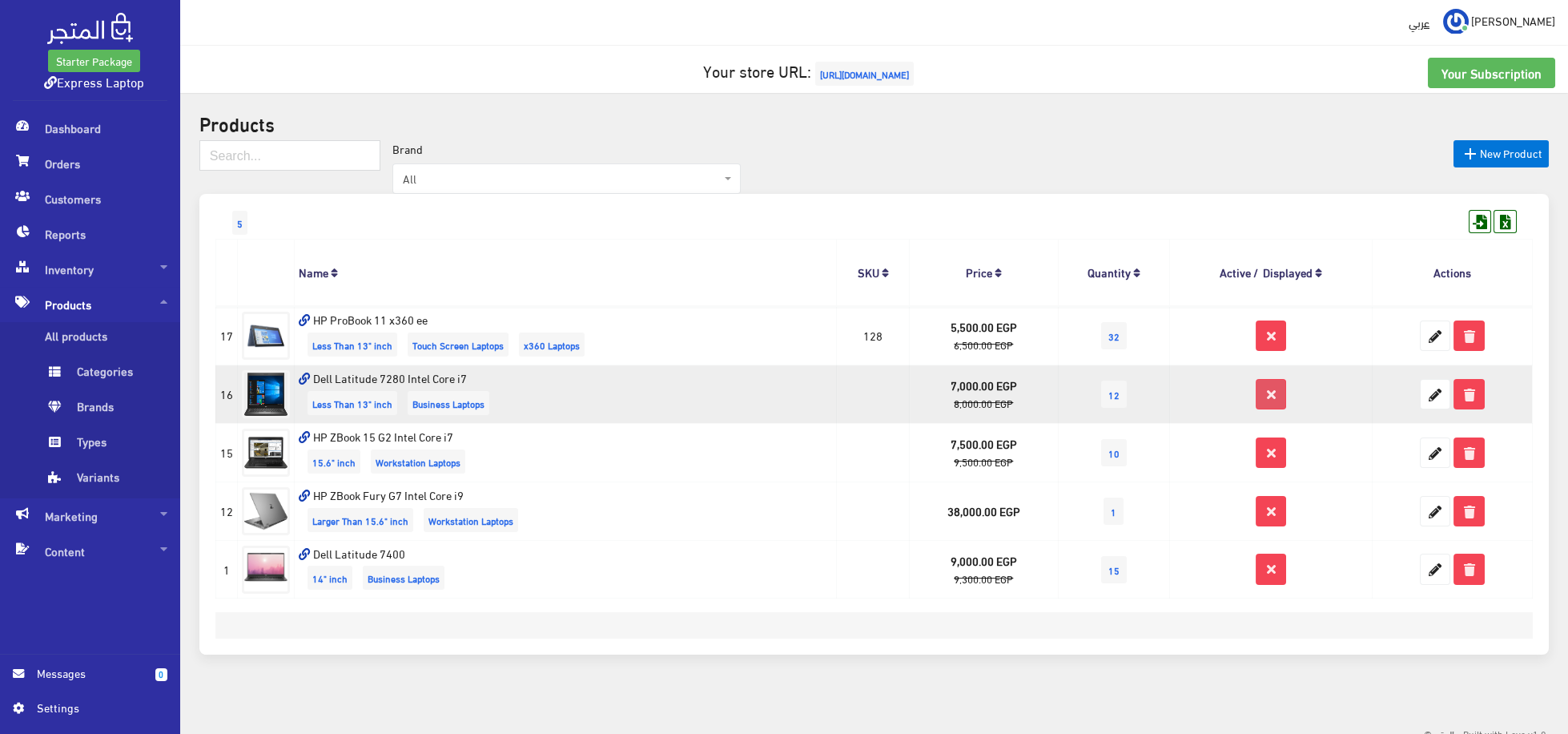 click at bounding box center (1271, 394) 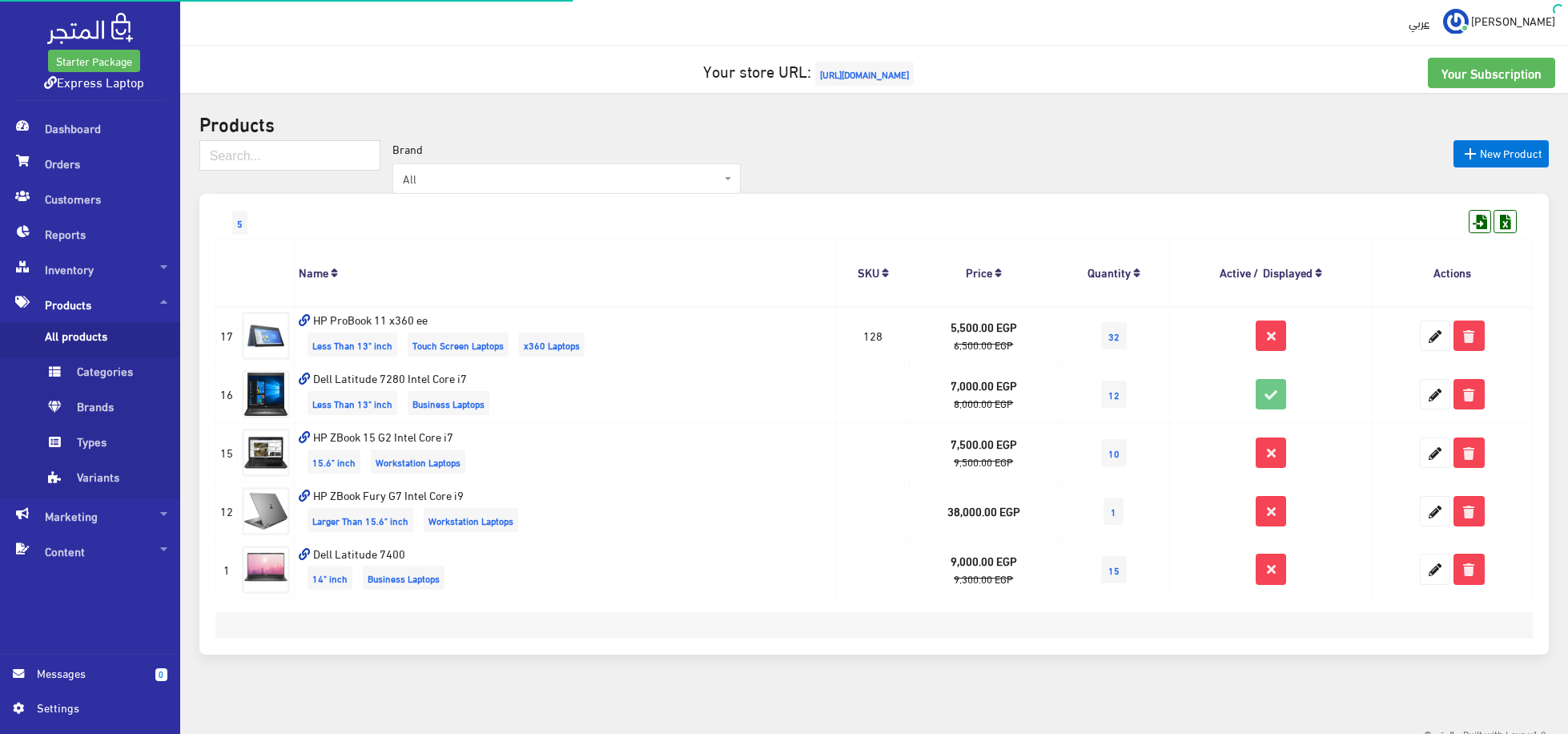 scroll, scrollTop: 0, scrollLeft: 0, axis: both 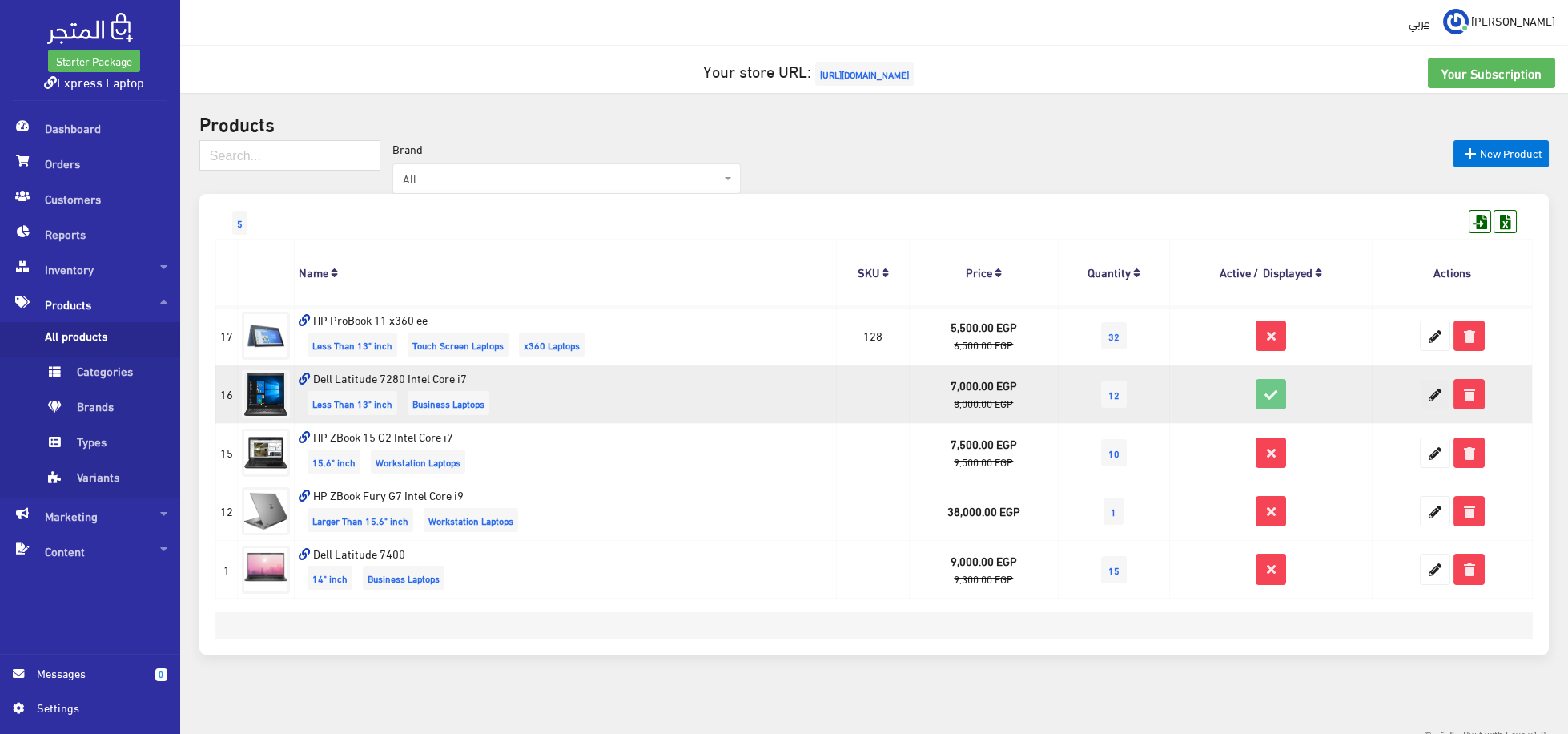 click at bounding box center [1435, 394] 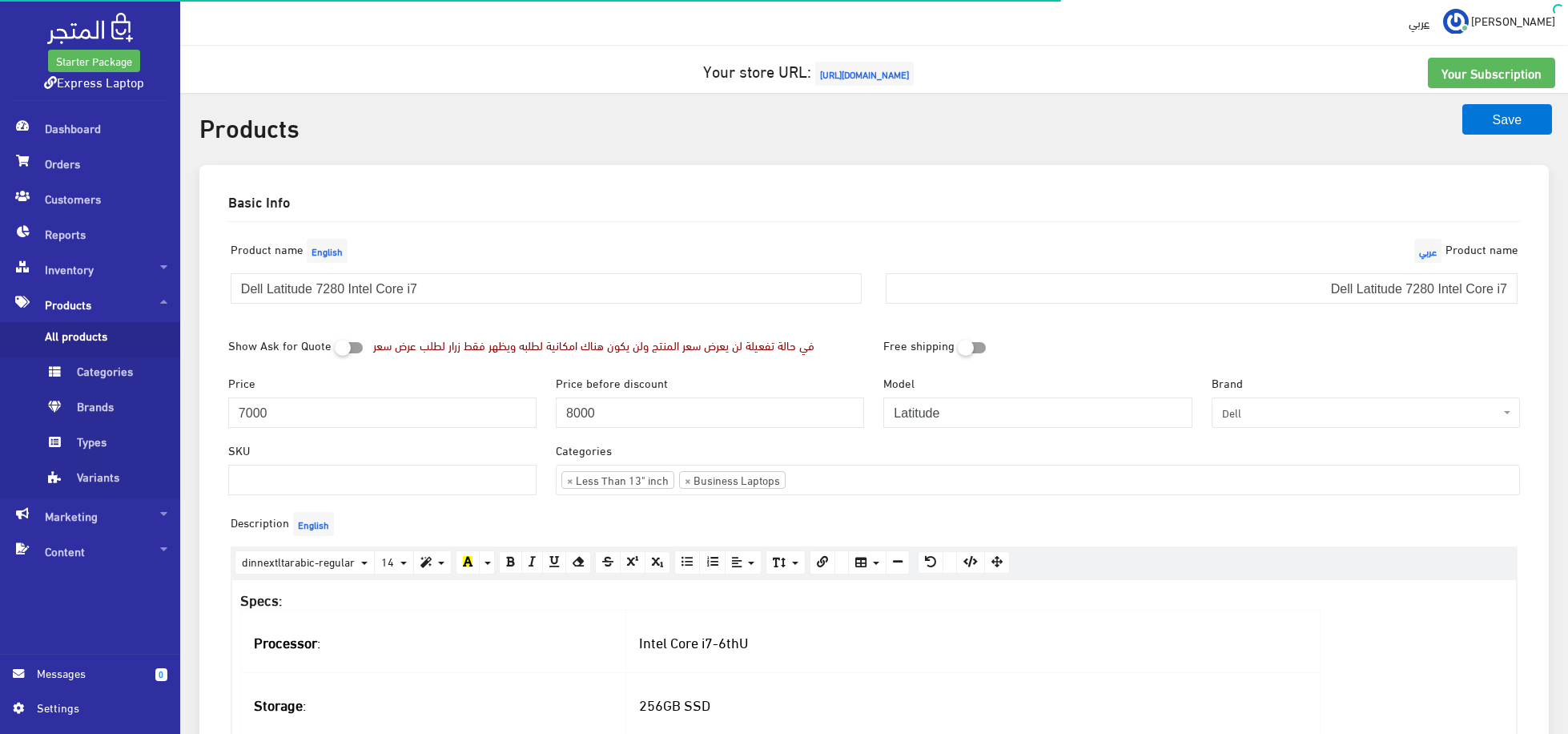 select 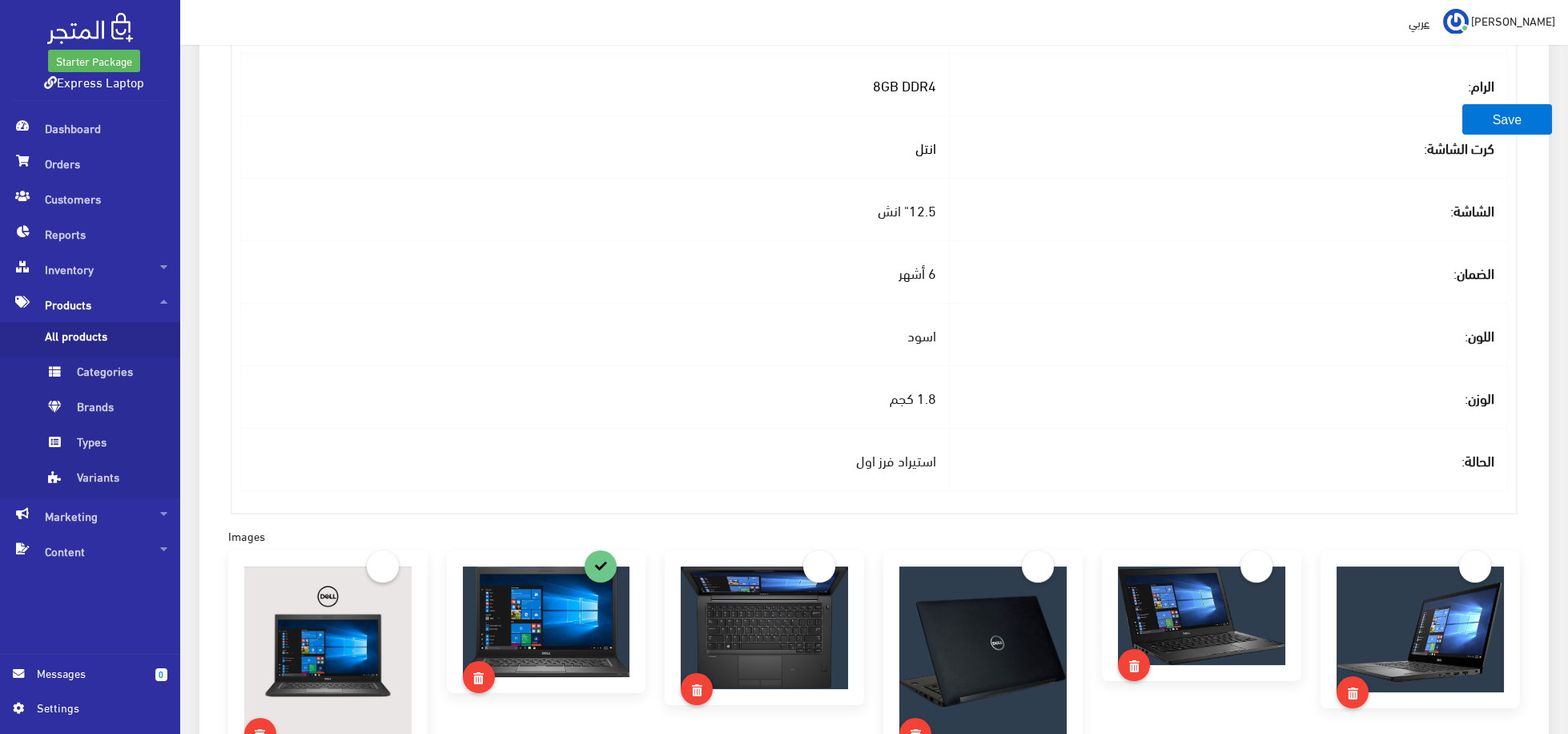 scroll, scrollTop: 992, scrollLeft: 0, axis: vertical 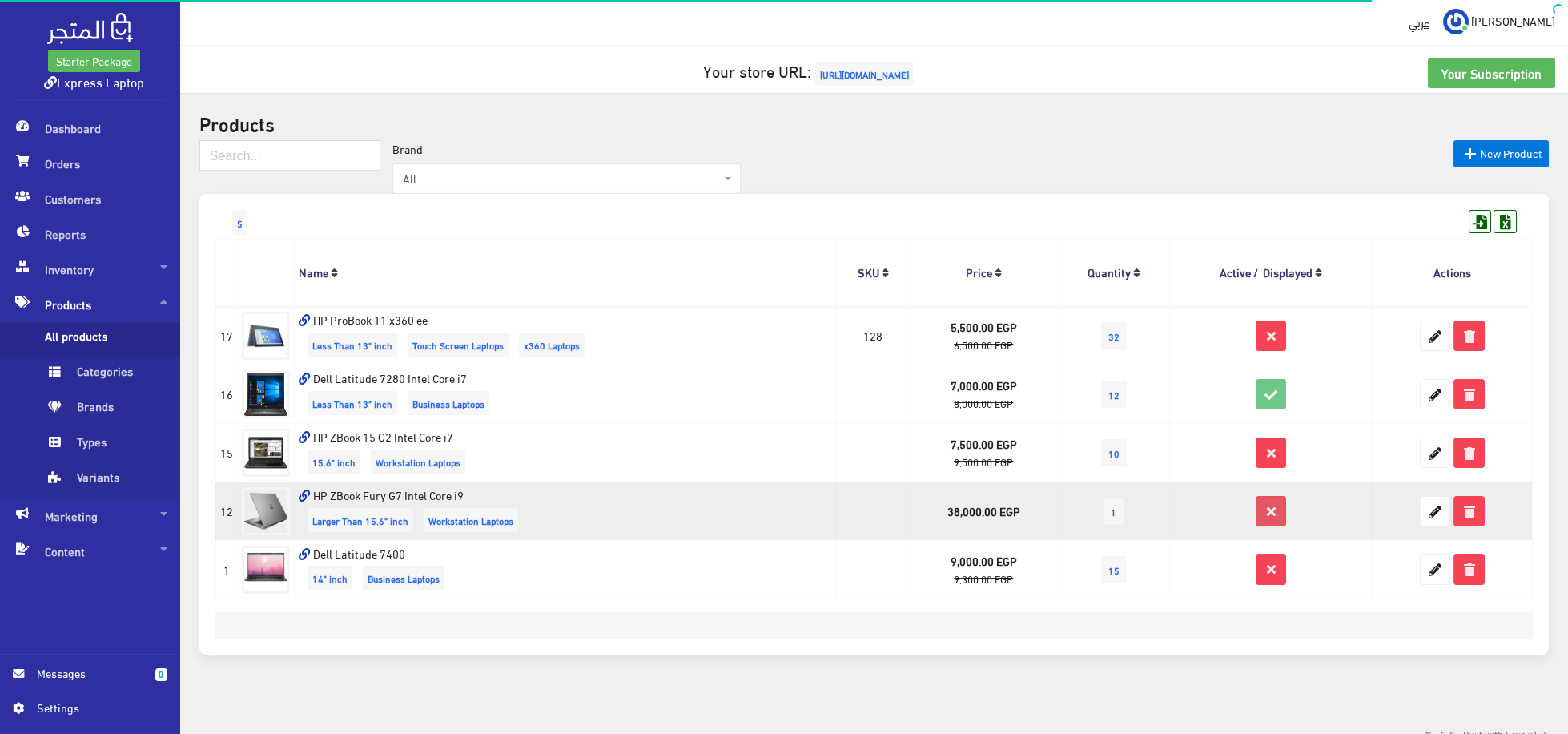 click at bounding box center (1271, 511) 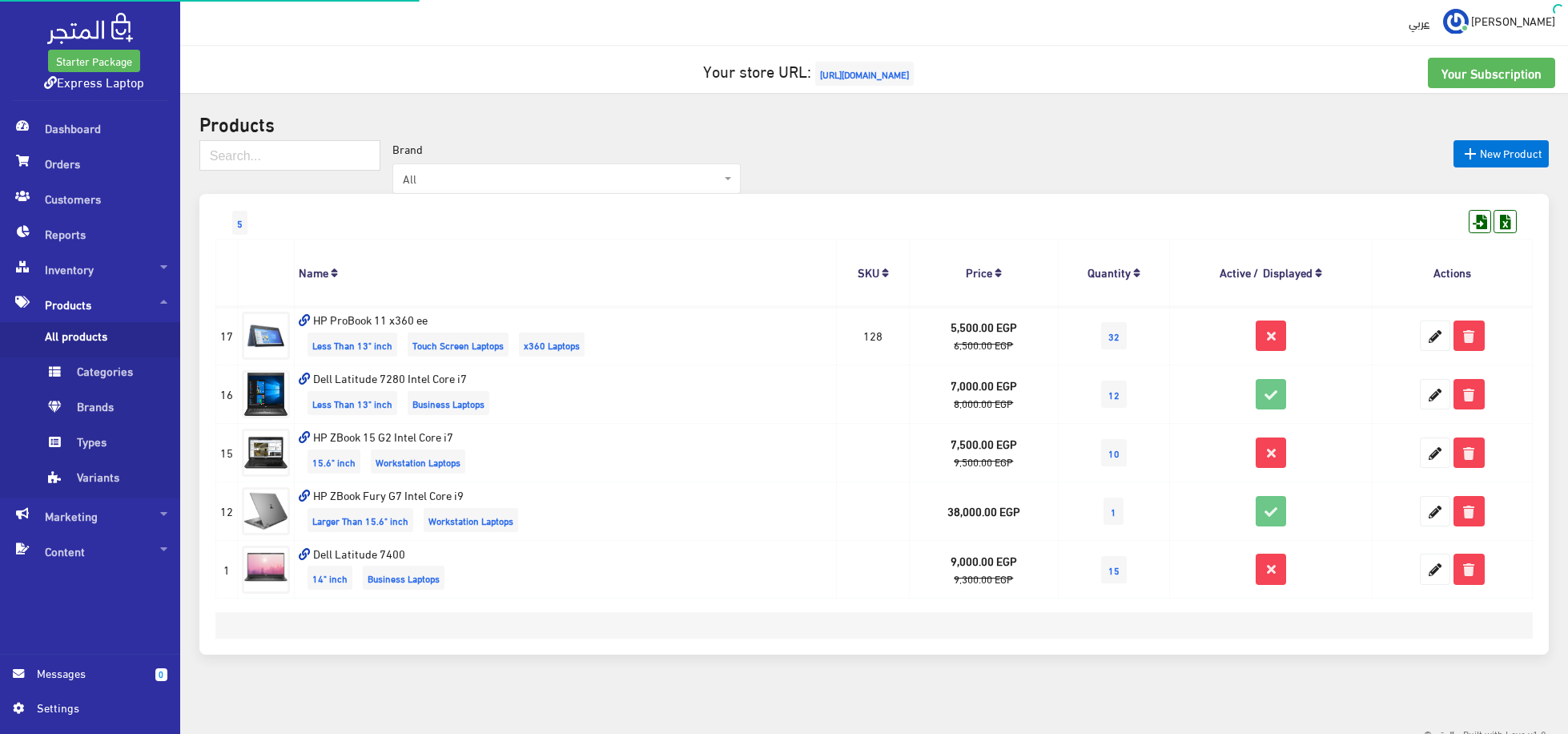scroll, scrollTop: 0, scrollLeft: 0, axis: both 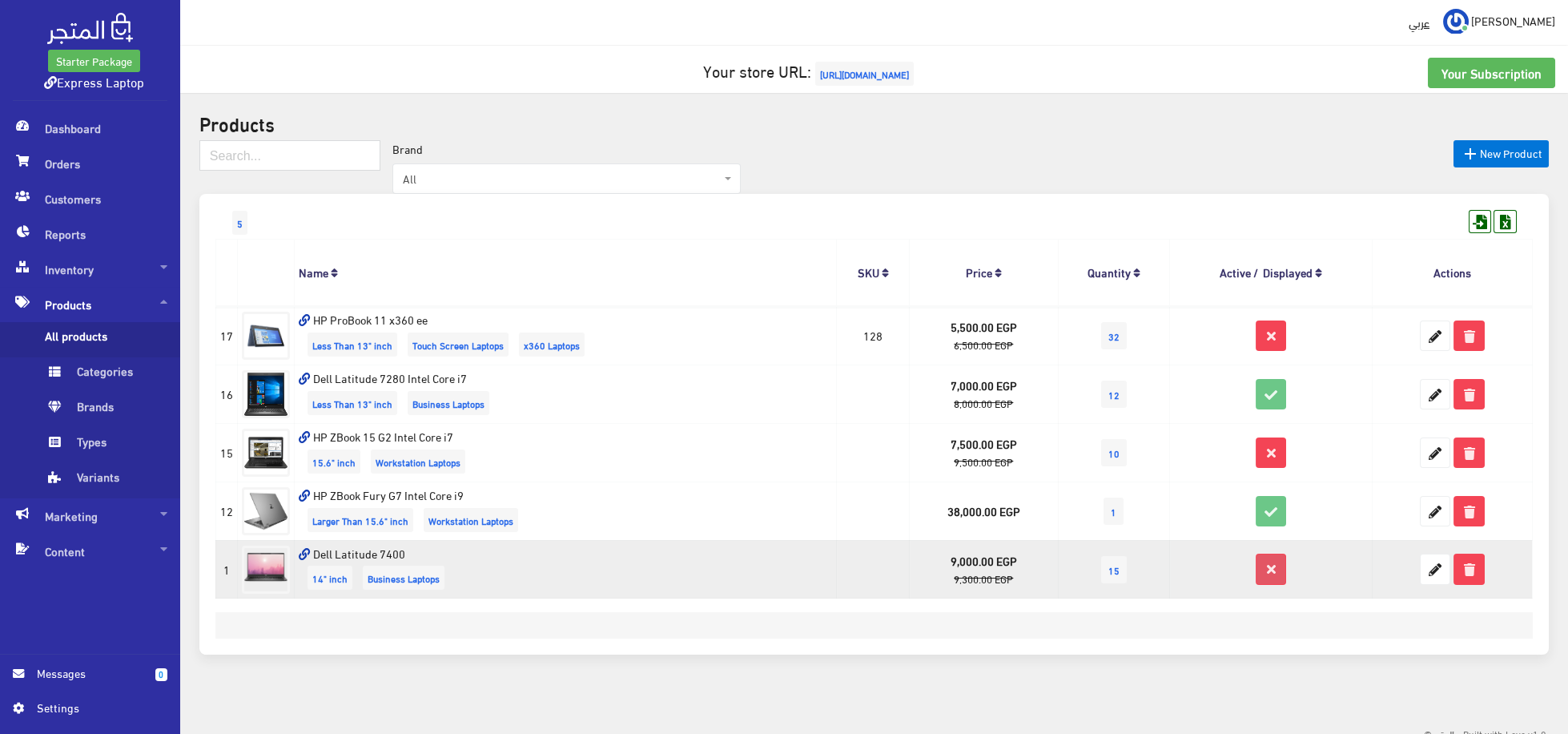 click at bounding box center (1271, 569) 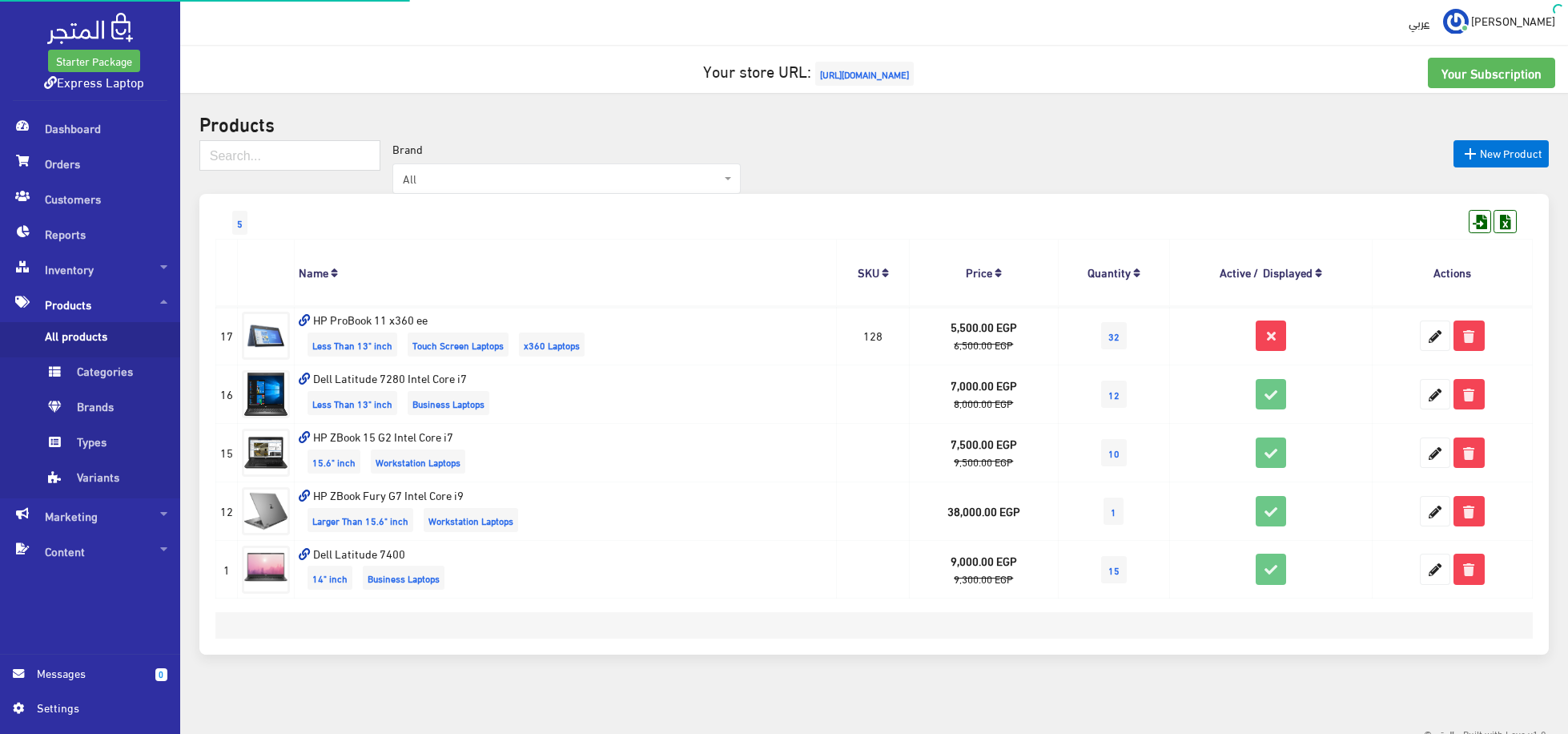 scroll, scrollTop: 0, scrollLeft: 0, axis: both 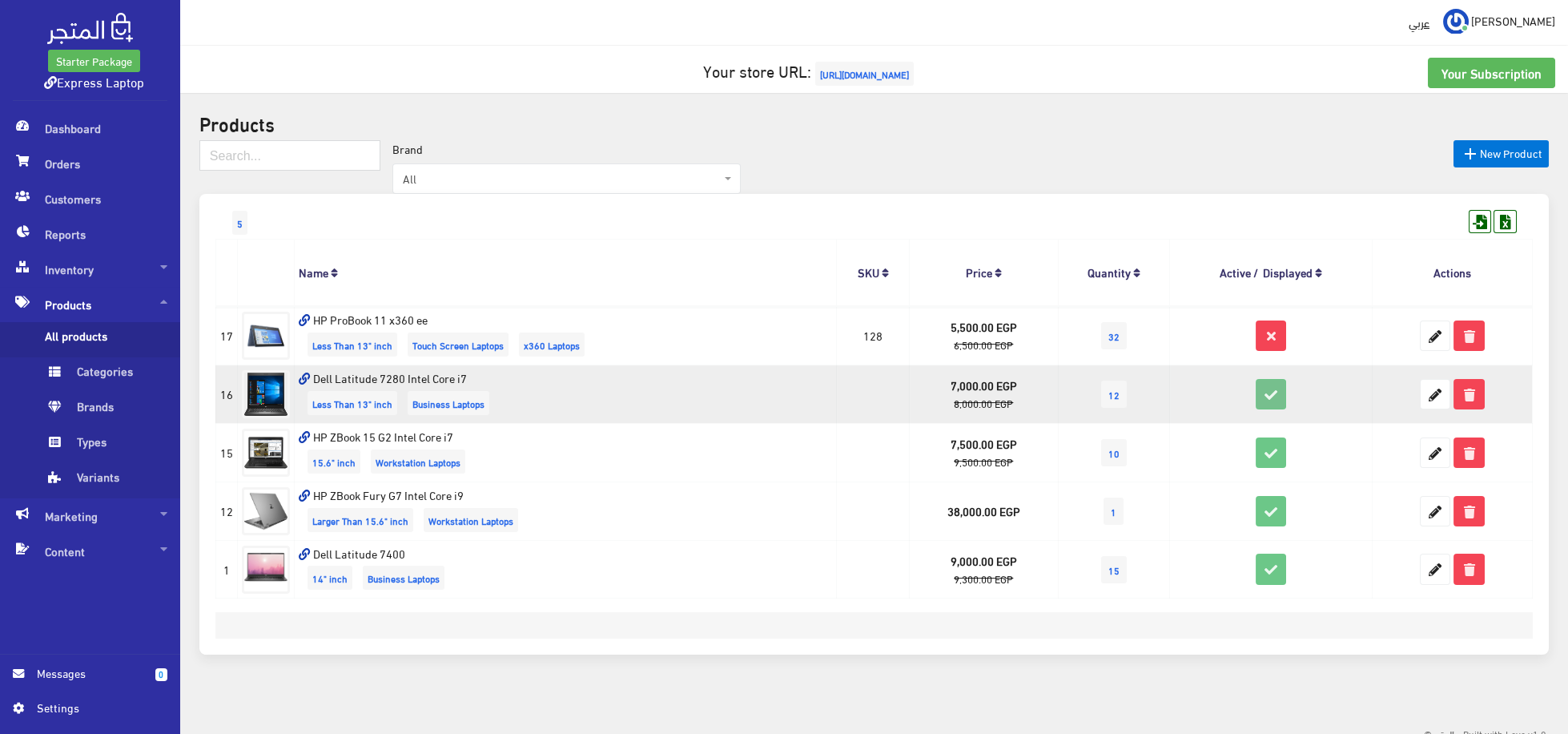 click at bounding box center (1271, 394) 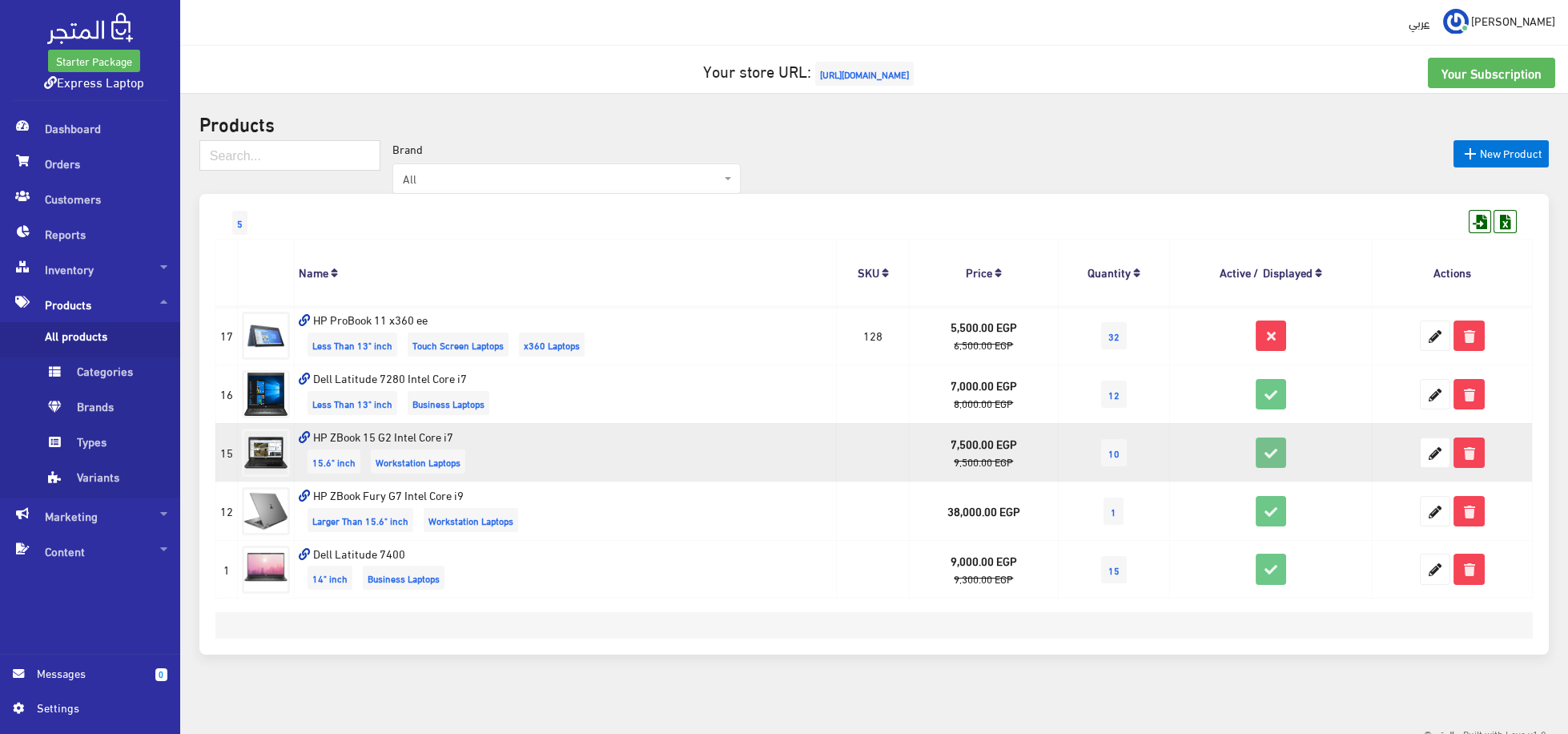 click at bounding box center [1271, 453] 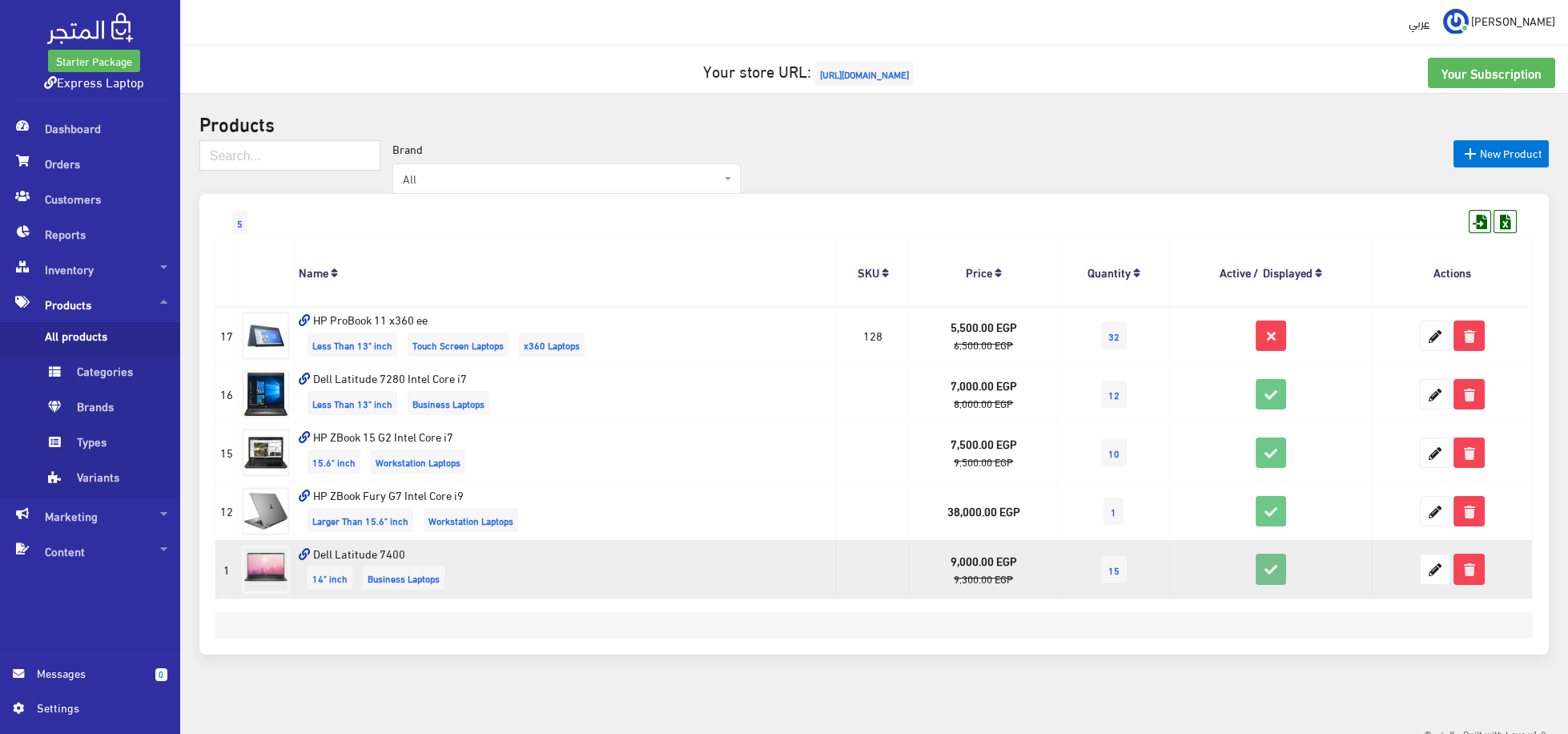 click at bounding box center (1271, 569) 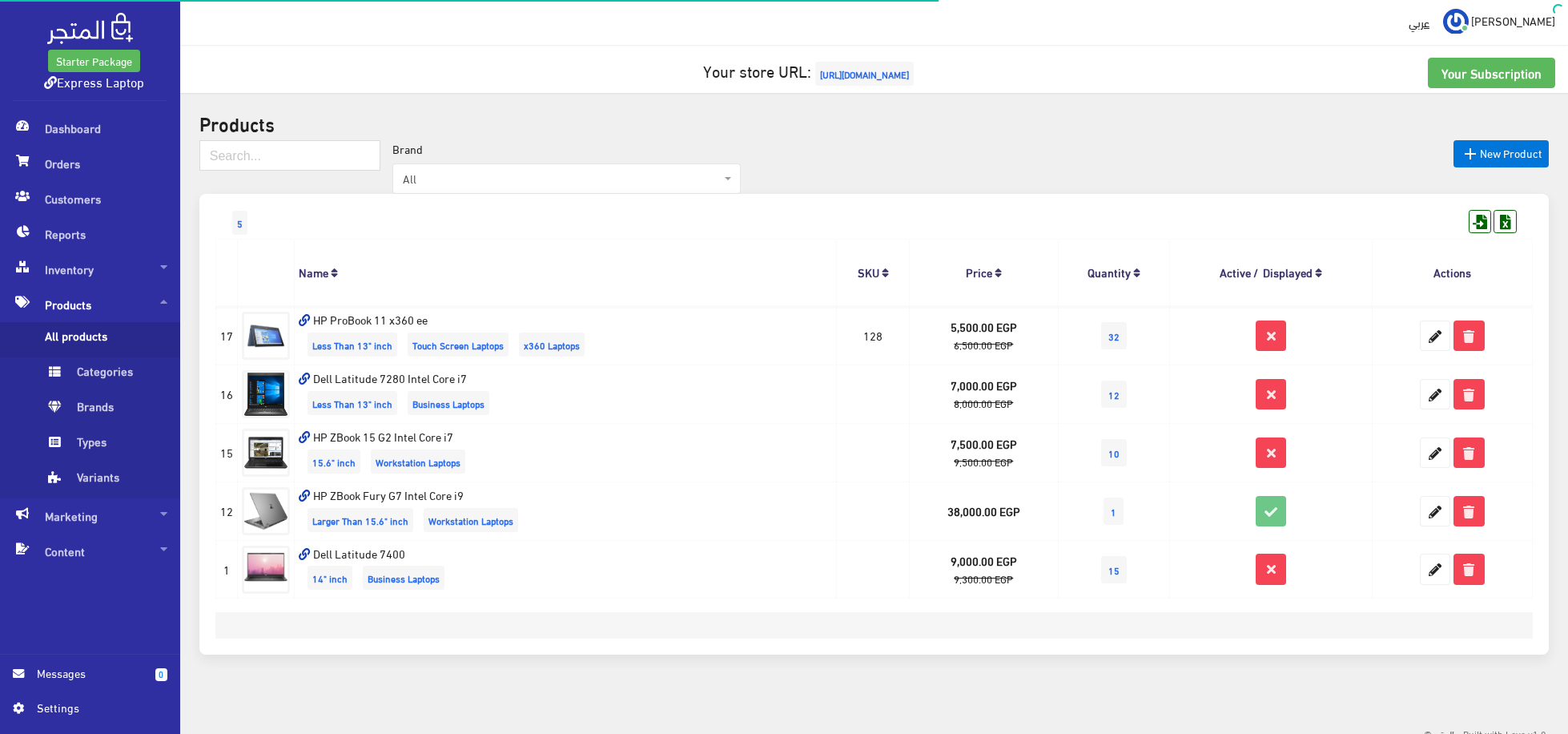 scroll, scrollTop: 0, scrollLeft: 0, axis: both 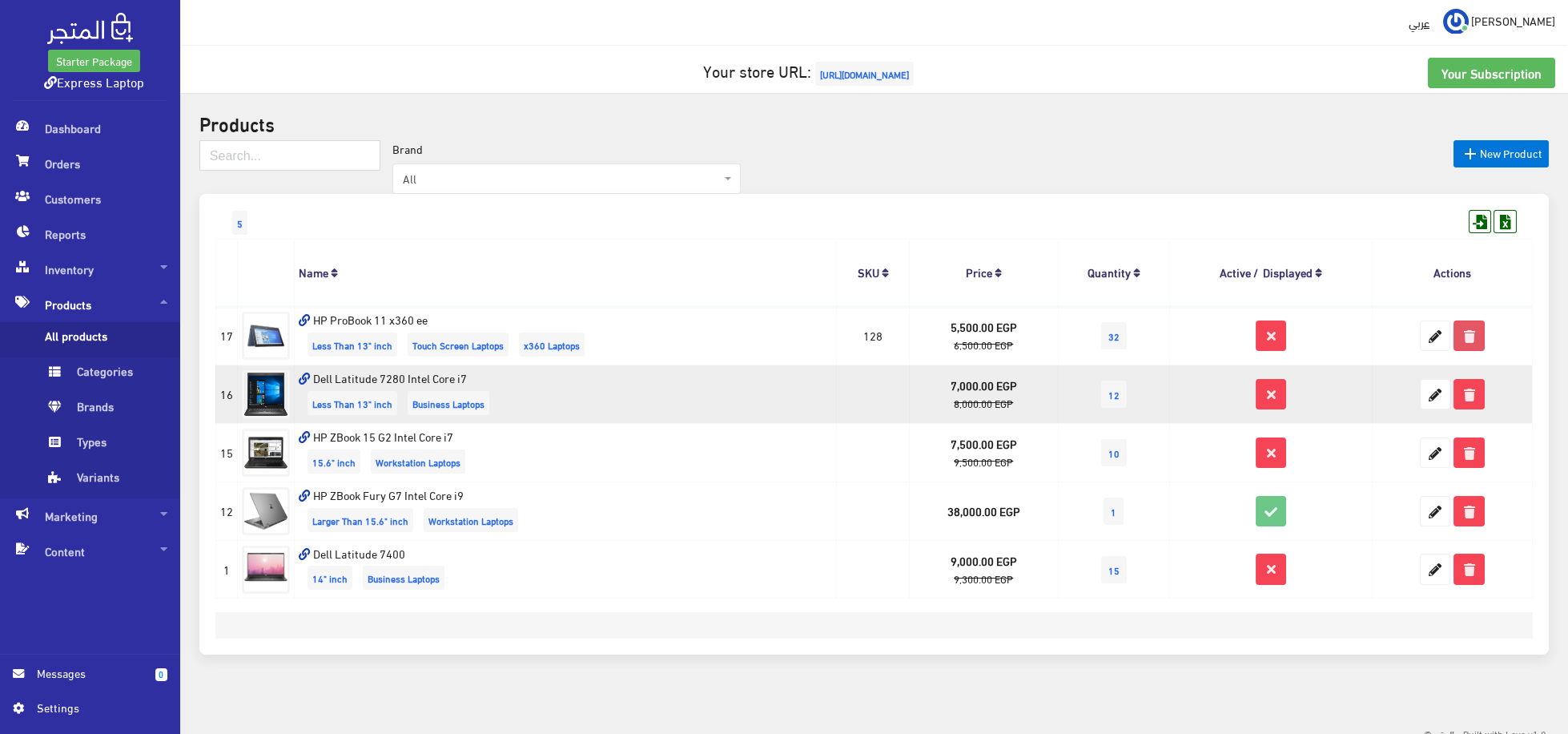 drag, startPoint x: 0, startPoint y: 0, endPoint x: 1529, endPoint y: 374, distance: 1574.0766 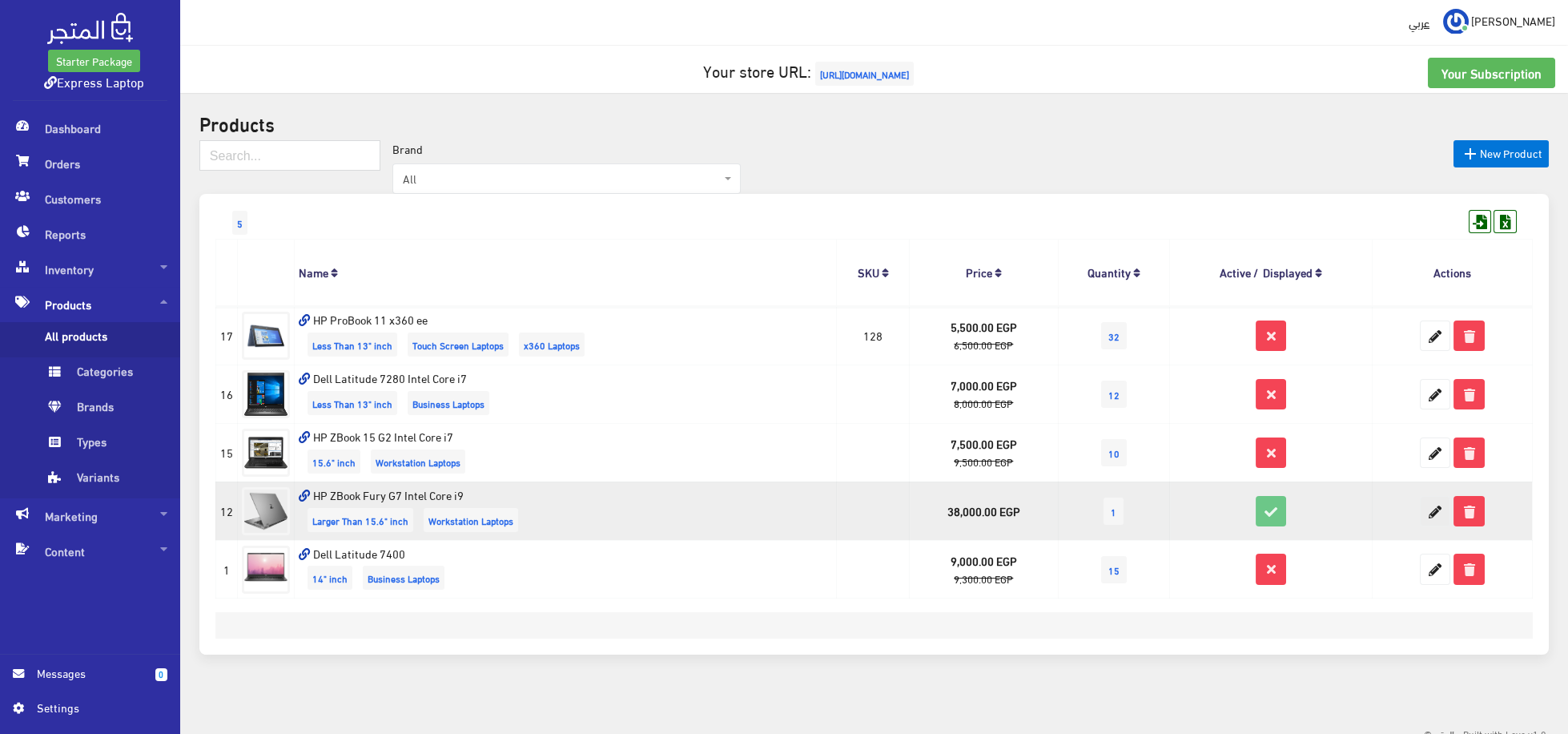click at bounding box center (1435, 511) 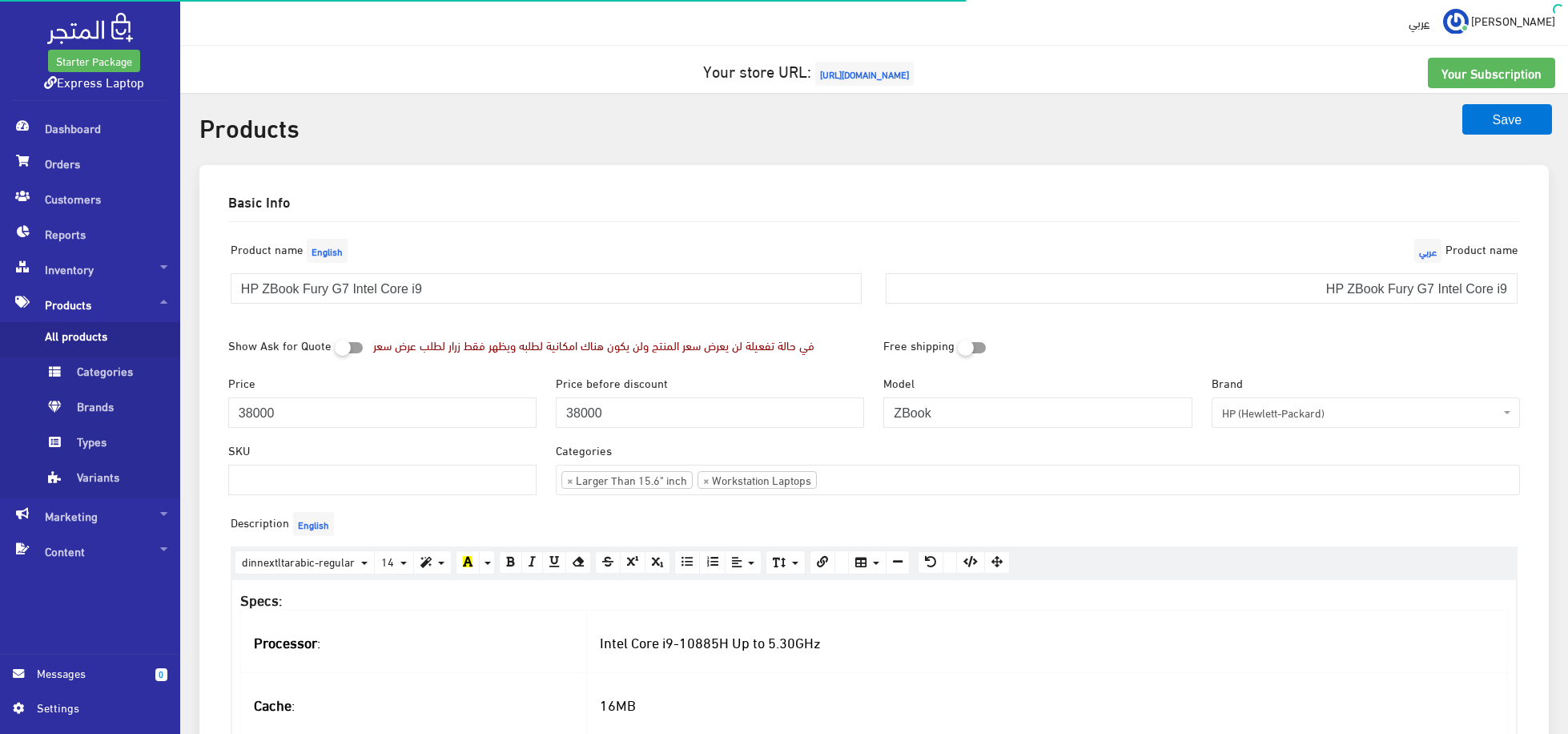 select 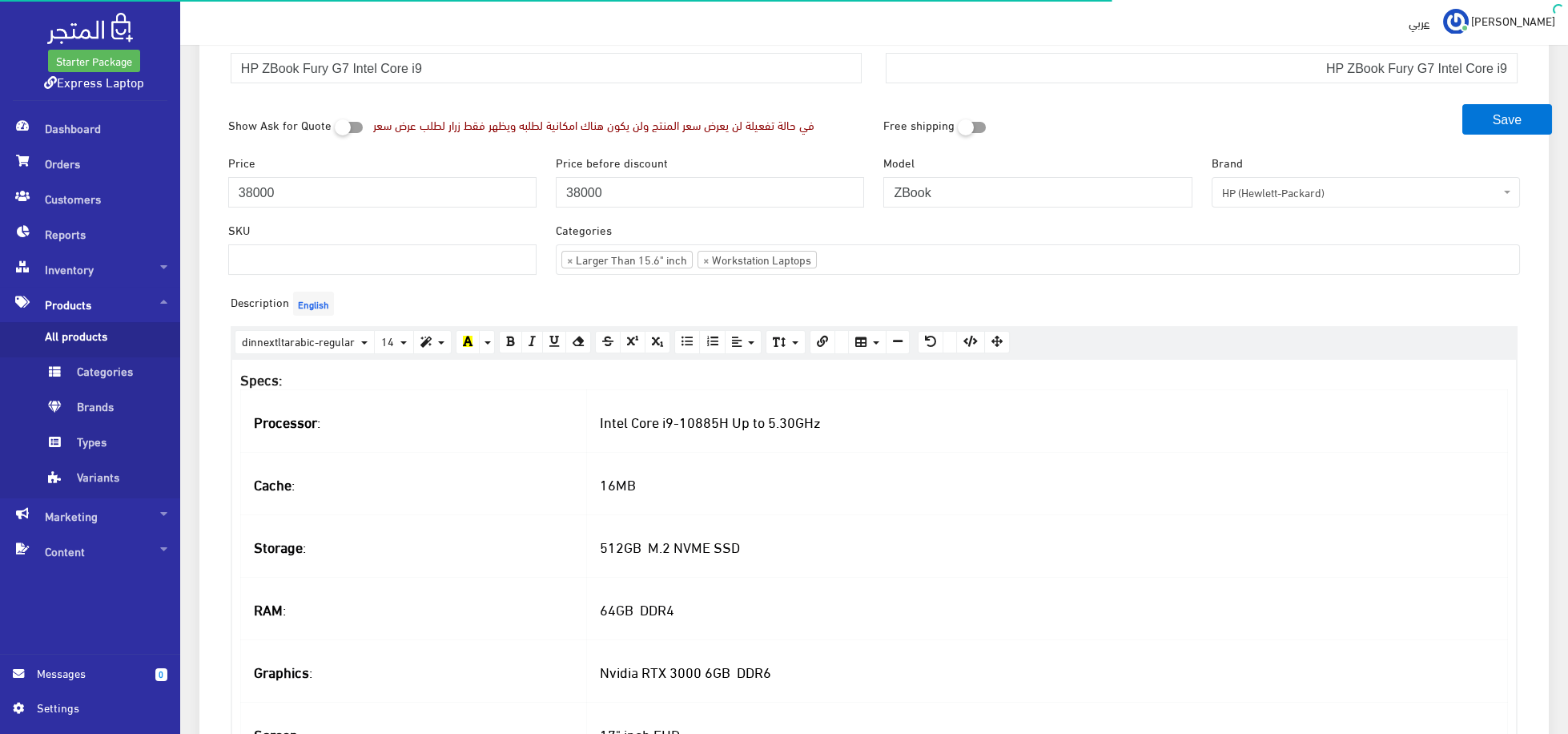 scroll, scrollTop: 220, scrollLeft: 0, axis: vertical 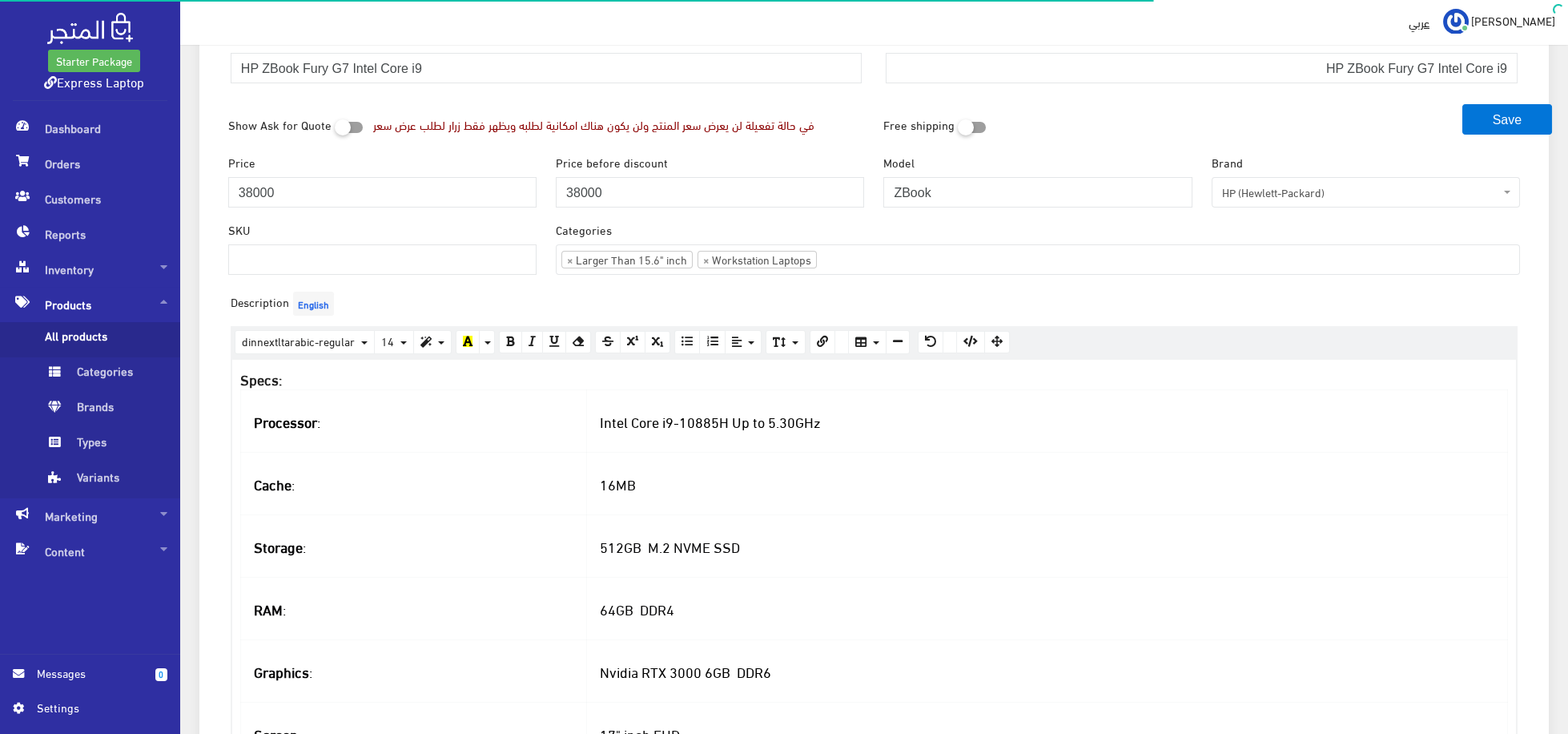 click on "Processor :" at bounding box center [413, 421] 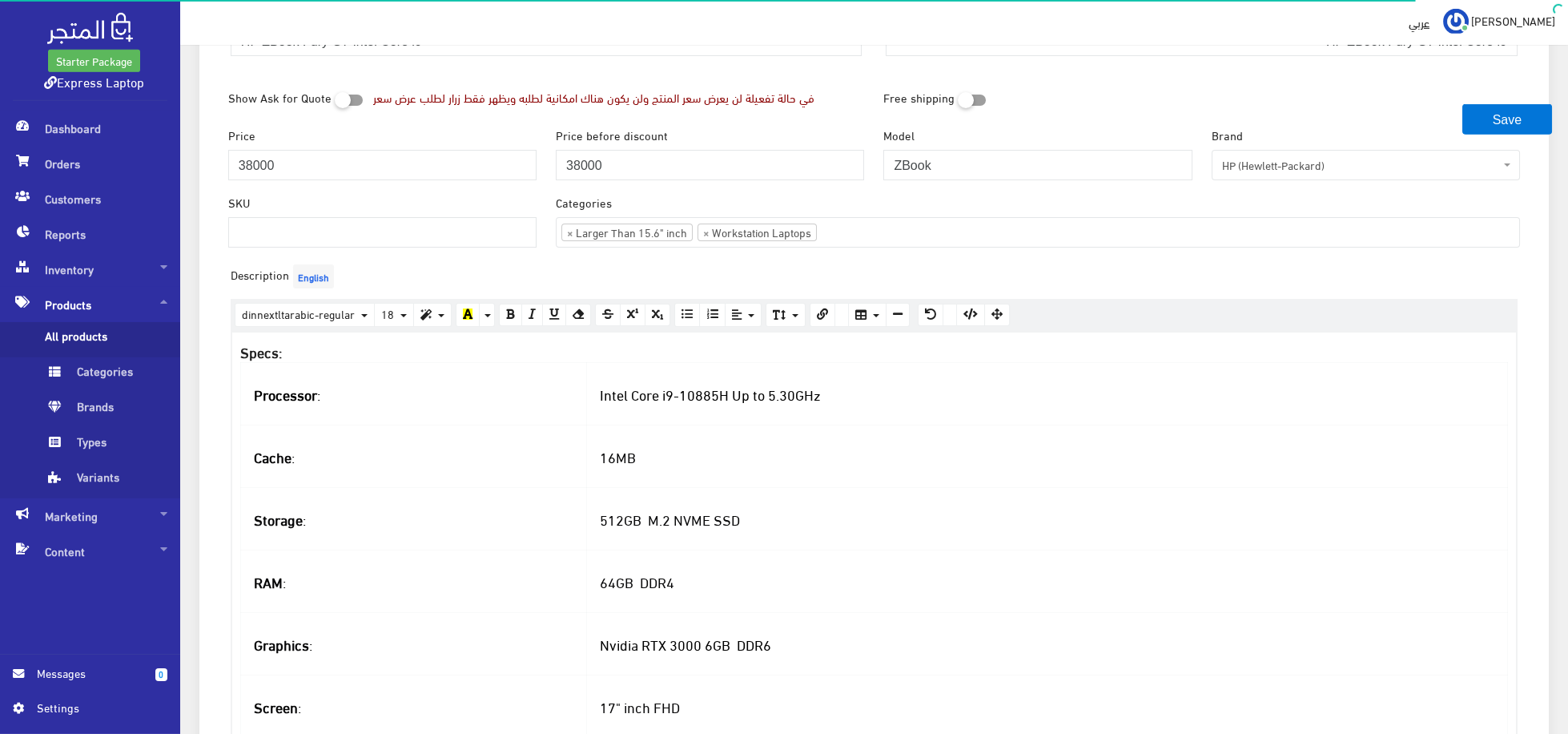 scroll, scrollTop: 661, scrollLeft: 0, axis: vertical 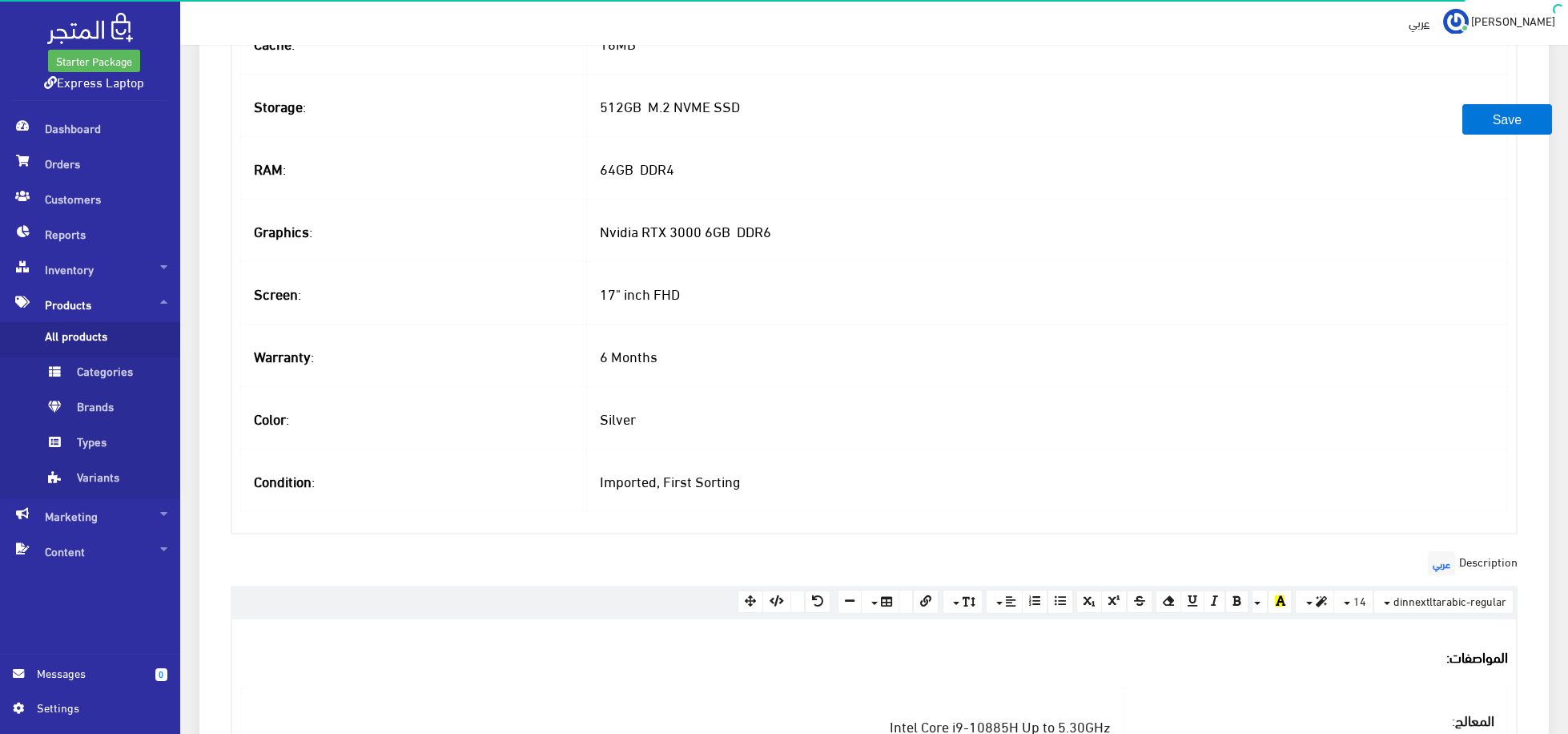 click on "Color :" at bounding box center (413, 418) 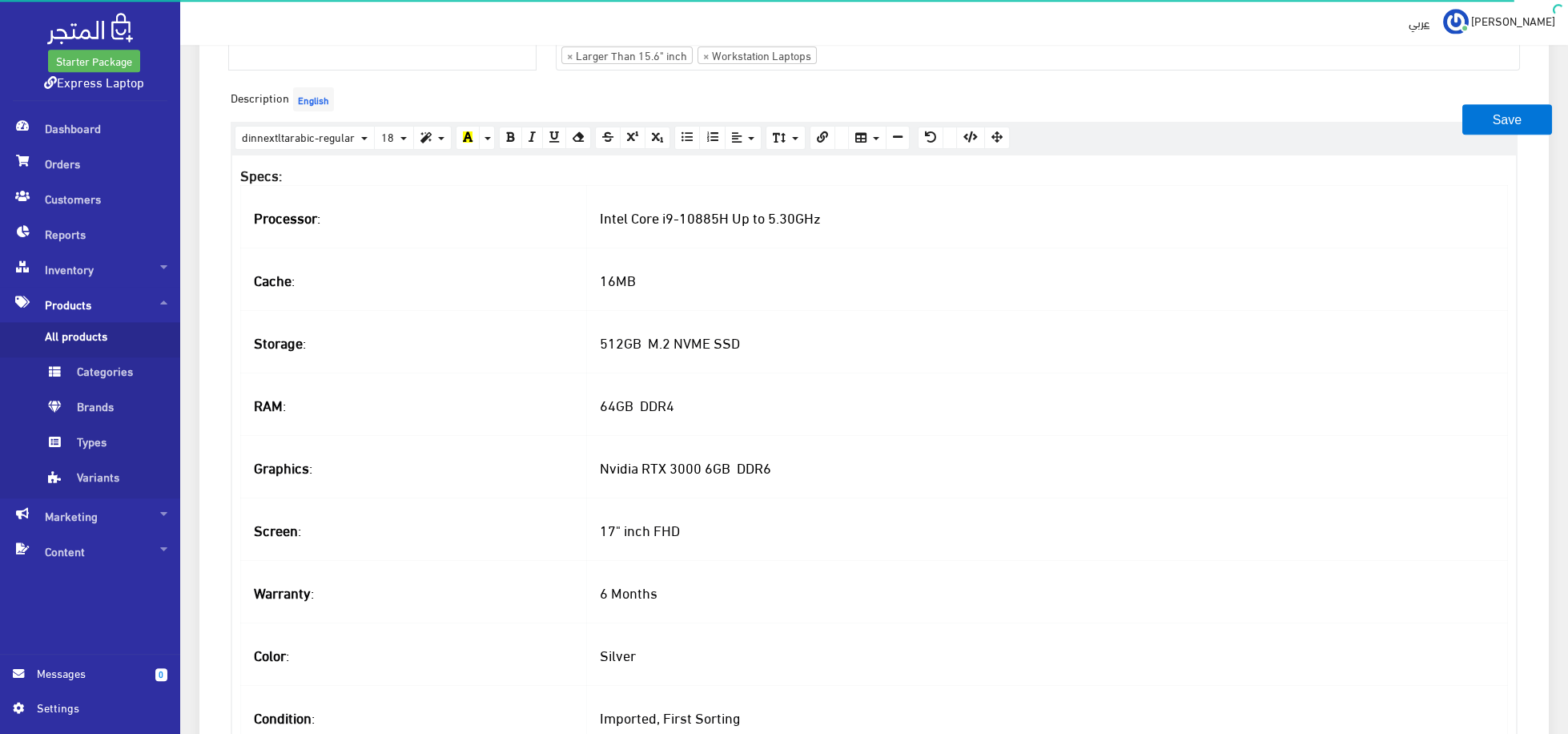 scroll, scrollTop: 220, scrollLeft: 0, axis: vertical 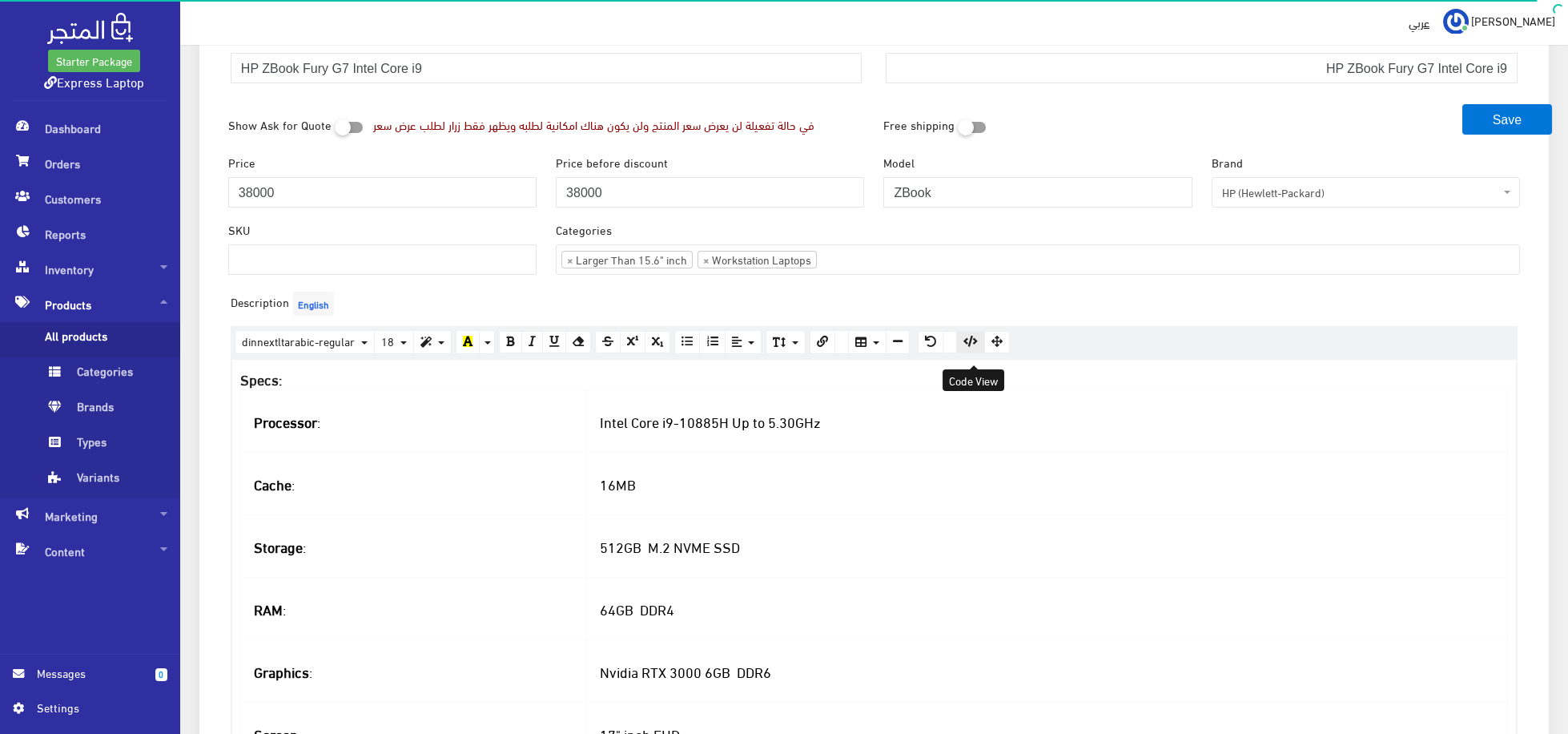 click at bounding box center (971, 341) 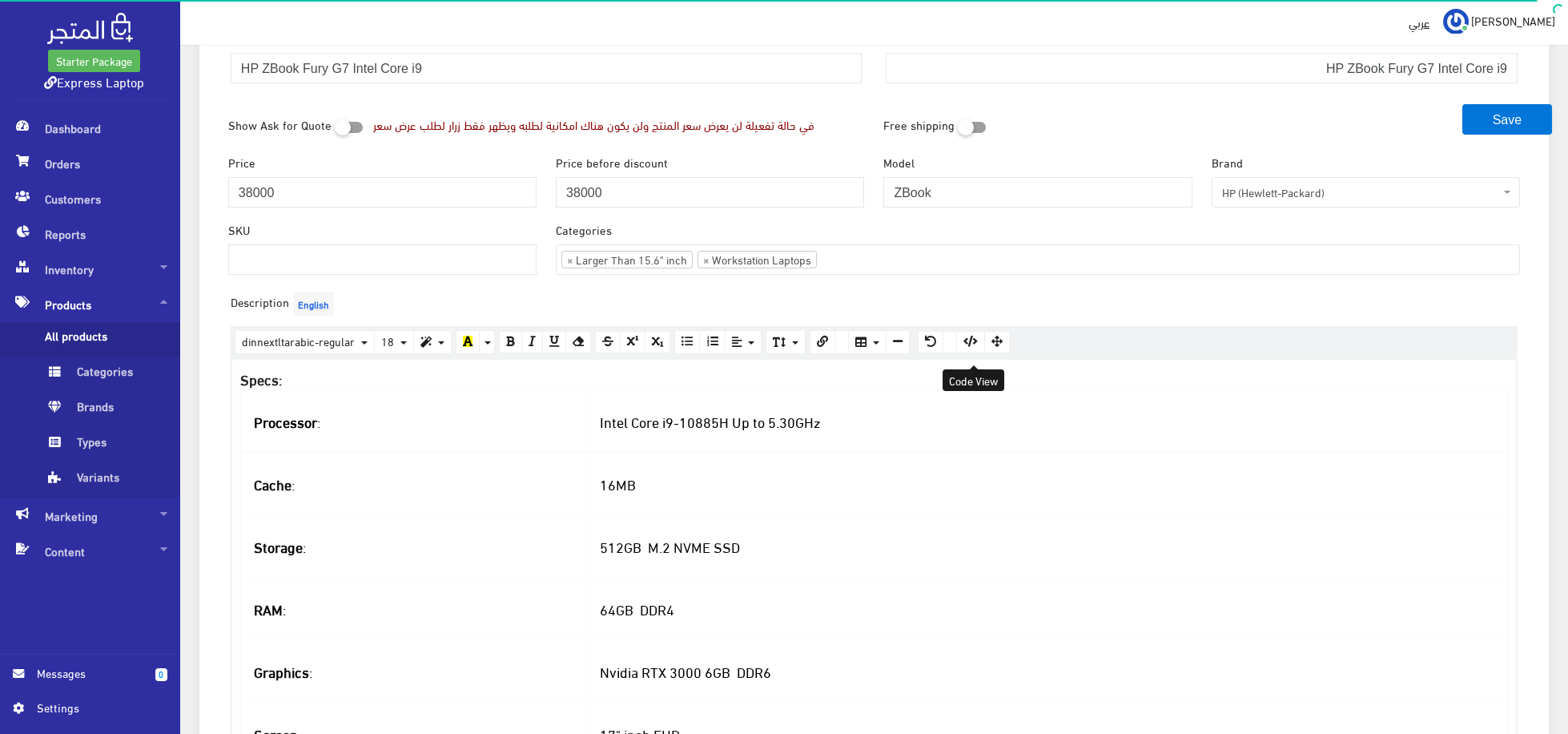 type on "<div class="xdj266r x14z9mp xat24cr x1lziwak x1vvkbs x126k92a" style="white-space: pre-wrap; margin: 0px; overflow-wrap: break-word; font-family: system-ui, -apple-system, BlinkMacSystemFont, " .sfnstext-regular",="" sans-serif;="" caret-color:="" rgb(8,="" 8,="" 9);="" font-size:="" 14px;"=""><div dir="auto" style="font-family: inherit;"><span style="font-weight: bold; font-size: 18px;">Specs:</span></div>
<div dir="auto" style="color: rgb(8, 8, 9); font-family: inherit;"><table class="table table-bordered" style="color: rgb(0, 0, 0); background-color: white;">
<tbody>
<tr>
<td><span style="font-size: 18px;"><span style="font-weight: bold;">Processor</span>: </span></td>
<td><span style="font-size: 18px;">Intel Core i9-10885H Up to 5.30GHz</span></td>
</tr>
<tr>
<td><span style="caret-color: rgb(8, 8, 9); color: rgb(8, 8, 9); font-size: 18px;" .sfnstext-regular",="" sans-serif;="" font-size:="" 18px;="" white-space-collapse:="" preserve;"=""><span style="font-weight: bold;">Cache</span>:</span></td>
<td><..." 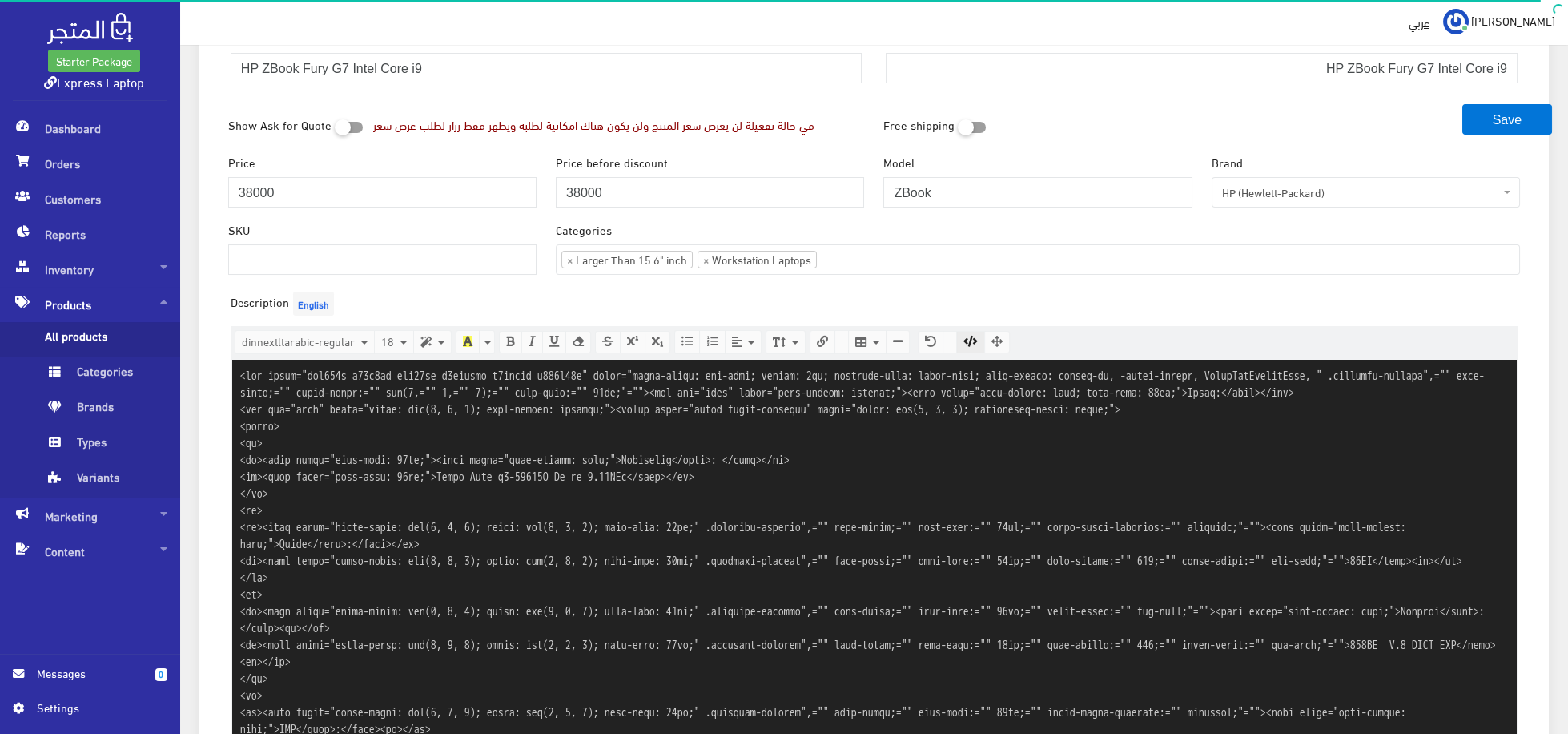 scroll, scrollTop: 472, scrollLeft: 0, axis: vertical 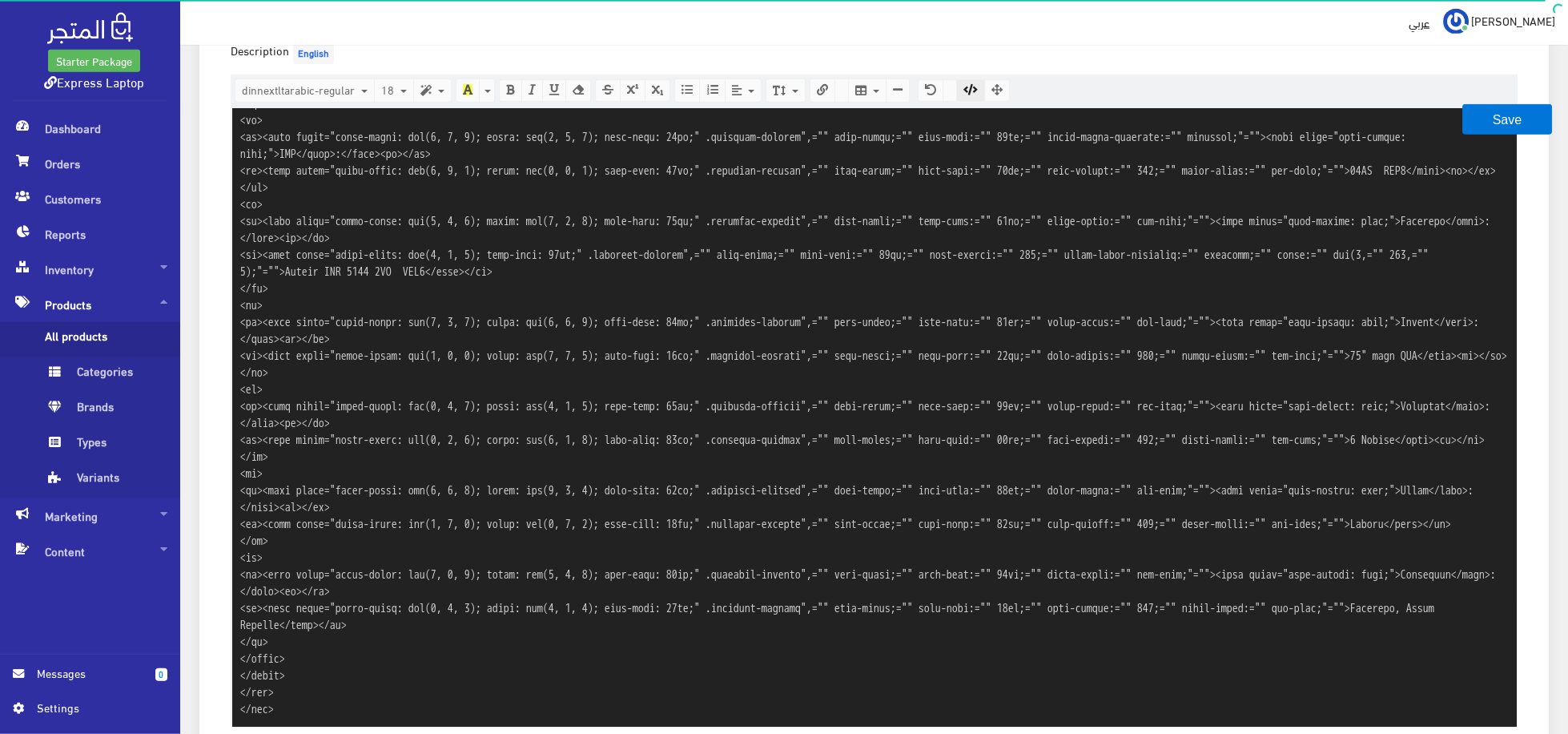 click at bounding box center (874, 417) 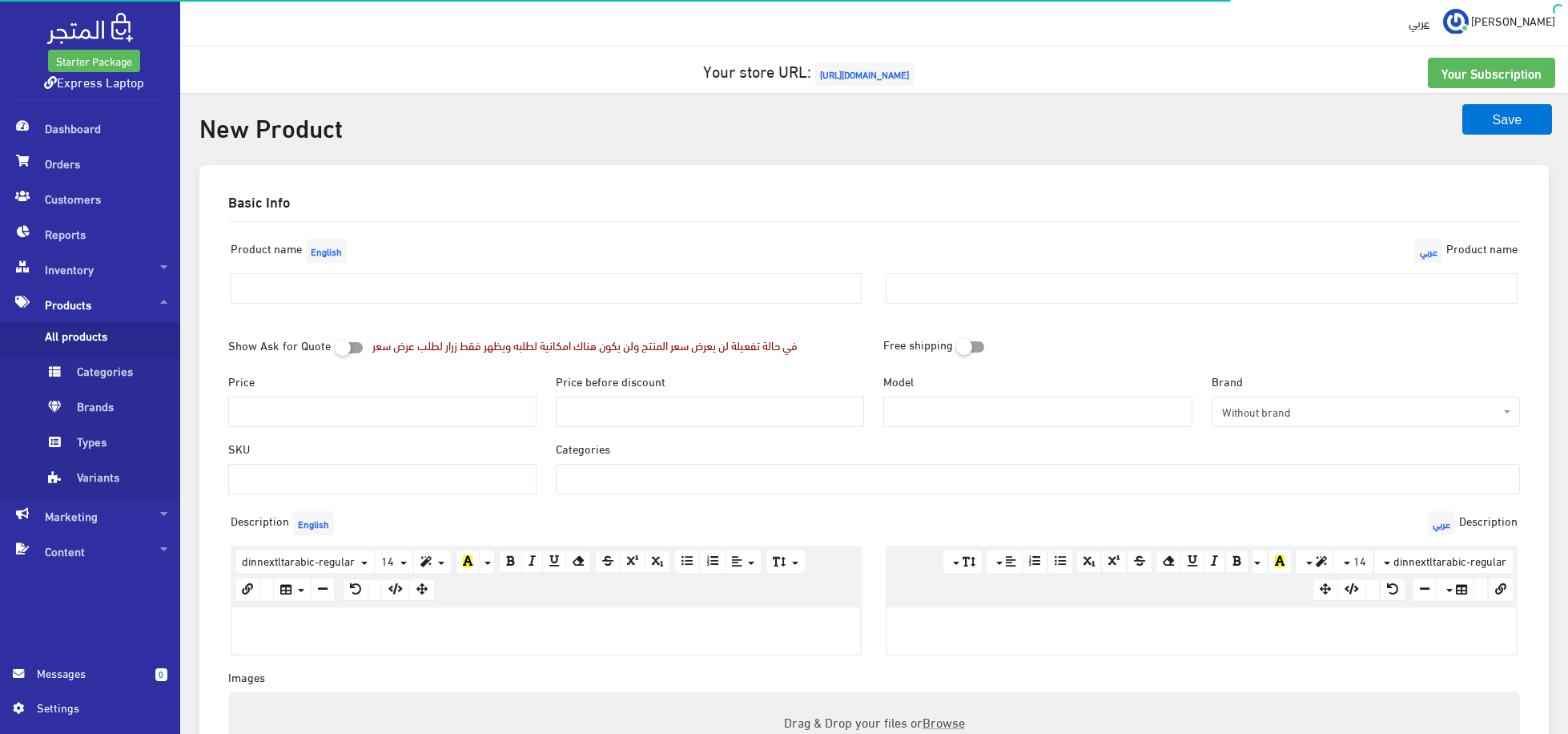 select 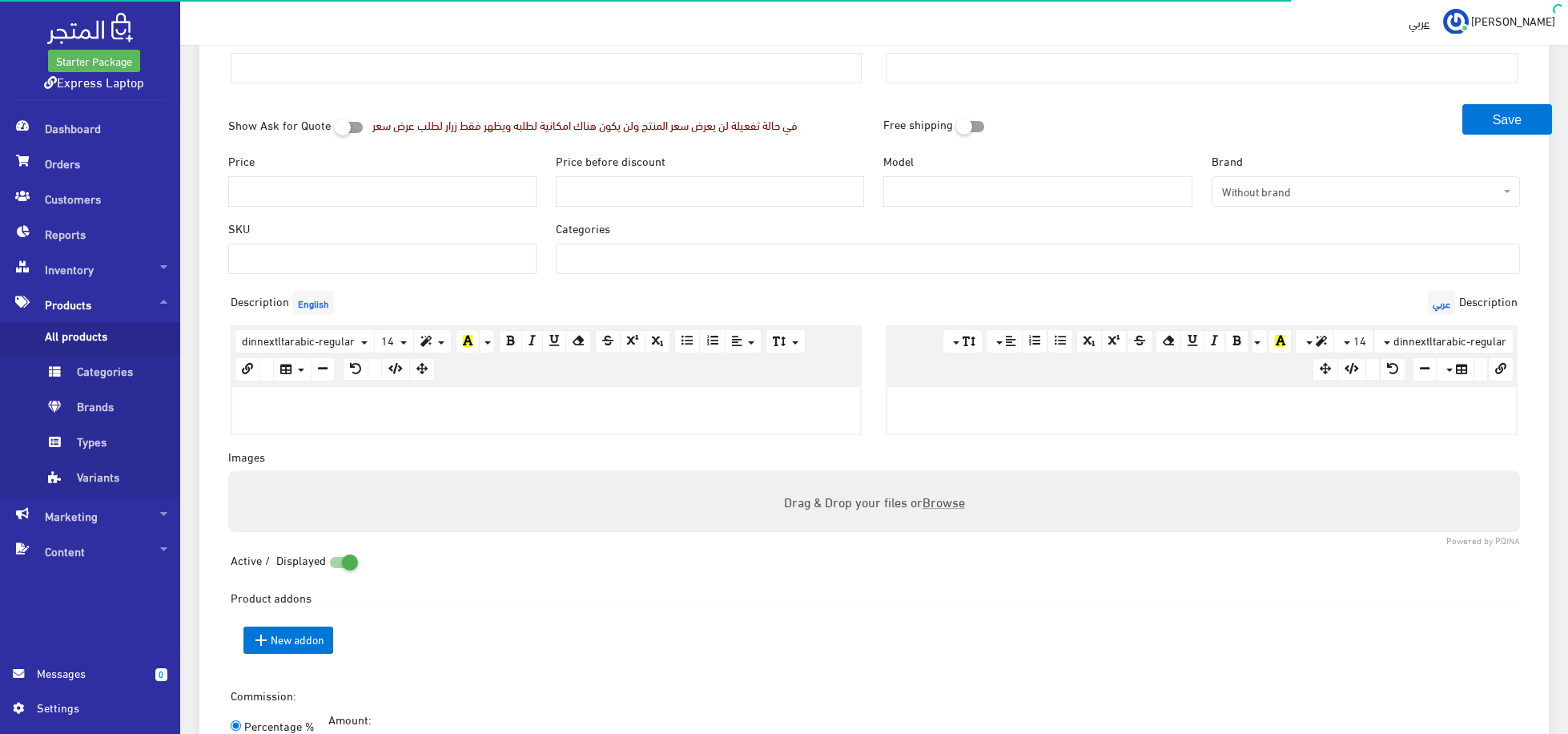 scroll, scrollTop: 220, scrollLeft: 0, axis: vertical 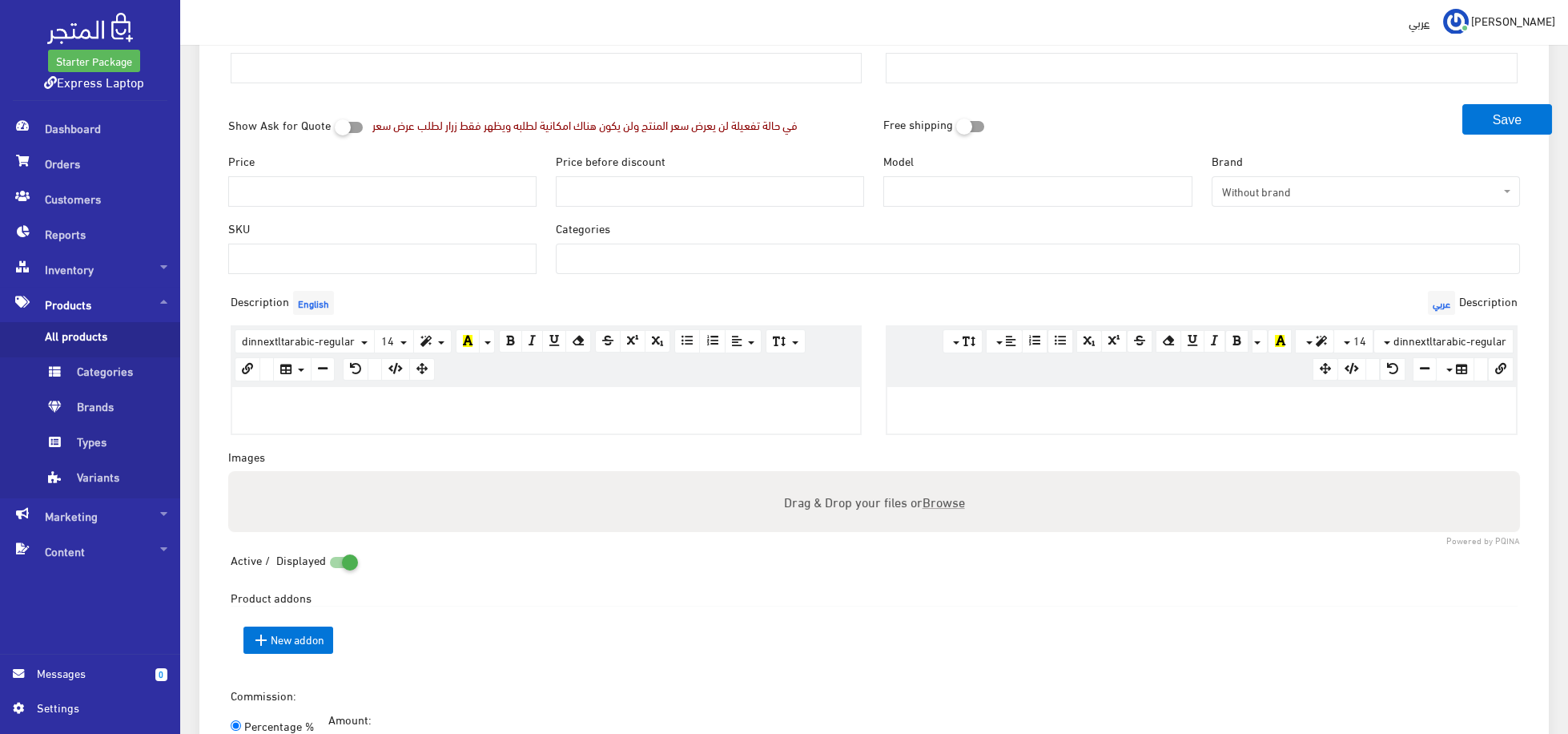 click at bounding box center (546, 410) 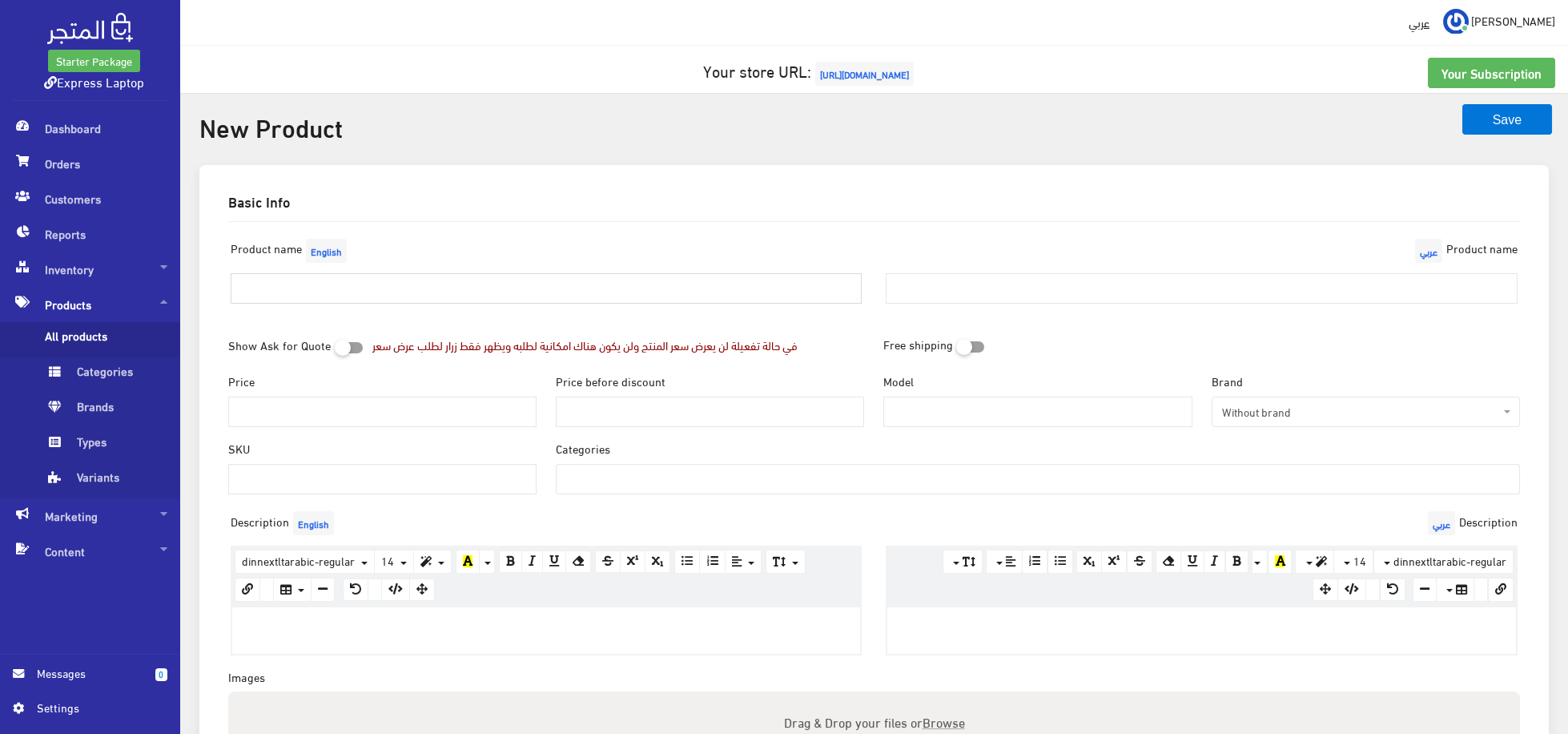 click at bounding box center (546, 288) 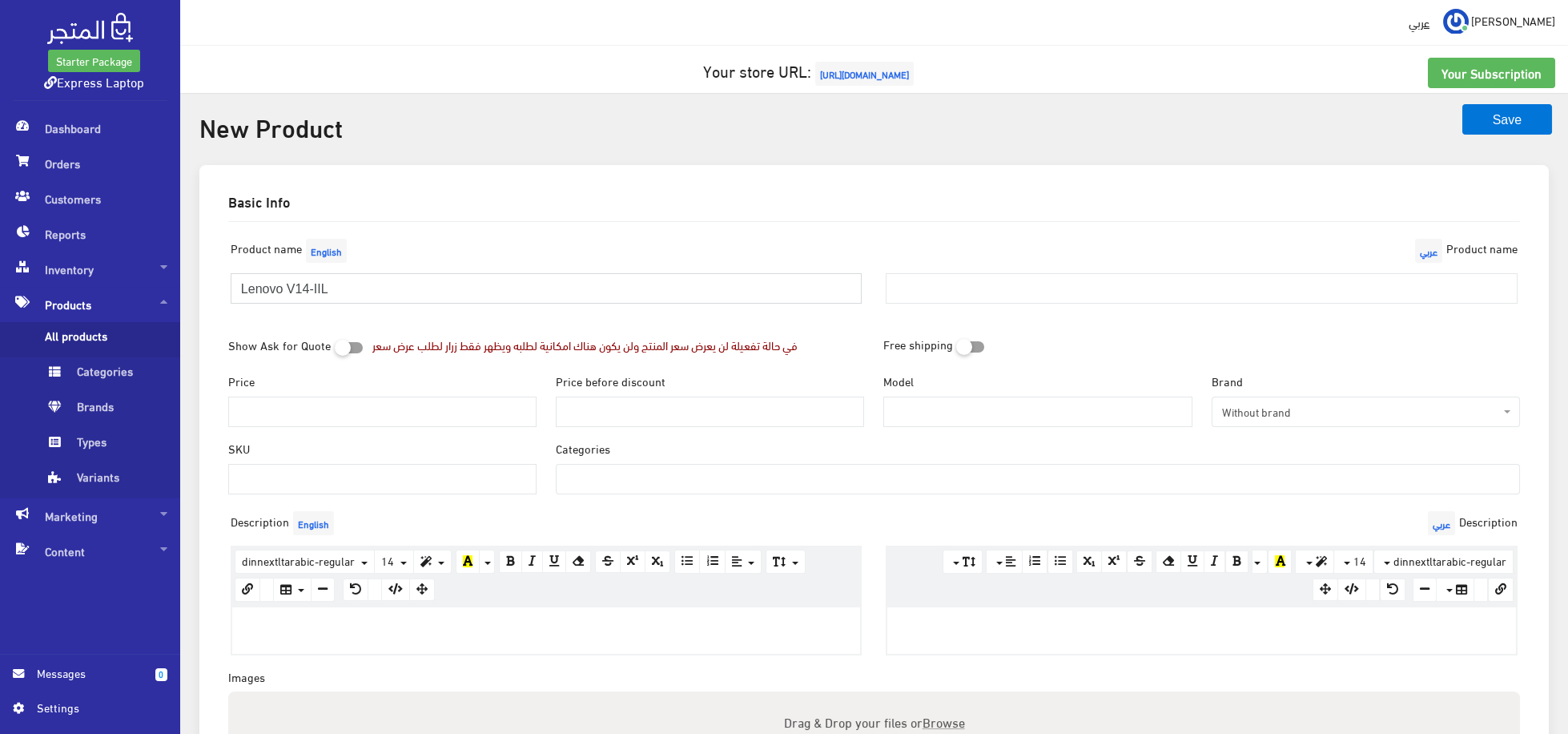 type on "Lenovo V14-IIL" 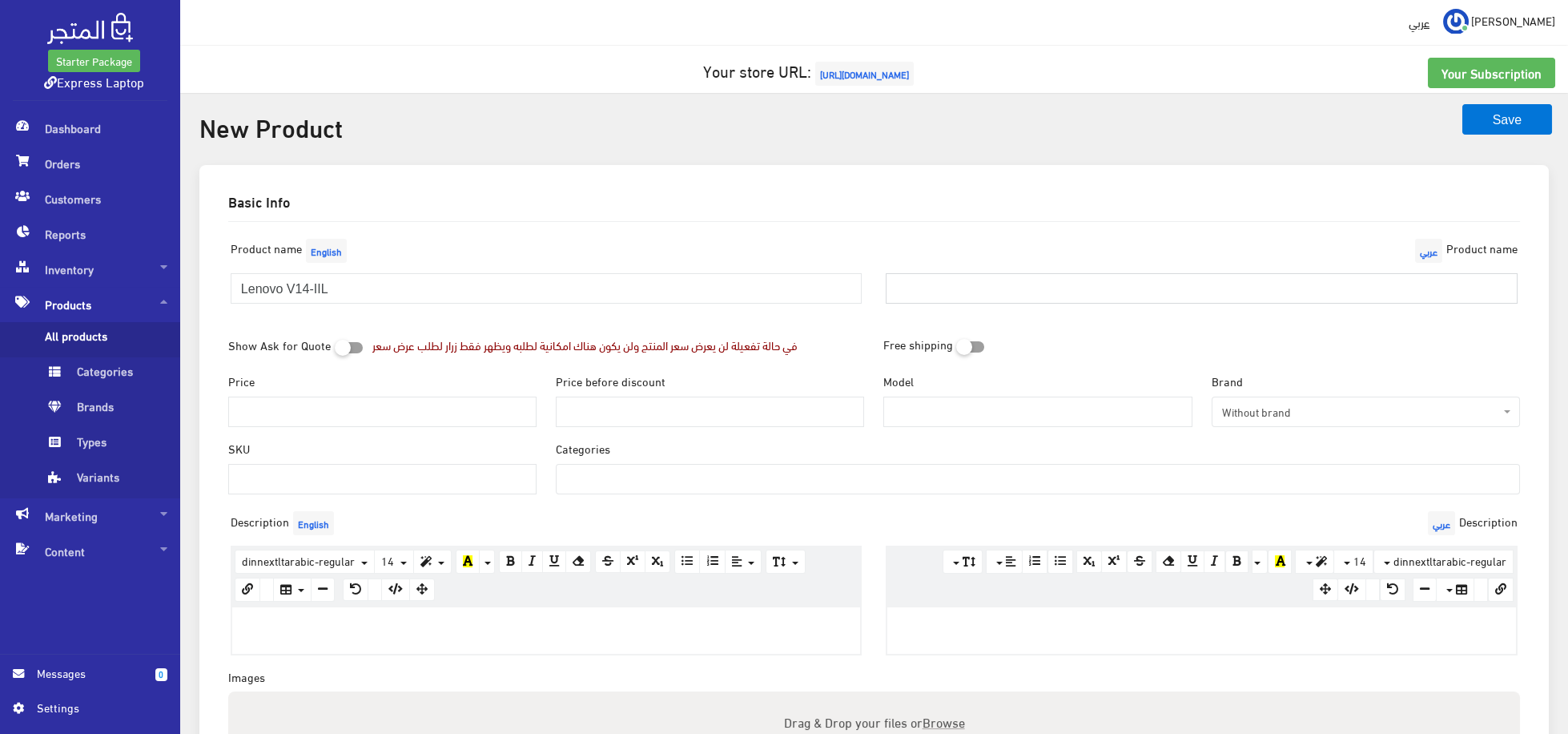 click at bounding box center (1201, 288) 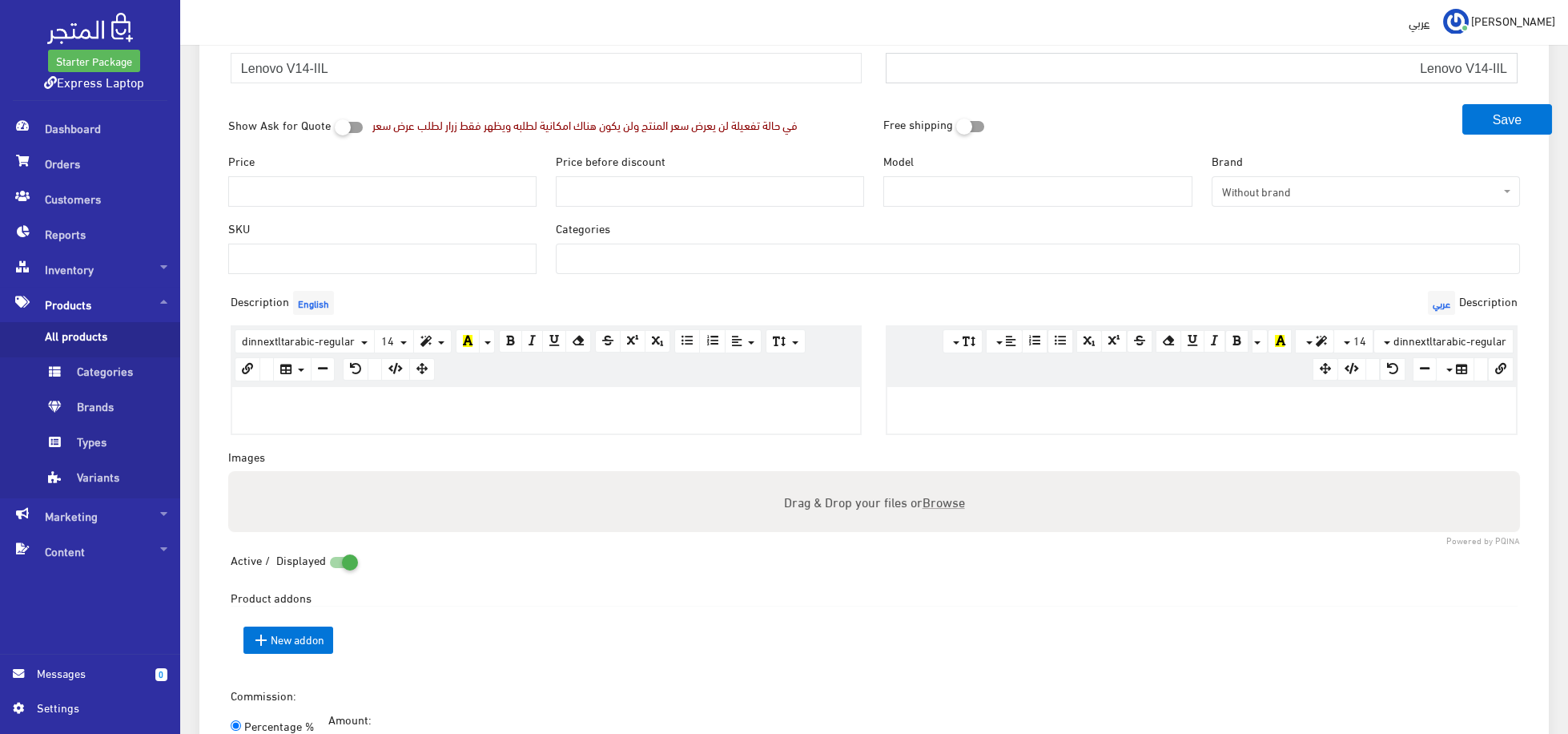 scroll, scrollTop: 110, scrollLeft: 0, axis: vertical 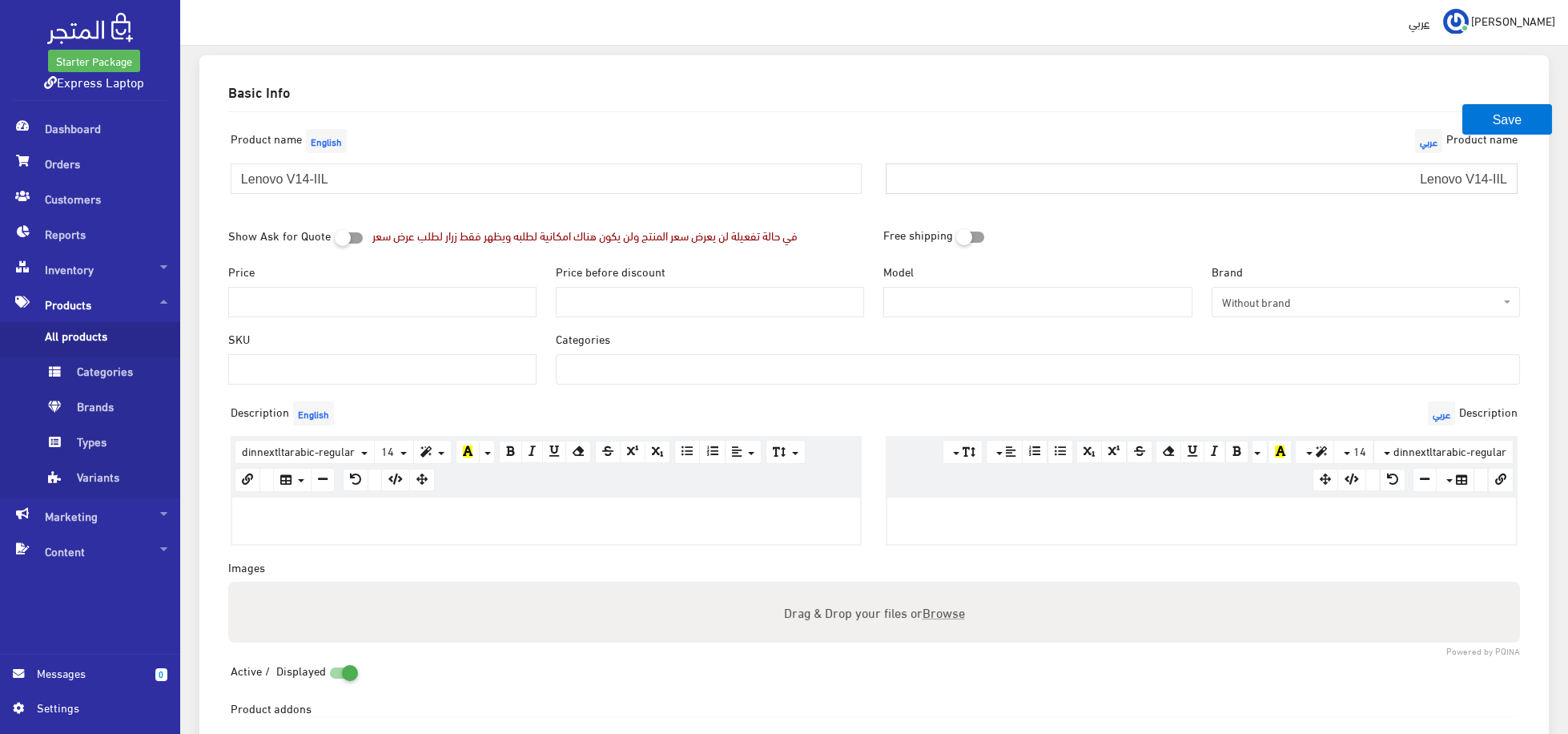 type on "Lenovo V14-IIL" 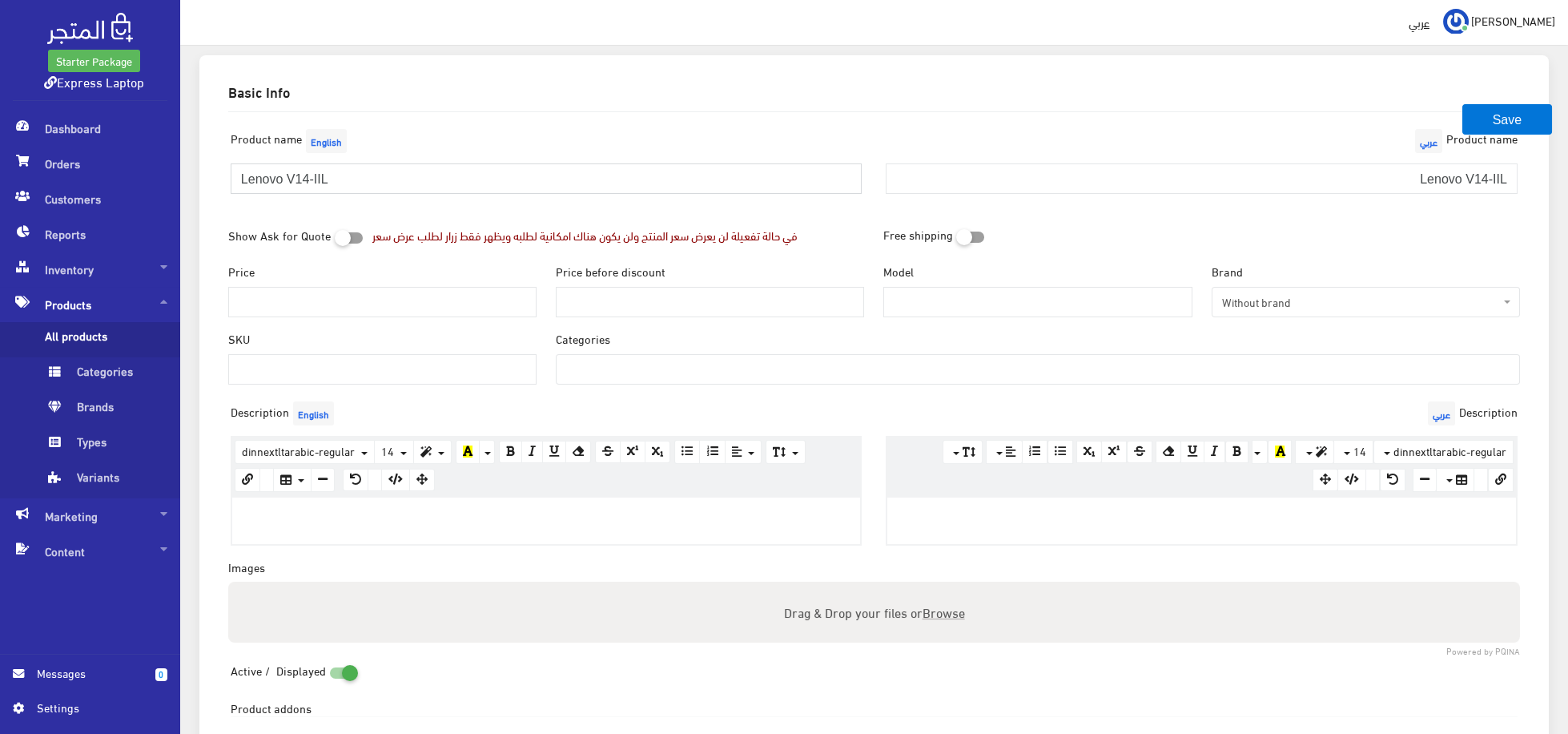 drag, startPoint x: 340, startPoint y: 183, endPoint x: 199, endPoint y: 191, distance: 141.22677 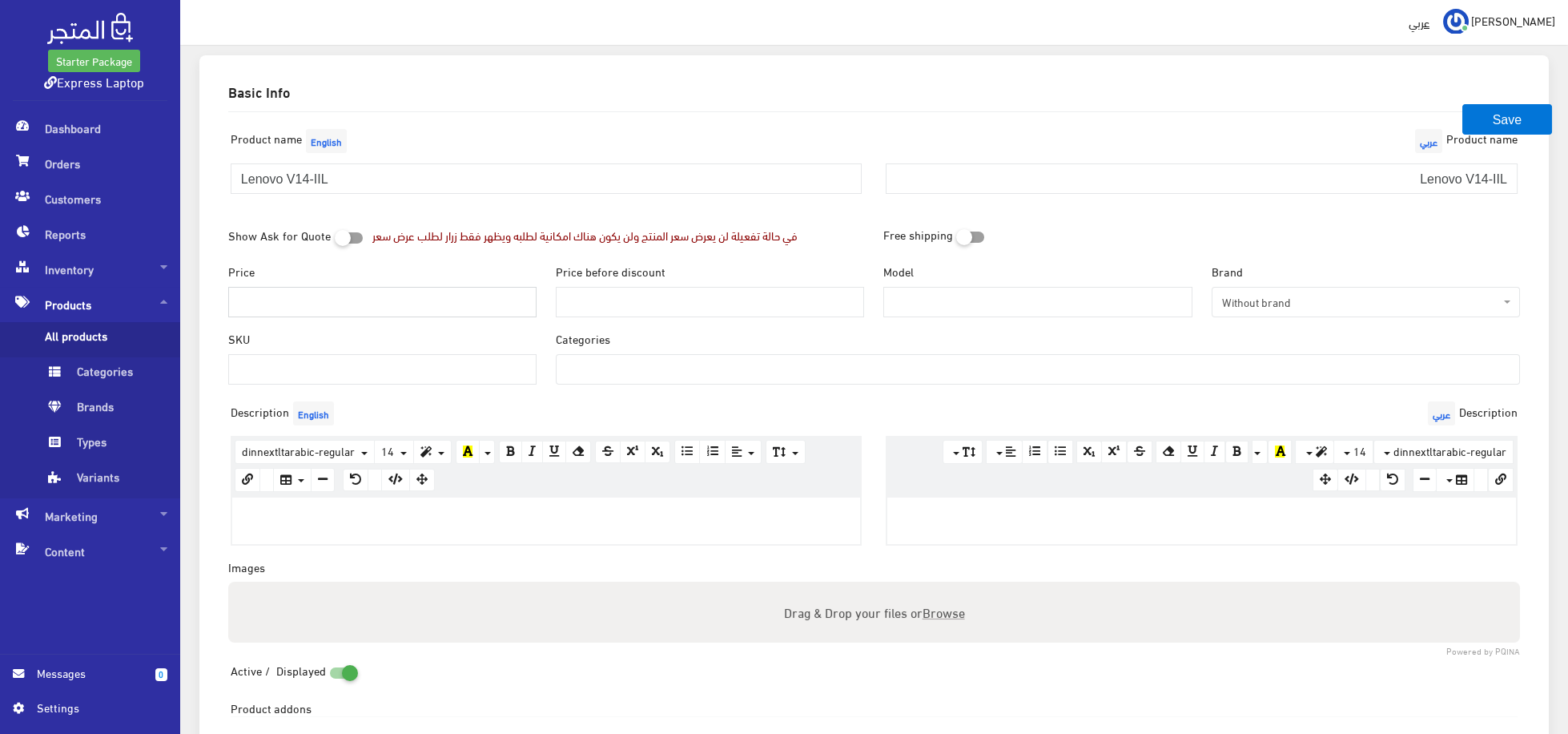 click on "Price" at bounding box center [382, 302] 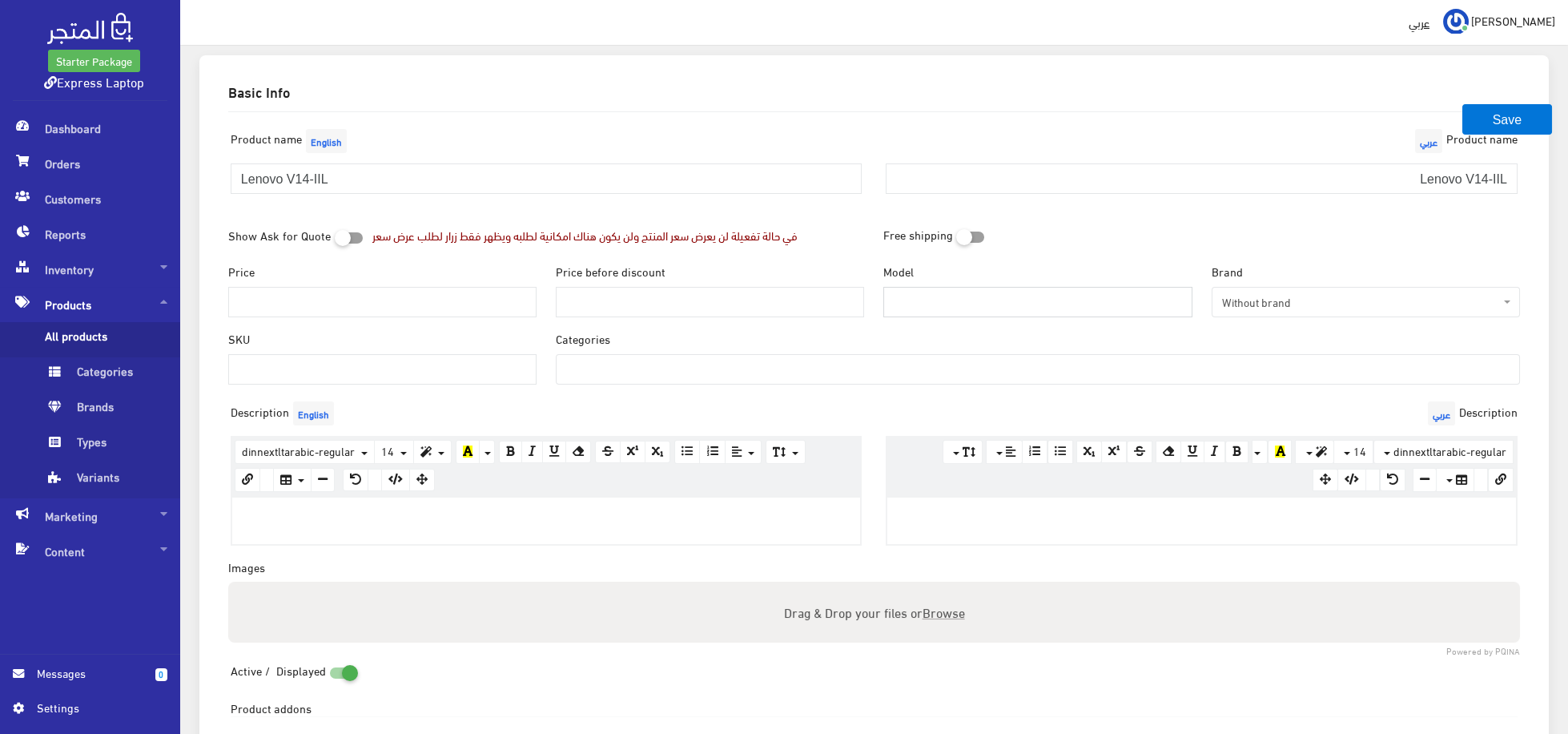click on "Model" at bounding box center (1037, 302) 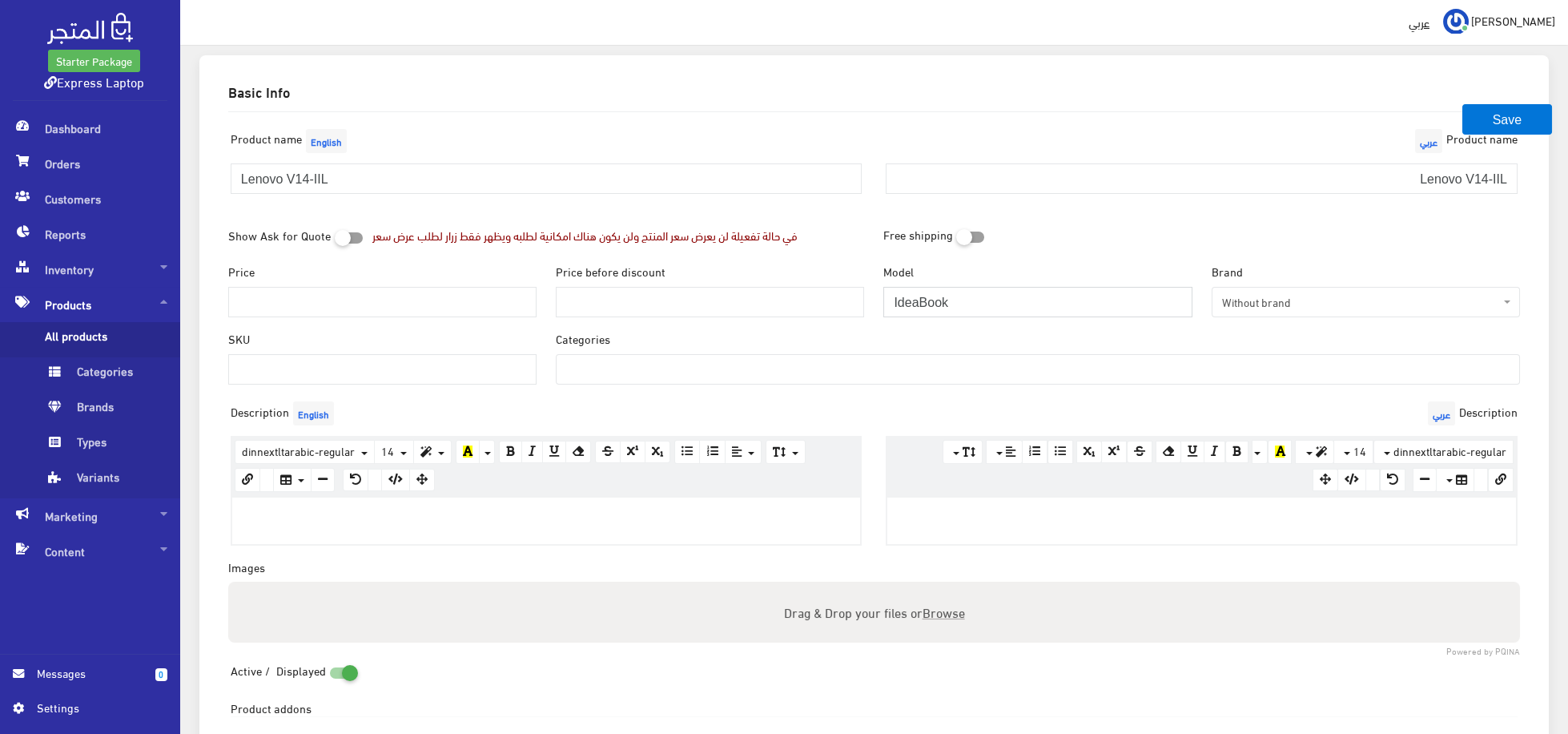 type on "IdeaBook" 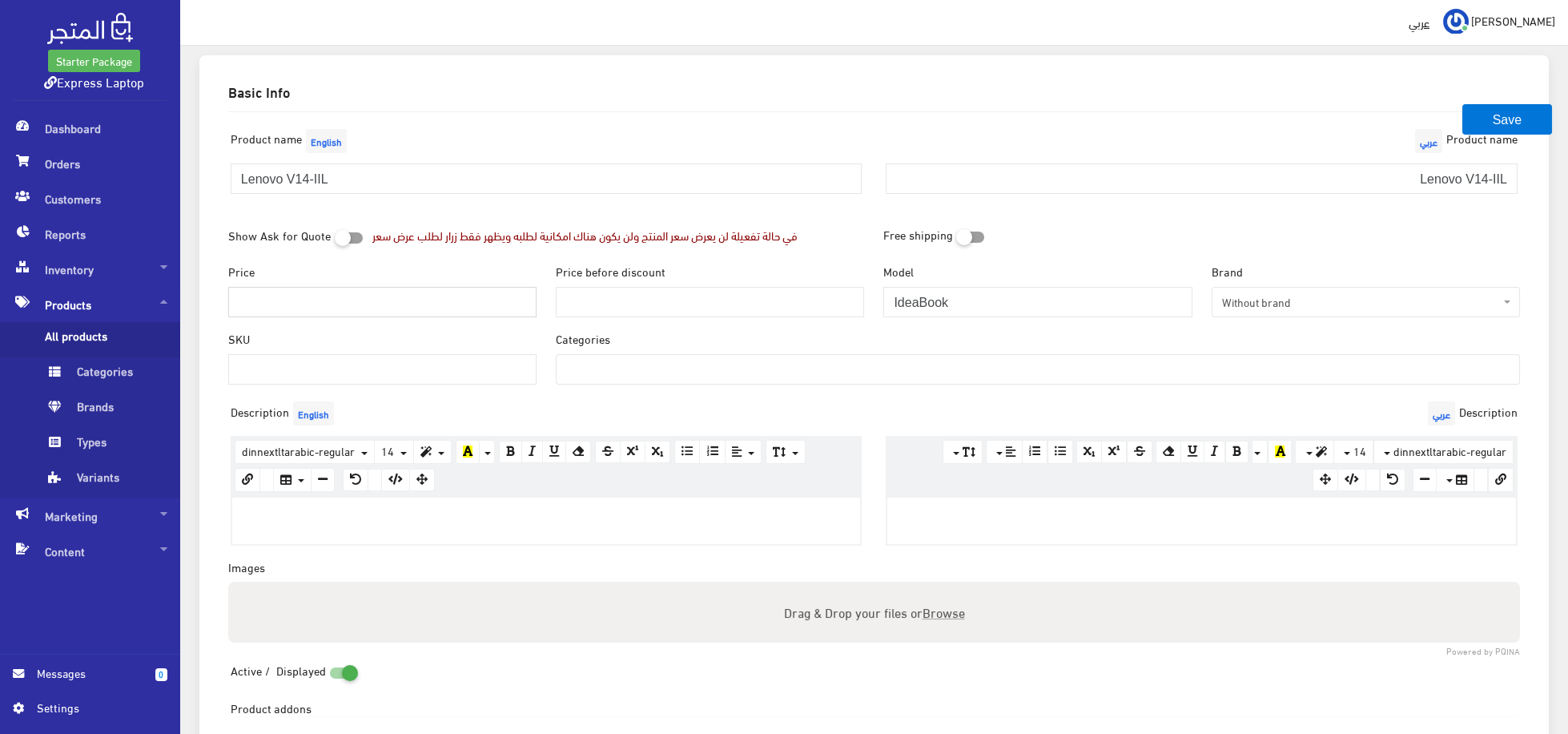 click on "Price" at bounding box center [382, 302] 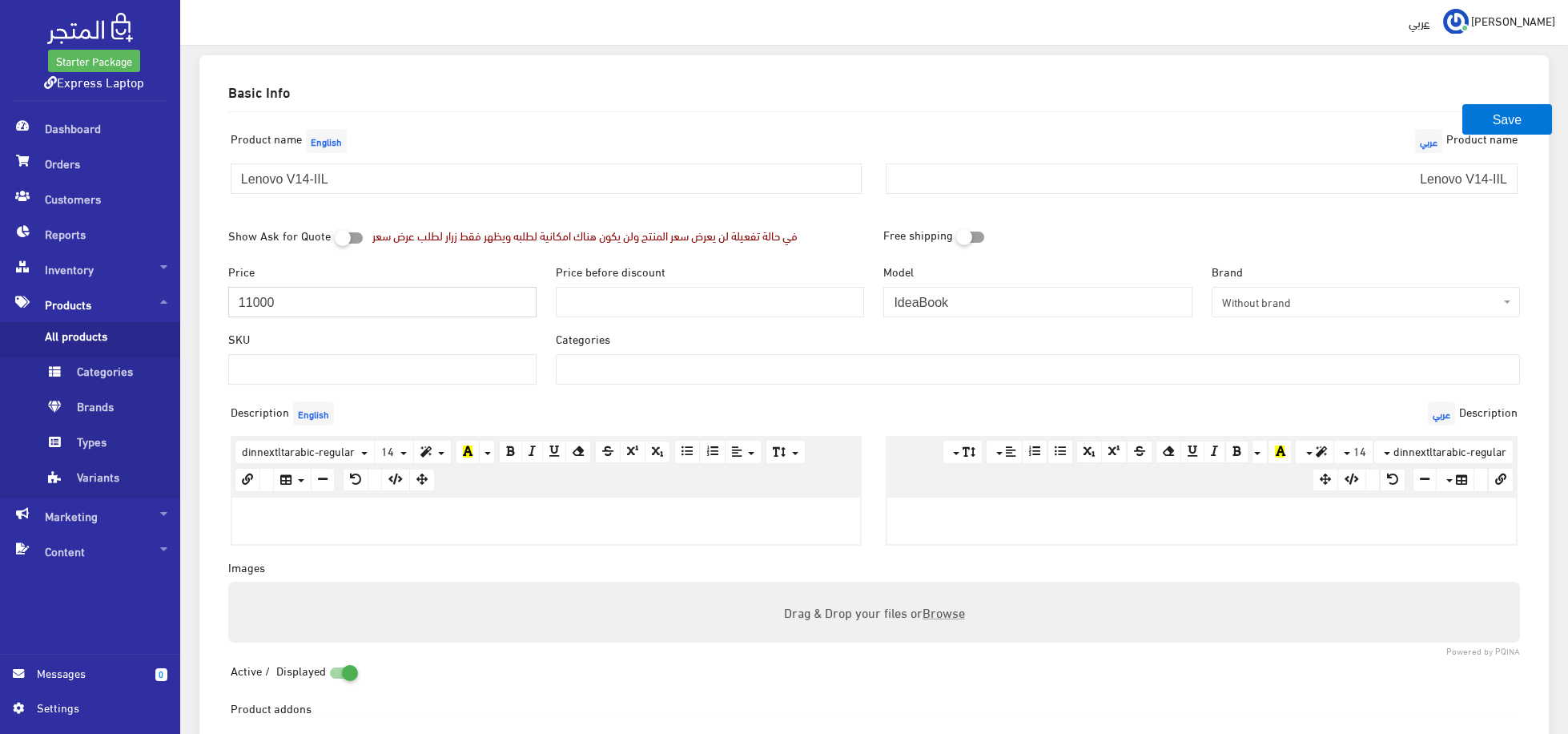 type on "11000" 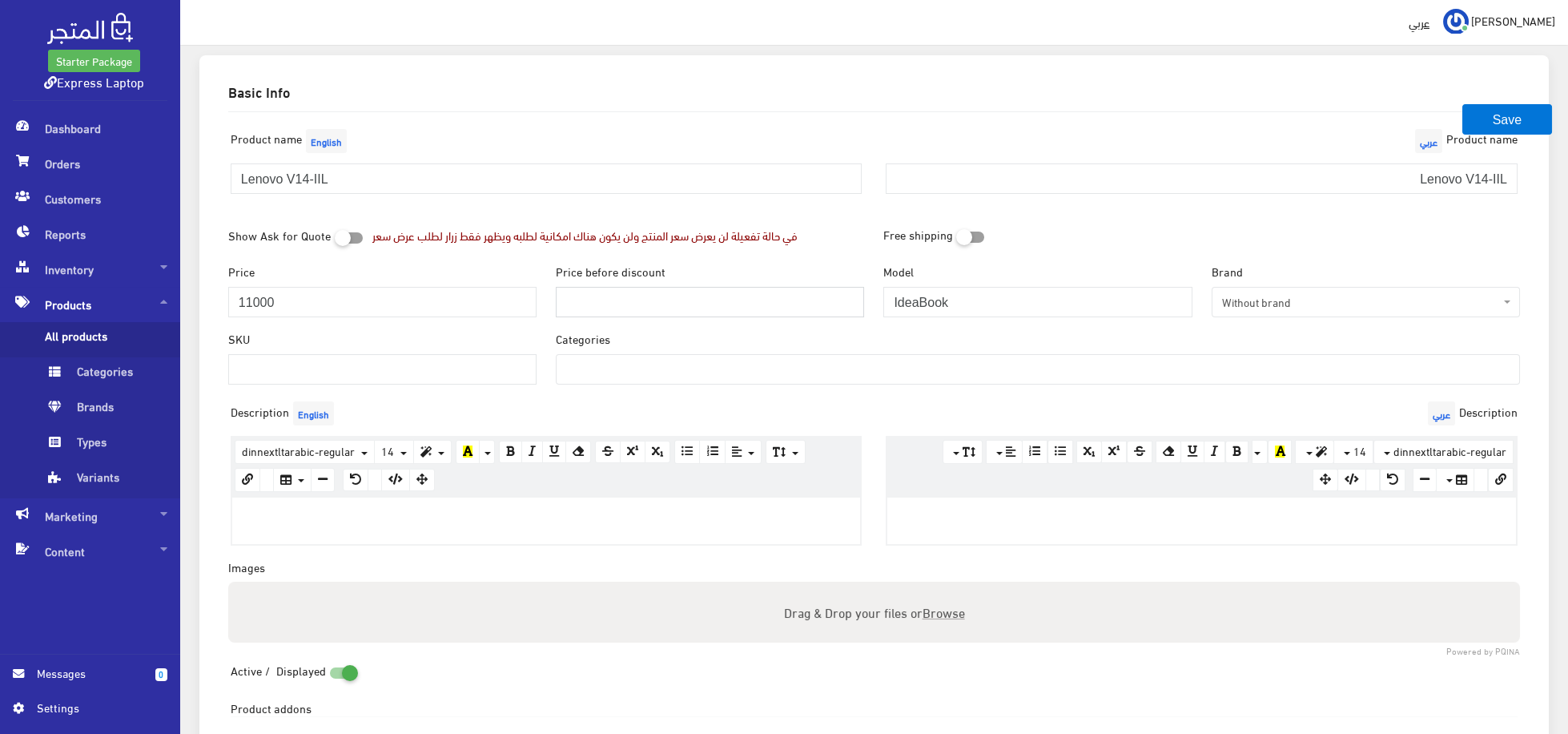 click on "Price before discount" at bounding box center [710, 302] 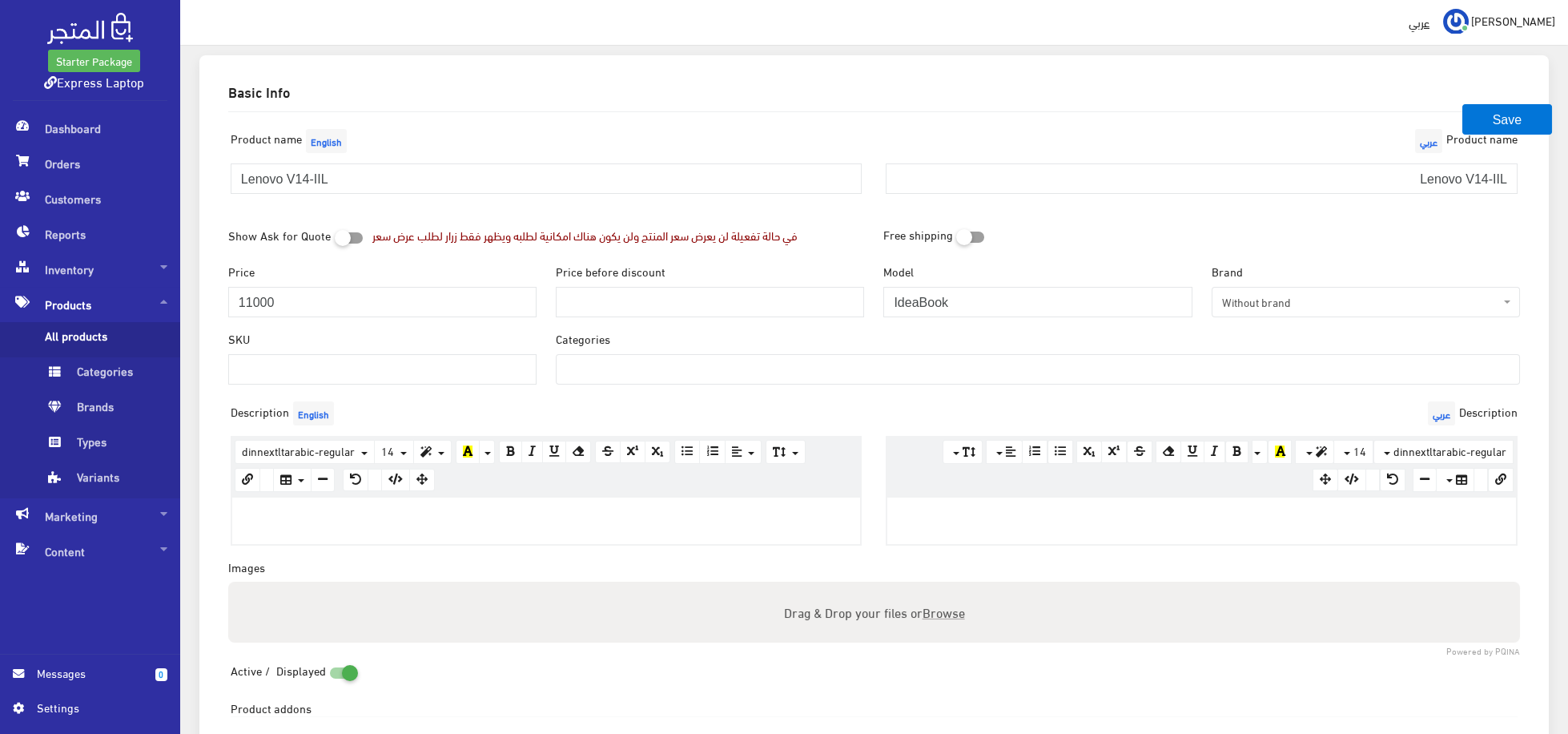 click on "Without brand" at bounding box center [1361, 302] 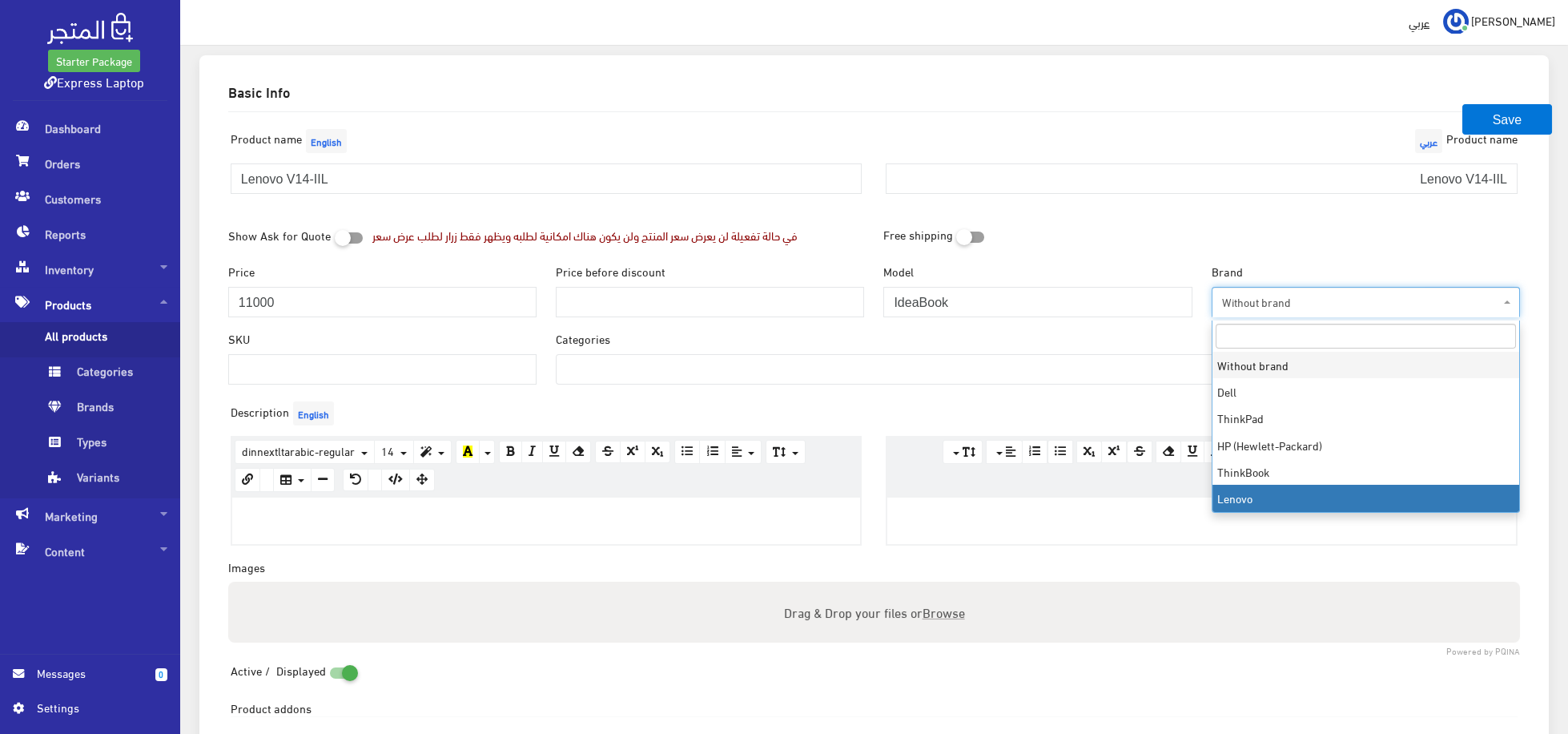 select on "6" 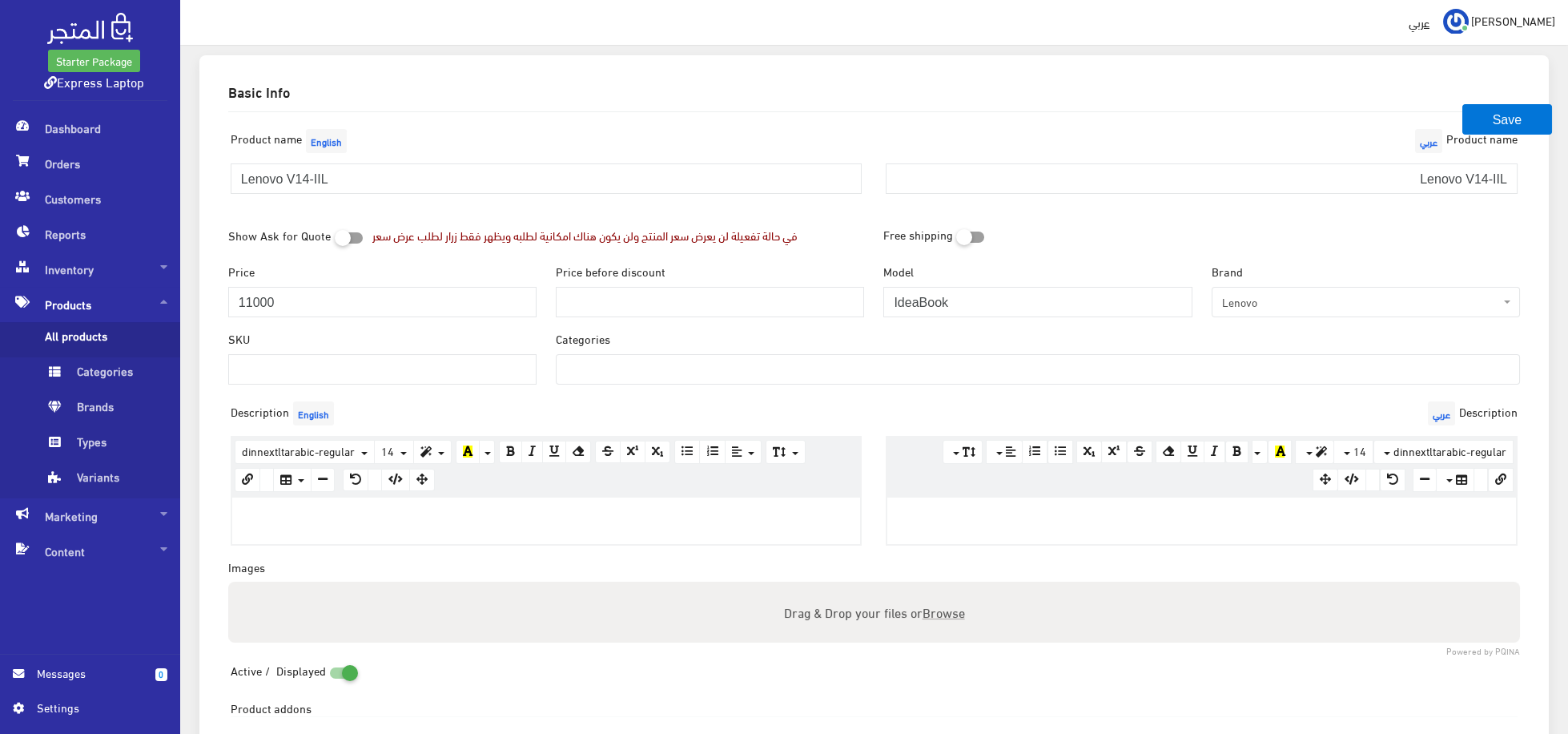 click on "Lenovo" at bounding box center [1365, 302] 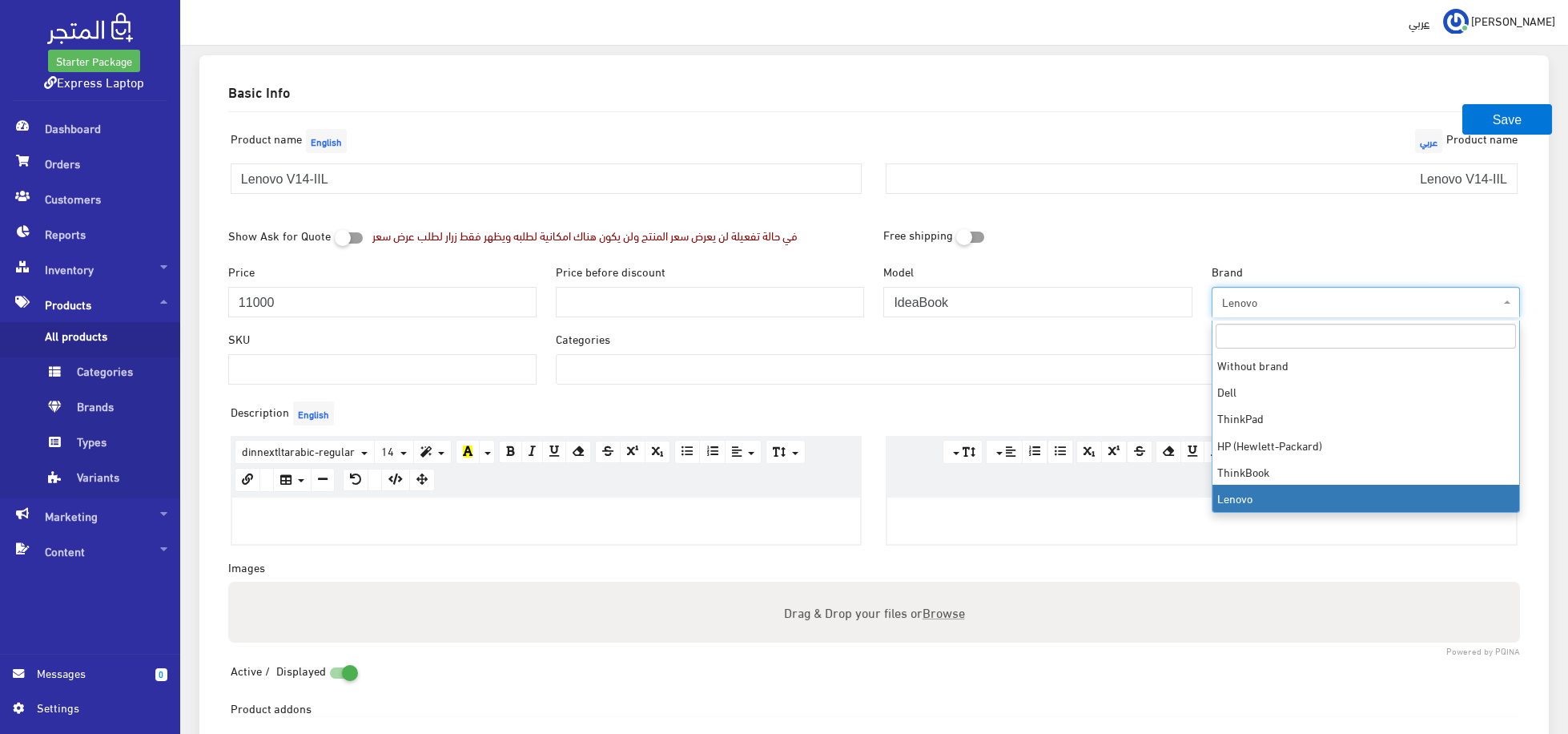 click on "Lenovo" at bounding box center (1361, 302) 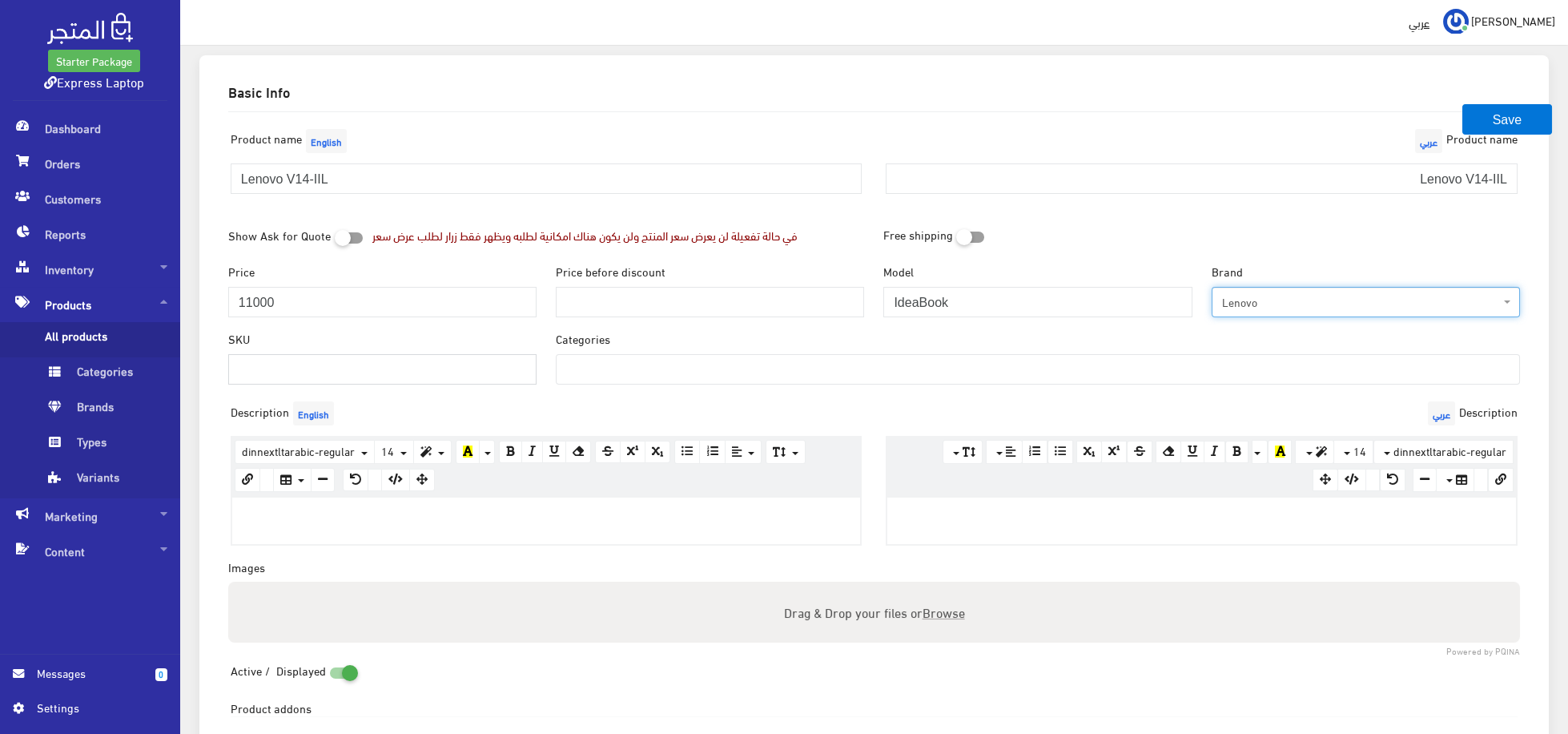 click on "SKU" at bounding box center [382, 369] 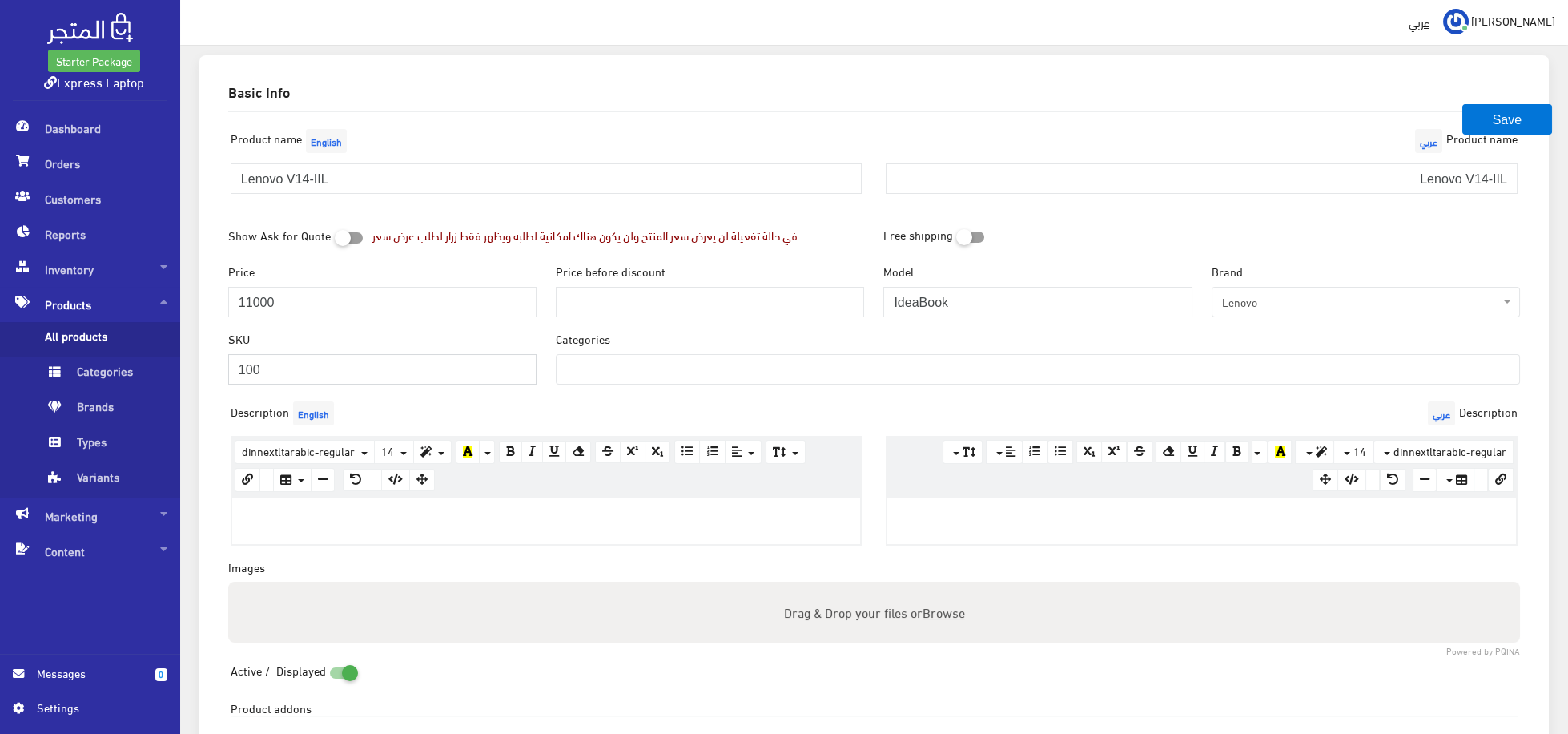 type on "100" 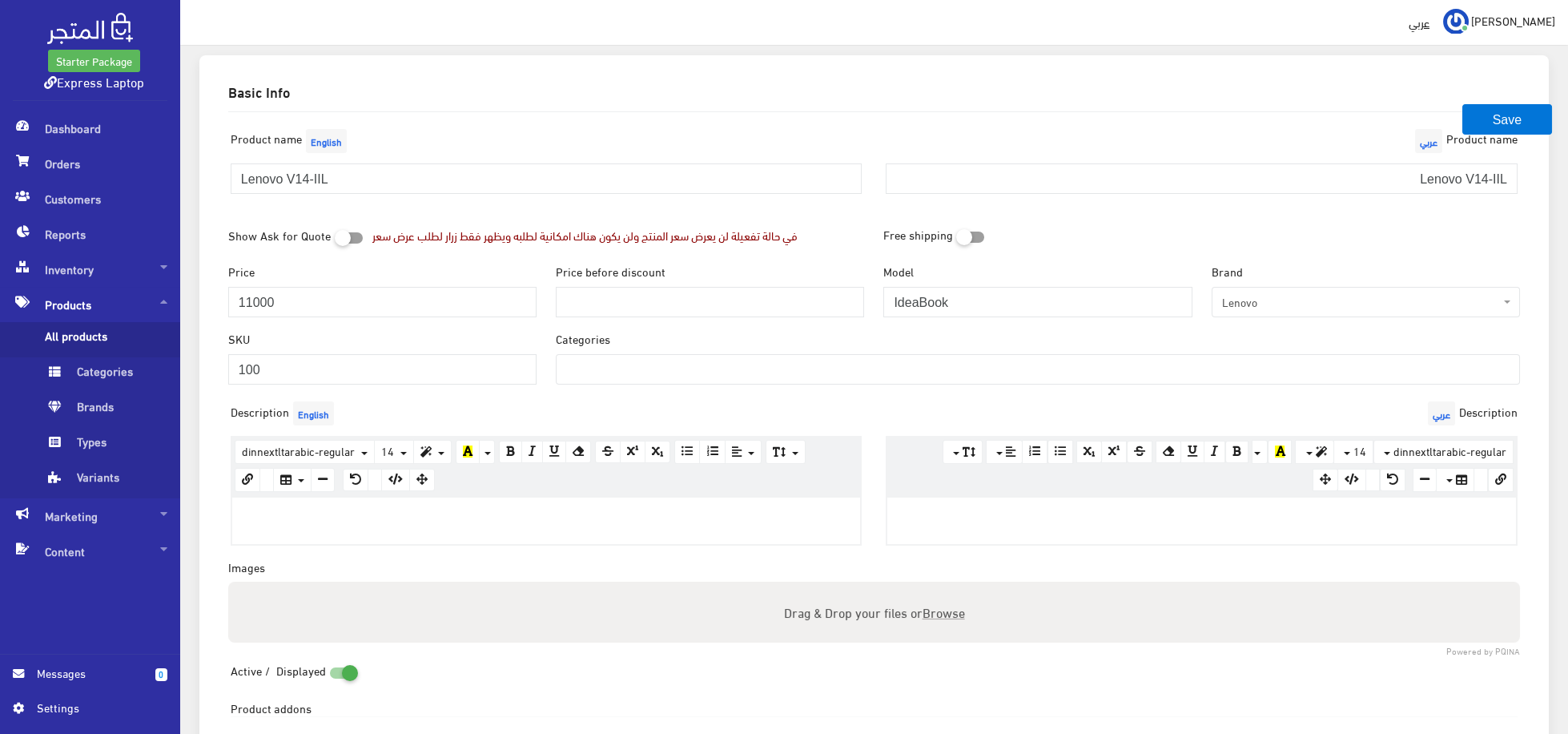 click at bounding box center [1038, 368] 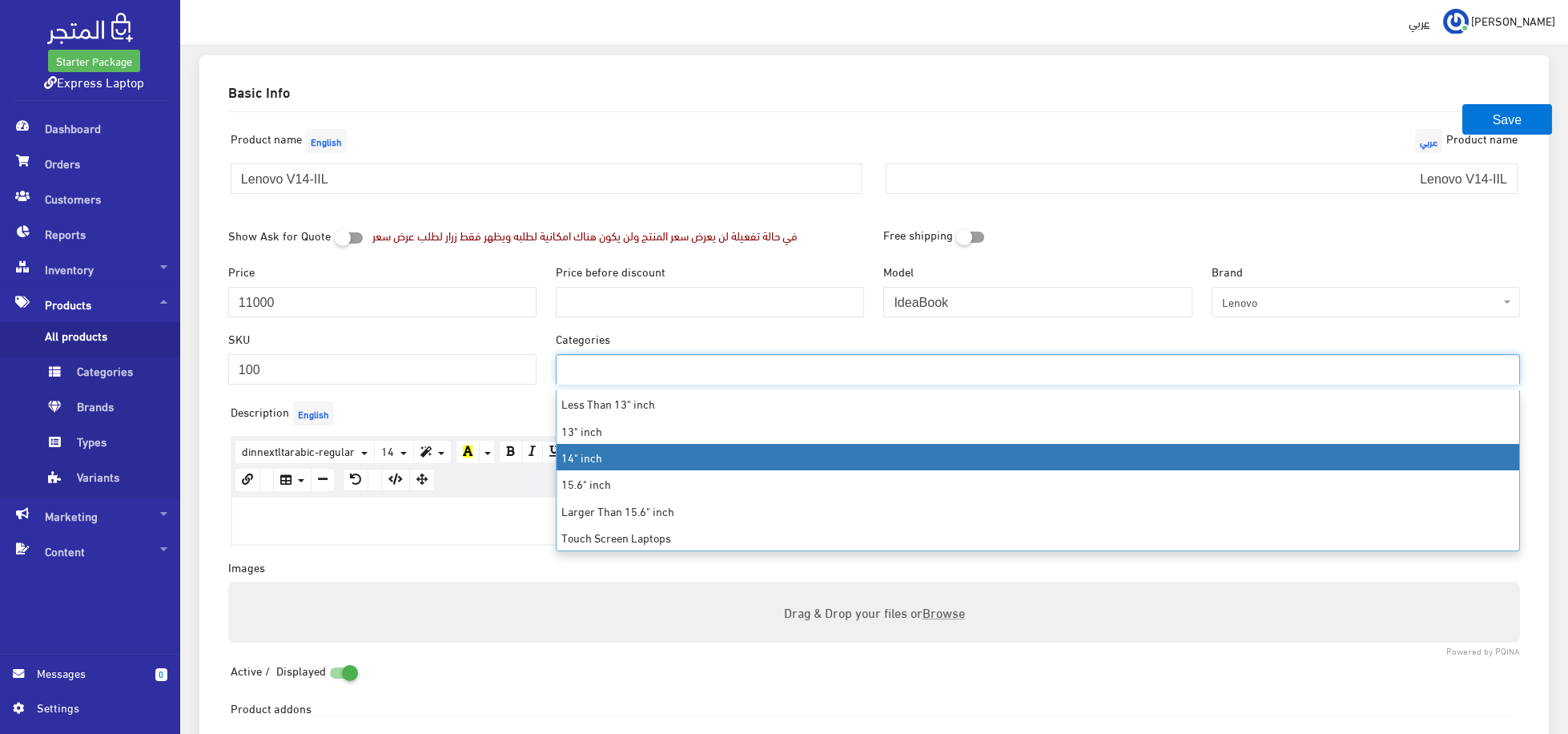 select on "6" 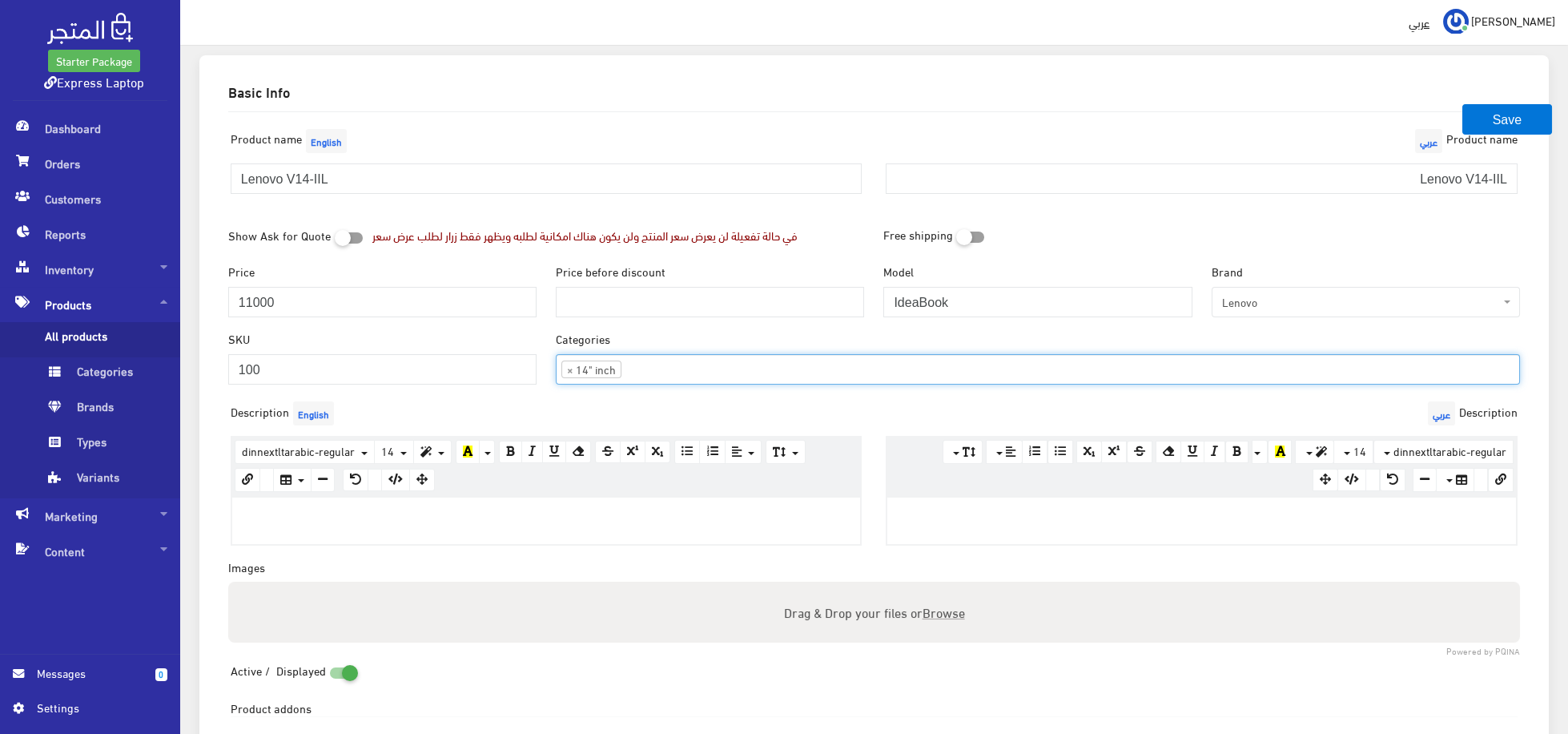 scroll, scrollTop: 71, scrollLeft: 0, axis: vertical 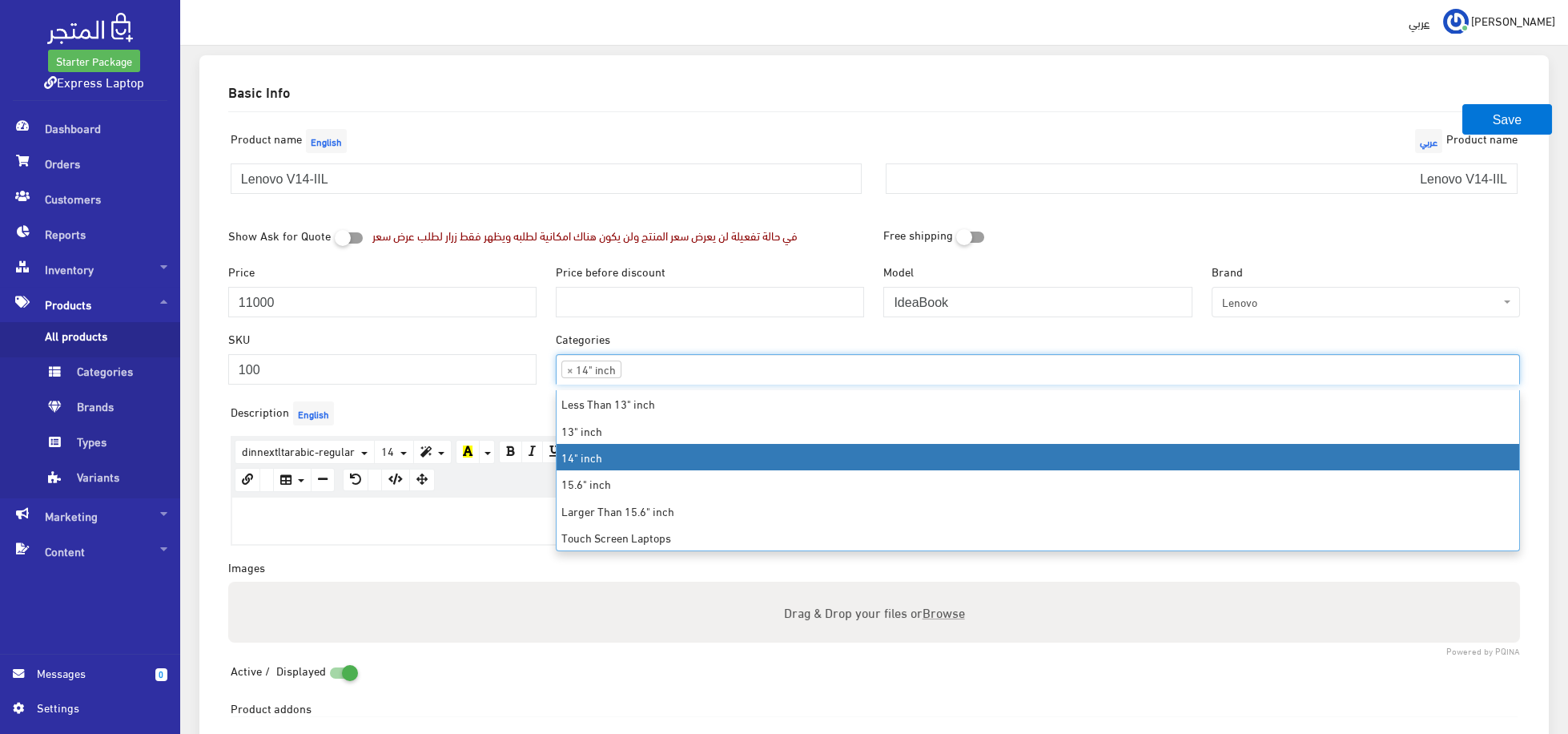 click at bounding box center (649, 368) 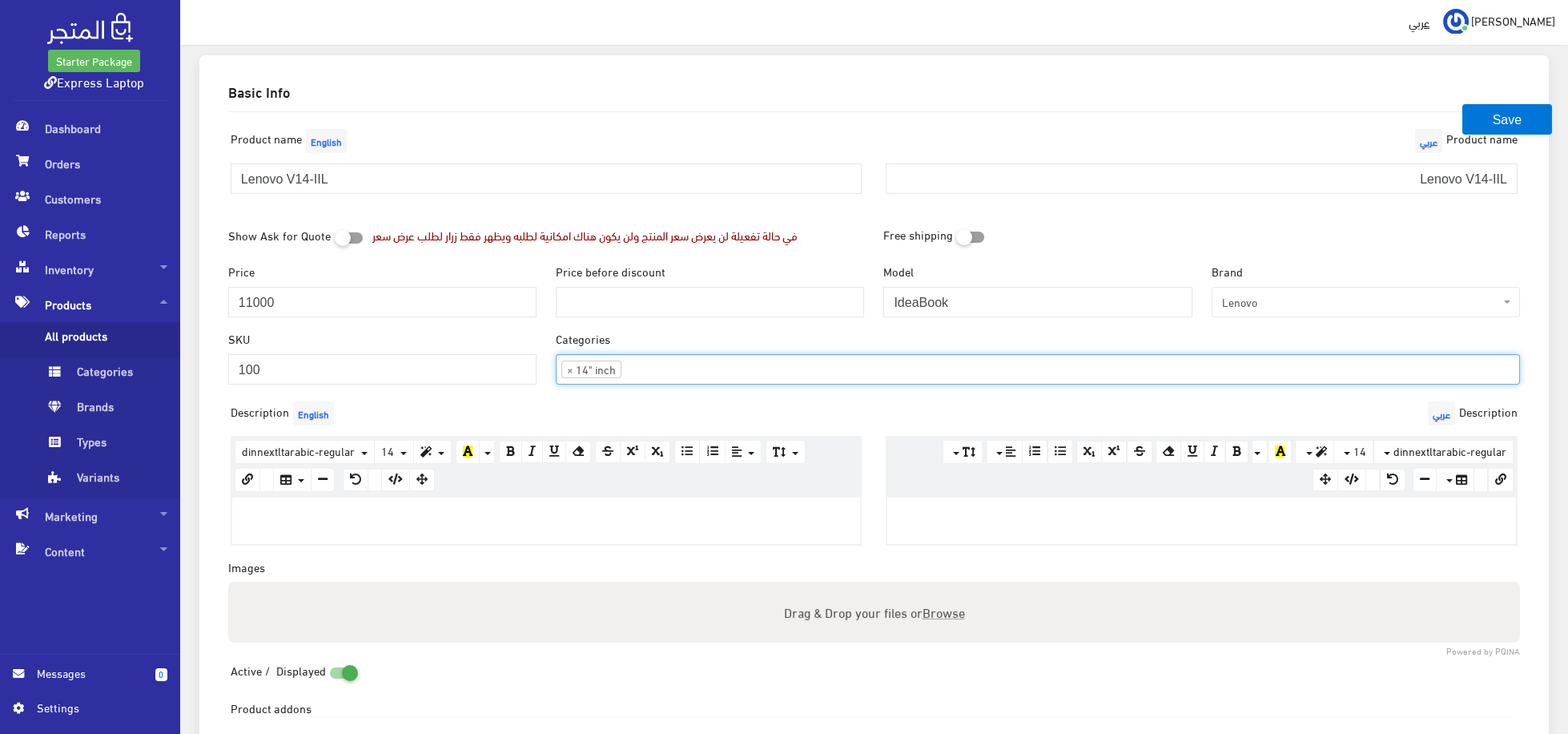 click at bounding box center [649, 368] 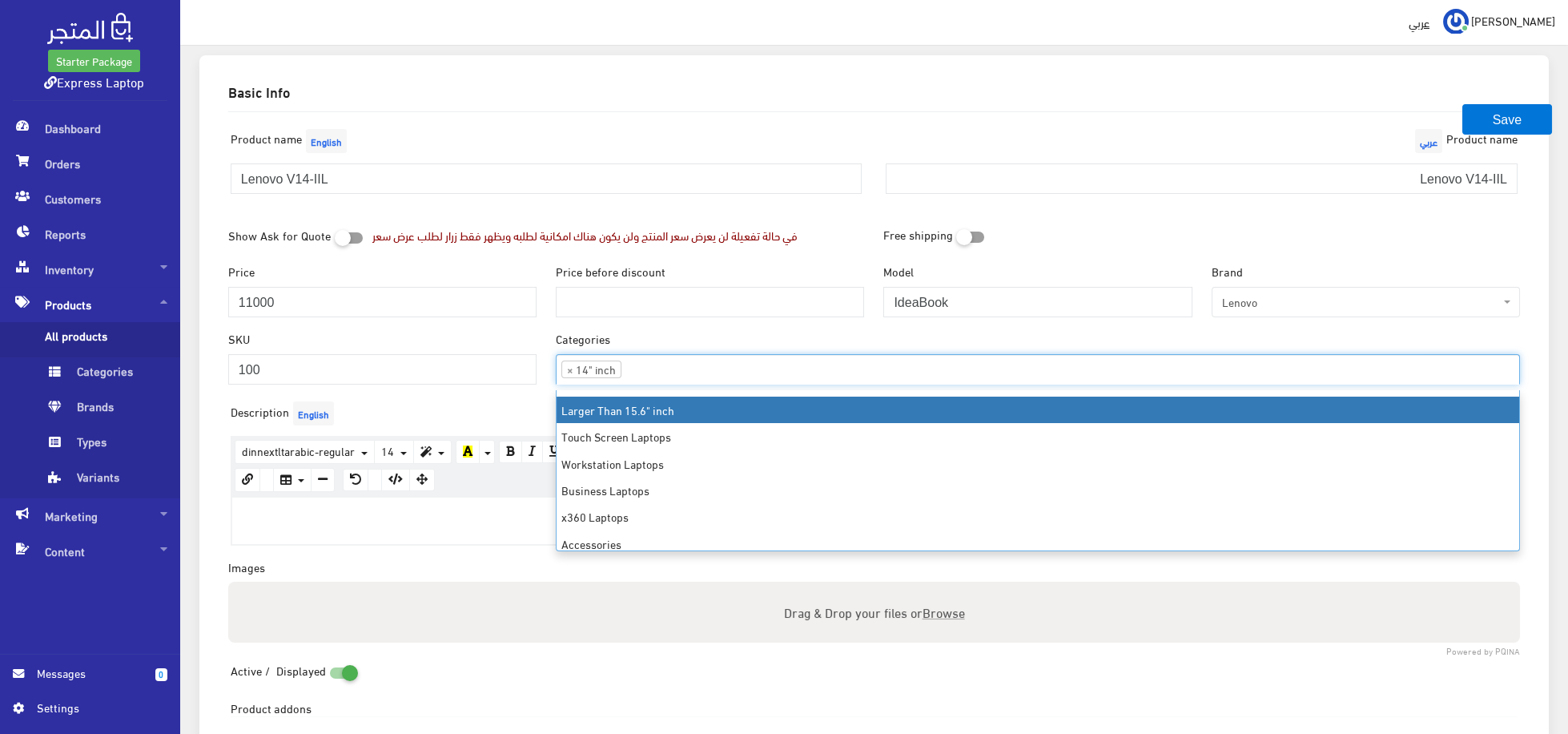 scroll, scrollTop: 135, scrollLeft: 0, axis: vertical 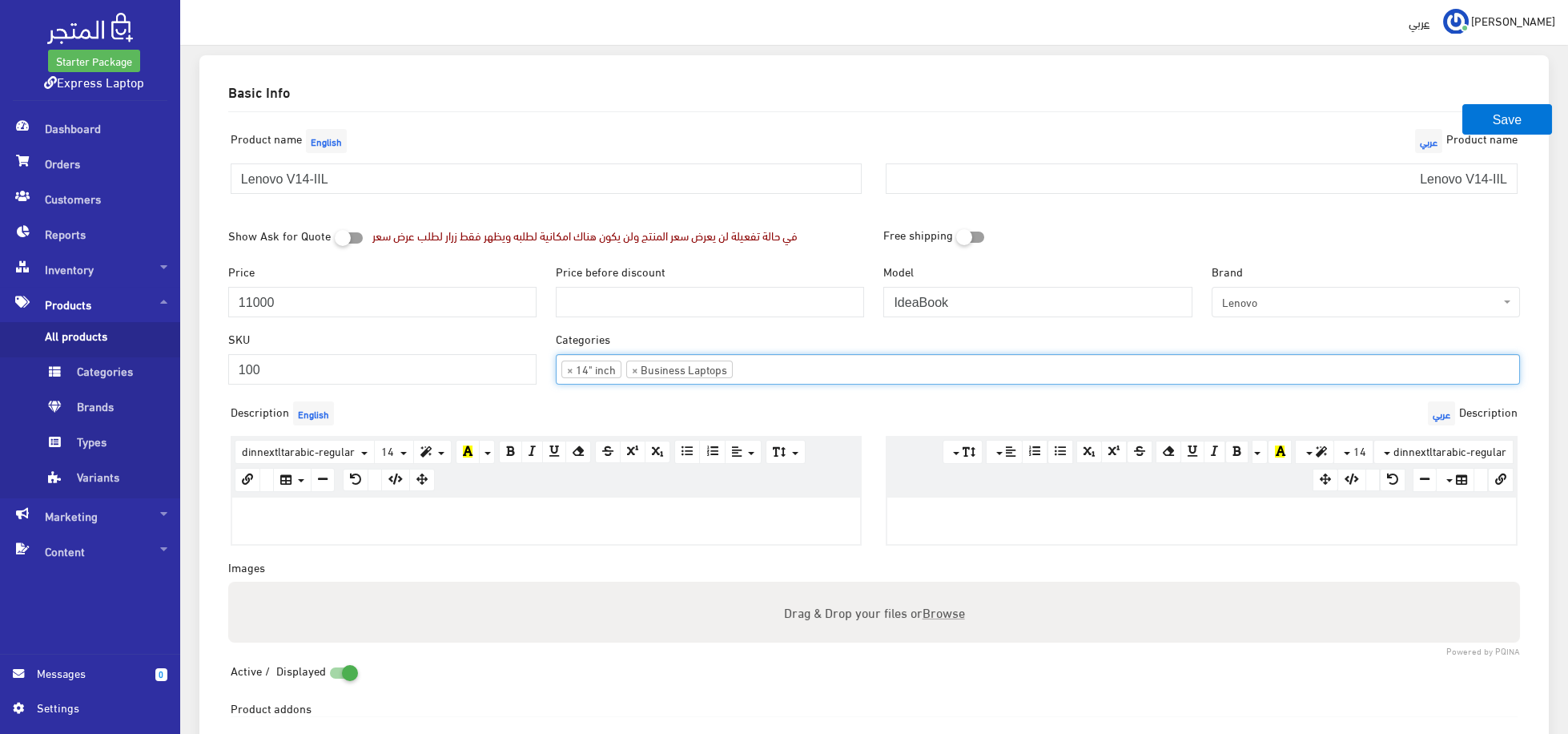 click at bounding box center (546, 521) 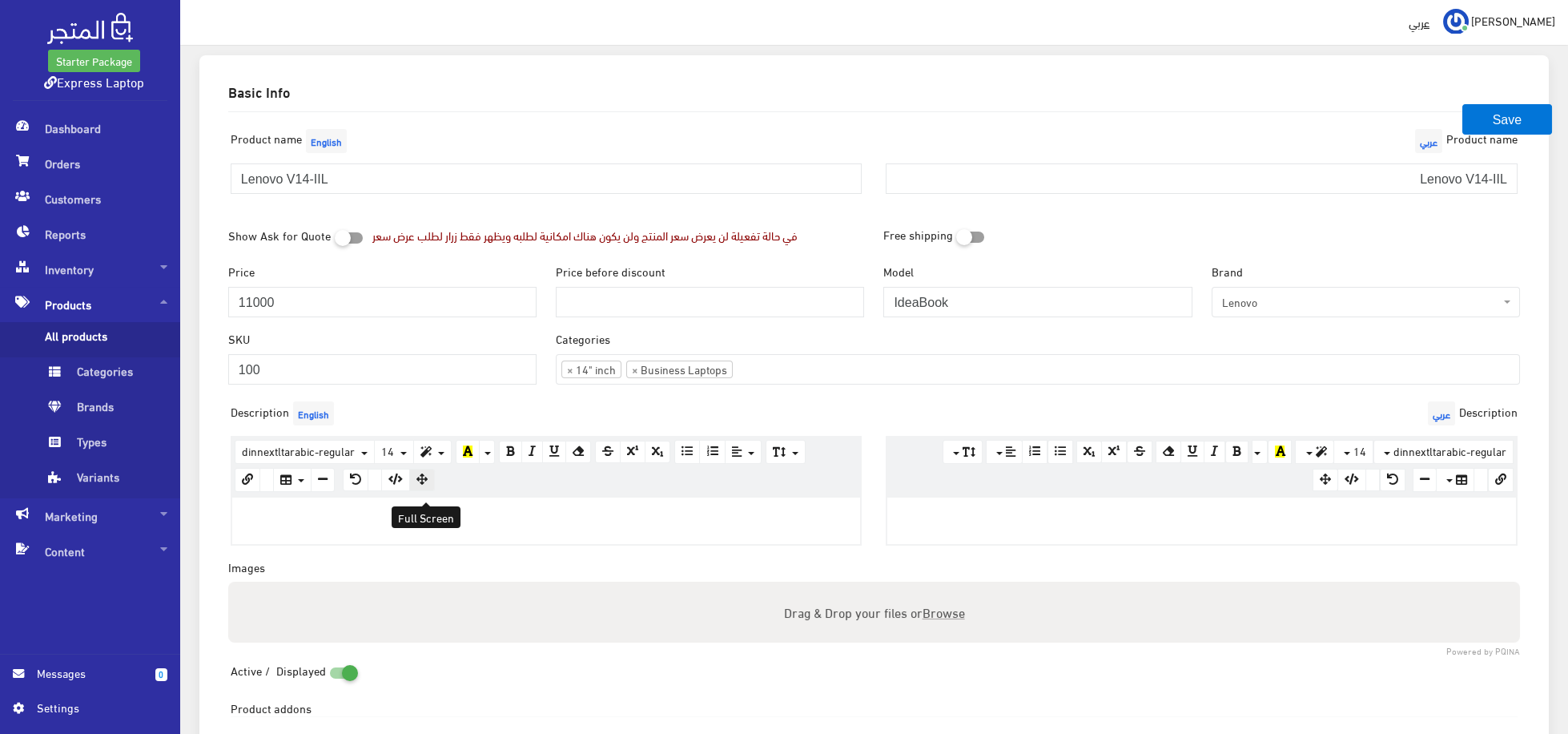 click at bounding box center (422, 479) 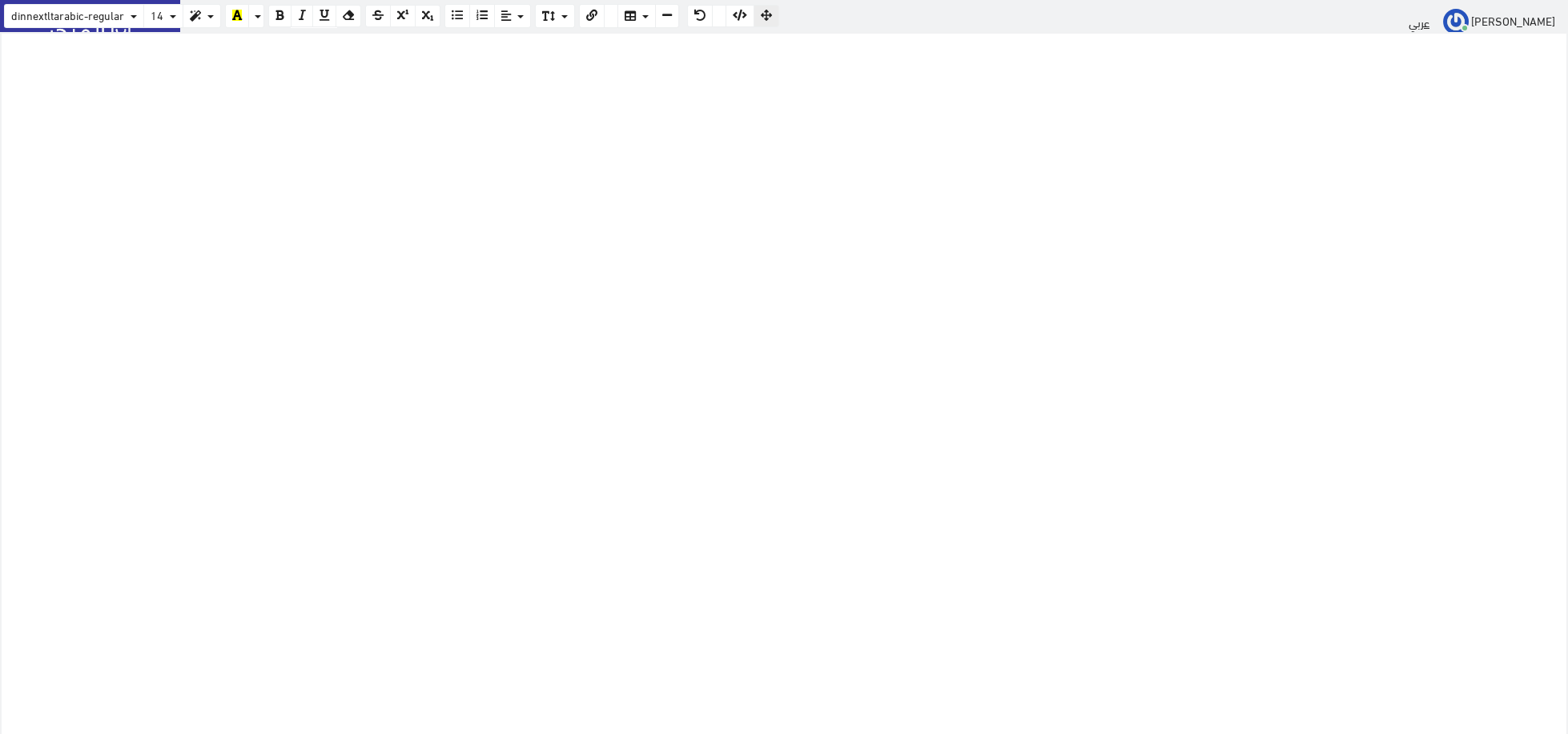 scroll, scrollTop: 167, scrollLeft: 0, axis: vertical 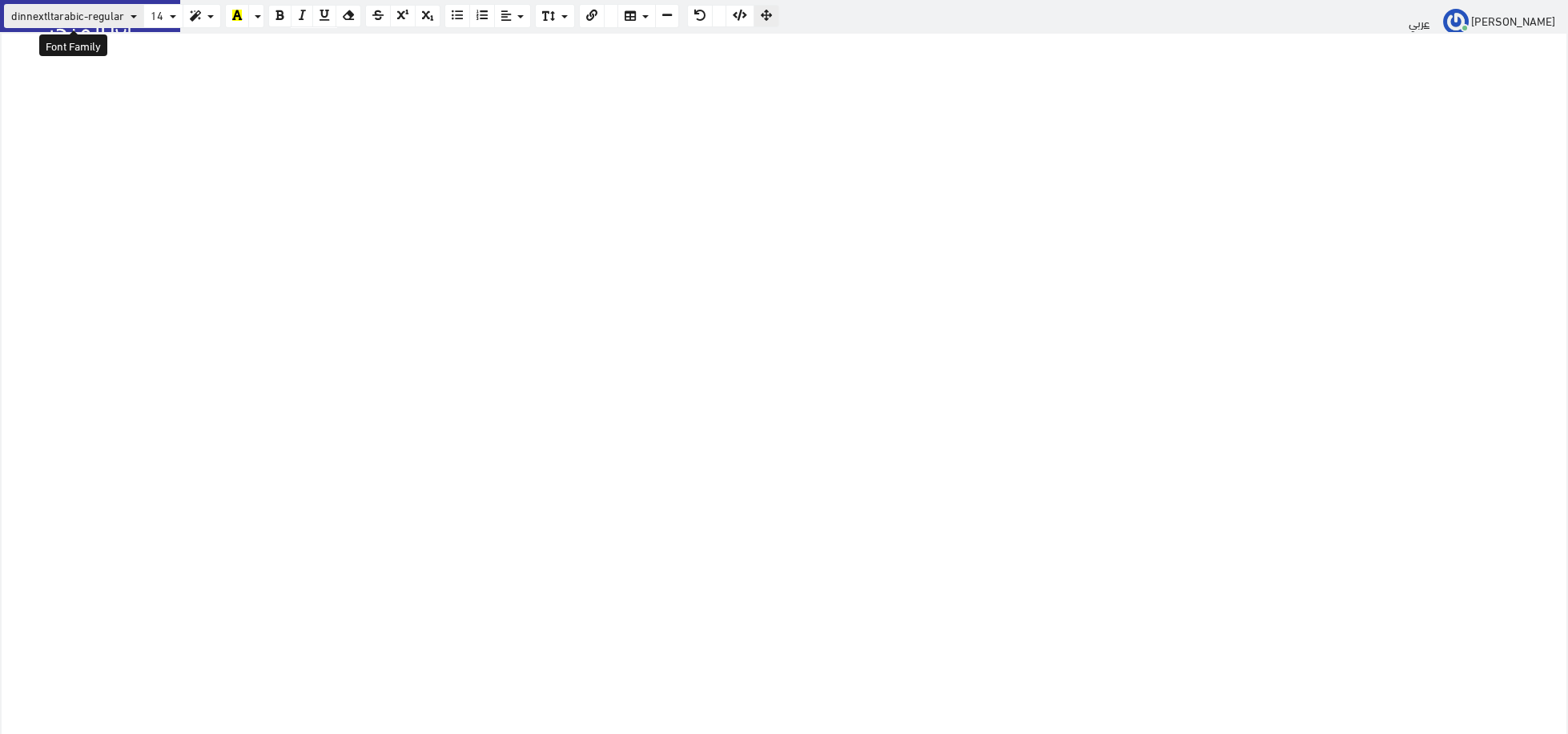click on "dinnextltarabic-regular" at bounding box center (67, 14) 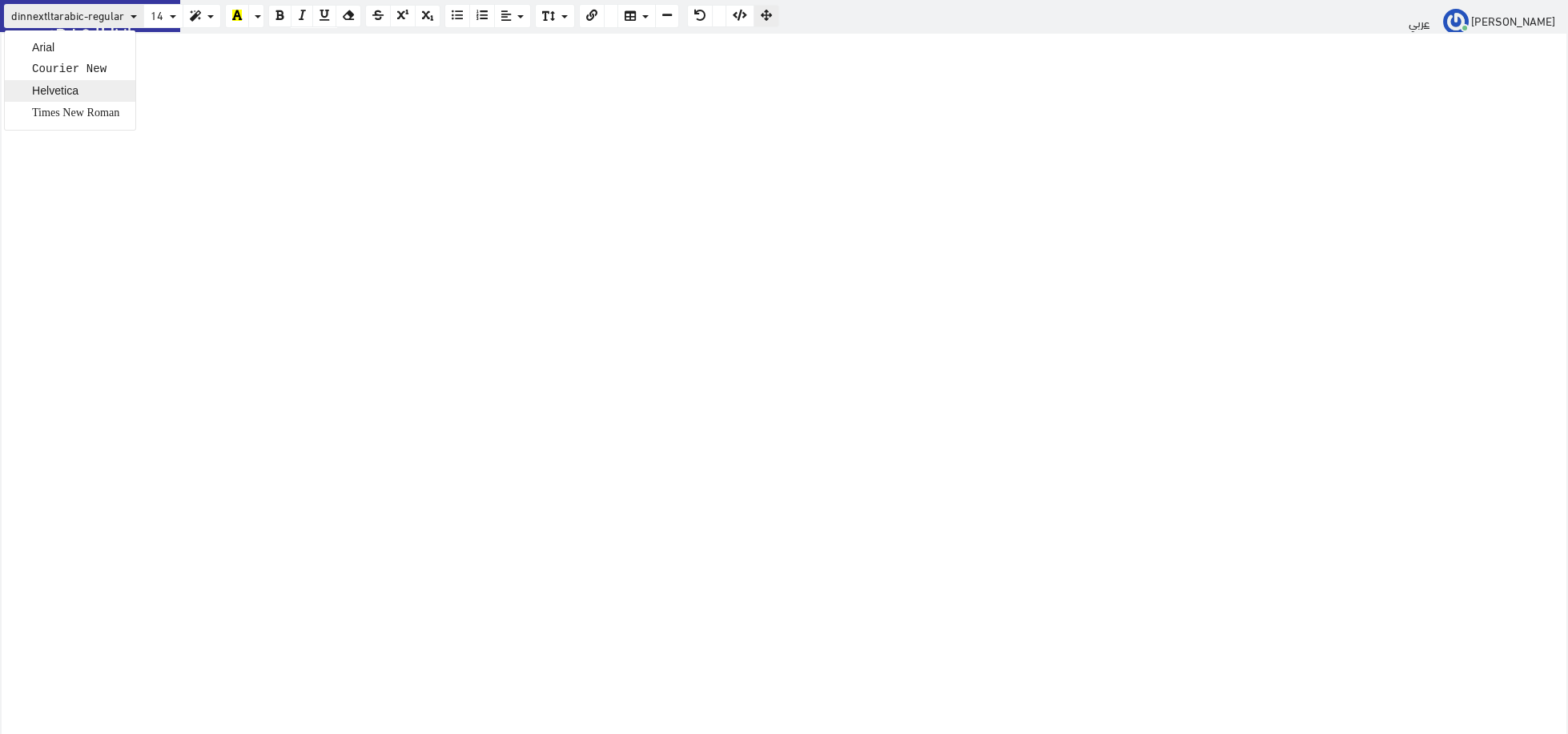 click on "Helvetica" at bounding box center [70, 91] 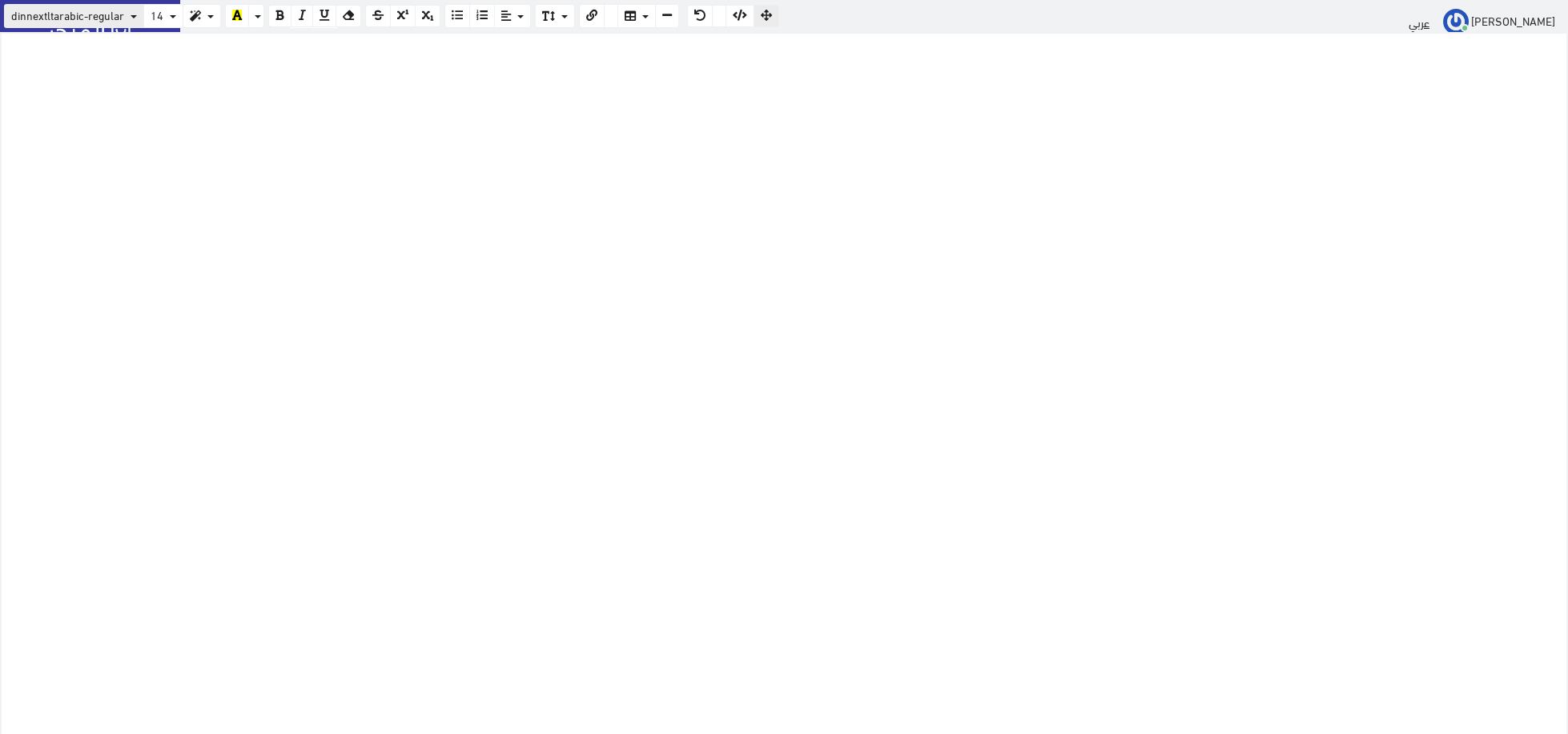 drag, startPoint x: 78, startPoint y: 62, endPoint x: 90, endPoint y: 18, distance: 45.60702 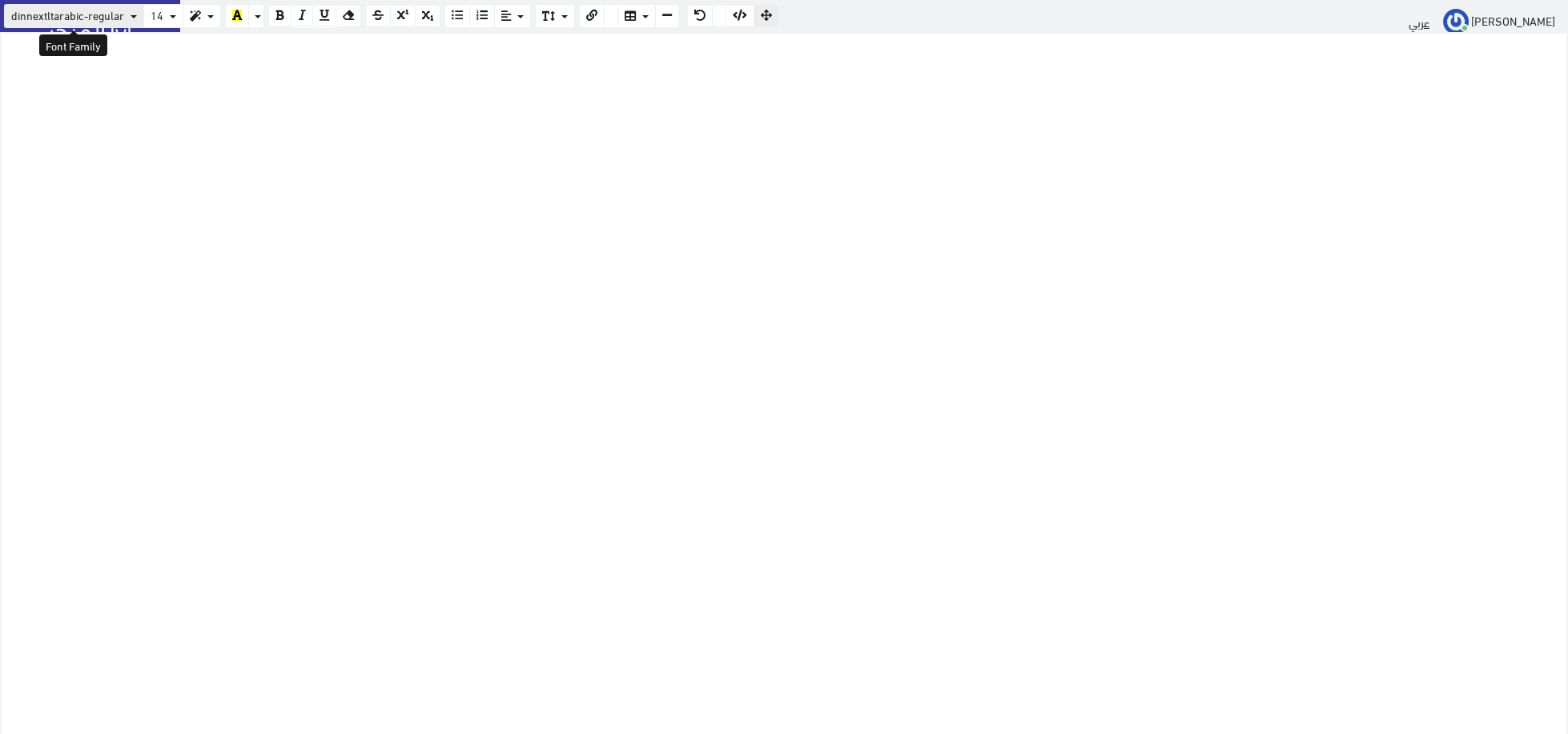 click on "dinnextltarabic-regular" at bounding box center [67, 14] 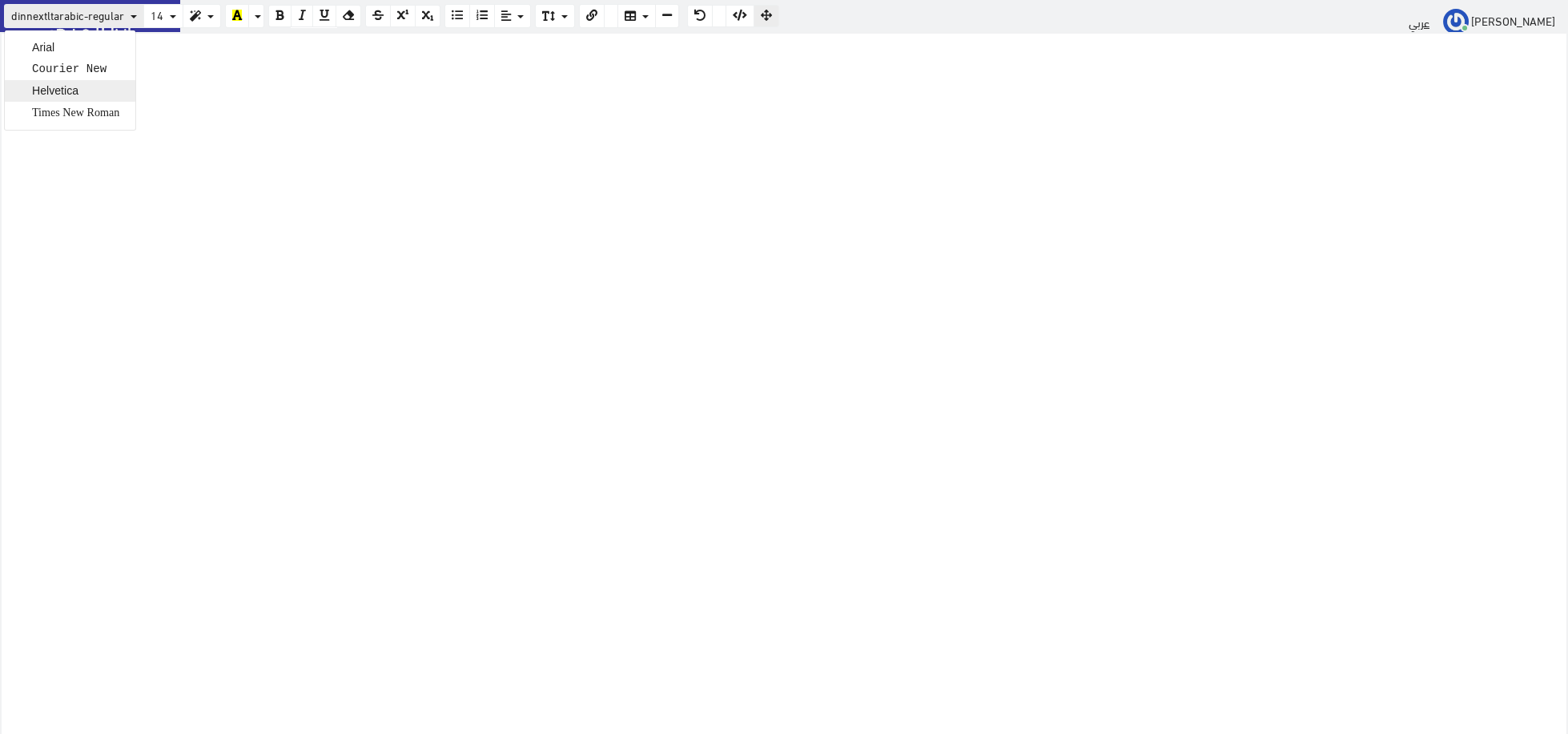 click on "Helvetica" at bounding box center (70, 91) 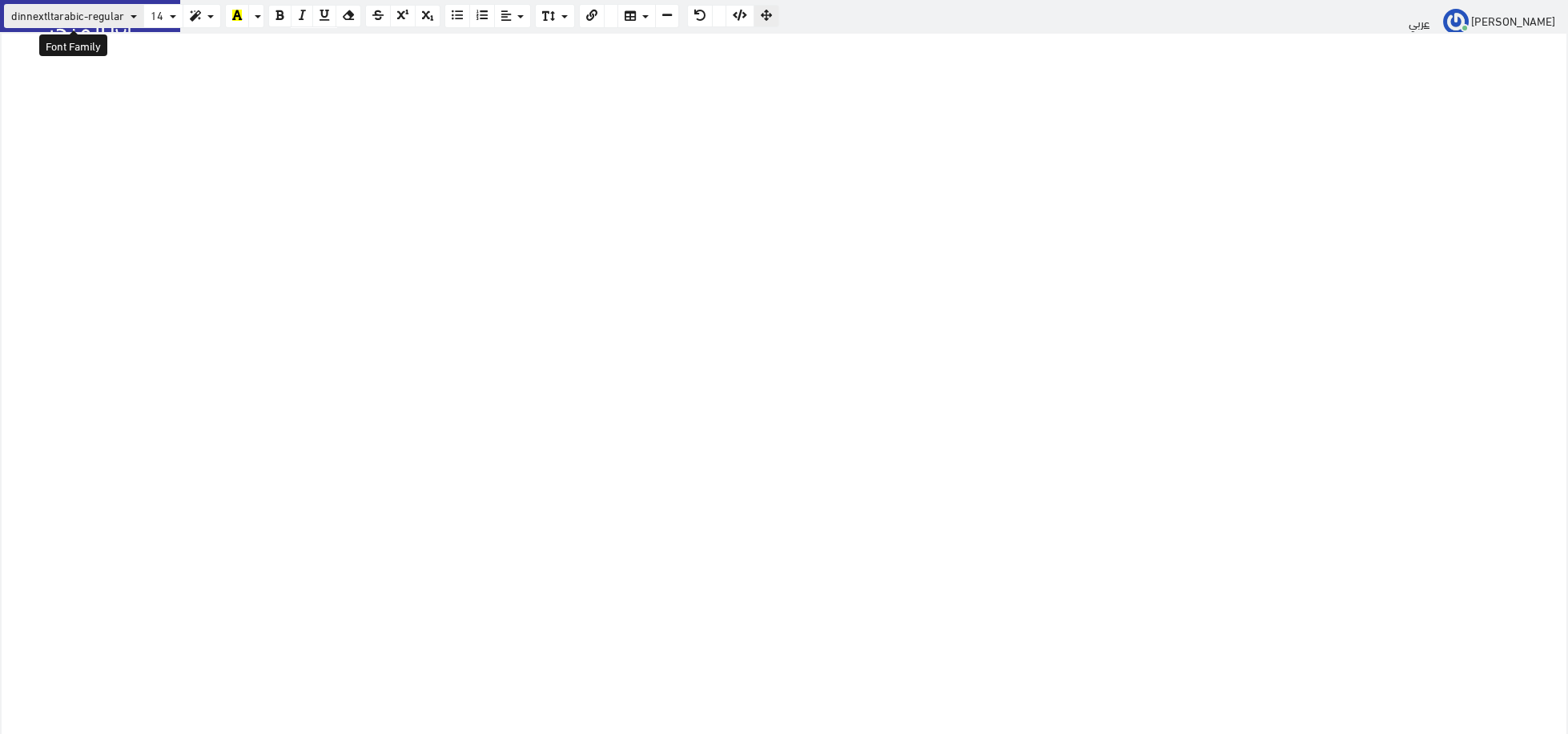 drag, startPoint x: 76, startPoint y: 18, endPoint x: 79, endPoint y: 37, distance: 19.23538 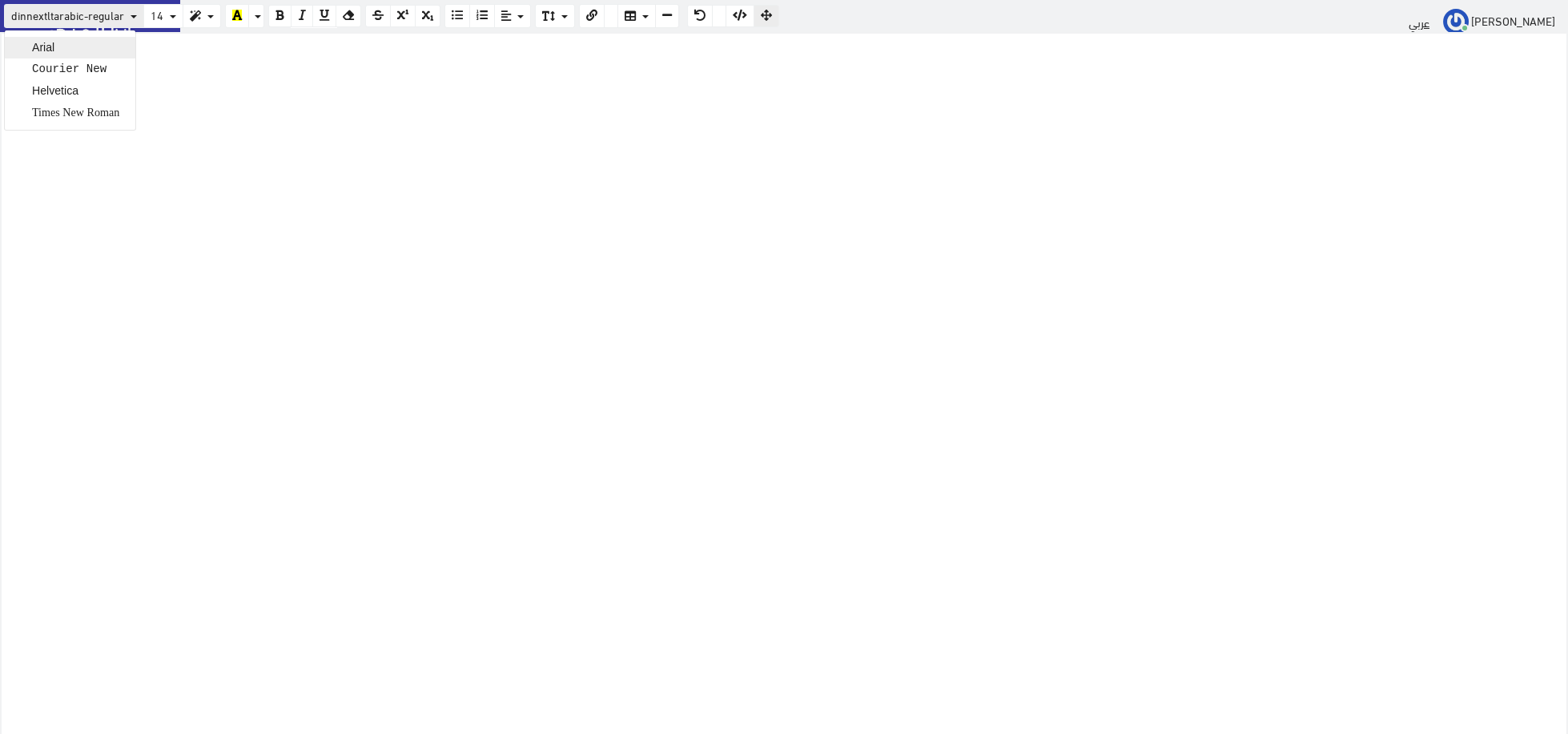 click on "Arial" at bounding box center [70, 47] 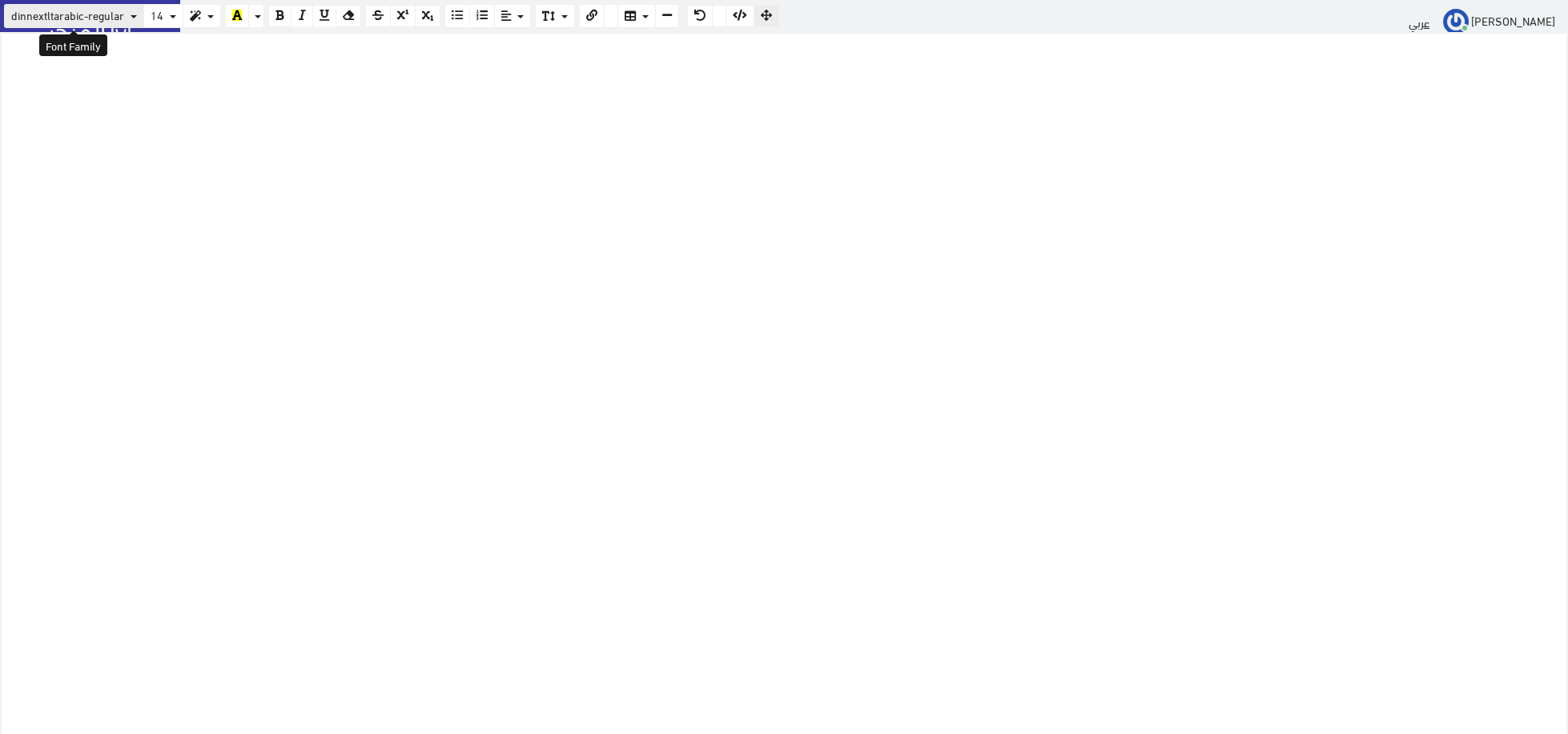 click on "dinnextltarabic-regular" at bounding box center [67, 14] 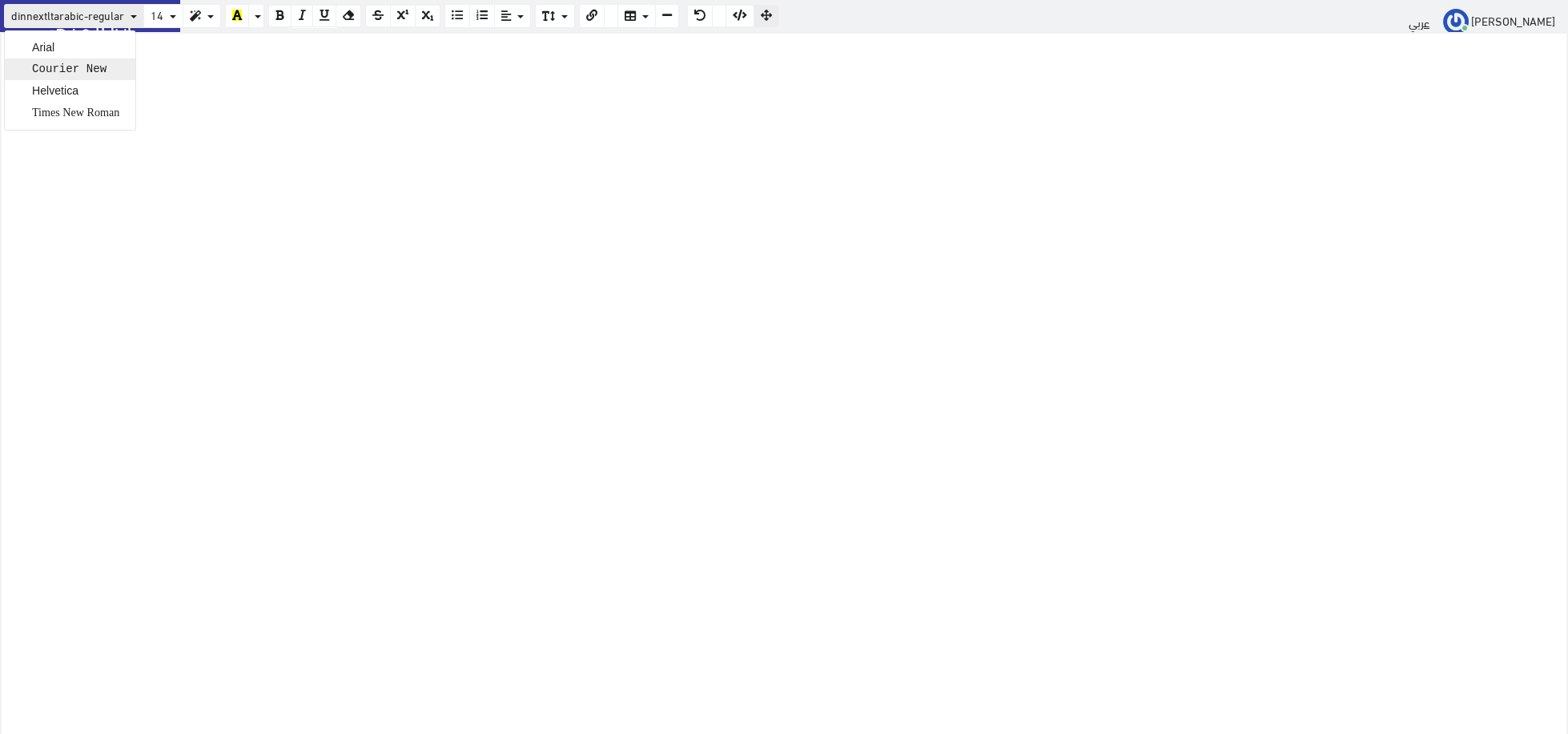 click on "Courier New" at bounding box center [70, 69] 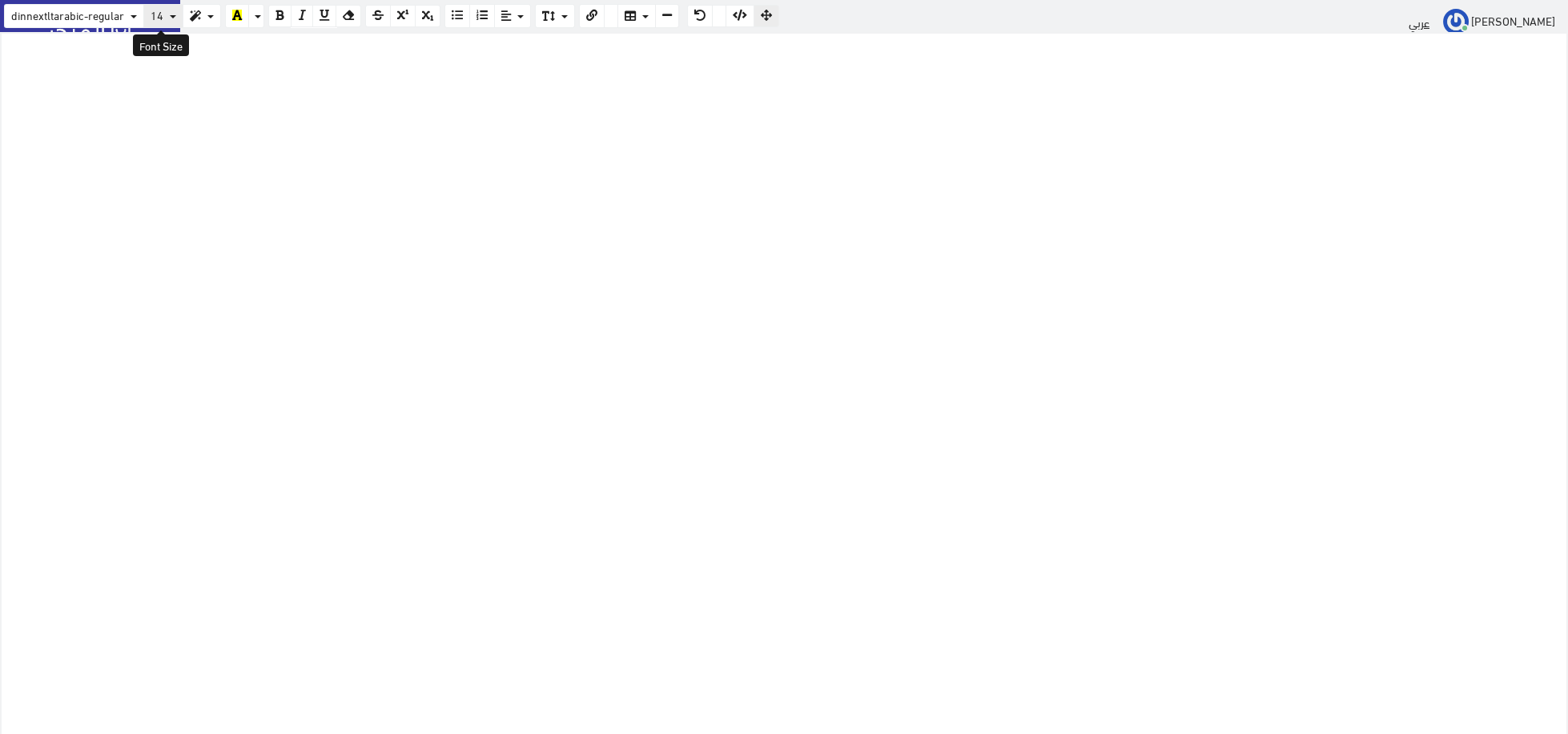 click on "14" at bounding box center (157, 14) 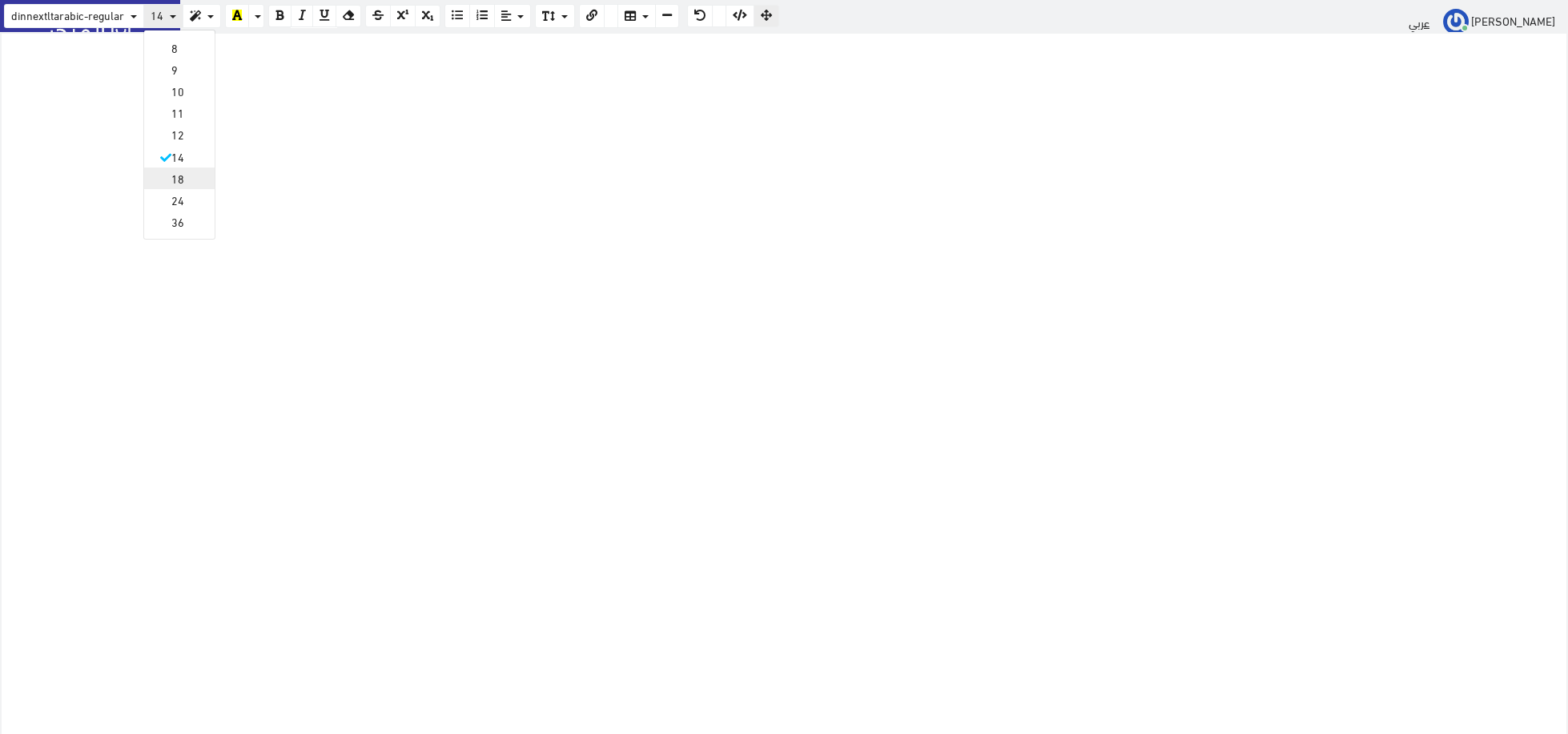 click on "18" at bounding box center (179, 178) 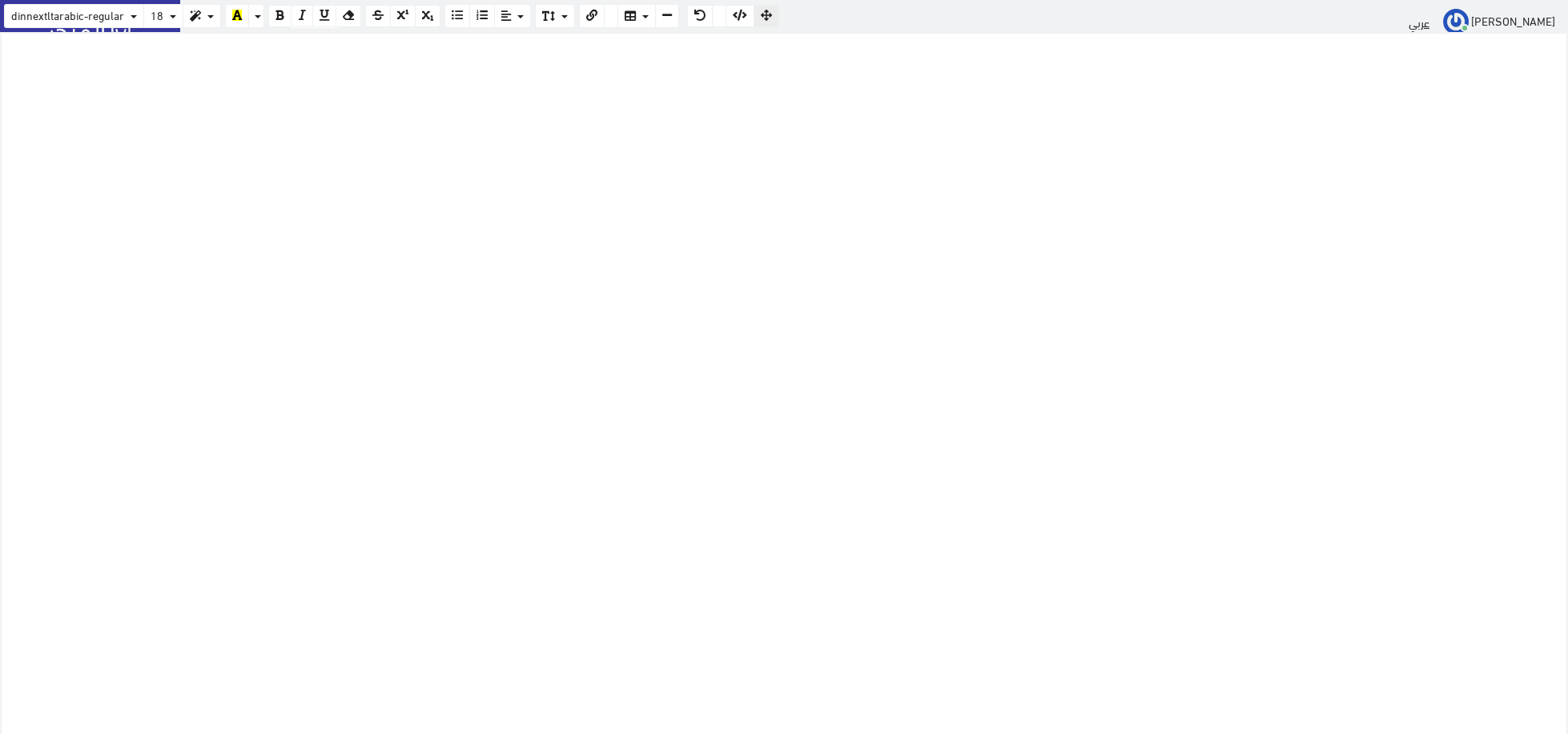 type 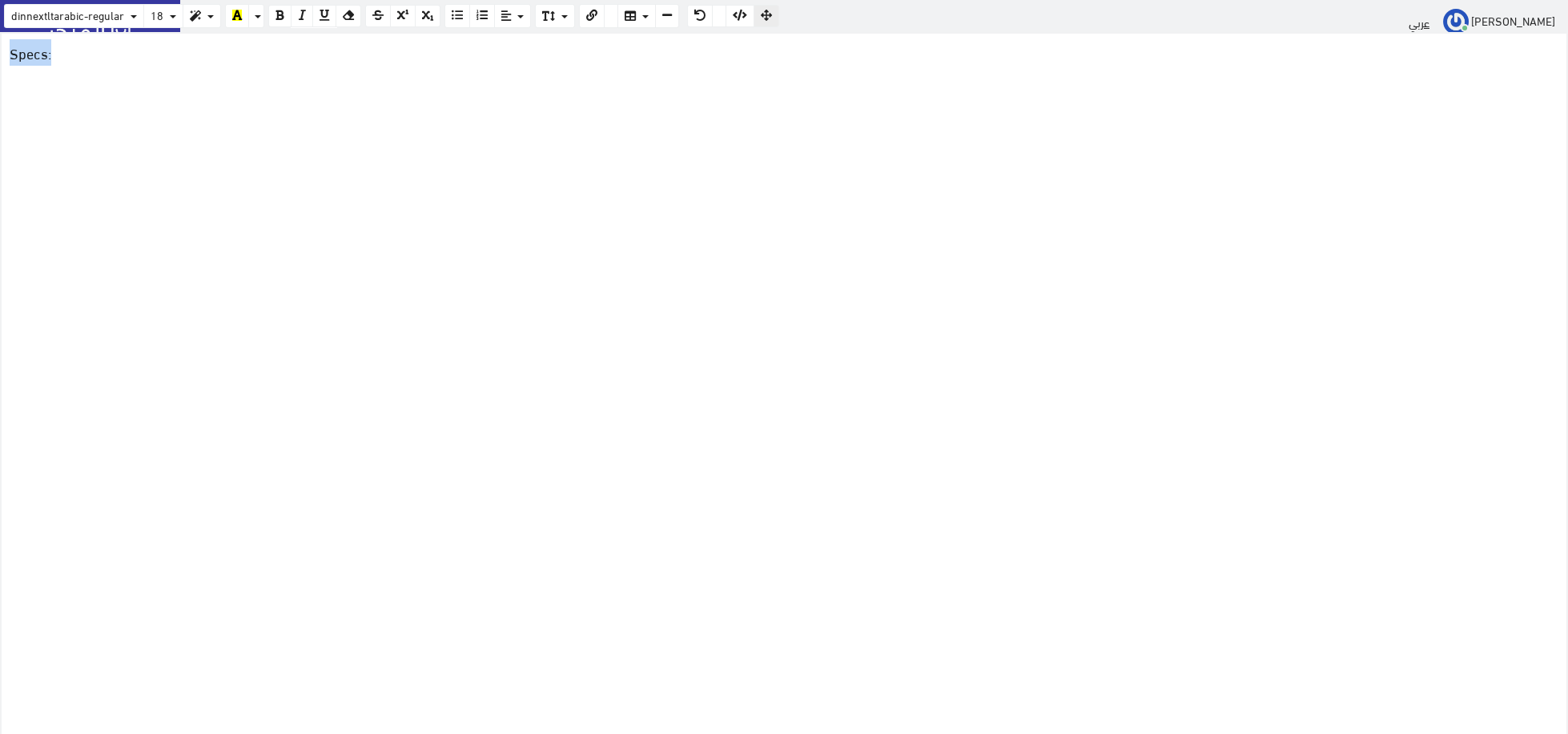 drag, startPoint x: 76, startPoint y: 50, endPoint x: 7, endPoint y: 43, distance: 69.35416 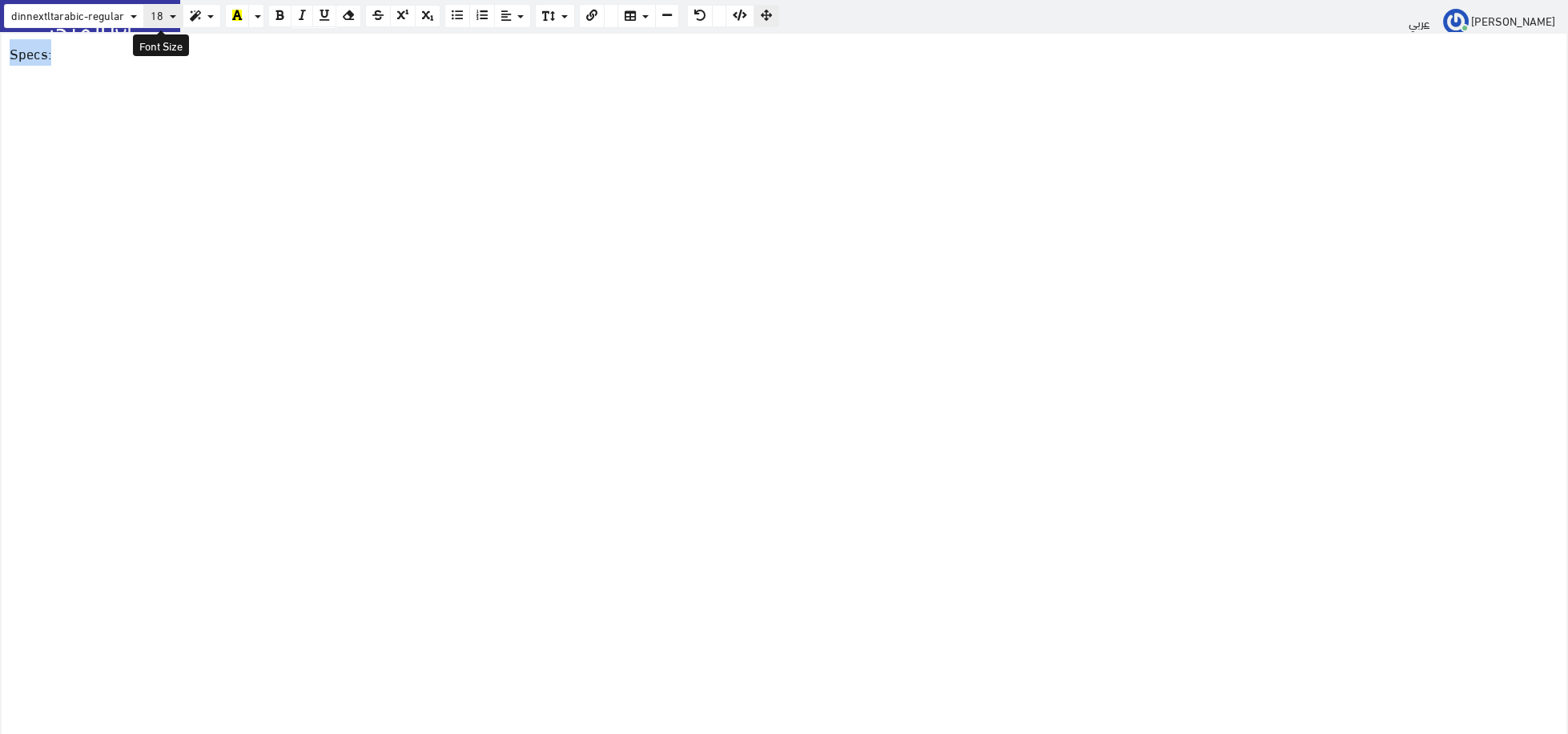 click on "18" at bounding box center [163, 16] 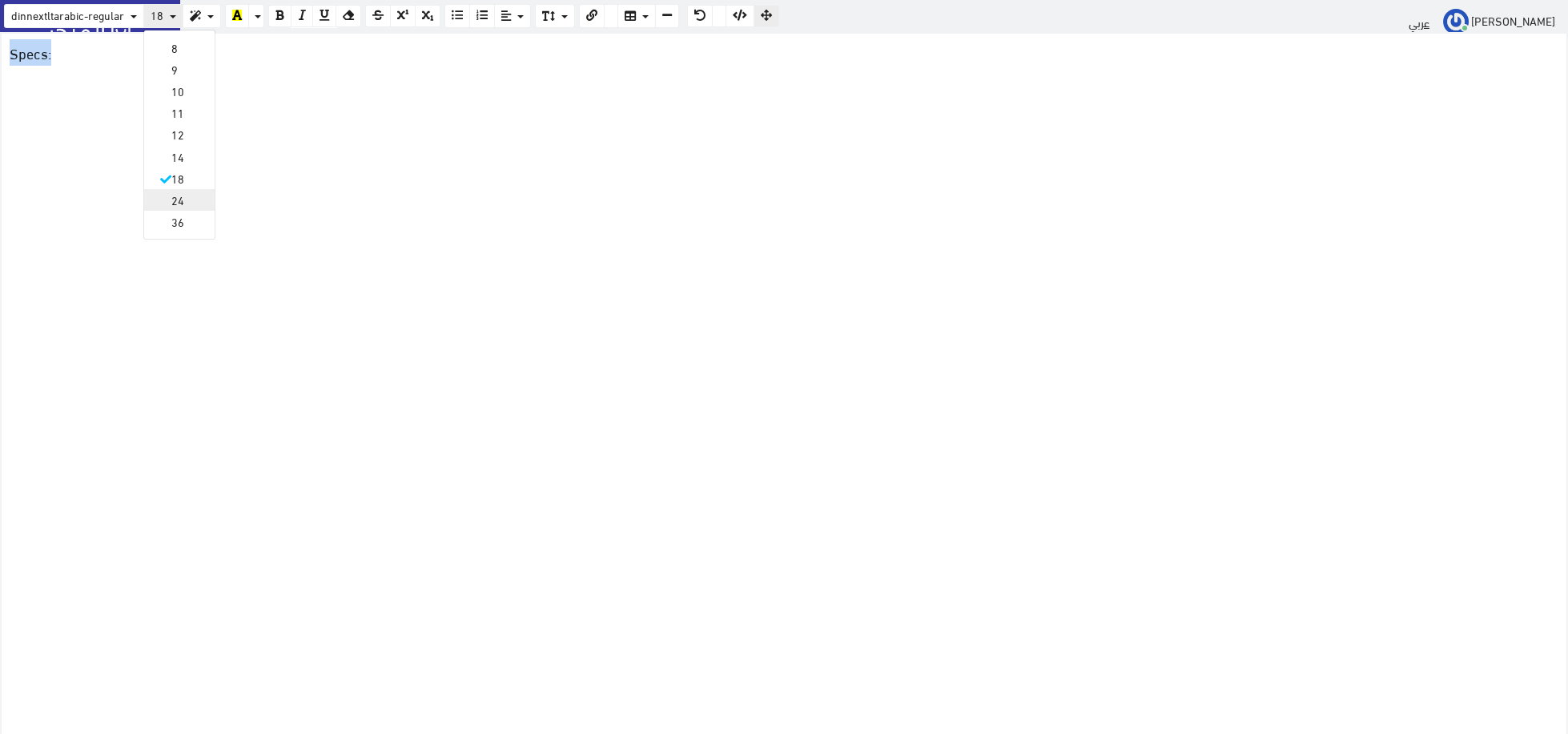 click on "24" at bounding box center (179, 200) 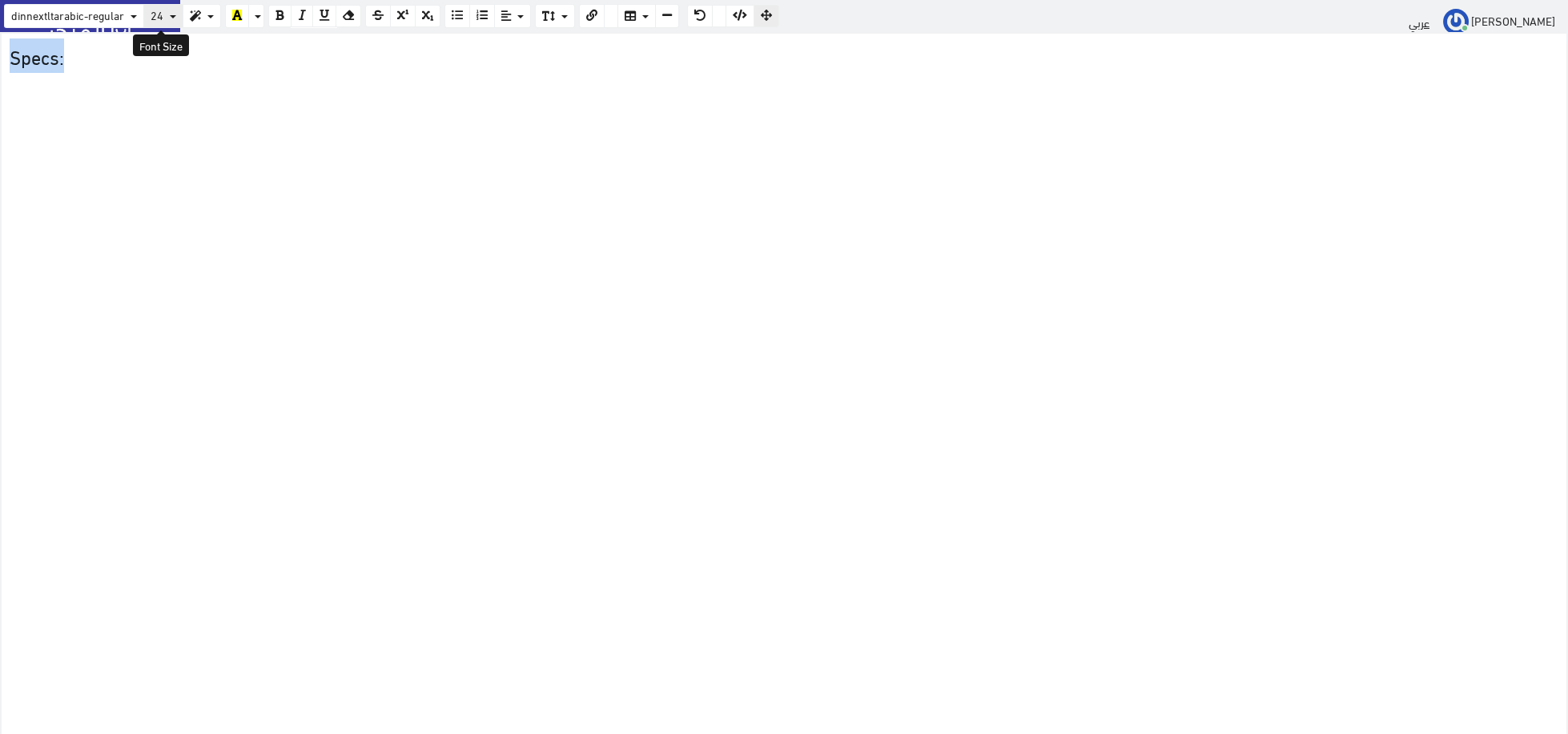 click on "24" at bounding box center [163, 16] 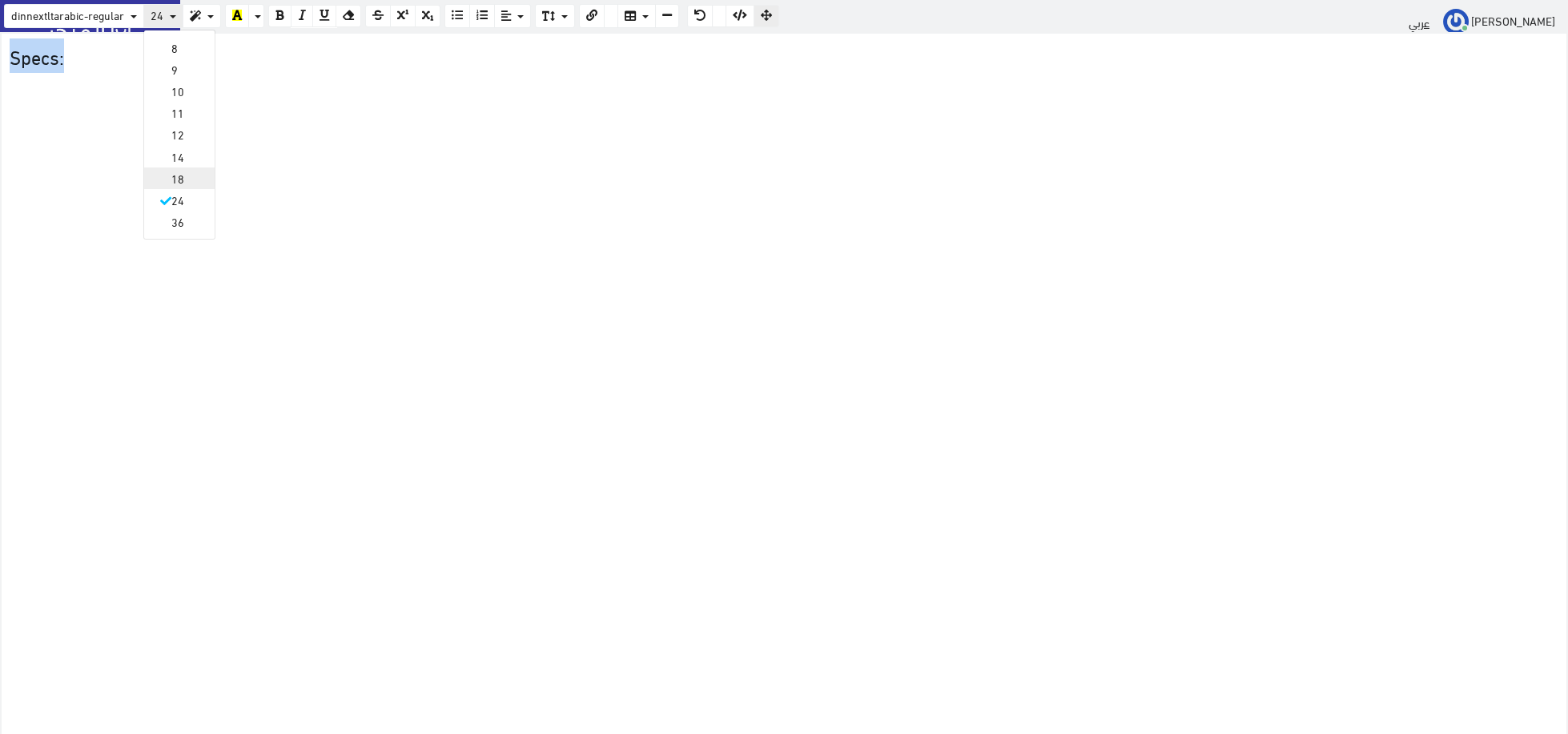 click on "18" at bounding box center [179, 178] 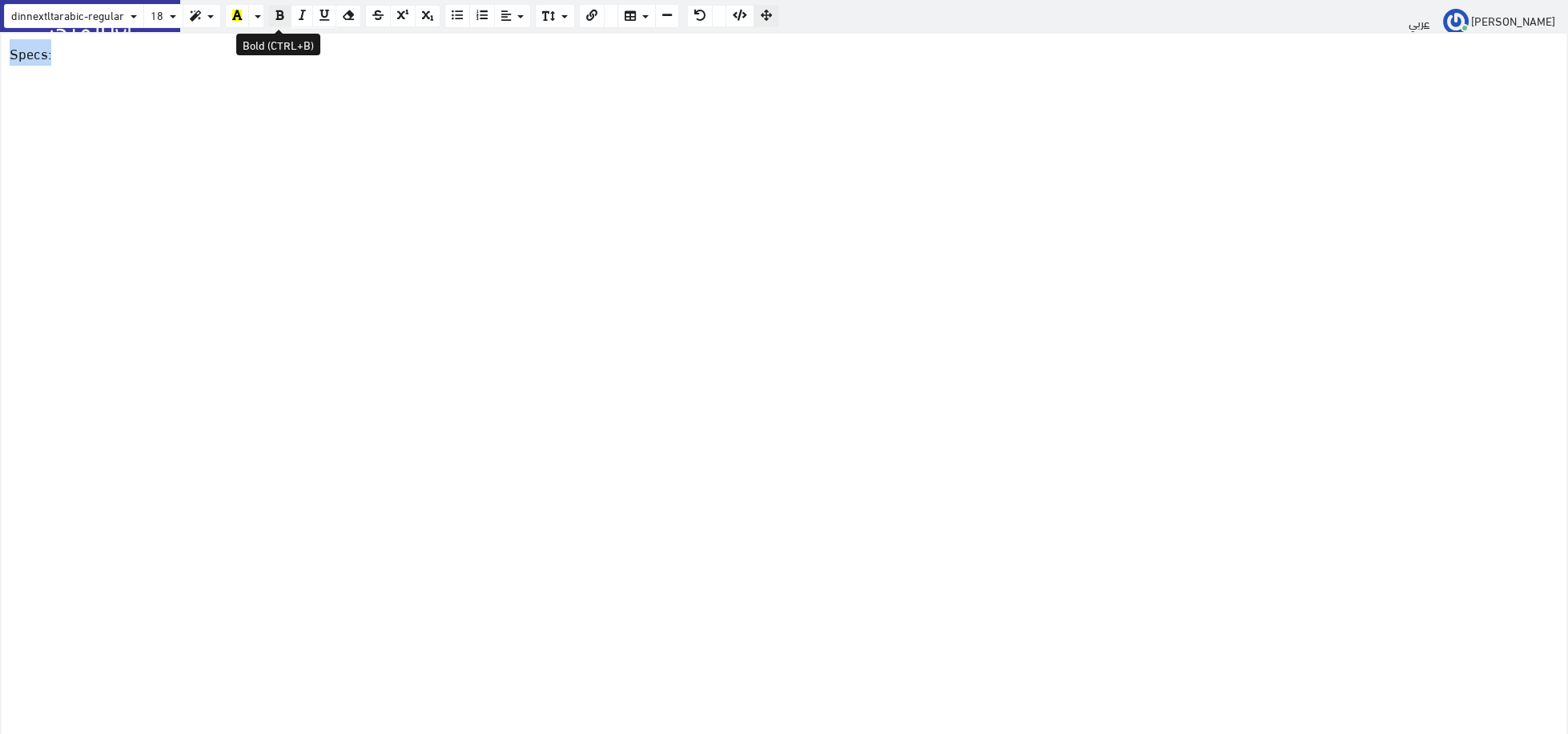 click at bounding box center (279, 15) 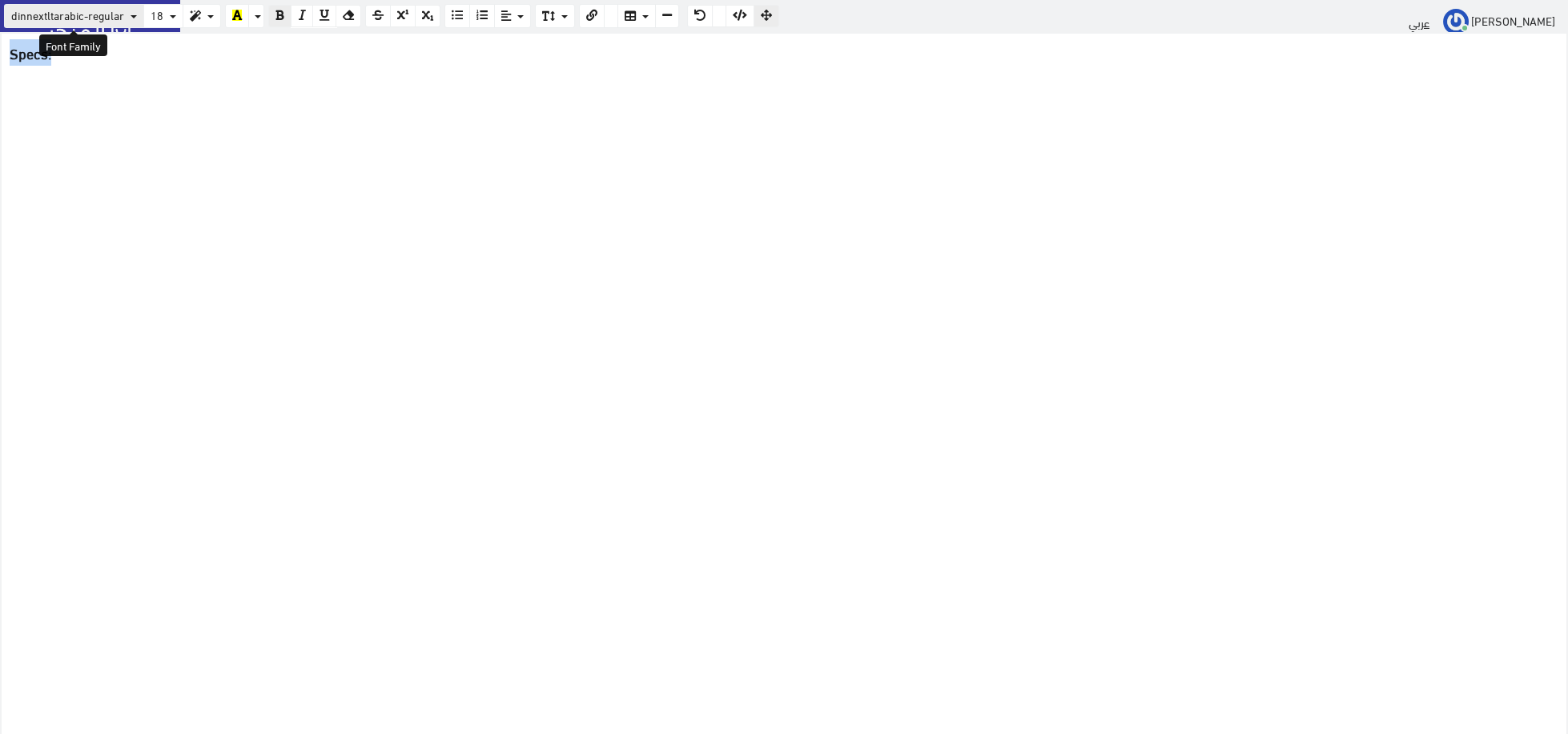 click on "dinnextltarabic-regular" at bounding box center (67, 14) 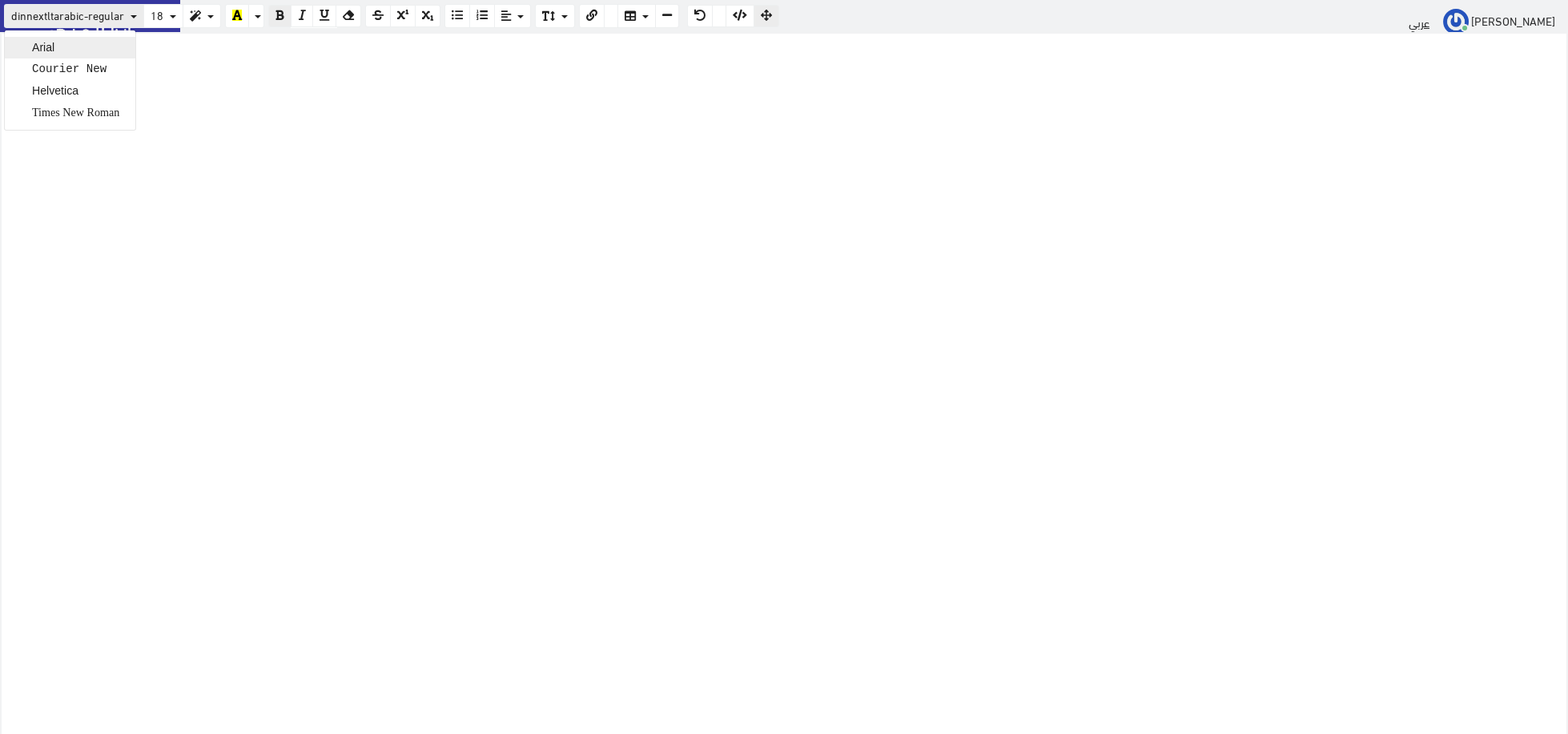 click on "Arial" at bounding box center (70, 47) 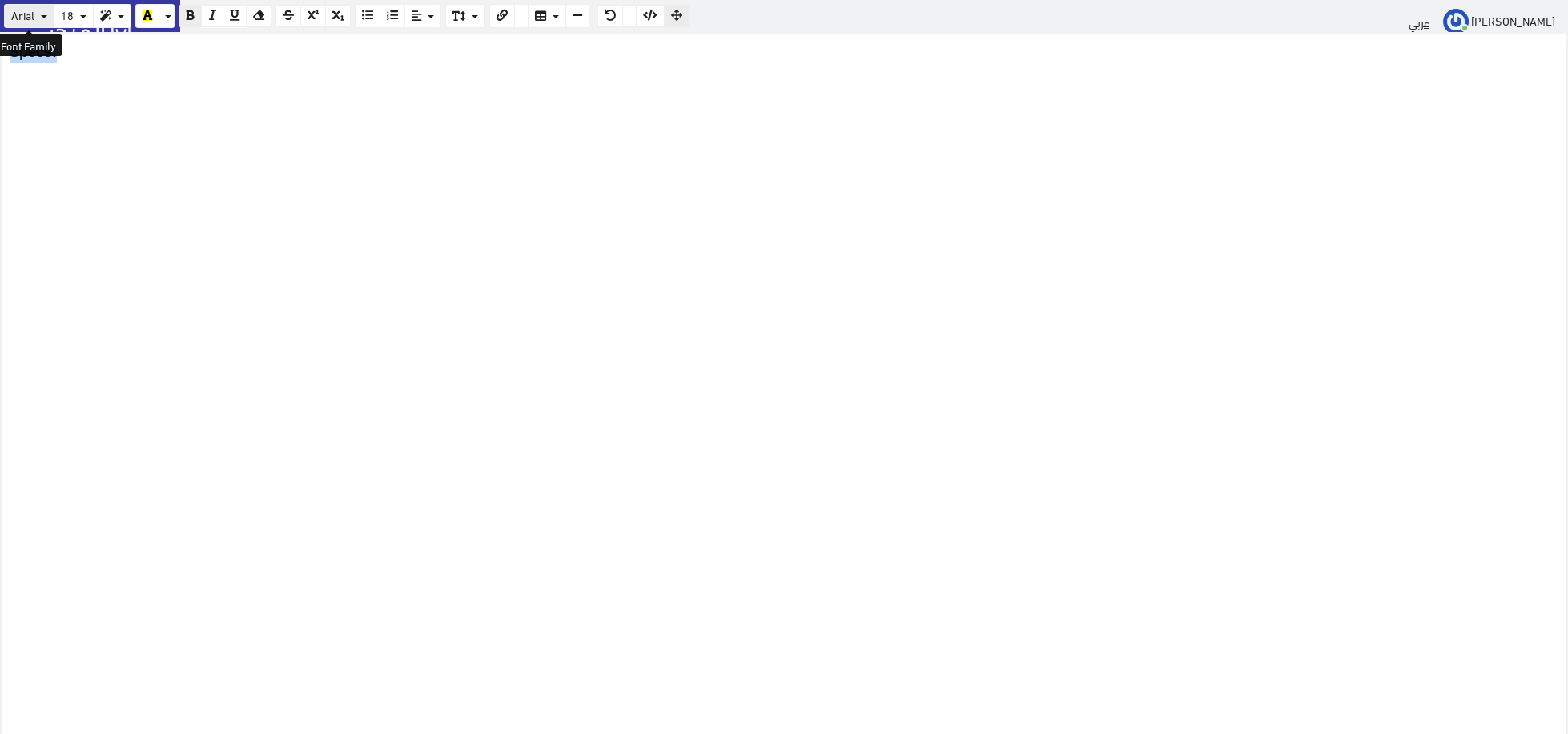 drag, startPoint x: 31, startPoint y: 18, endPoint x: 82, endPoint y: 62, distance: 67.3573 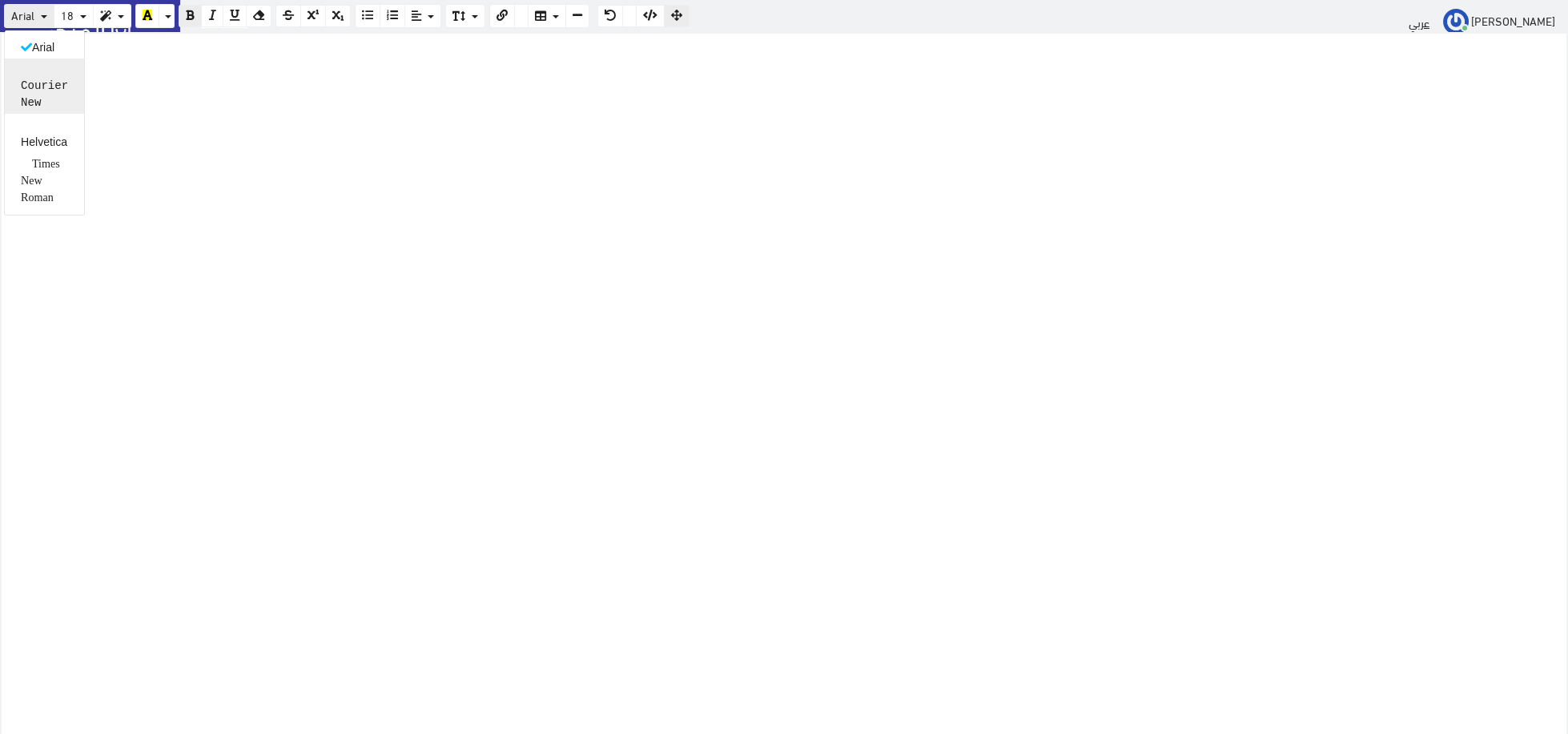 click on "Courier New" at bounding box center [44, 87] 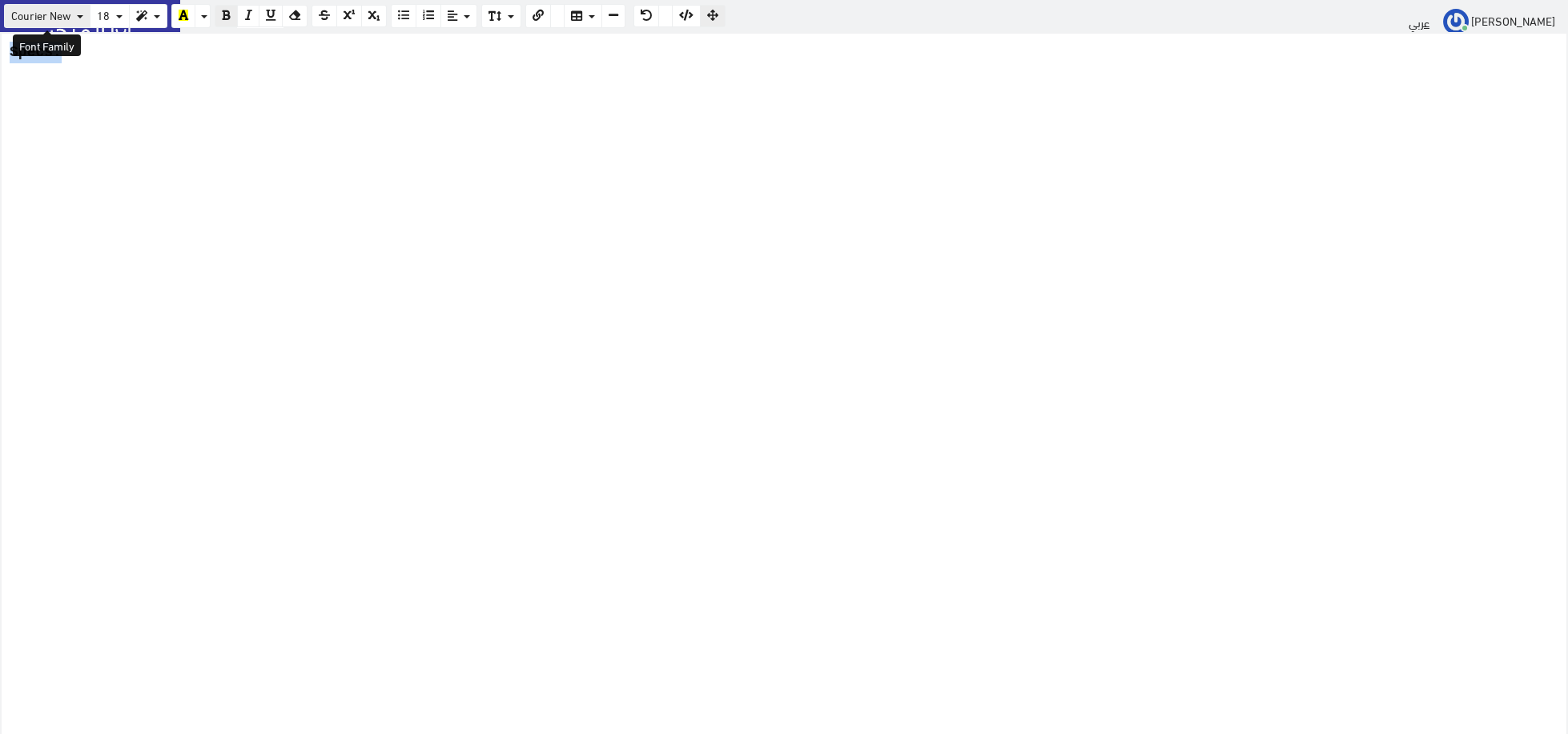 click on "Courier New" at bounding box center [41, 14] 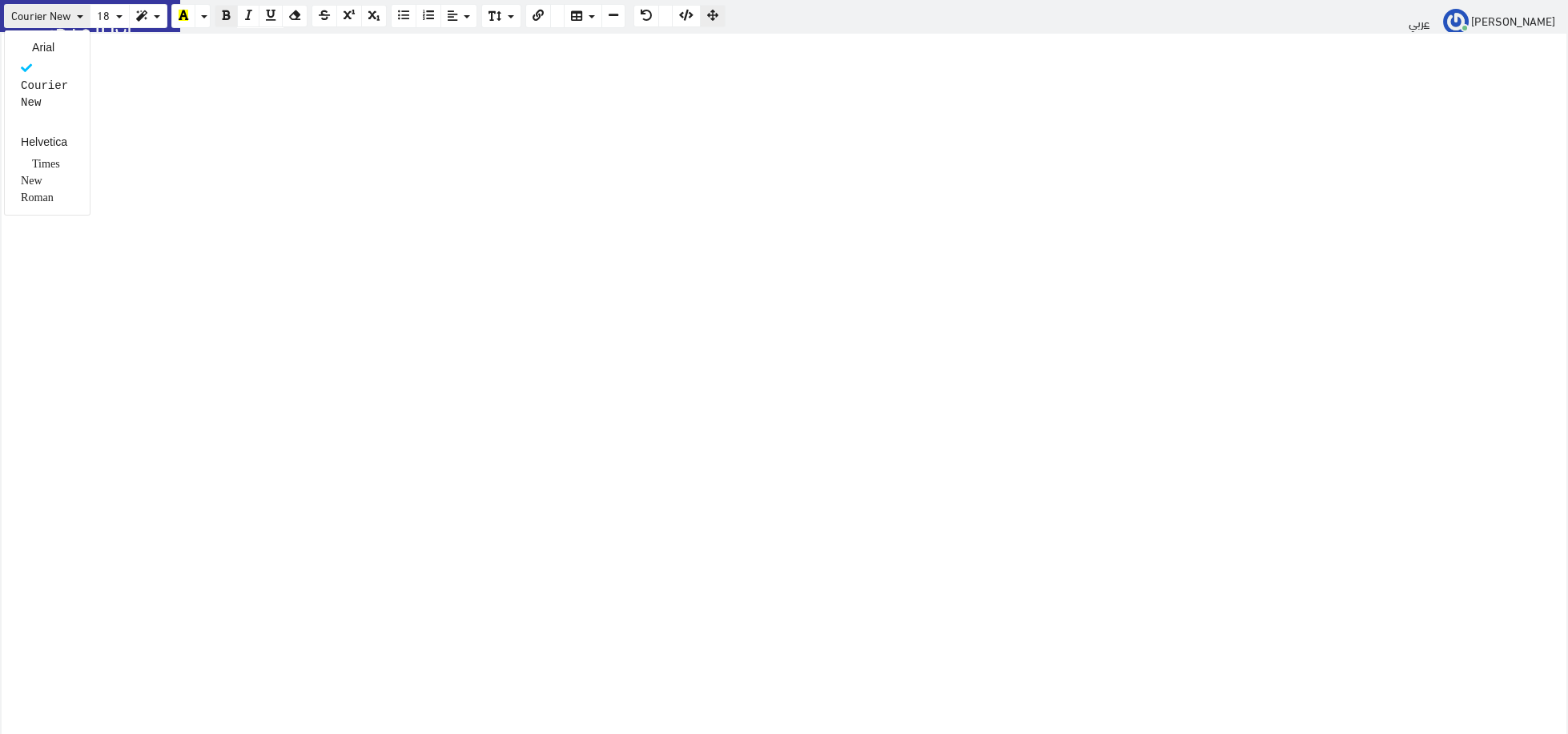 click on "Times New Roman" at bounding box center (47, 181) 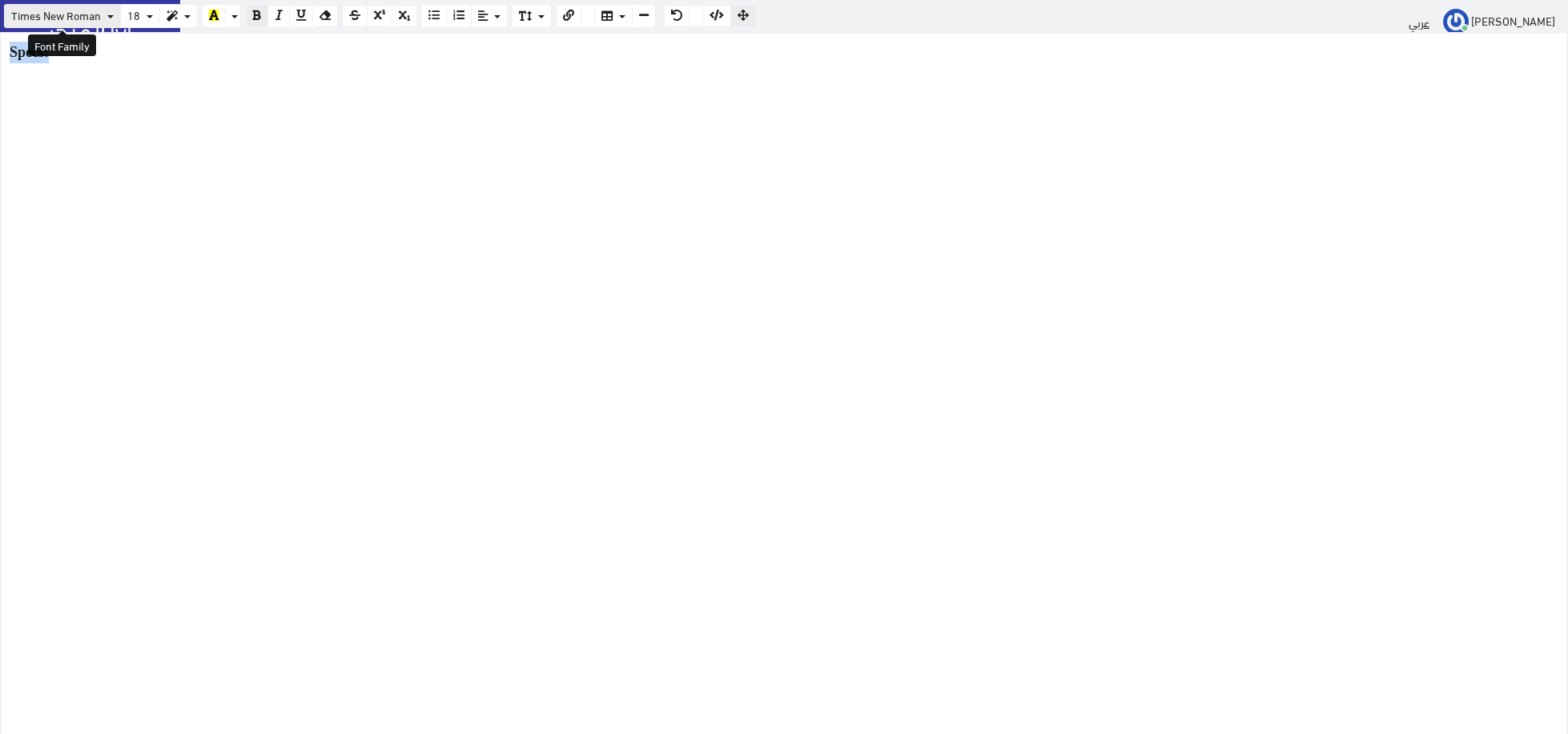 drag, startPoint x: 56, startPoint y: 19, endPoint x: 60, endPoint y: 34, distance: 15.524175 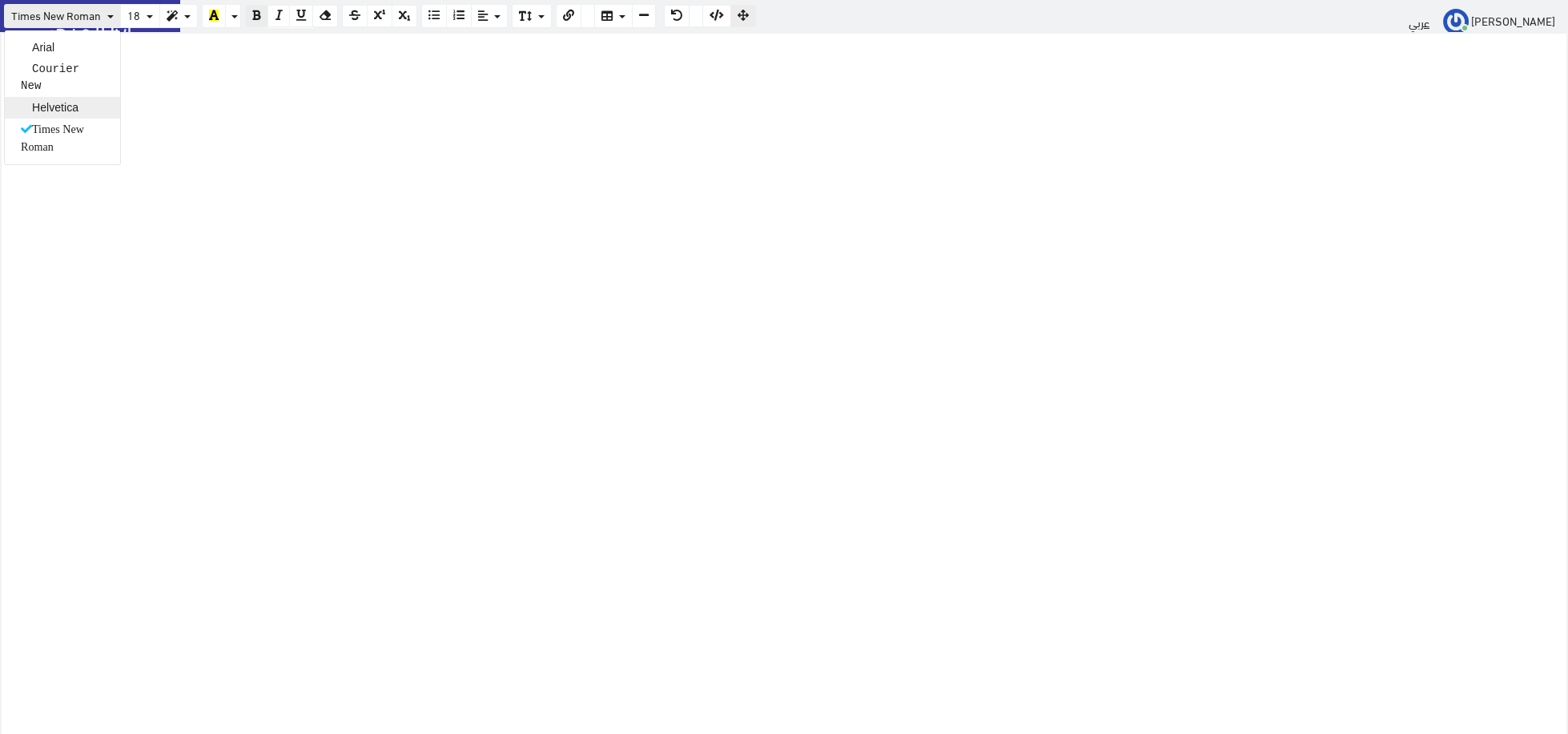 click on "Helvetica" at bounding box center (62, 107) 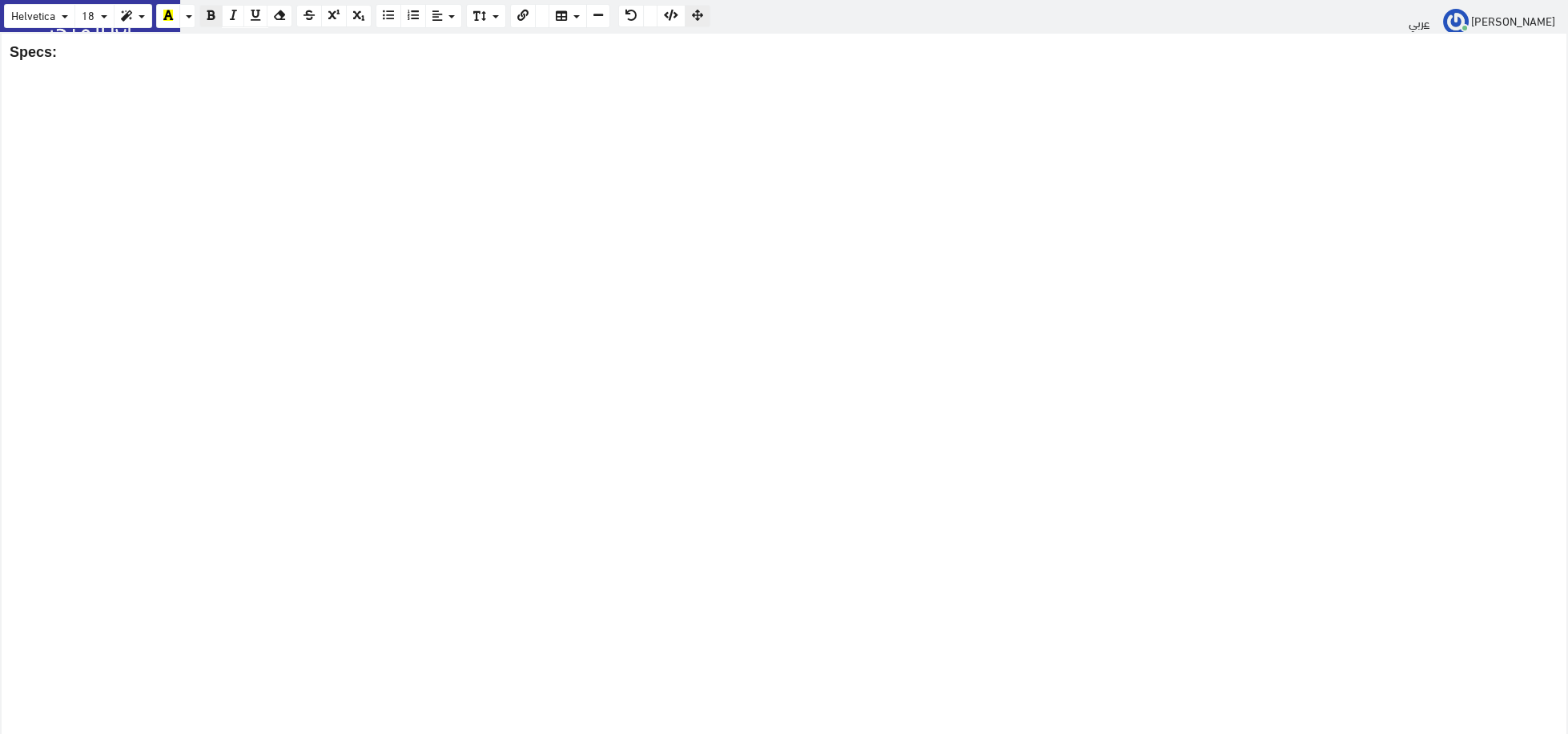 click on "Specs:" at bounding box center [784, 52] 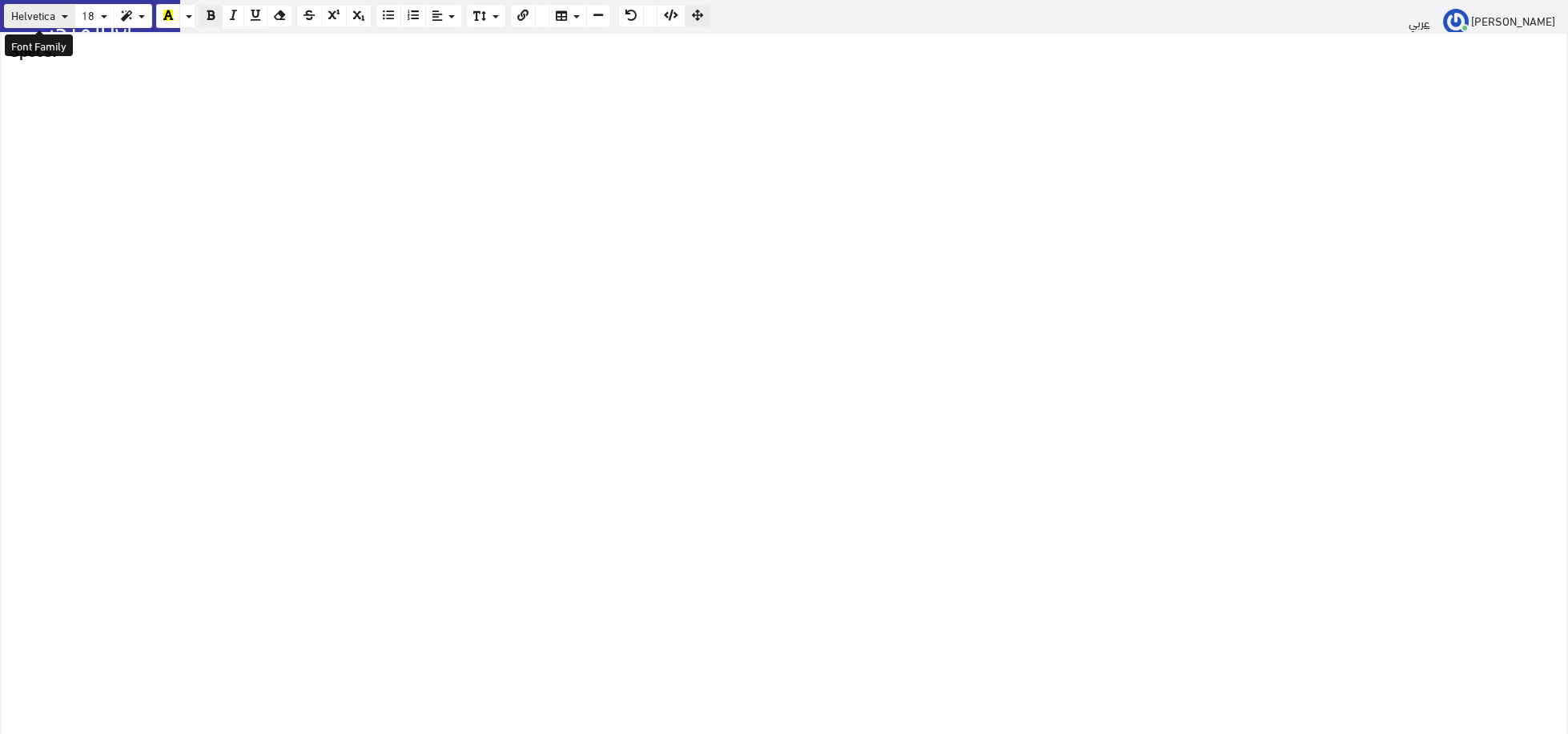 click on "Helvetica" at bounding box center [39, 16] 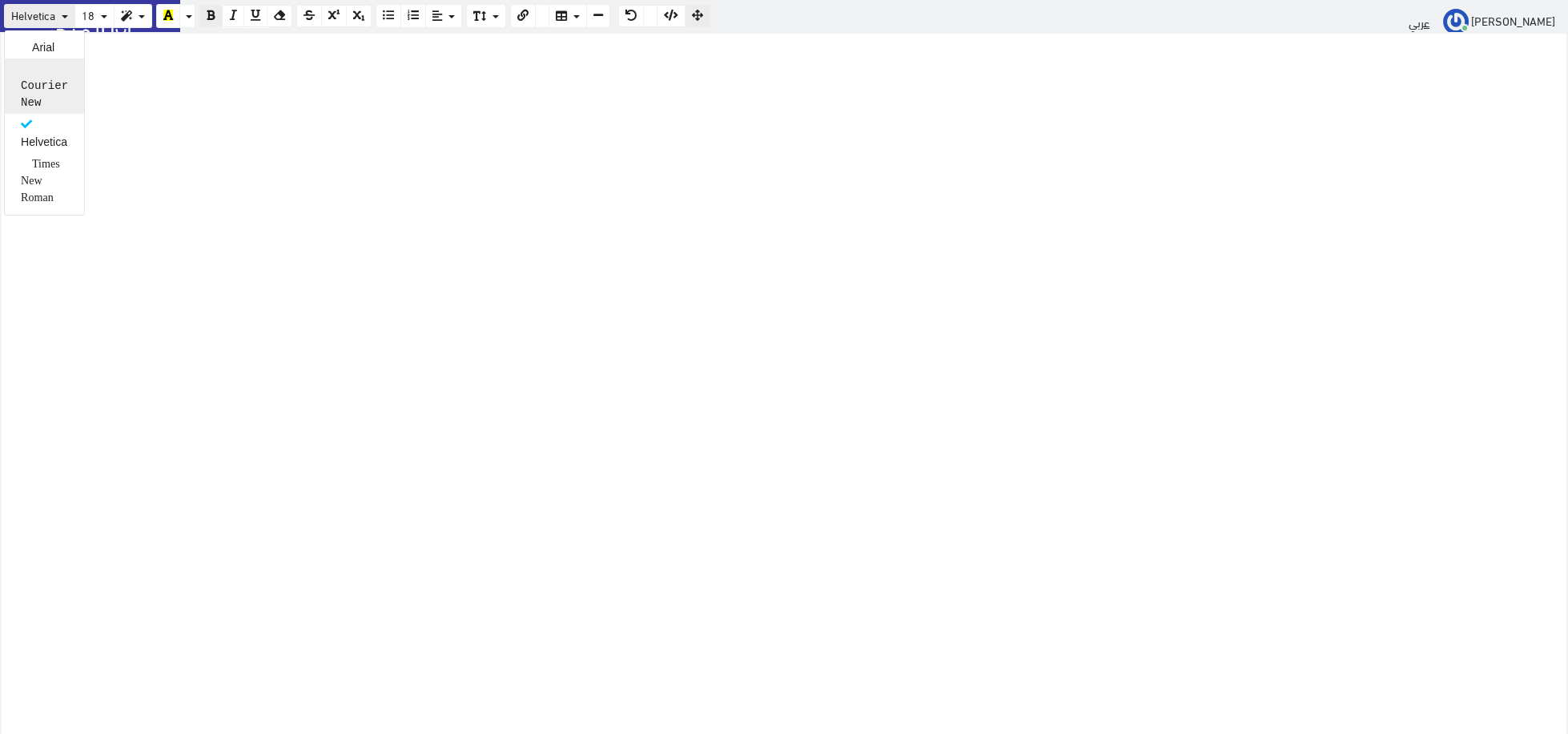 click on "Courier New" at bounding box center (44, 87) 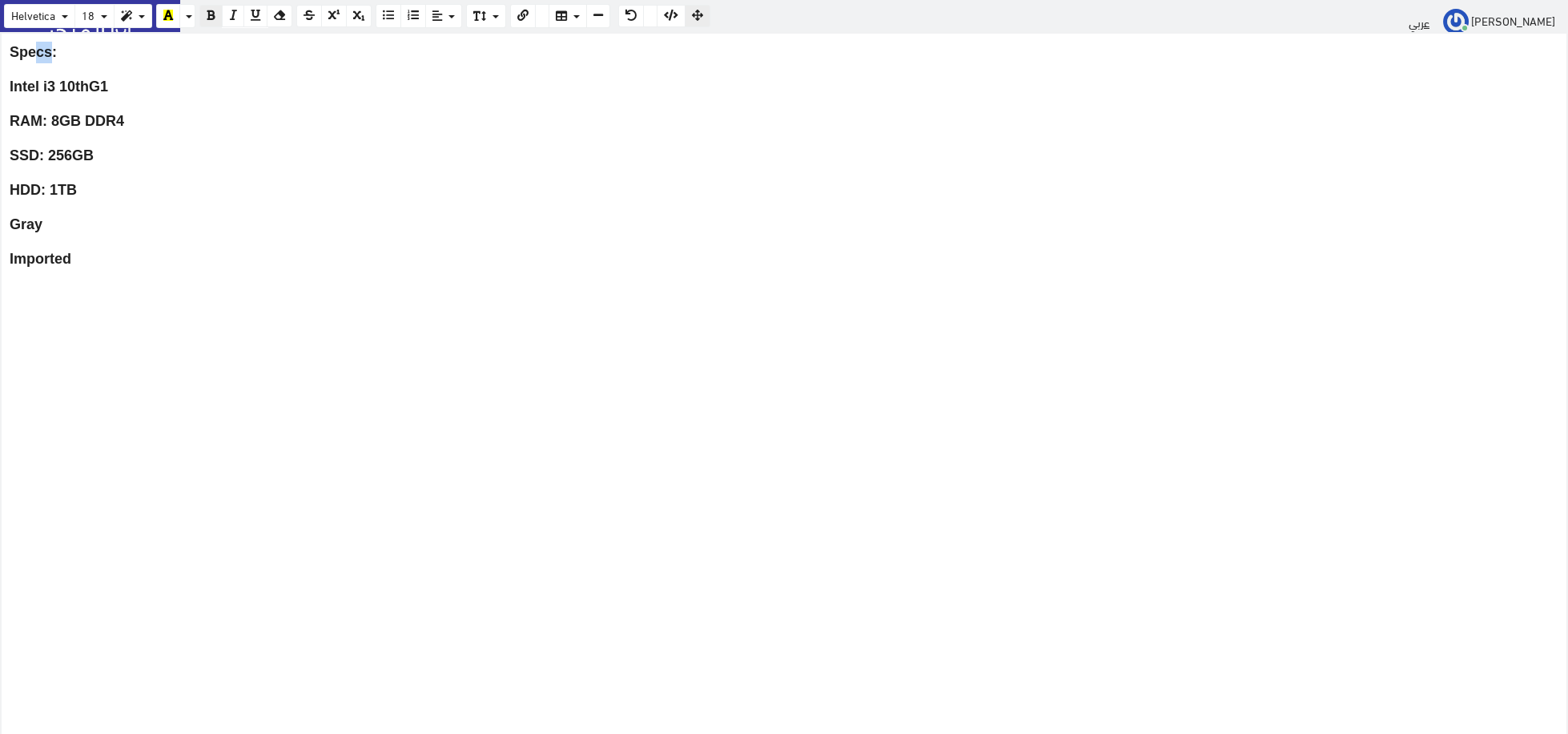 drag, startPoint x: 52, startPoint y: 58, endPoint x: 42, endPoint y: 48, distance: 14.142136 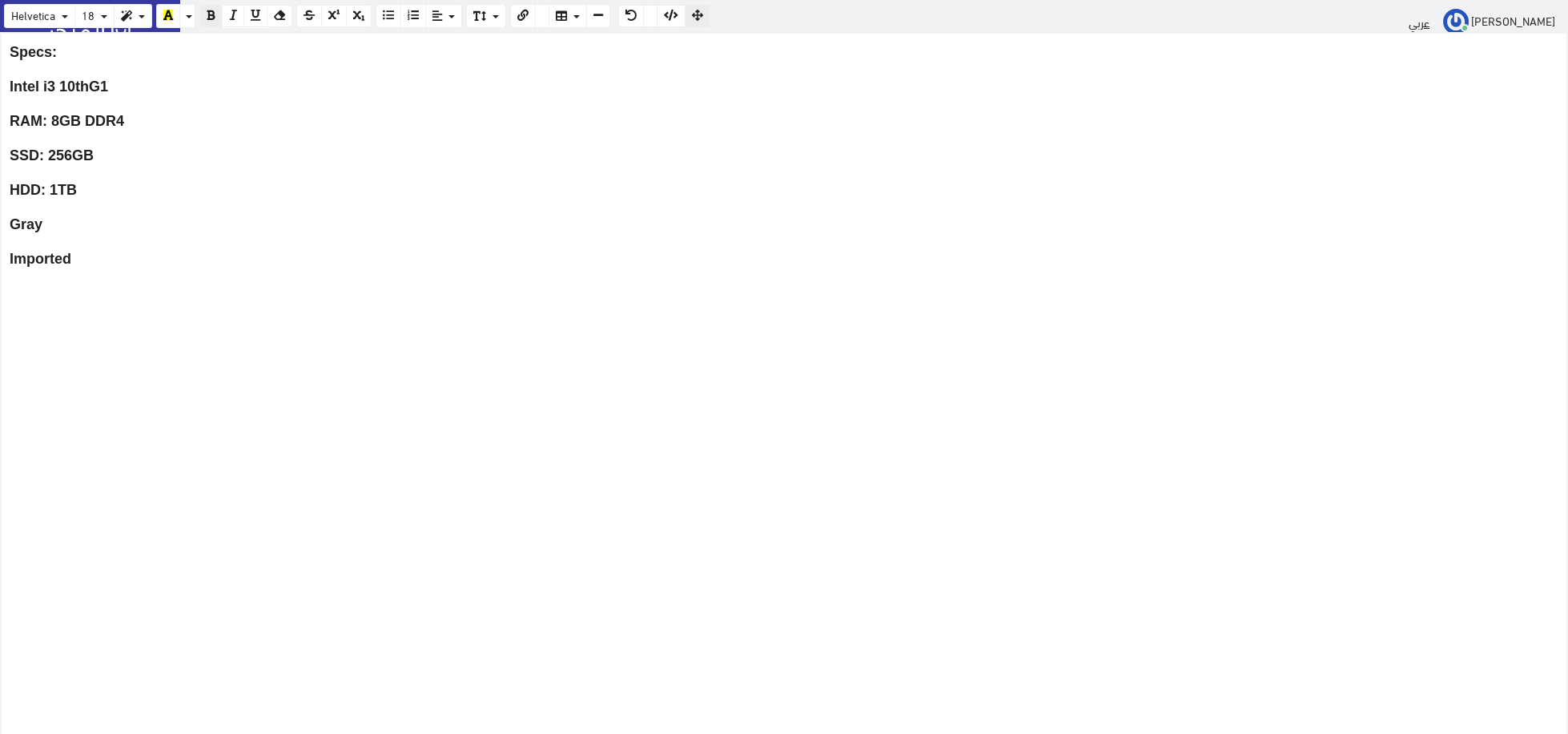 click on "Specs: Intel i3 10thG1 RAM: 8GB DDR4 SSD: 256GB HDD: 1TB Gray Imported" at bounding box center (784, 385) 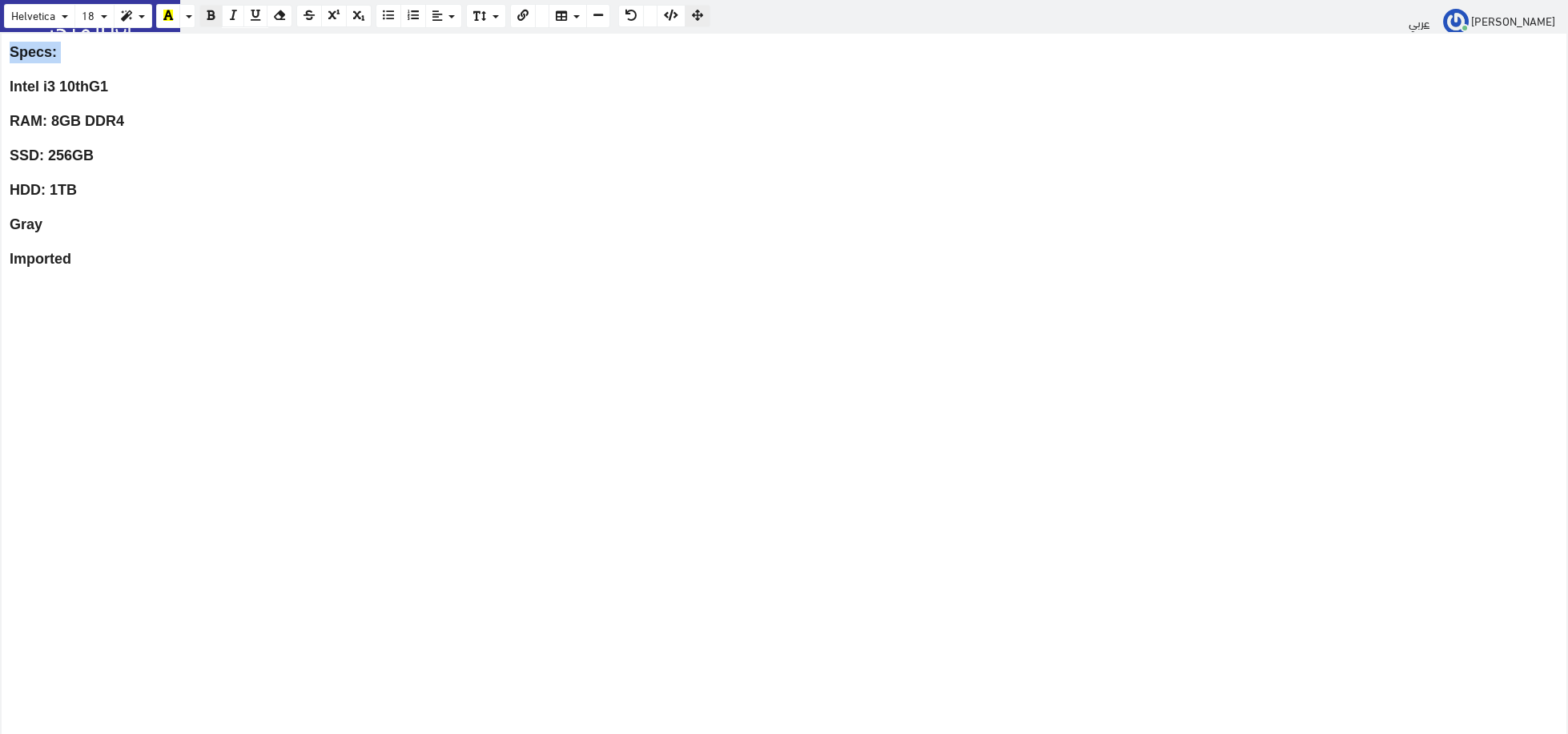 drag, startPoint x: 9, startPoint y: 84, endPoint x: 0, endPoint y: 43, distance: 41.97618 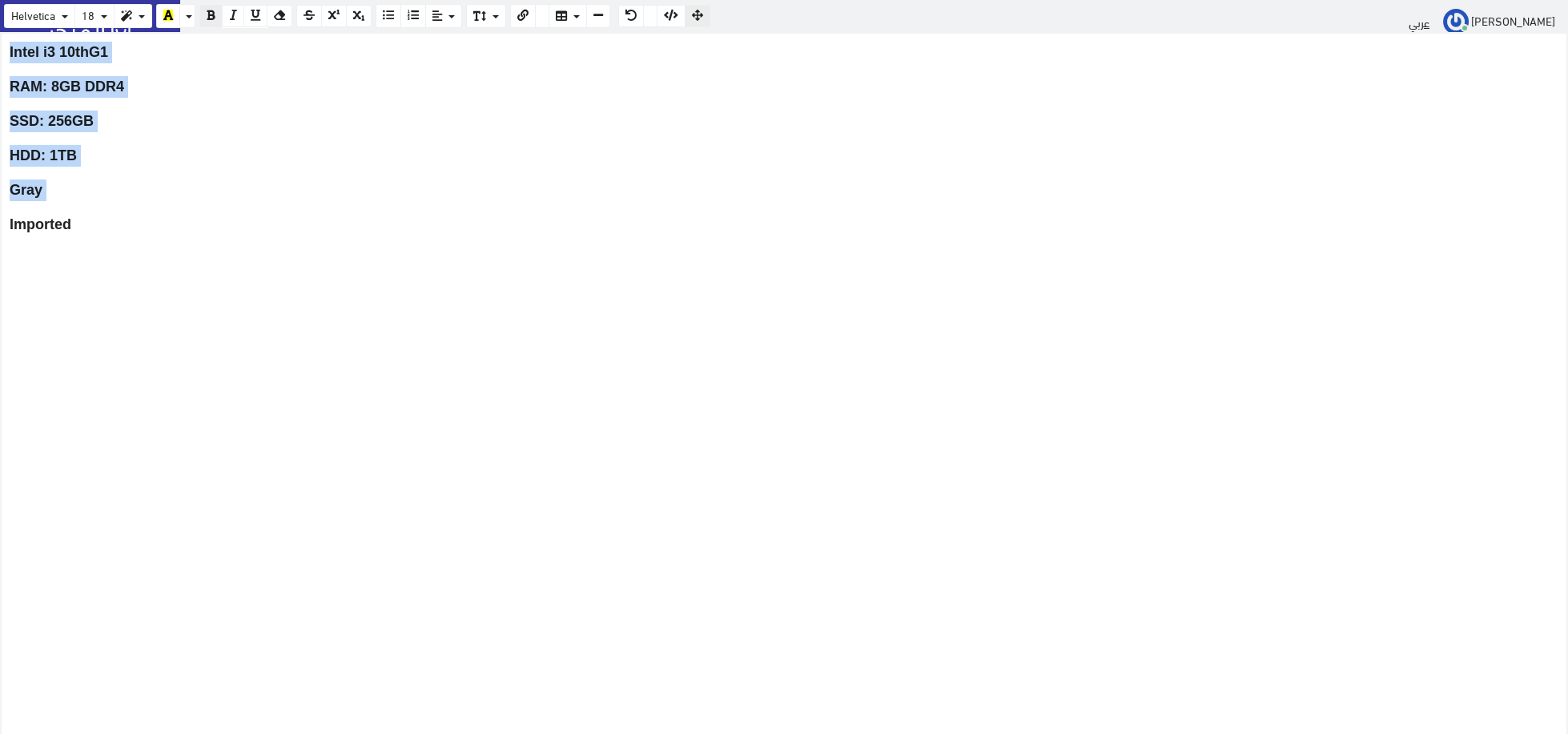 drag, startPoint x: 88, startPoint y: 224, endPoint x: 0, endPoint y: 2, distance: 238.80536 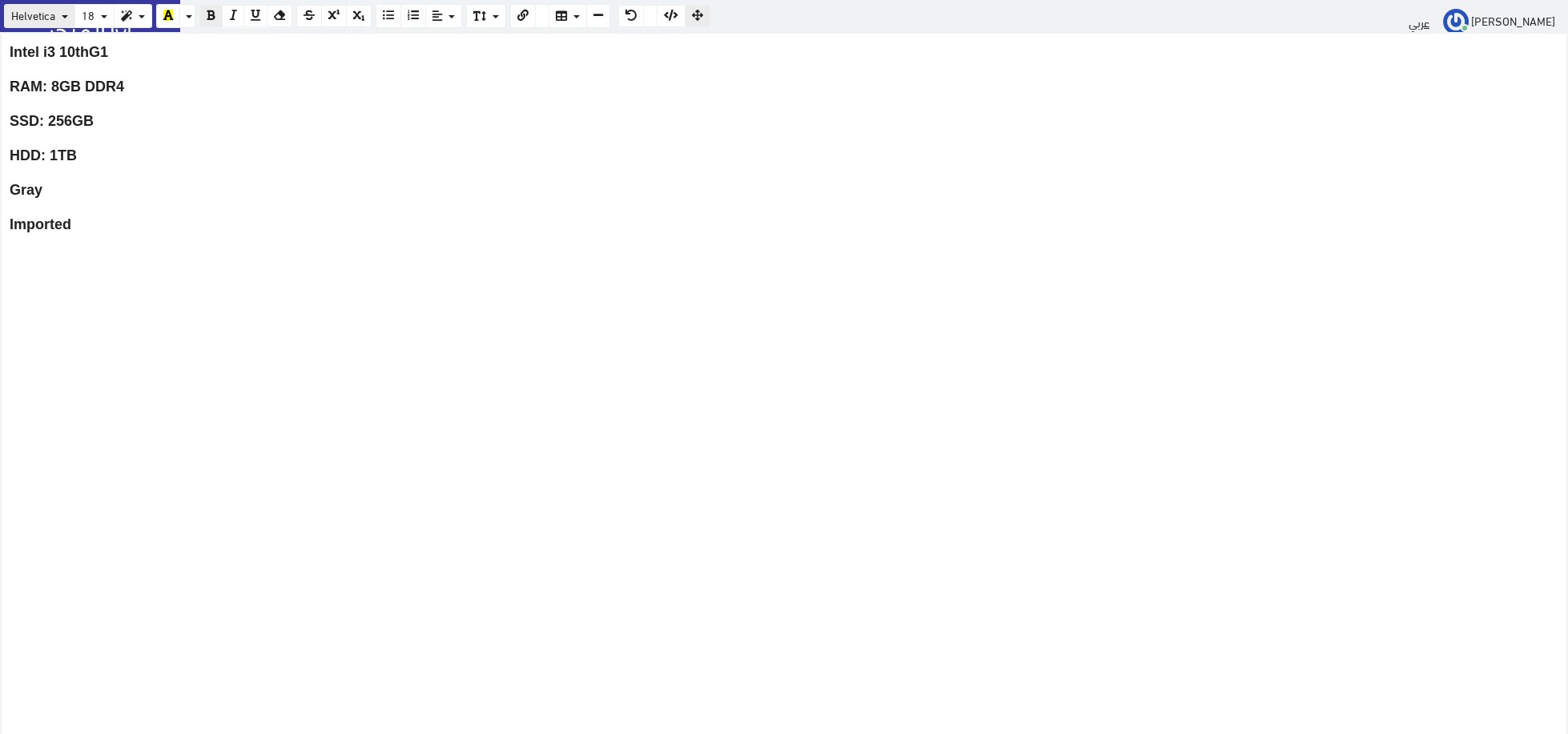click on "Helvetica    Arial  Courier New  Helvetica  Times New Roman 18    8  9  10  11  12  14  18  24  36   Normal Quote Code Header 1 Header 2 Header 3 Header 4 Header 5 Header 6   Background Color Set transparent Foreground Color Reset to default      1.0  1.2  1.4  1.5  1.6  1.8  2.0  3.0    1 x 1" at bounding box center (784, 16) 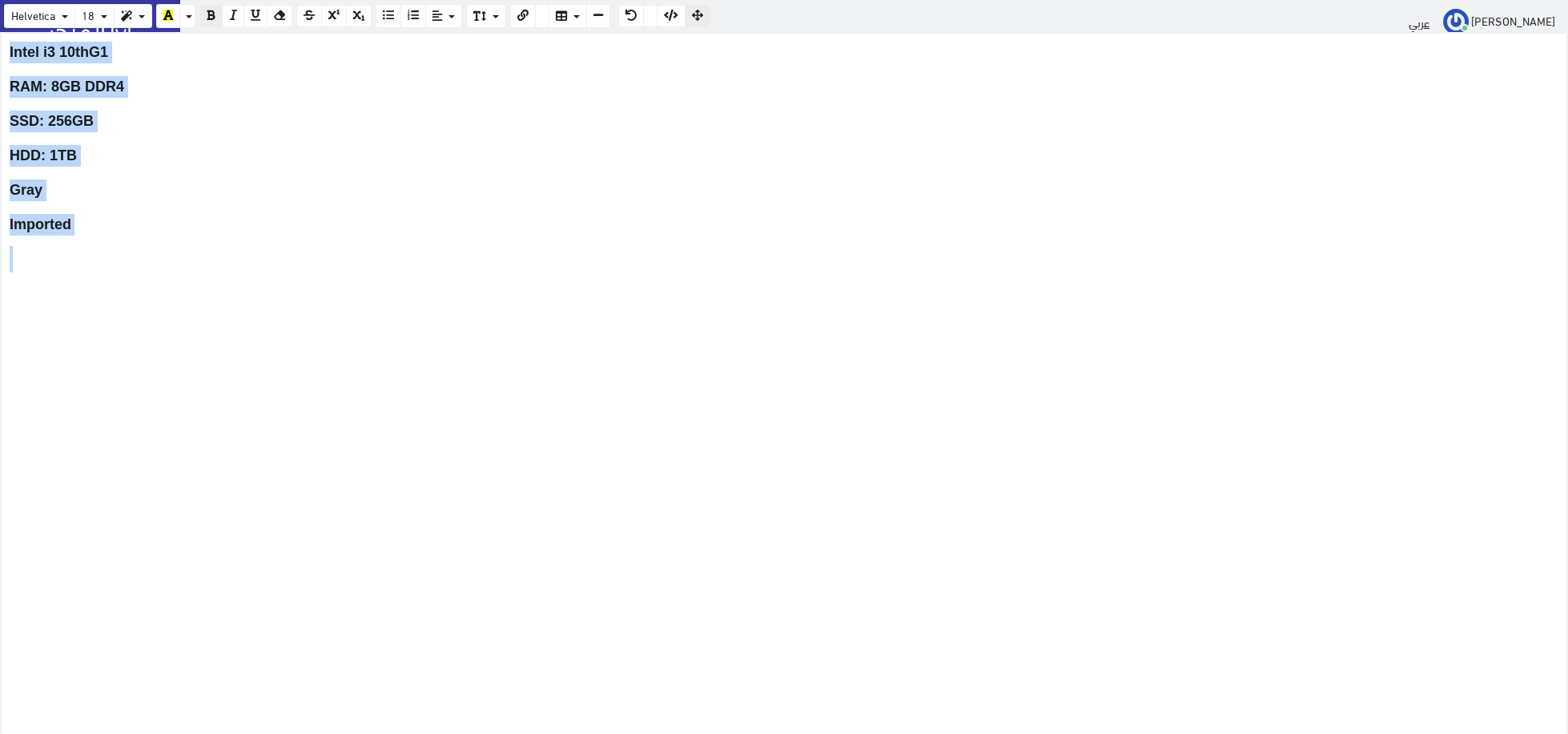 drag, startPoint x: 103, startPoint y: 244, endPoint x: 2, endPoint y: 34, distance: 233.02575 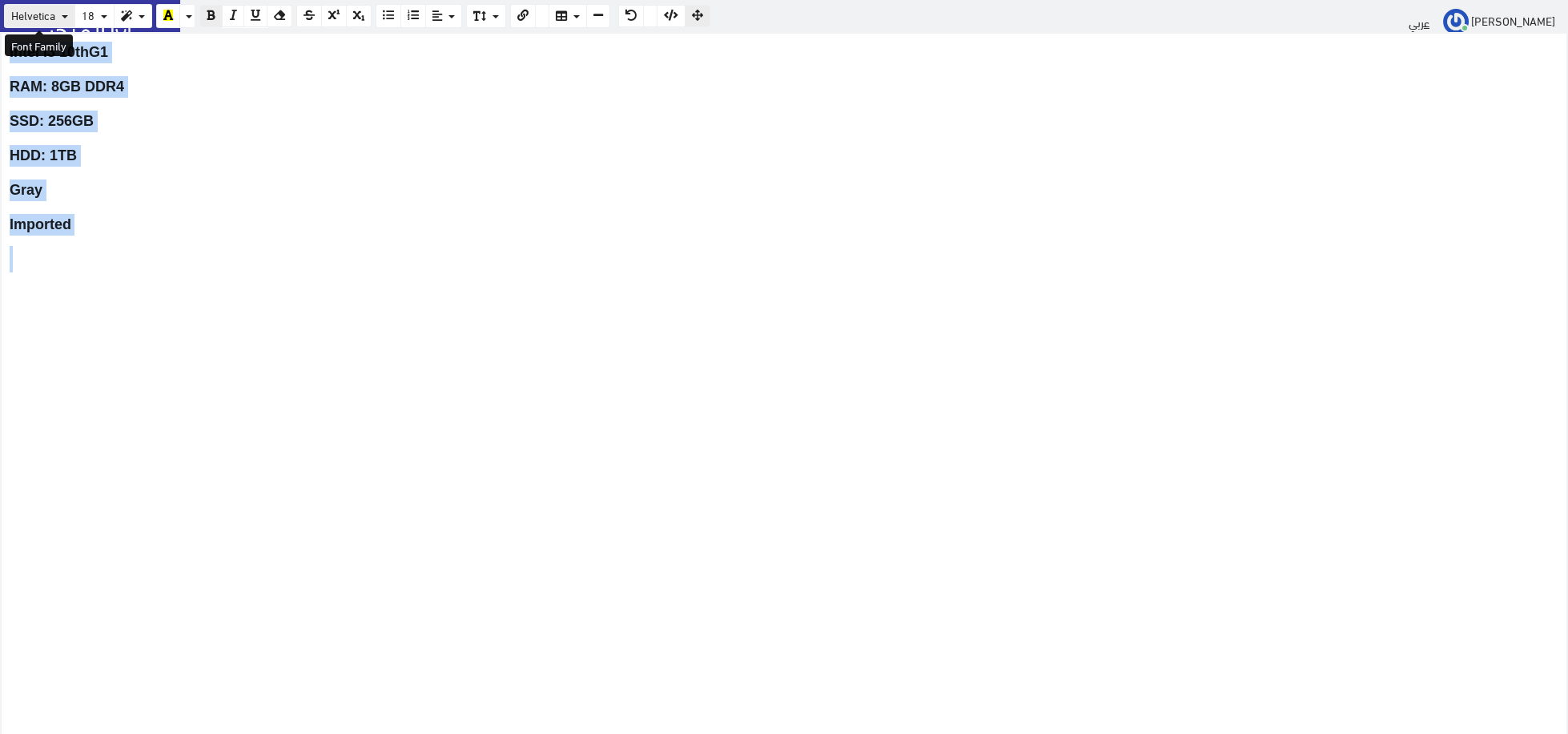 click on "Helvetica" at bounding box center (33, 14) 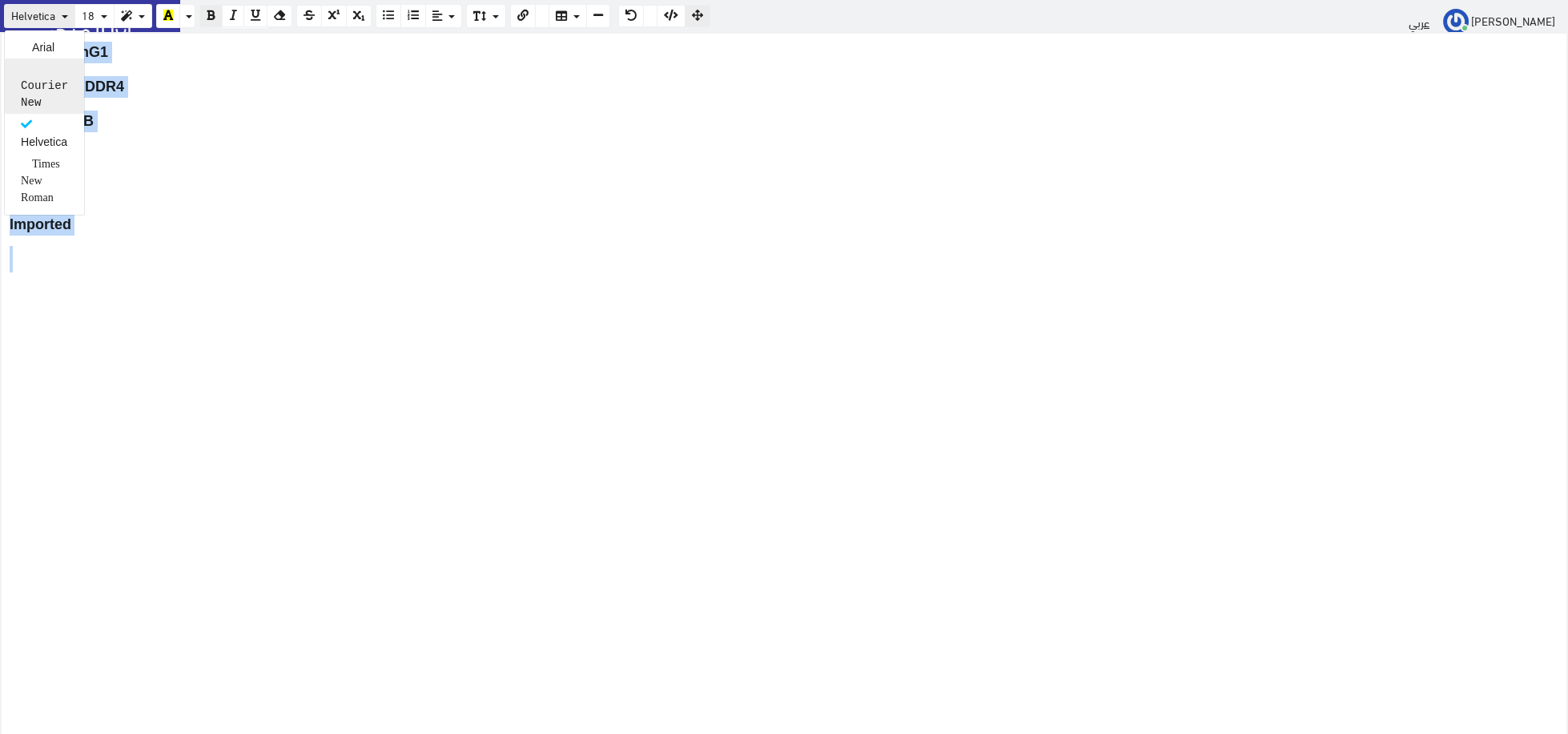 click on "Courier New" at bounding box center [44, 87] 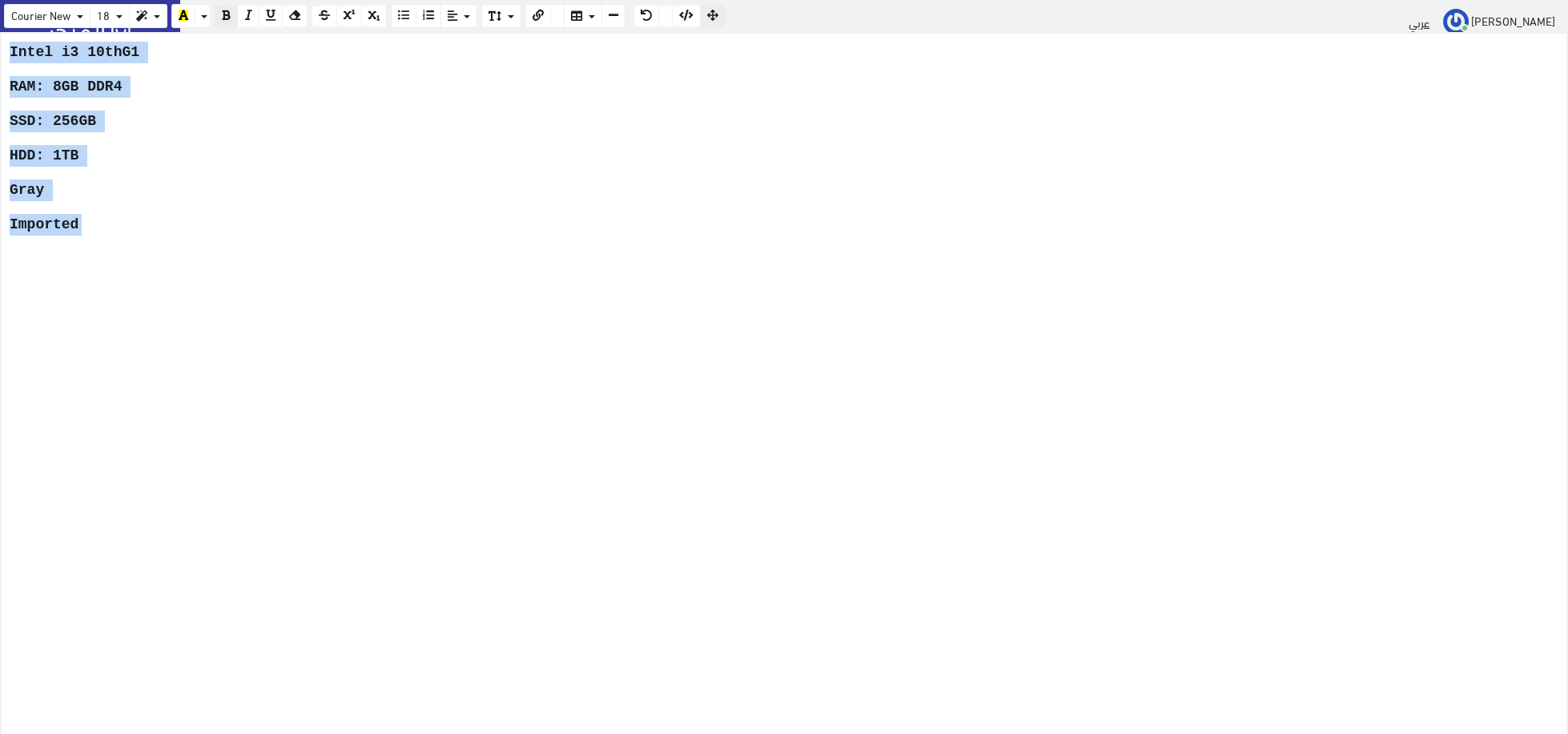 click on "HDD: 1TB" at bounding box center (784, 155) 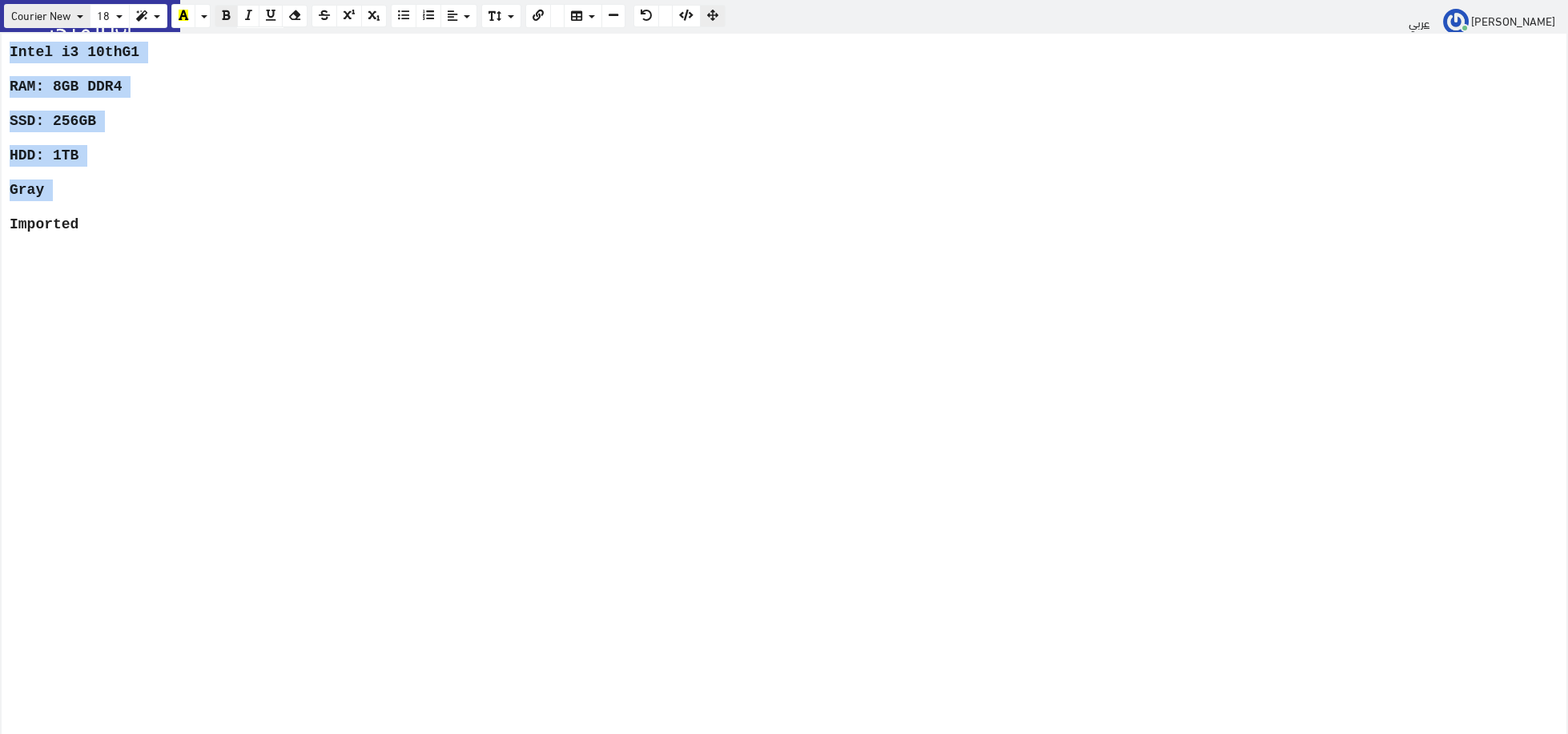 drag, startPoint x: 96, startPoint y: 233, endPoint x: 37, endPoint y: 16, distance: 224.8777 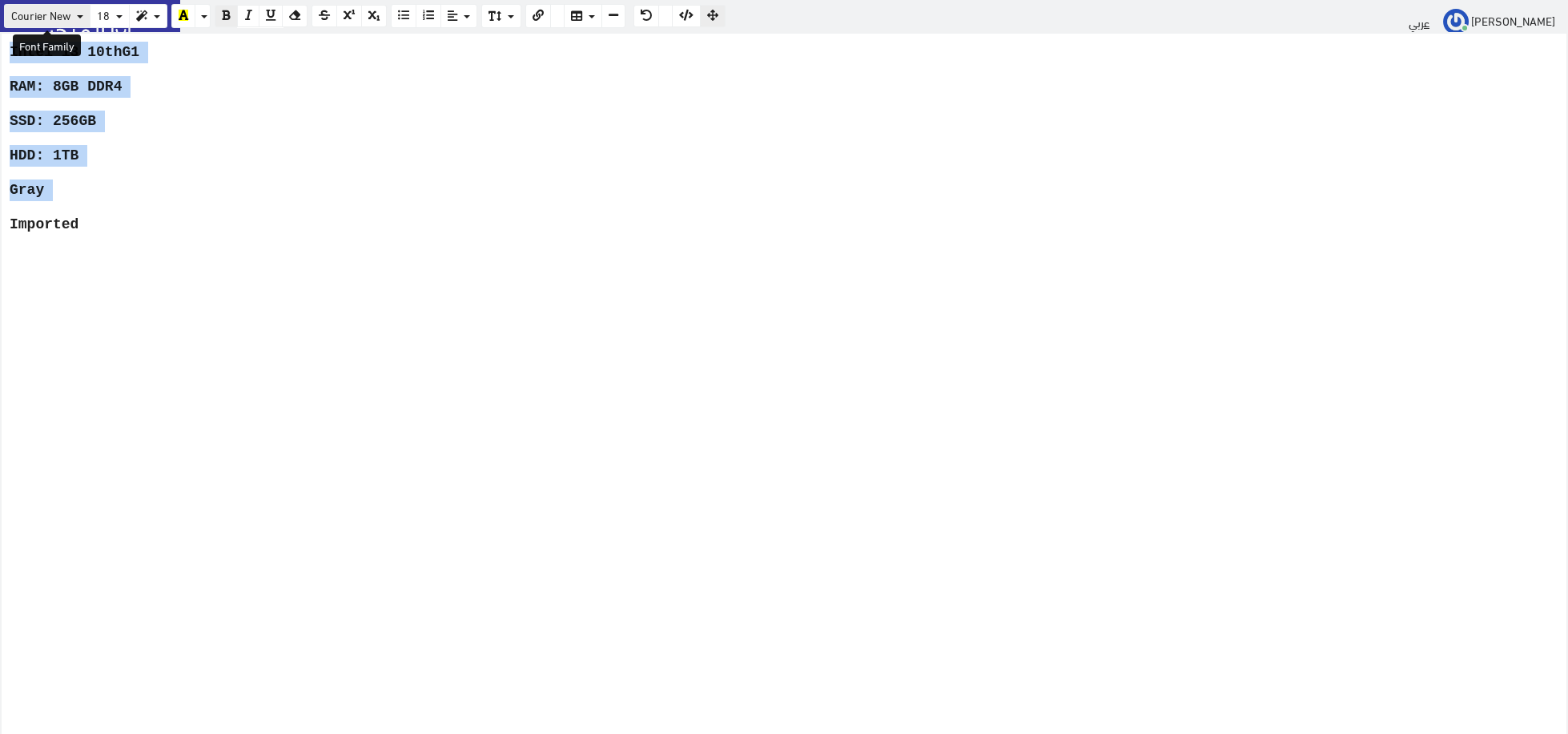 click on "Courier New" at bounding box center (41, 14) 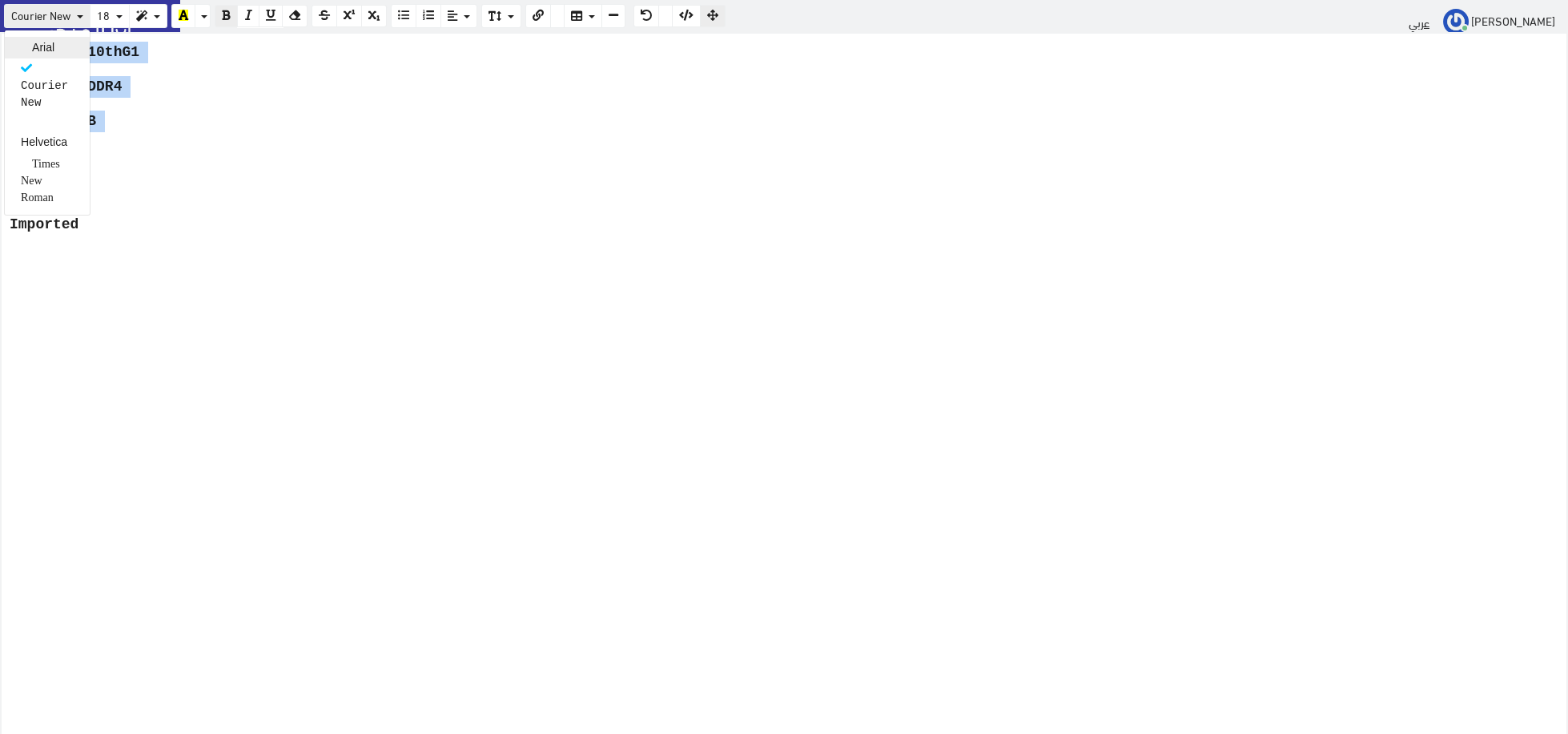 click on "Arial" at bounding box center (47, 47) 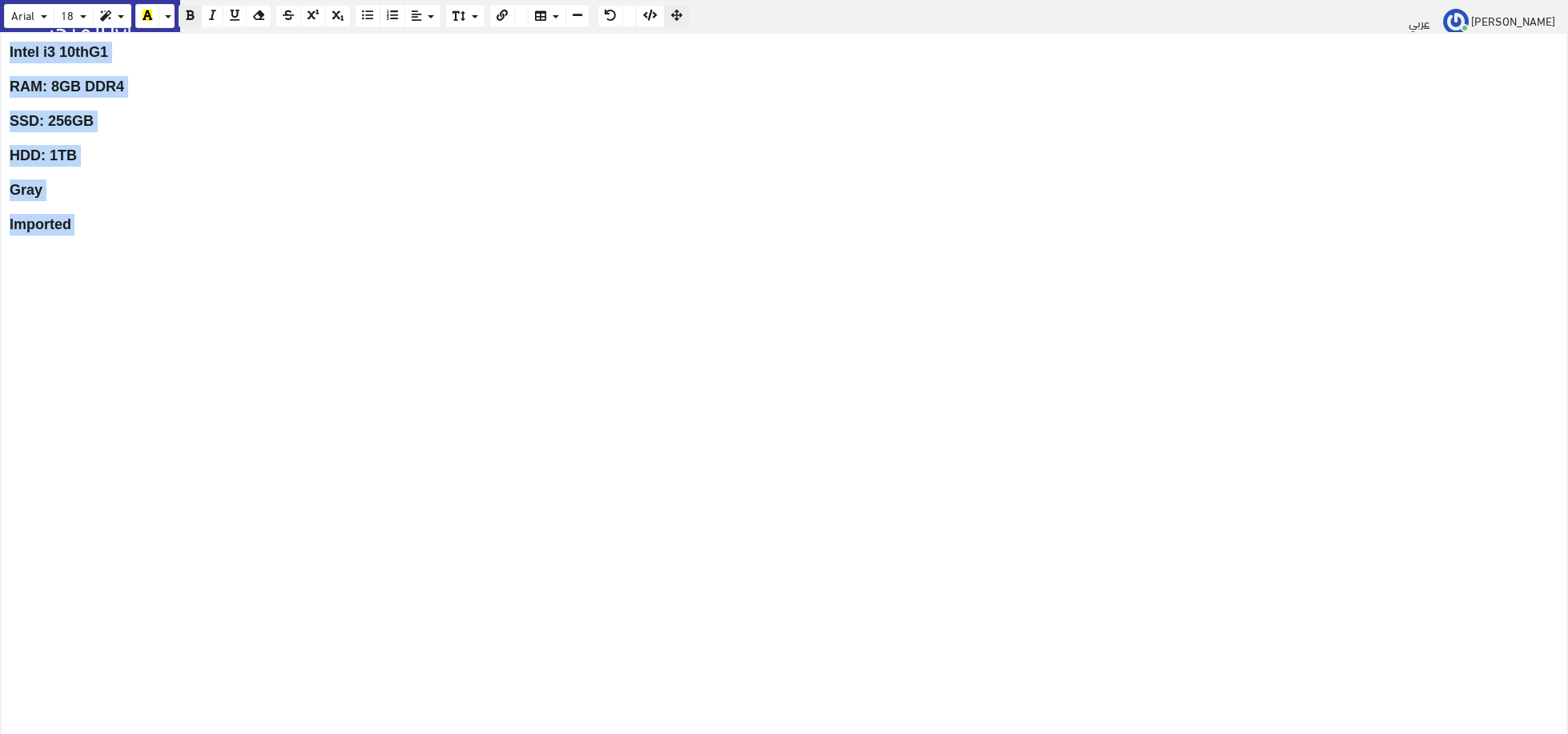 drag, startPoint x: 112, startPoint y: 194, endPoint x: 123, endPoint y: 215, distance: 23.706539 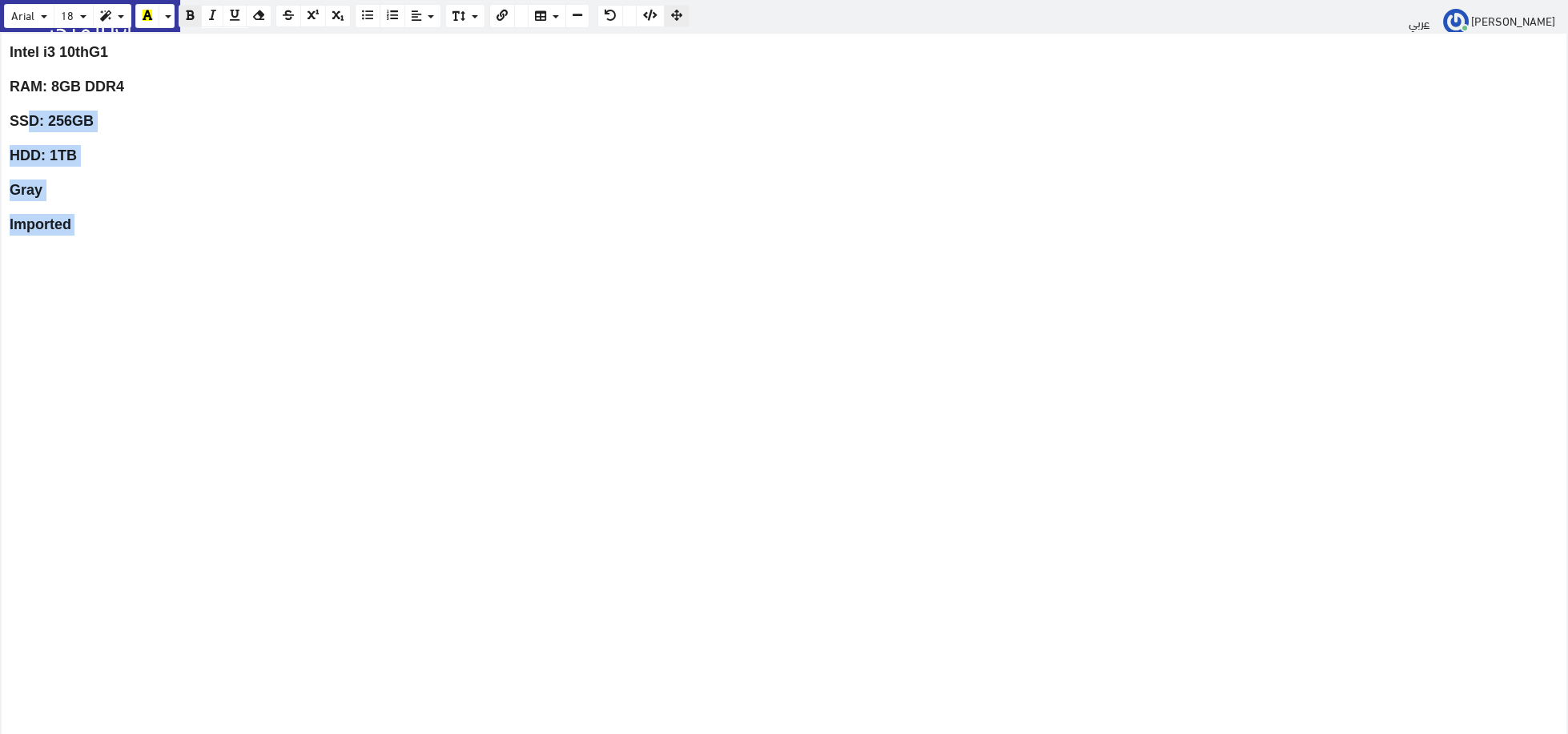 drag, startPoint x: 106, startPoint y: 236, endPoint x: 39, endPoint y: 129, distance: 126.24579 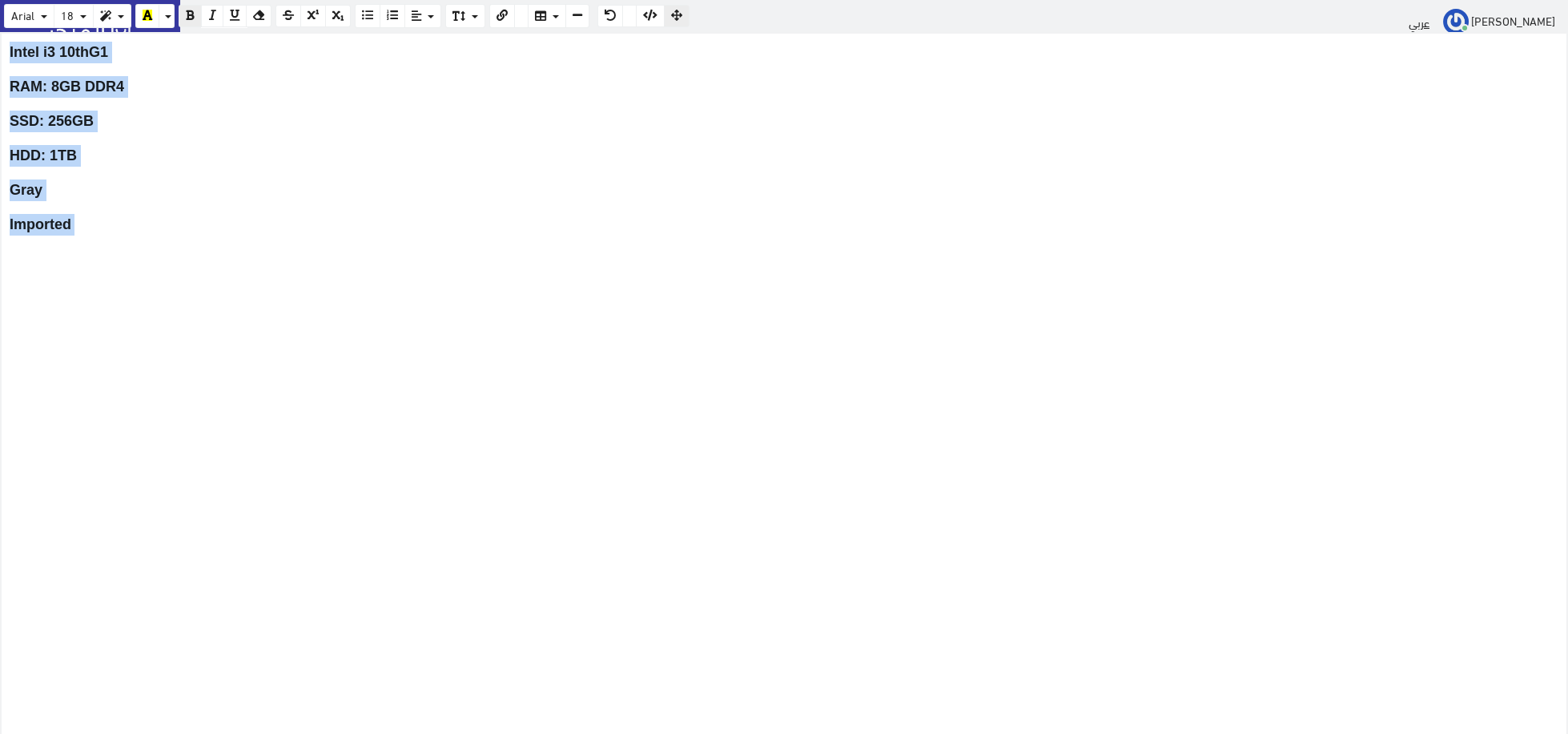 drag, startPoint x: 98, startPoint y: 220, endPoint x: 7, endPoint y: 42, distance: 199.9125 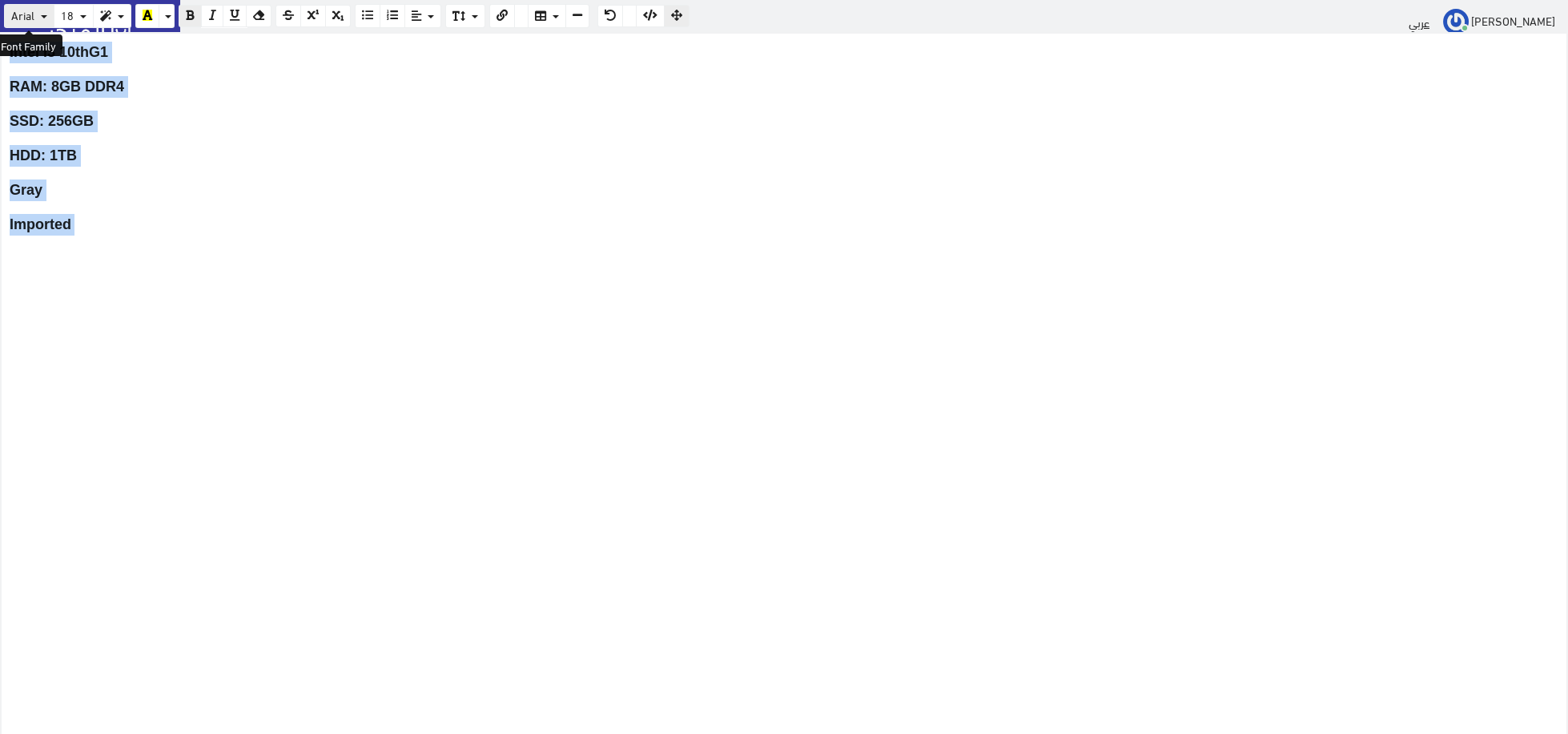 click on "Arial" at bounding box center (22, 14) 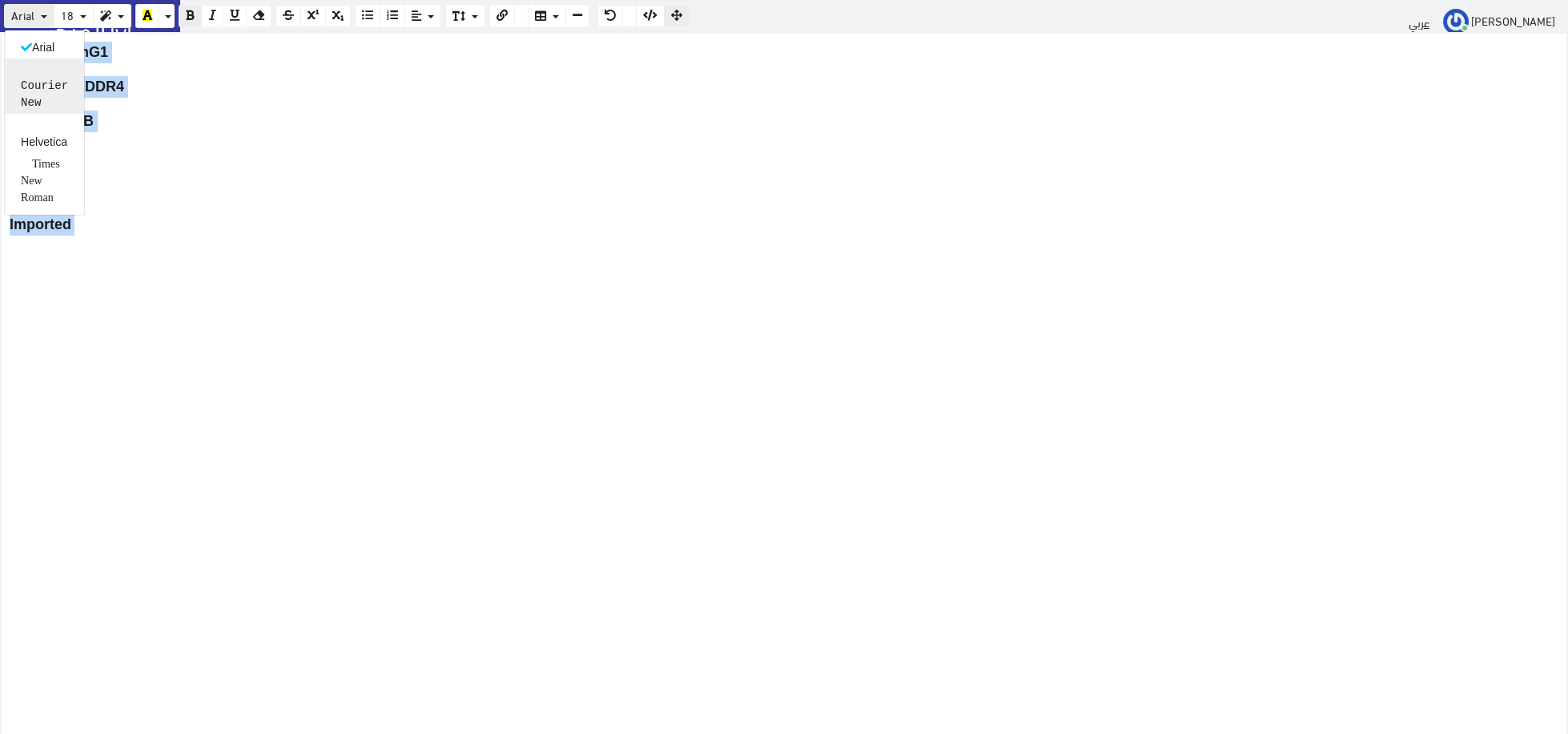 click on "Courier New" at bounding box center [44, 87] 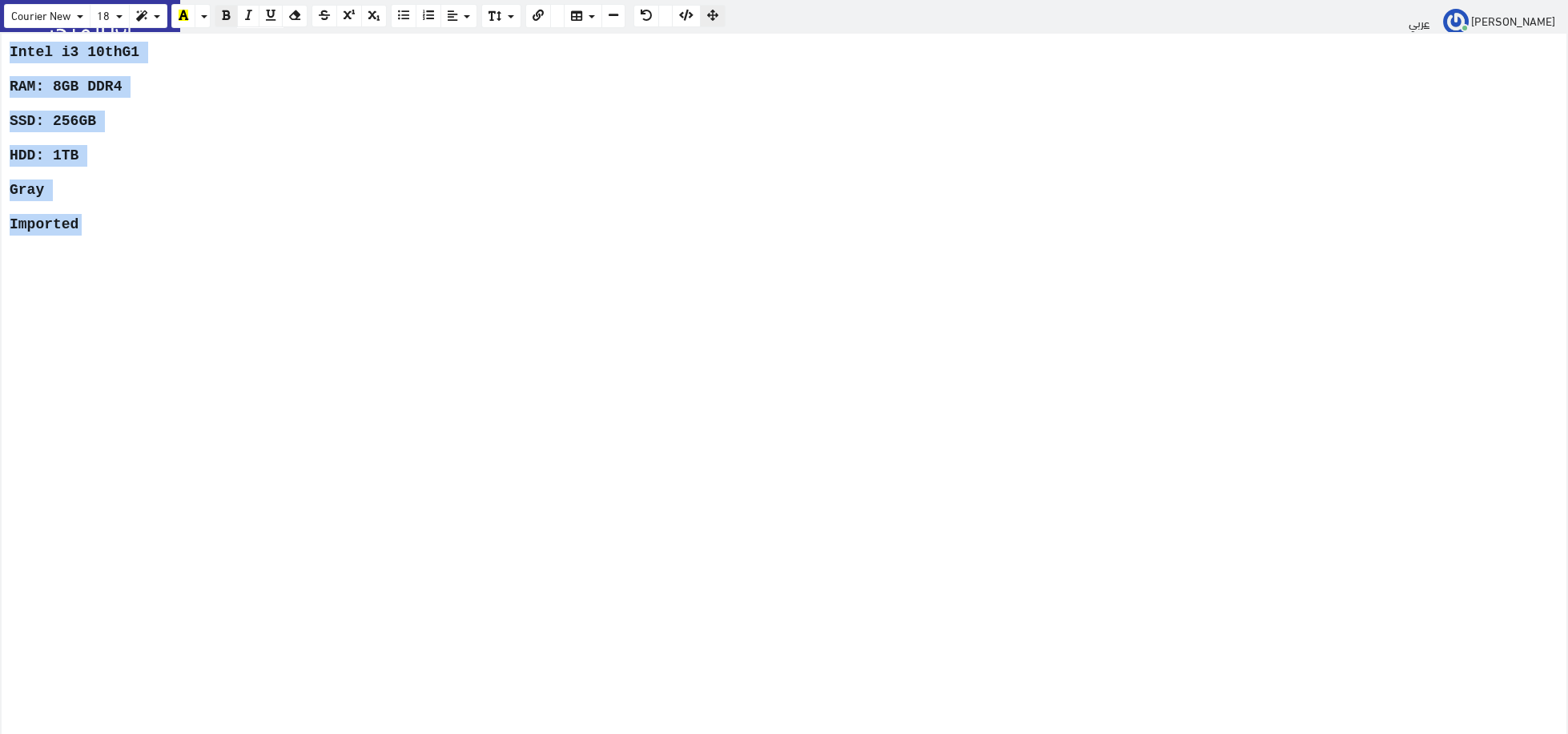 click on "Intel i3 10thG1 RAM: 8GB DDR4 SSD: 256GB HDD: 1TB Gray Imported" at bounding box center [784, 385] 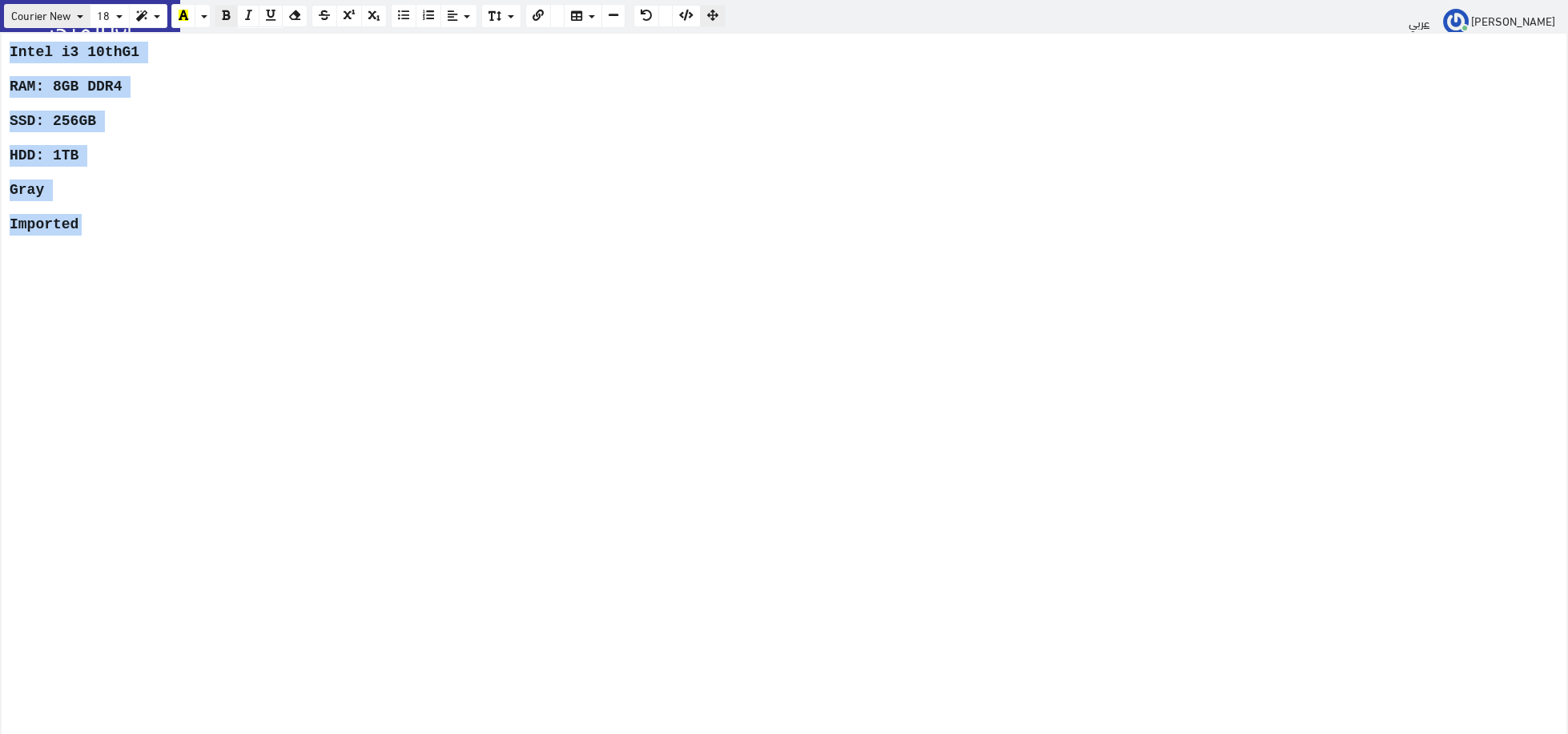 click on "Courier New" at bounding box center [41, 14] 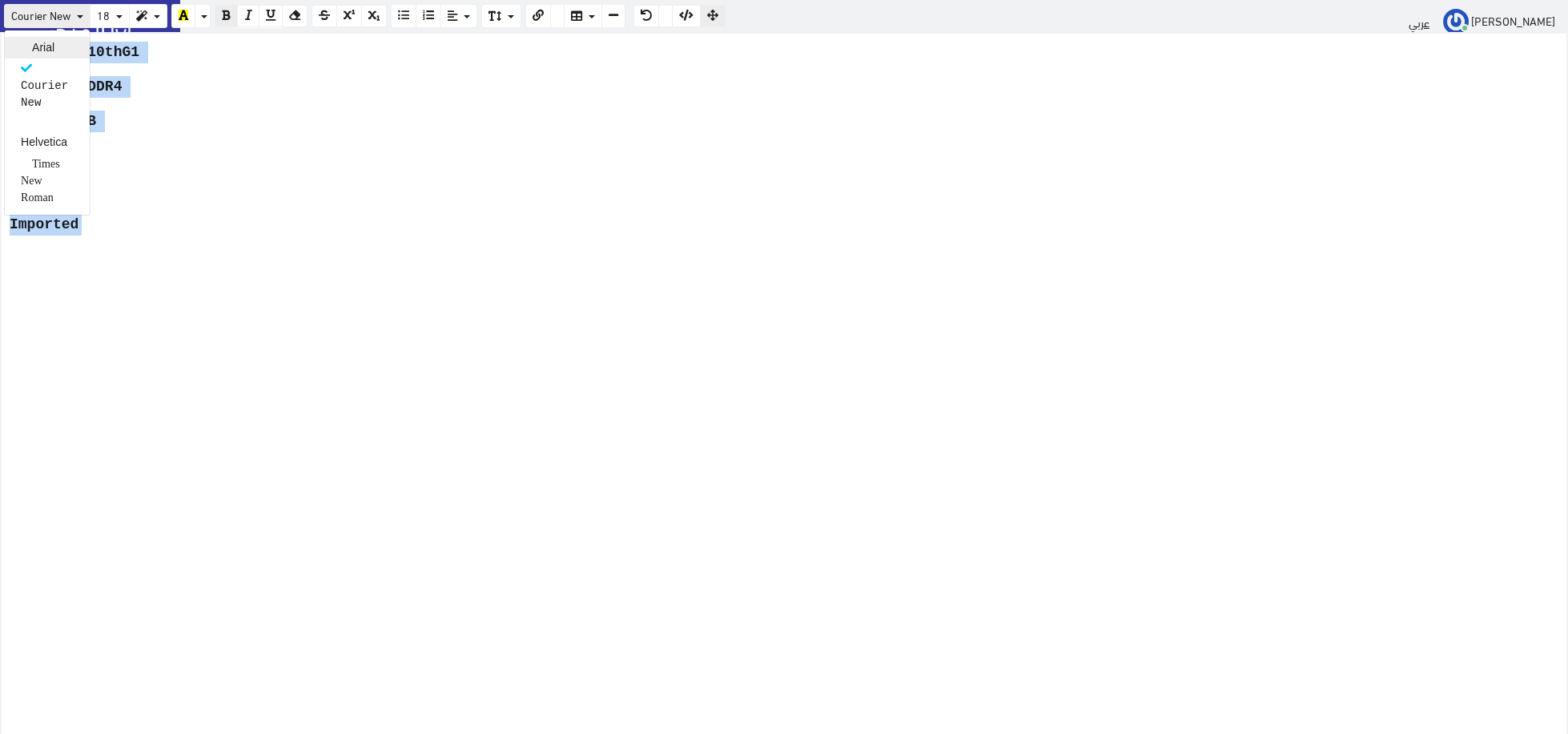 click on "Arial" at bounding box center [47, 47] 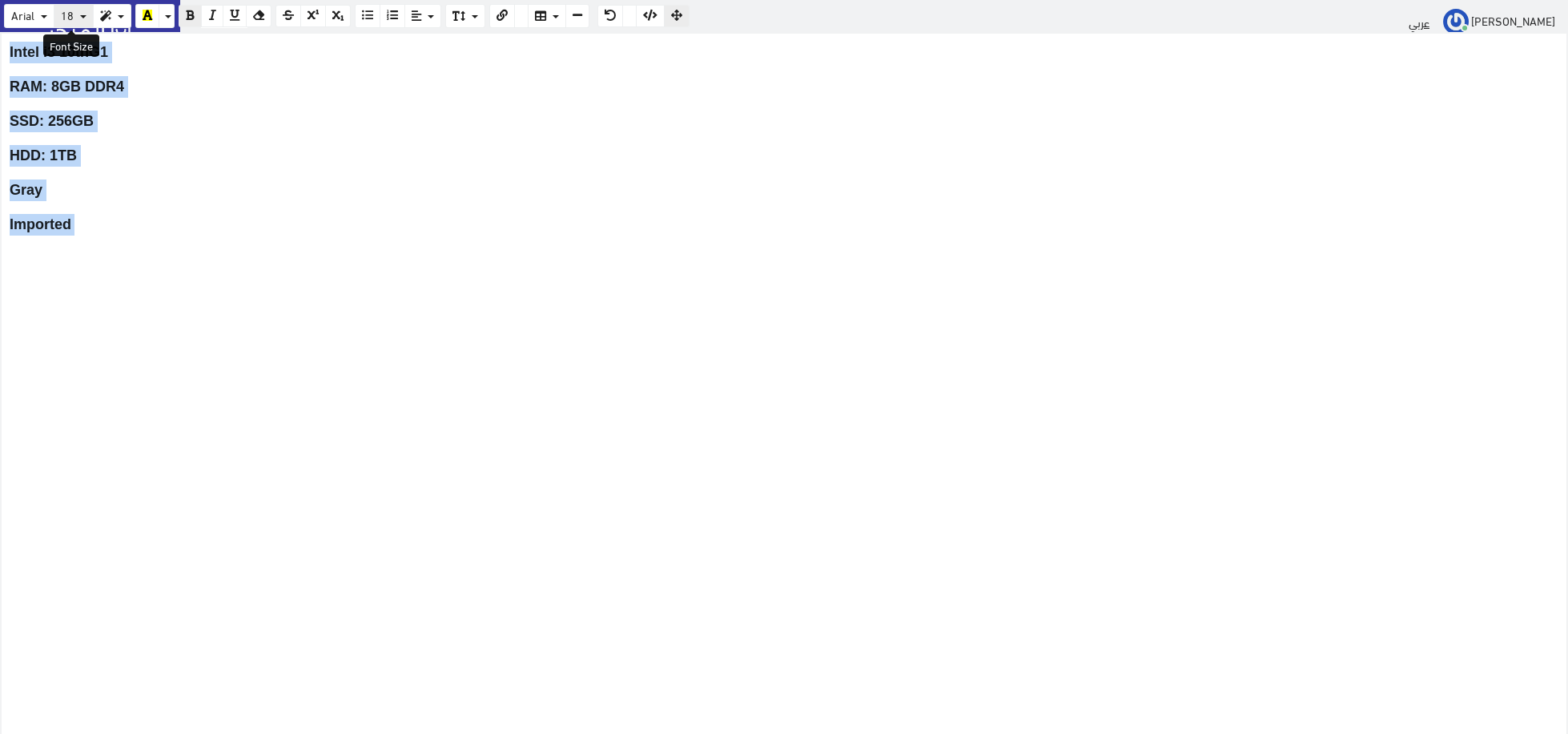 click on "18" at bounding box center [74, 16] 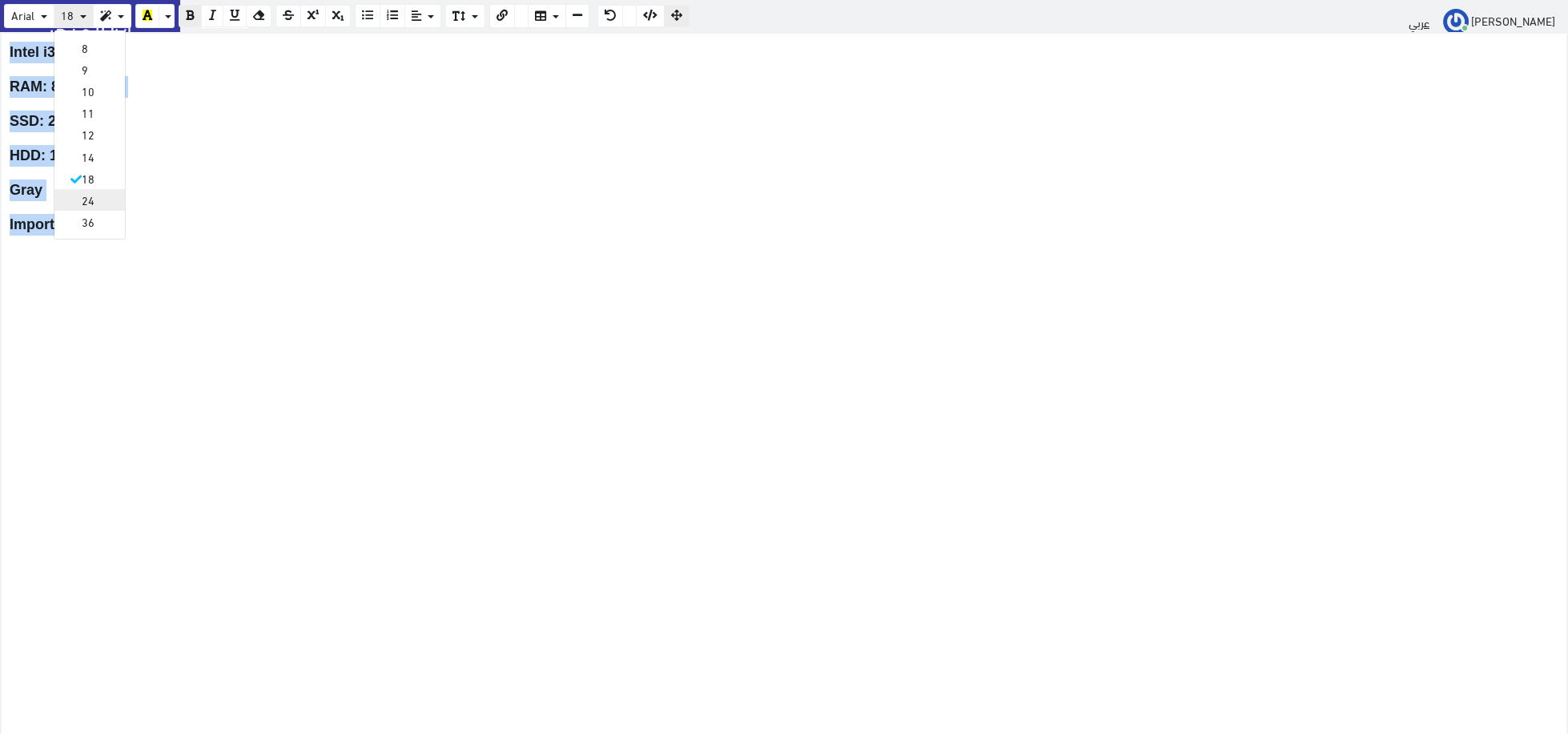 click on "24" at bounding box center (90, 200) 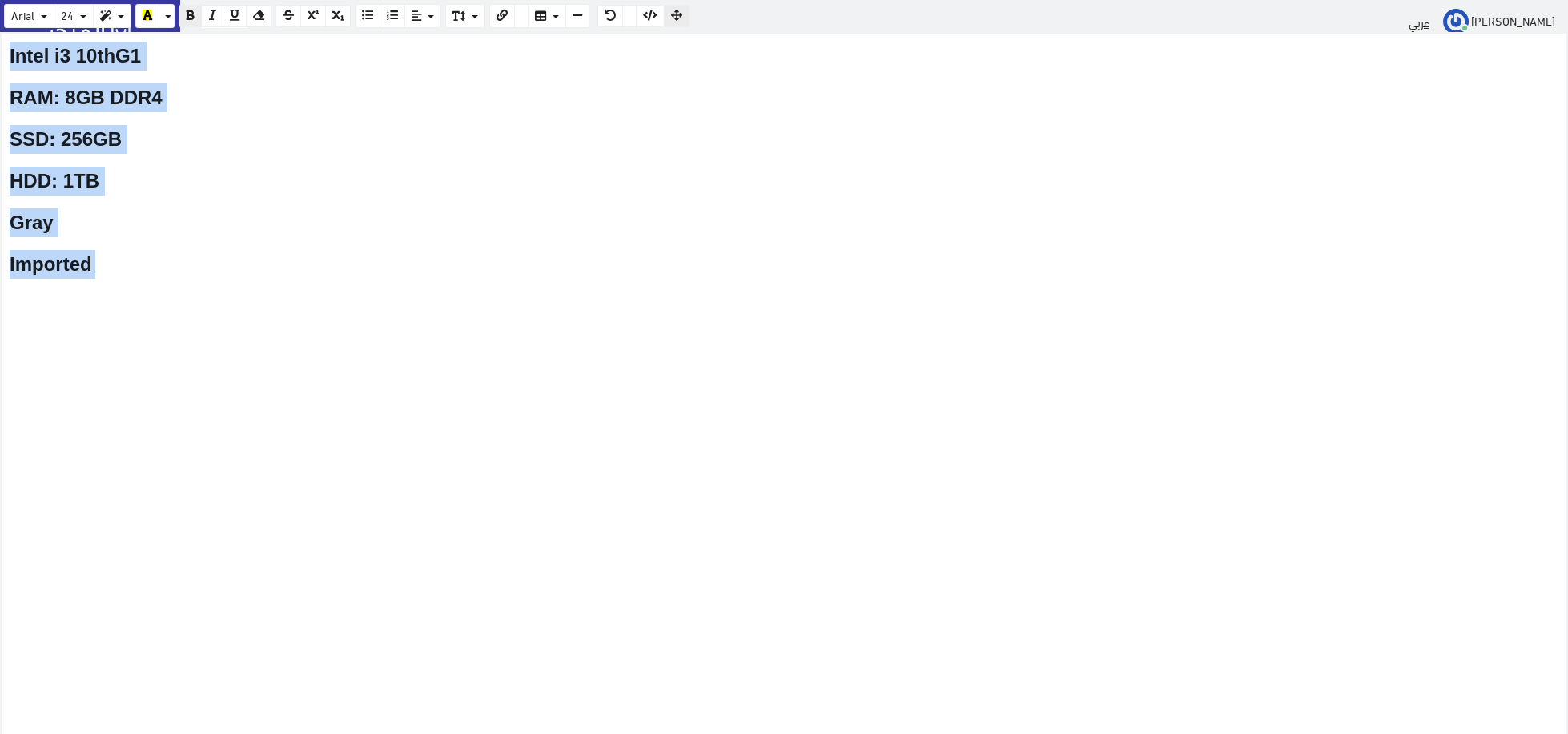 click on "Gray" at bounding box center [784, 223] 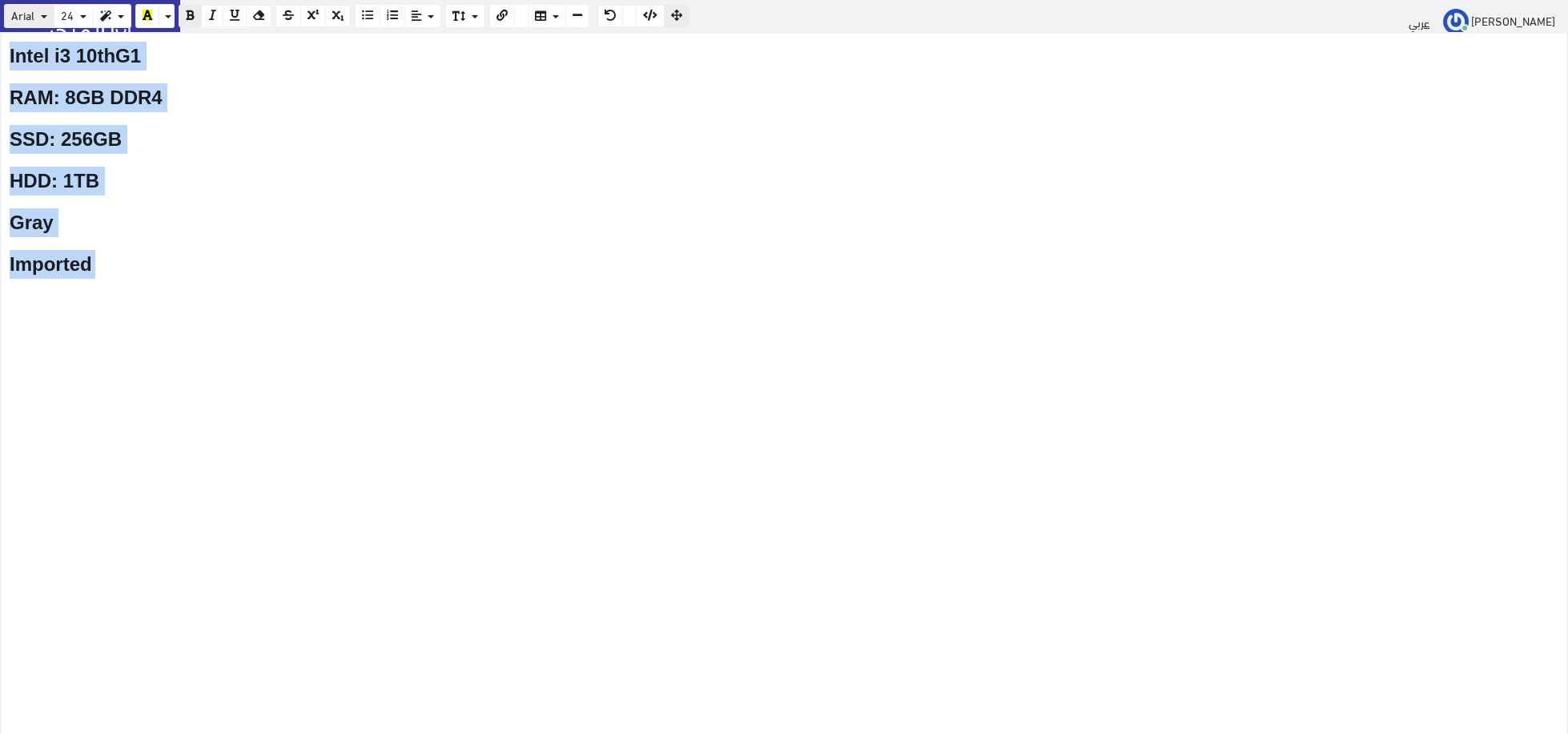 drag, startPoint x: 93, startPoint y: 264, endPoint x: 13, endPoint y: 14, distance: 262.48809 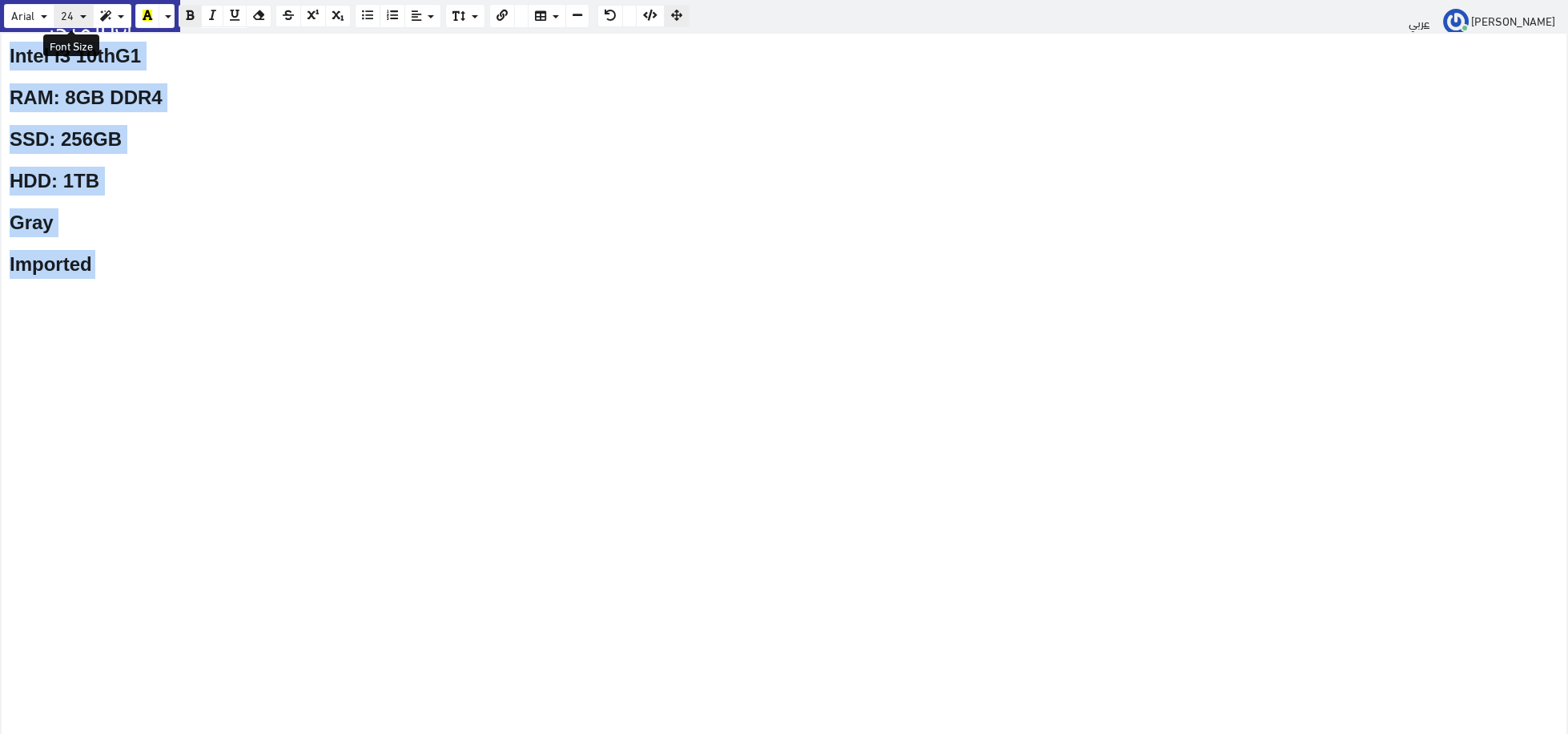 click on "24" at bounding box center (67, 14) 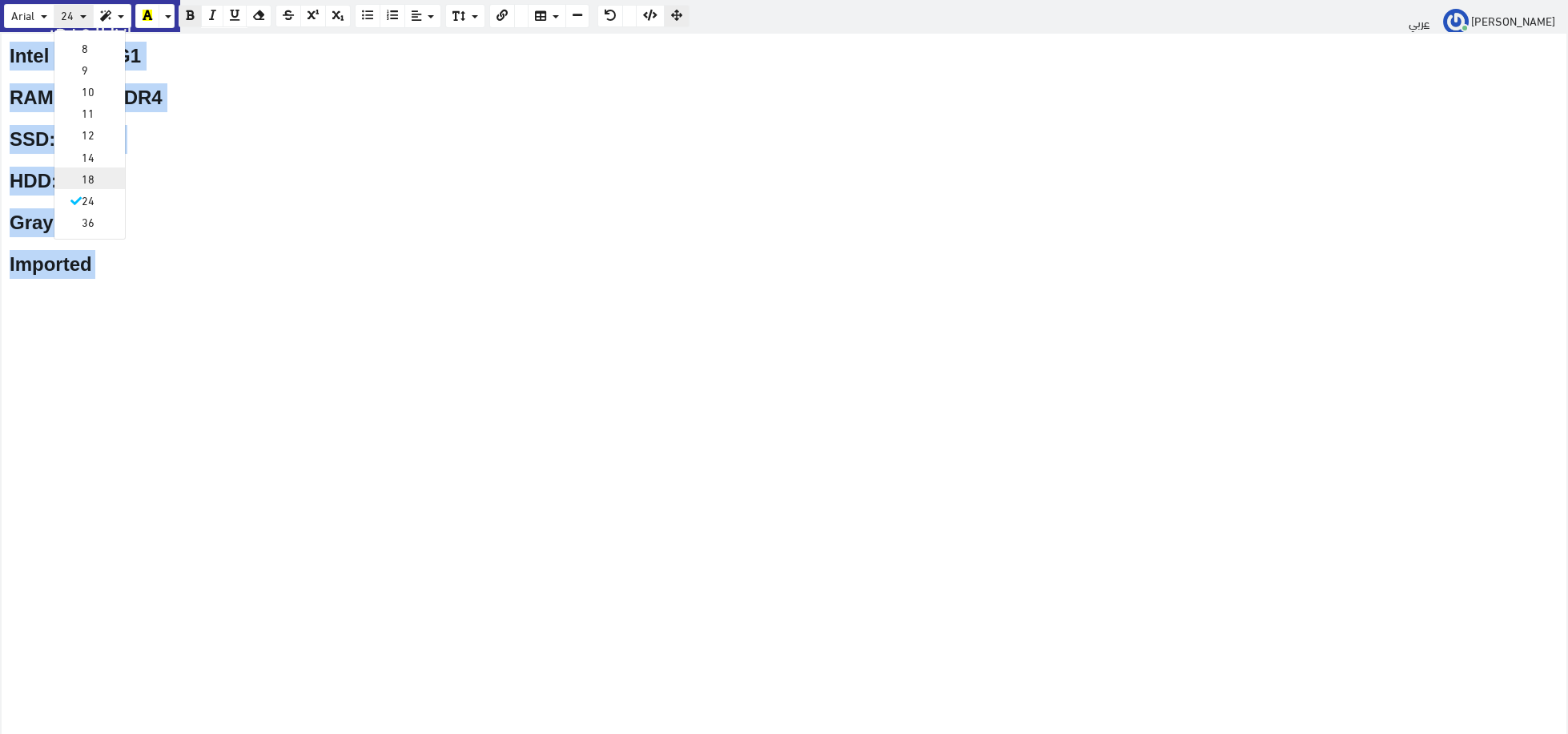 click on "18" at bounding box center [90, 178] 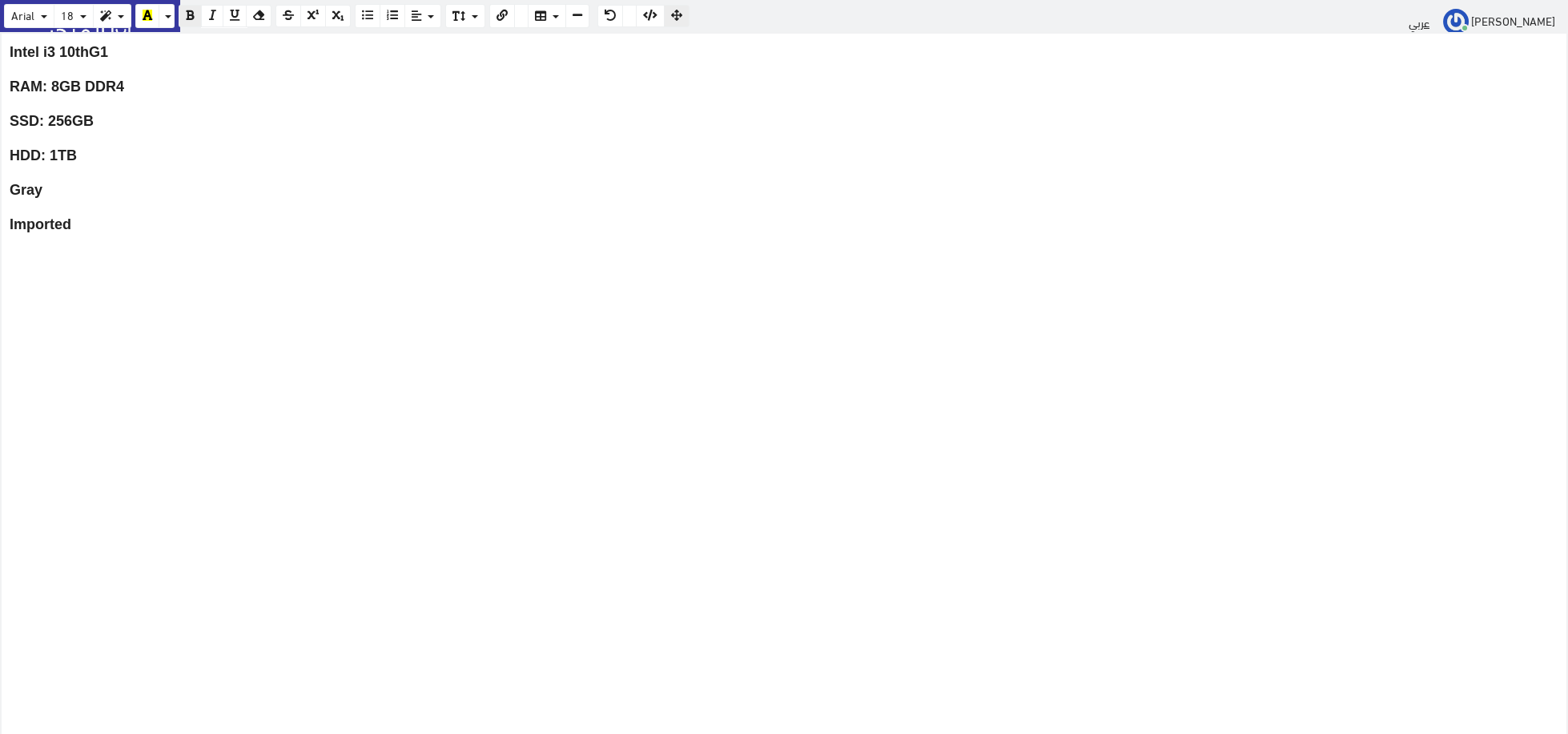 click on "Imported" at bounding box center (784, 224) 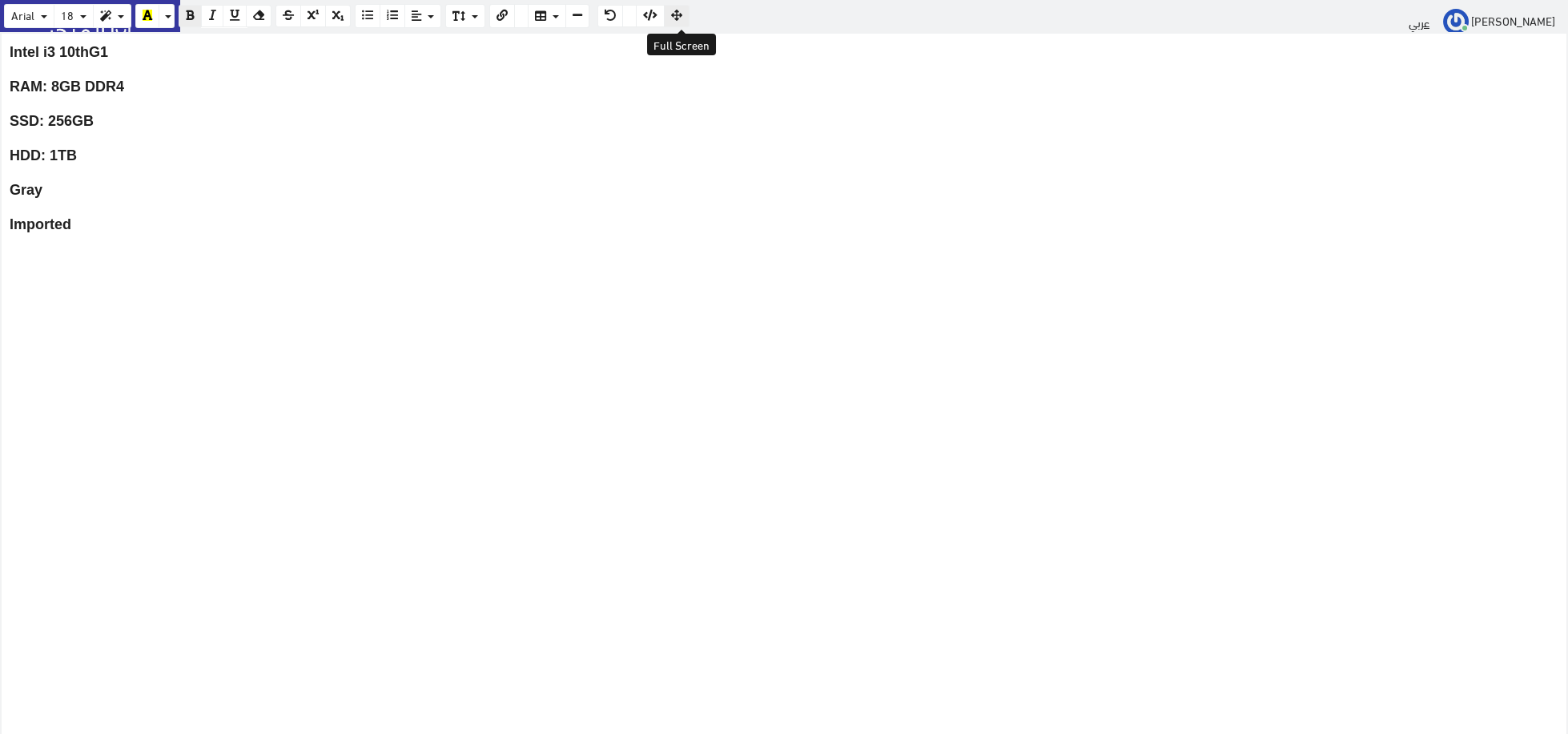 drag, startPoint x: 676, startPoint y: 18, endPoint x: 627, endPoint y: 106, distance: 100.72239 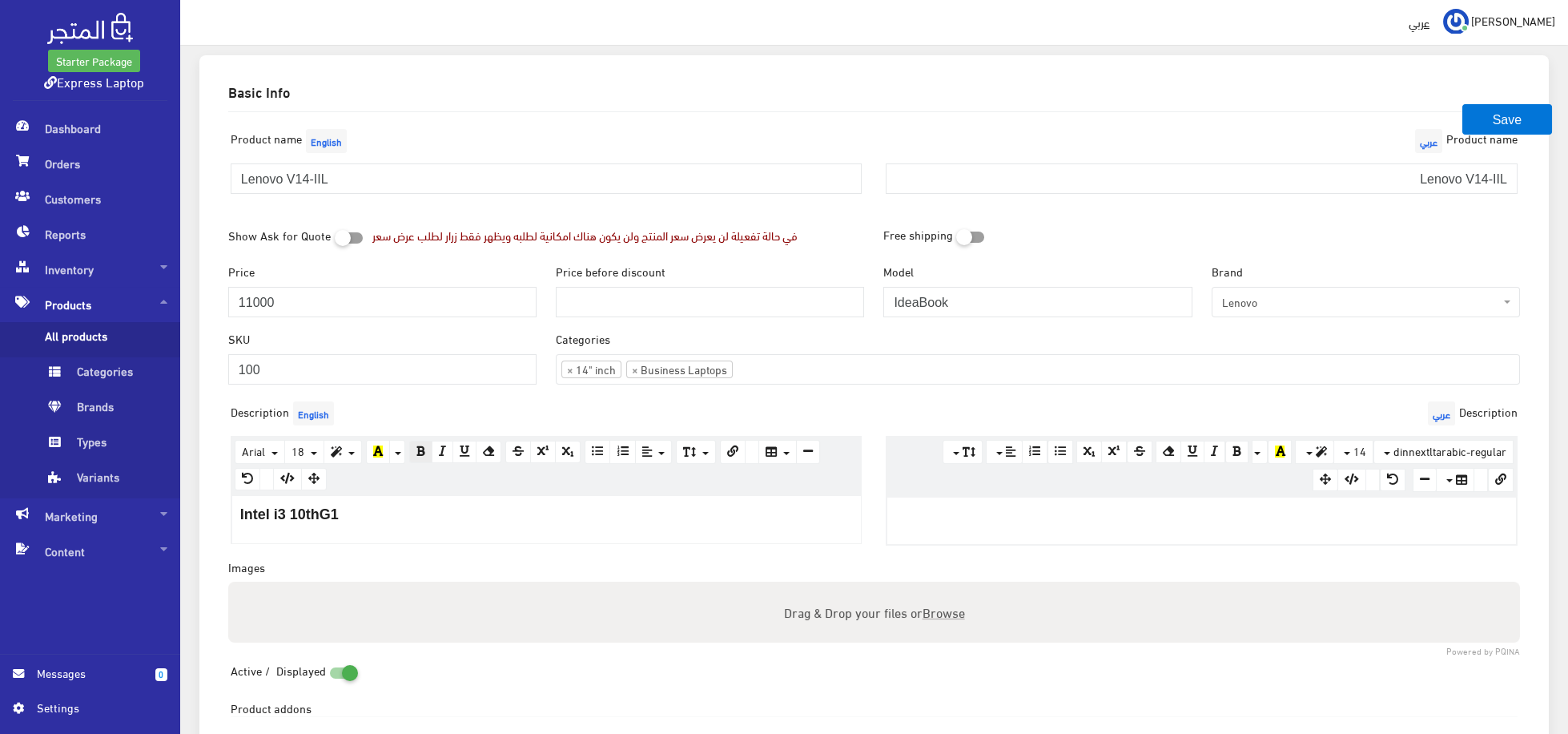 scroll, scrollTop: 167, scrollLeft: 0, axis: vertical 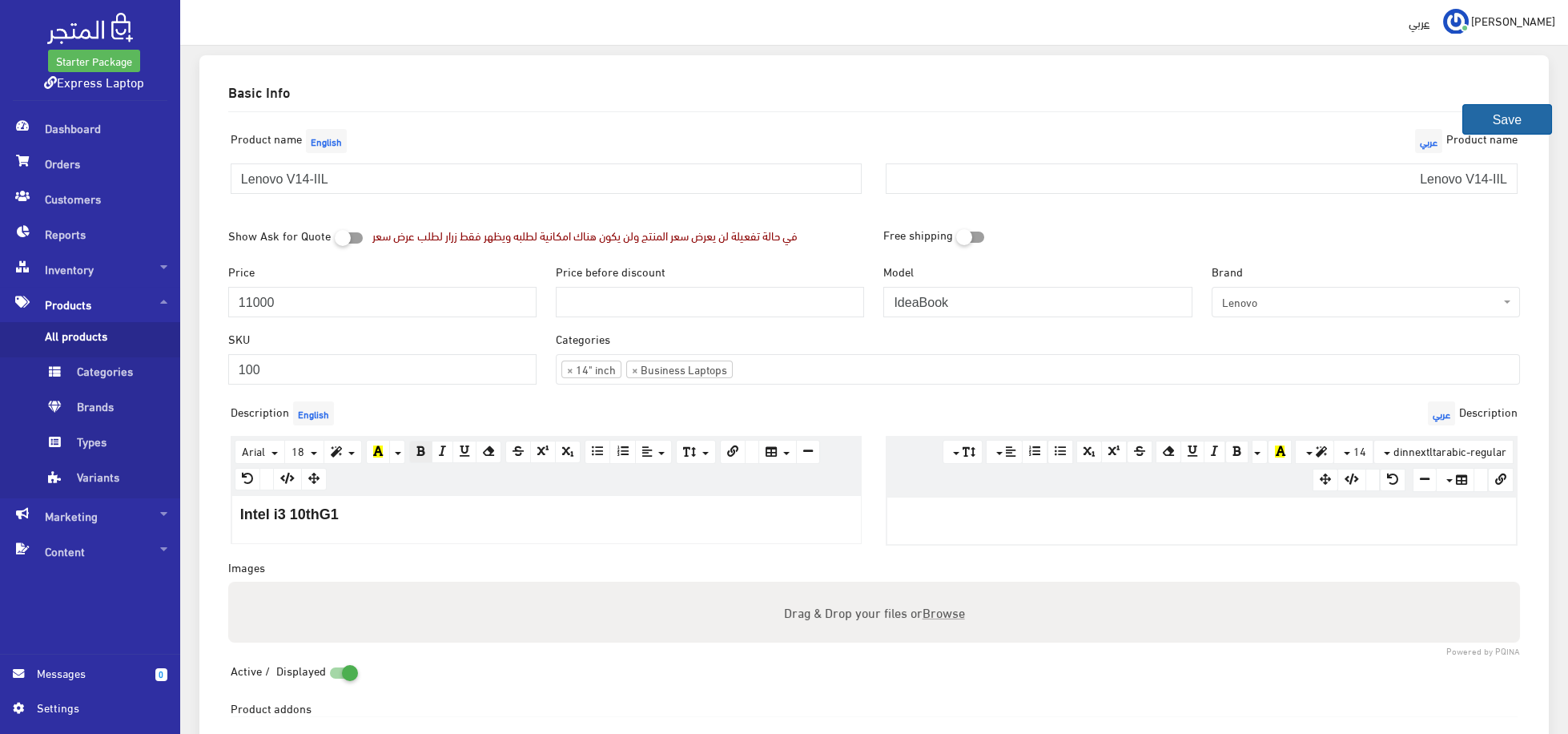 click on "Save" at bounding box center [1507, 119] 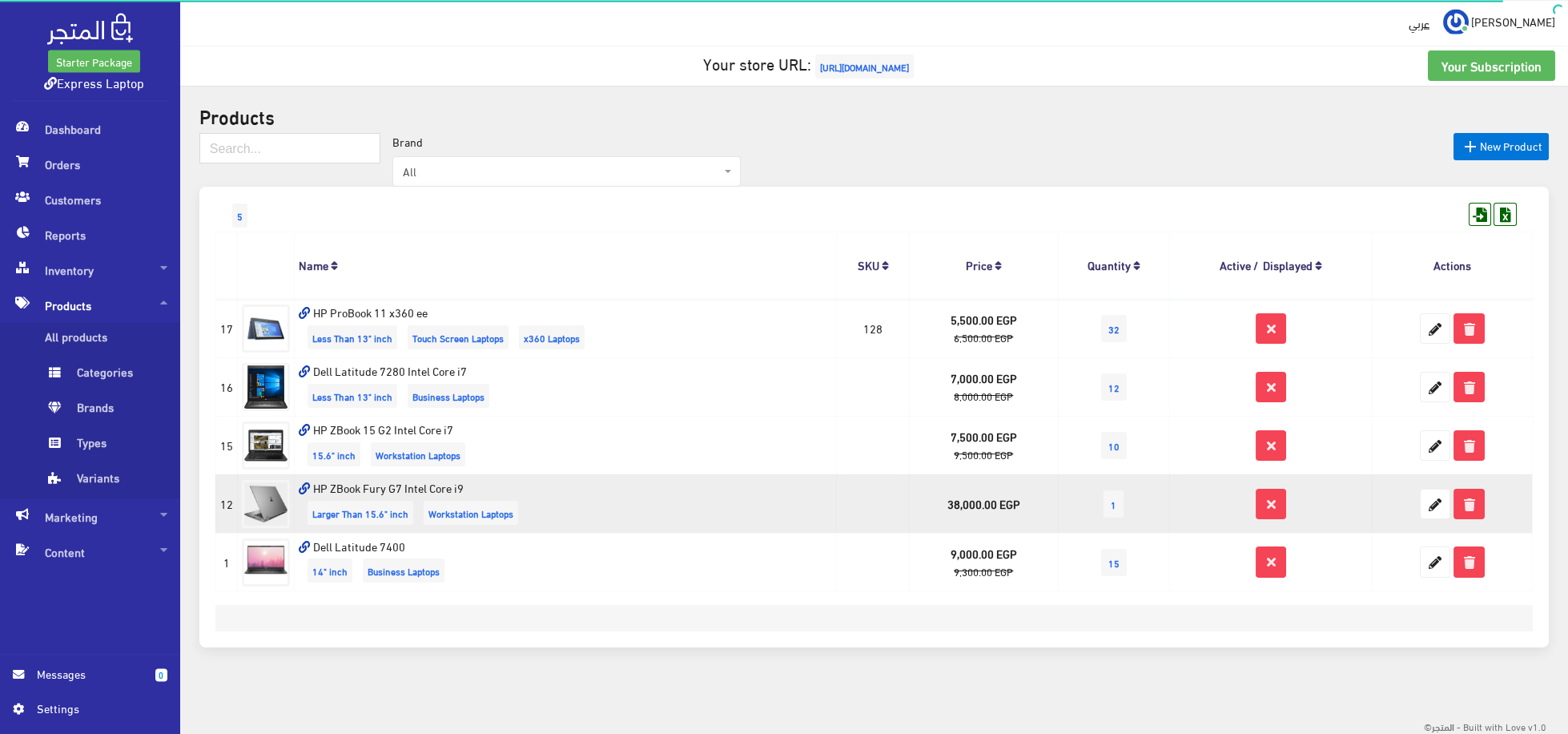 scroll, scrollTop: 11, scrollLeft: 0, axis: vertical 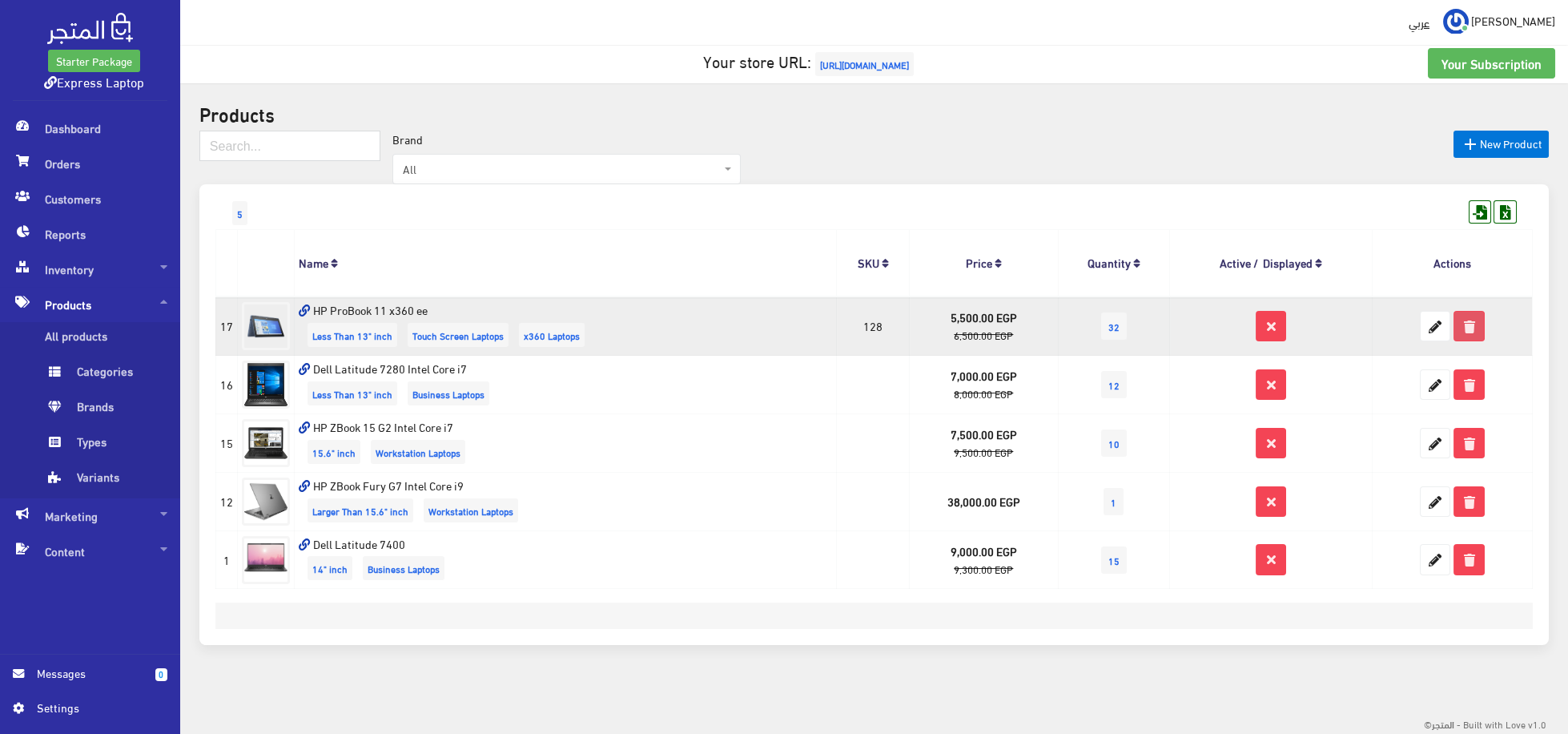 click at bounding box center [1469, 326] 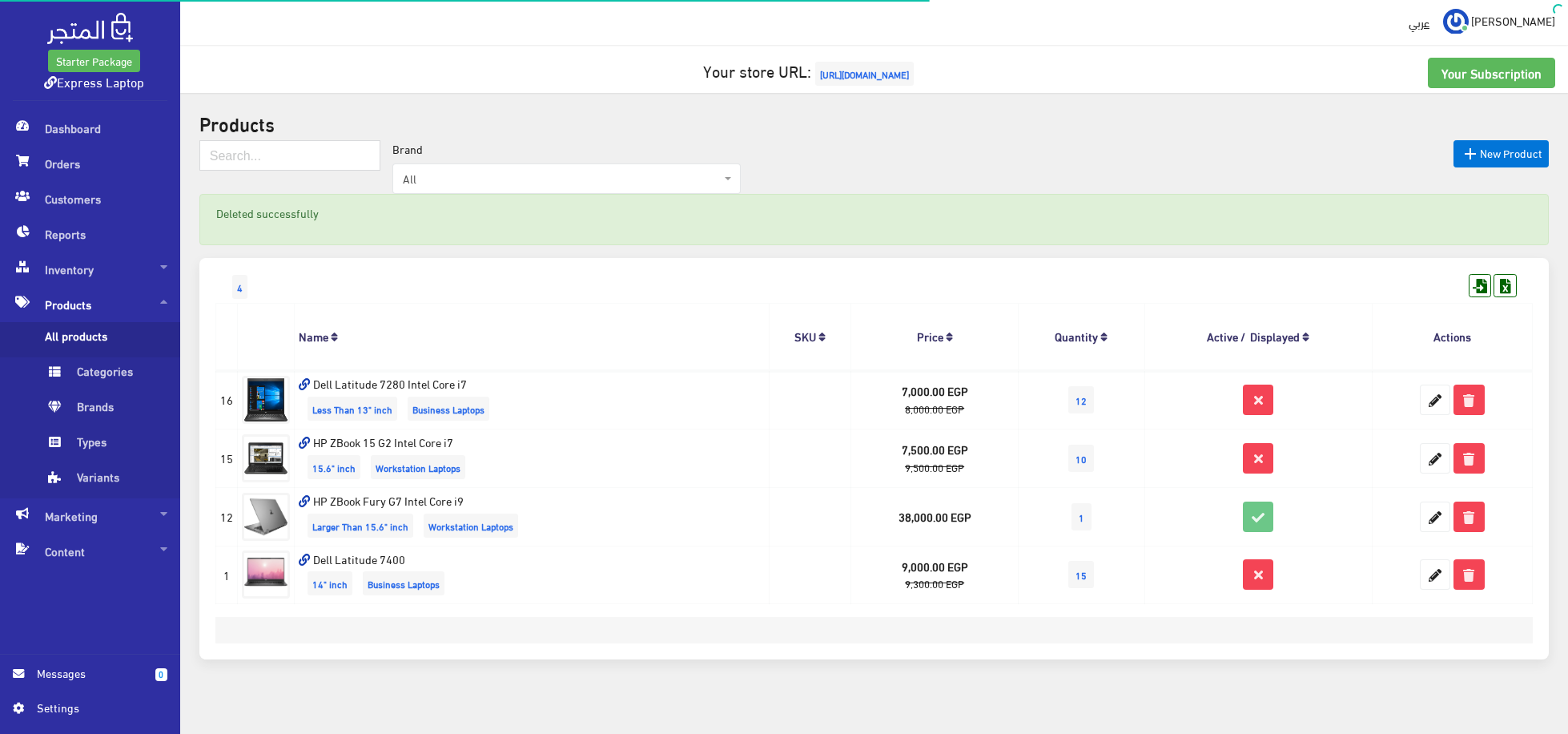 scroll, scrollTop: 0, scrollLeft: 0, axis: both 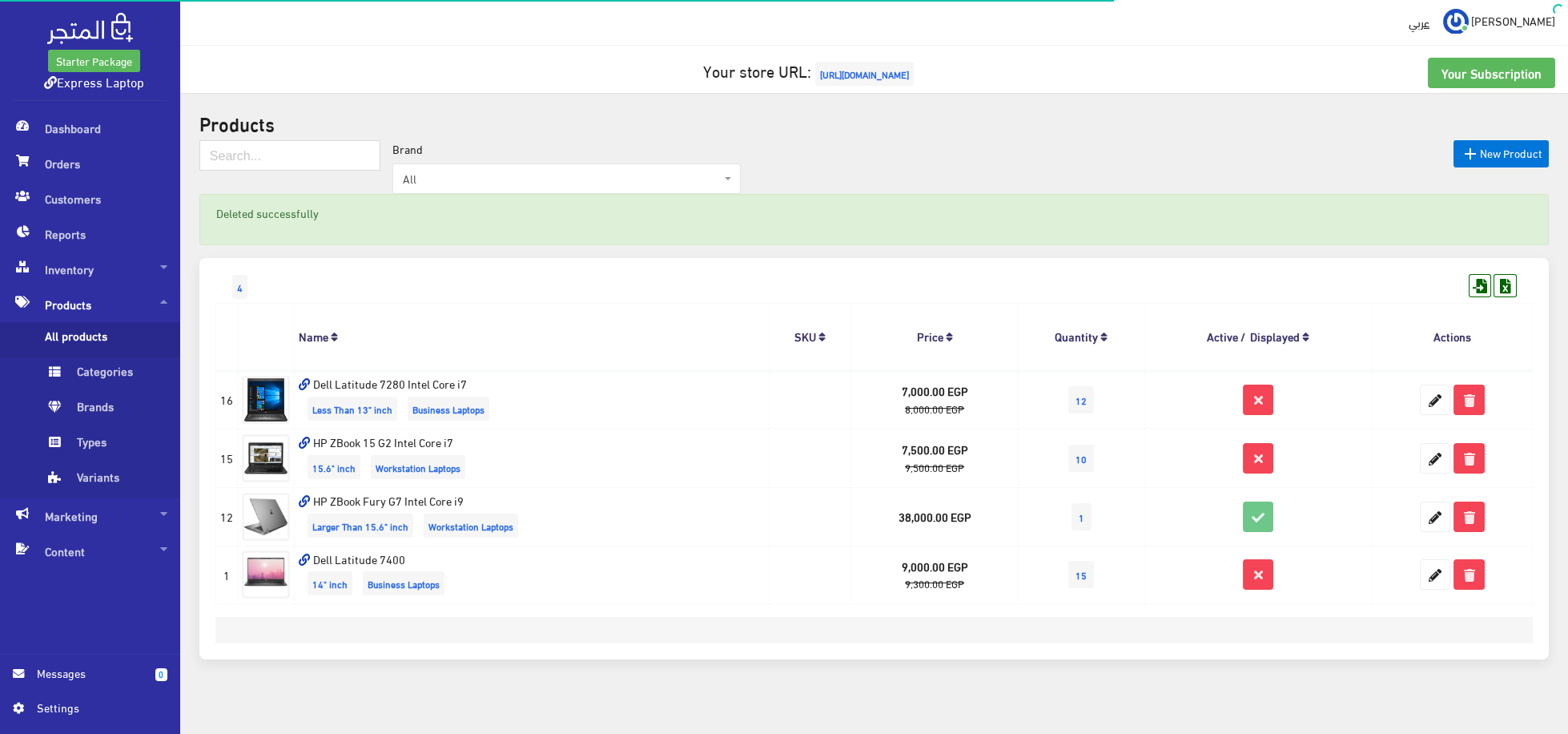 click on "Deleted successfully" at bounding box center (874, 213) 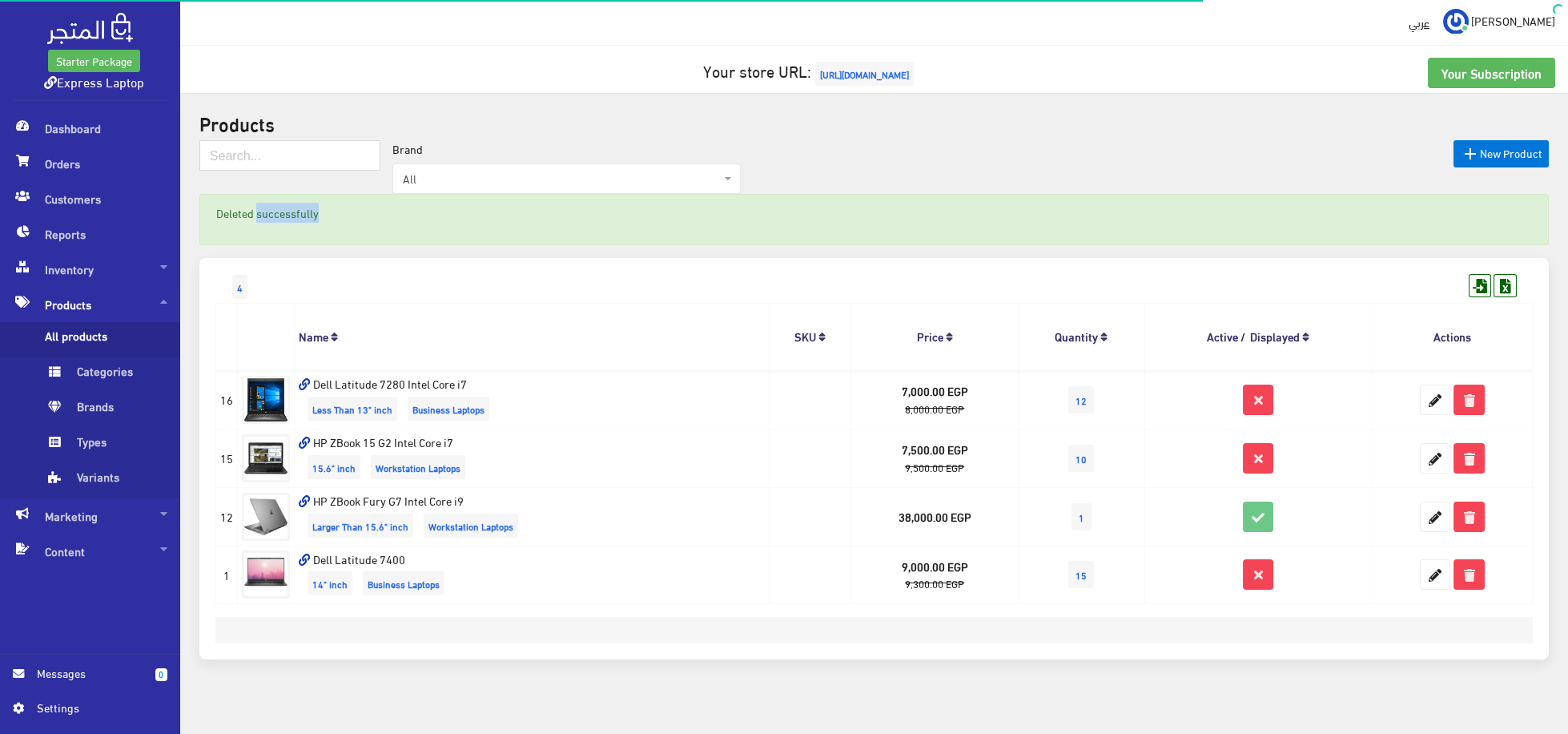 click on "Deleted successfully" at bounding box center [874, 213] 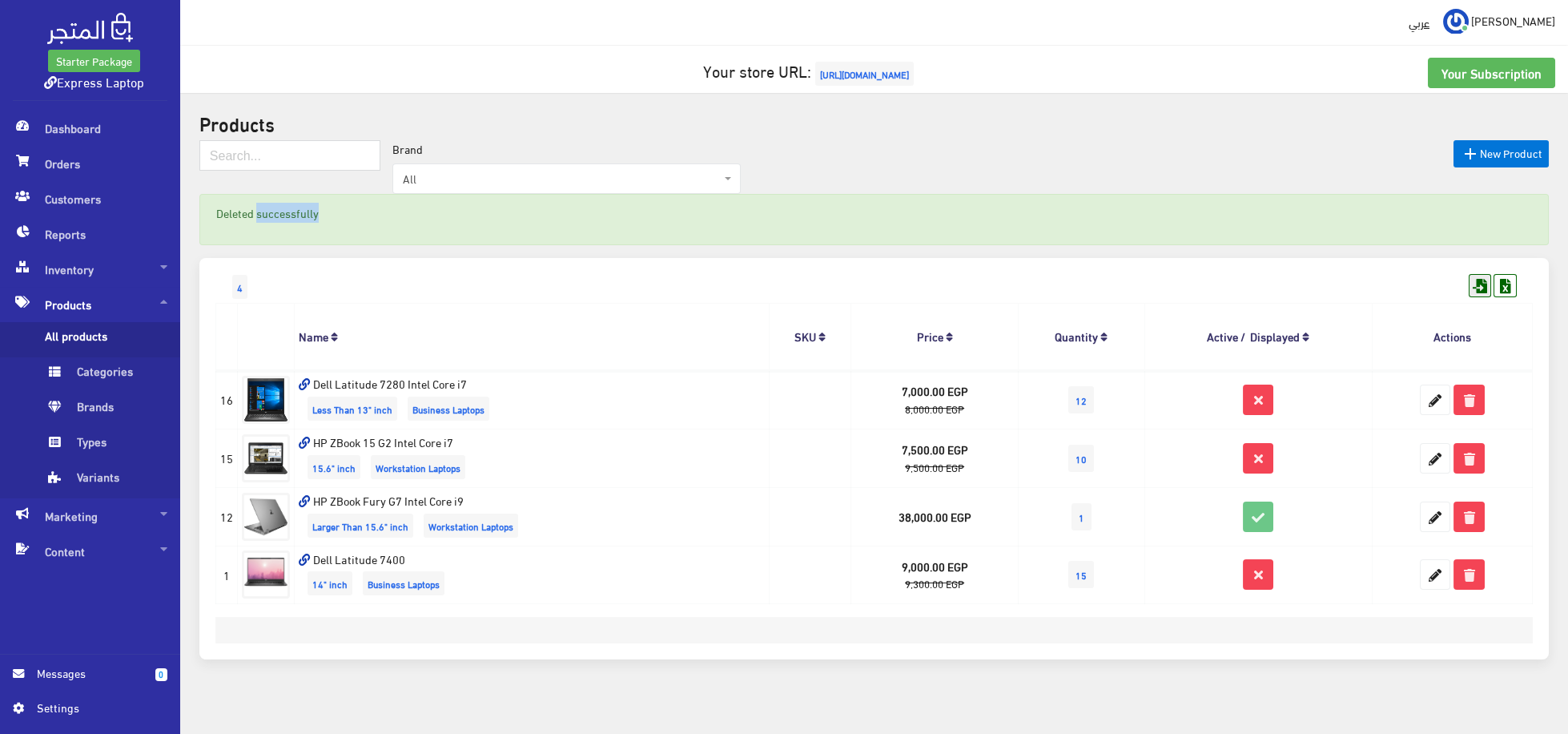 click at bounding box center (1480, 285) 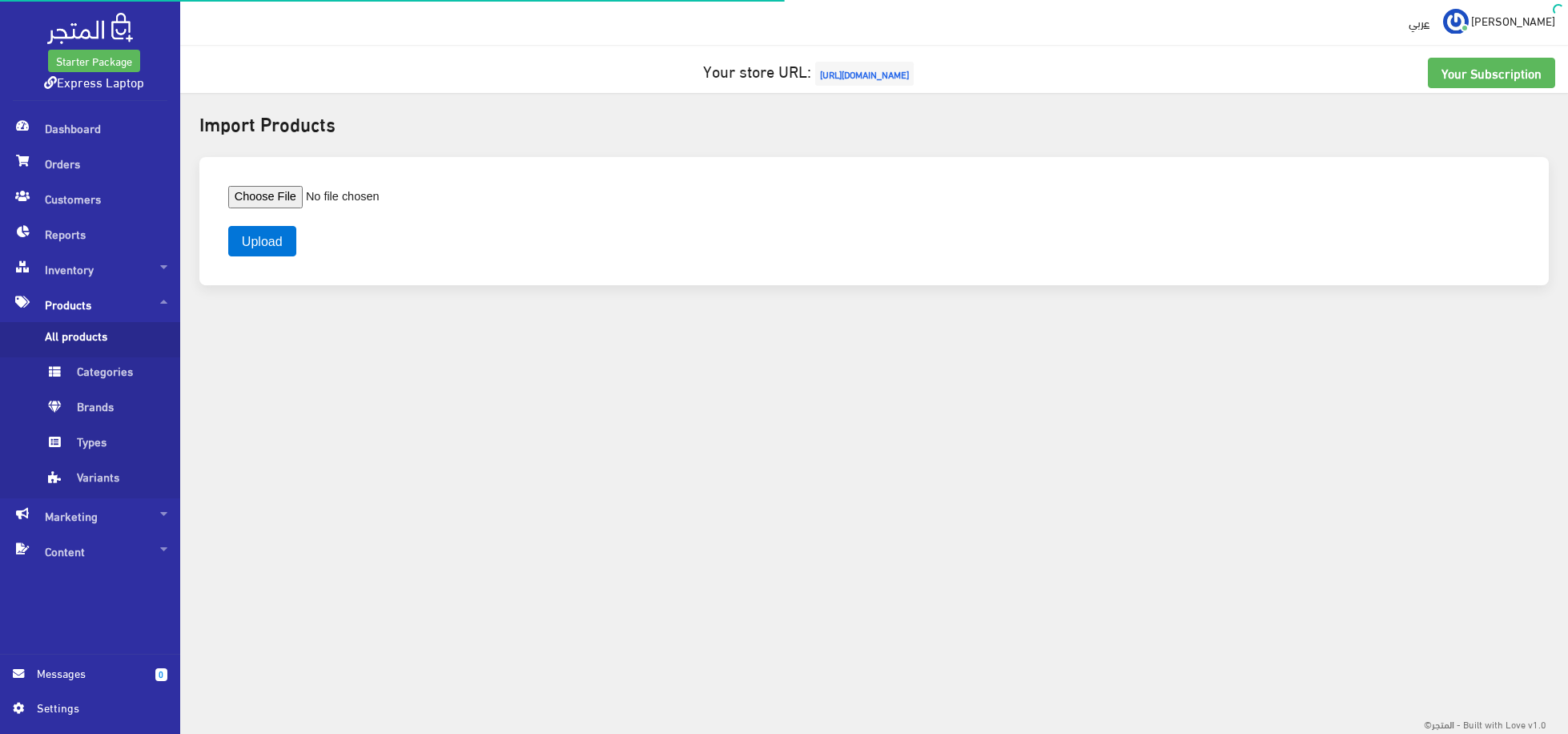 scroll, scrollTop: 0, scrollLeft: 0, axis: both 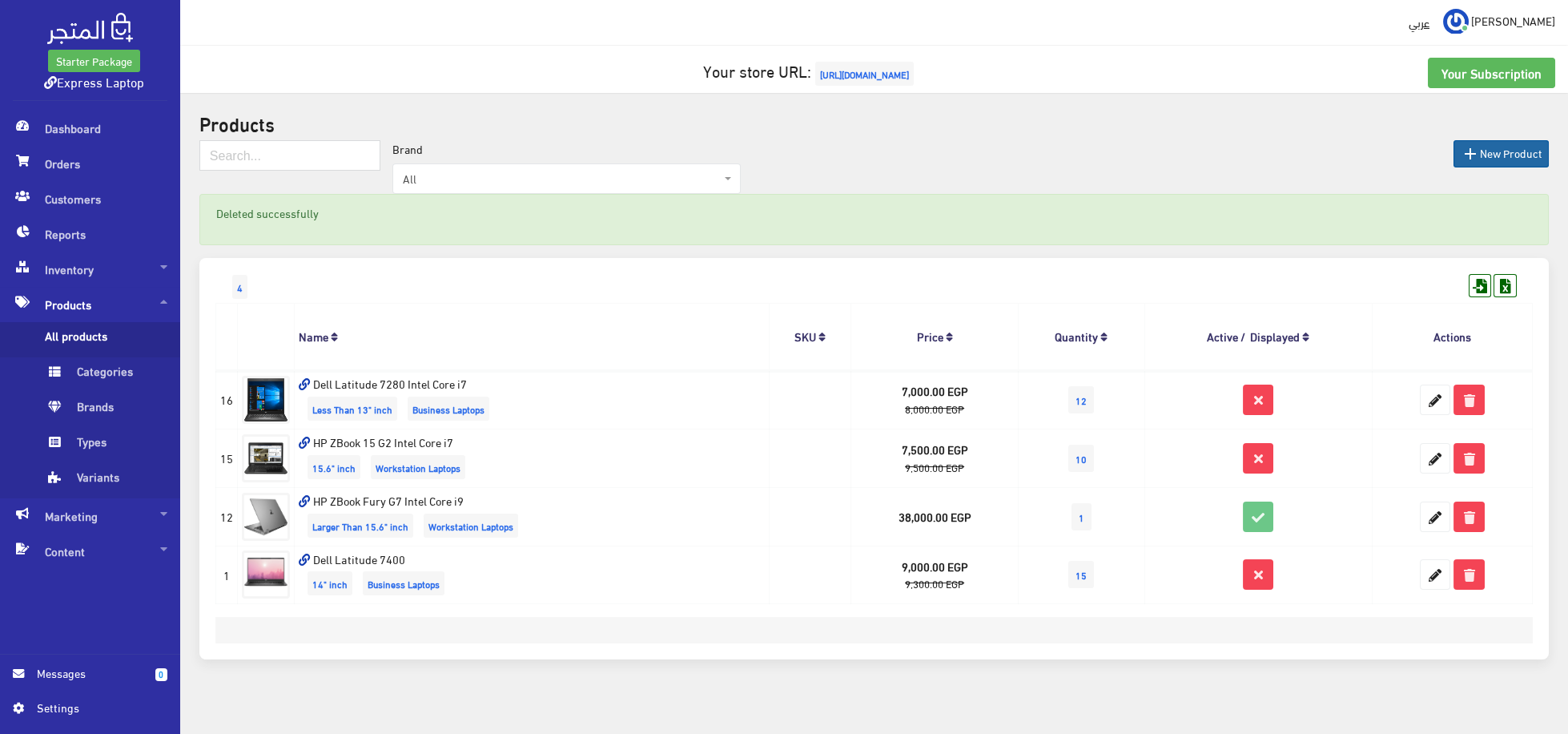 click on "  New Product" at bounding box center [1501, 154] 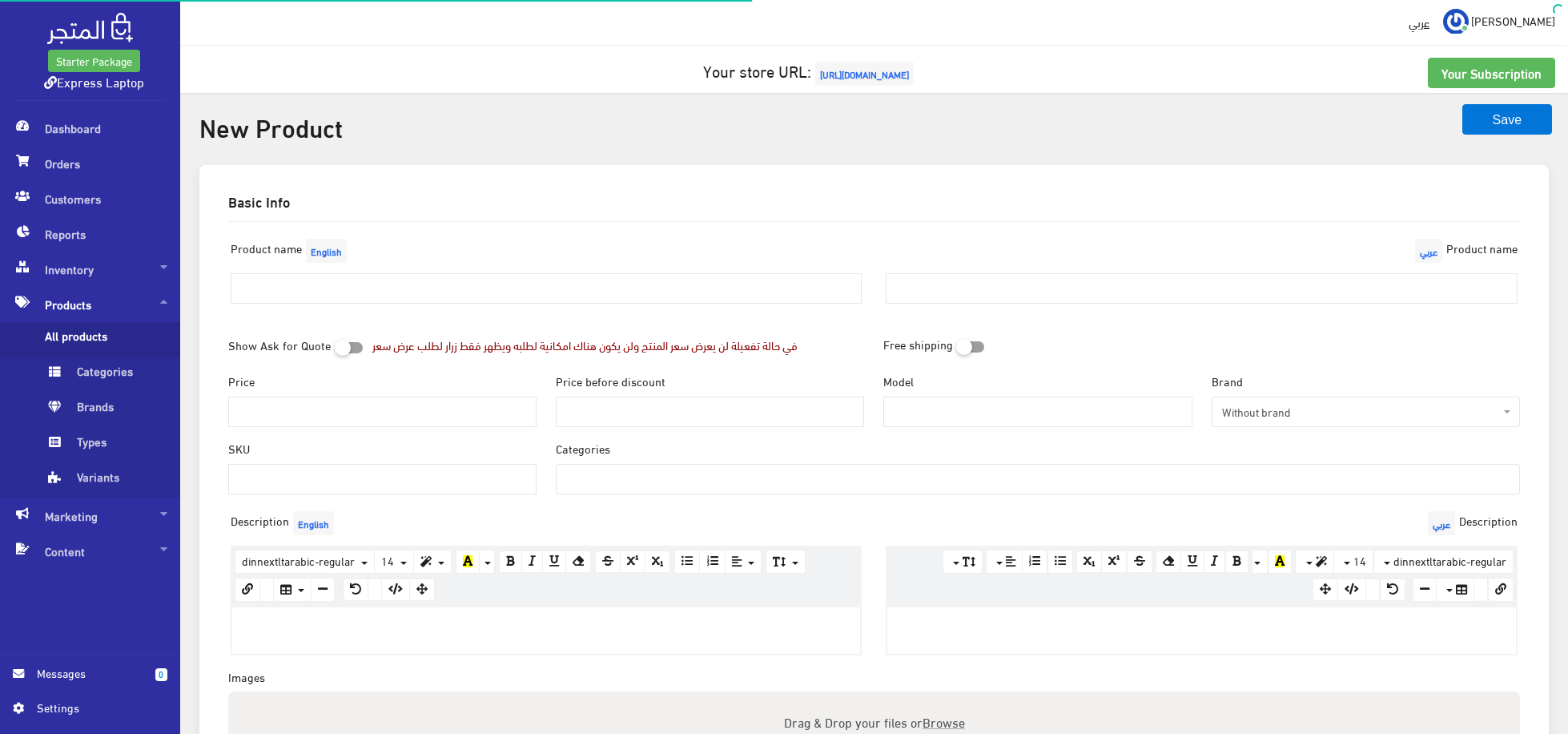 select 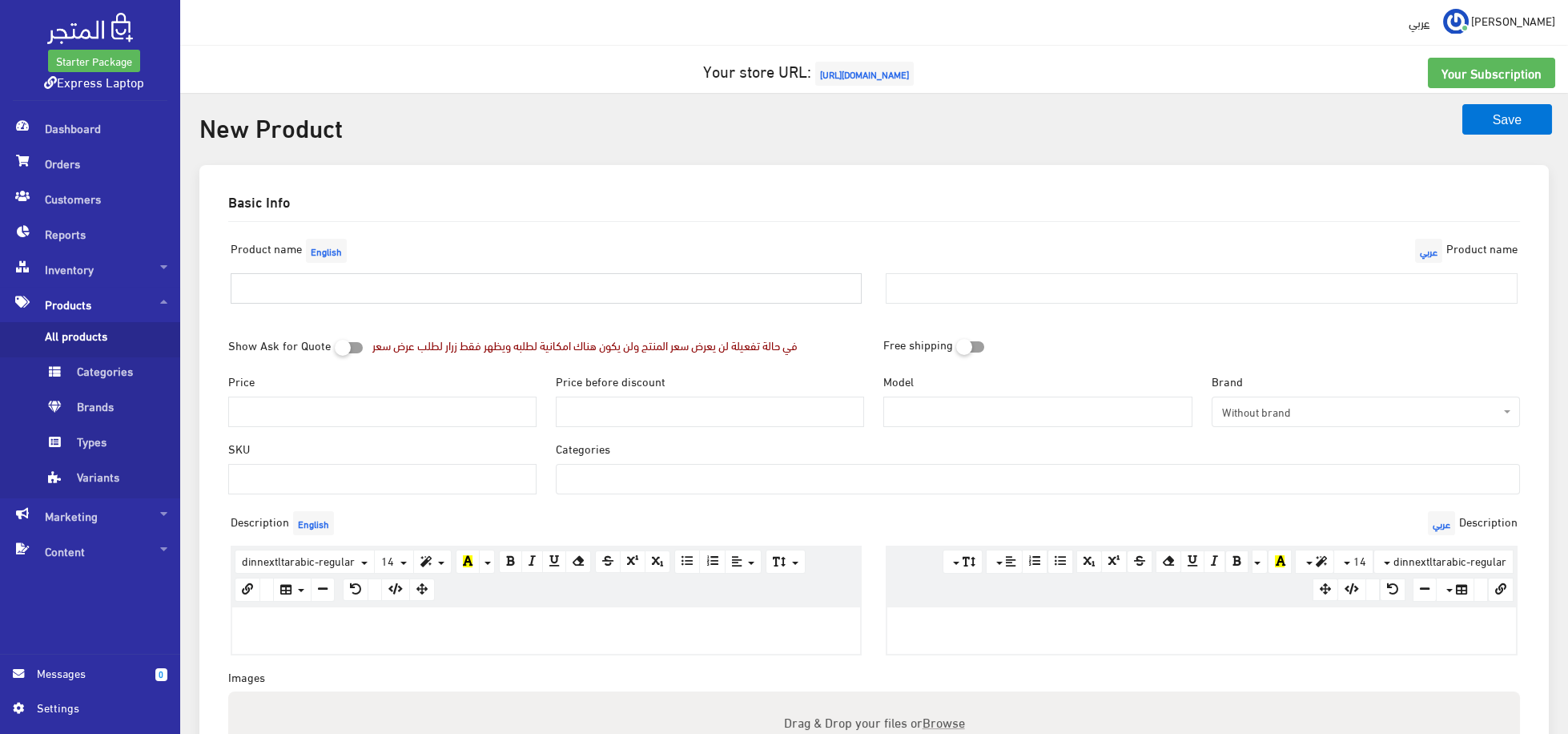 click at bounding box center (546, 288) 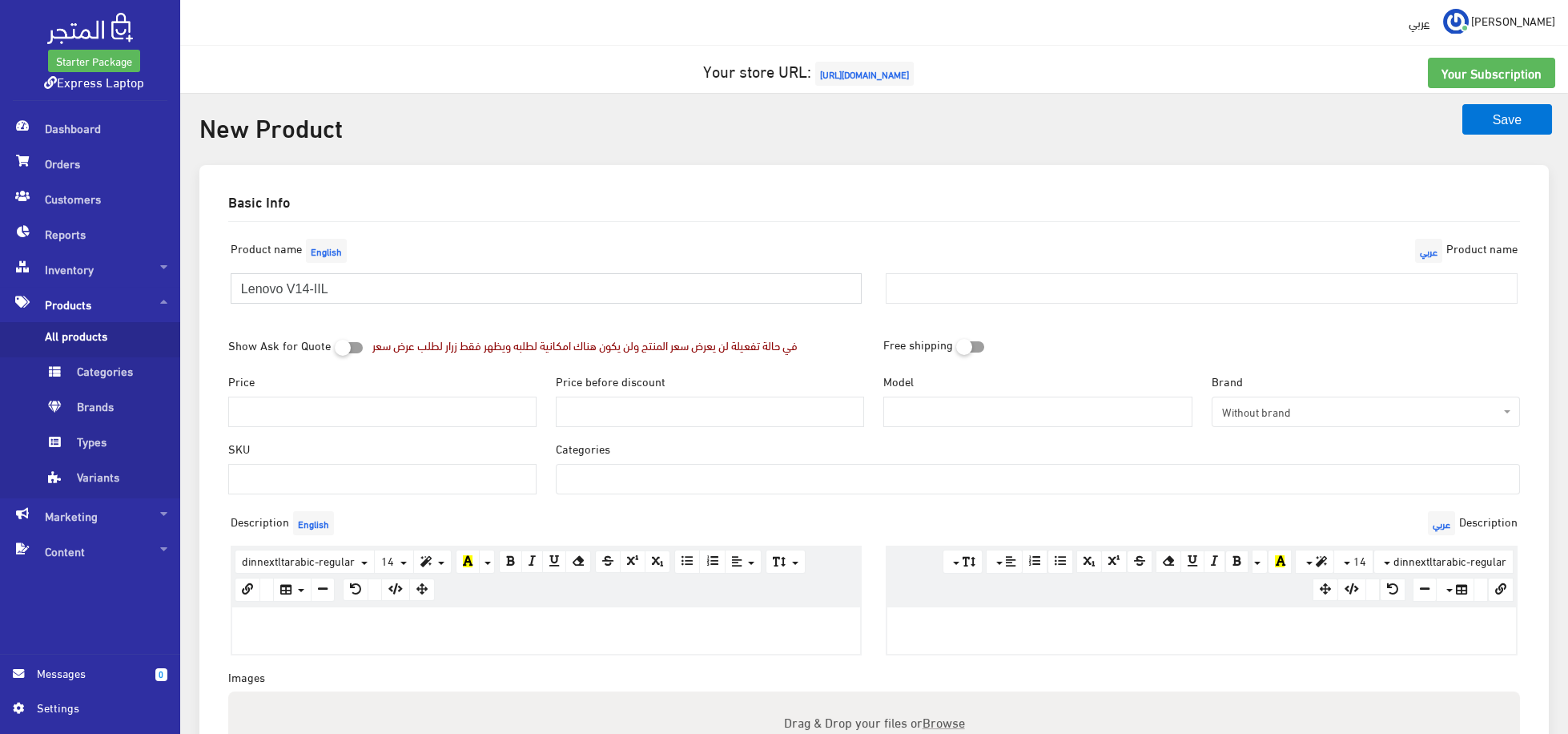 type on "Lenovo V14-IIL" 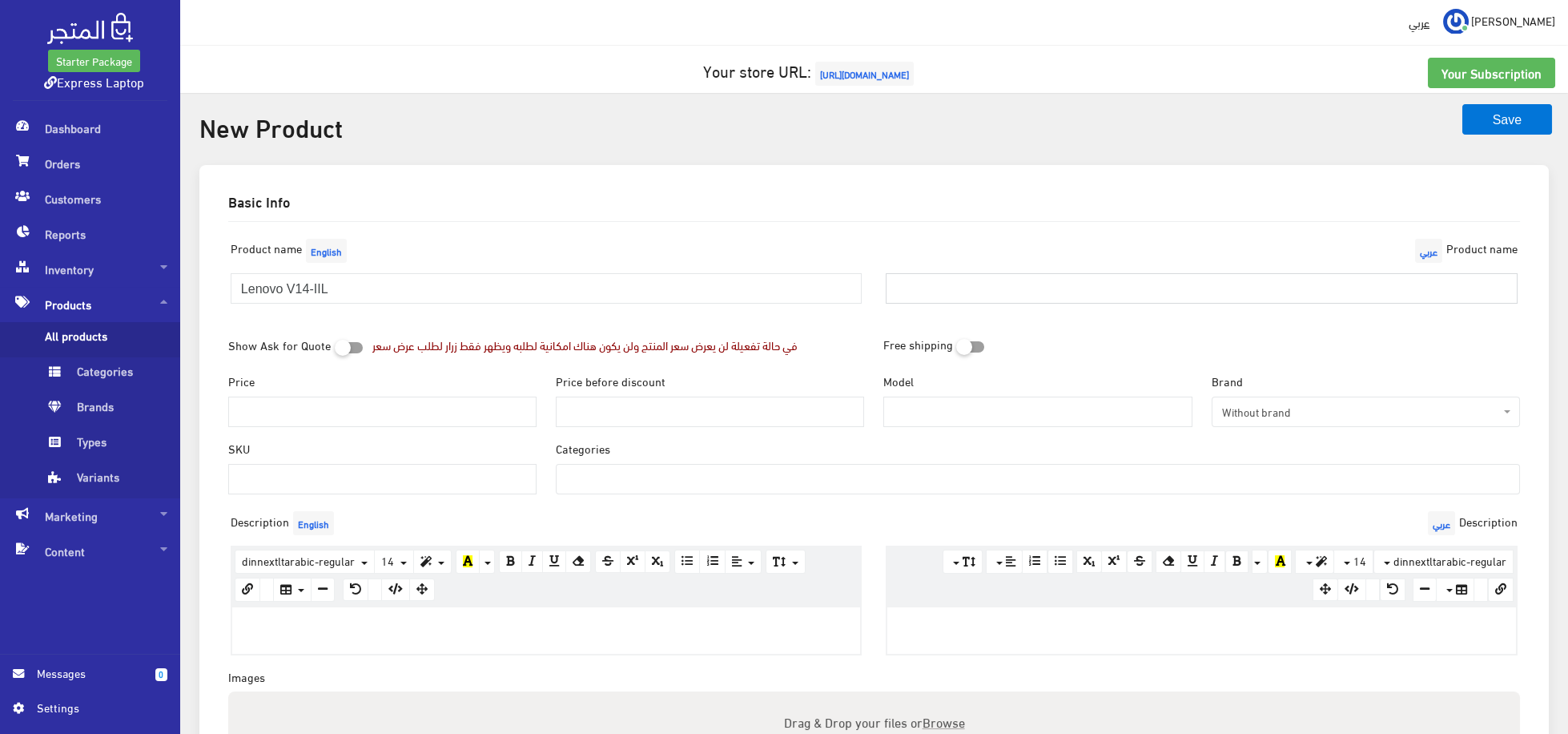 click at bounding box center (1201, 288) 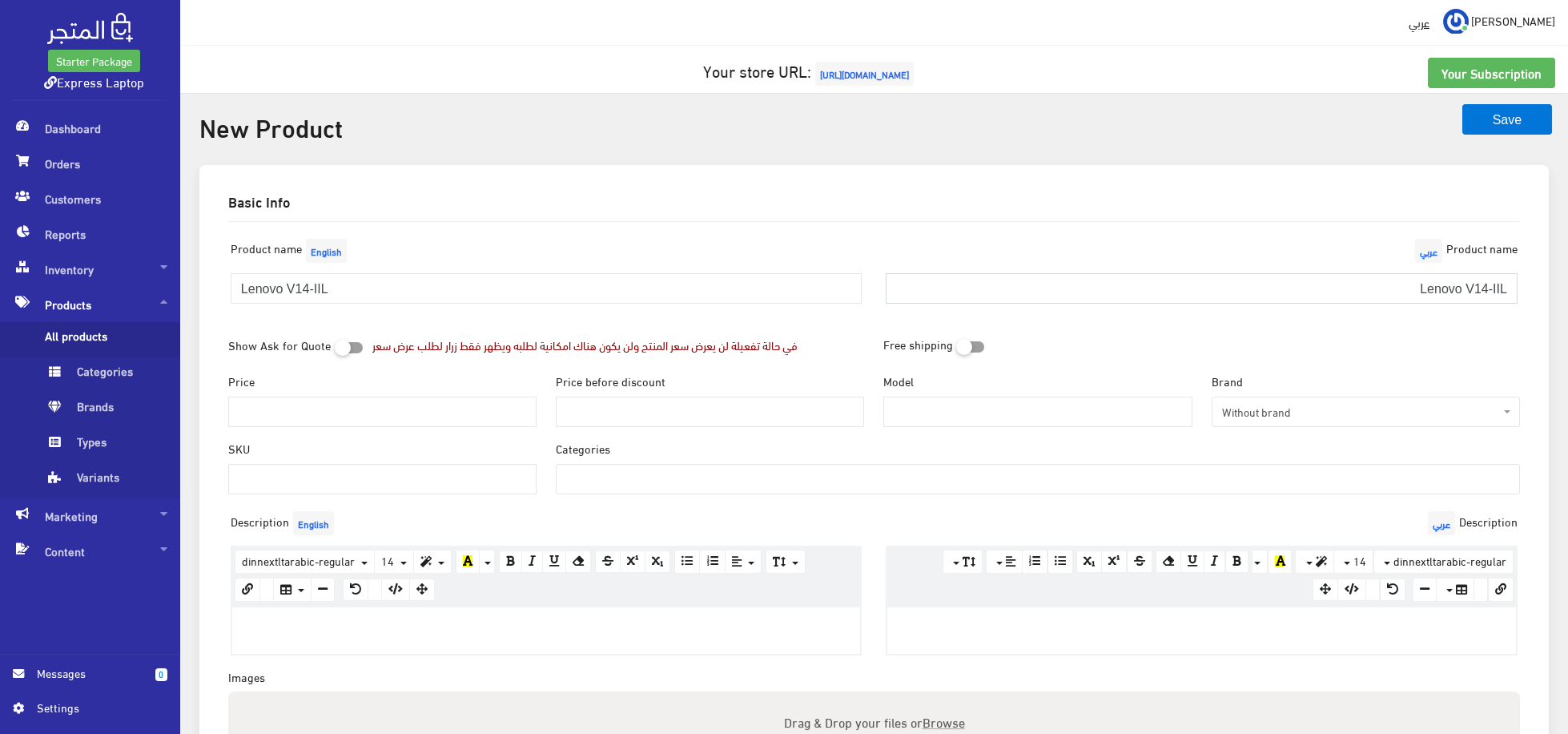type on "Lenovo V14-IIL" 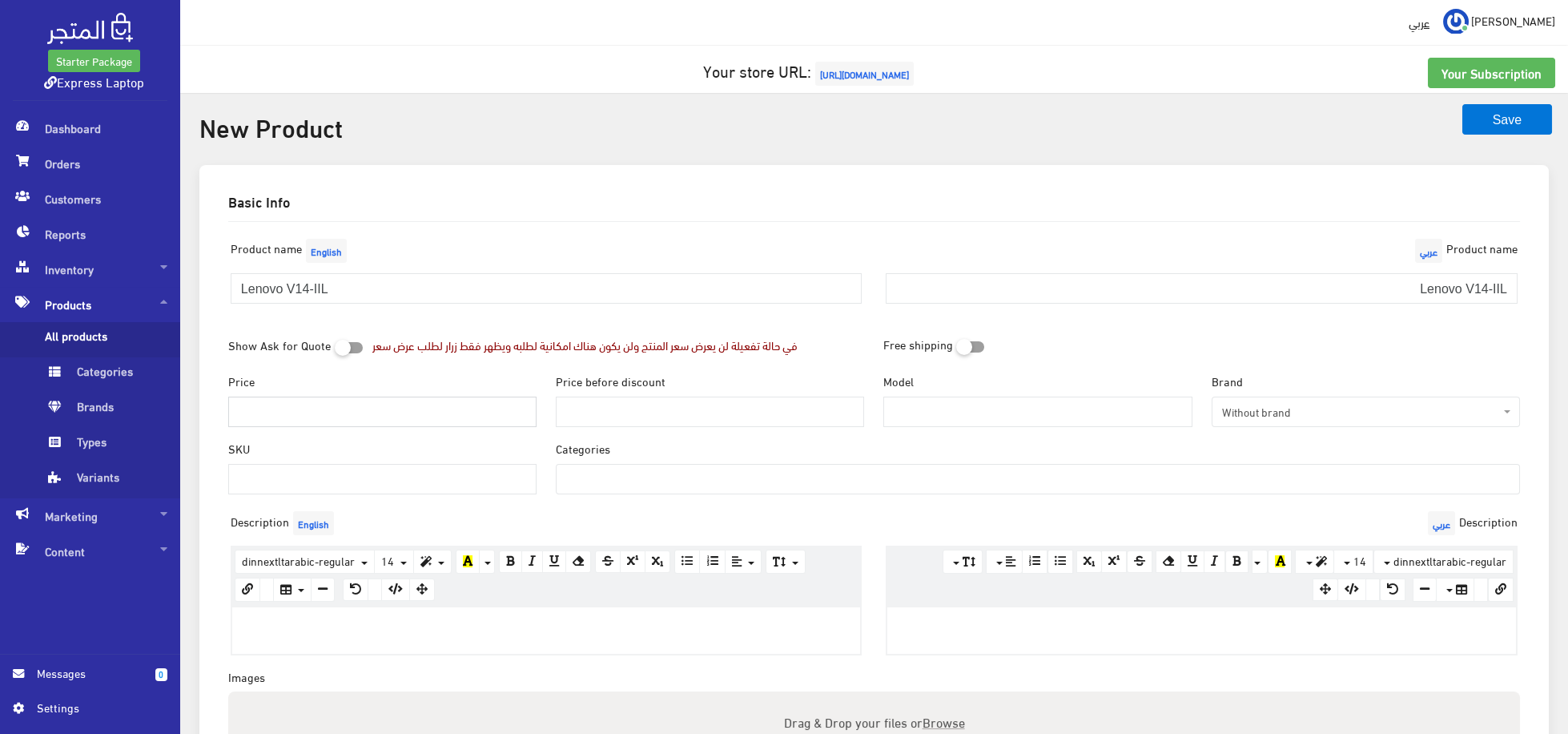 click on "Price" at bounding box center [382, 412] 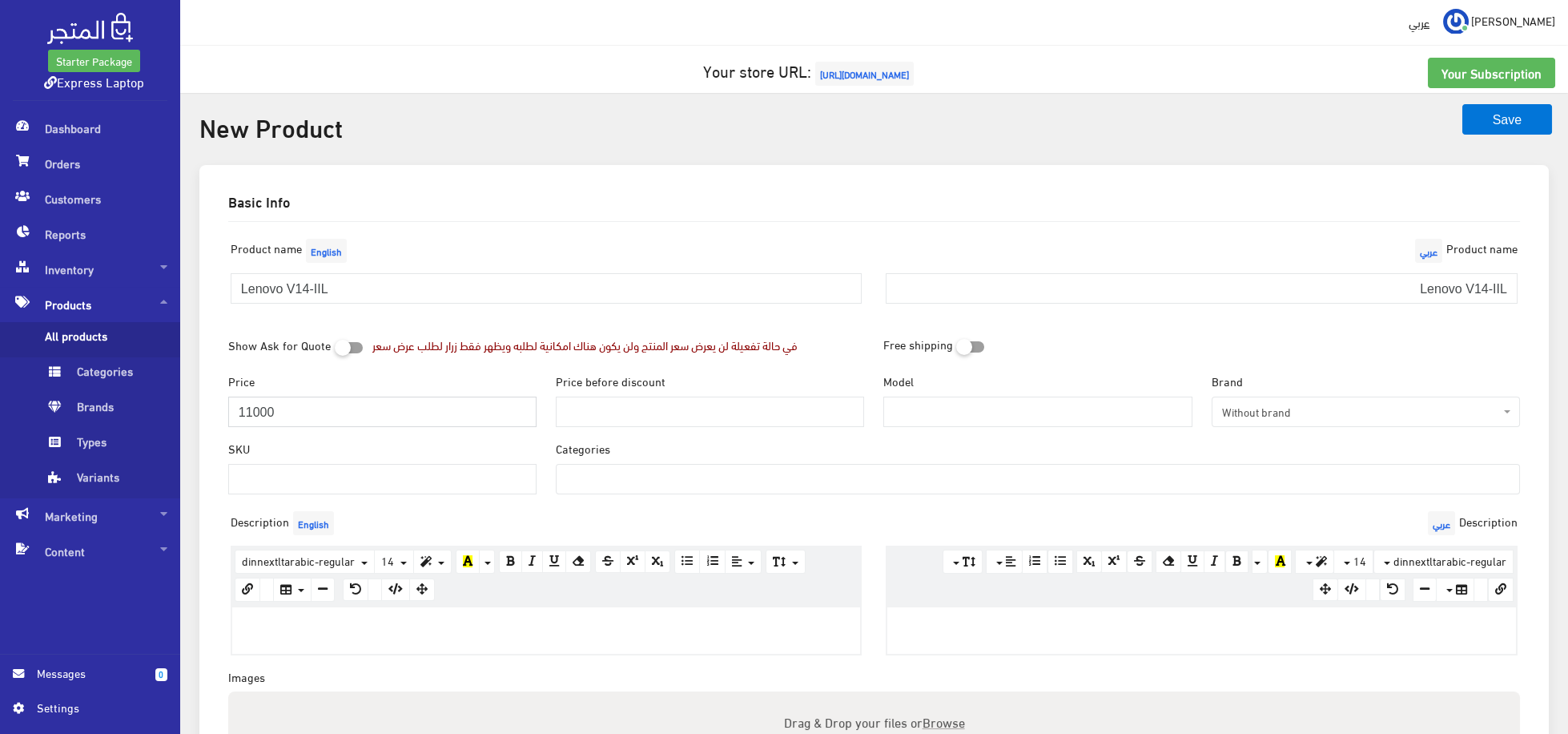 type on "11000" 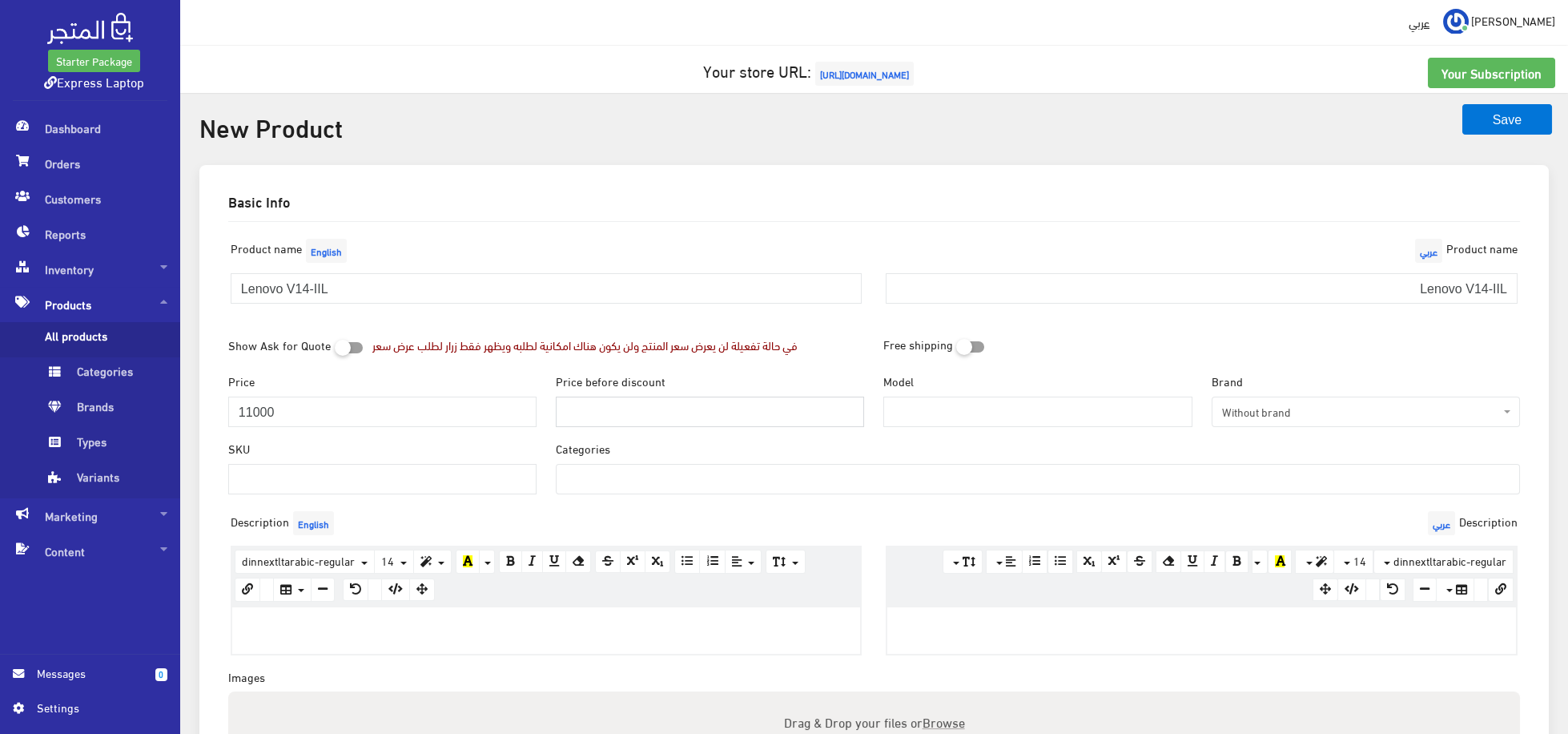 click on "Price before discount" at bounding box center (710, 412) 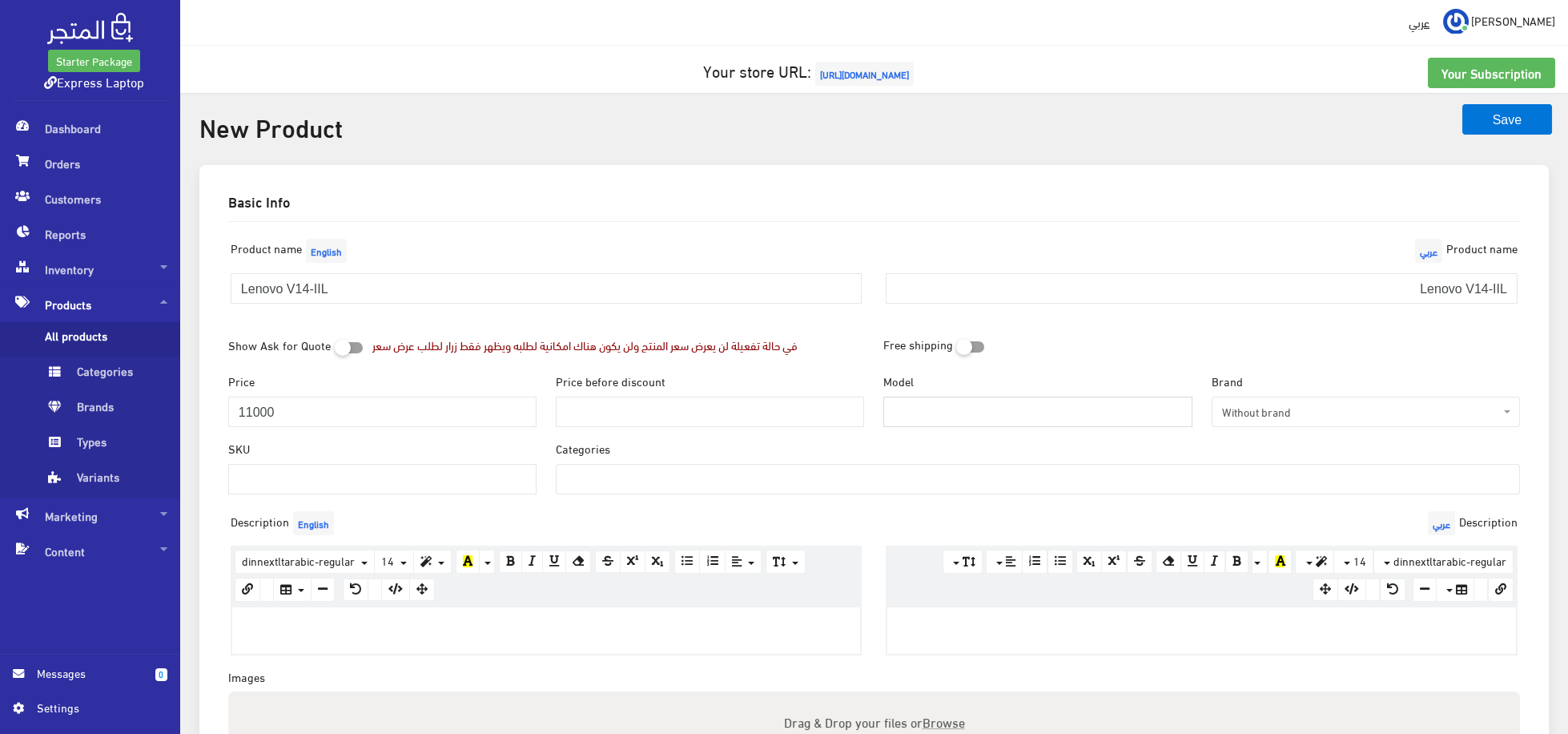 click on "Model" at bounding box center [1037, 412] 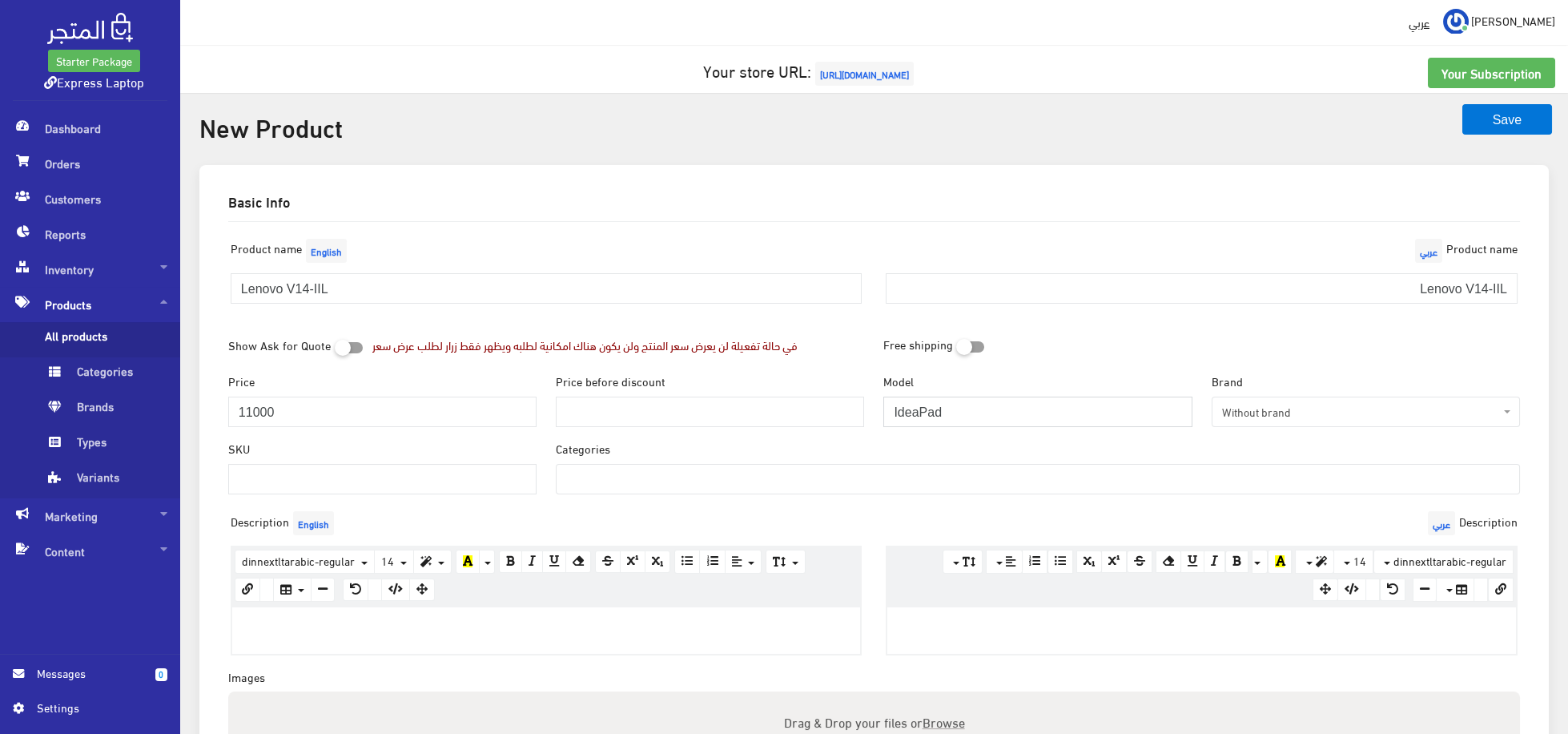 type on "IdeaPad" 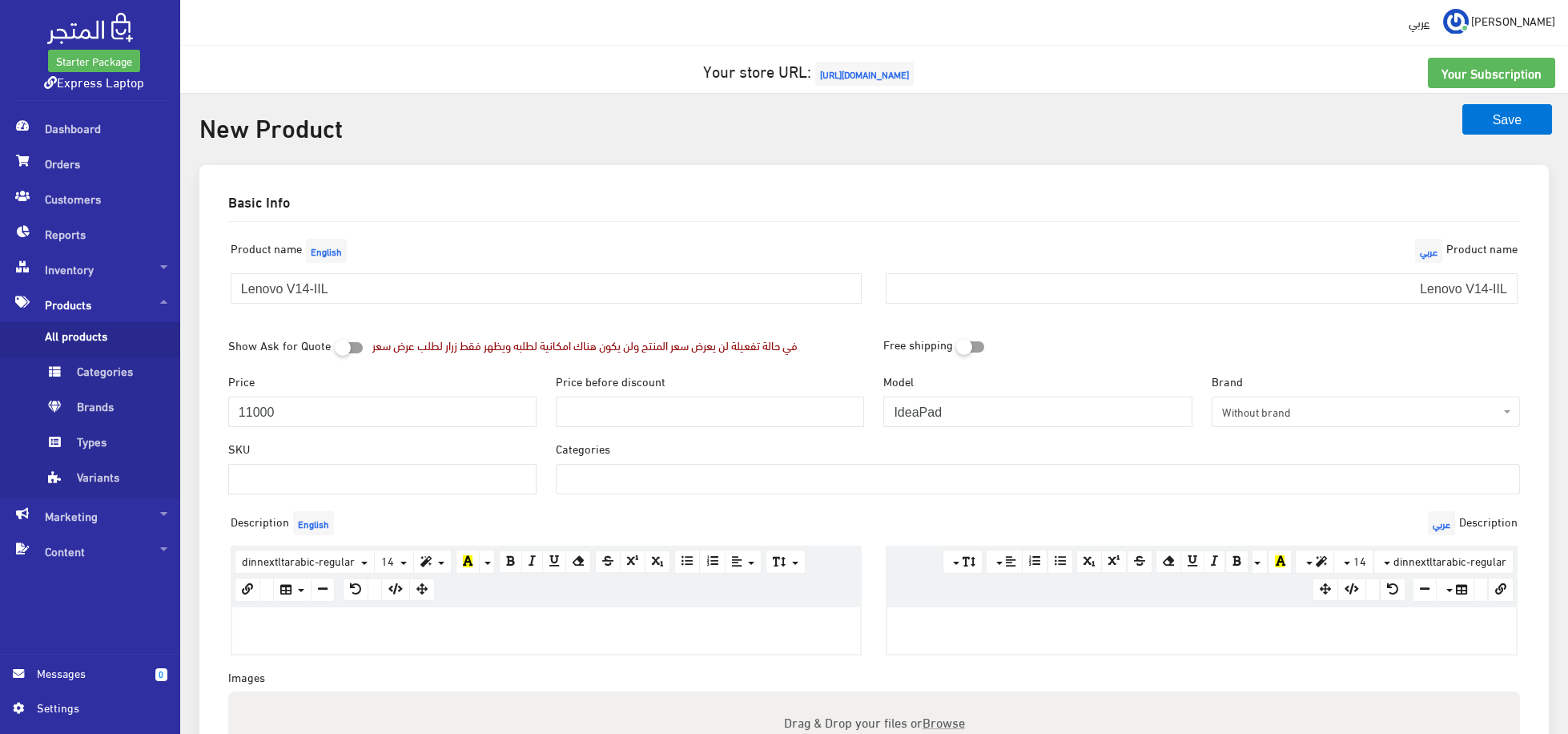 click on "Without brand" at bounding box center (1361, 412) 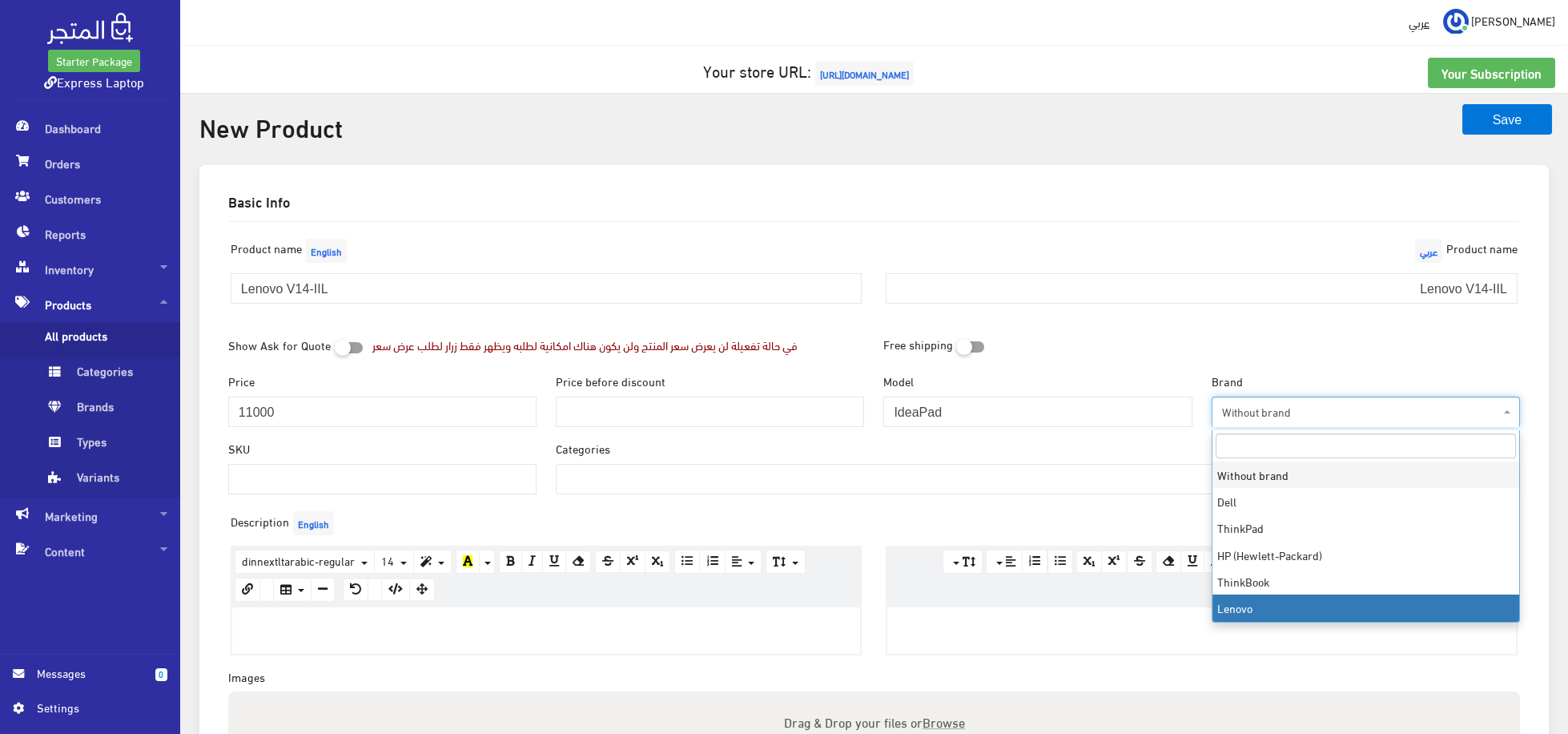 select on "6" 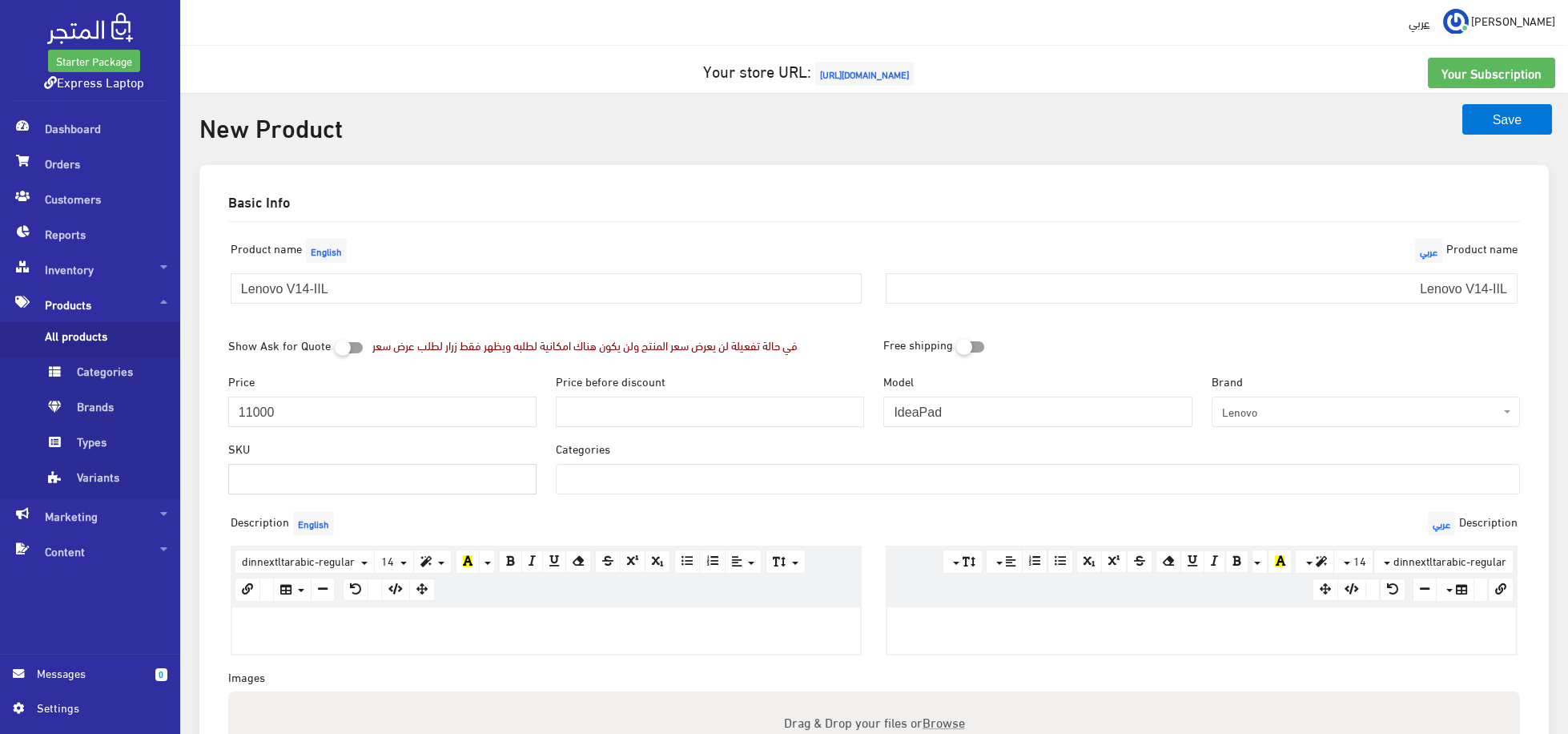 click on "SKU" at bounding box center (382, 479) 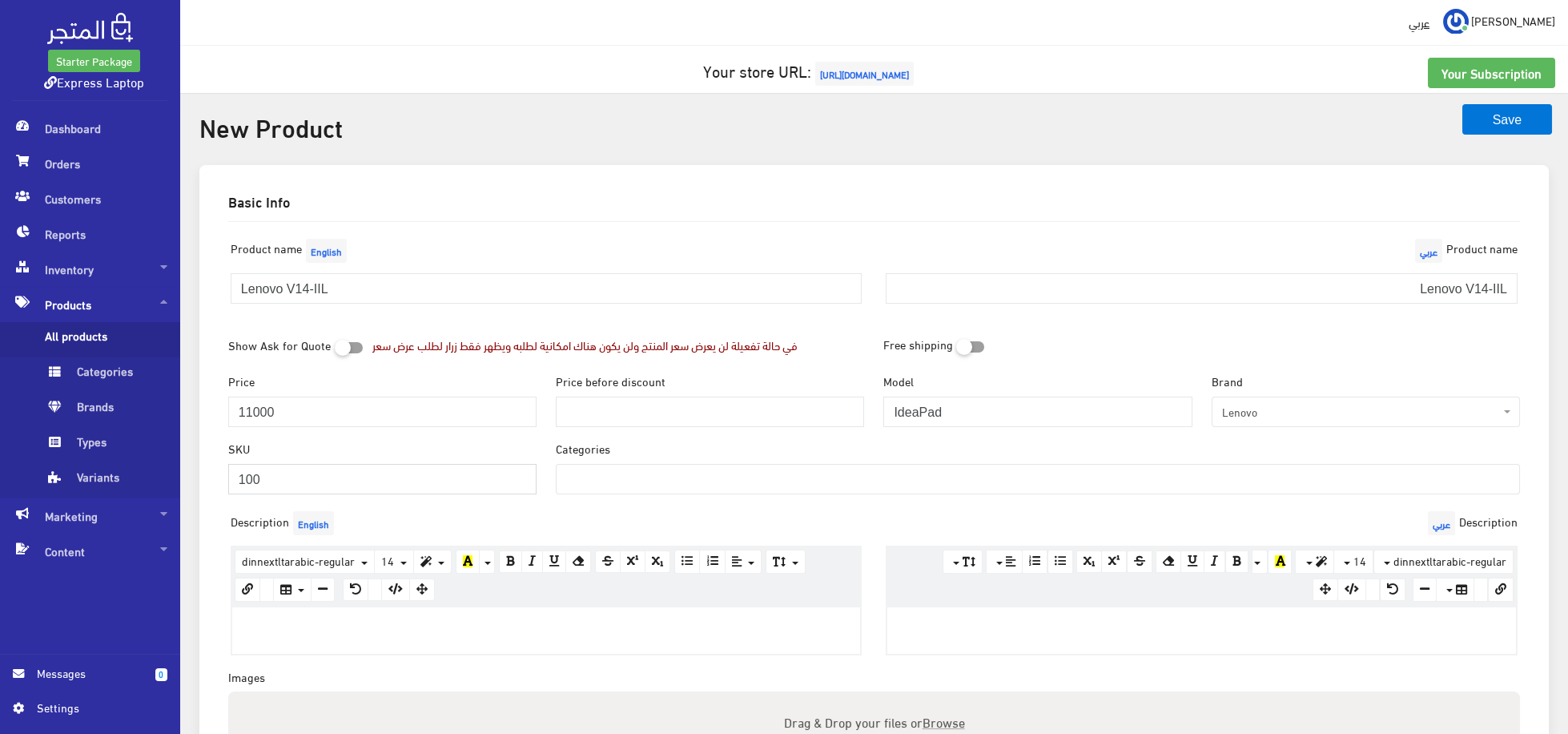 type on "100" 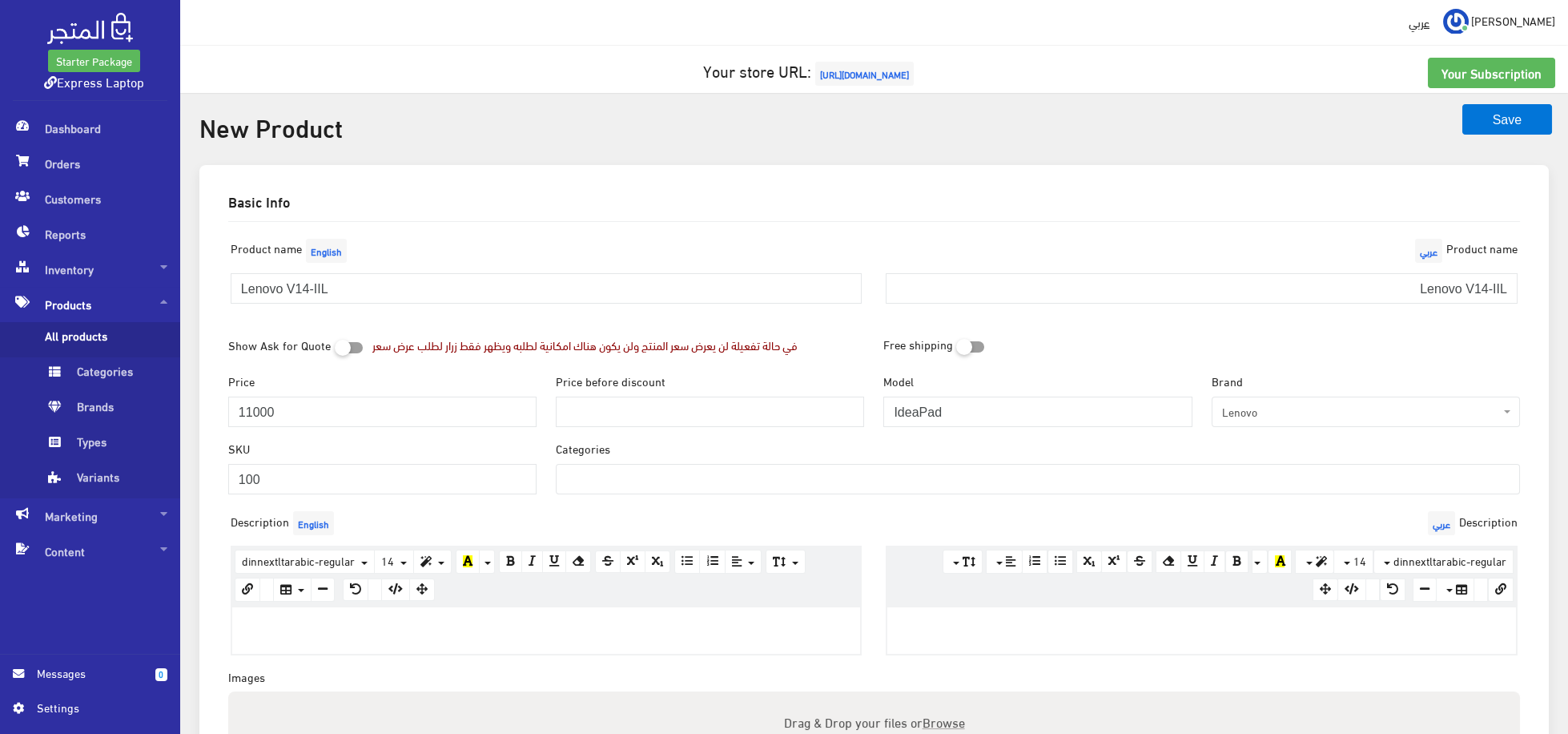 click at bounding box center [585, 478] 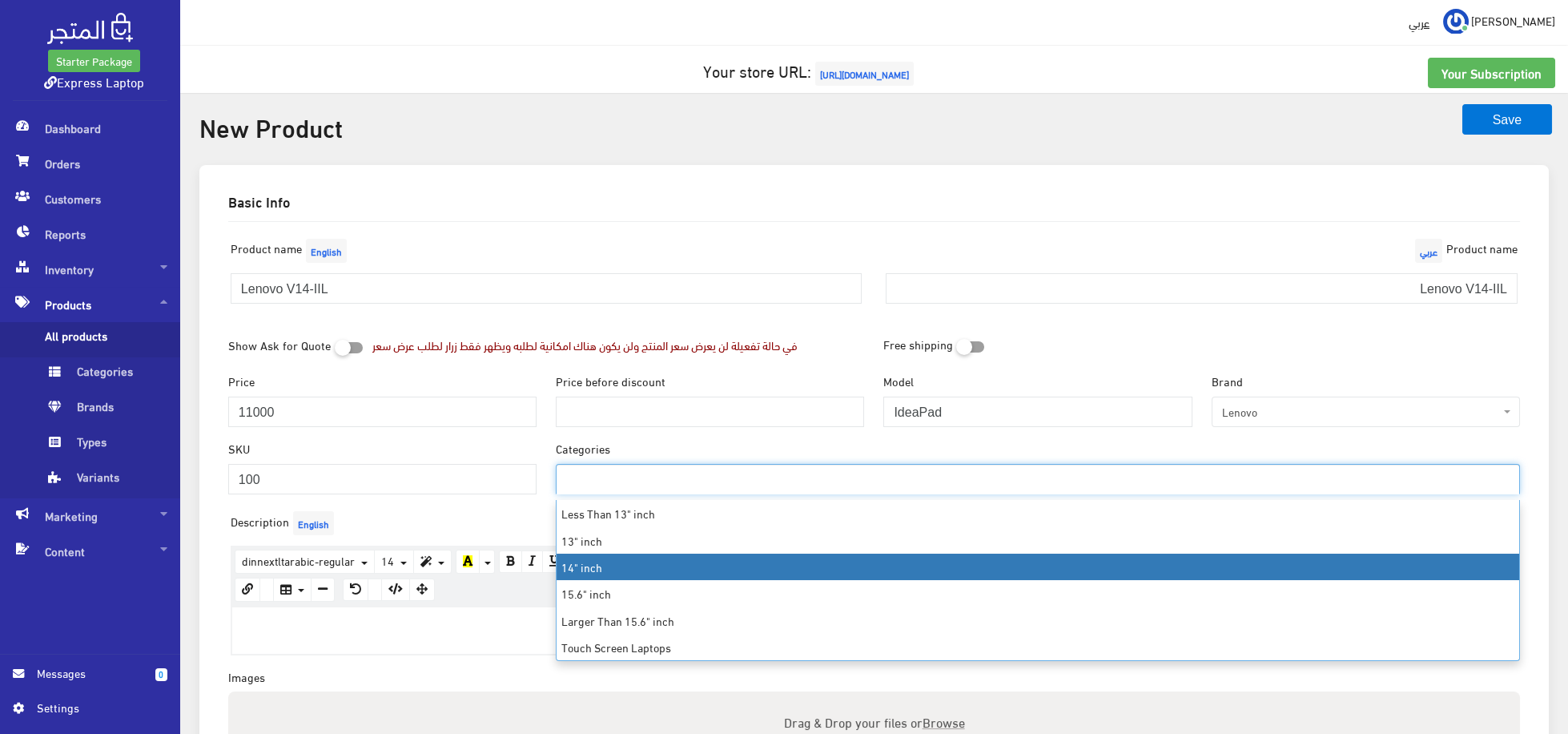 select on "6" 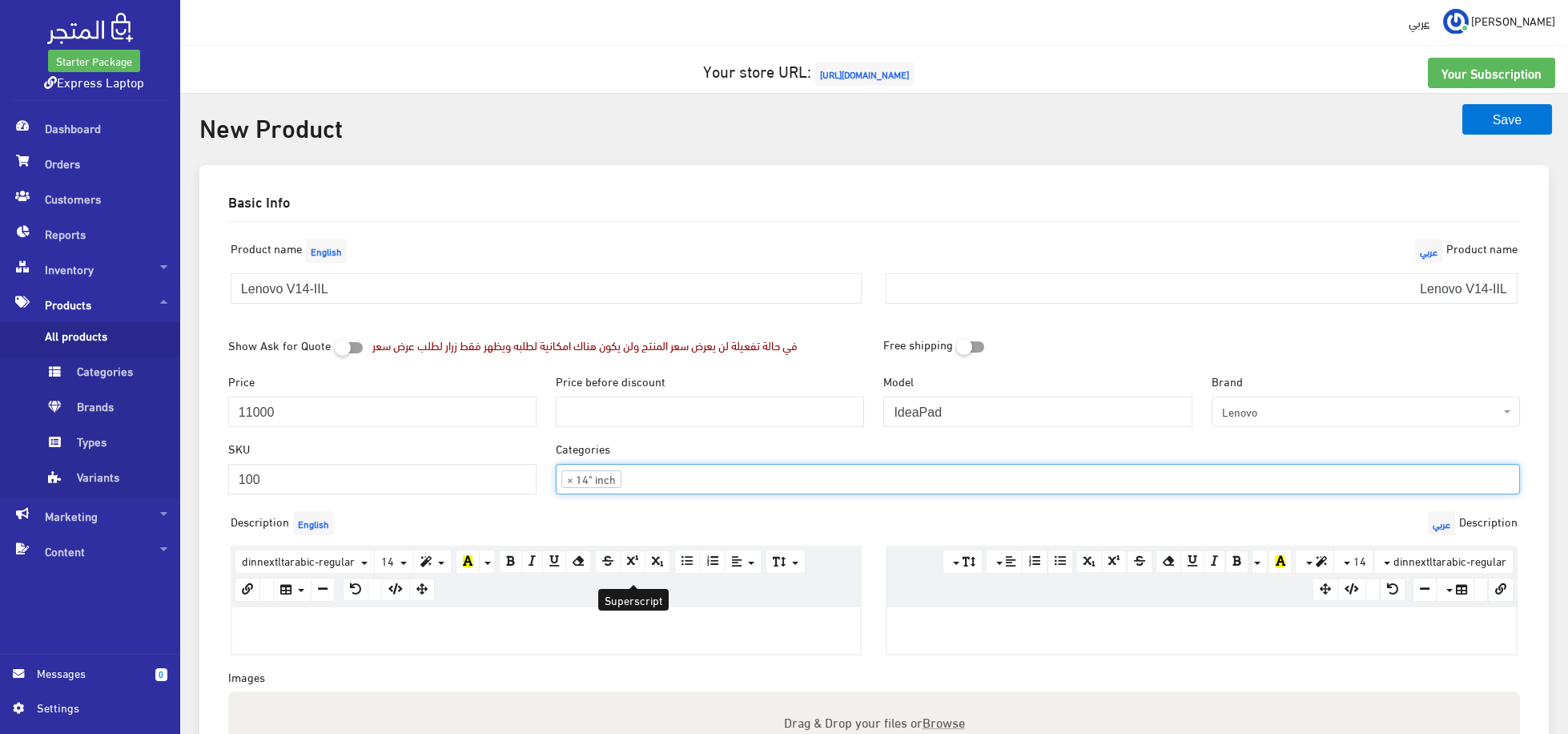 scroll, scrollTop: 48, scrollLeft: 0, axis: vertical 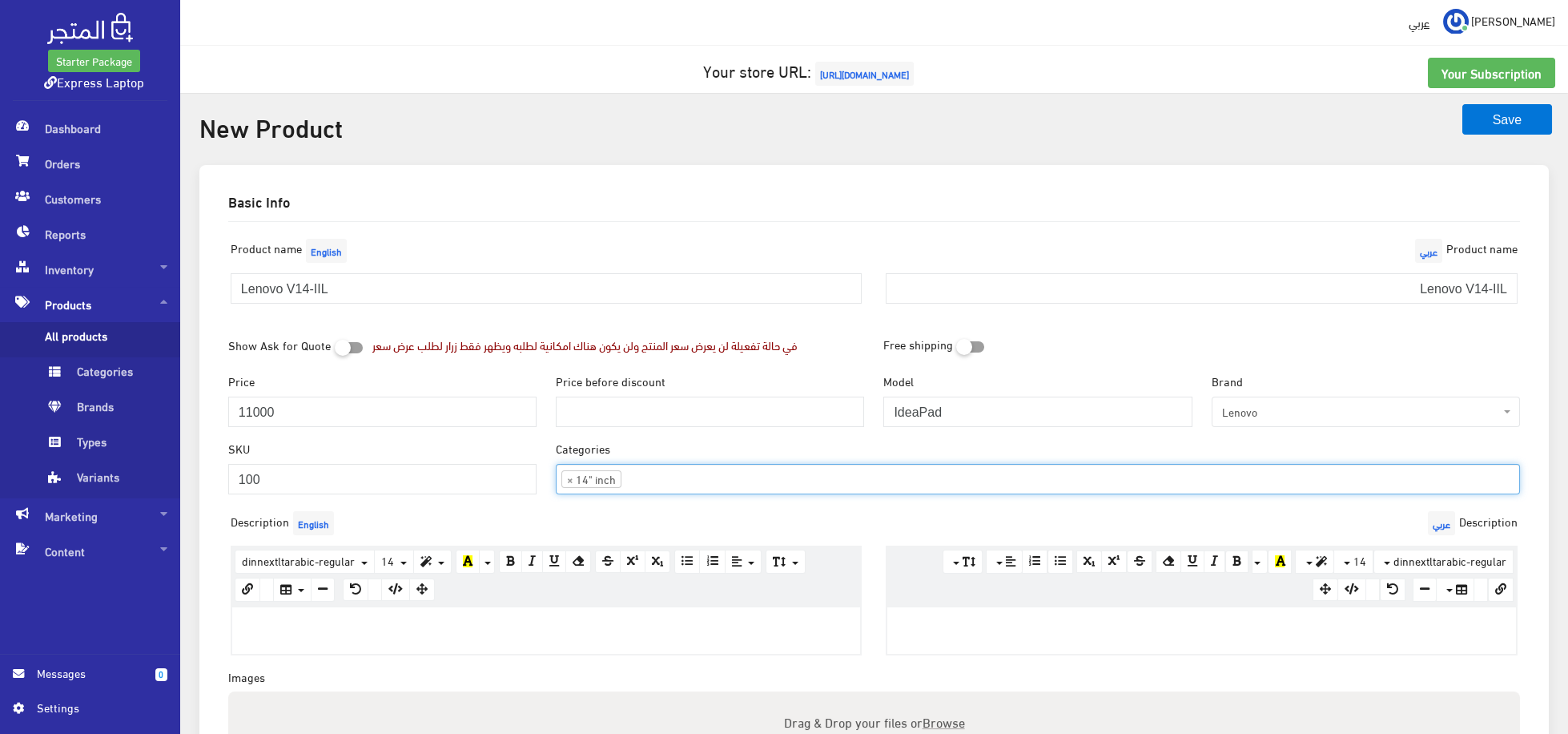 click at bounding box center [649, 478] 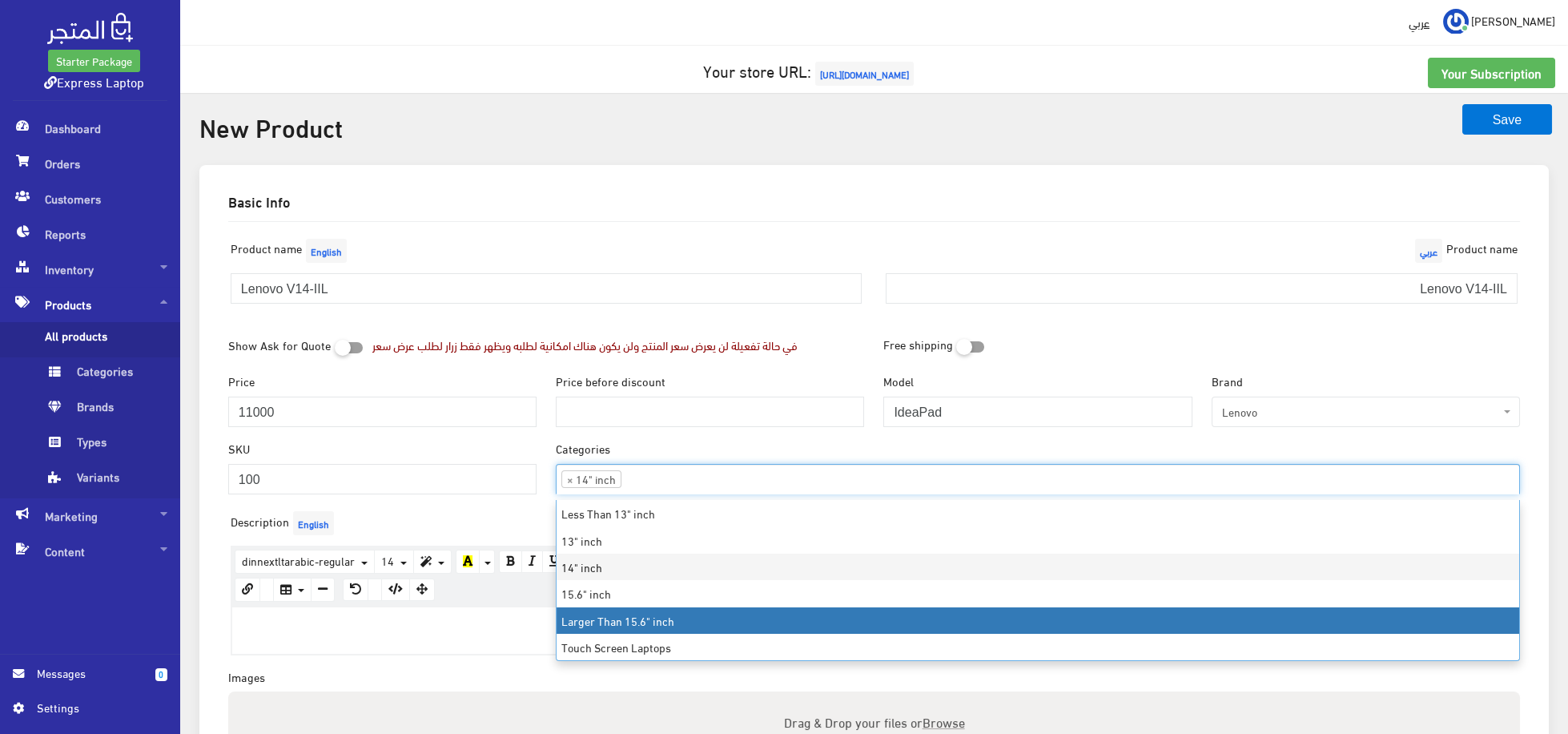 scroll, scrollTop: 135, scrollLeft: 0, axis: vertical 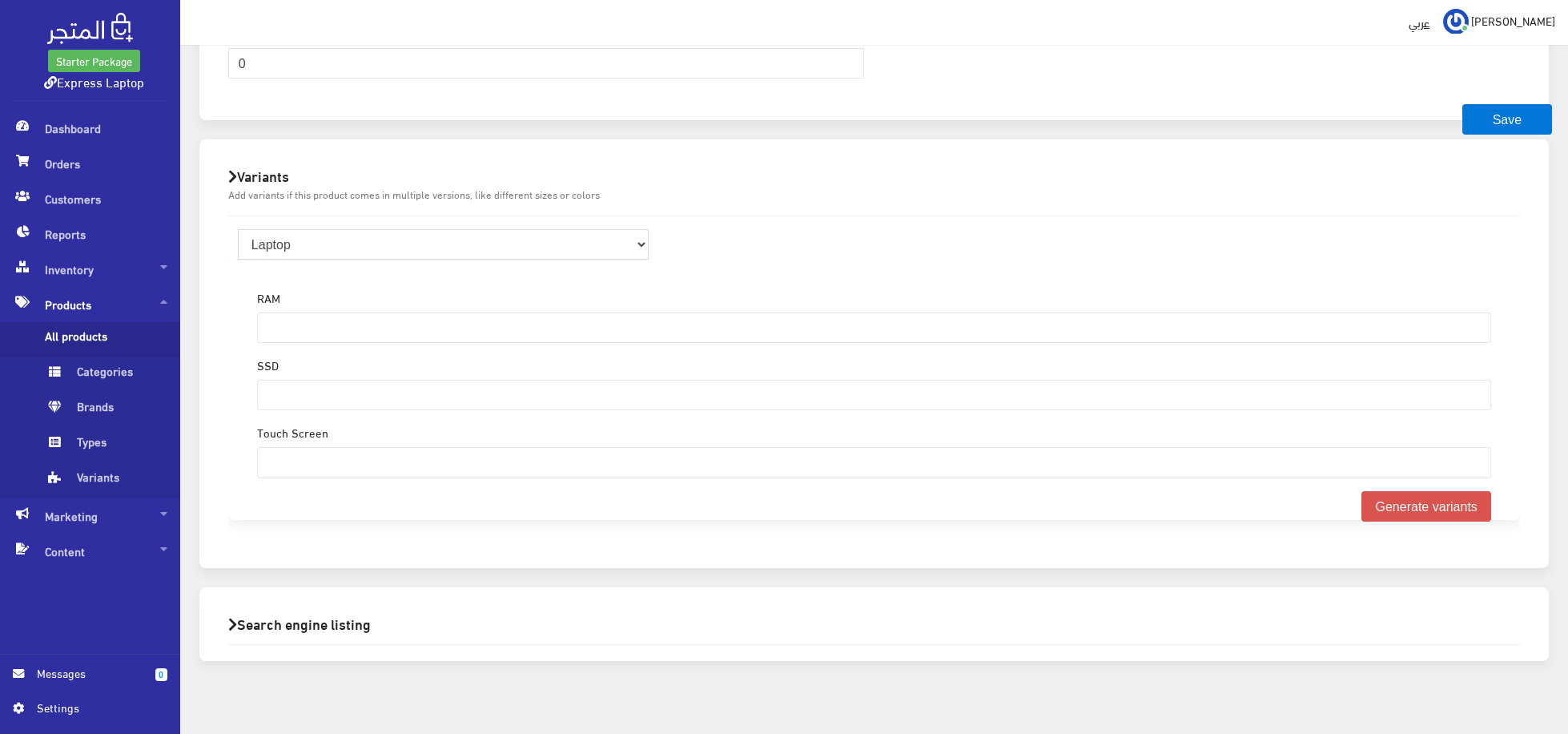 click on "Laptop
Black-Silver Laptop
Touch Laptop" at bounding box center [444, 244] 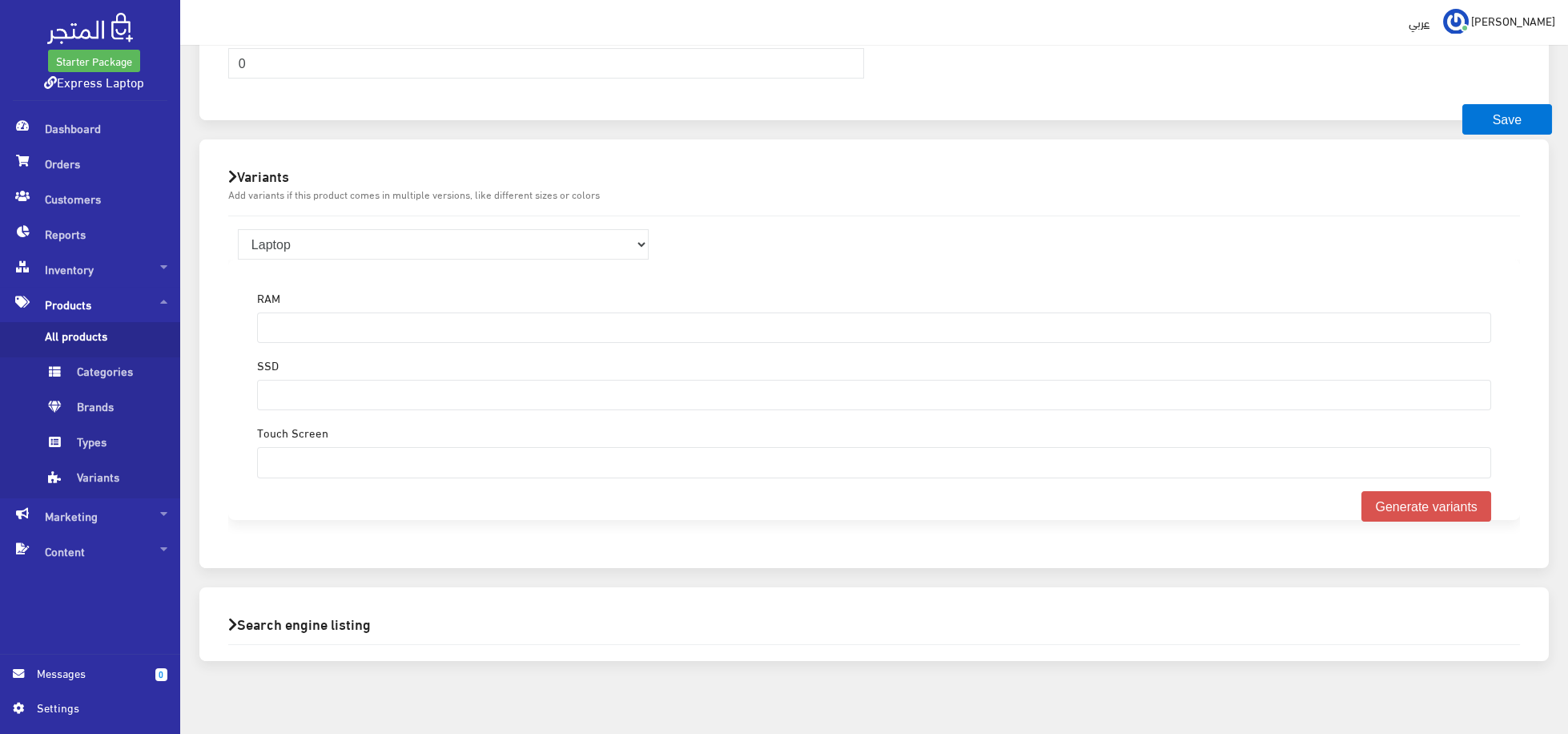 click on "Variants" at bounding box center [874, 175] 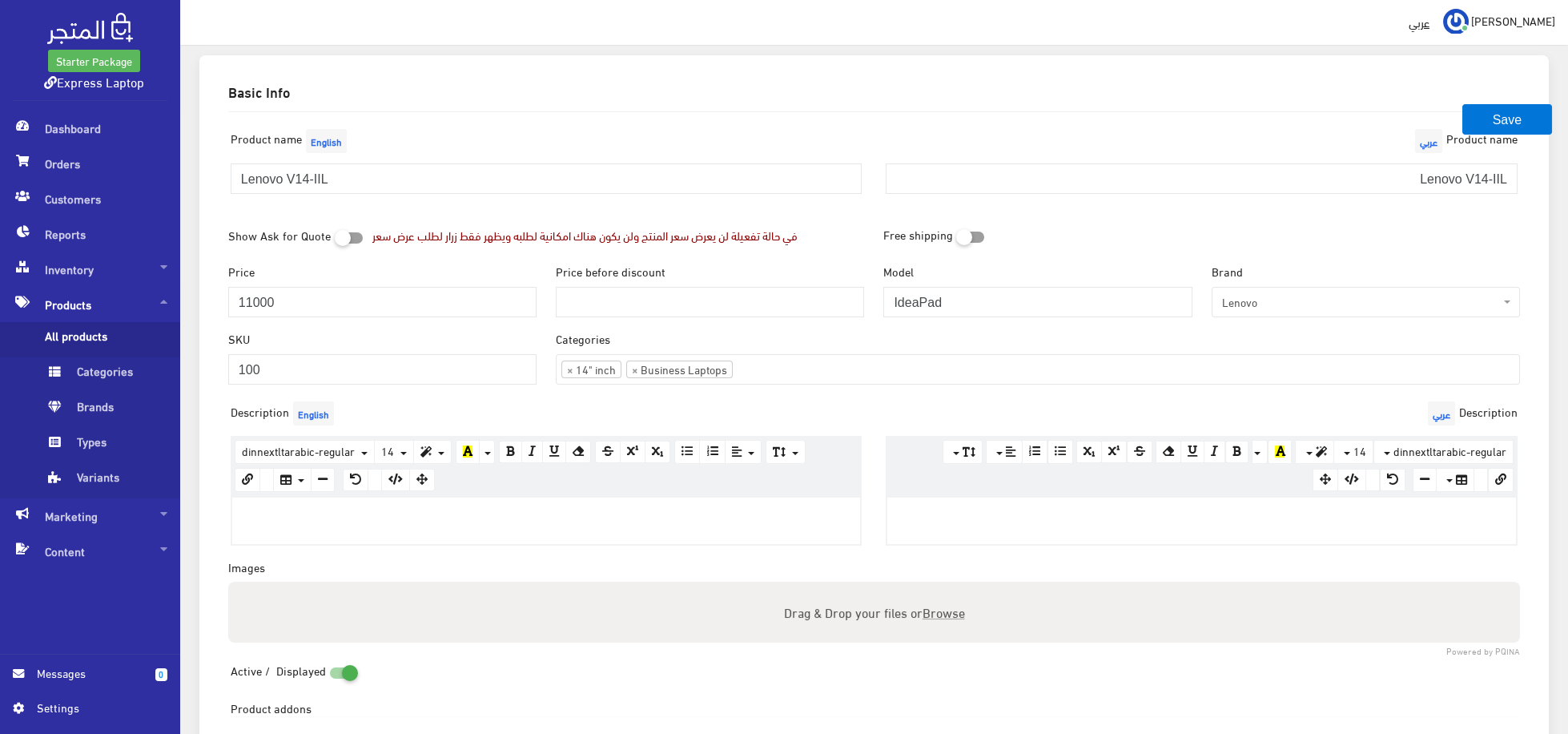 scroll, scrollTop: 220, scrollLeft: 0, axis: vertical 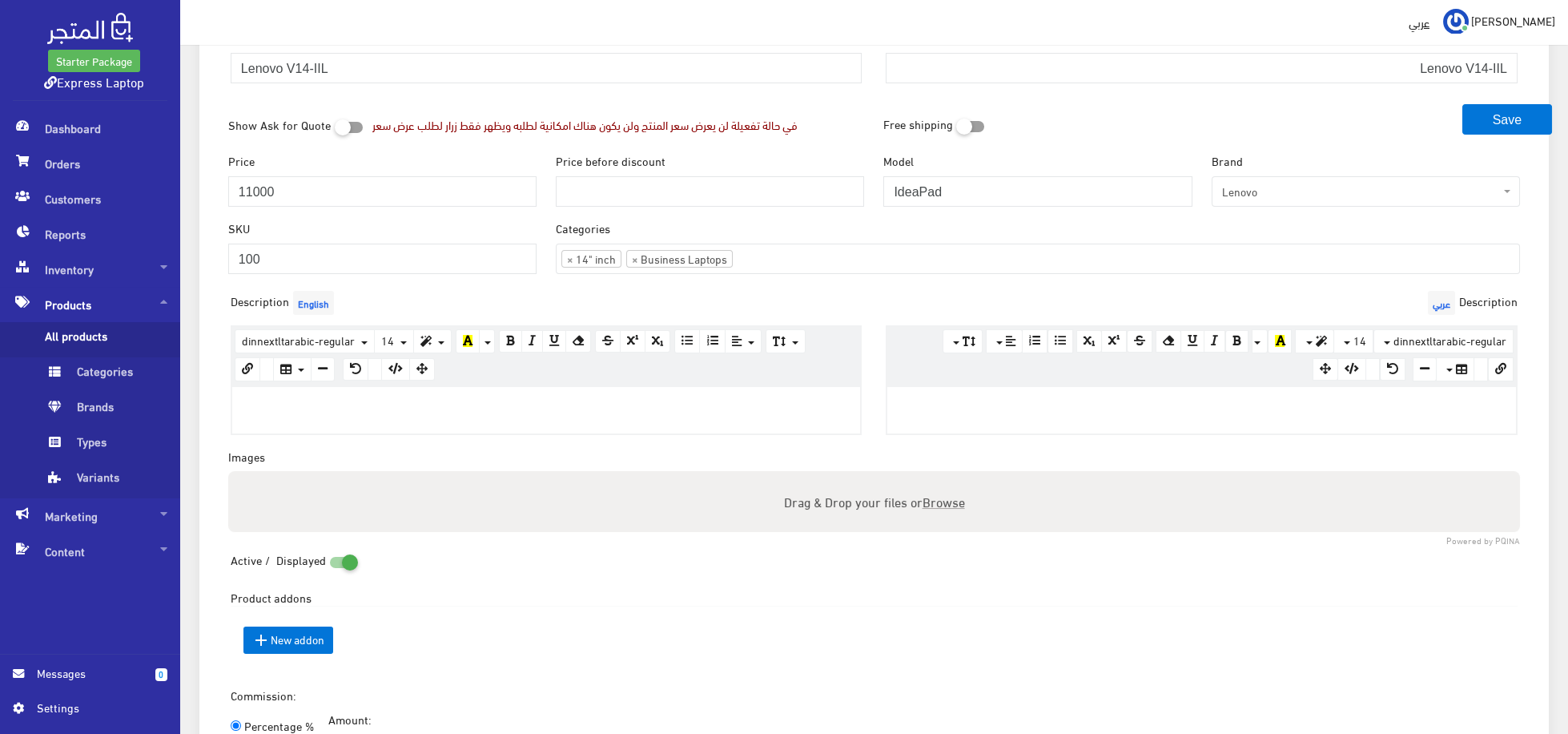 click at bounding box center (546, 404) 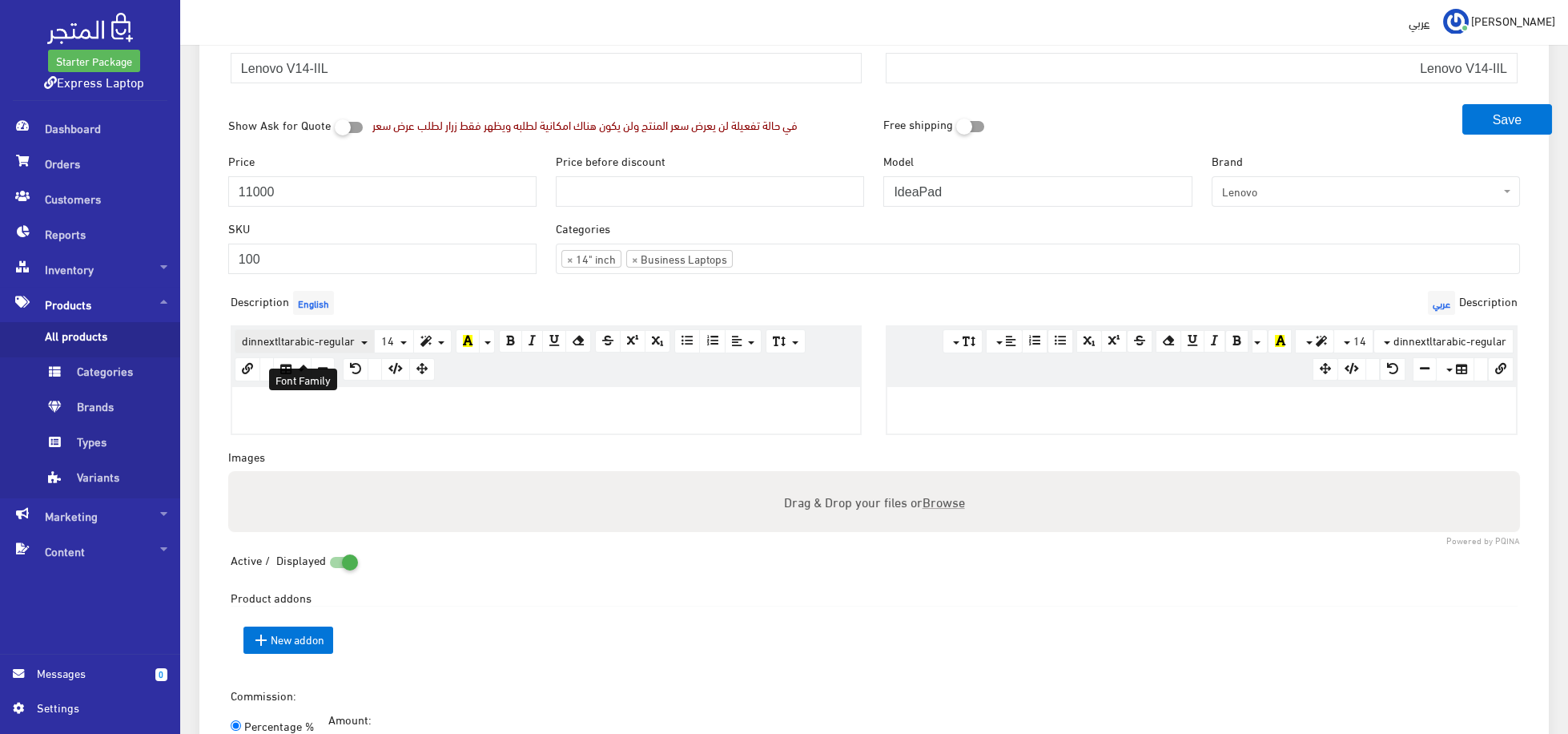 click on "dinnextltarabic-regular" at bounding box center (298, 340) 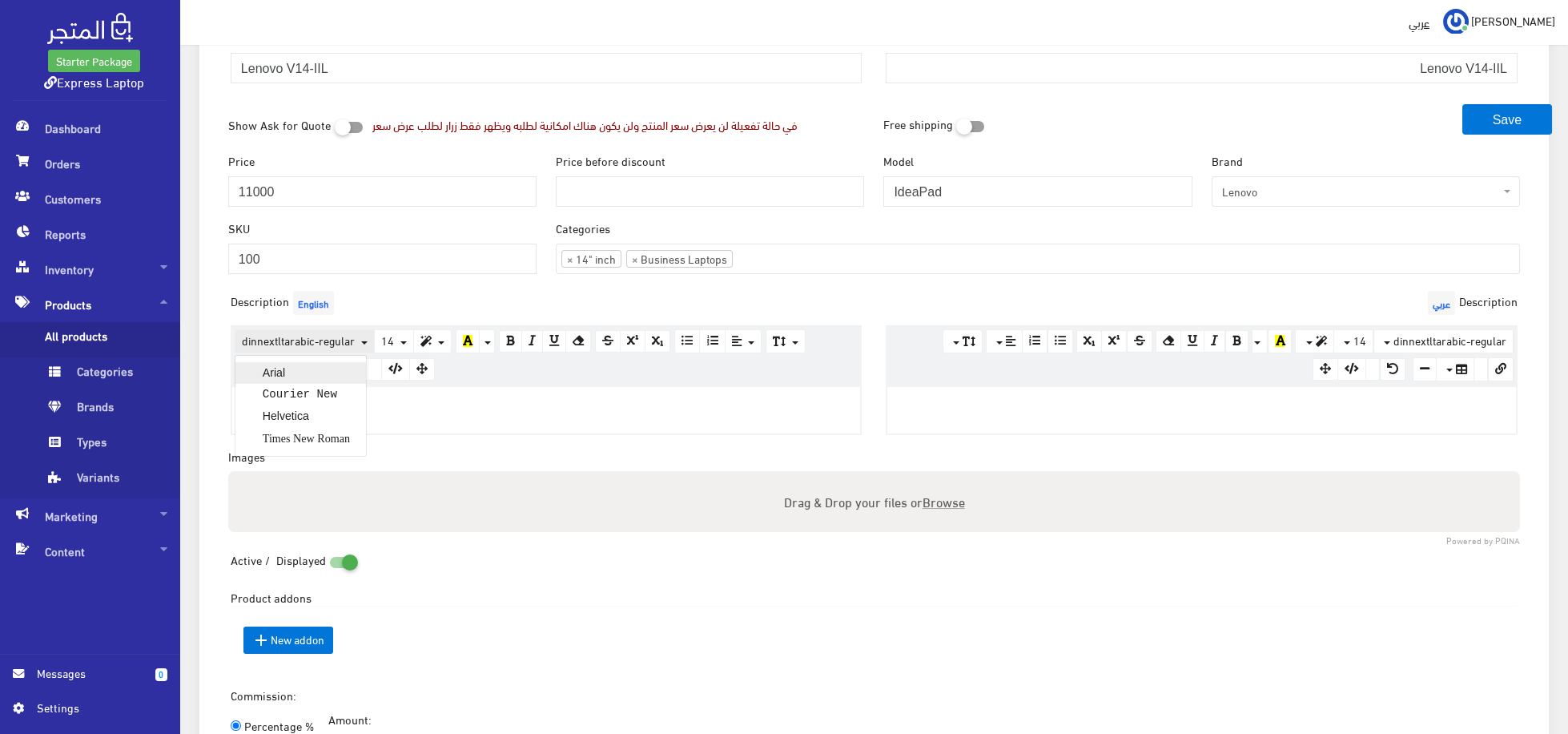 click on "Arial" at bounding box center (300, 373) 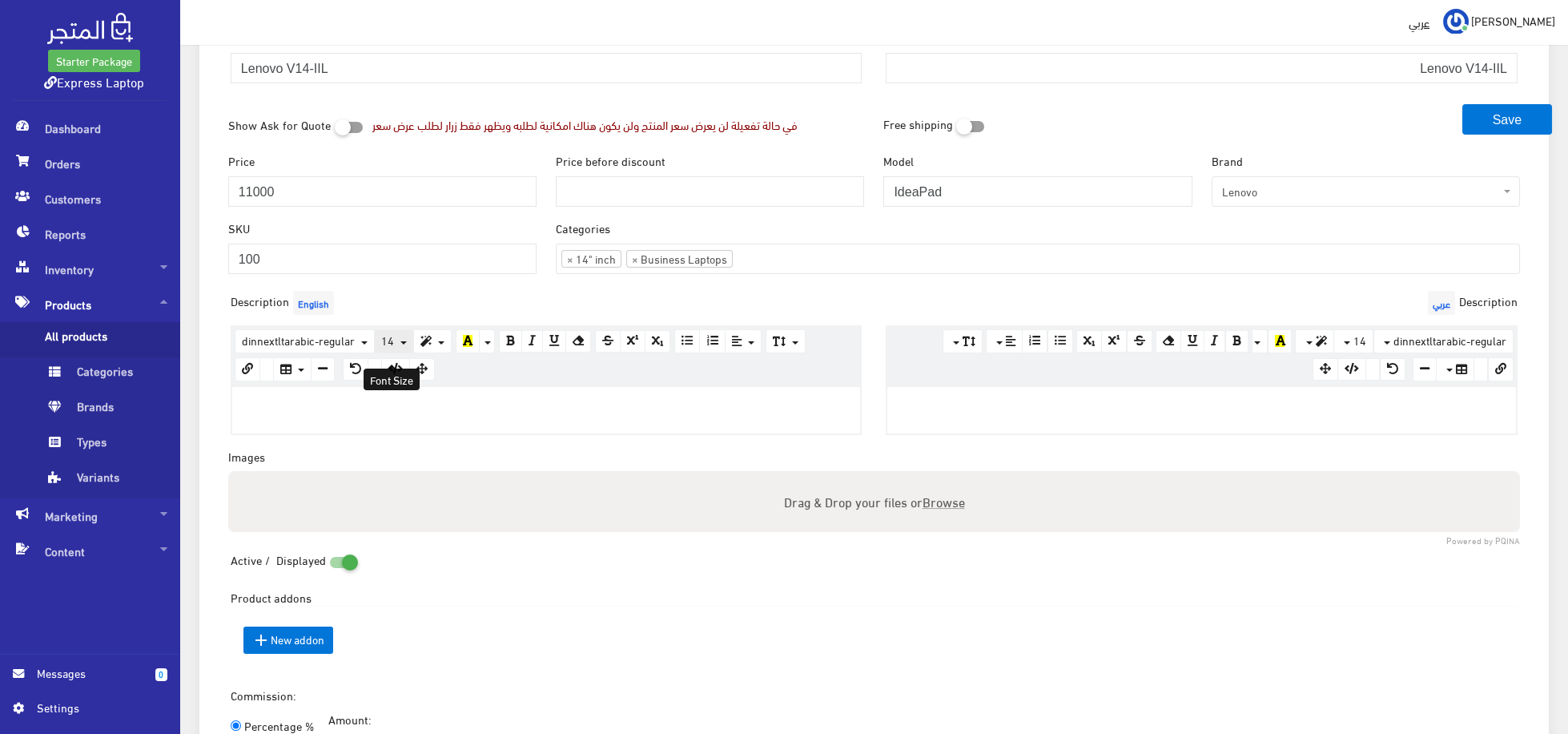 drag, startPoint x: 395, startPoint y: 358, endPoint x: 398, endPoint y: 373, distance: 15.297059 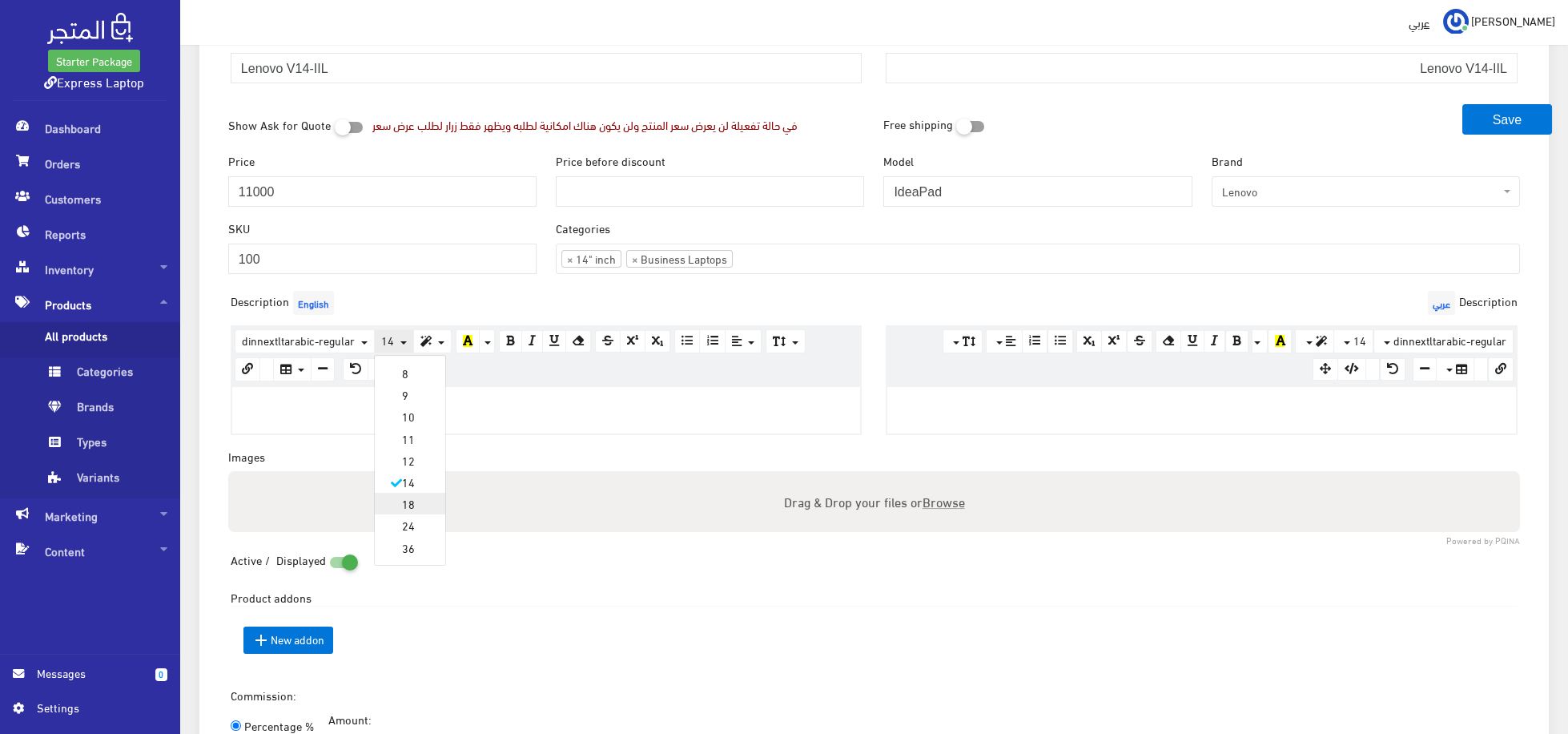 click on "18" at bounding box center (410, 503) 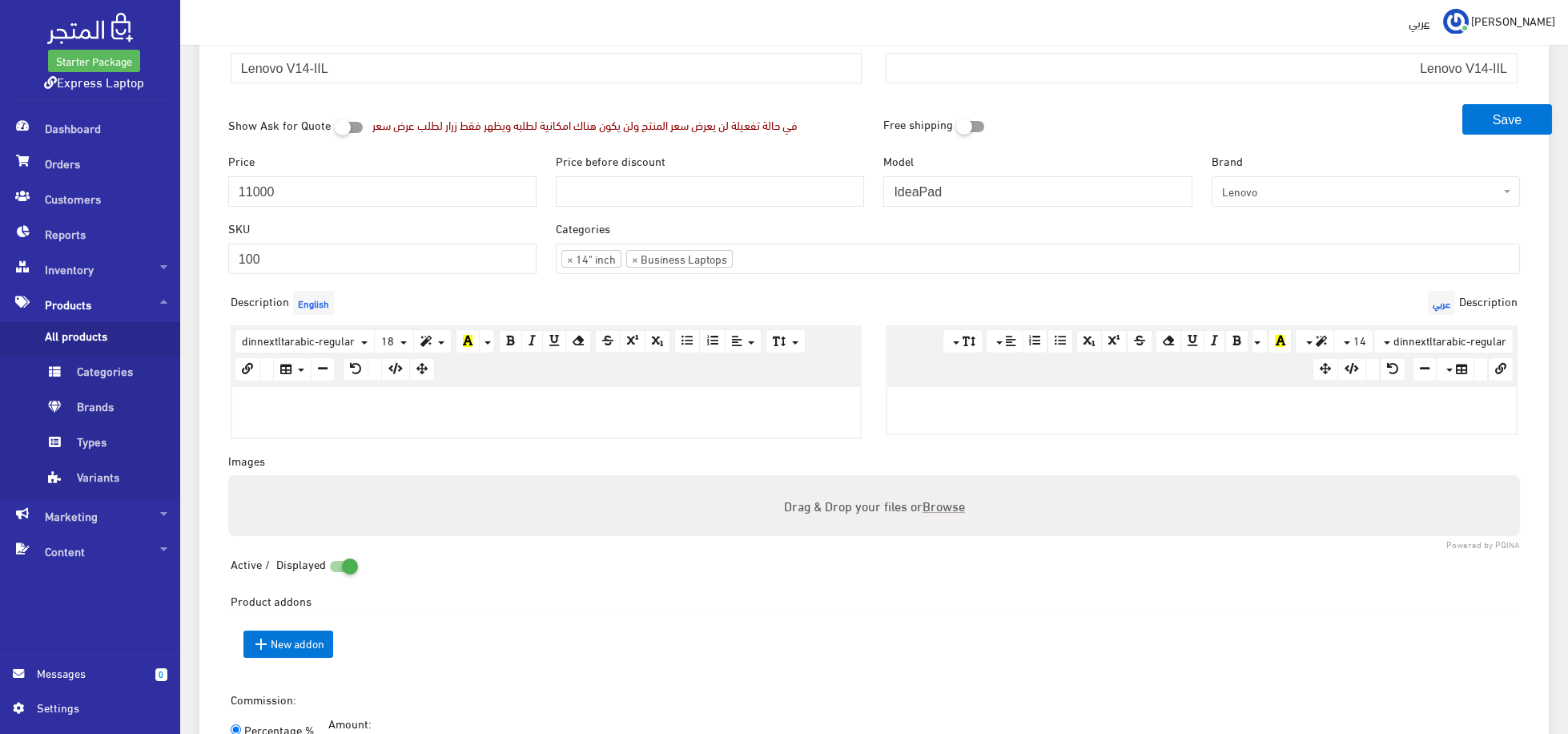 type 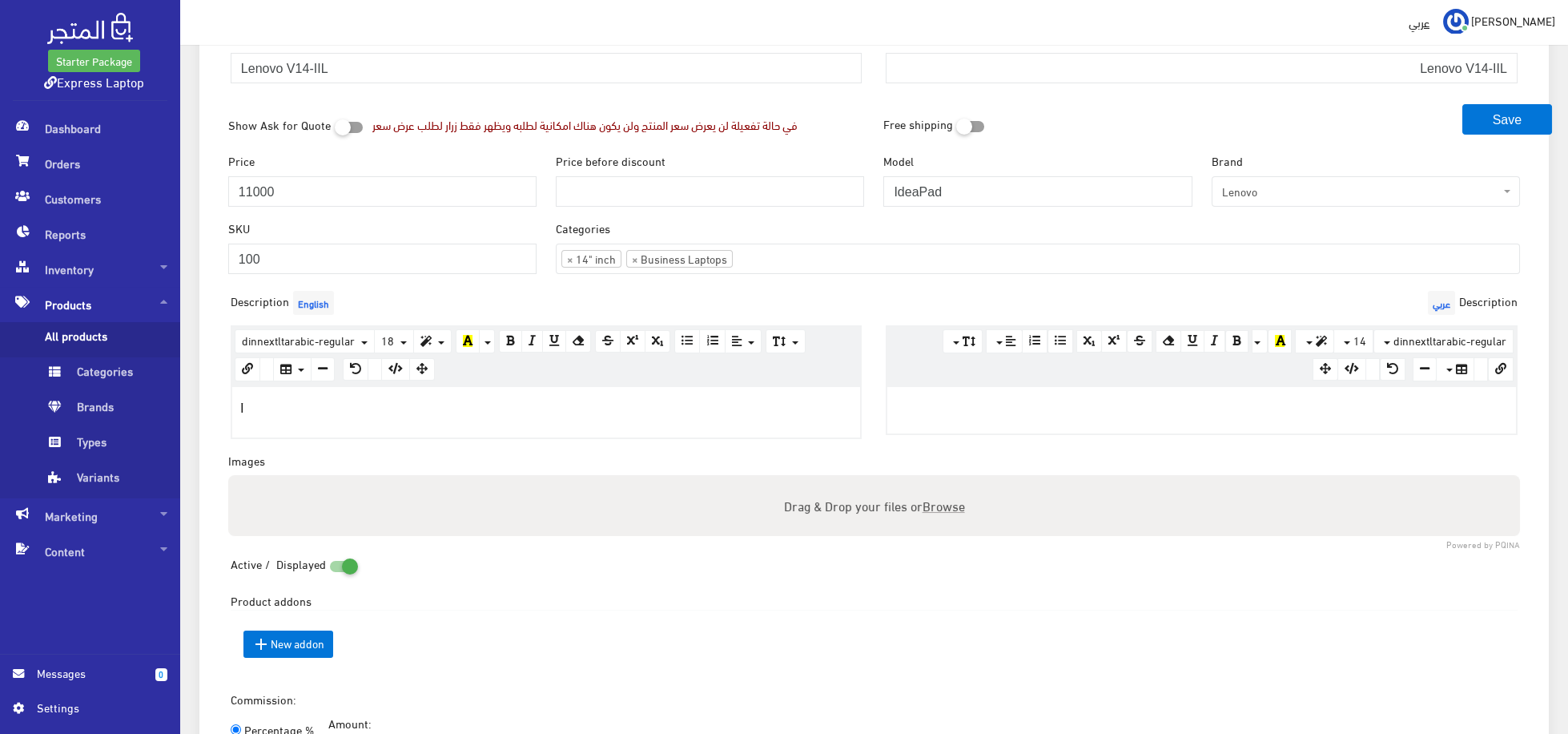 drag, startPoint x: 326, startPoint y: 435, endPoint x: 191, endPoint y: 418, distance: 136.06616 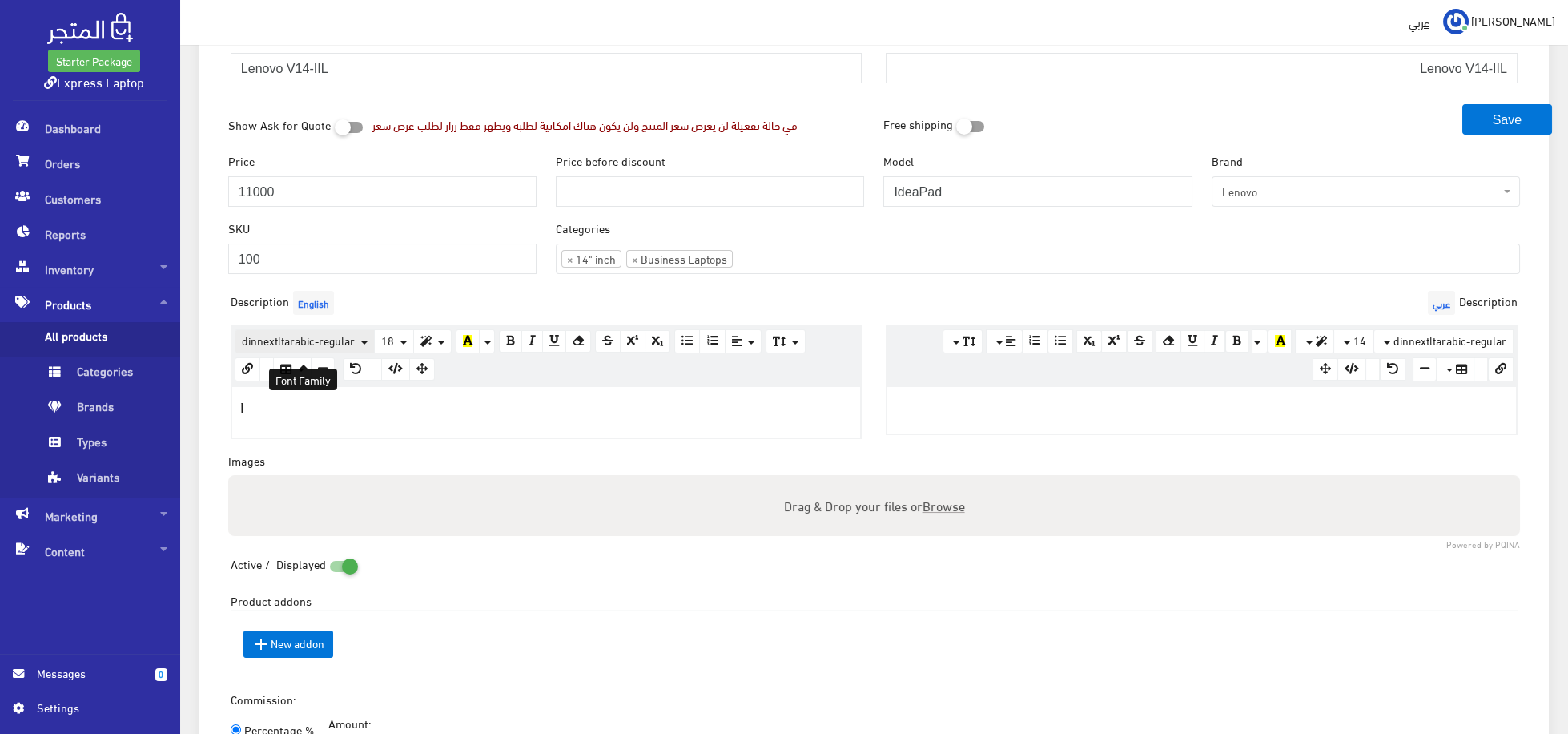 click on "dinnextltarabic-regular" at bounding box center (298, 340) 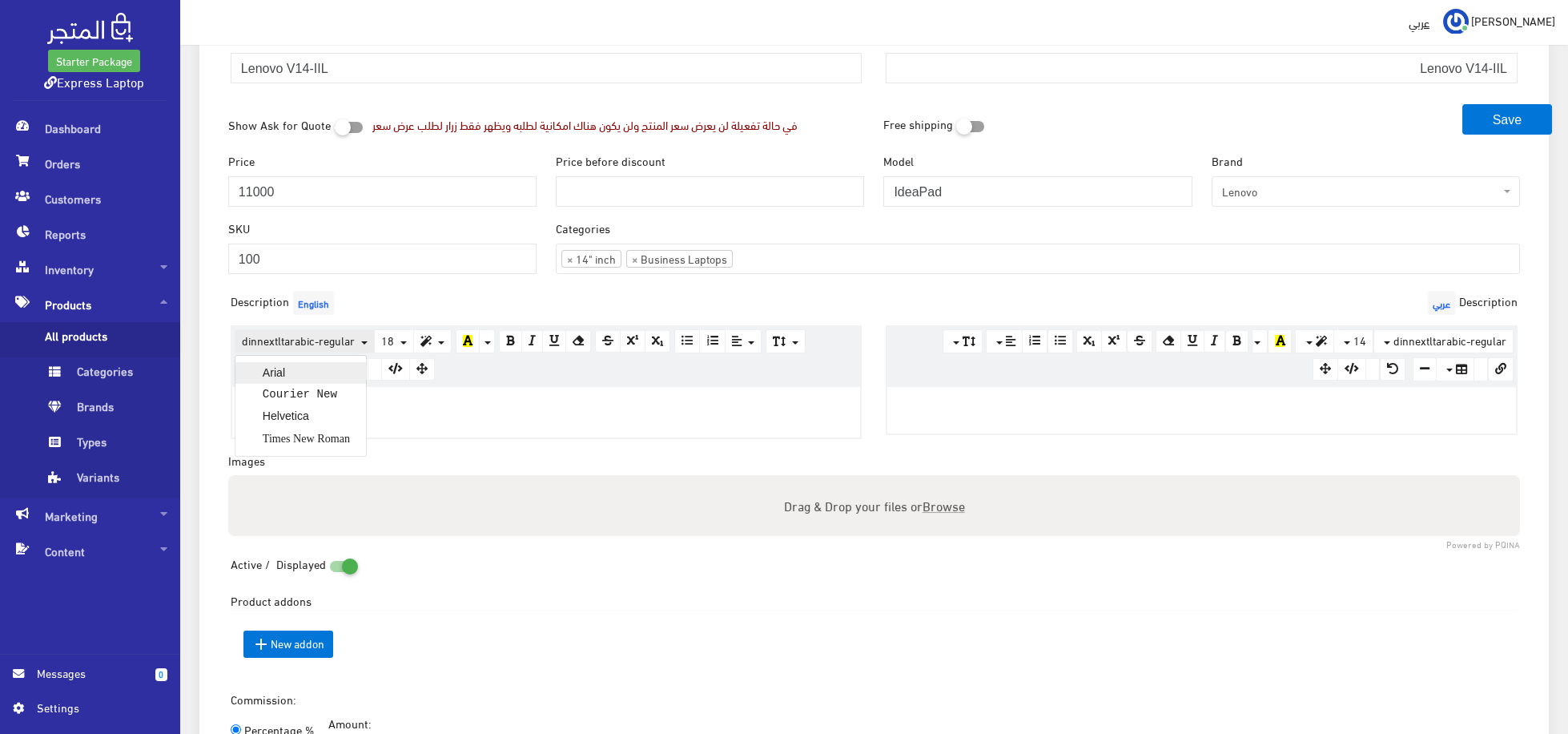 click on "Arial" at bounding box center (300, 373) 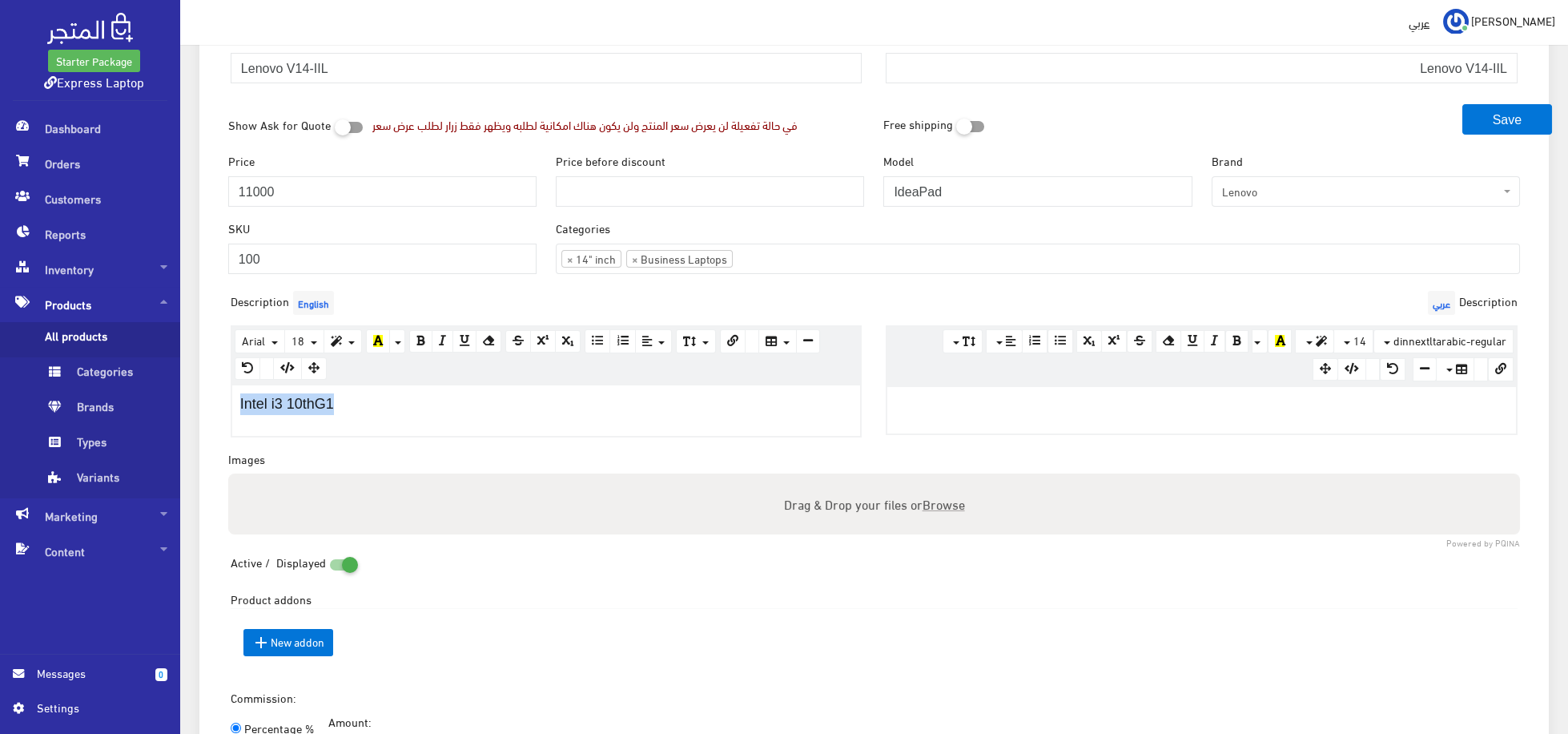 drag, startPoint x: 331, startPoint y: 413, endPoint x: 178, endPoint y: 432, distance: 154.17522 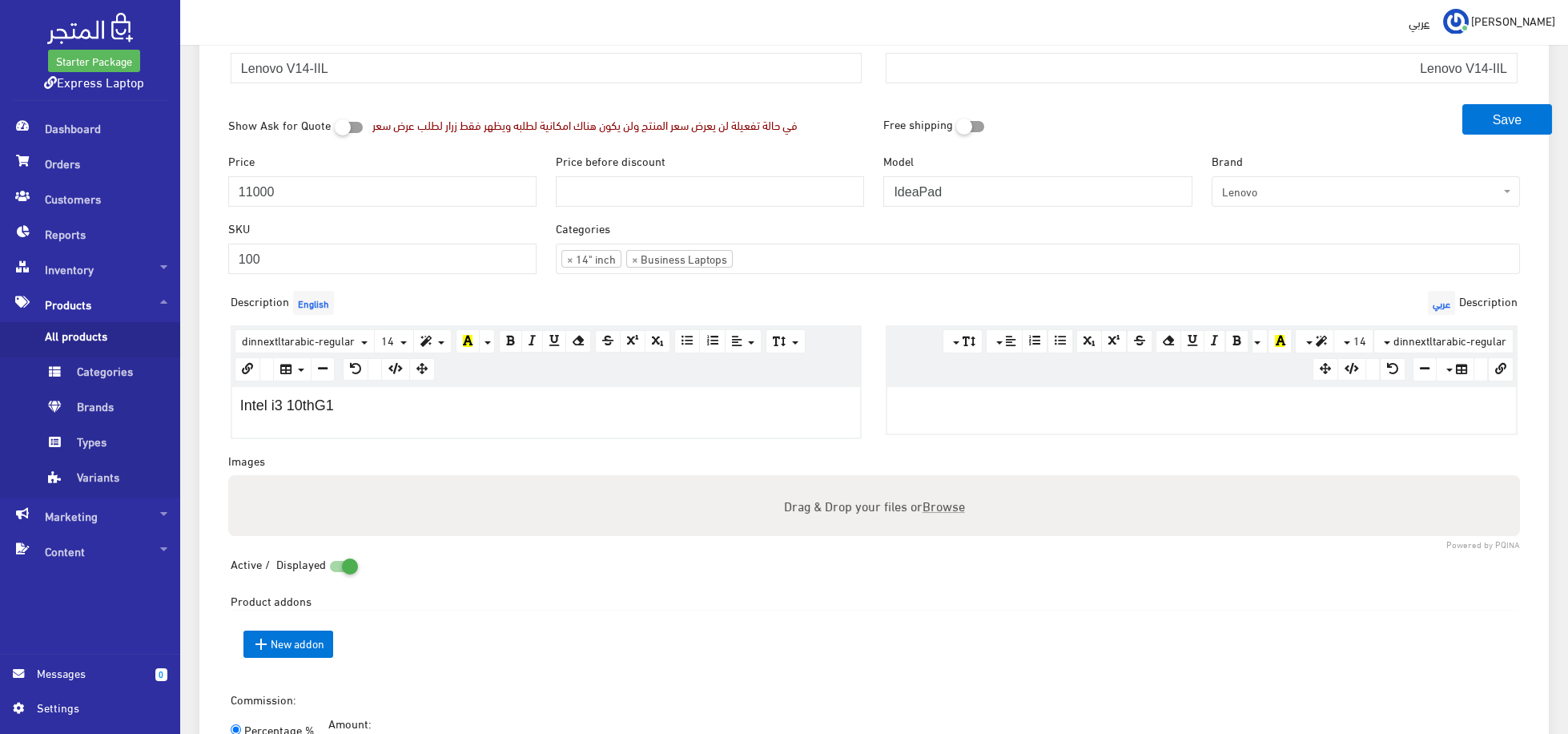 click on "Intel i3 10thG1" at bounding box center (546, 412) 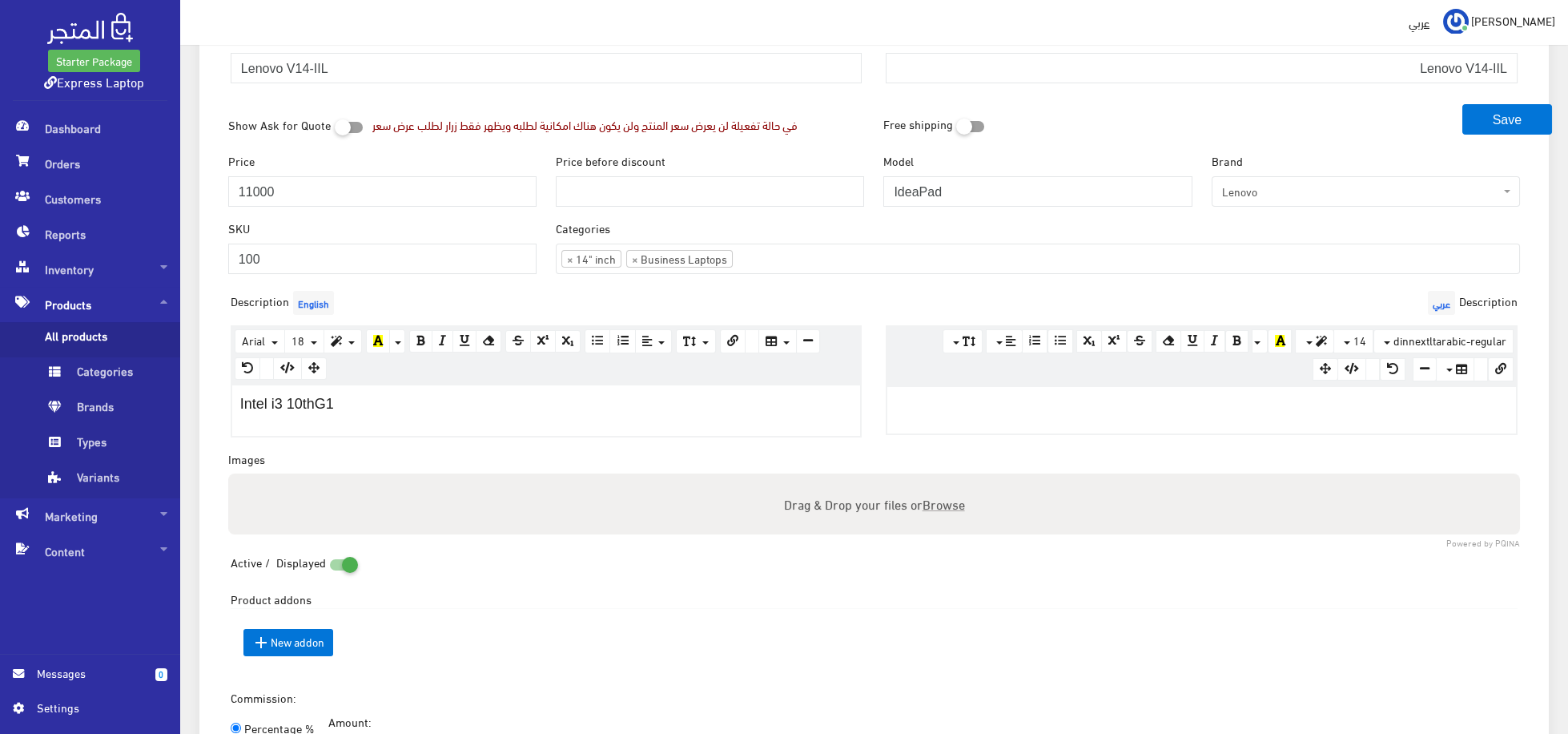 click on "Intel i3 10thG1" at bounding box center [546, 410] 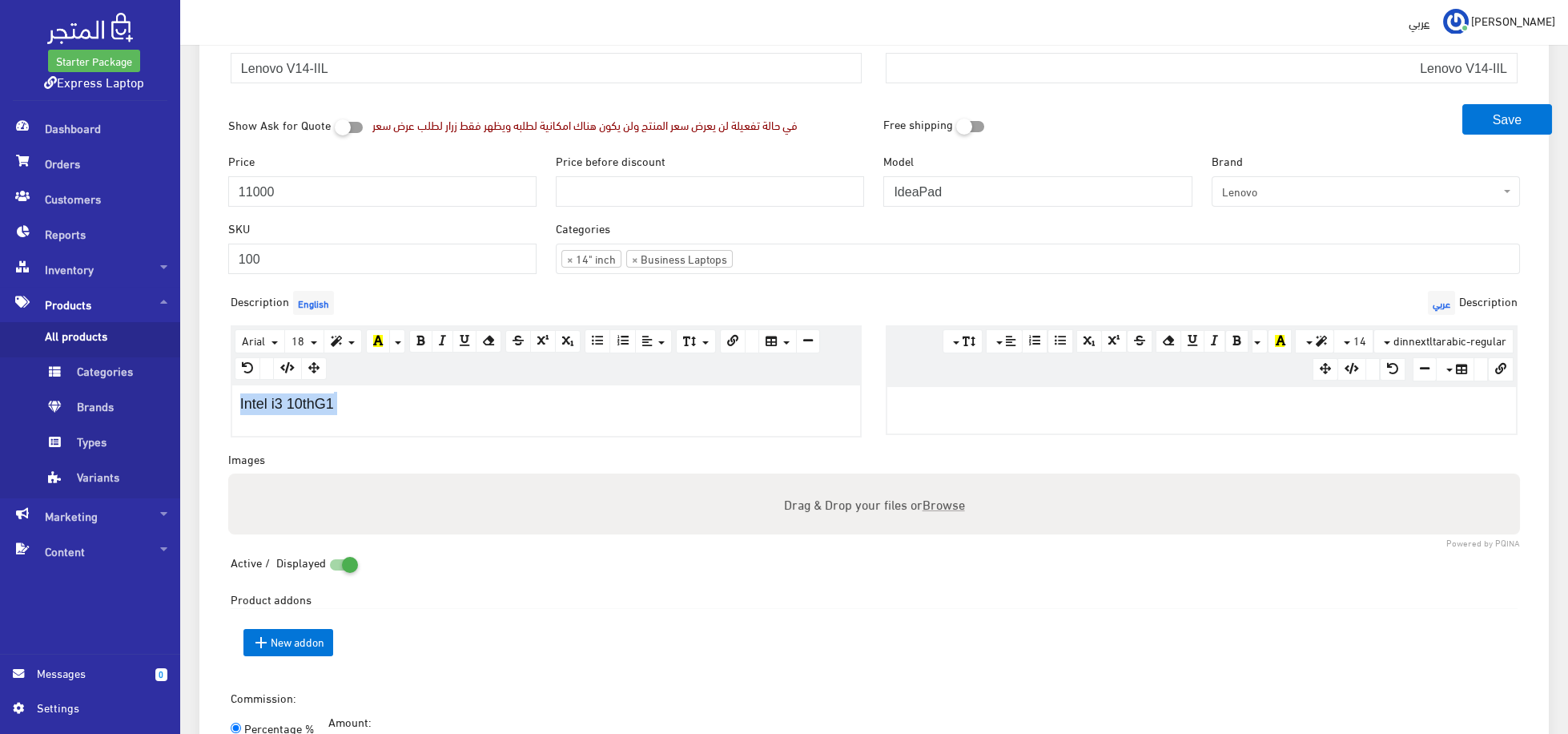 click on "Intel i3 10thG1" at bounding box center [546, 410] 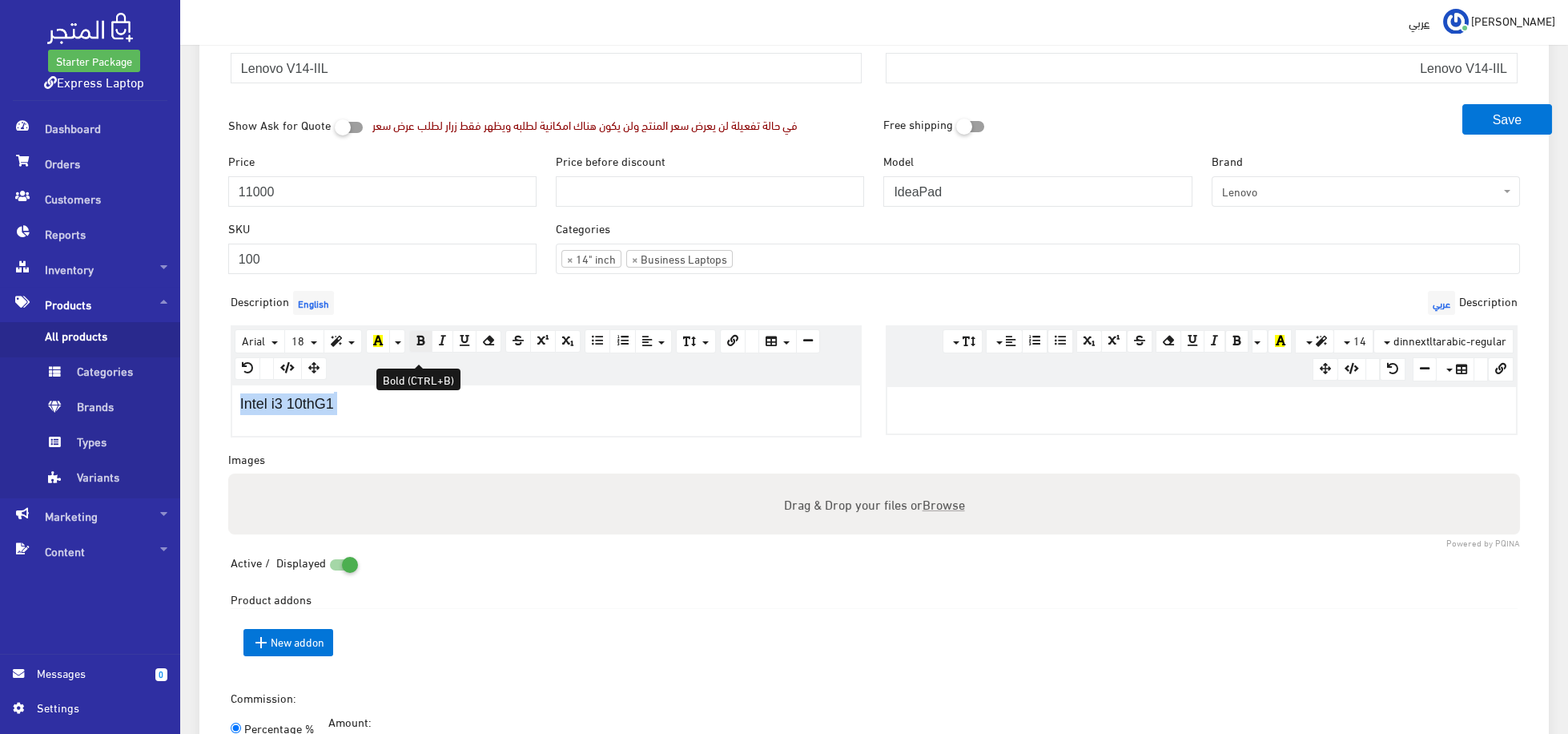 click at bounding box center (420, 341) 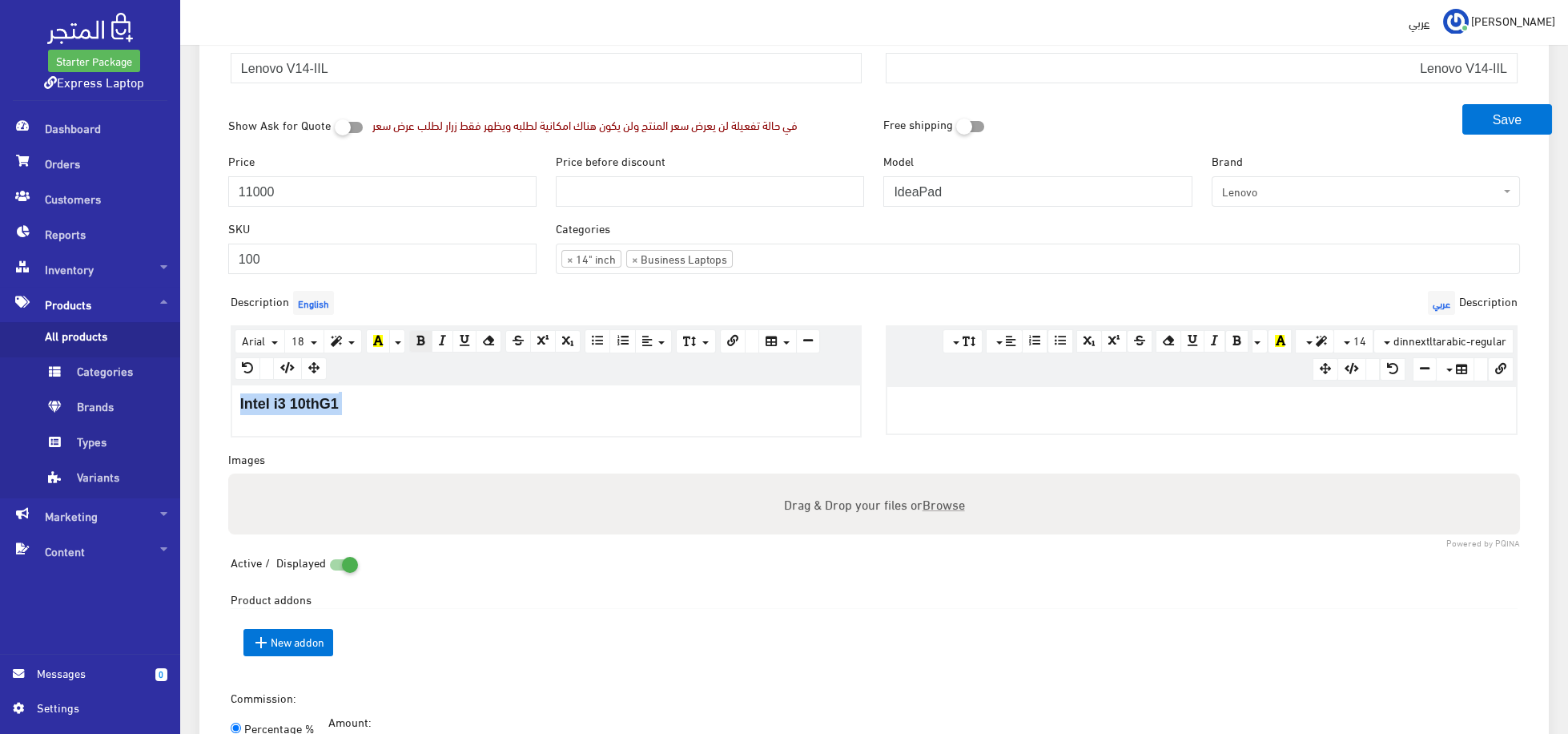 click on "Intel i3 10thG1" at bounding box center (546, 404) 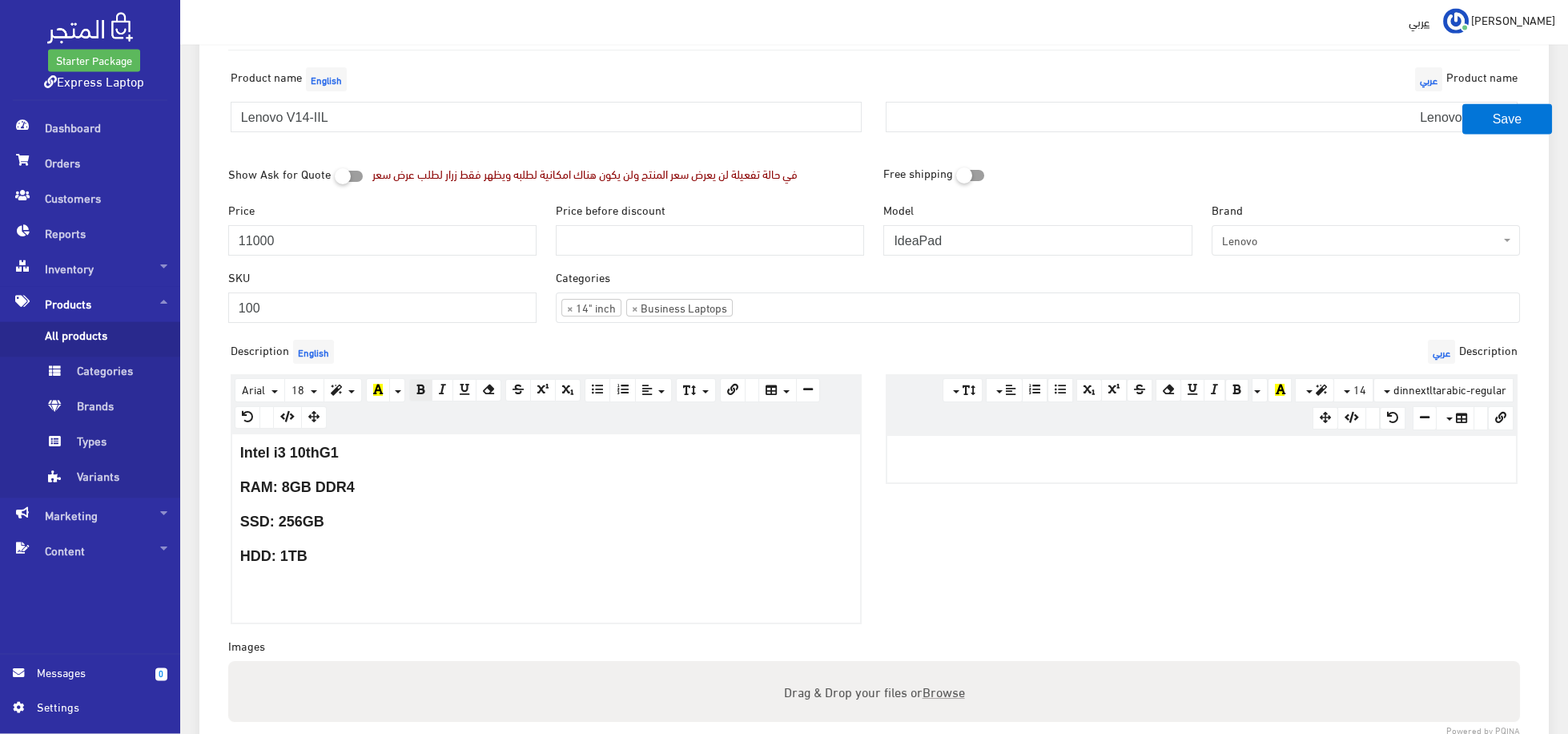 scroll, scrollTop: 220, scrollLeft: 0, axis: vertical 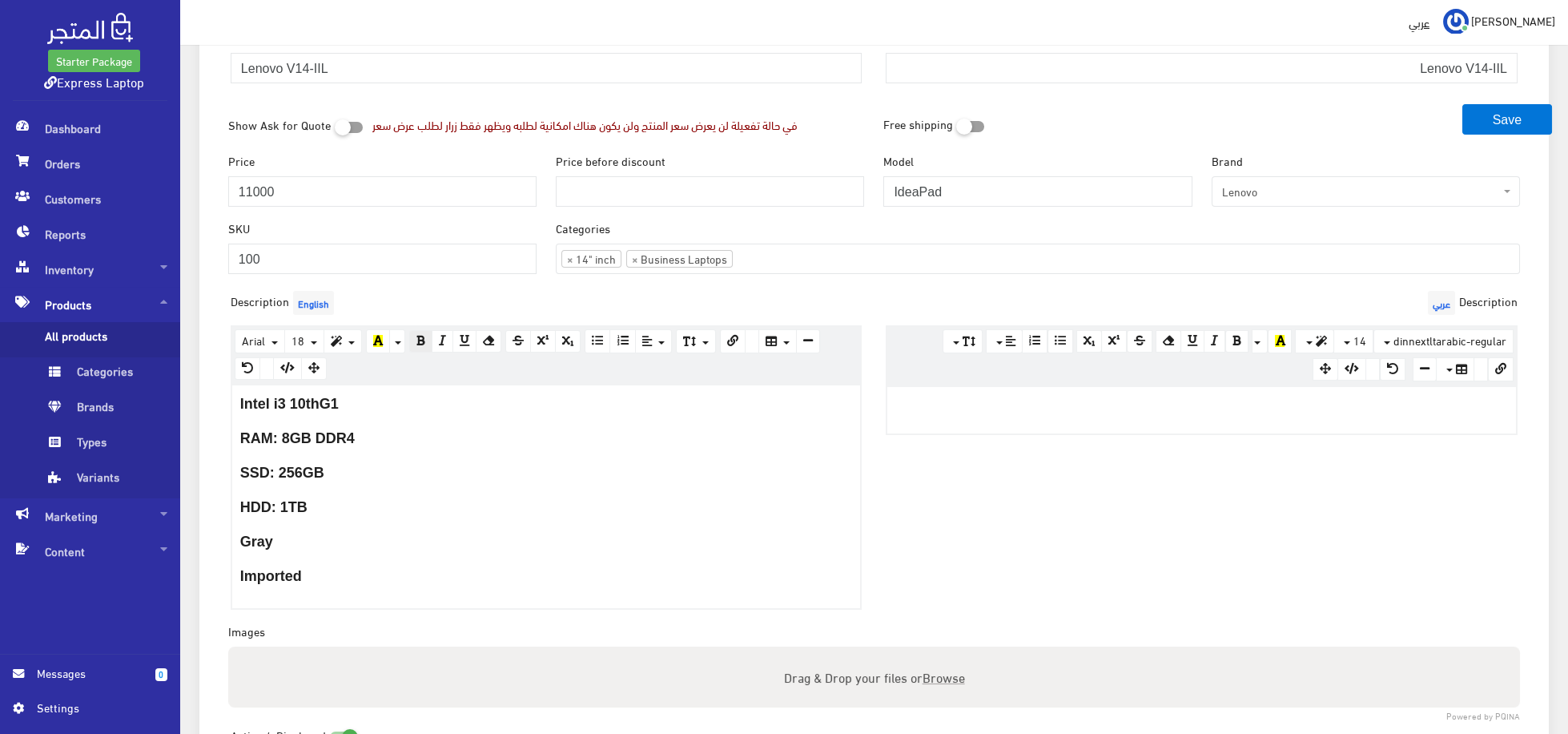 click on "Intel i3 10thG1 RAM: 8GB DDR4 SSD: 256GB HDD: 1TB Gray Imported" at bounding box center [546, 497] 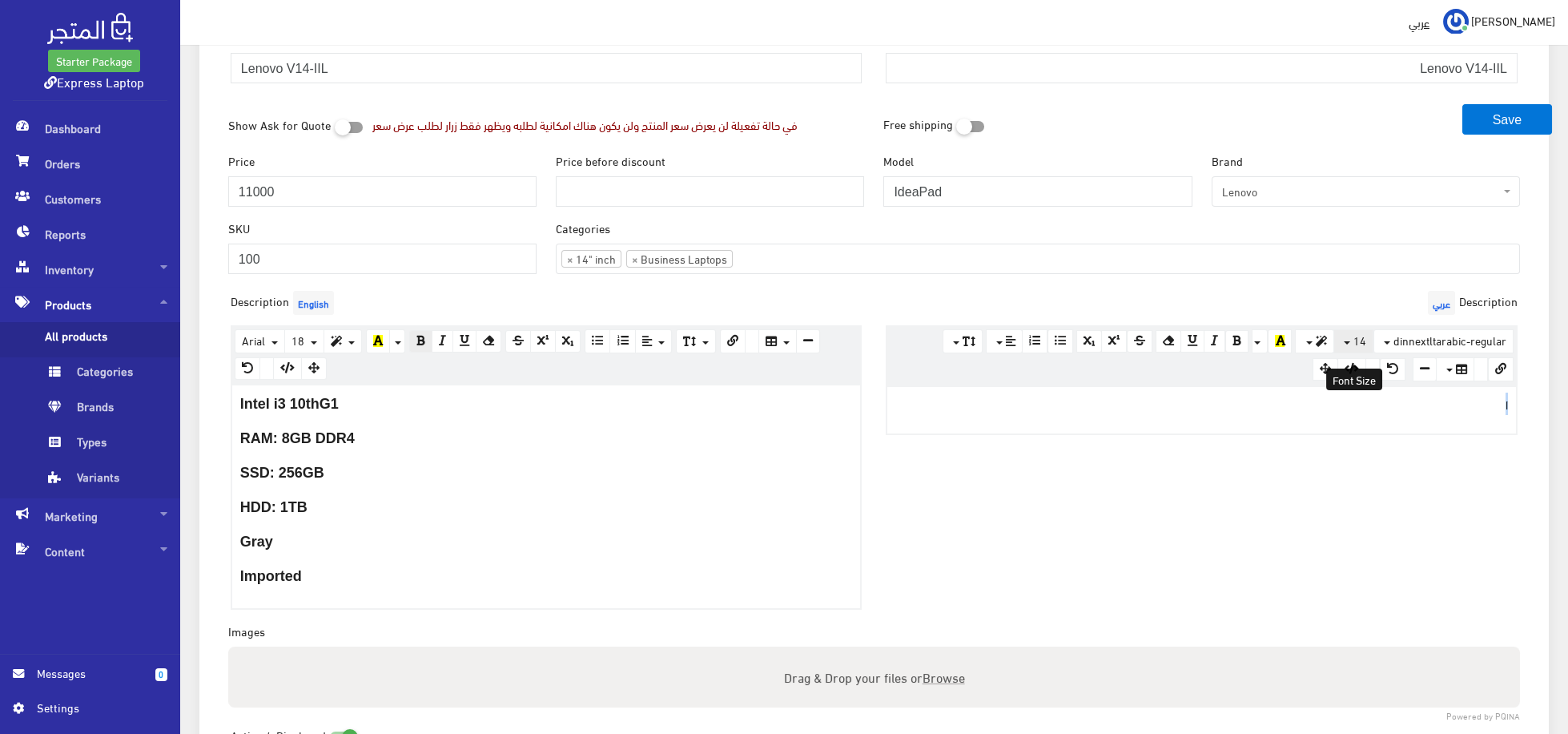 click on "14" at bounding box center (1353, 341) 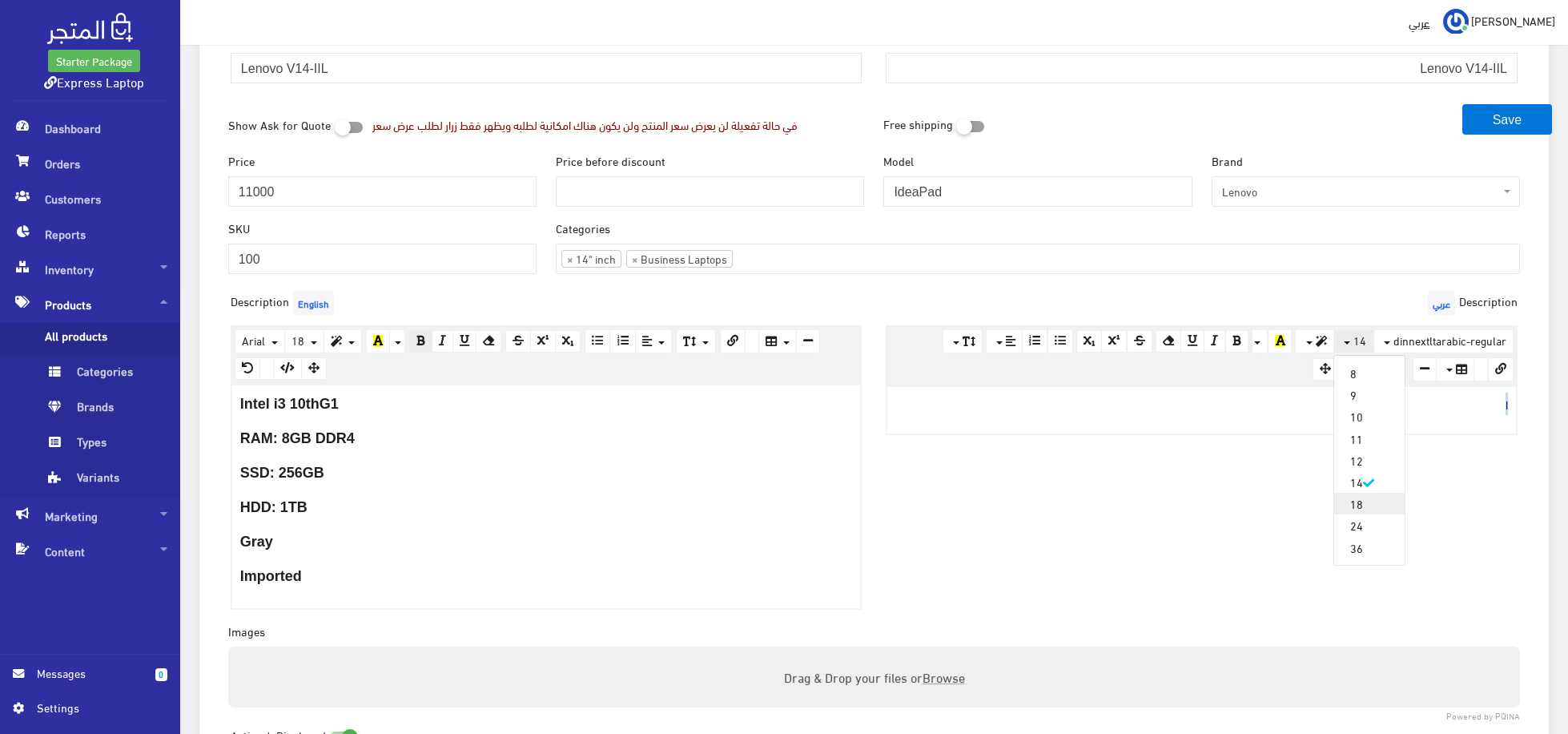click on "18" at bounding box center (1369, 503) 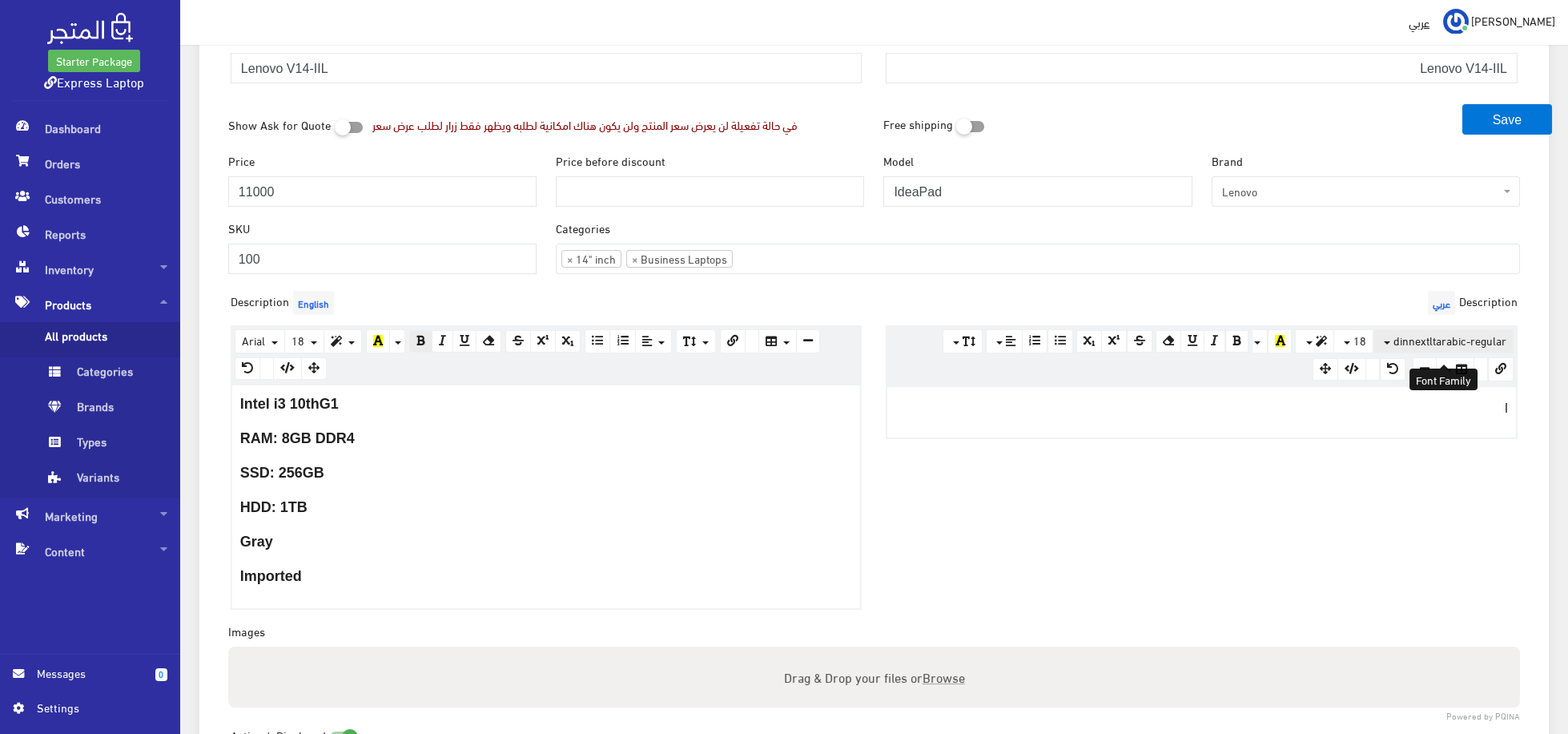 click on "dinnextltarabic-regular" at bounding box center (1449, 340) 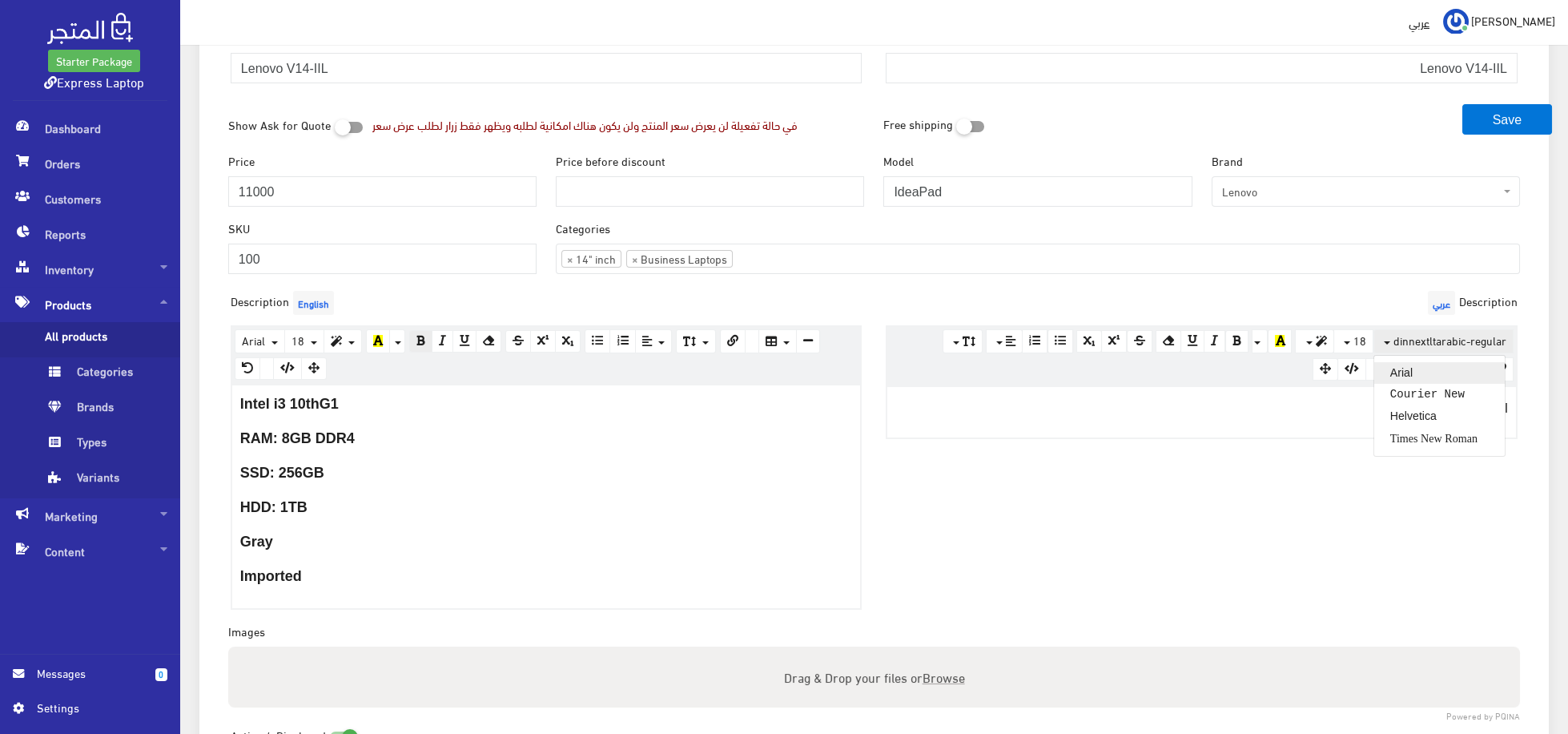 click on "Arial" at bounding box center [1439, 373] 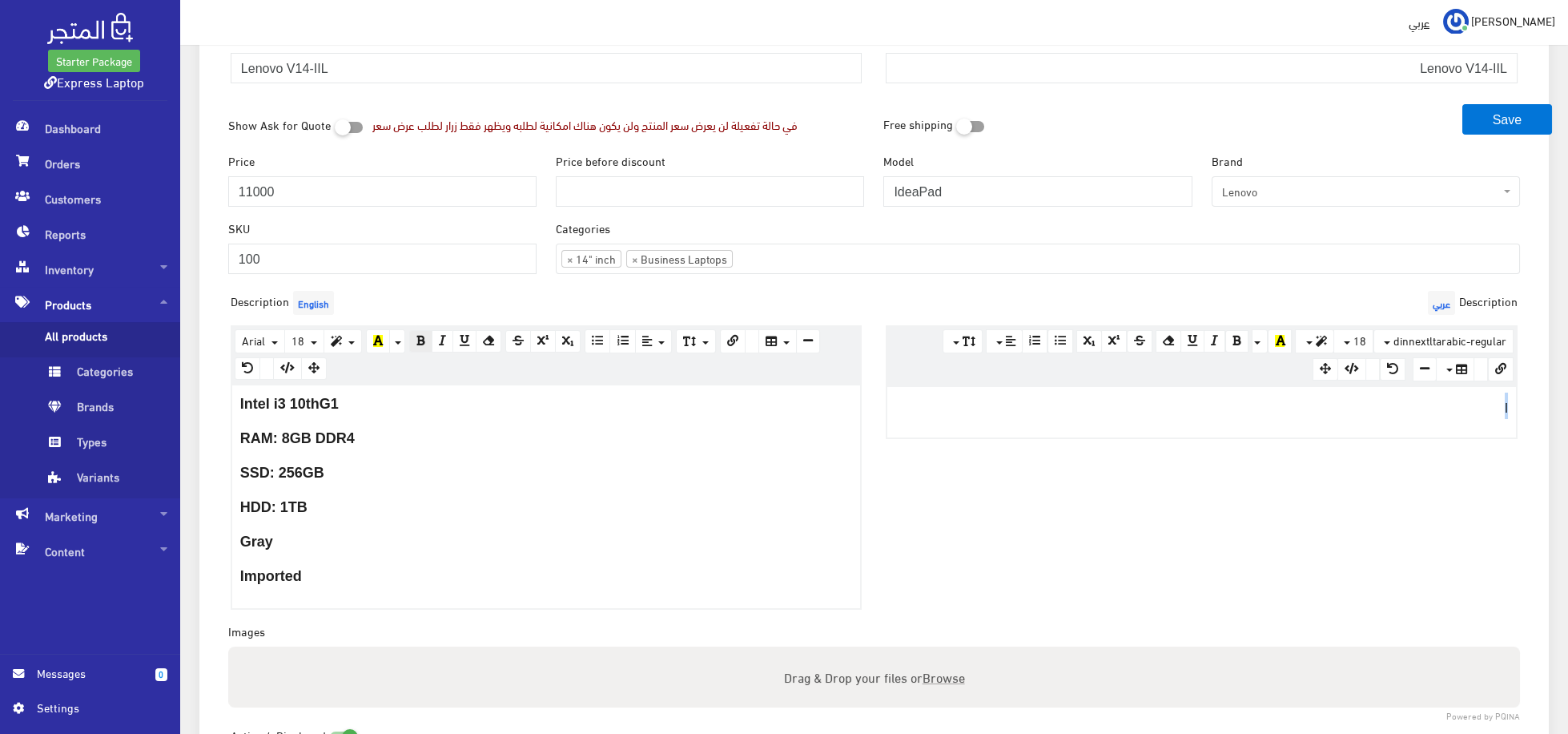 drag, startPoint x: 1472, startPoint y: 413, endPoint x: 1534, endPoint y: 413, distance: 62 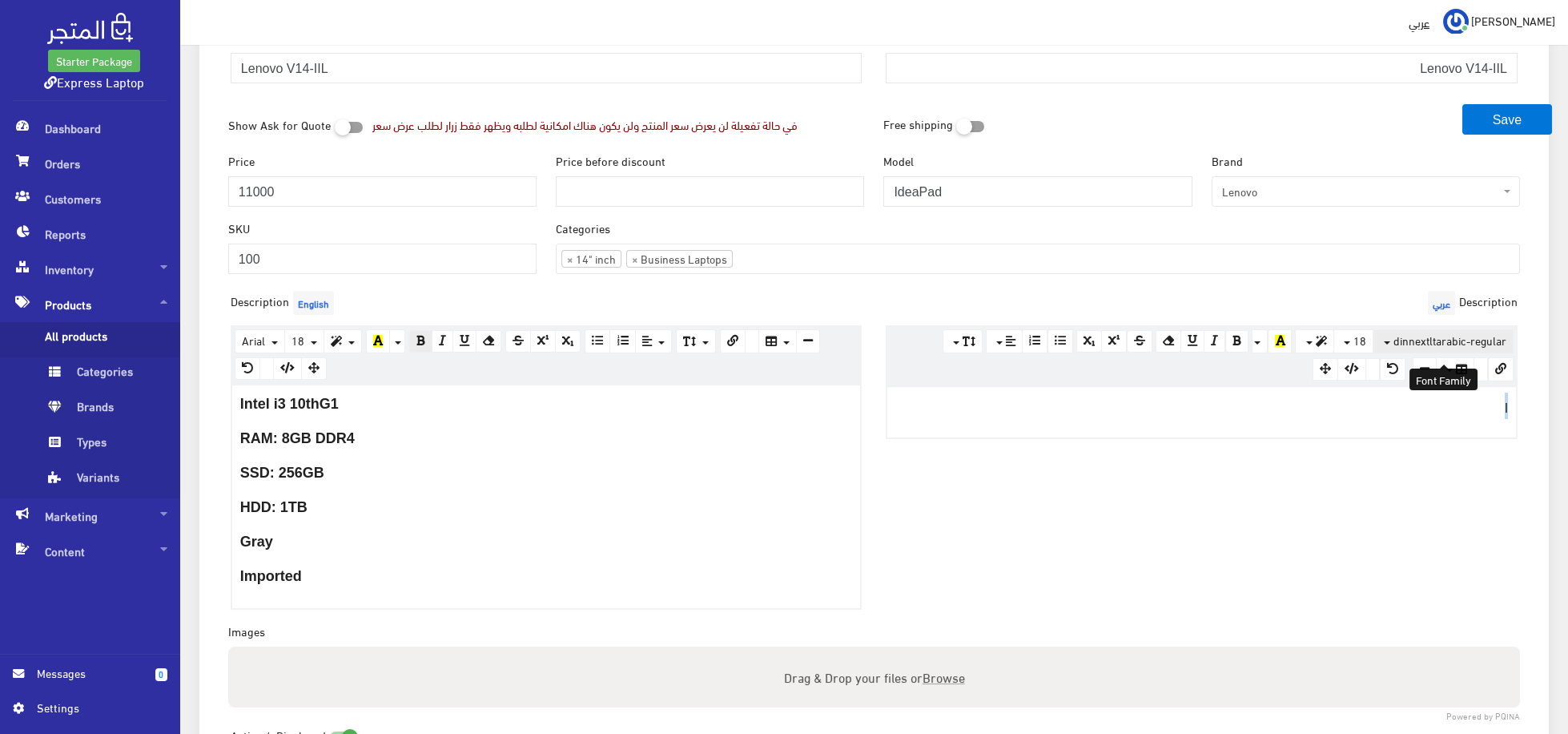 drag, startPoint x: 1486, startPoint y: 348, endPoint x: 1478, endPoint y: 372, distance: 25.298221 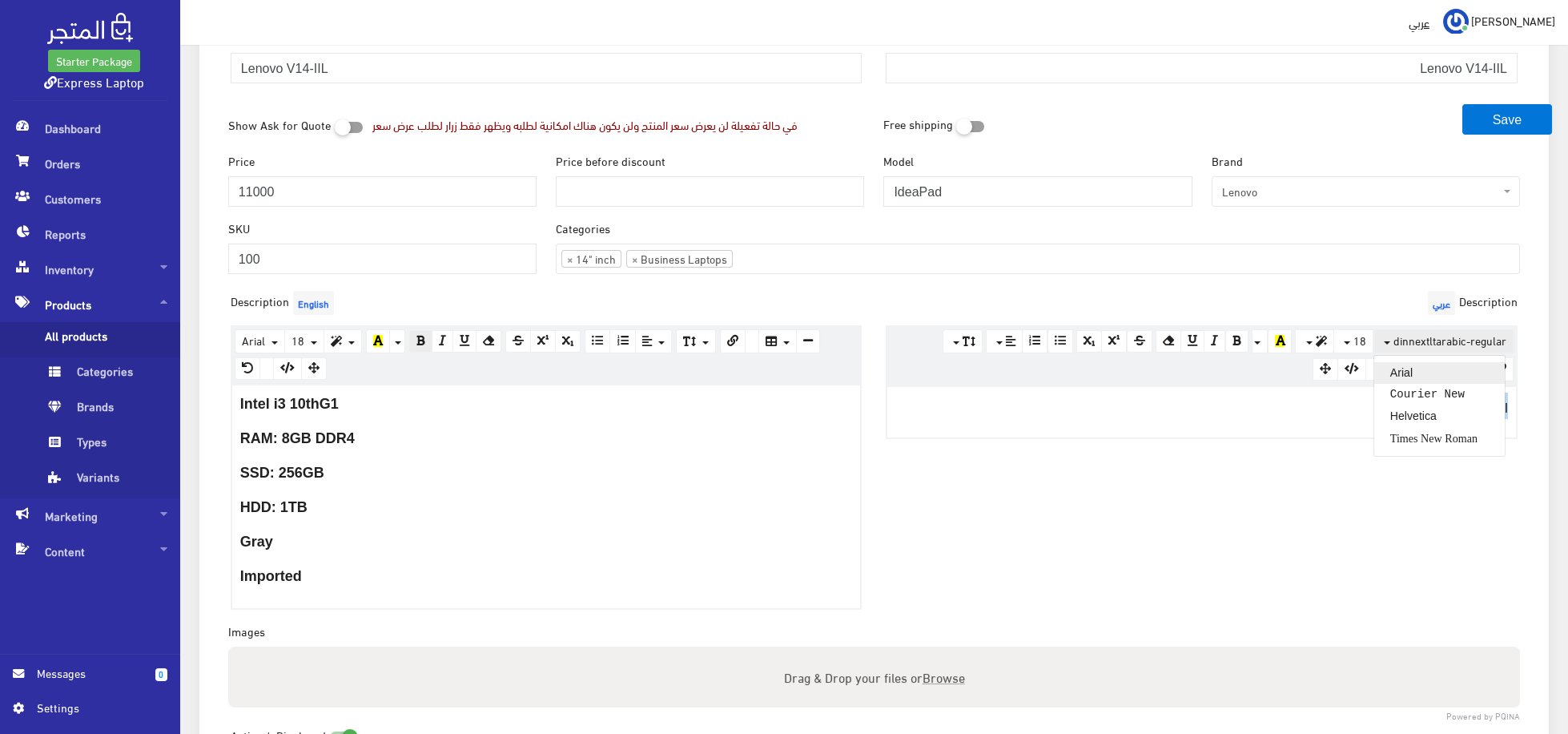 click on "Arial" at bounding box center (1439, 373) 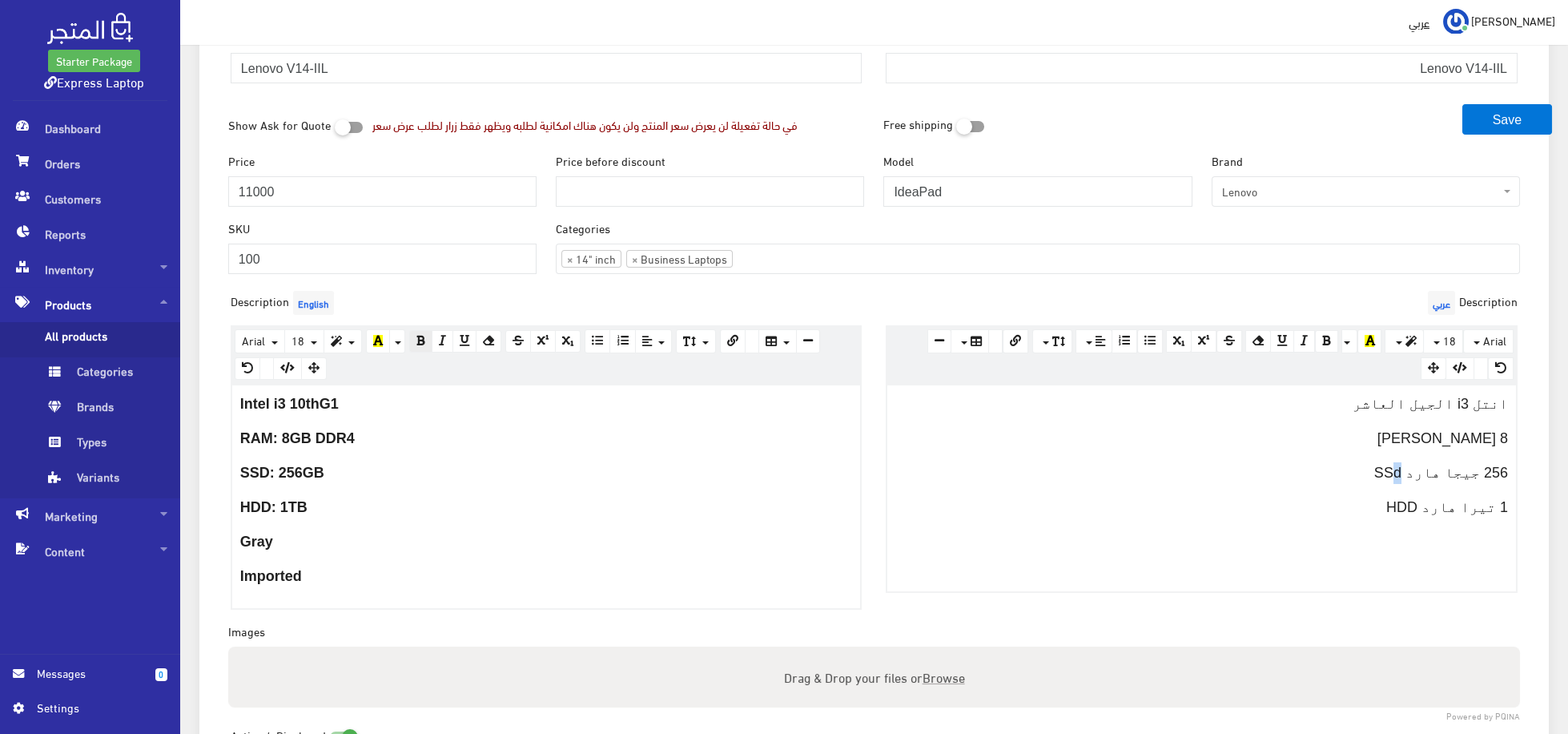 drag, startPoint x: 1411, startPoint y: 491, endPoint x: 1419, endPoint y: 493, distance: 8.246211 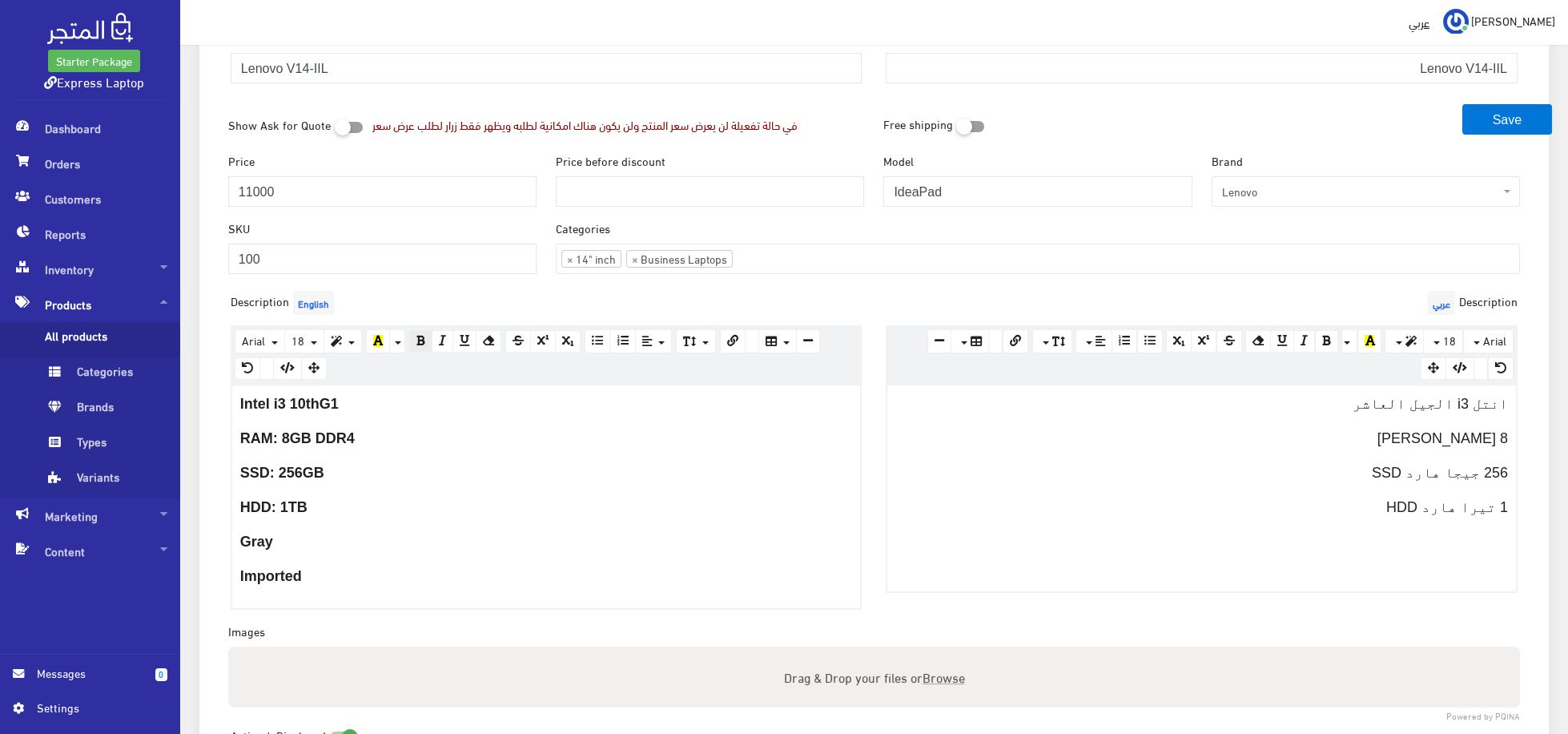 drag, startPoint x: 1361, startPoint y: 538, endPoint x: 1370, endPoint y: 536, distance: 9.219544 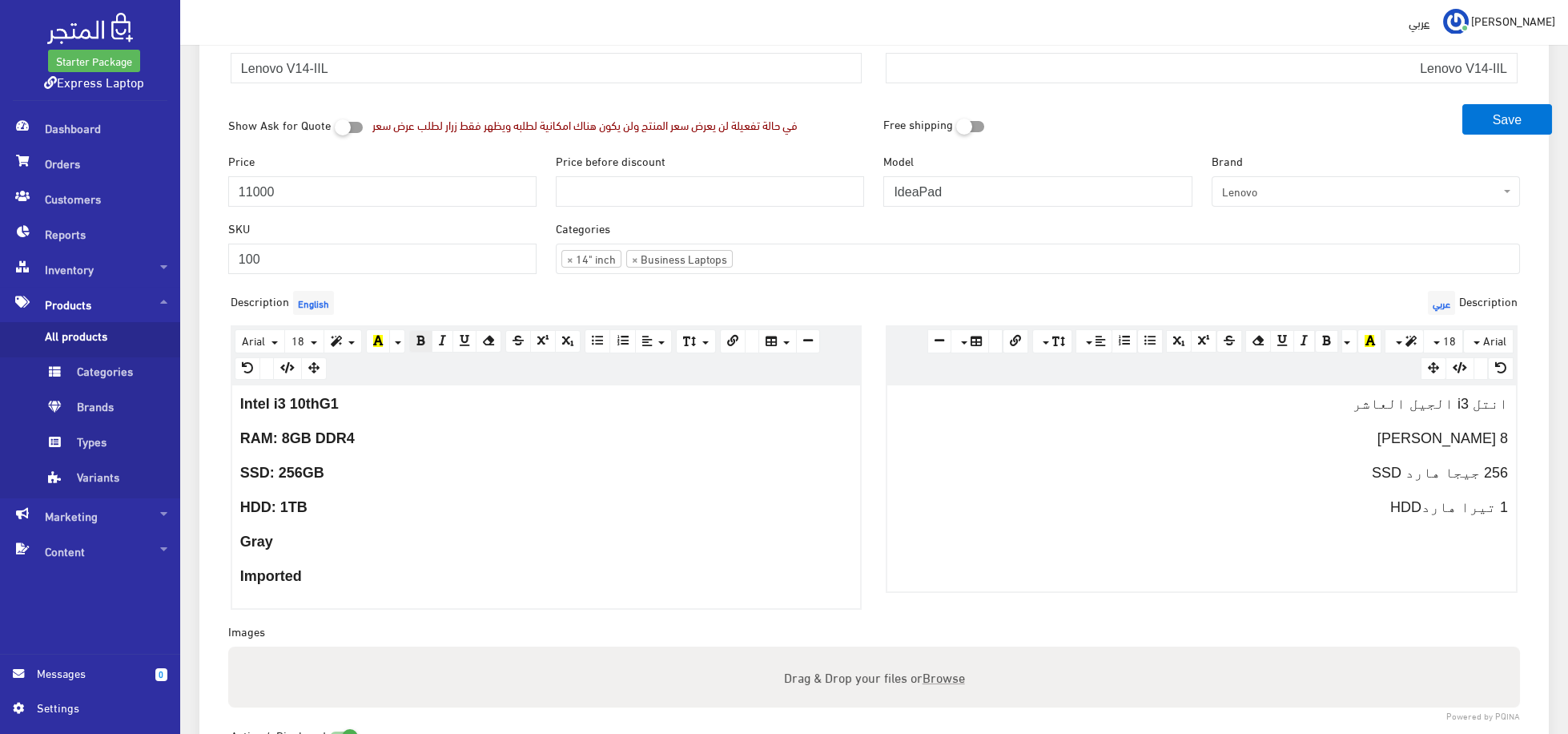 drag, startPoint x: 1459, startPoint y: 550, endPoint x: 1481, endPoint y: 550, distance: 22 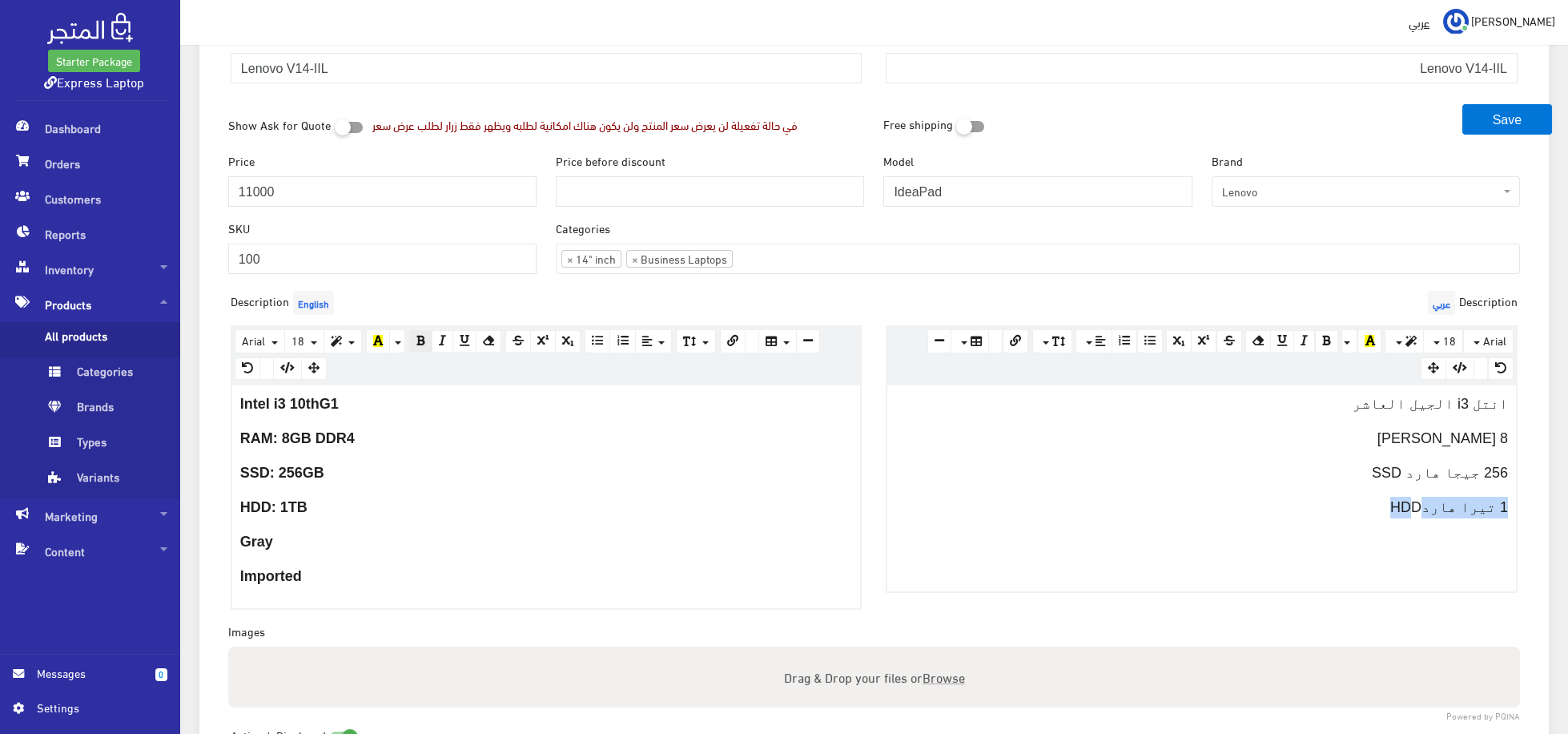 drag, startPoint x: 1411, startPoint y: 517, endPoint x: 1435, endPoint y: 522, distance: 24.515301 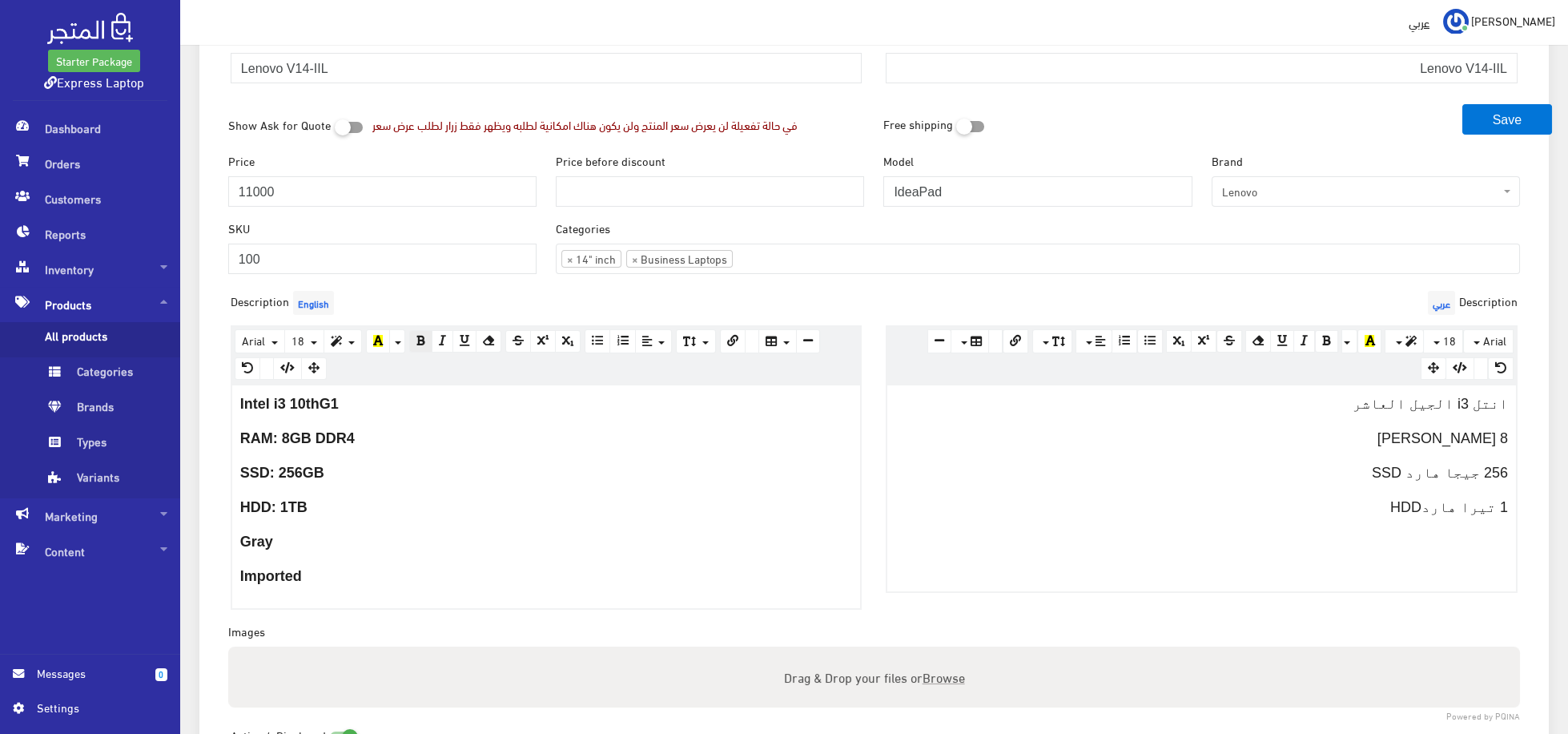 click on "1 تيرا هاردHDD" at bounding box center (1449, 507) 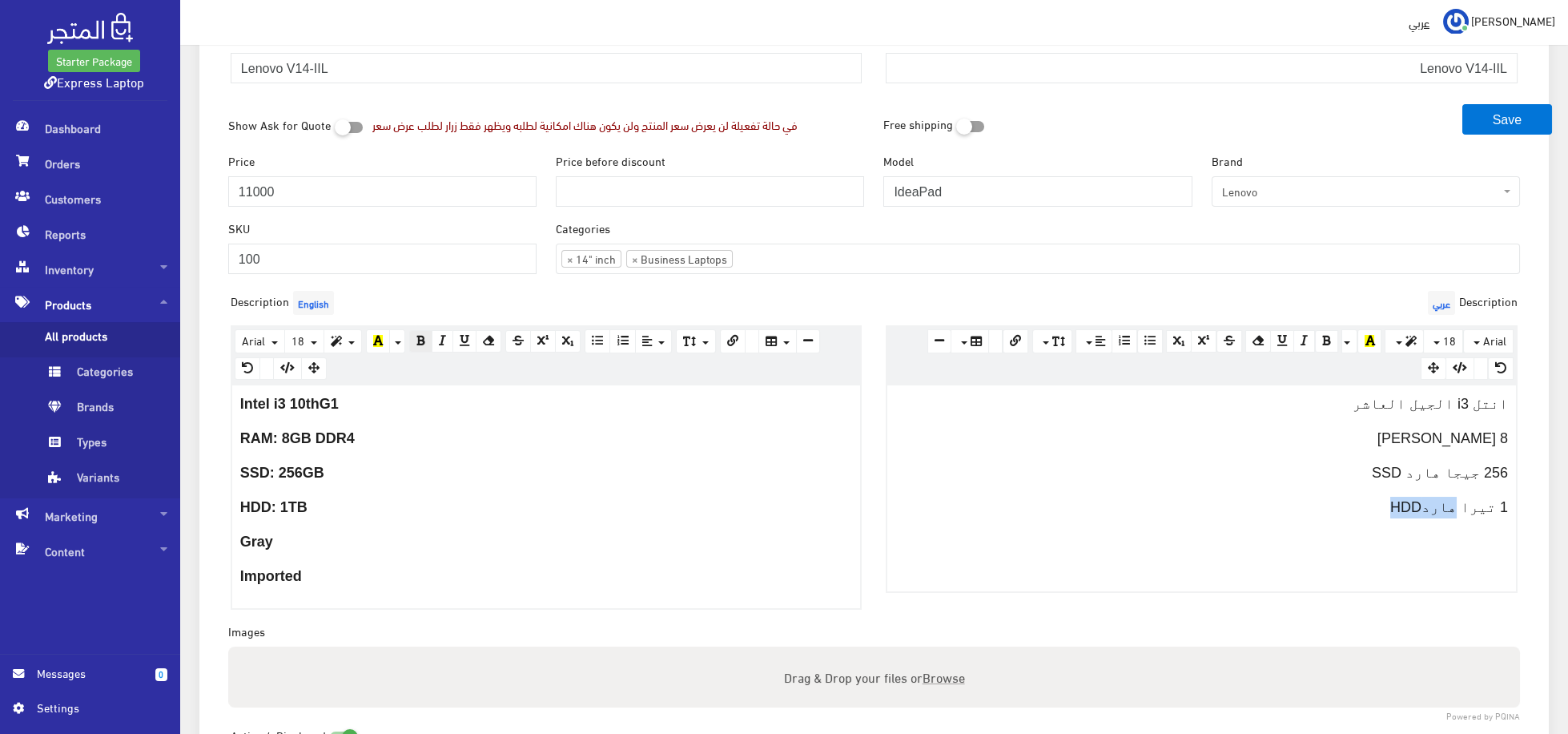 click on "1 تيرا هاردHDD" at bounding box center (1449, 507) 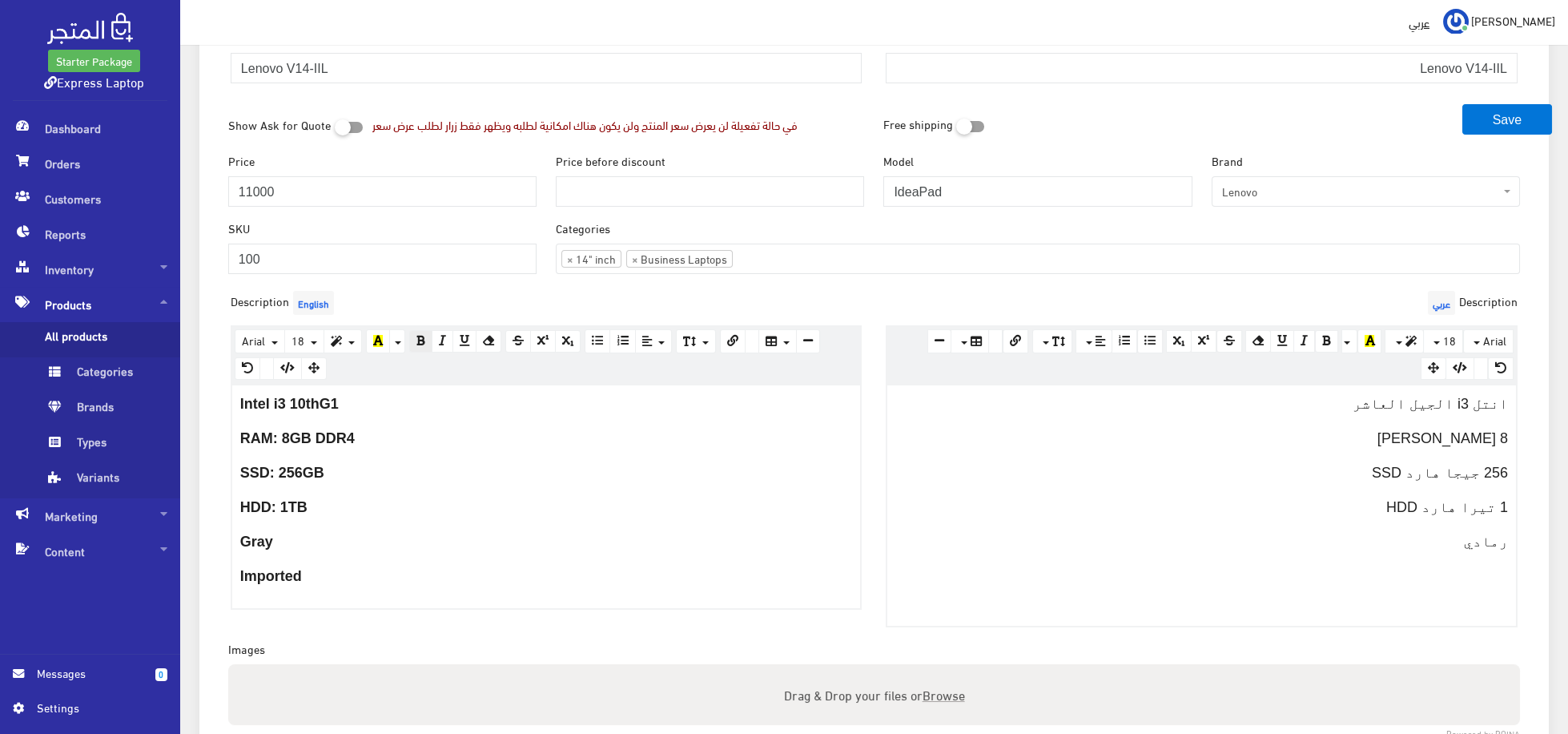 click on "انتل i3 الجيل العاشر 8 جيجا رام 256 جيجا هارد SSD 1 تيرا هارد HDD رمادي" at bounding box center [1201, 506] 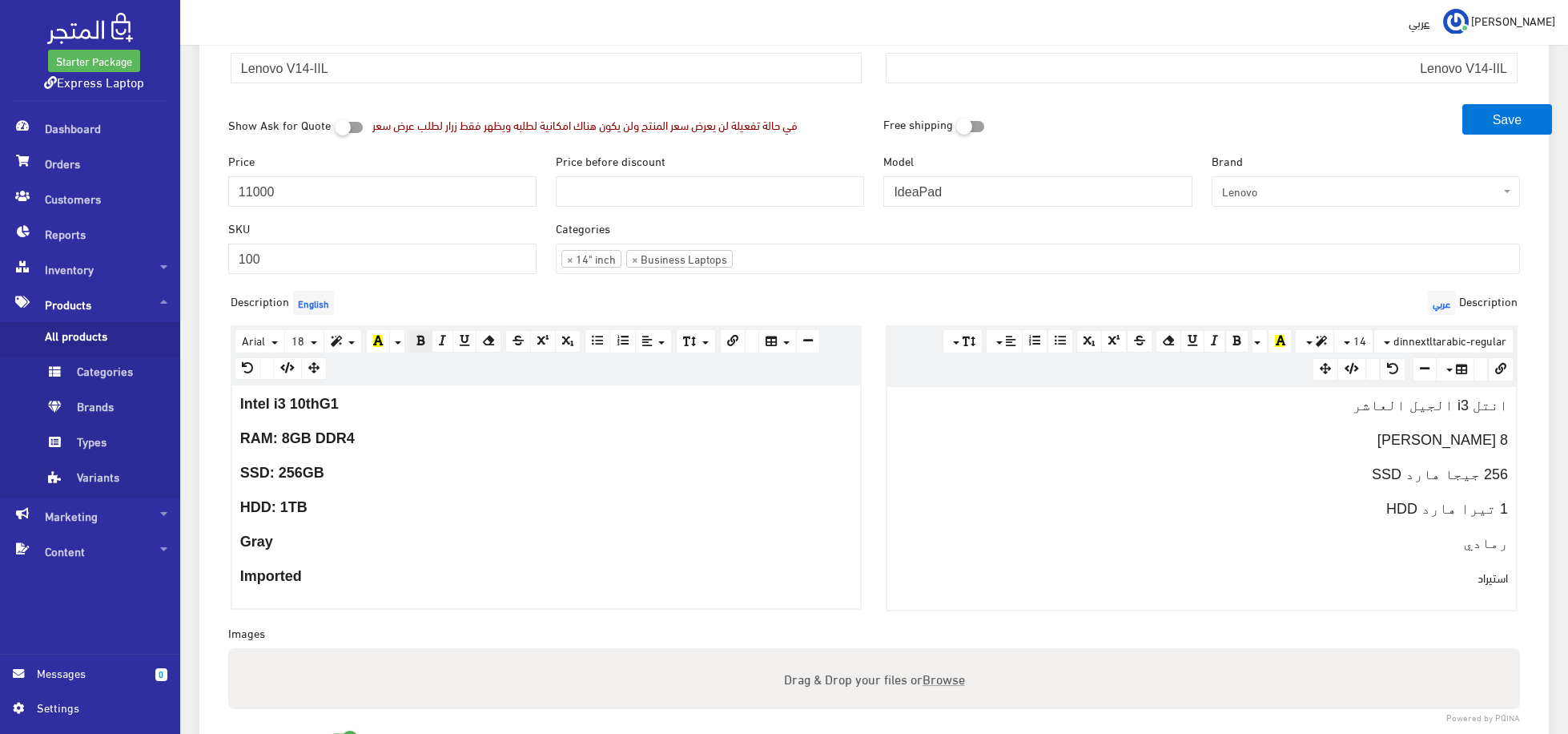 click on "استيراد" at bounding box center (1201, 578) 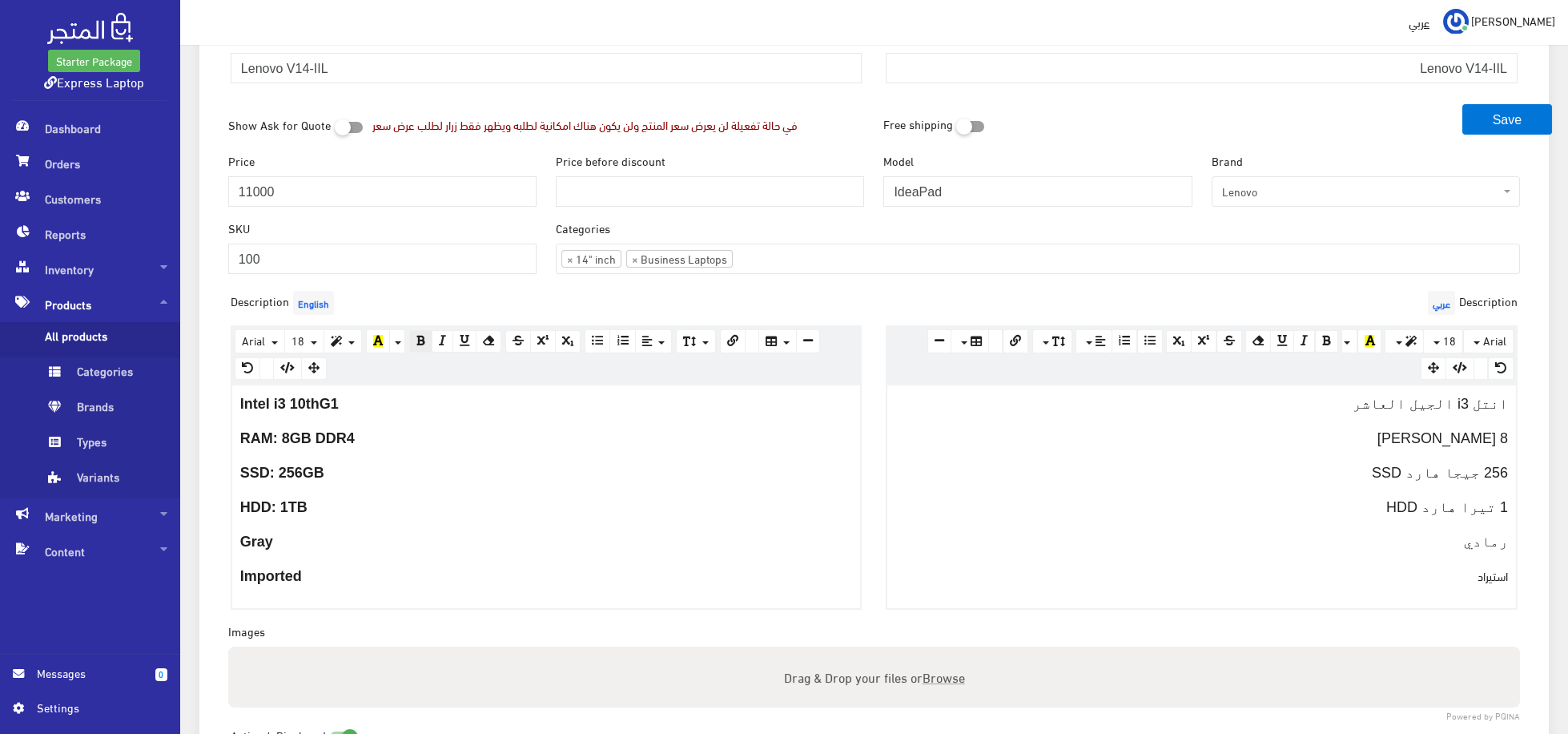 click on "رمادي" at bounding box center [1486, 542] 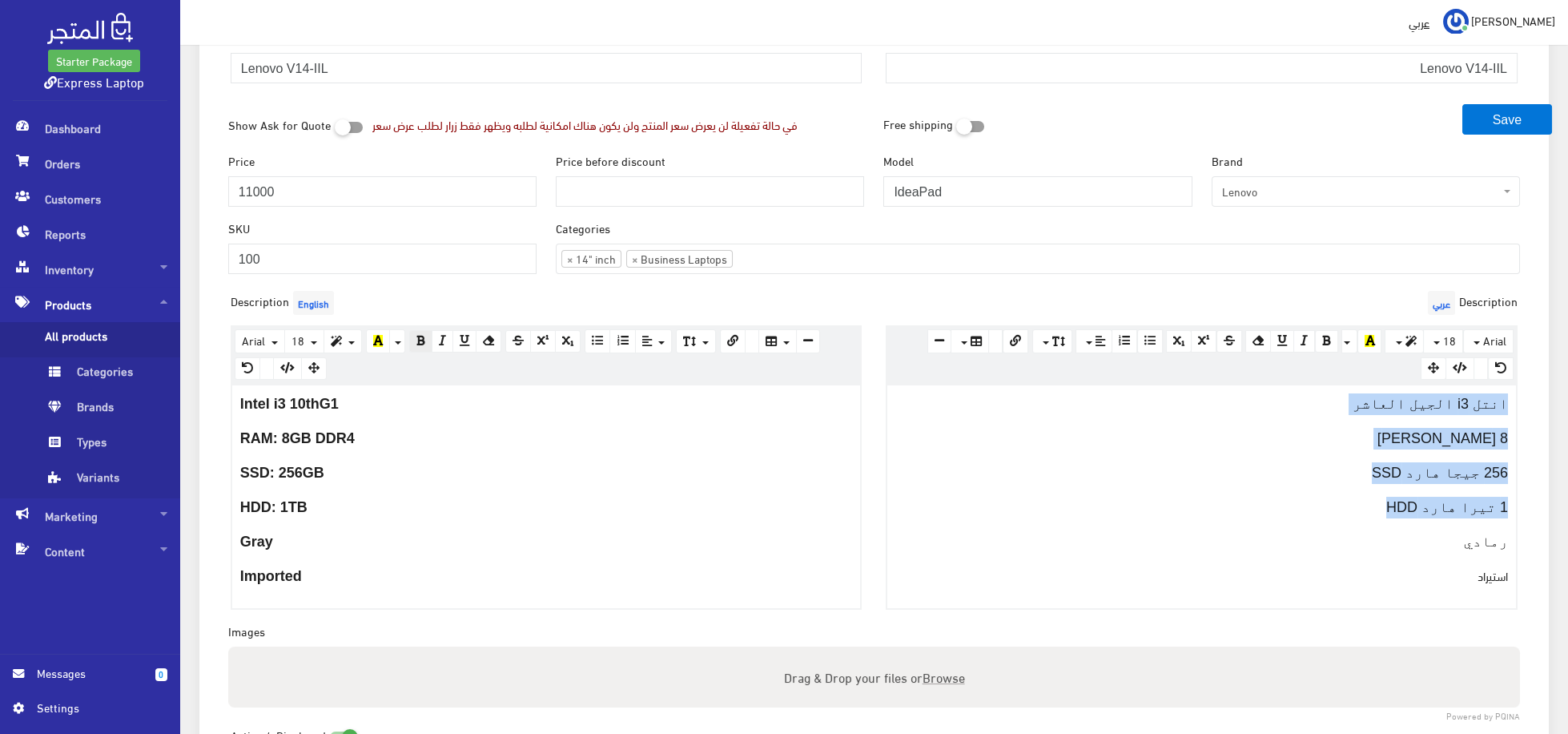 drag, startPoint x: 1457, startPoint y: 559, endPoint x: 1502, endPoint y: 402, distance: 163.32177 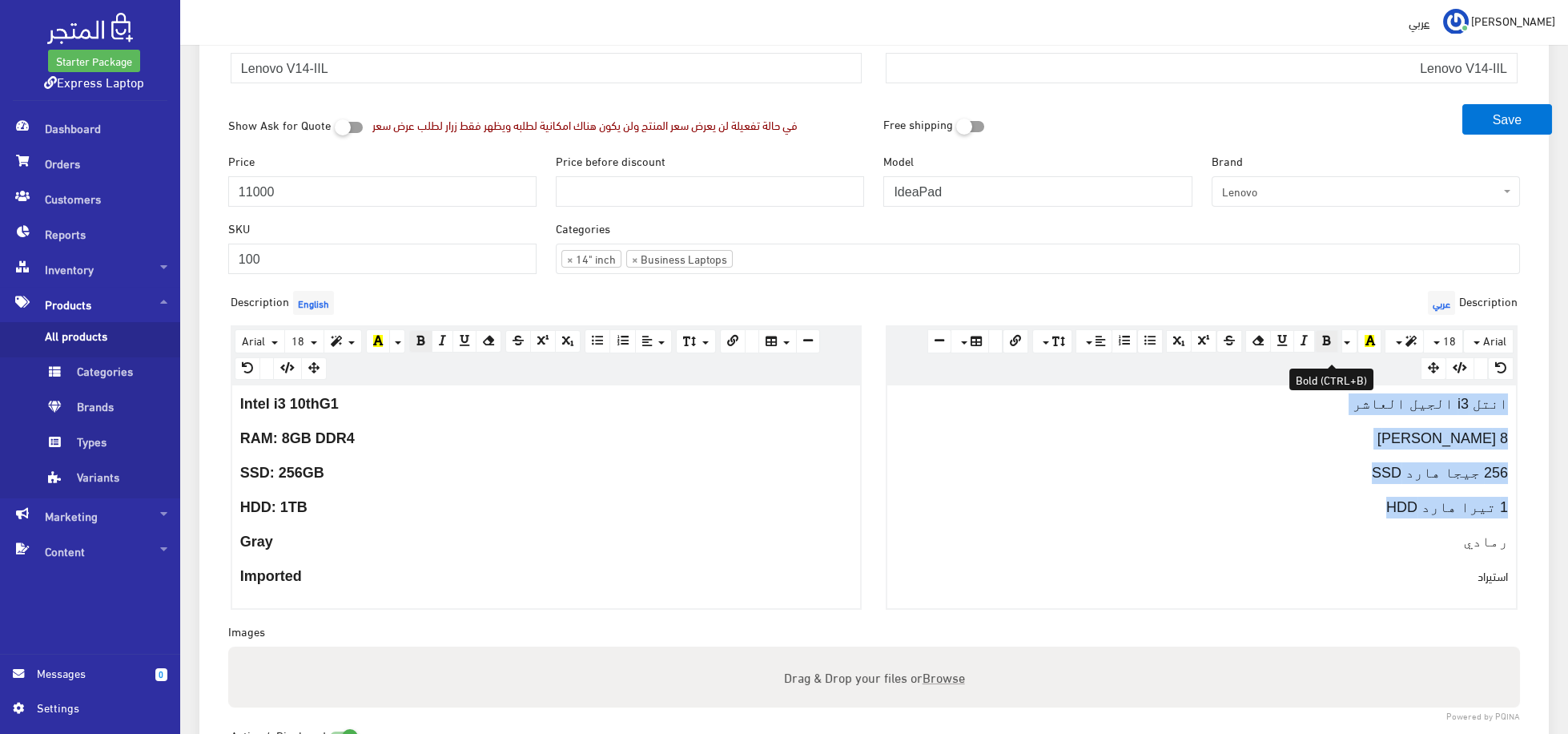 click at bounding box center [1326, 341] 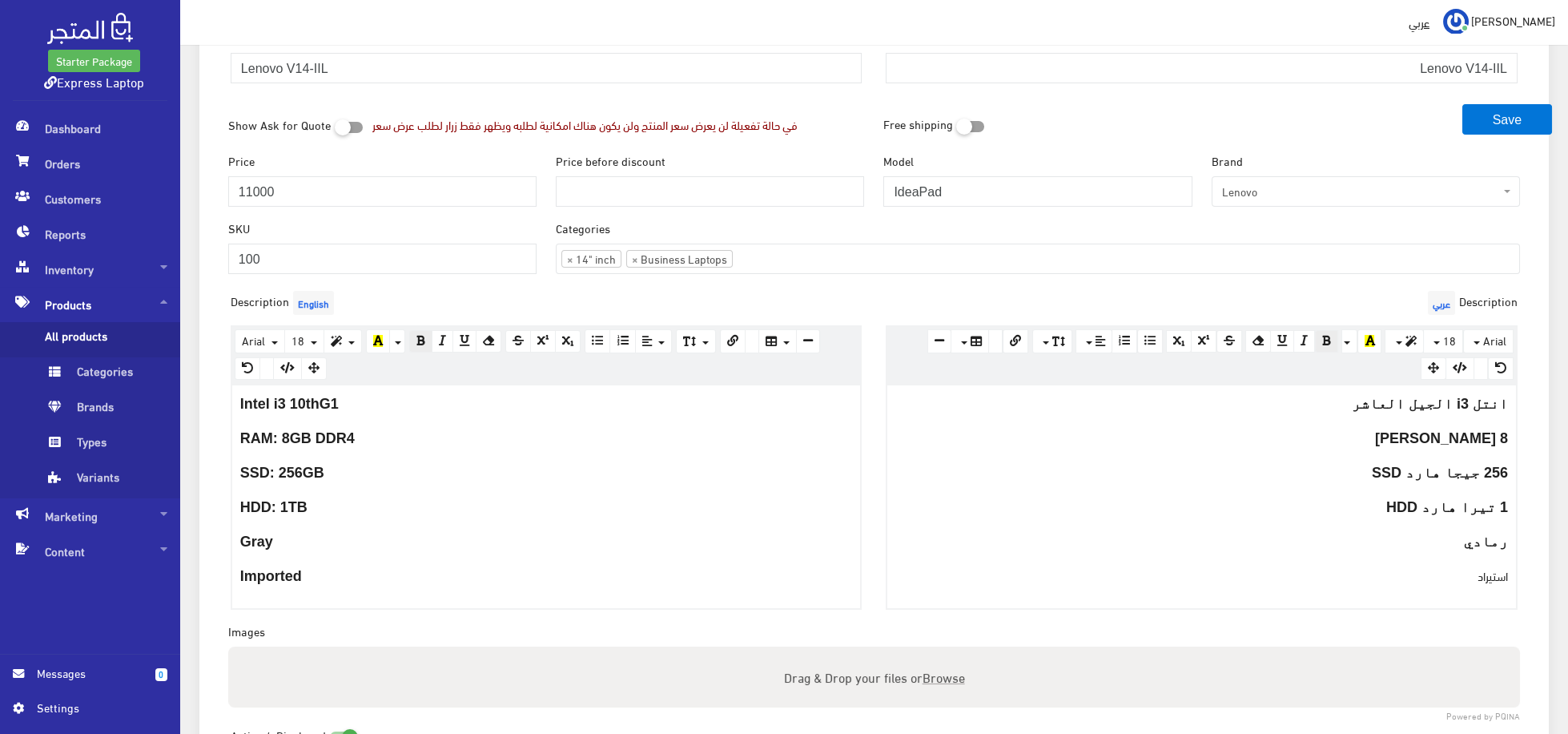 drag, startPoint x: 1460, startPoint y: 589, endPoint x: 1476, endPoint y: 588, distance: 16.03122 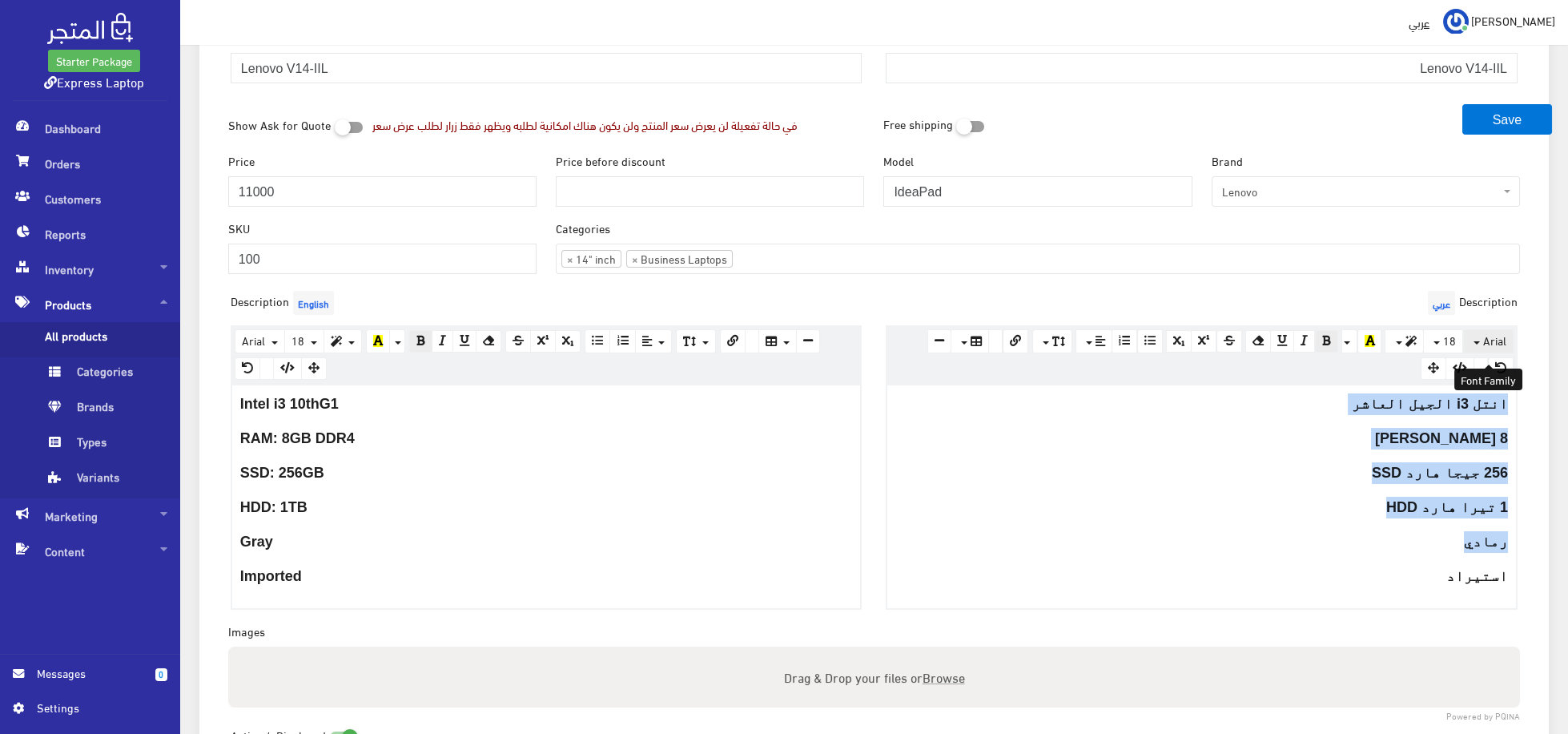 click on "Arial" at bounding box center [1494, 340] 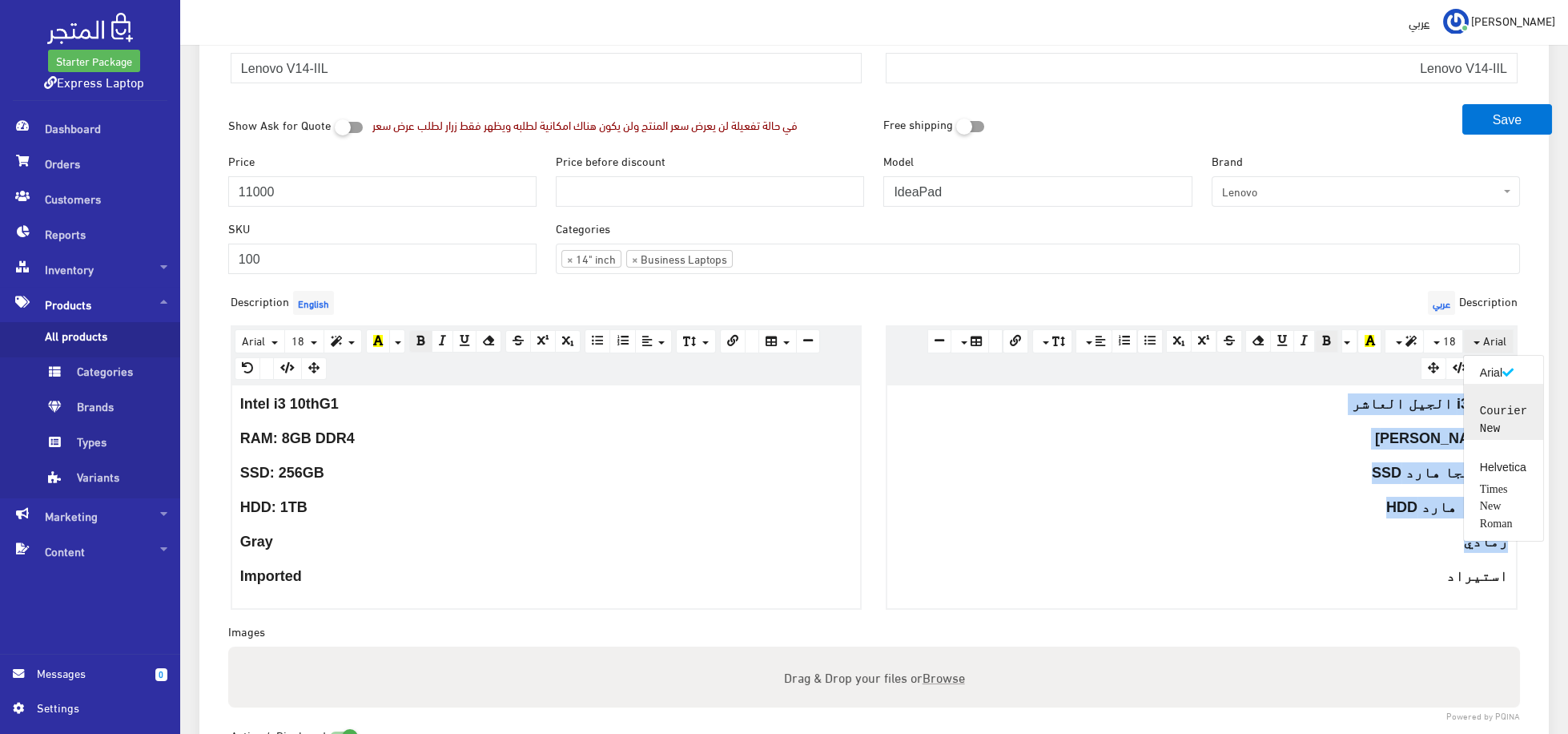 click on "Courier New" at bounding box center [1503, 412] 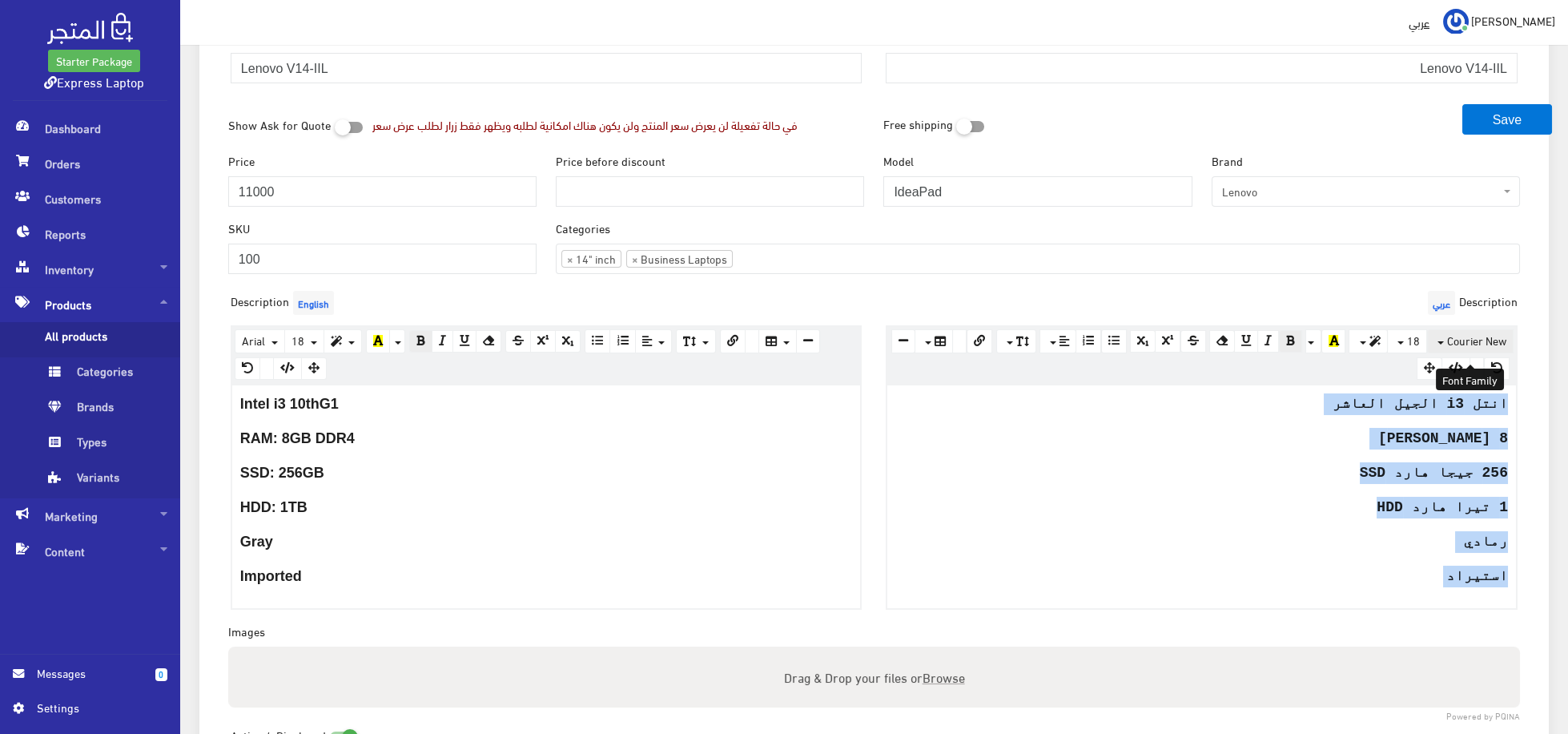 click on "Courier New" at bounding box center (1477, 340) 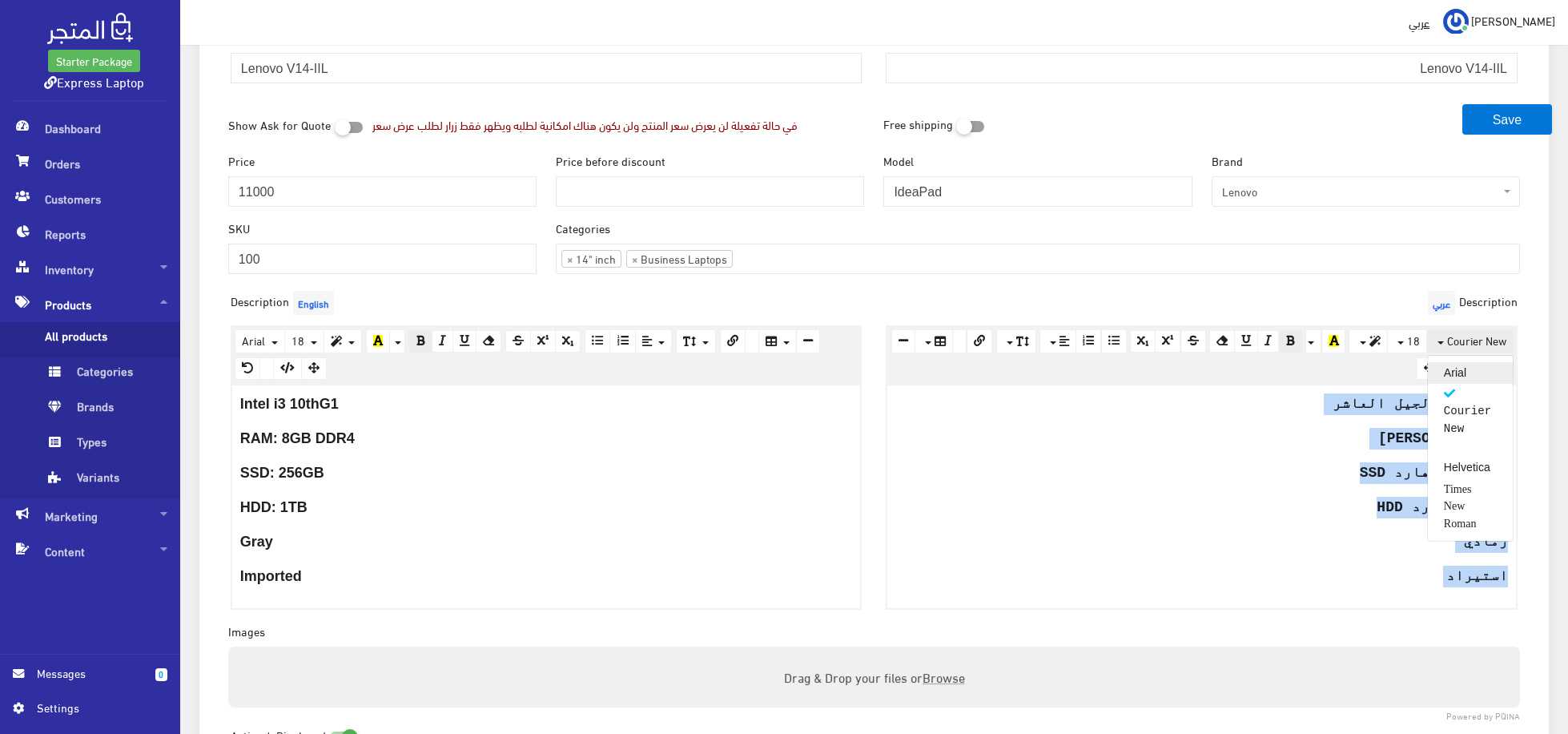 click on "Arial" at bounding box center [1470, 373] 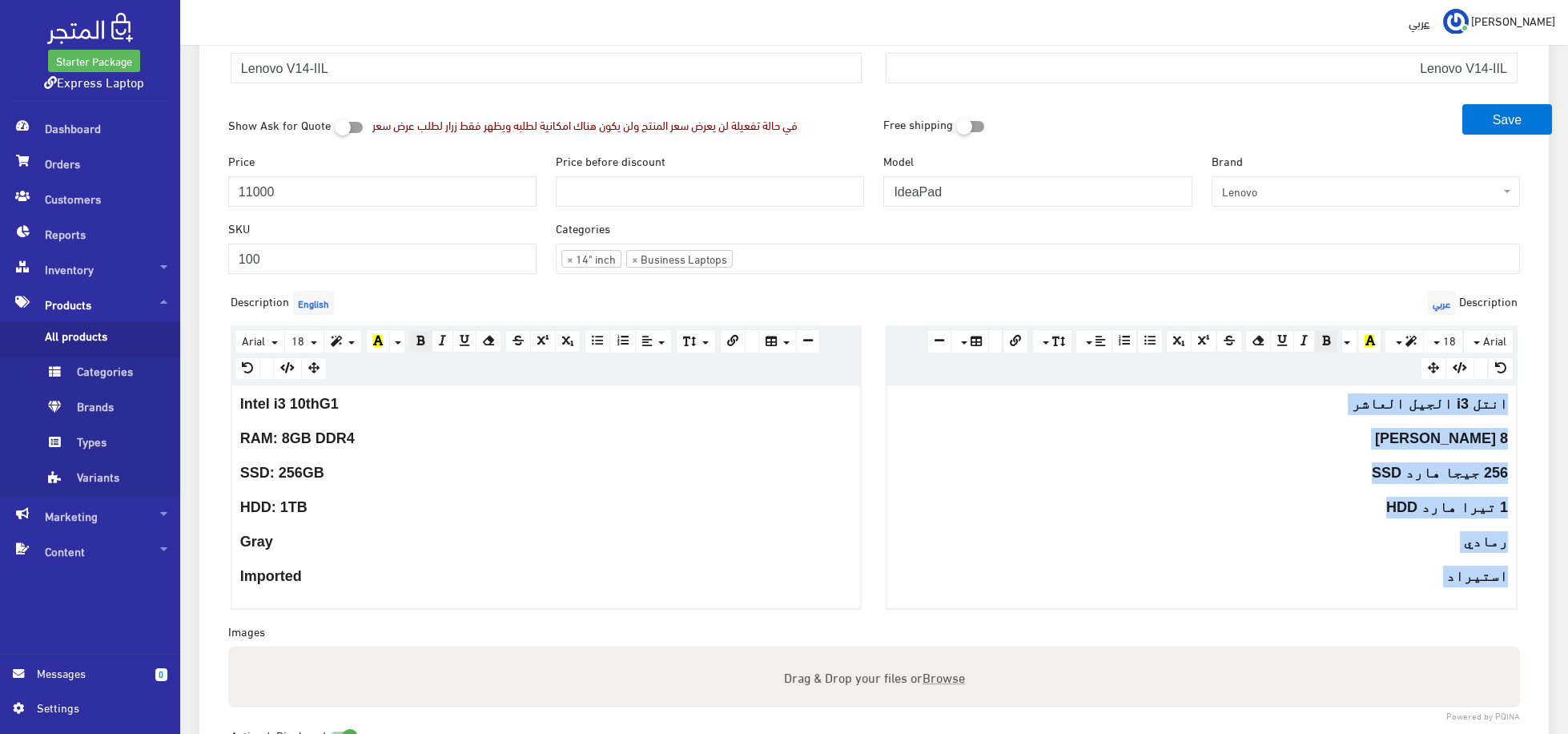 click on "8 جيجا رام" at bounding box center (1201, 438) 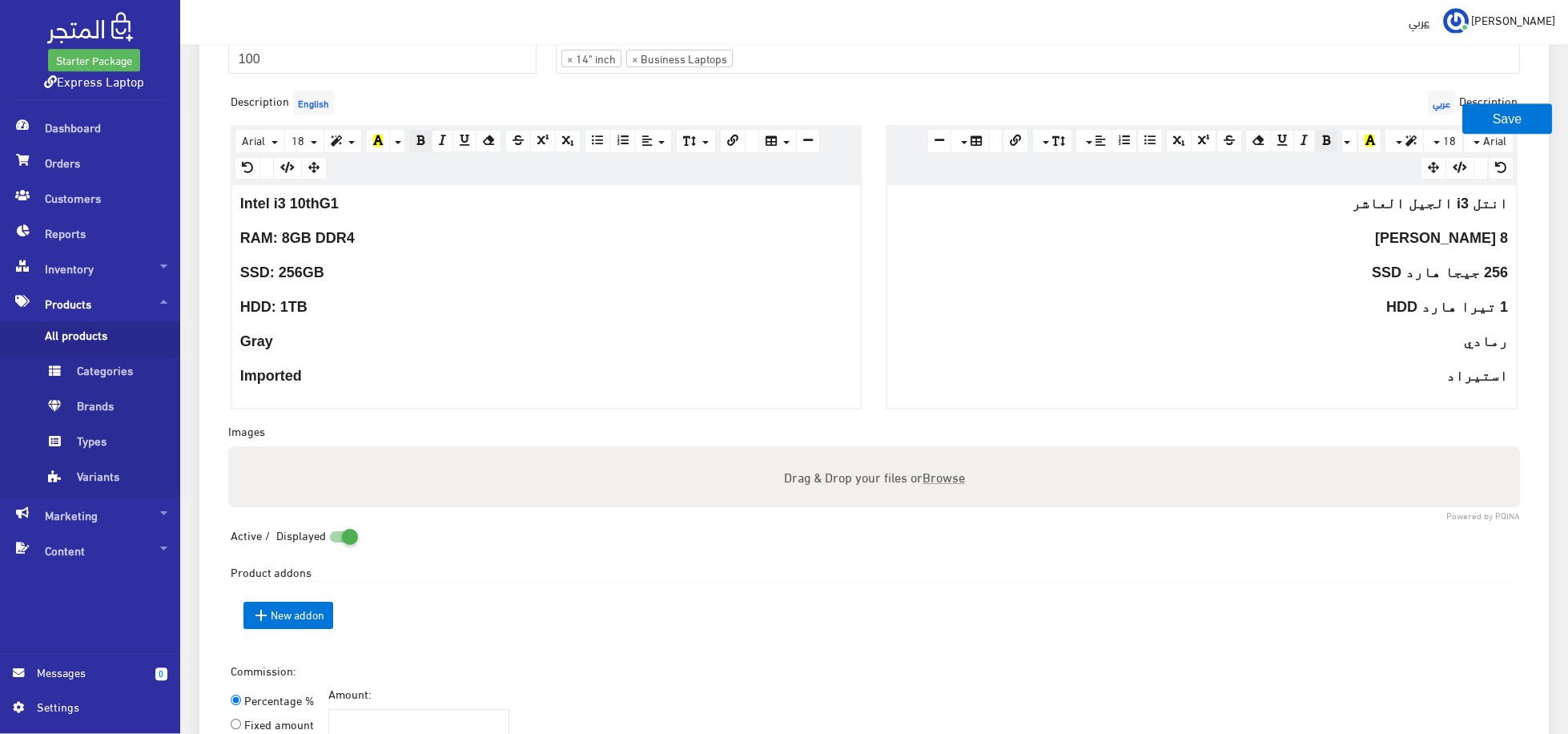 scroll, scrollTop: 441, scrollLeft: 0, axis: vertical 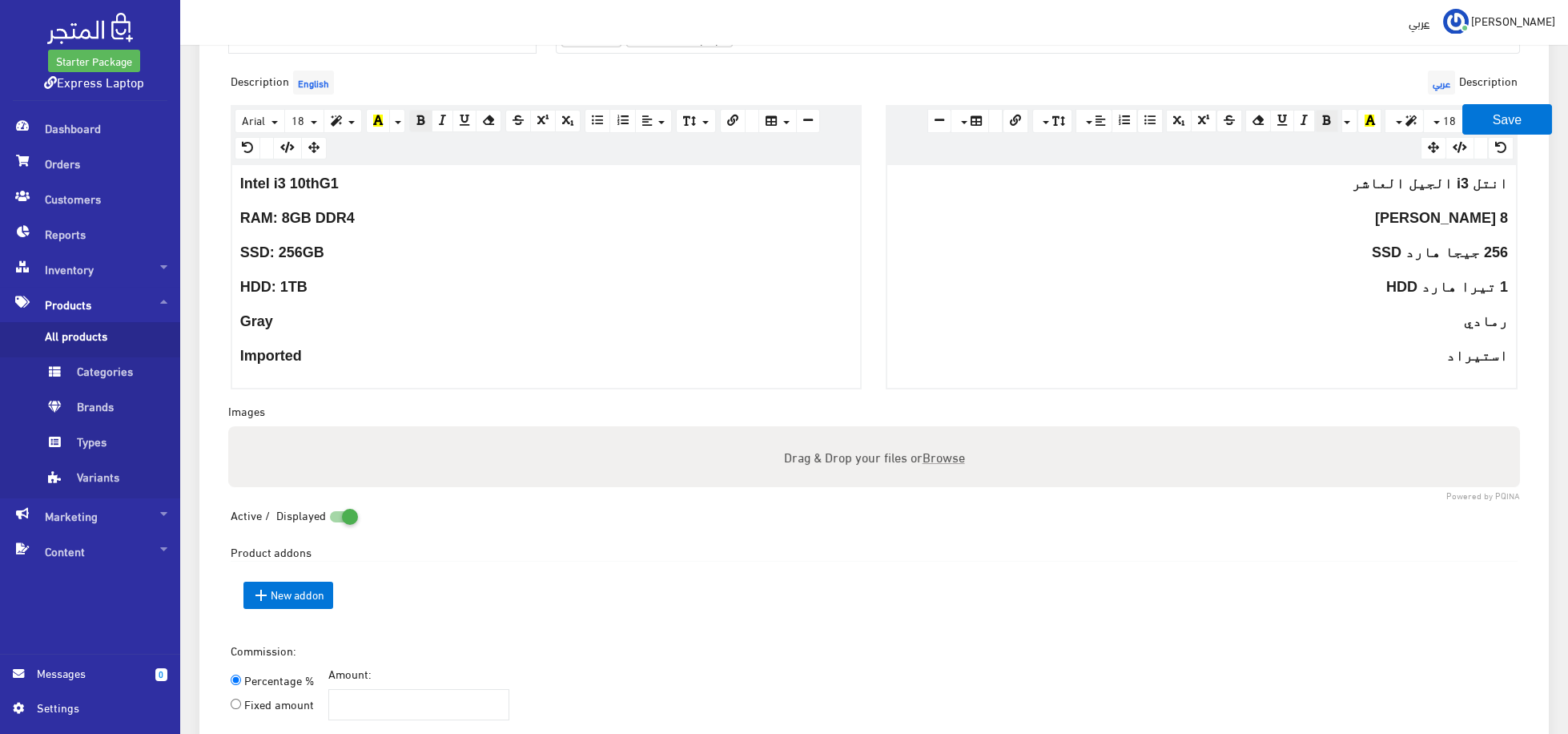 click on "Drag & Drop your files or  Browse" at bounding box center (874, 457) 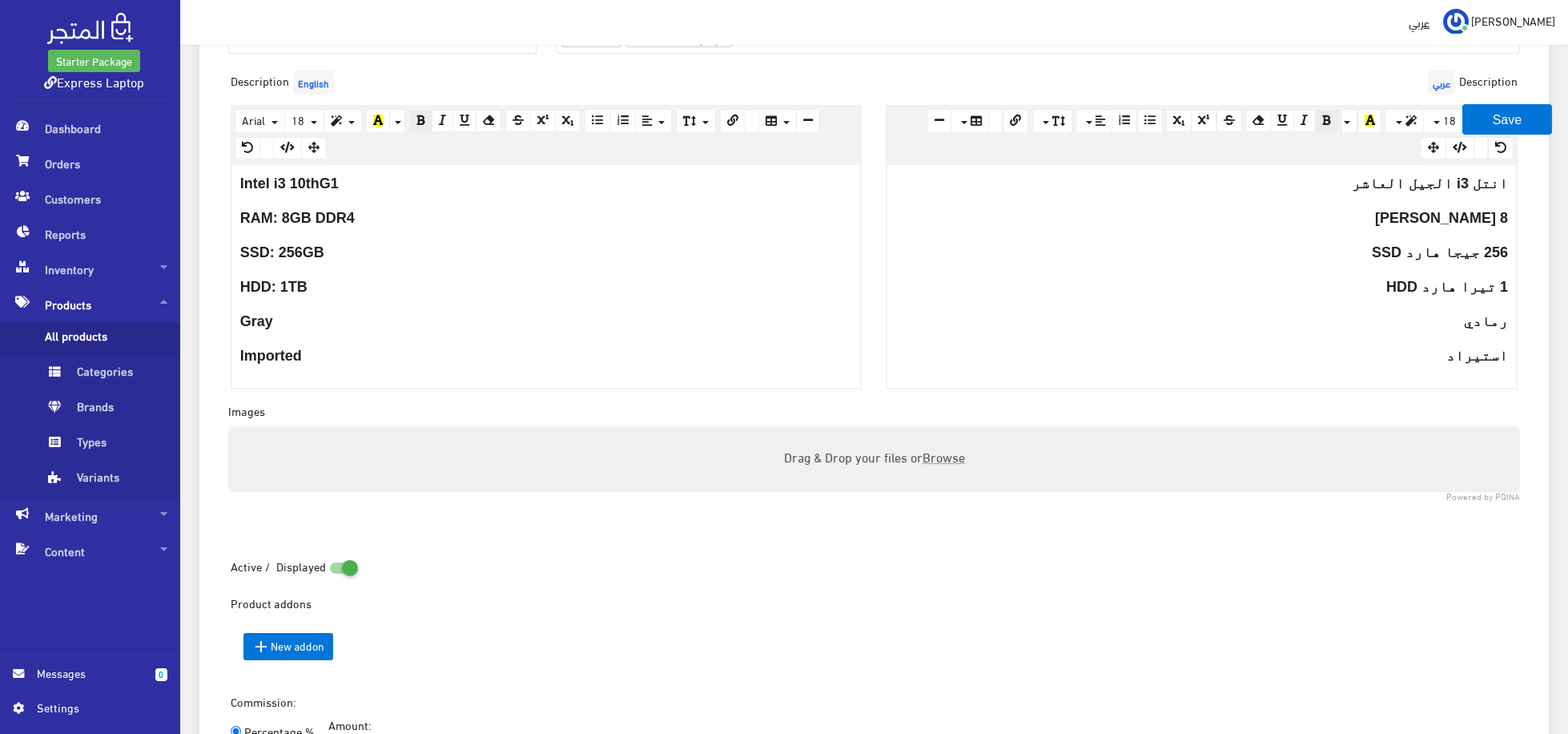 type 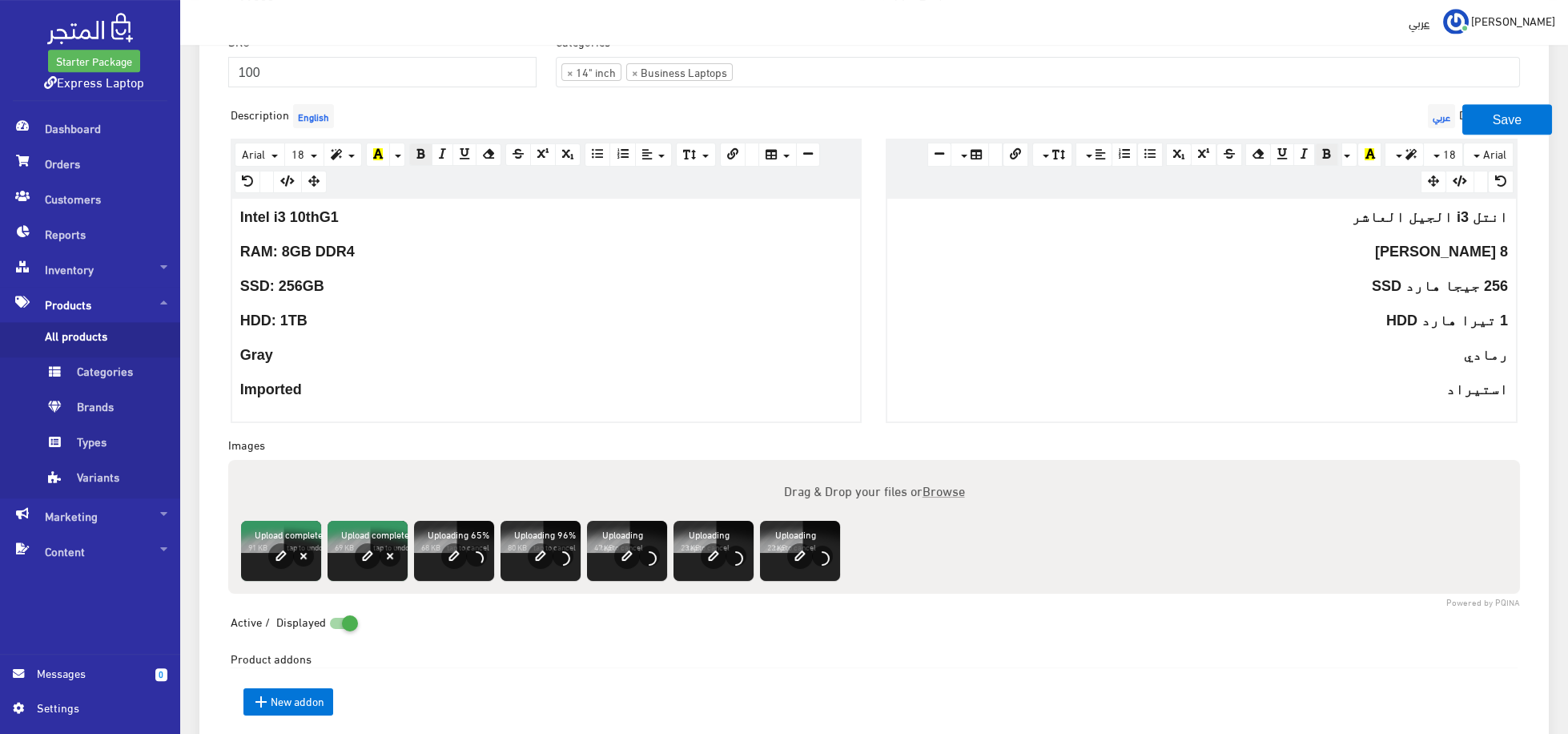 scroll, scrollTop: 661, scrollLeft: 0, axis: vertical 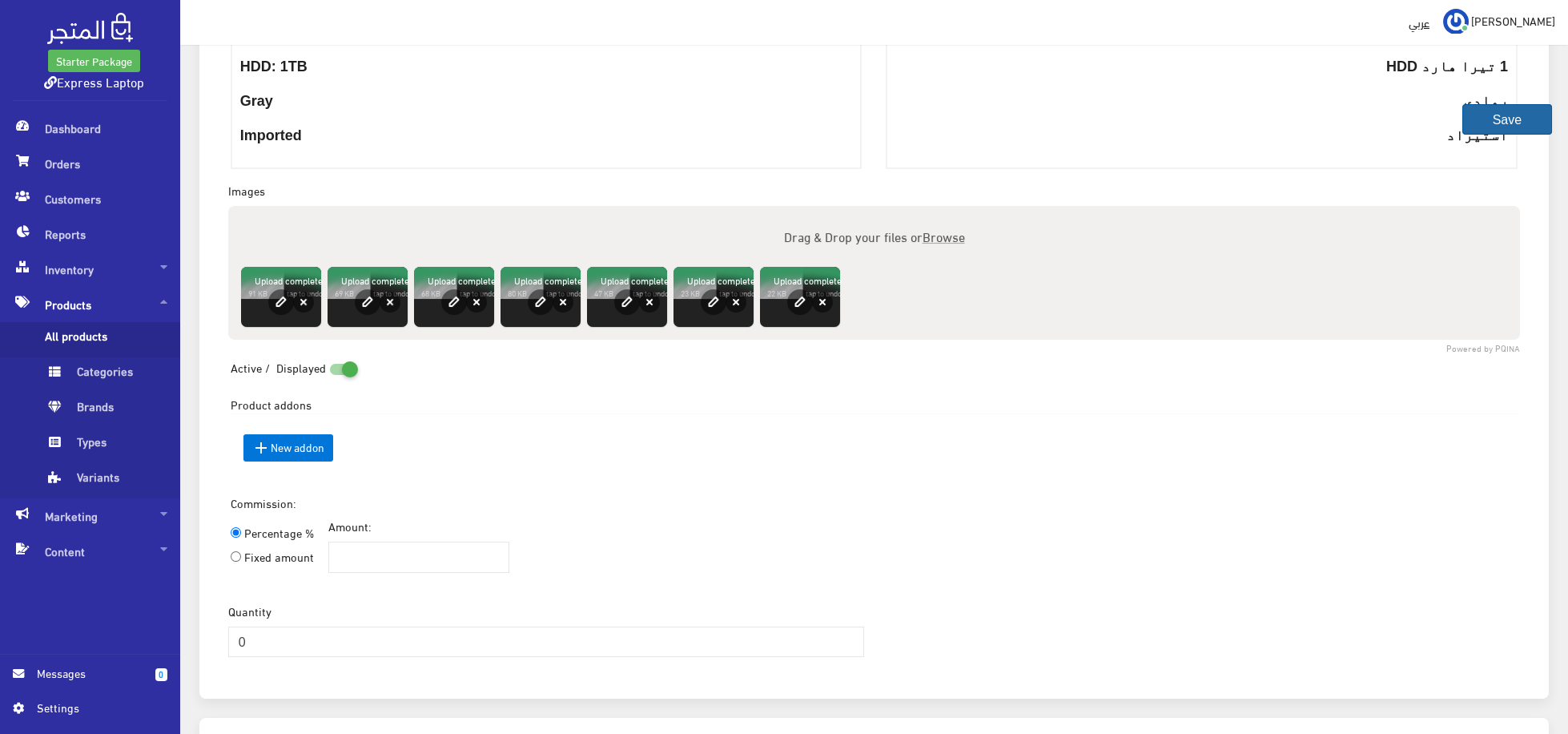 click on "Save" at bounding box center (1507, 119) 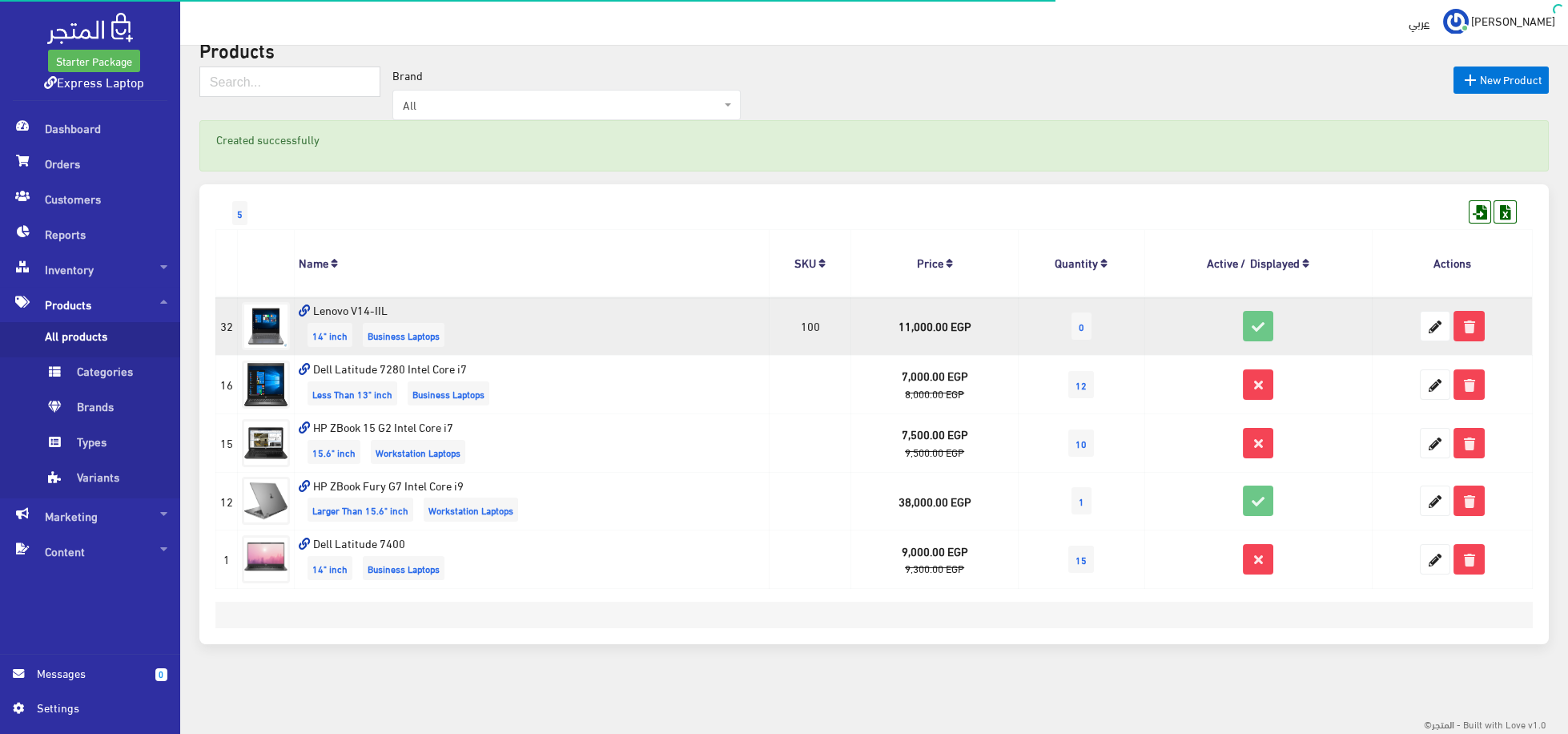 scroll, scrollTop: 76, scrollLeft: 0, axis: vertical 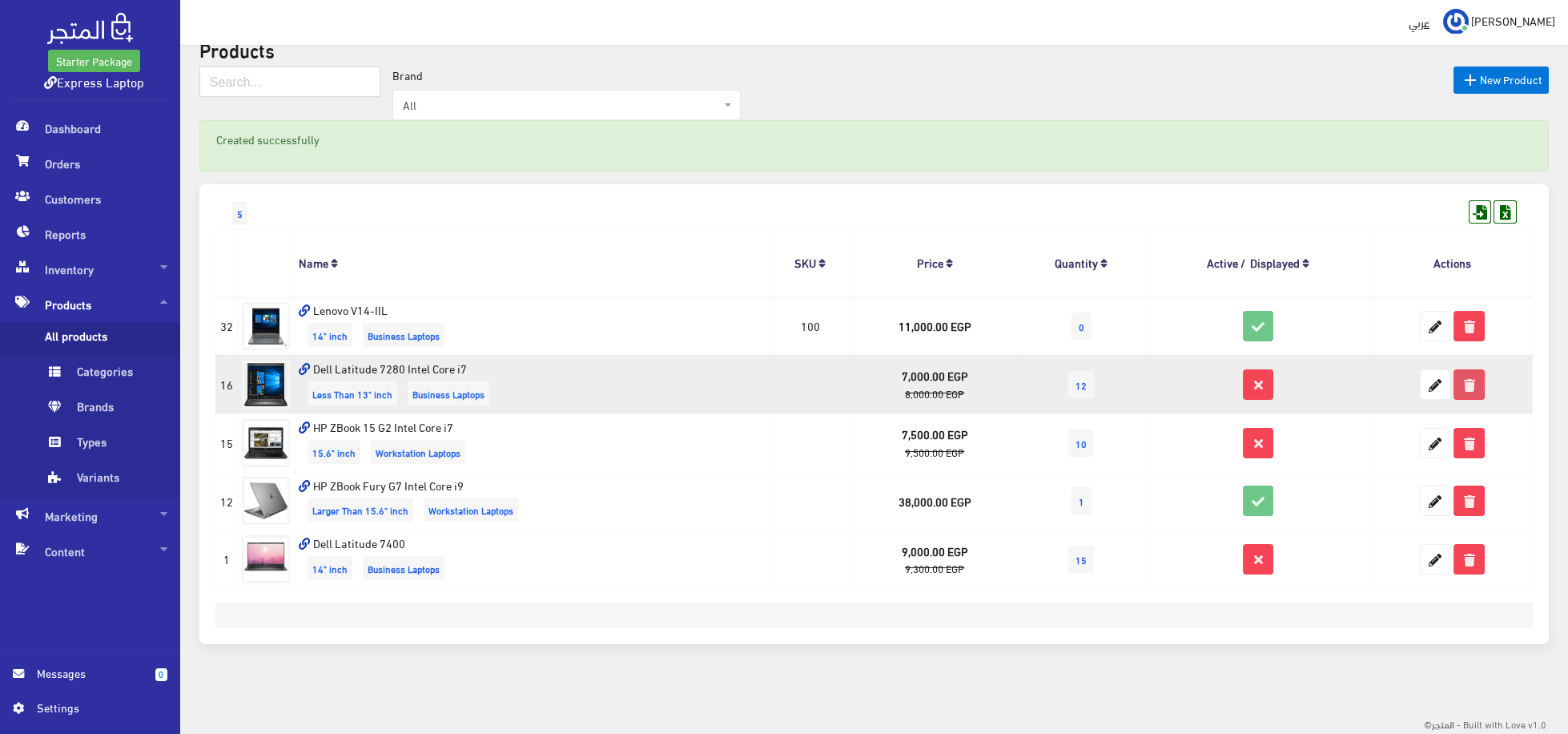 click at bounding box center (1469, 385) 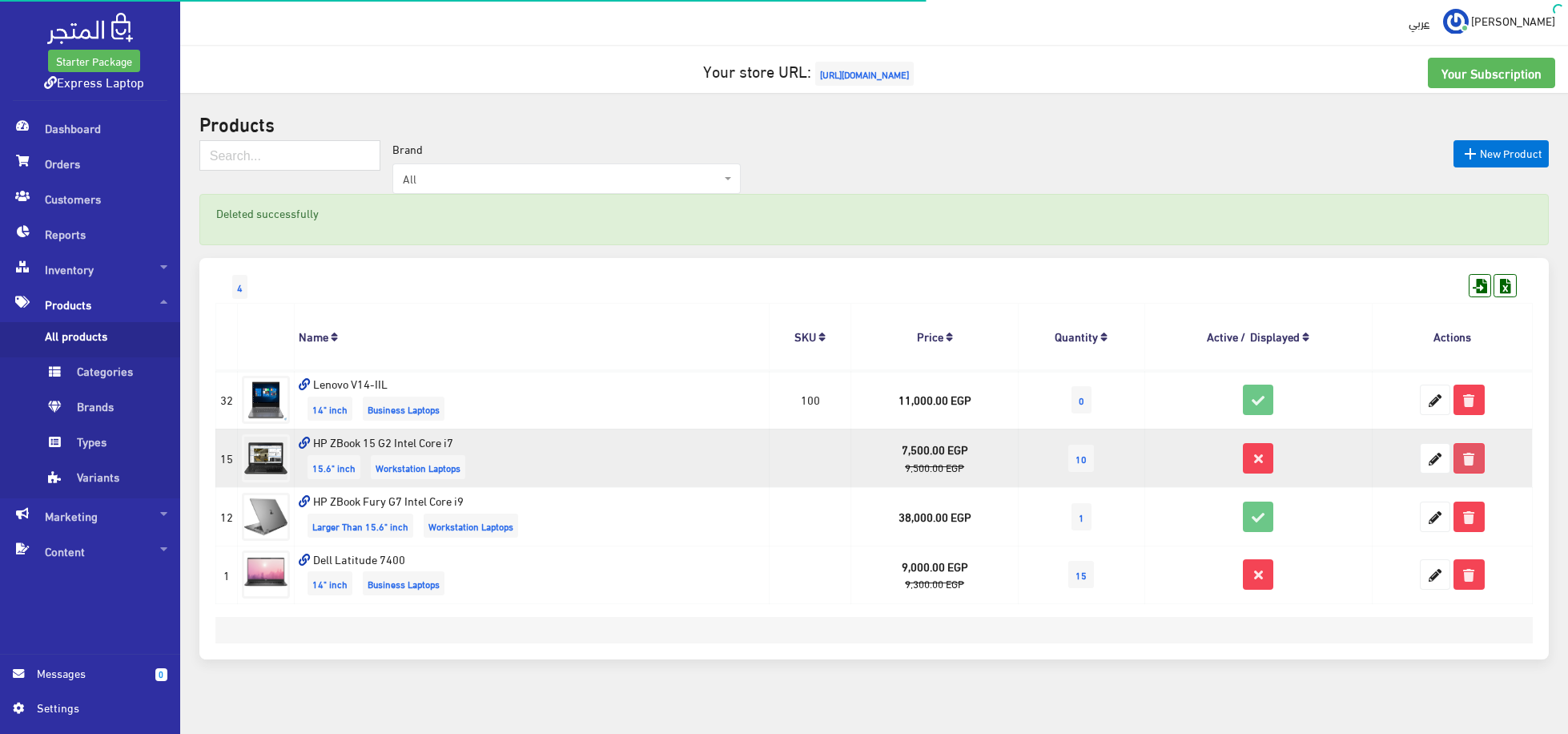 scroll, scrollTop: 0, scrollLeft: 0, axis: both 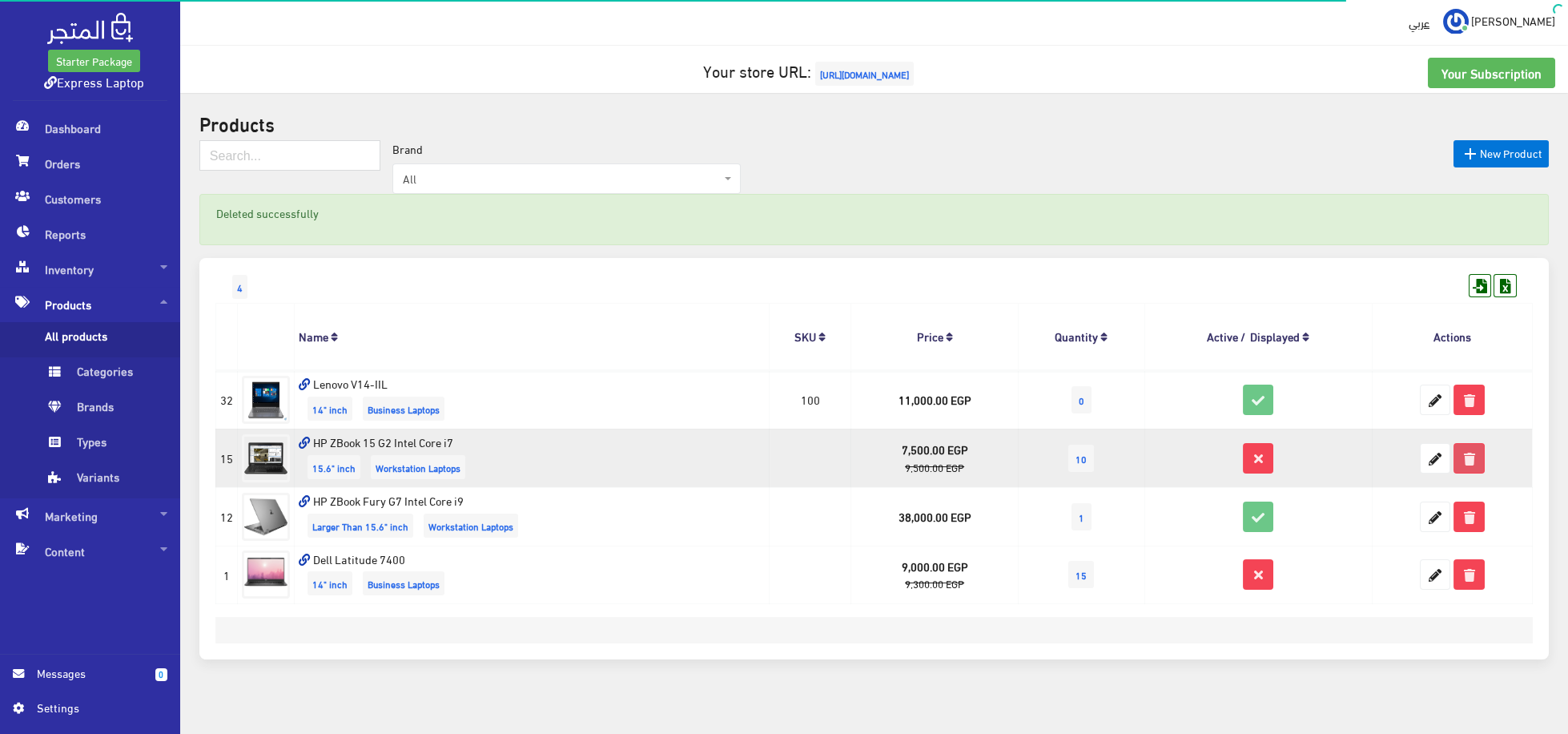 click at bounding box center (1469, 458) 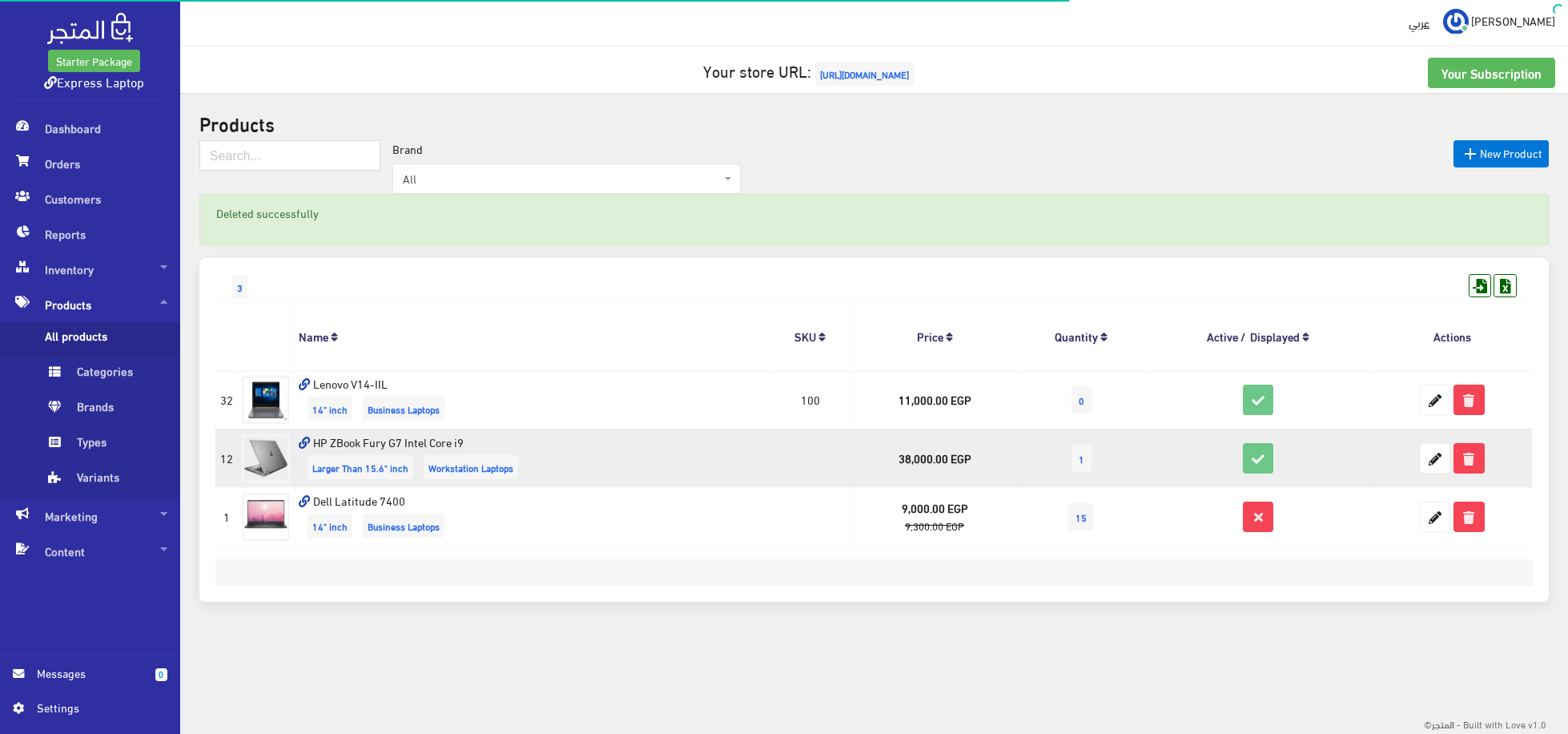 scroll, scrollTop: 0, scrollLeft: 0, axis: both 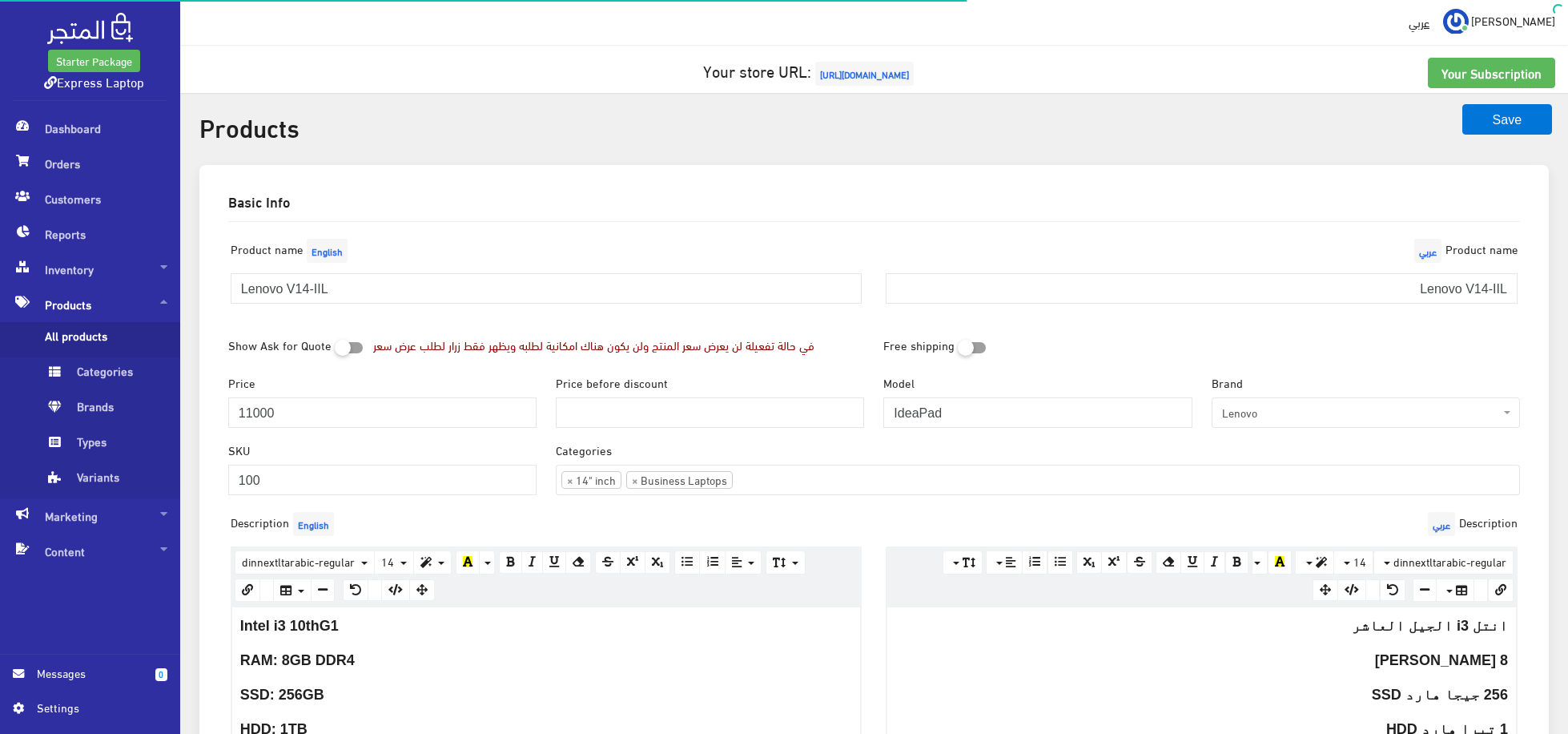 select 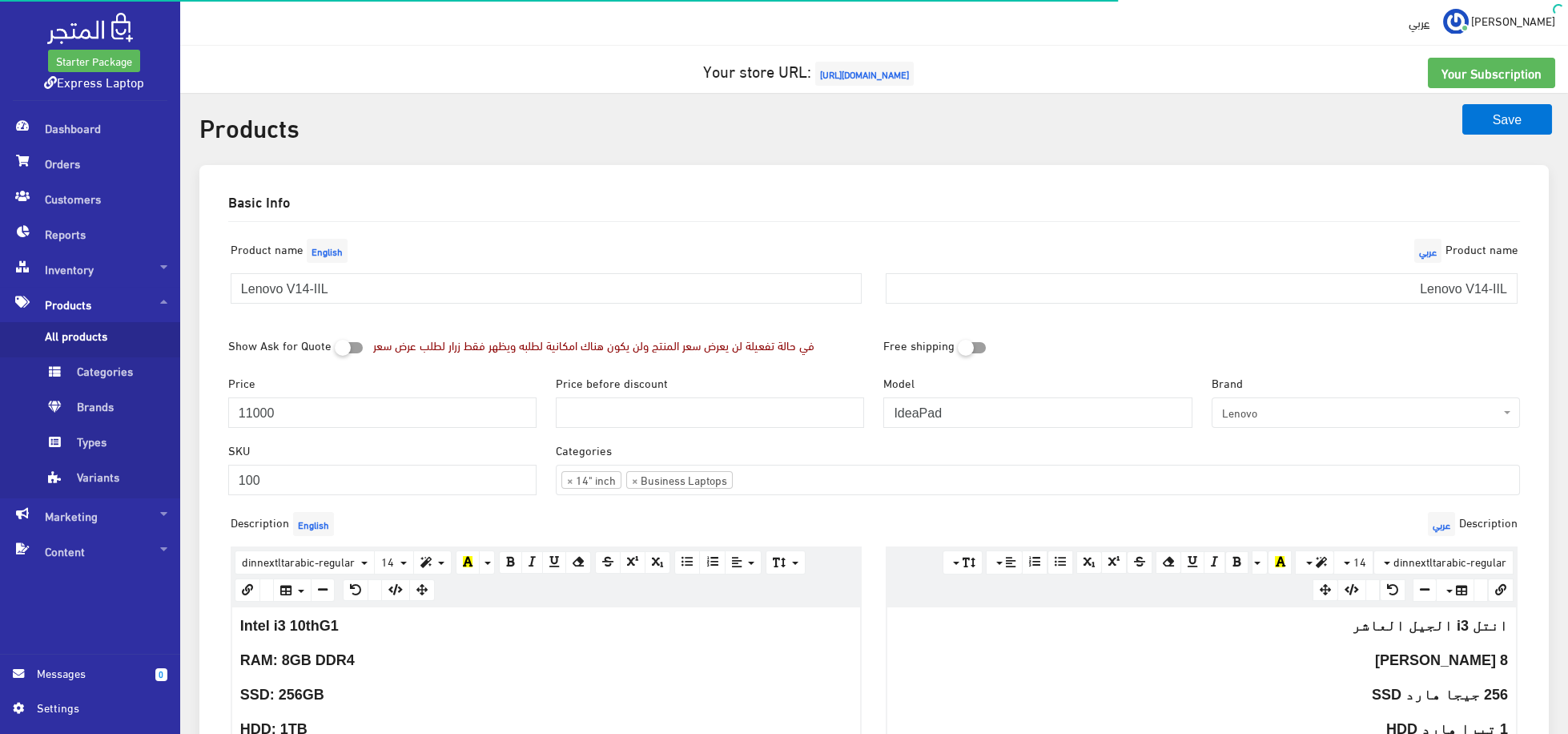 scroll, scrollTop: 48, scrollLeft: 0, axis: vertical 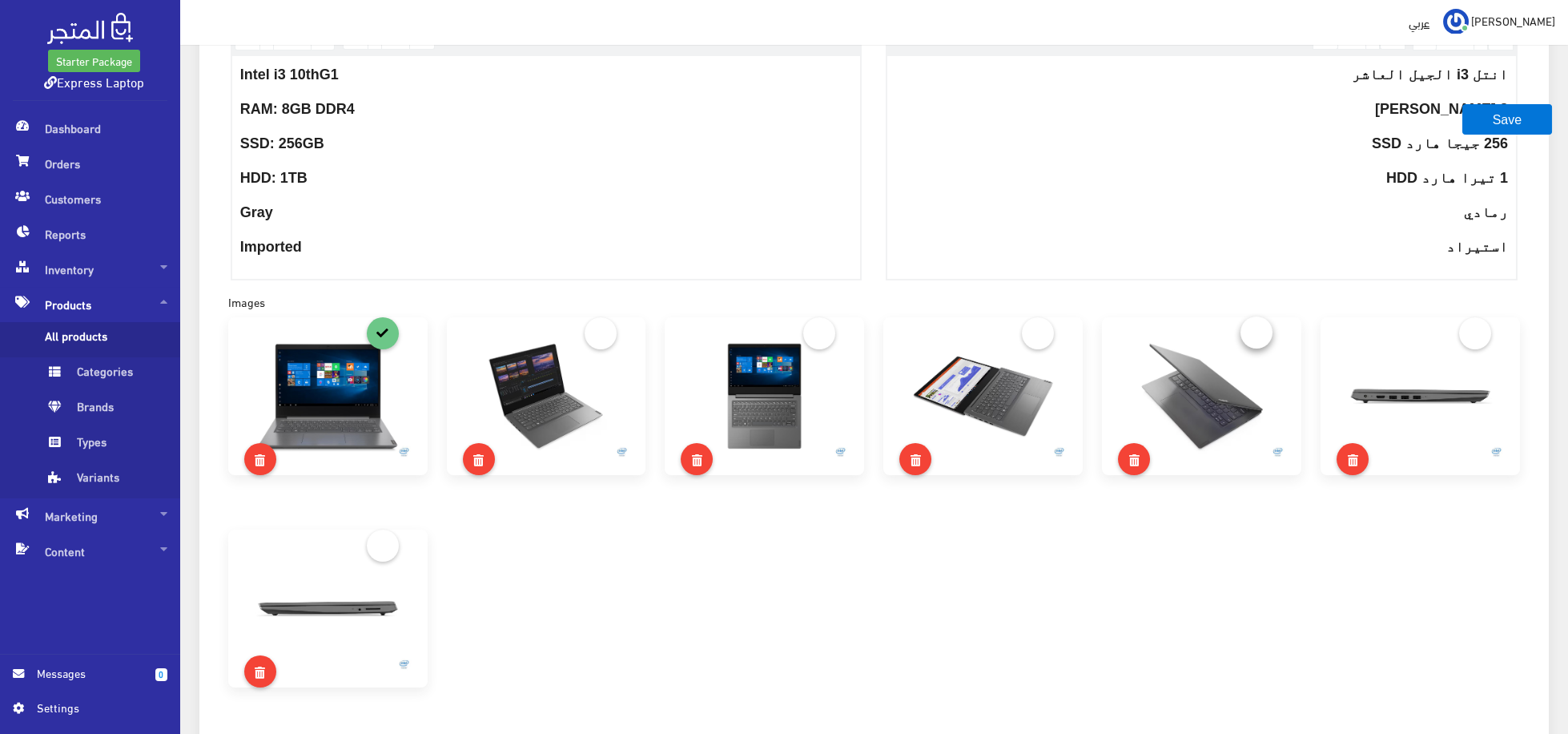 click at bounding box center (1256, 333) 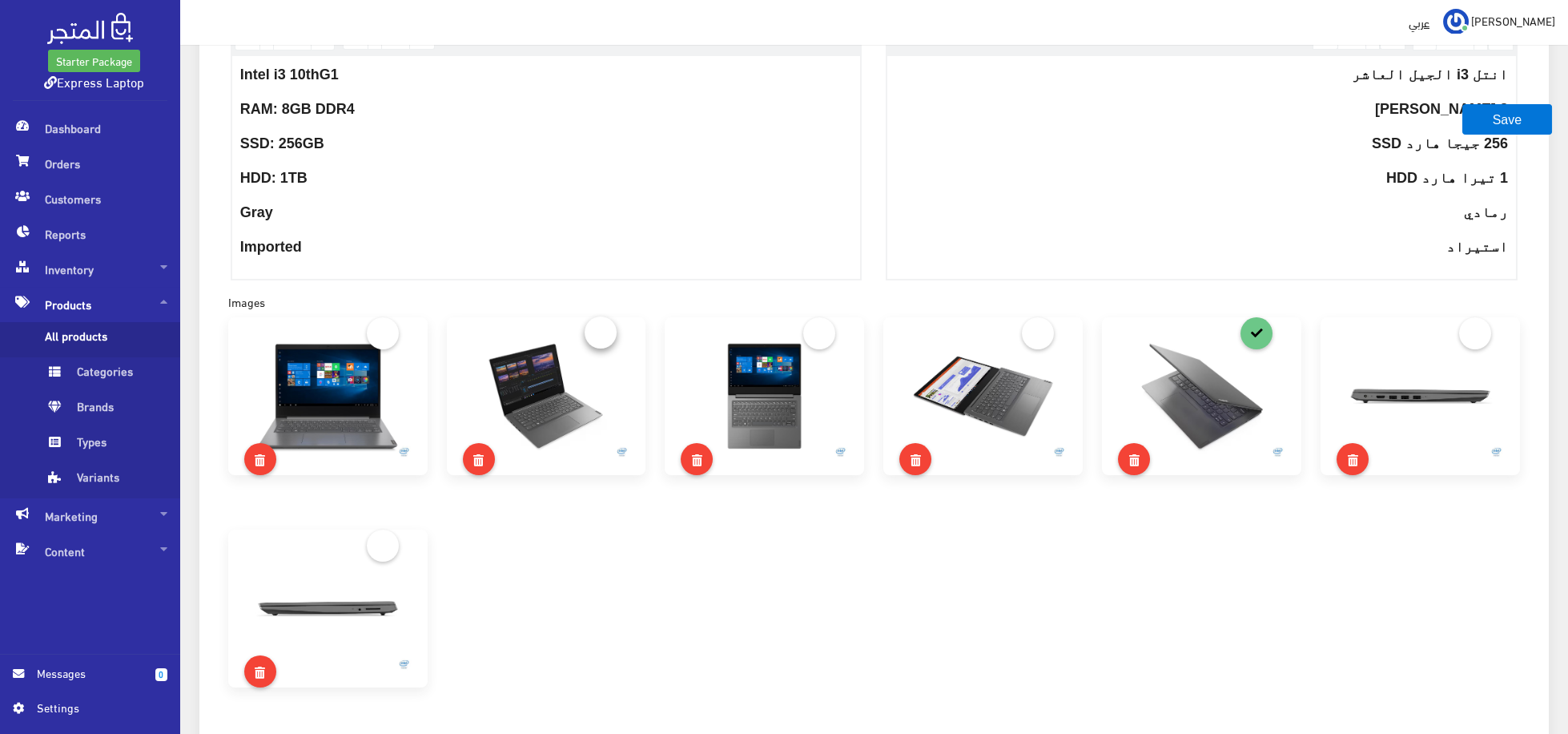click at bounding box center (601, 333) 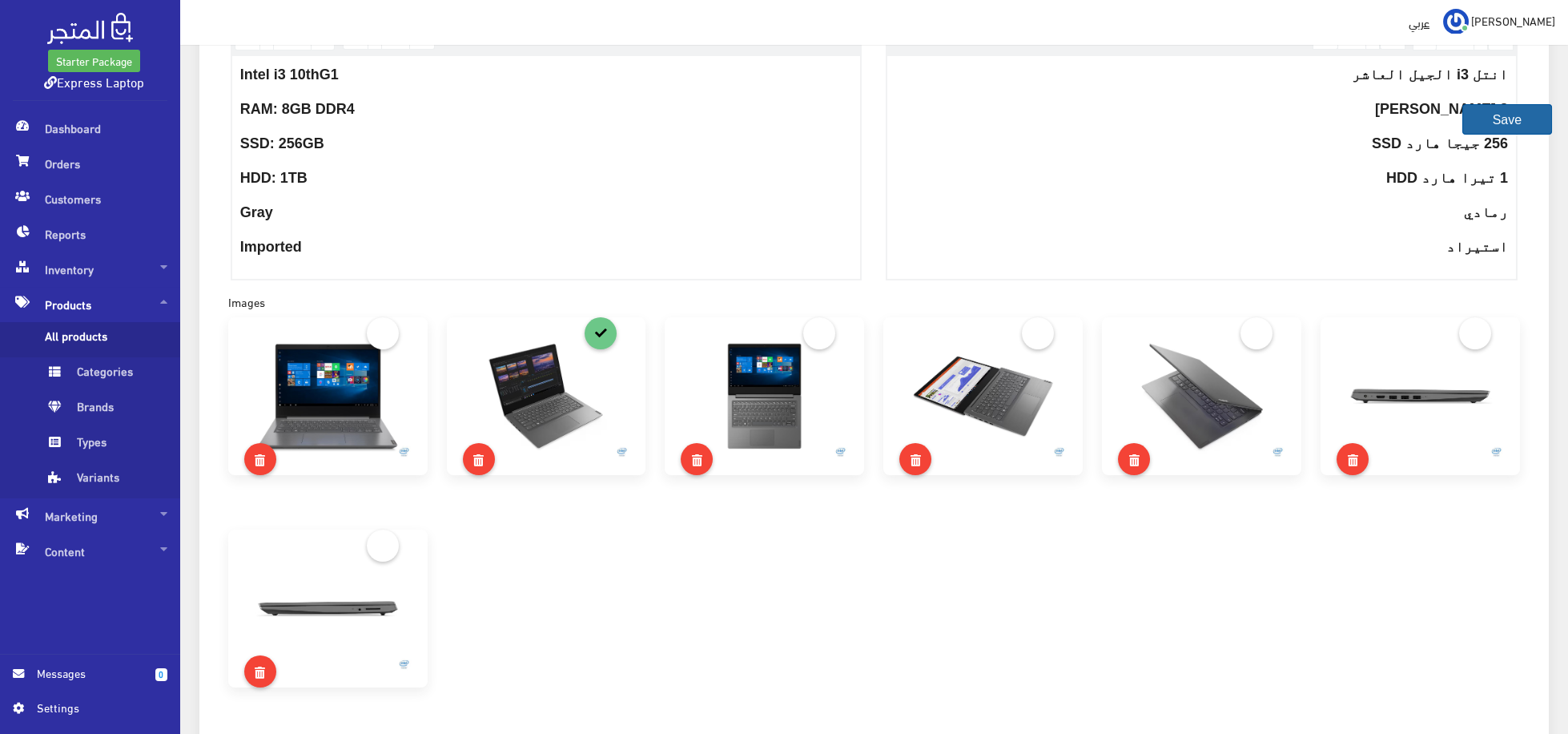 click on "Save" at bounding box center (1507, 119) 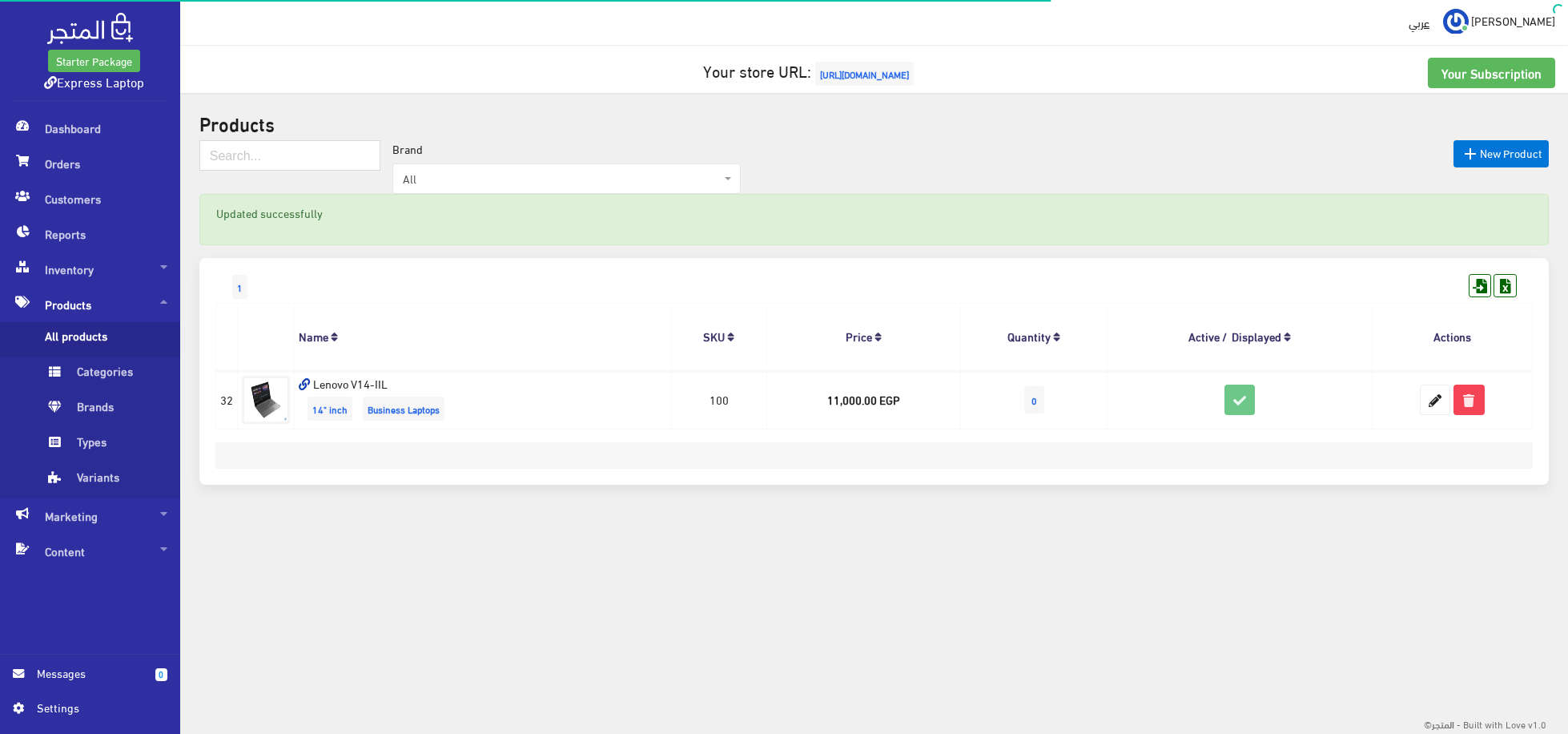 scroll, scrollTop: 0, scrollLeft: 0, axis: both 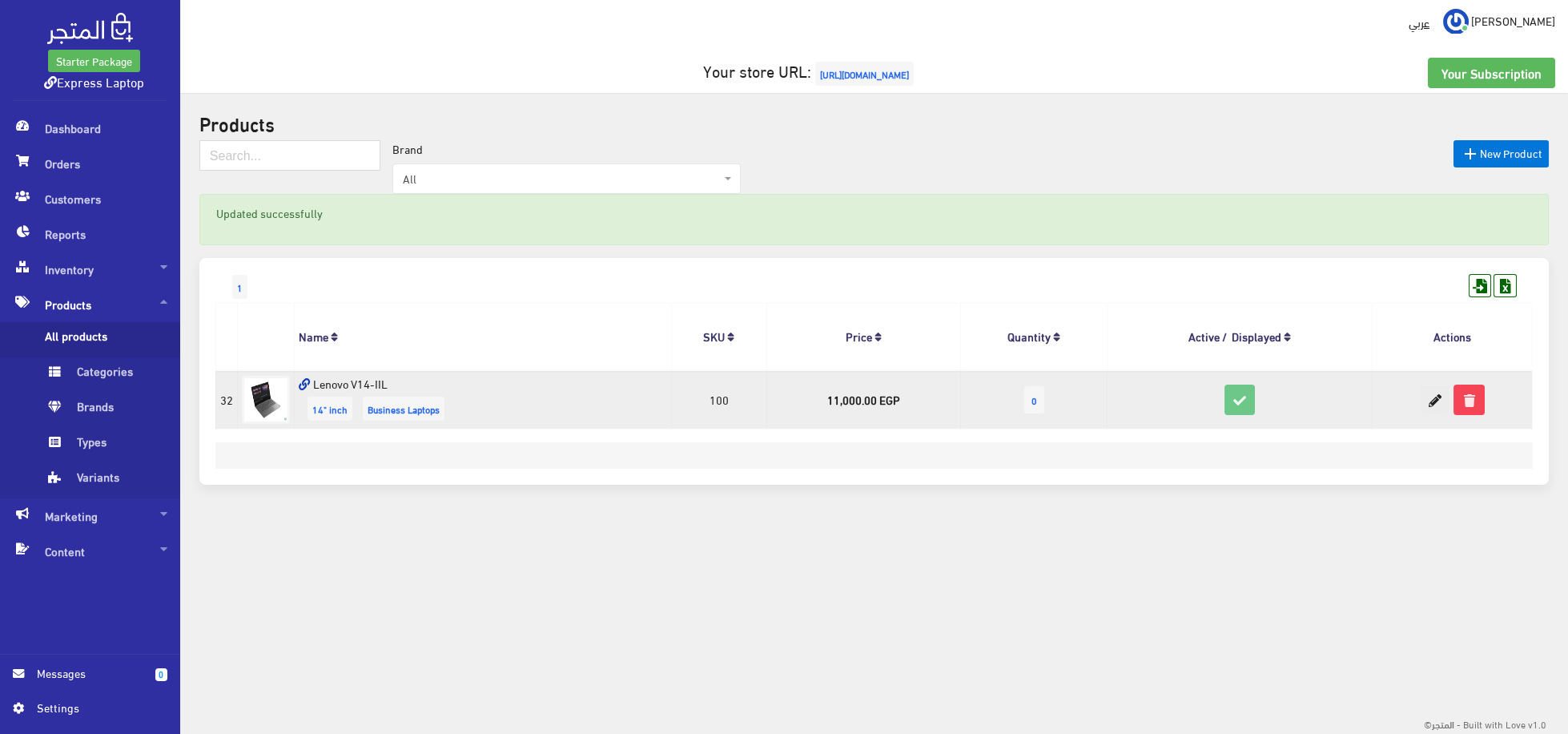 click at bounding box center (1435, 400) 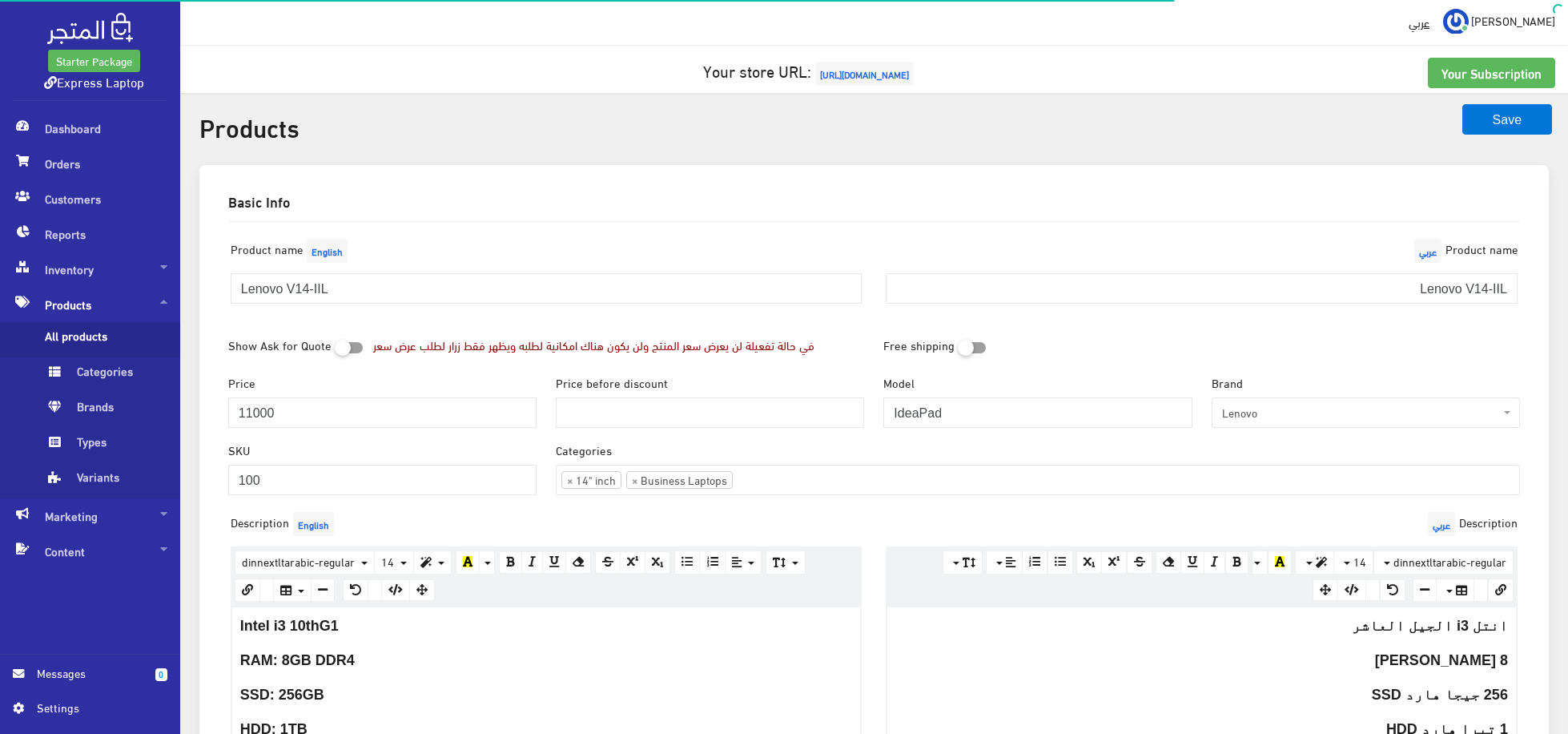 select 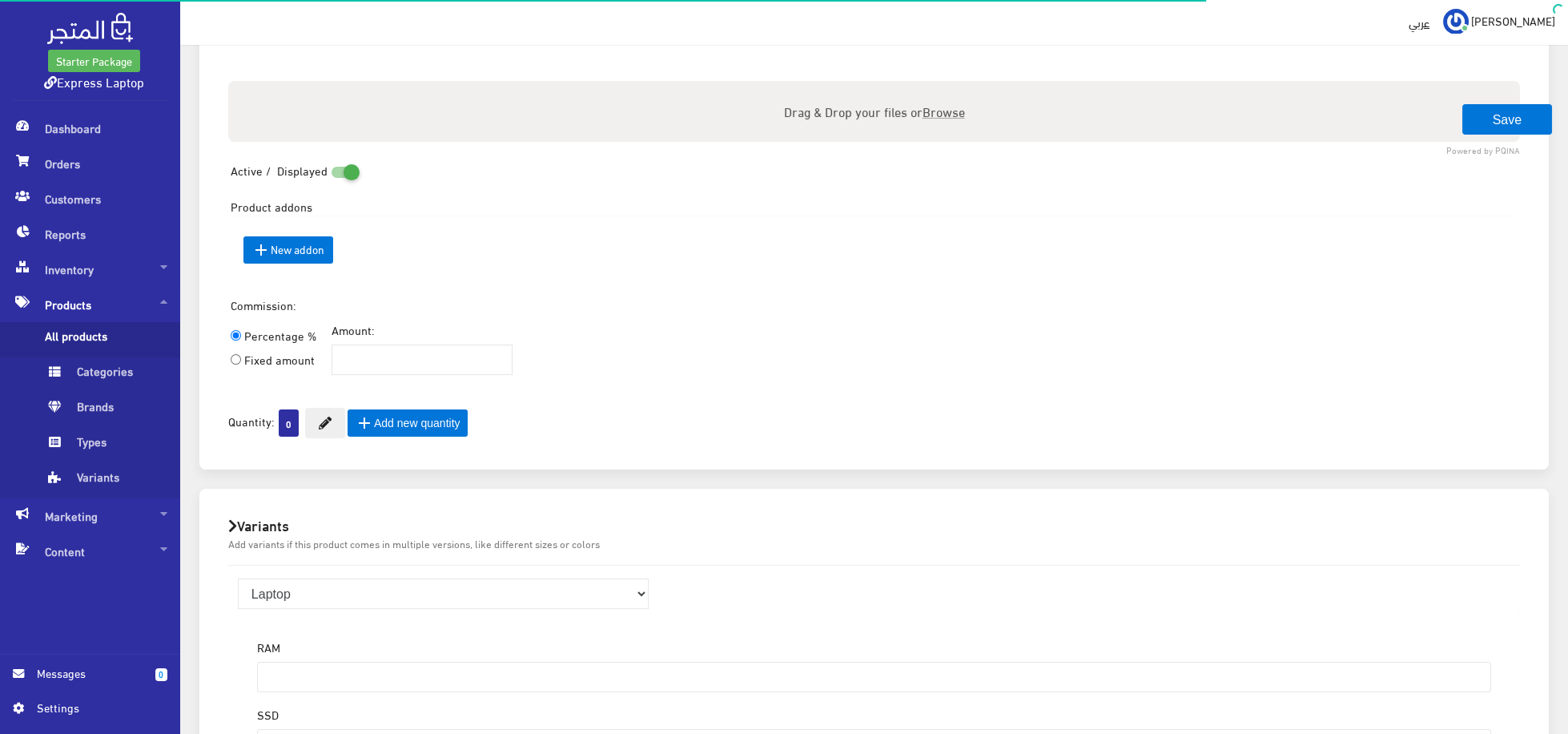 scroll, scrollTop: 1213, scrollLeft: 0, axis: vertical 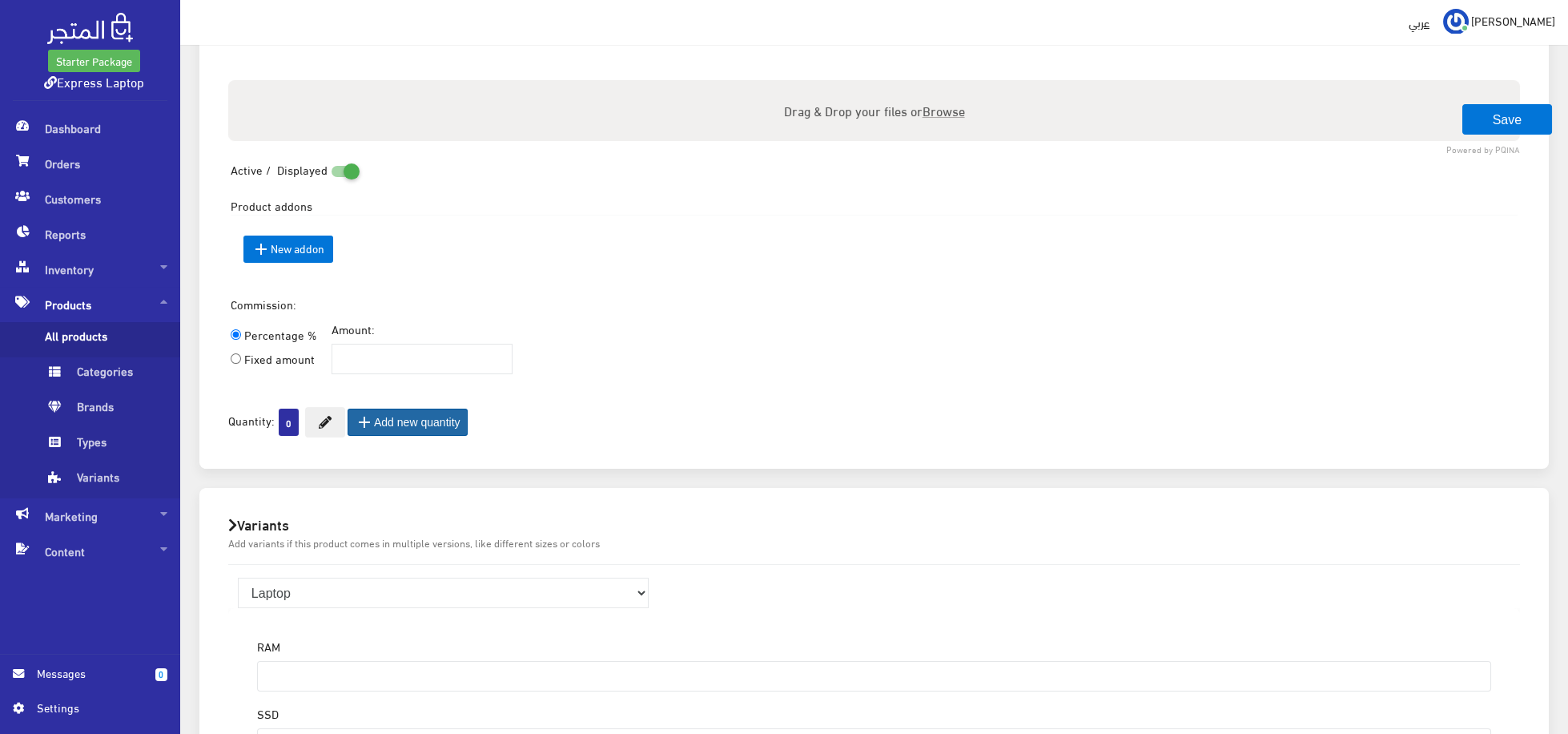 click on "" at bounding box center (364, 422) 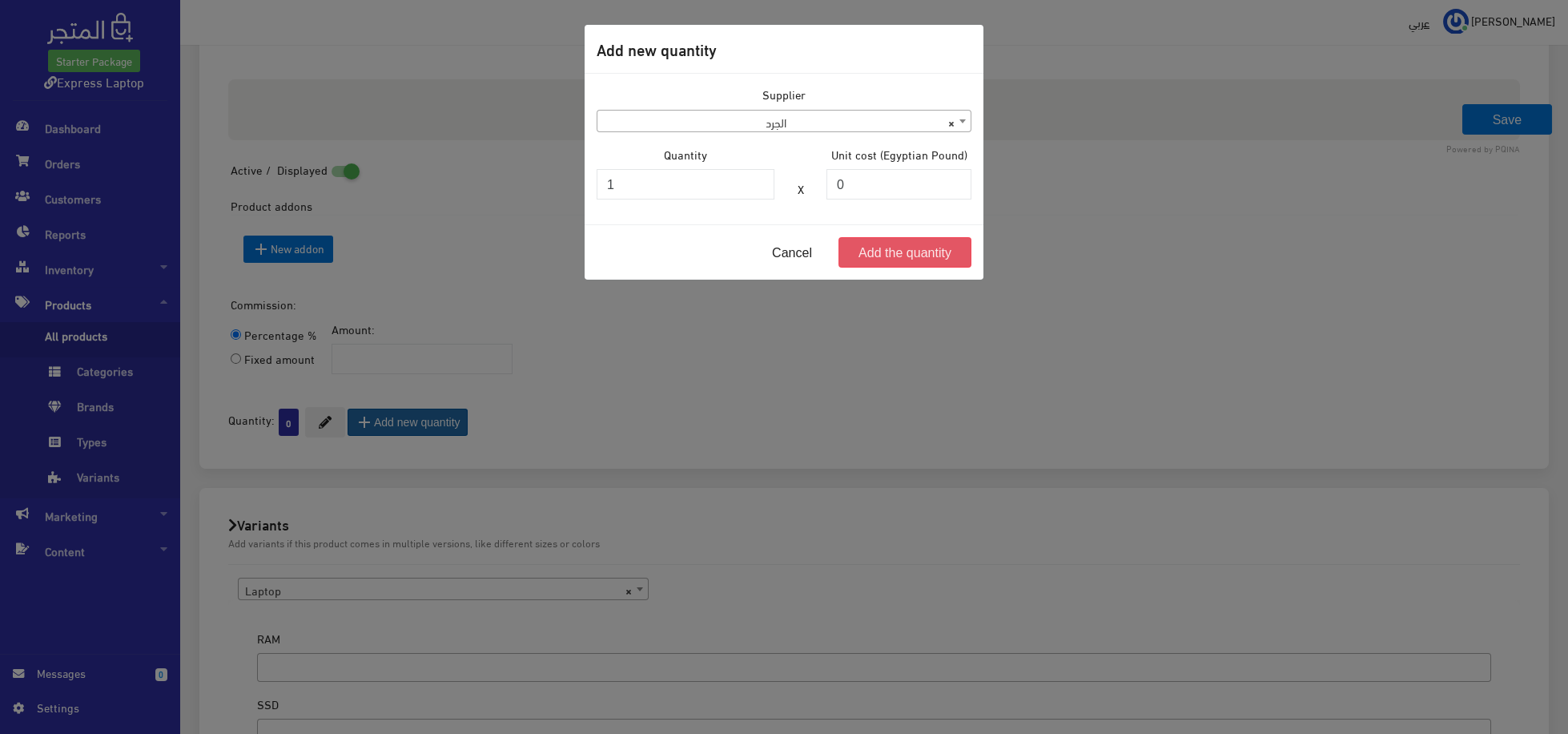 click on "Add the quantity" at bounding box center [905, 252] 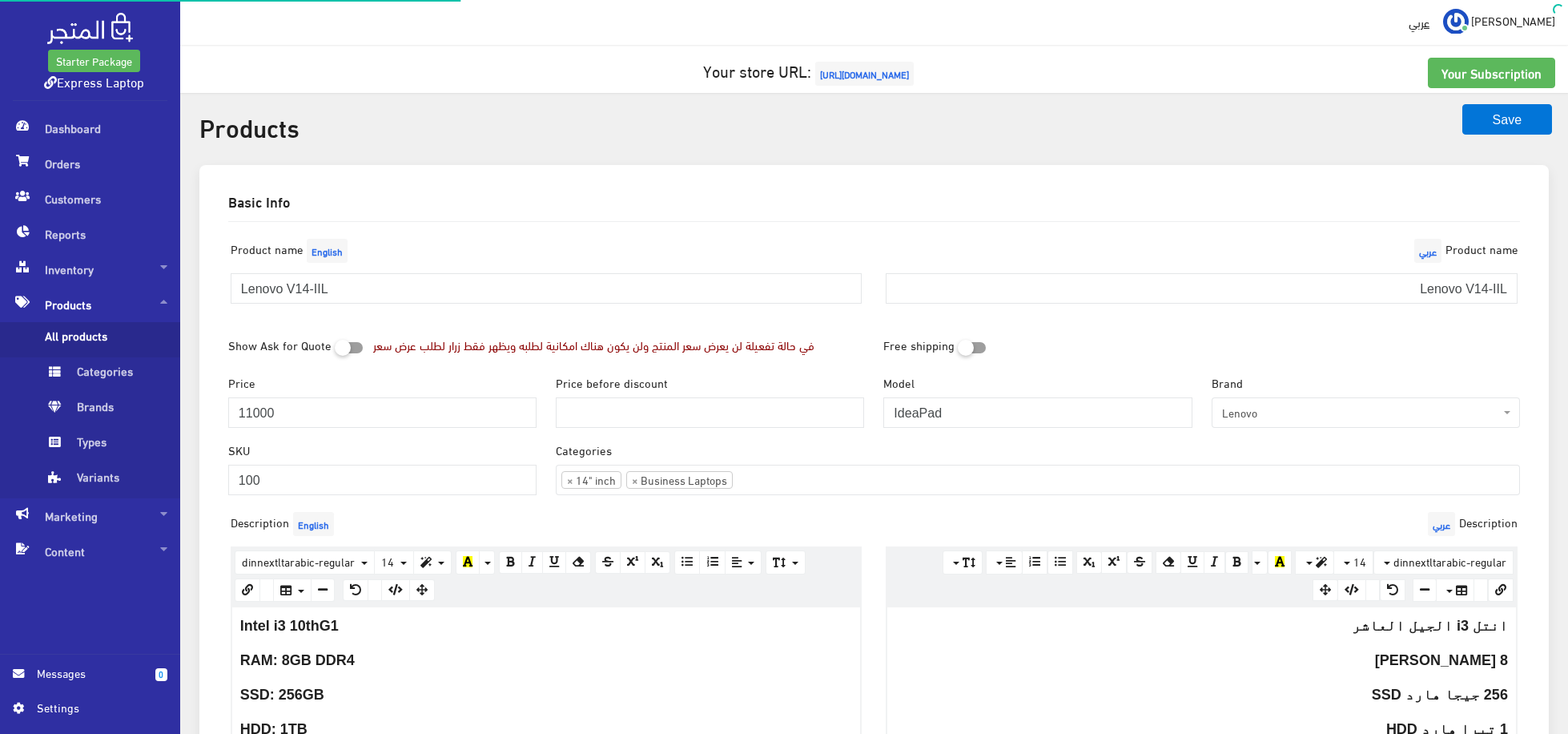 select 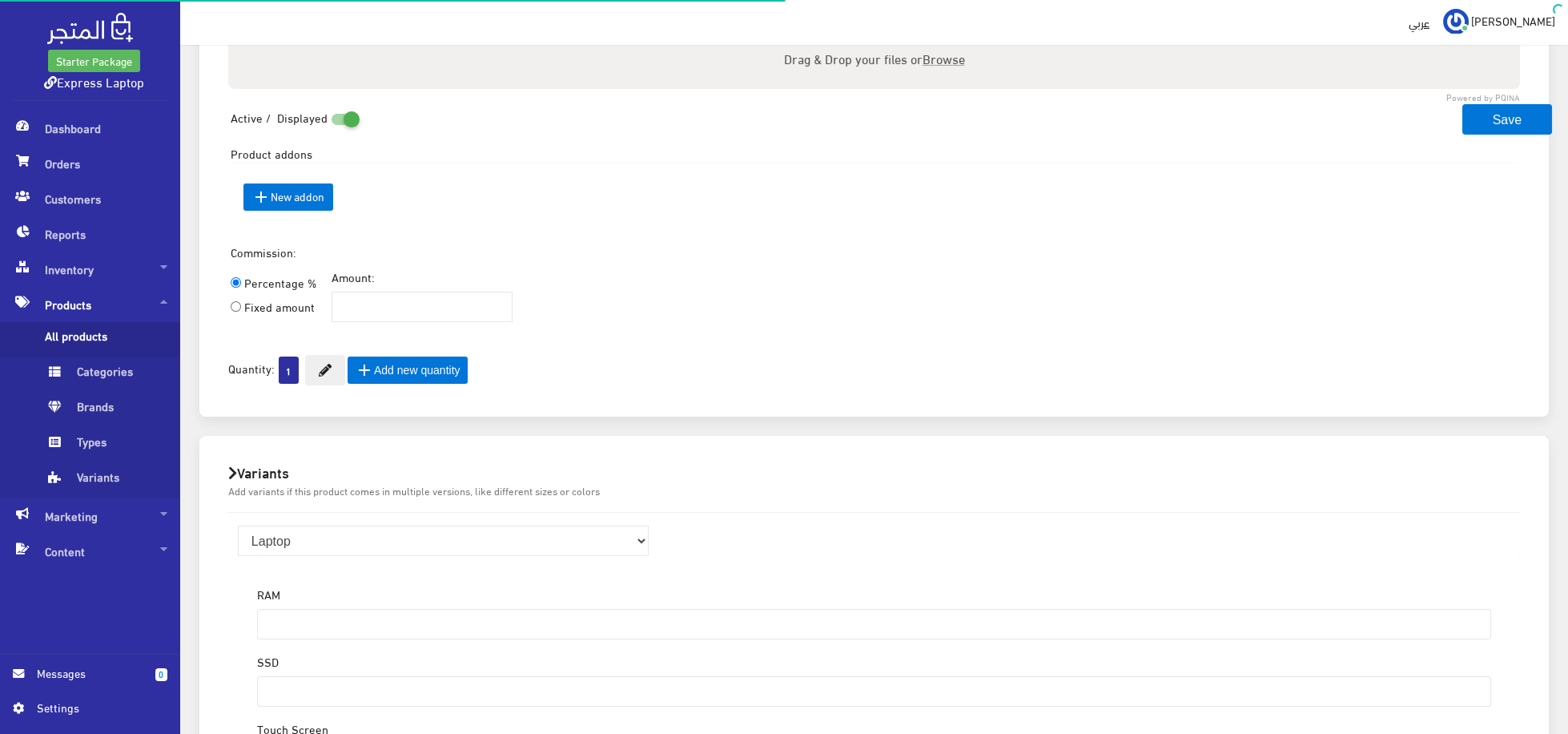 scroll, scrollTop: 1266, scrollLeft: 0, axis: vertical 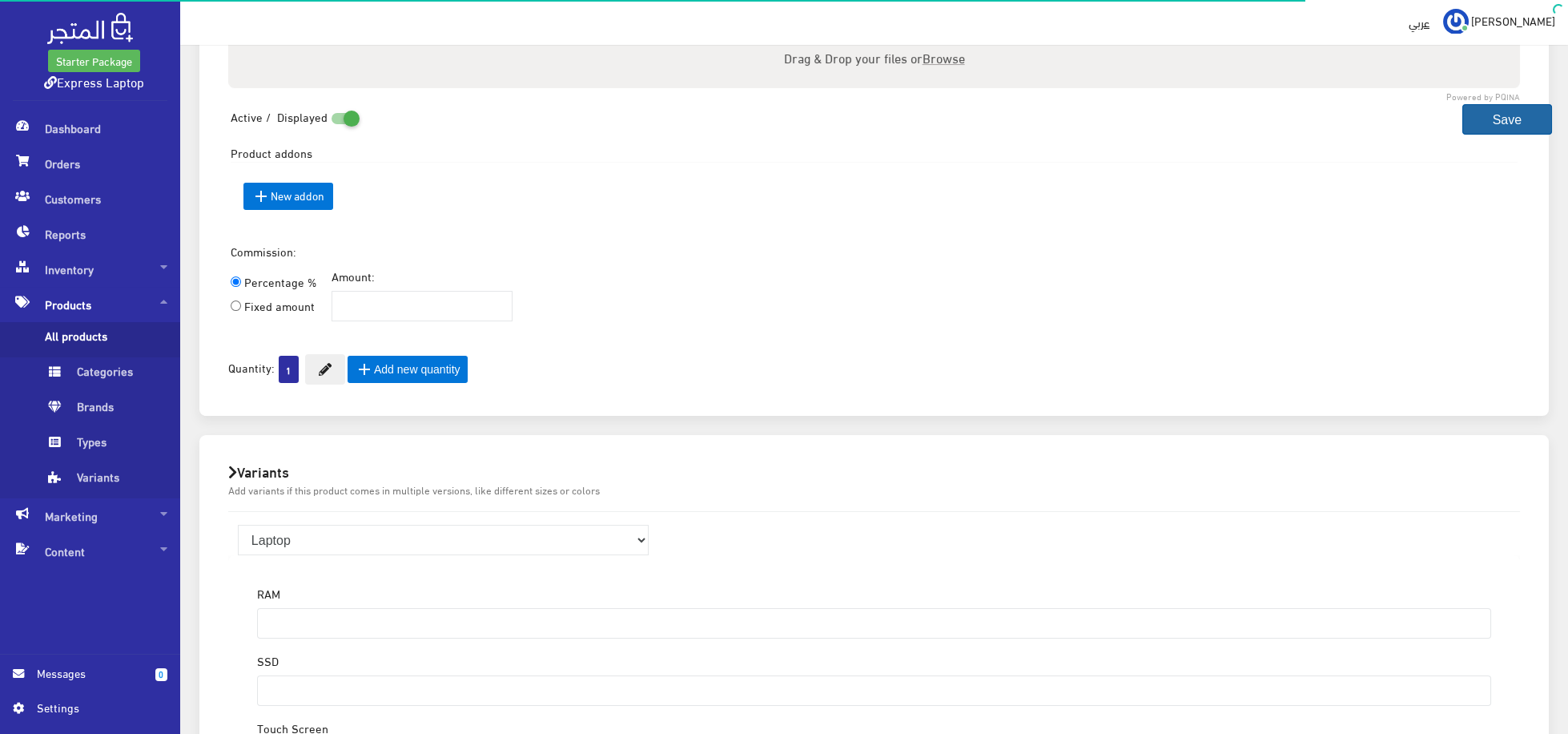 click on "Save" at bounding box center (1507, 119) 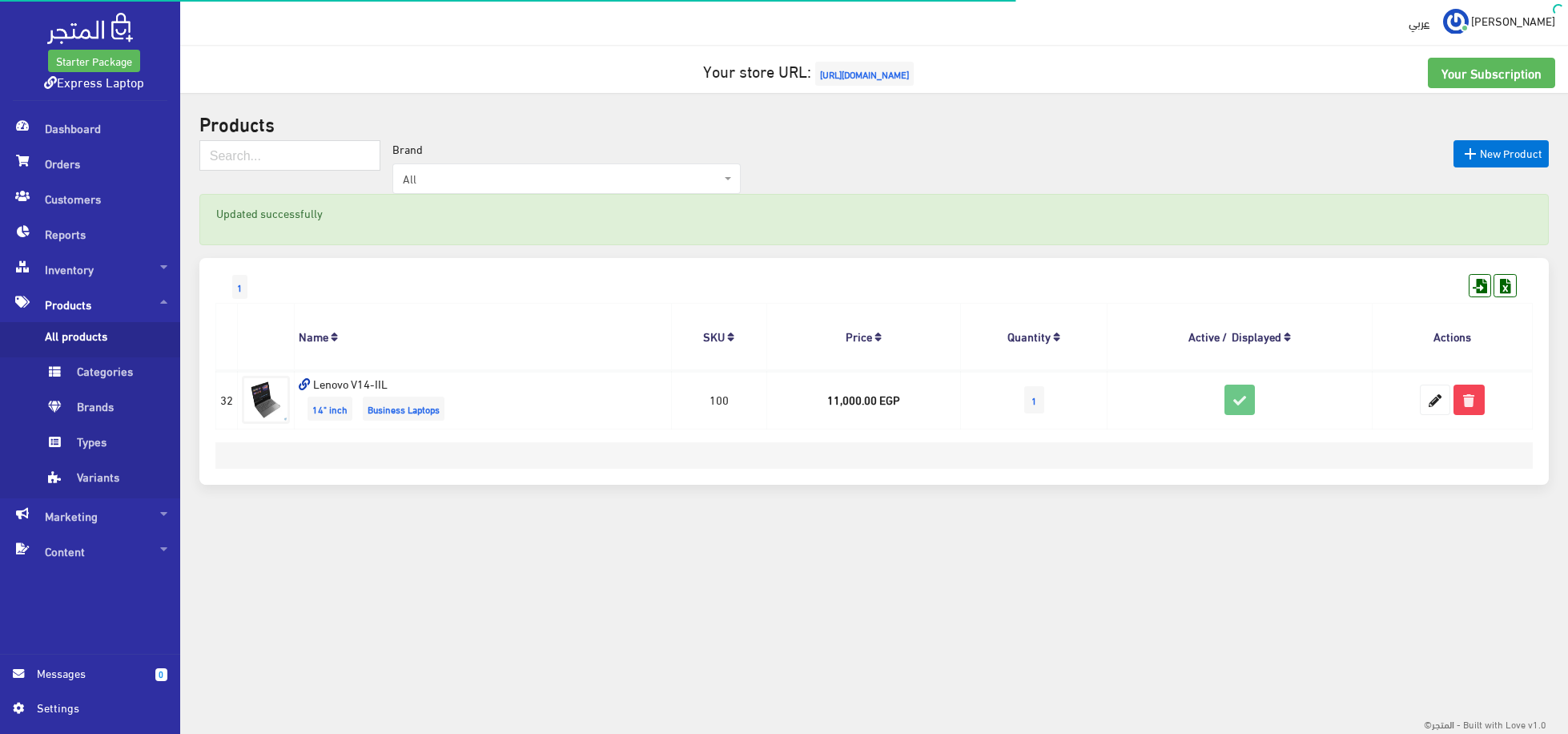 scroll, scrollTop: 0, scrollLeft: 0, axis: both 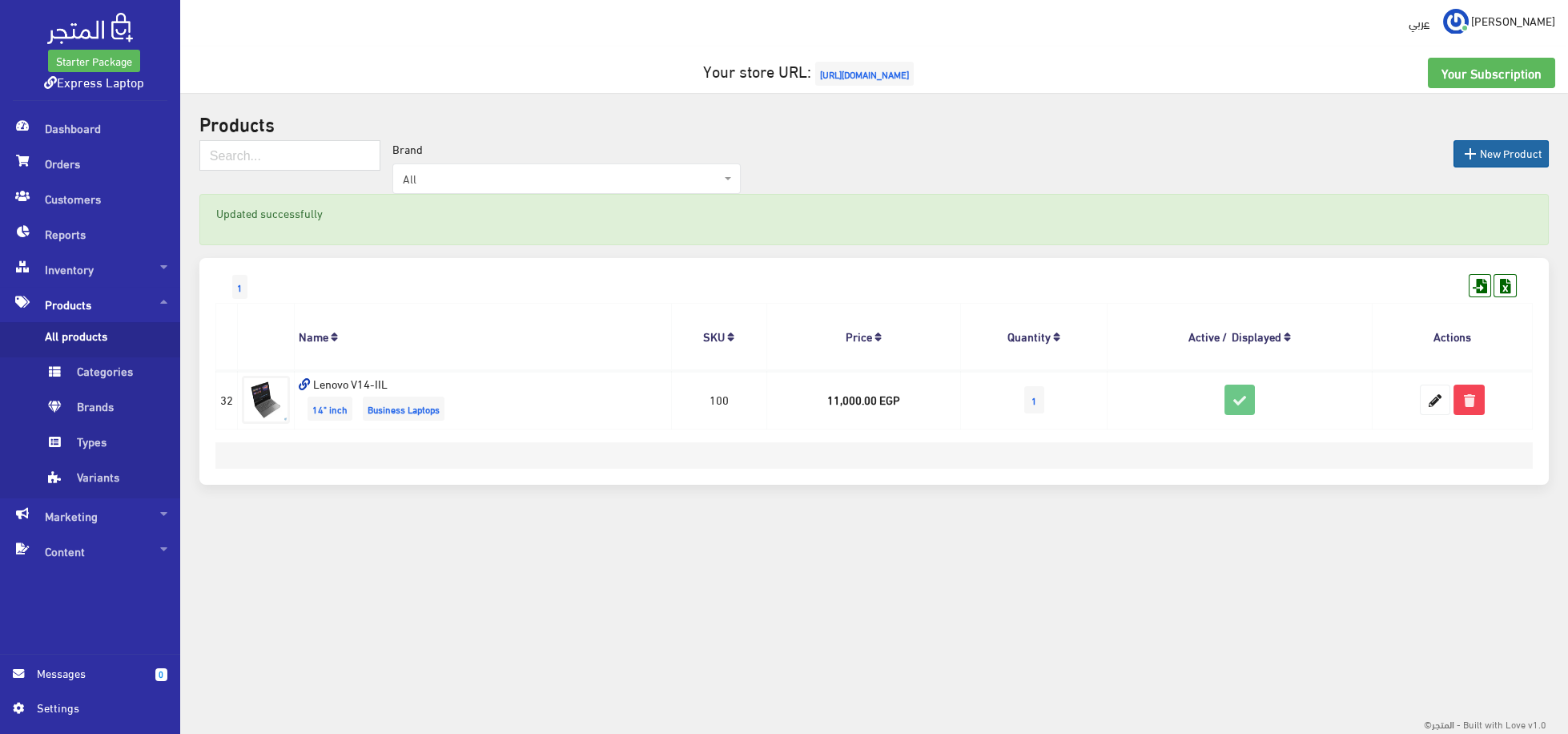 click on "  New Product" at bounding box center (1501, 154) 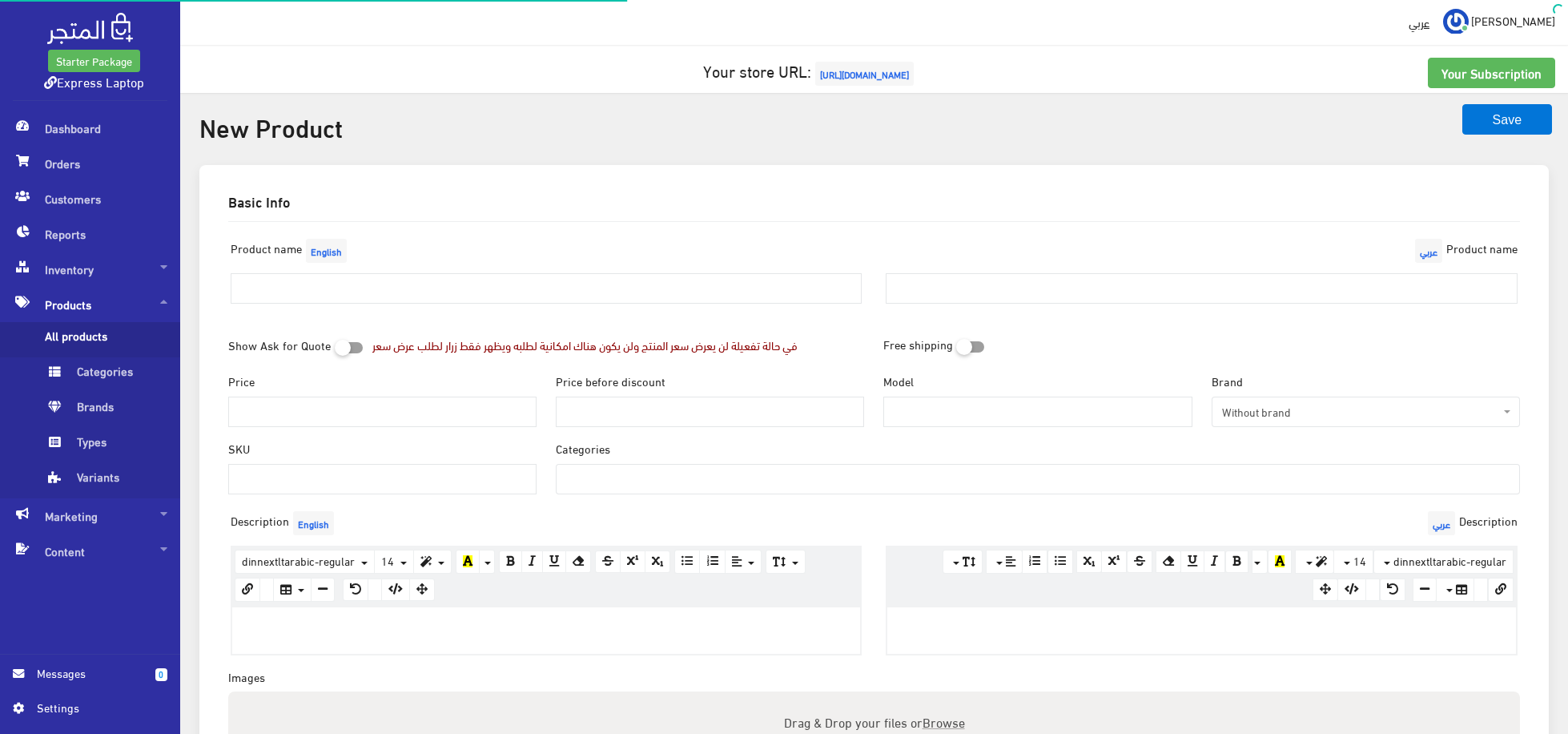 select 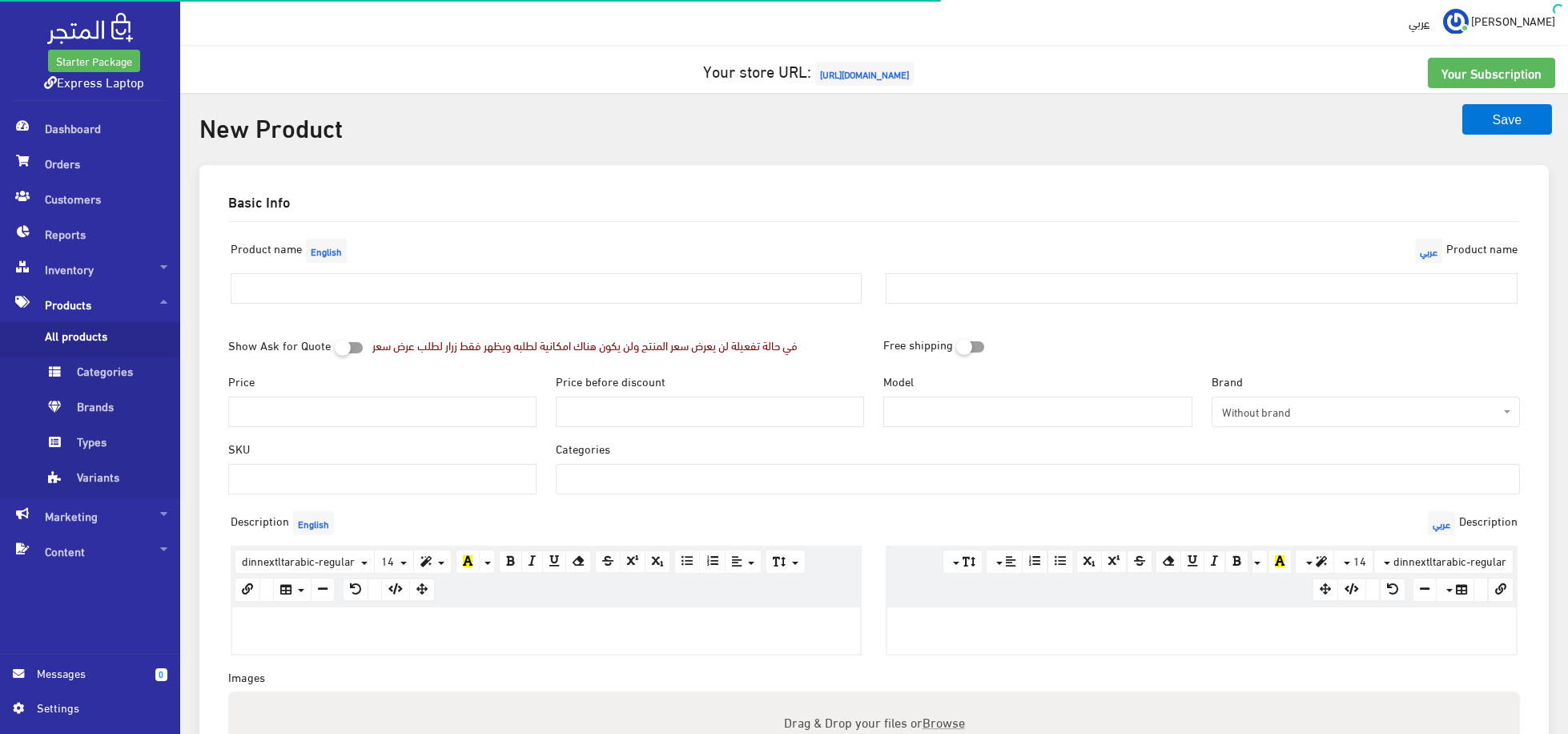 scroll, scrollTop: 0, scrollLeft: 0, axis: both 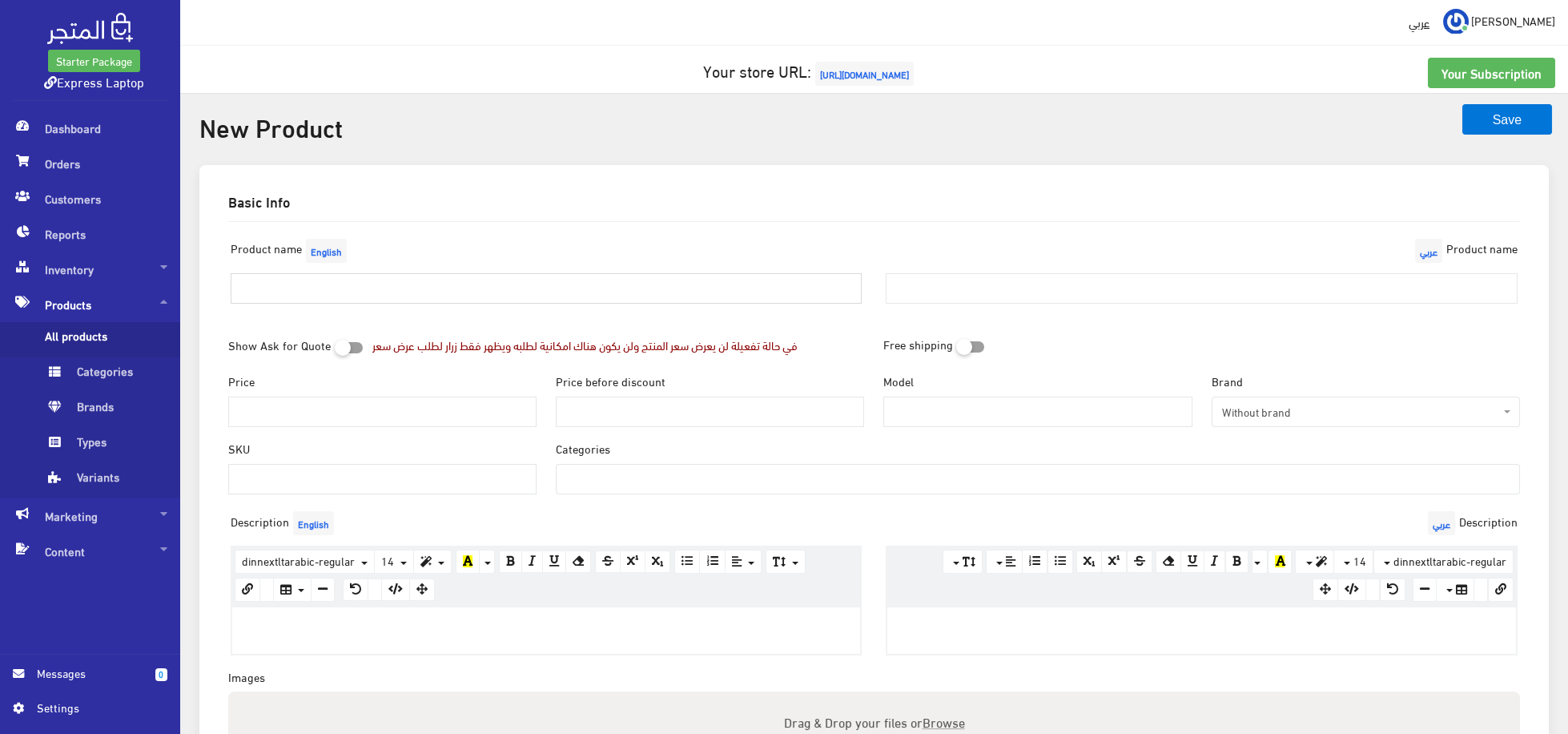 click at bounding box center (546, 288) 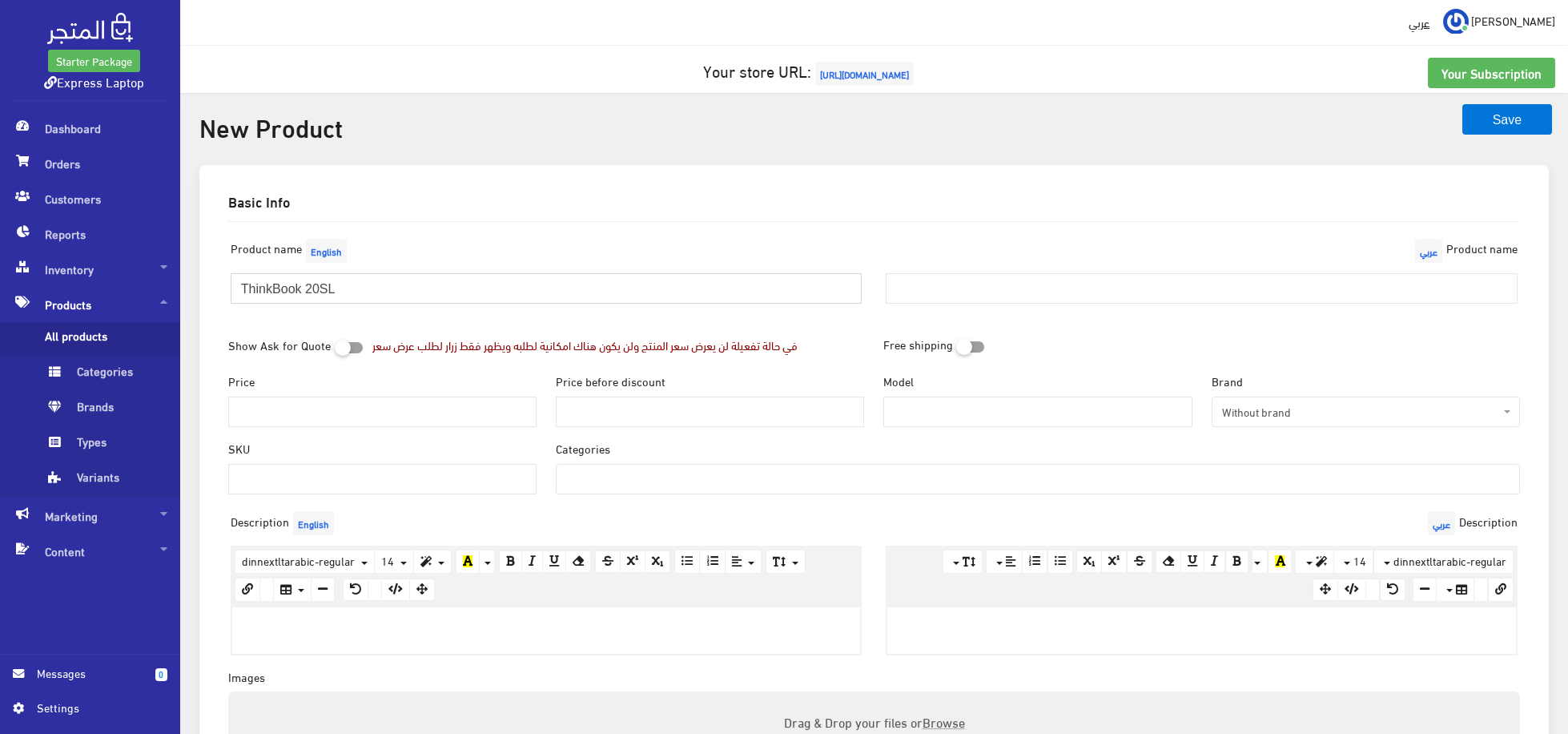 type on "ThinkBook 20SL" 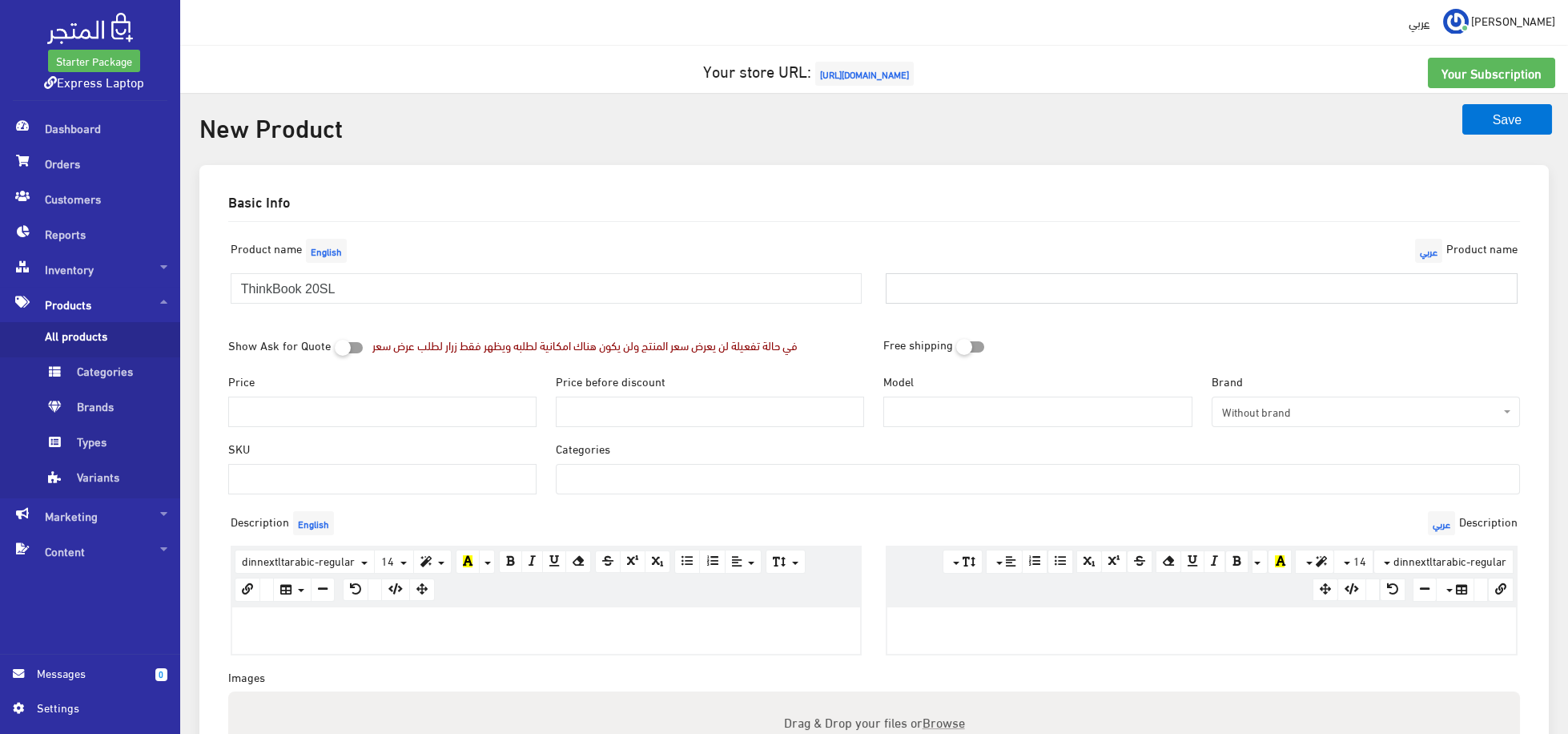 click at bounding box center (1201, 288) 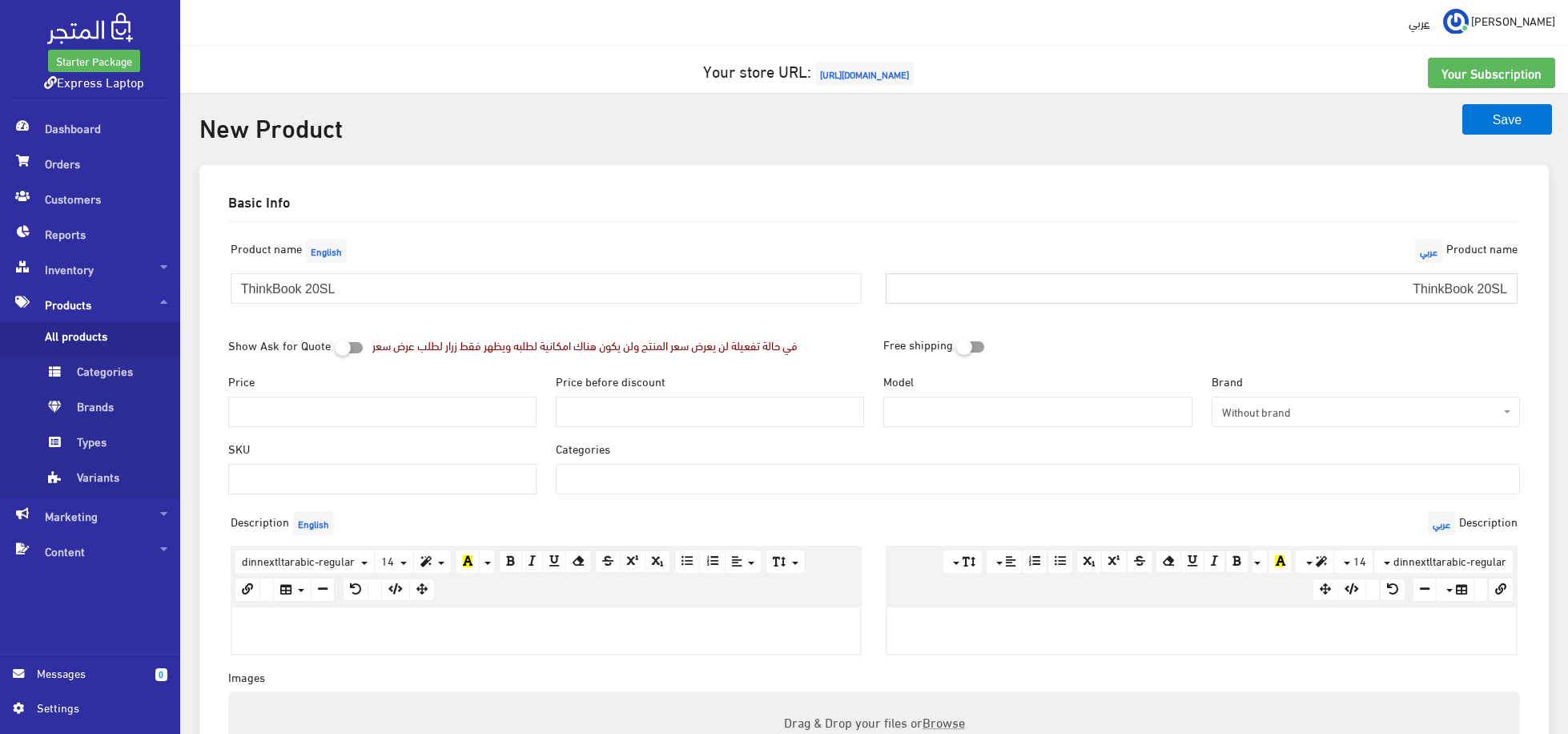 type on "ThinkBook 20SL" 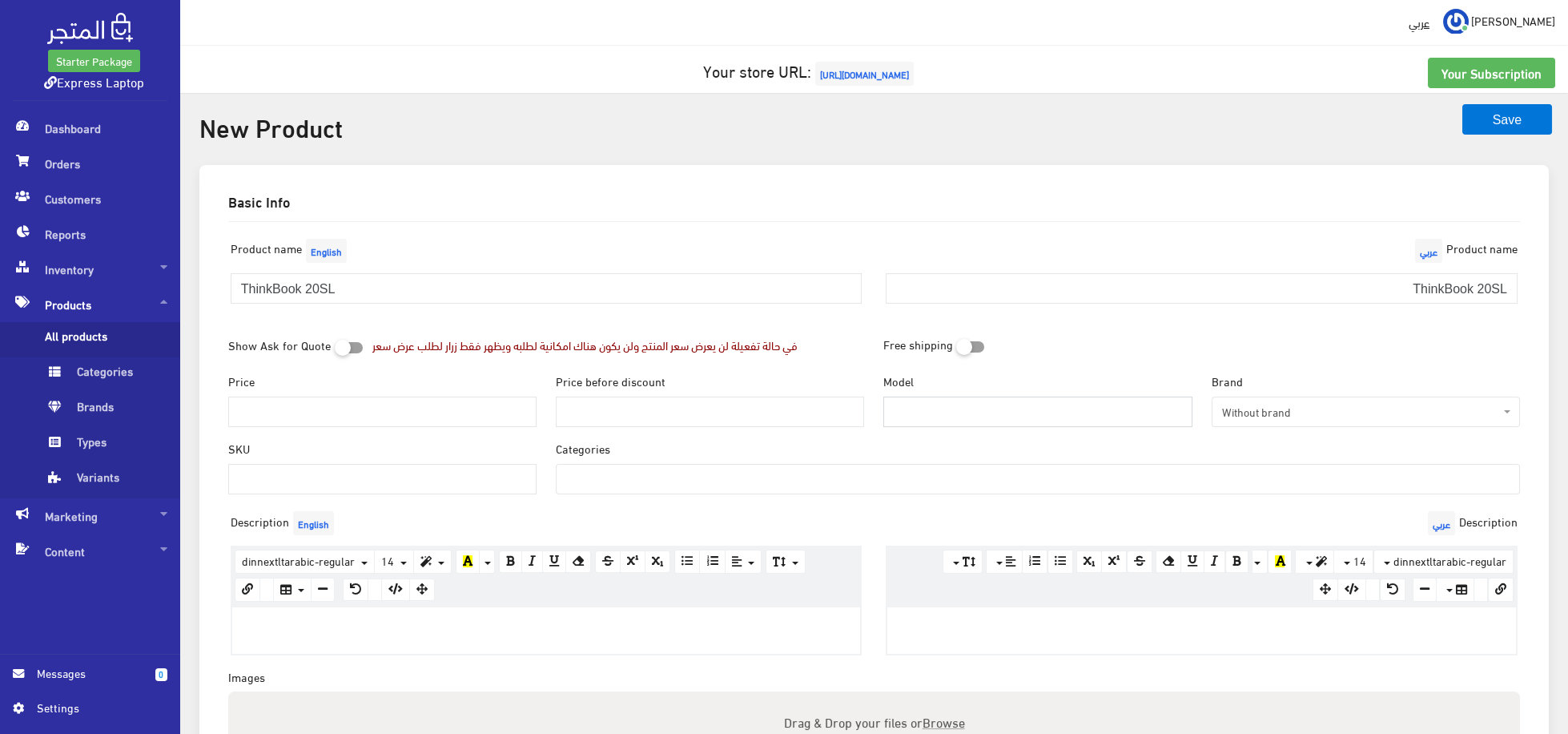click on "Model" at bounding box center [1037, 412] 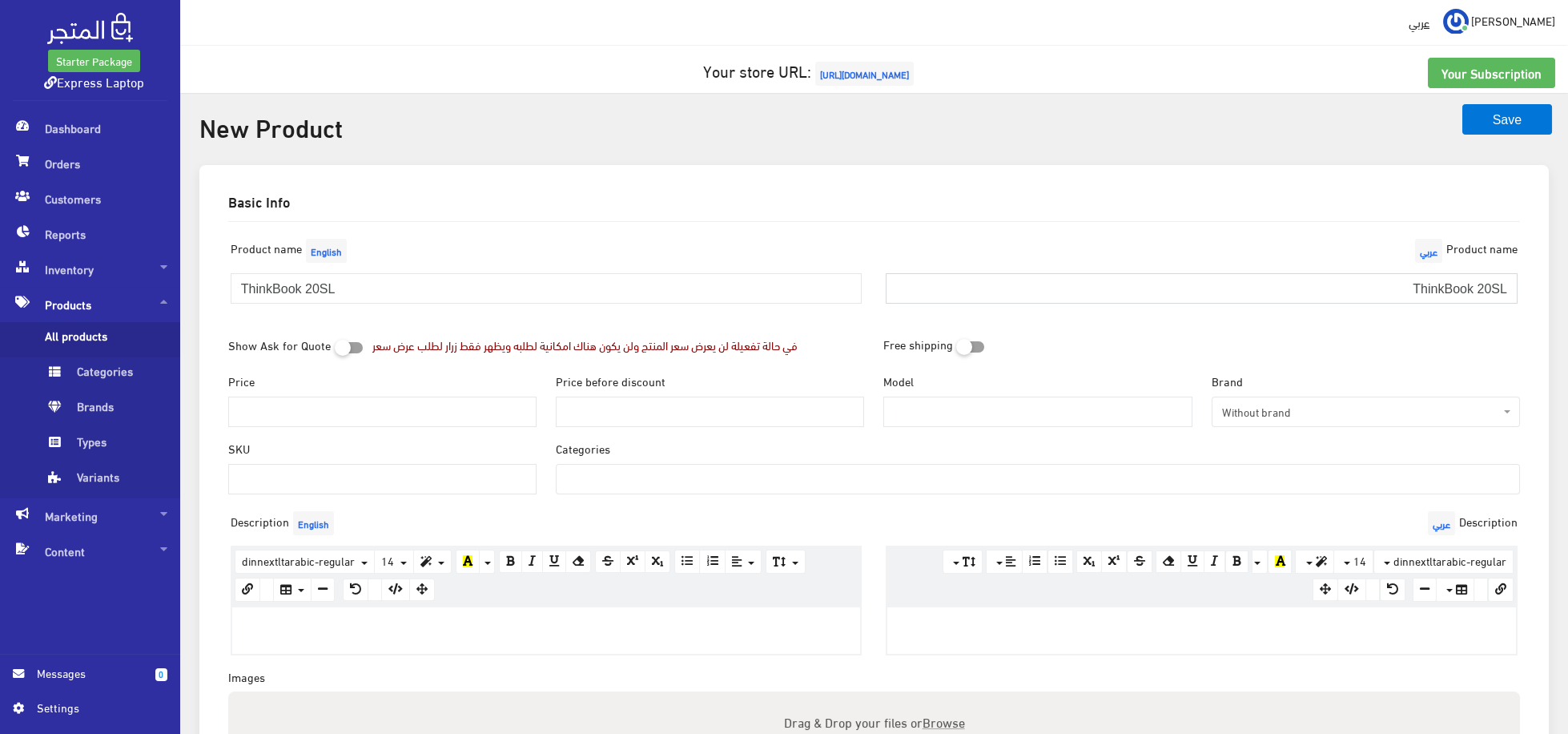 click on "ThinkBook 20SL" at bounding box center (1201, 288) 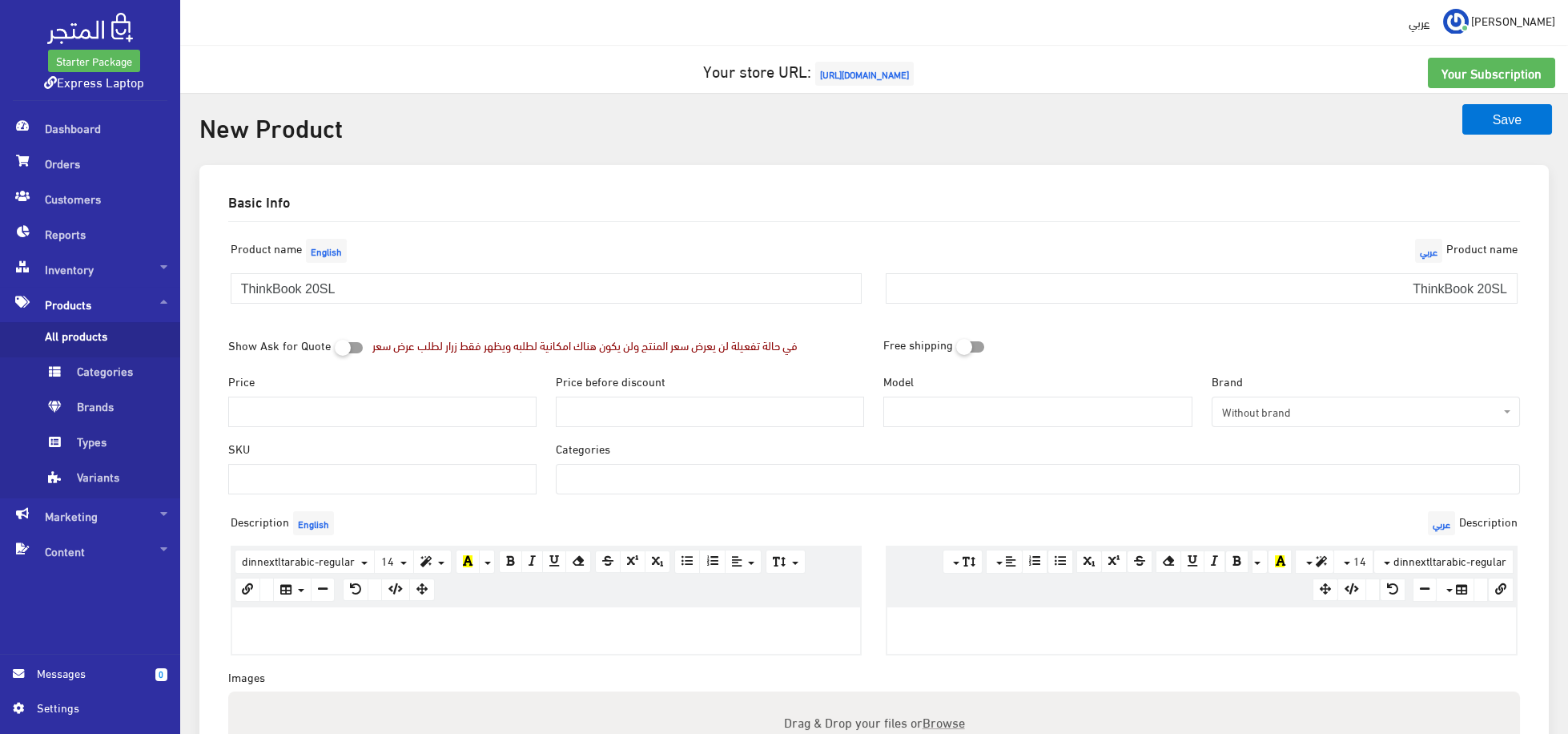click on "Without brand" at bounding box center [1361, 412] 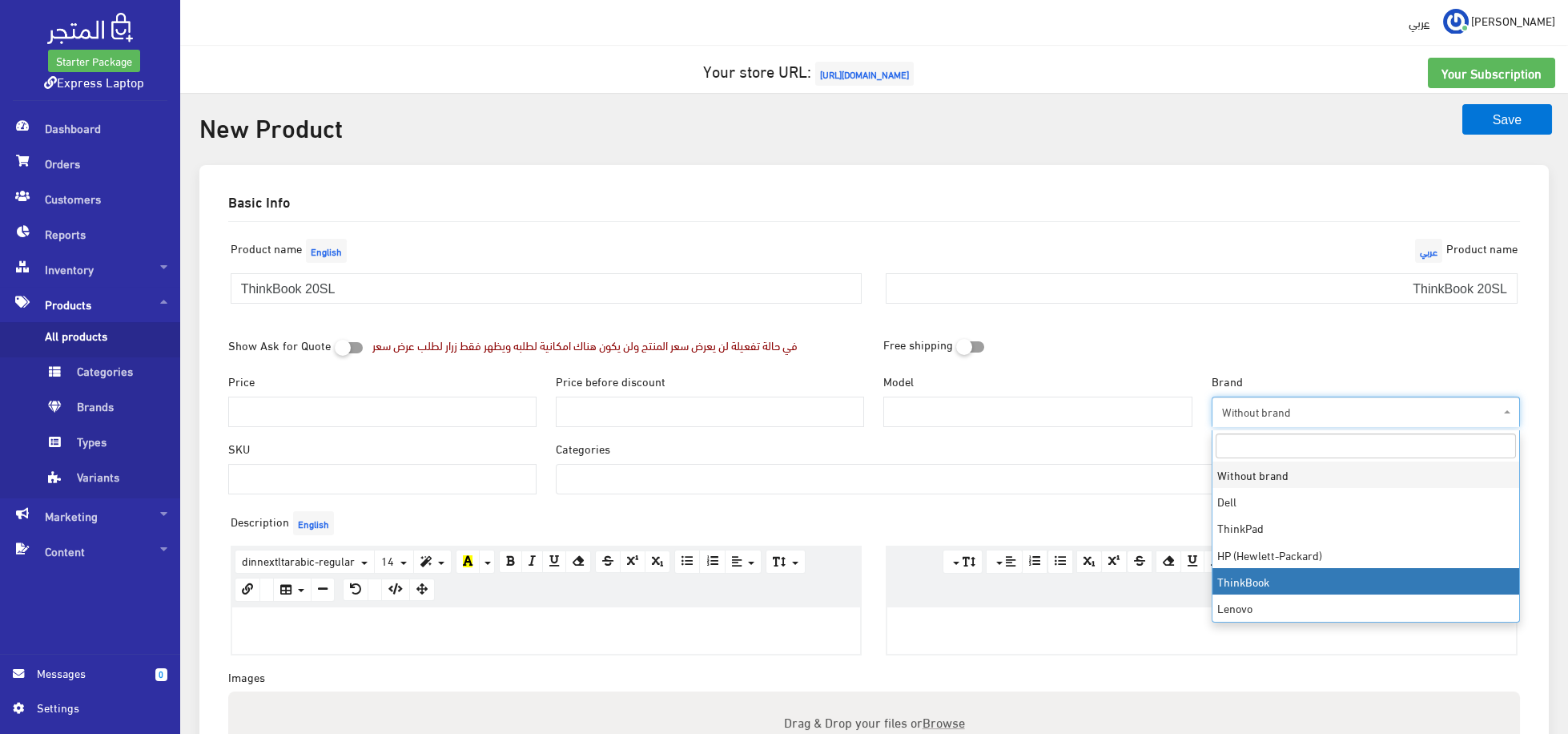 drag, startPoint x: 1259, startPoint y: 585, endPoint x: 1293, endPoint y: 557, distance: 44.04543 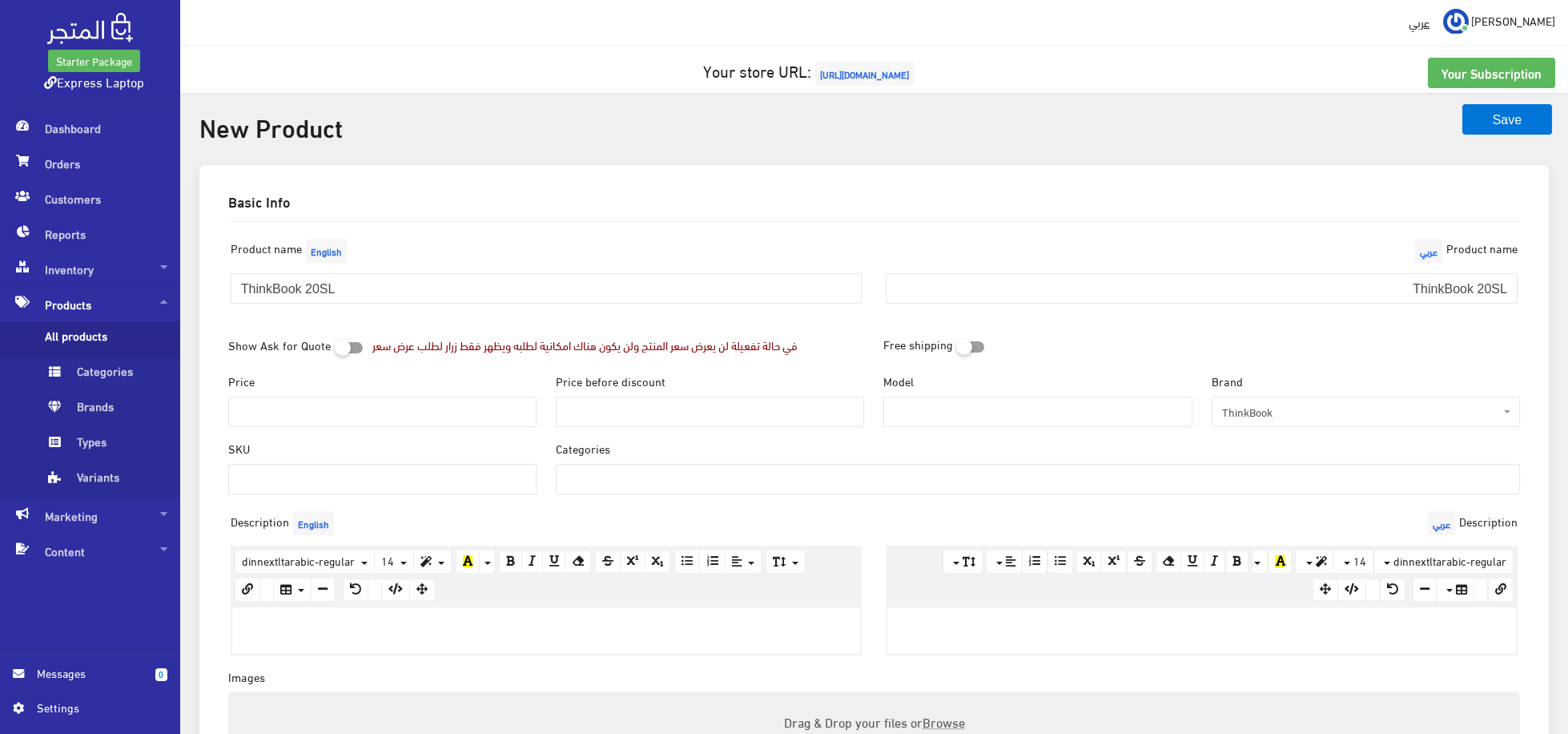 click on "ThinkBook" at bounding box center (1361, 412) 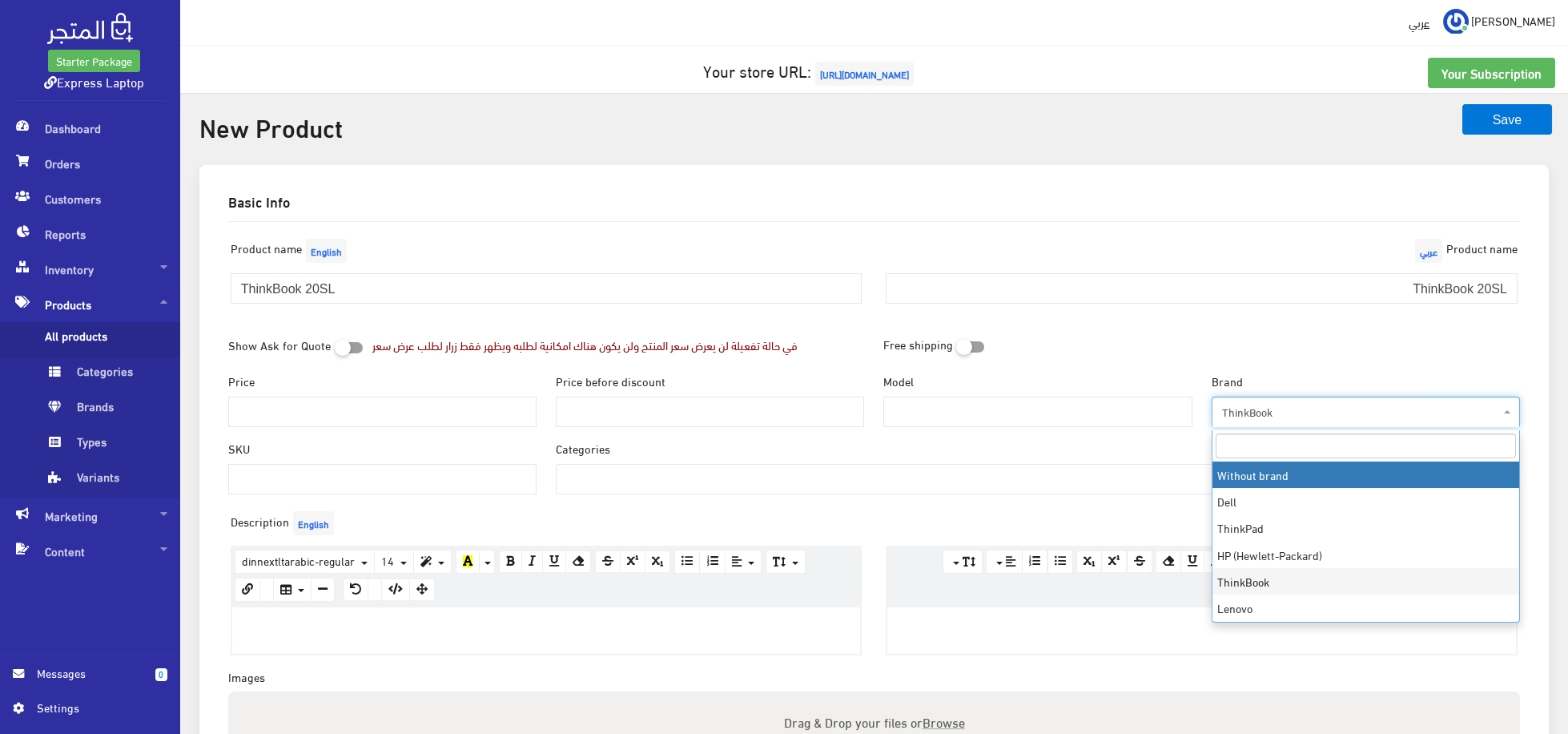 click on "Product name  English
ThinkBook 20SL
Product name  عربي
ThinkBook 20SL" at bounding box center (874, 282) 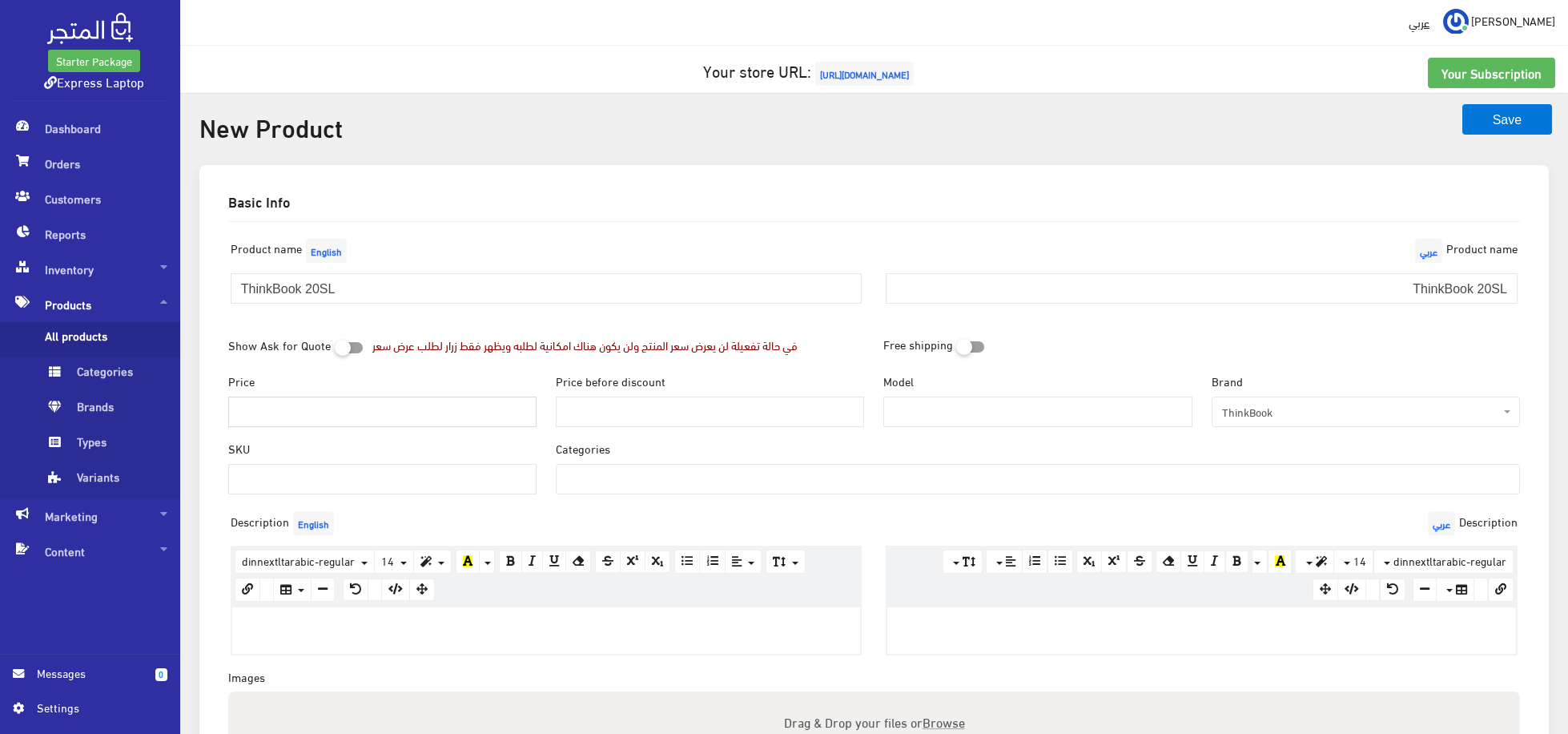 click on "Price" at bounding box center (382, 412) 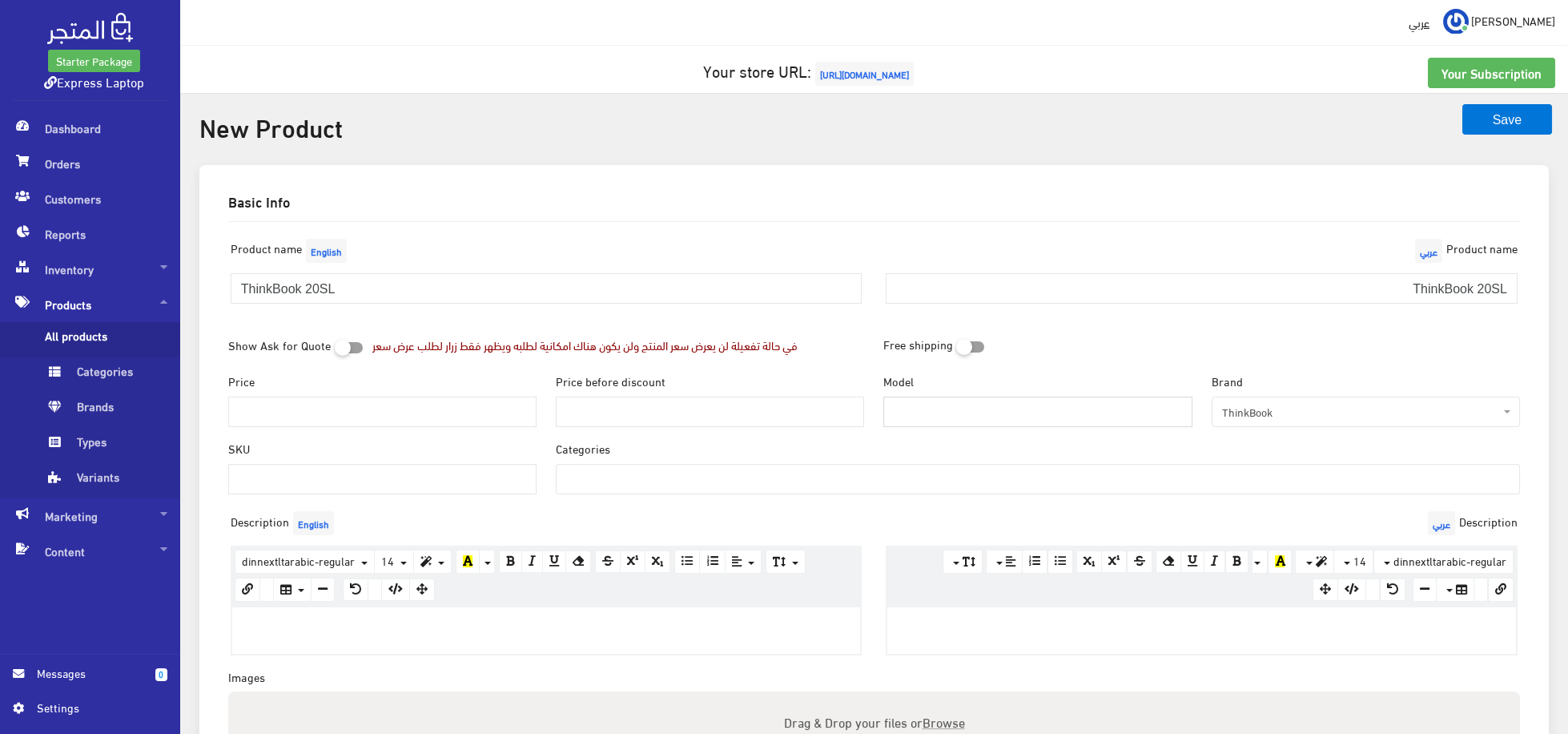 click on "Model" at bounding box center (1037, 412) 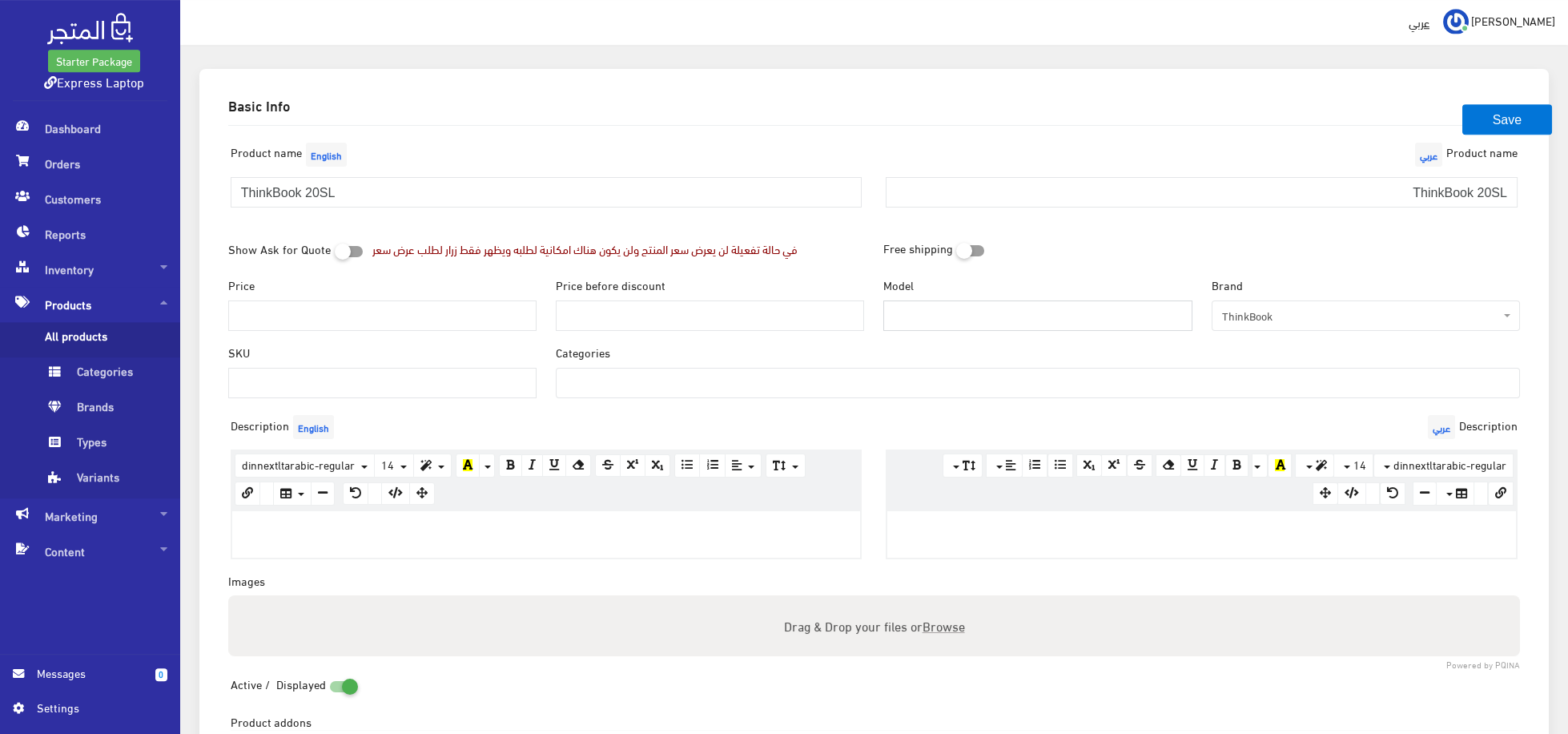 scroll, scrollTop: 220, scrollLeft: 0, axis: vertical 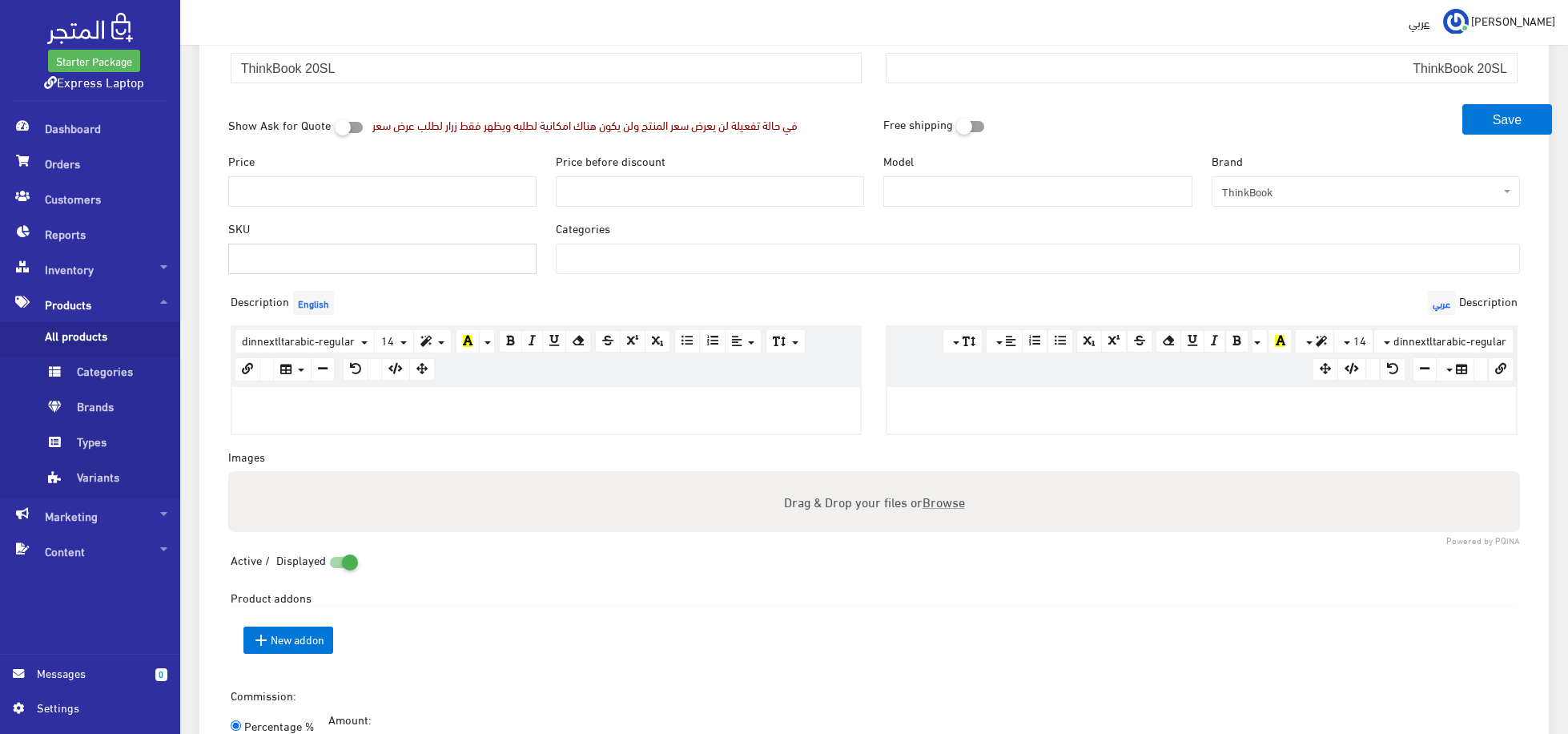 click on "SKU" at bounding box center [382, 259] 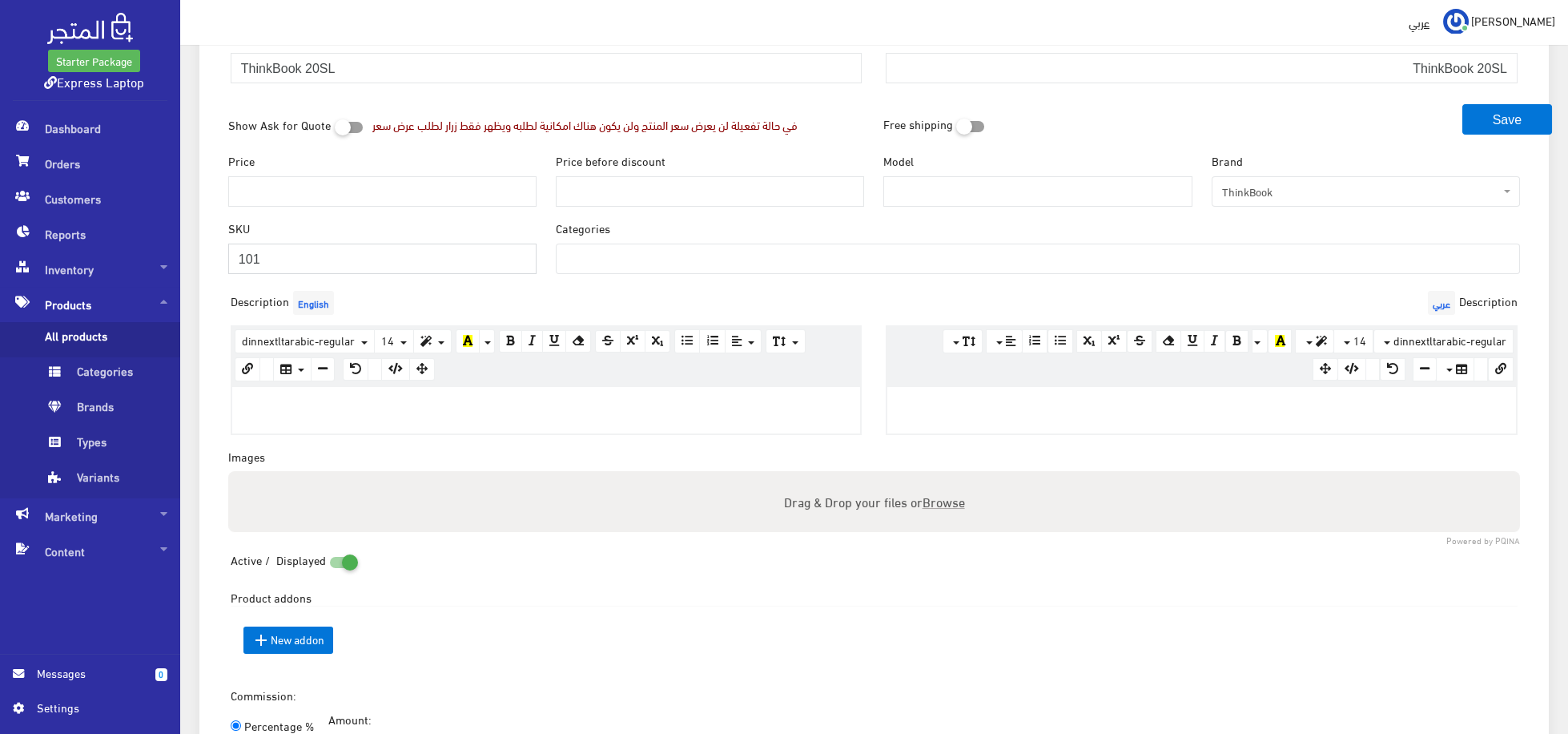 type on "101" 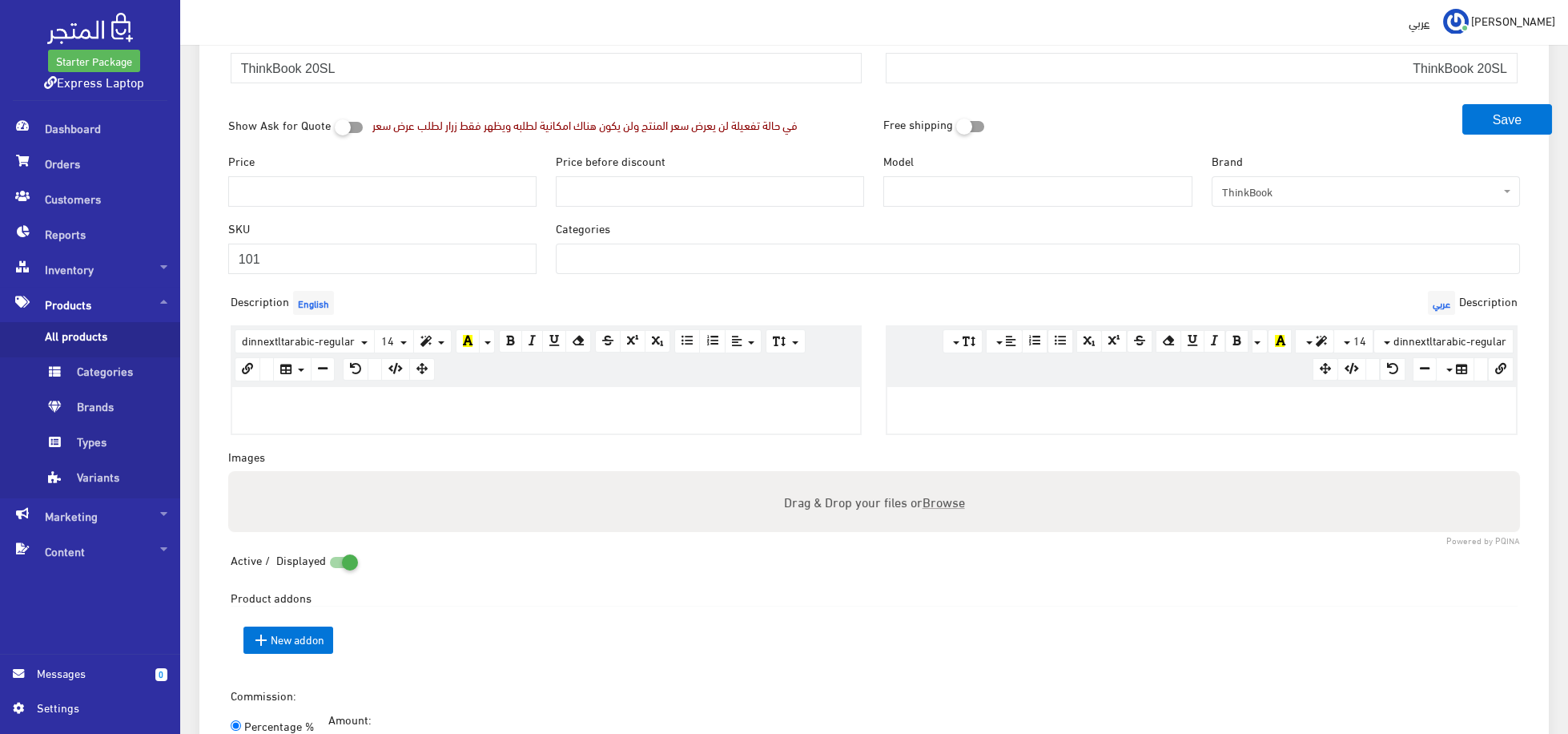 click at bounding box center [1038, 257] 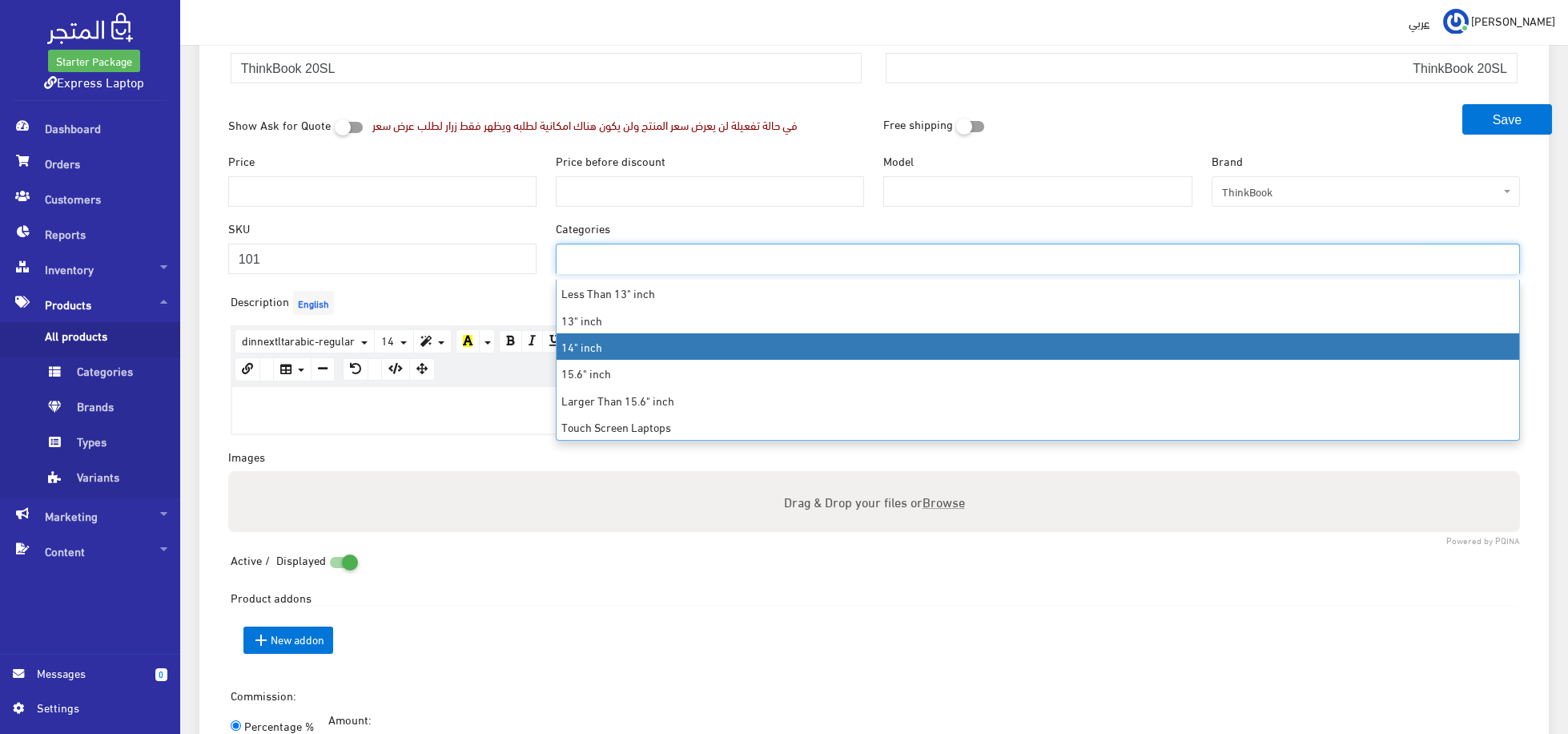 select on "6" 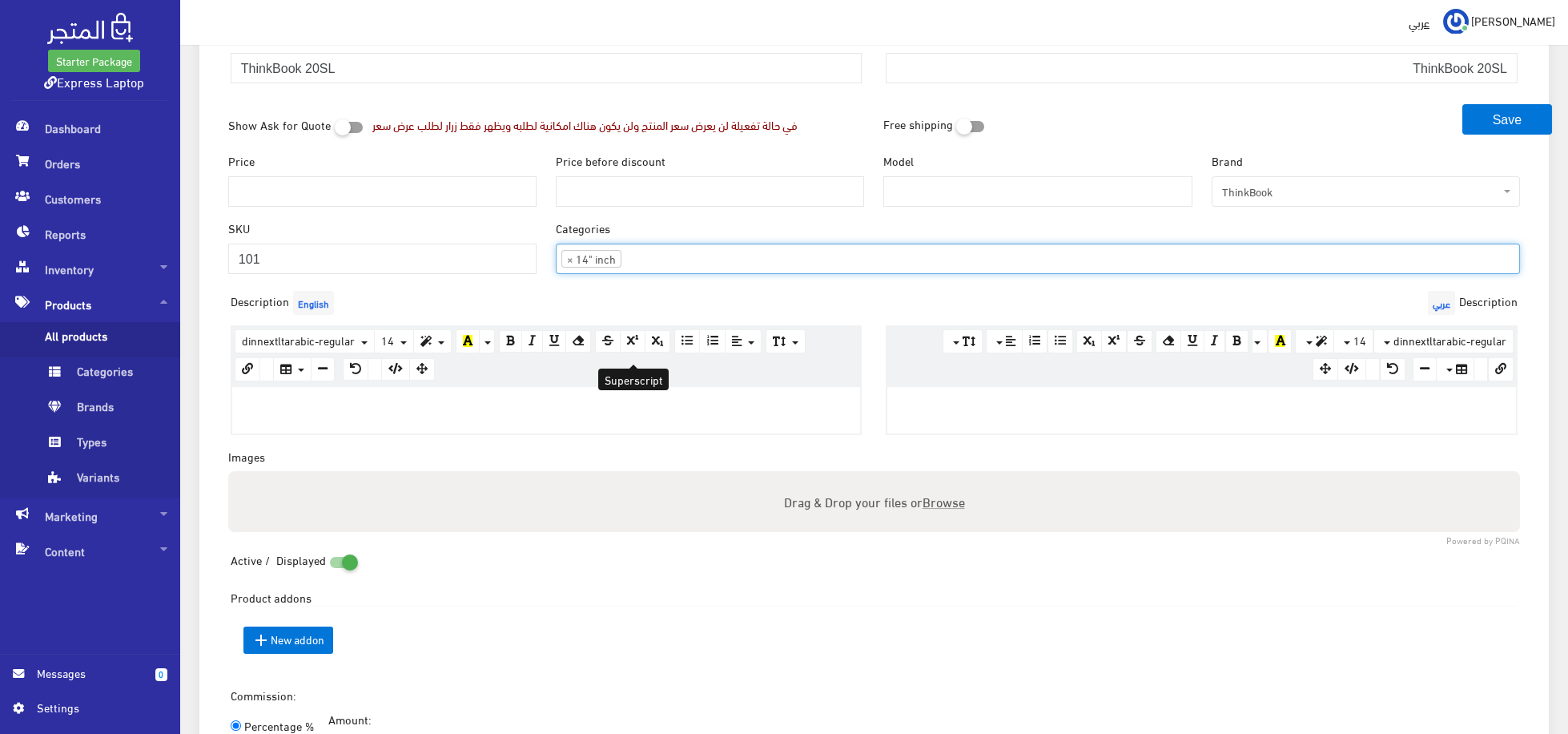 scroll, scrollTop: 48, scrollLeft: 0, axis: vertical 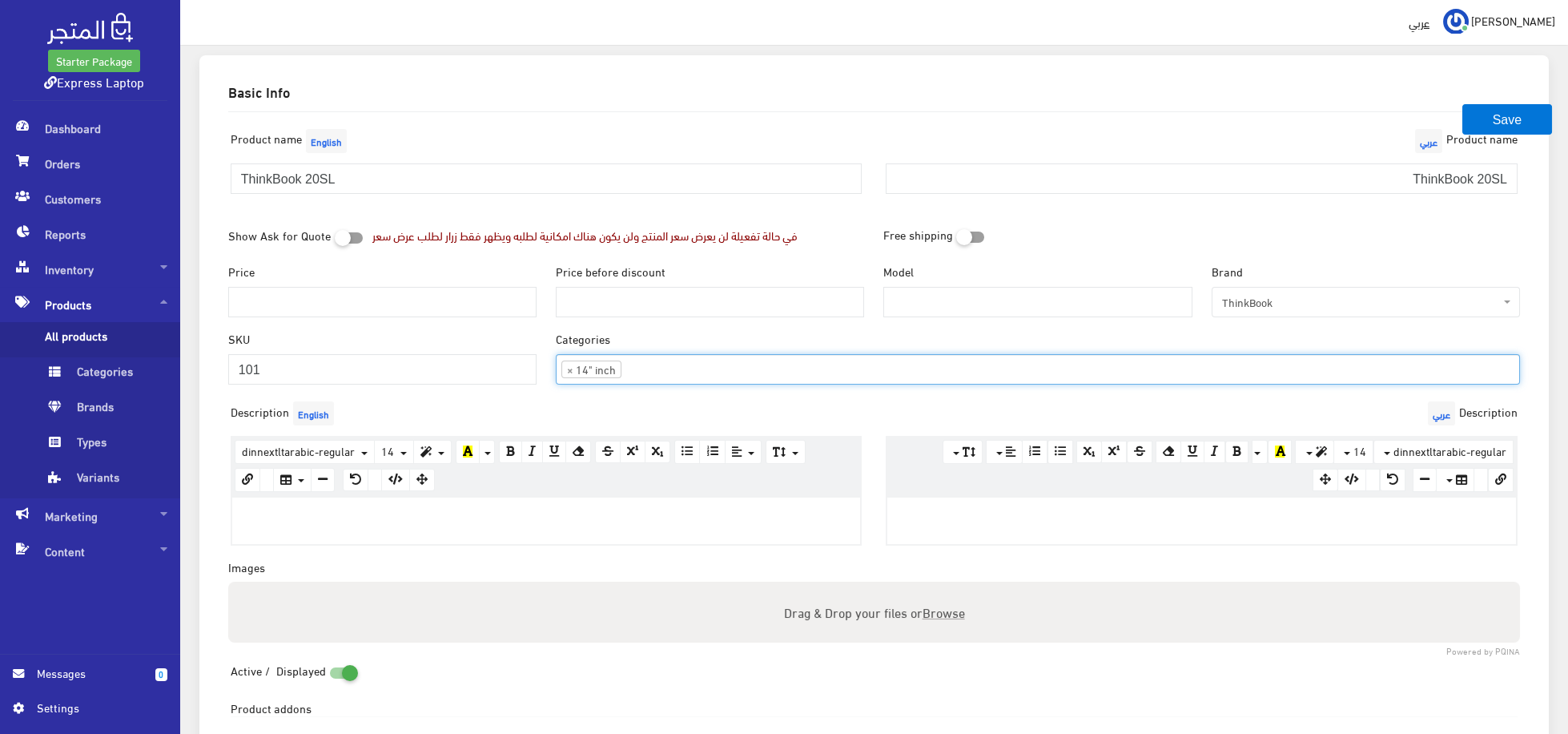 click at bounding box center [649, 368] 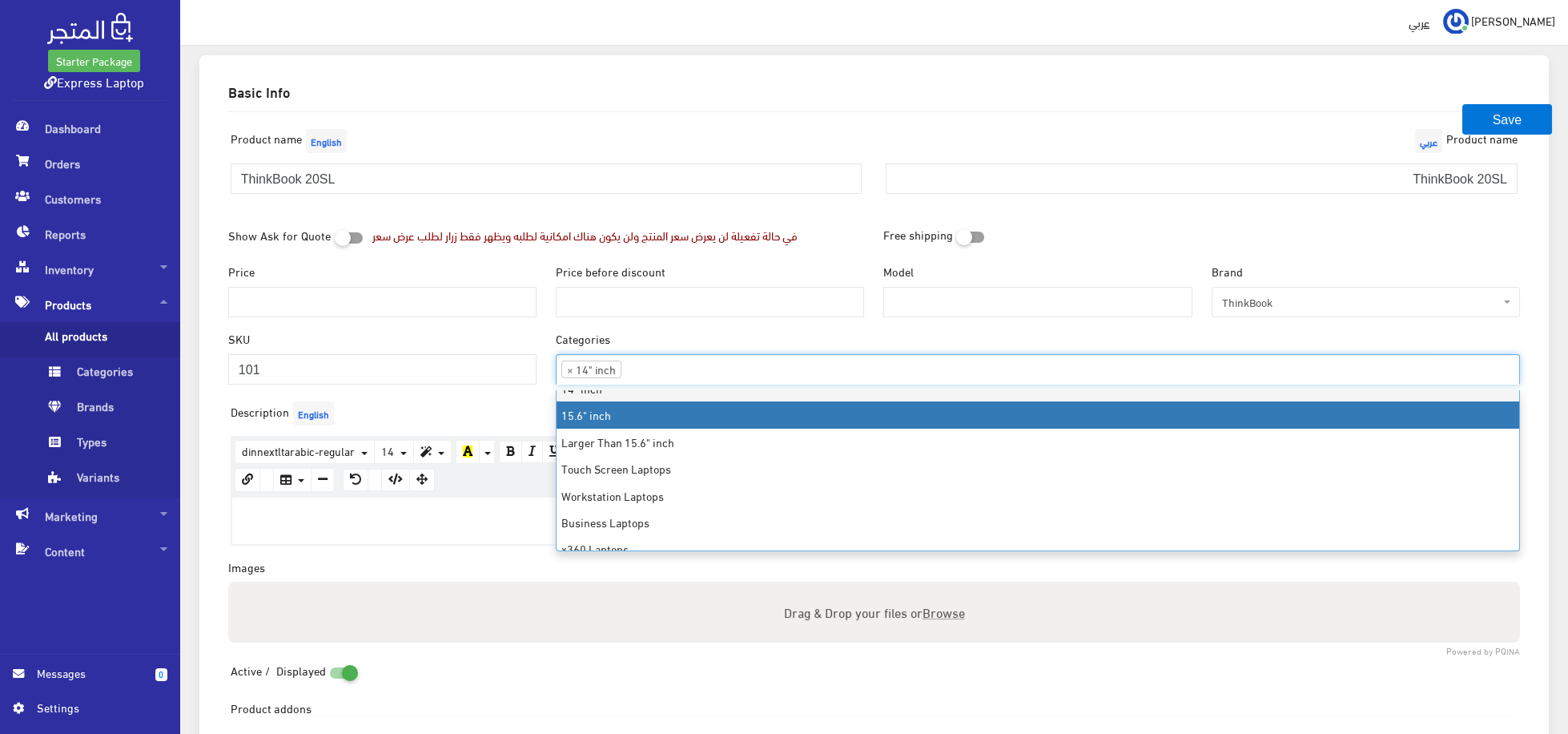 scroll, scrollTop: 103, scrollLeft: 0, axis: vertical 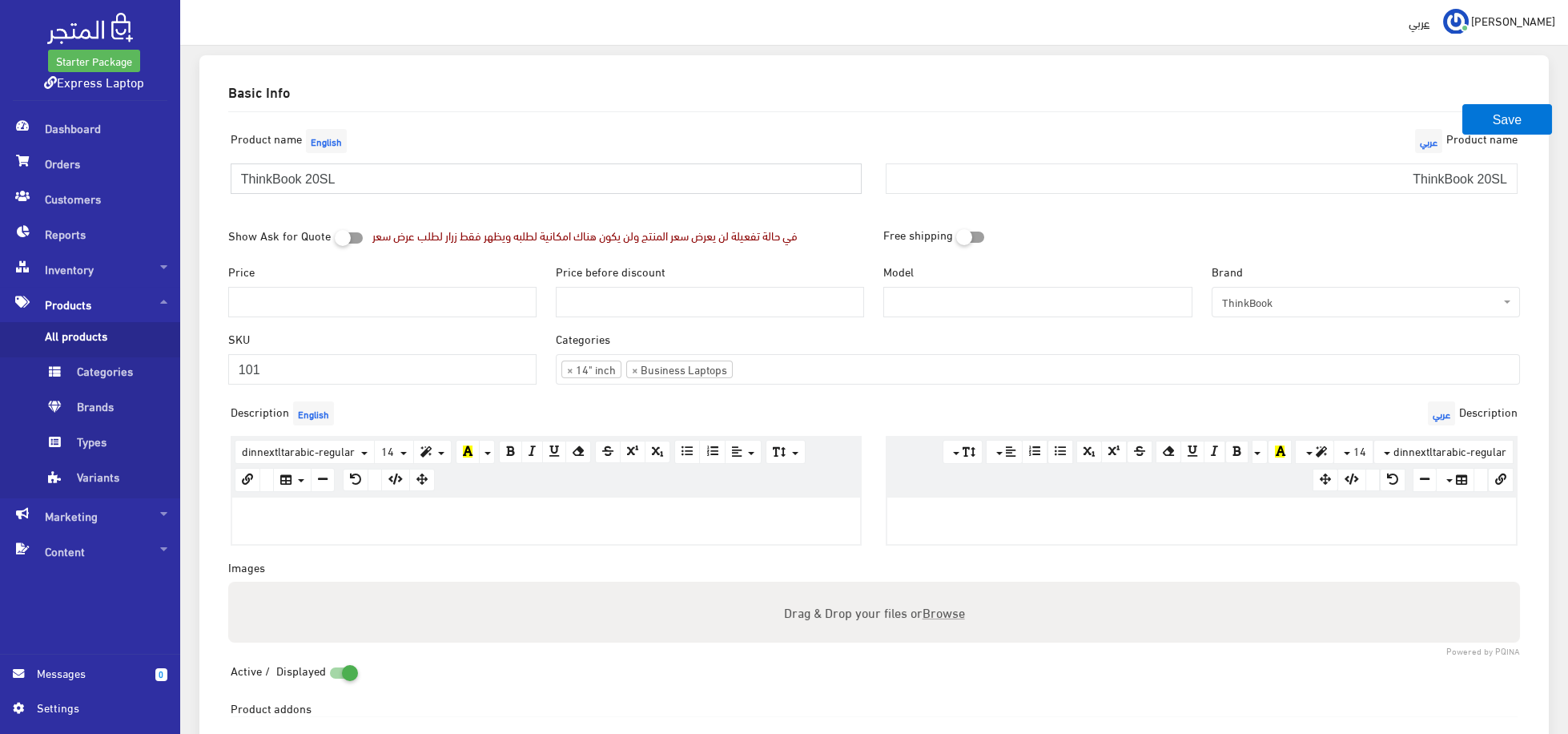 drag, startPoint x: 365, startPoint y: 167, endPoint x: 255, endPoint y: 172, distance: 110.11358 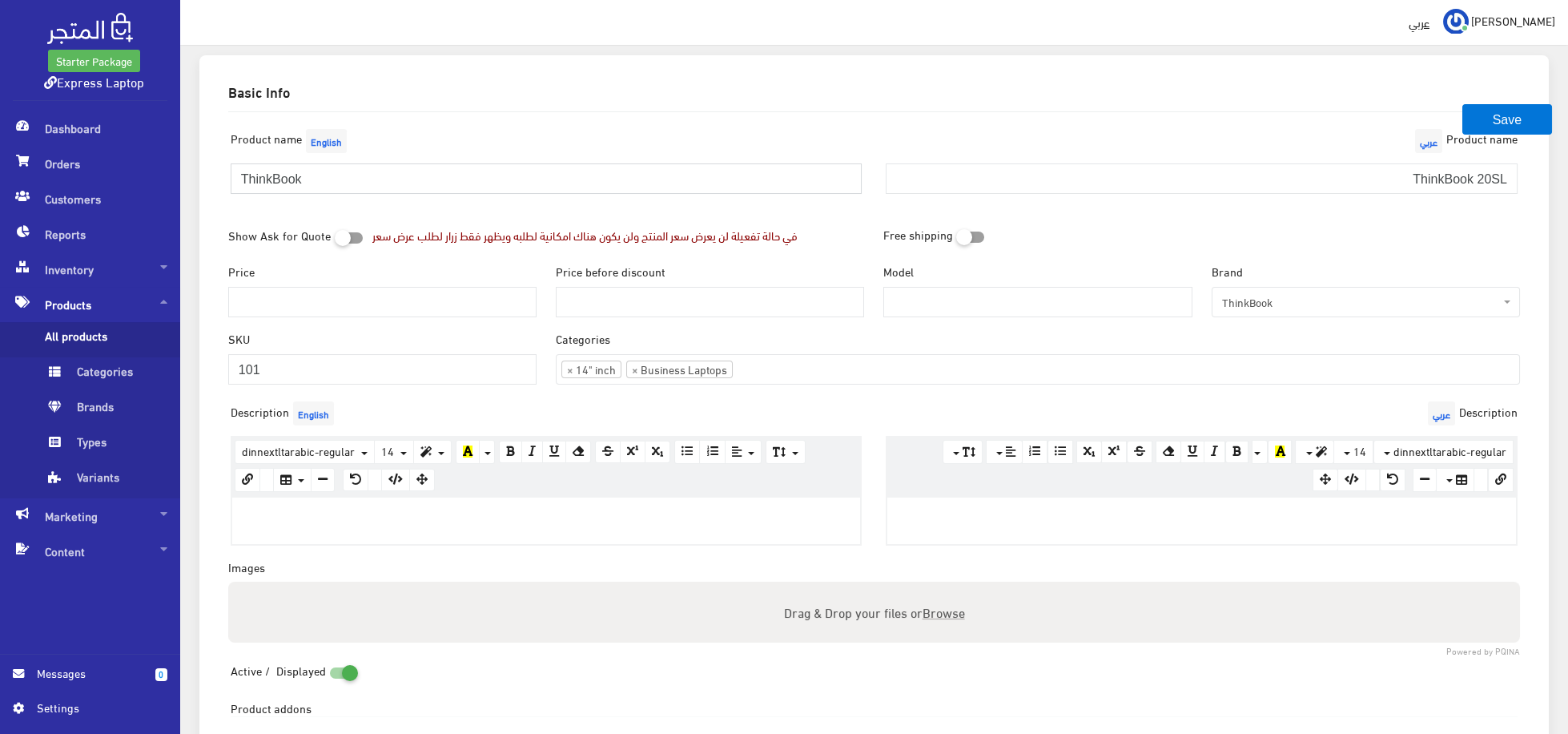 type on "ThinkBook" 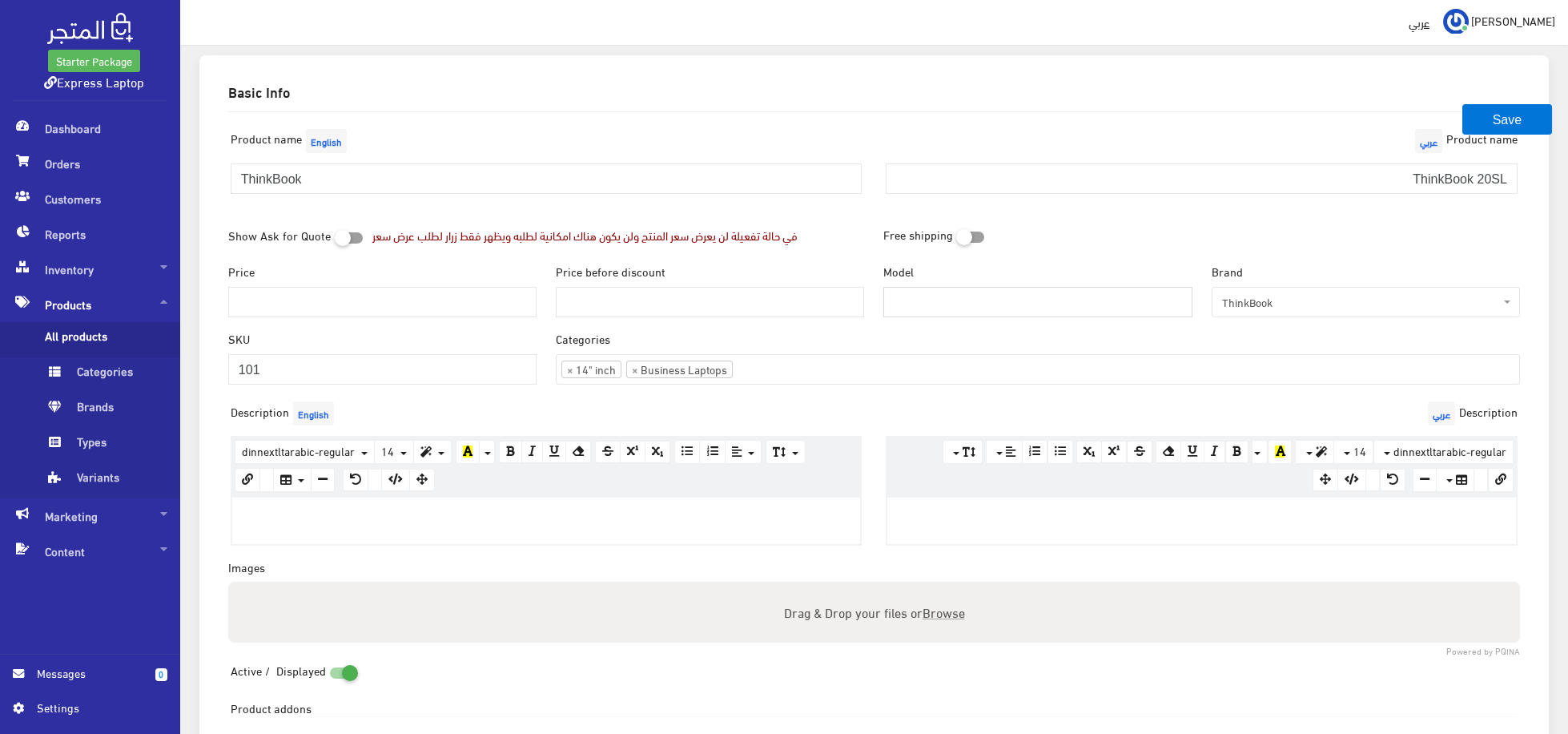 click on "Model" at bounding box center (1037, 302) 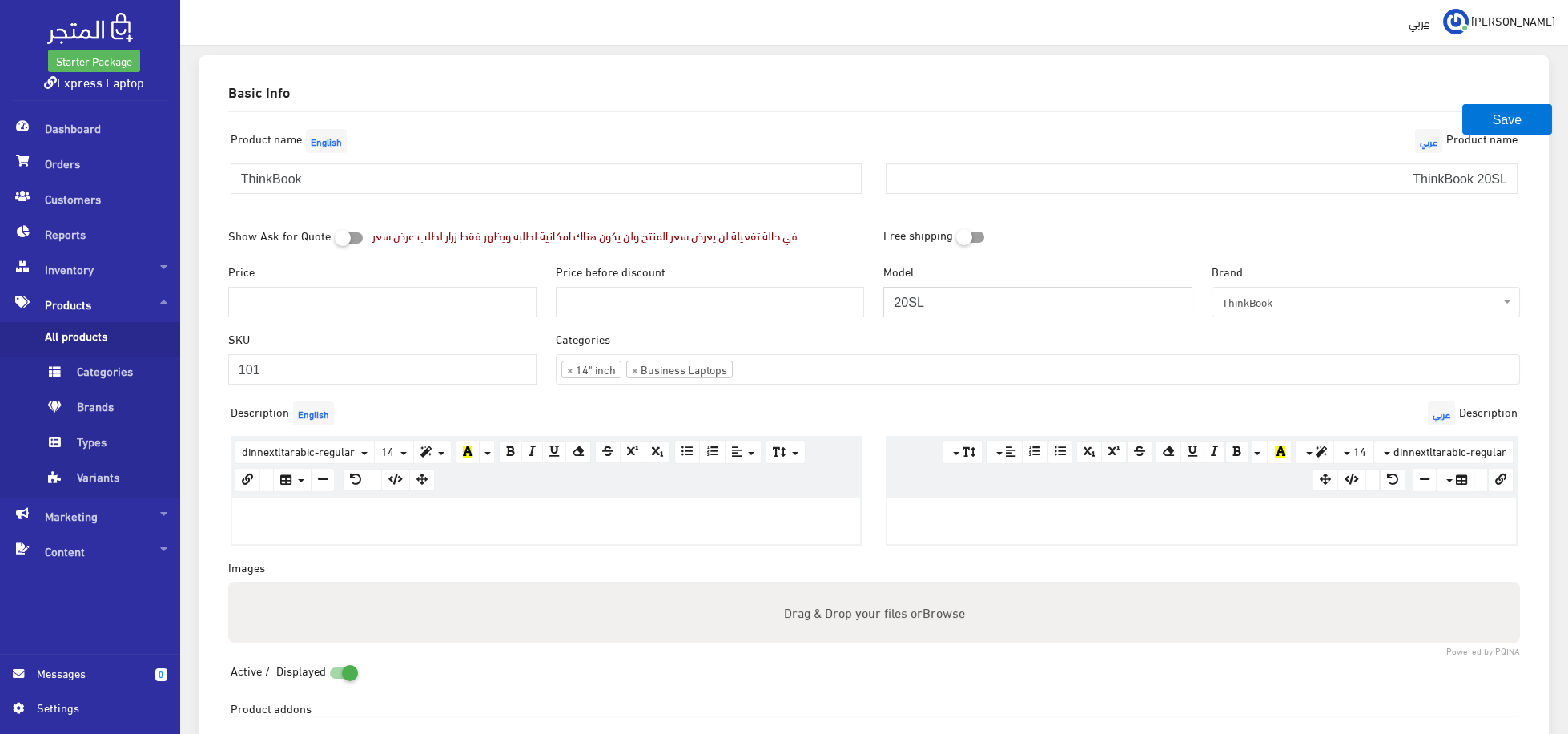type on "20SL" 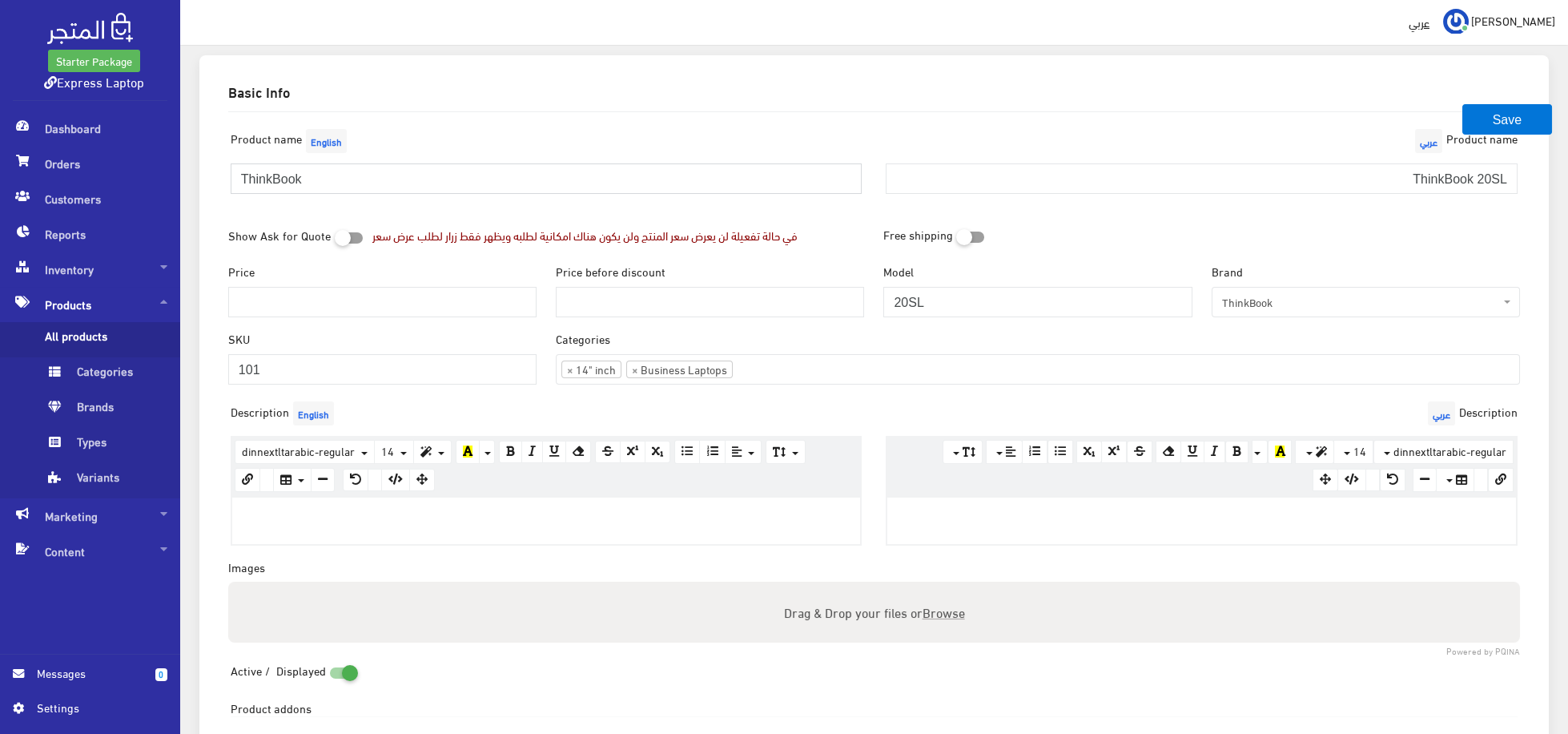 click on "ThinkBook" at bounding box center [546, 179] 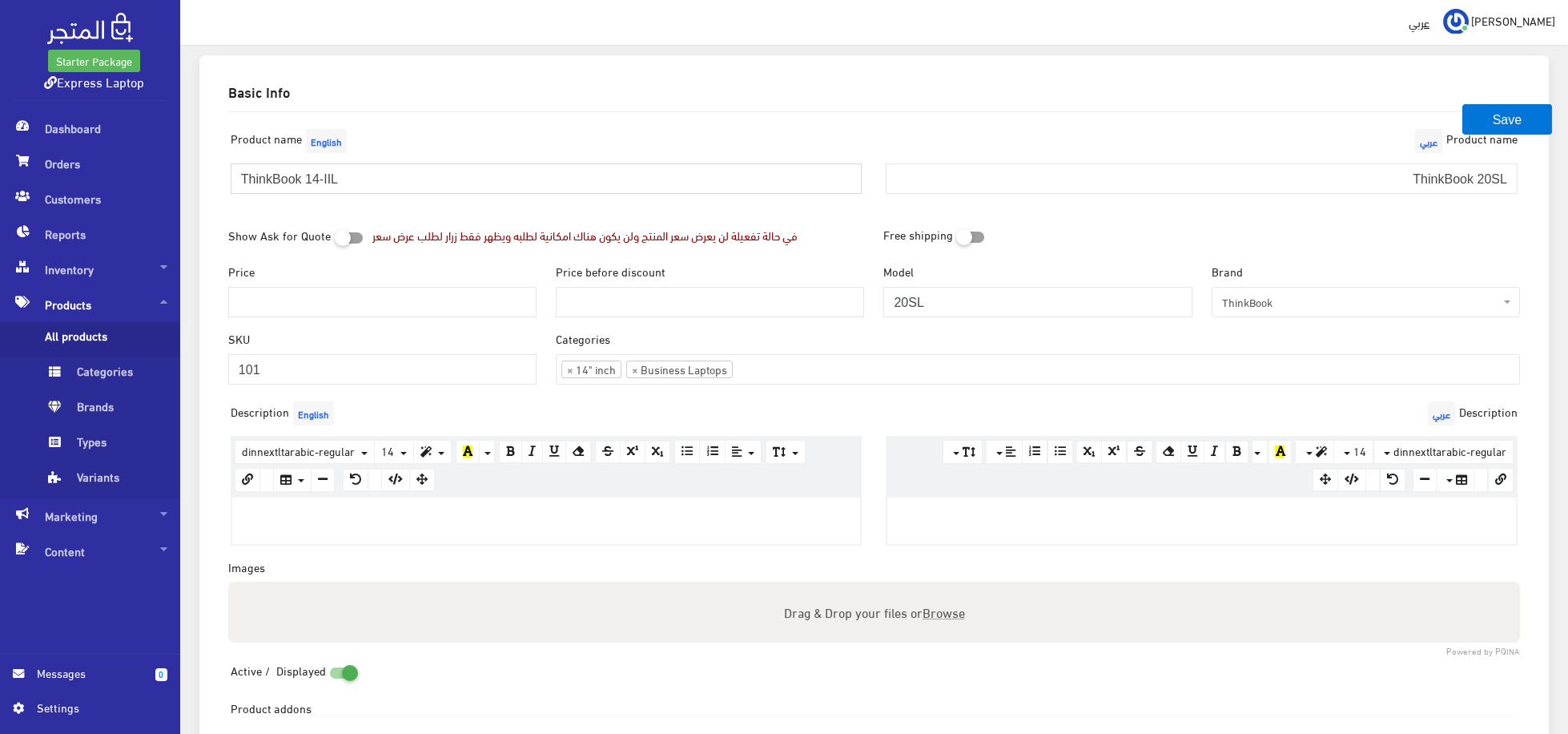 drag, startPoint x: 480, startPoint y: 175, endPoint x: 35, endPoint y: 175, distance: 445 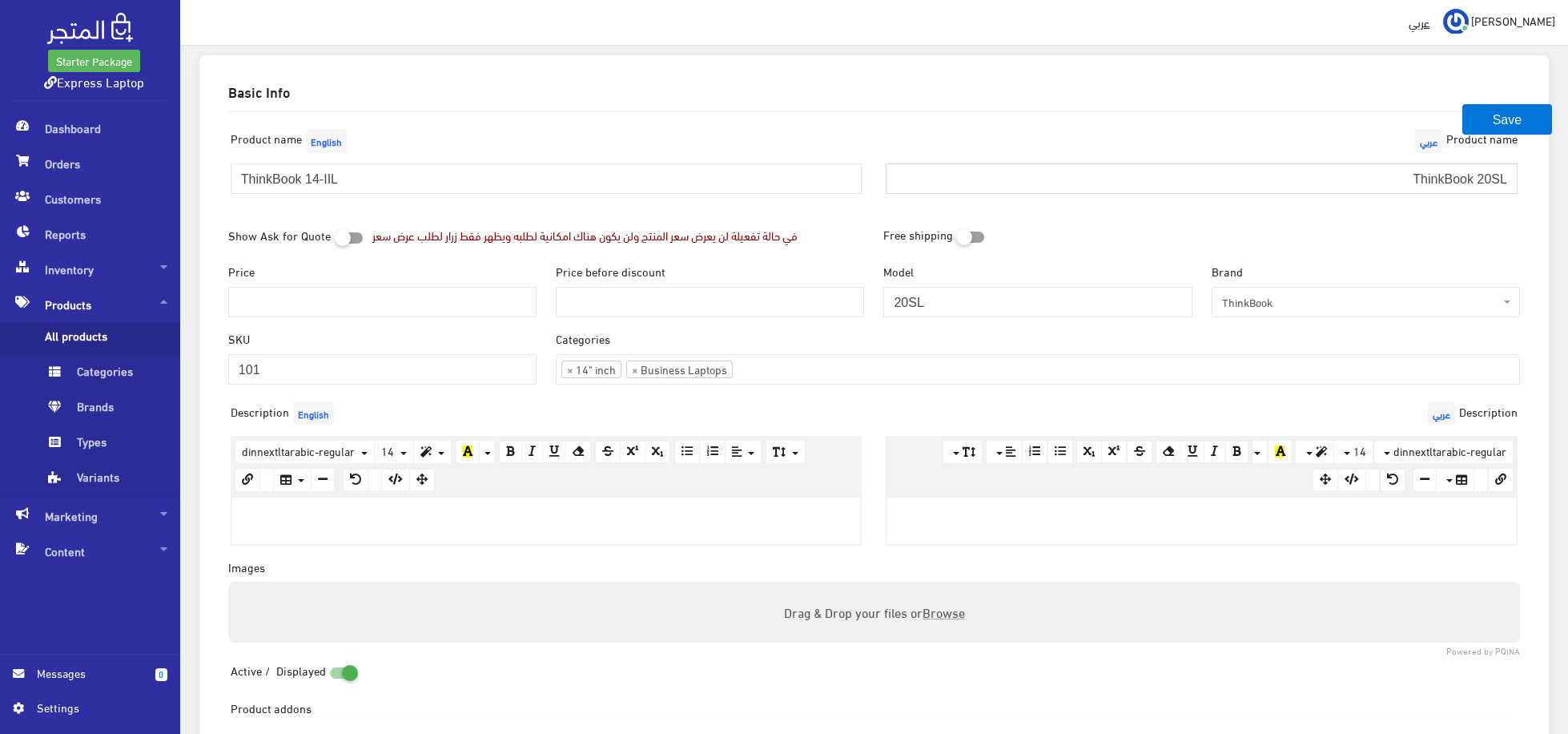 click on "ThinkBook 20SL" at bounding box center (1201, 179) 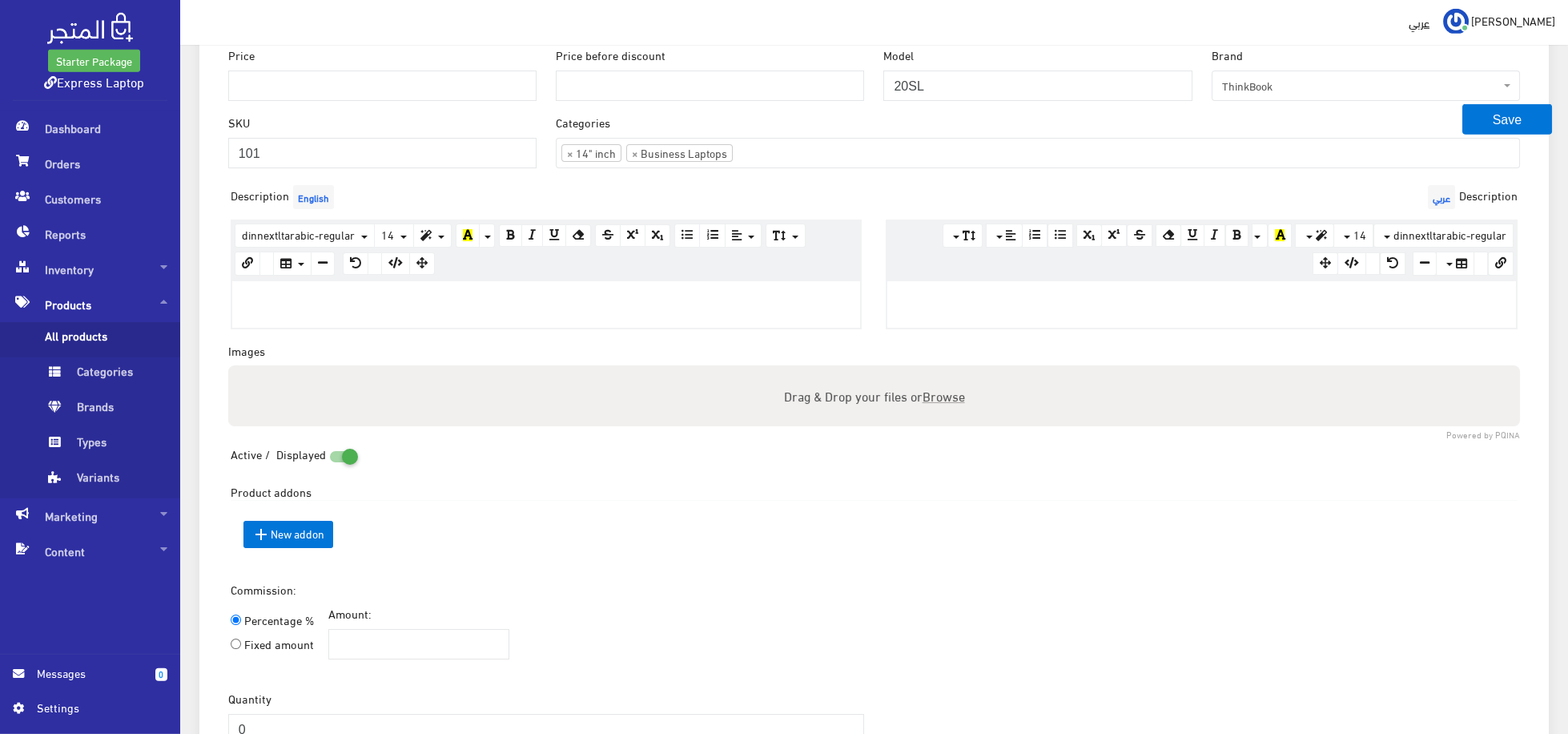 scroll, scrollTop: 330, scrollLeft: 0, axis: vertical 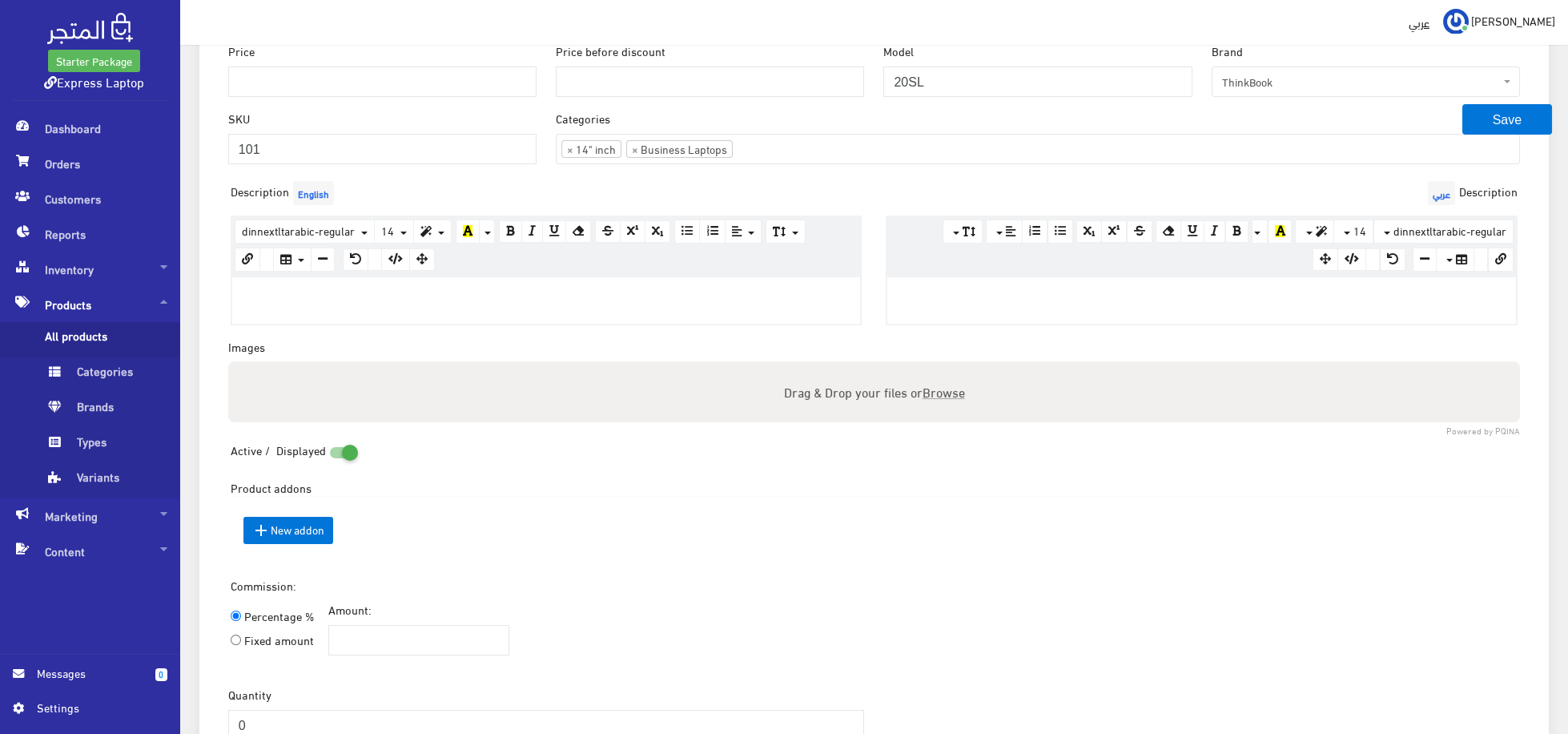 type on "ThinkBook 14-IIL" 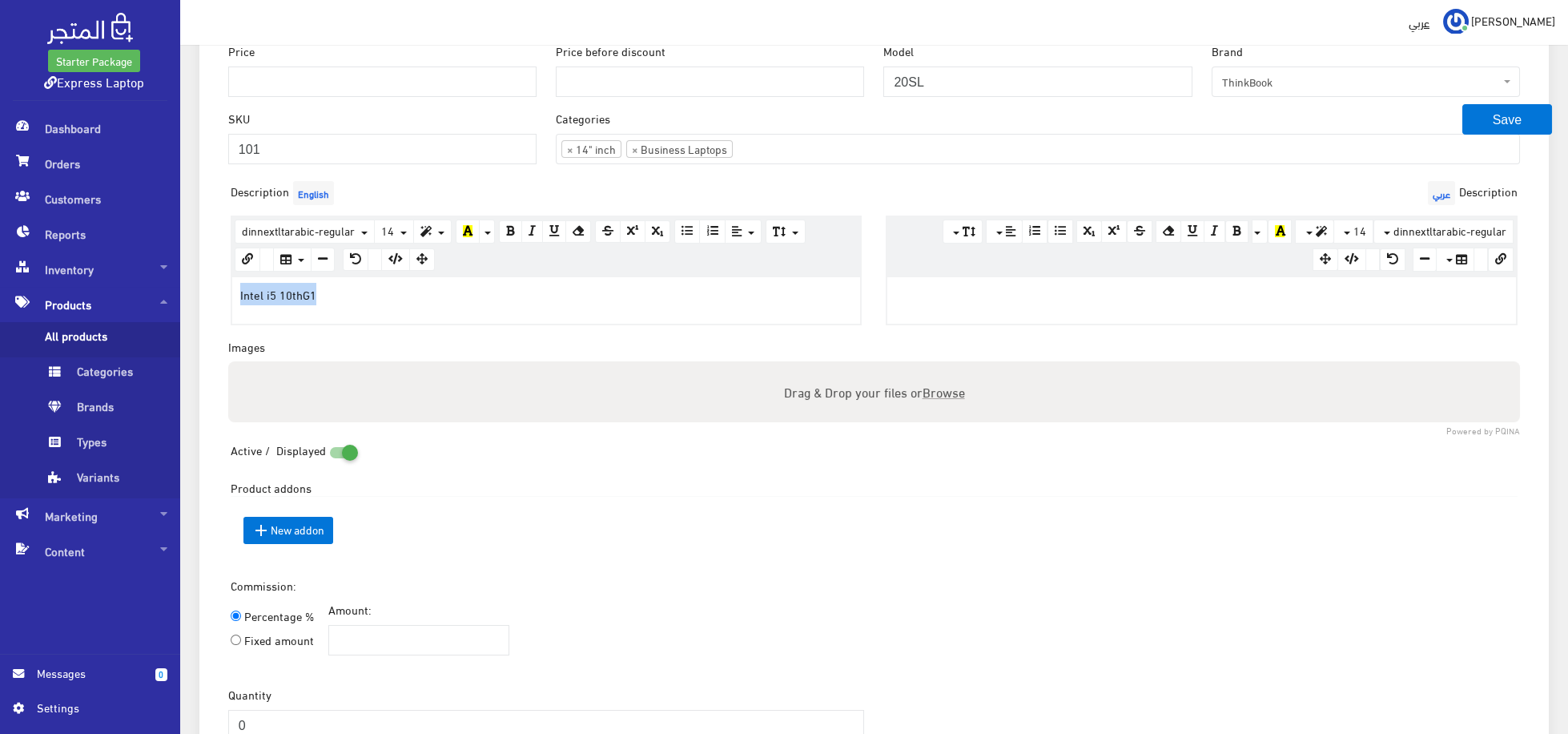 drag, startPoint x: 318, startPoint y: 301, endPoint x: 173, endPoint y: 295, distance: 145.12408 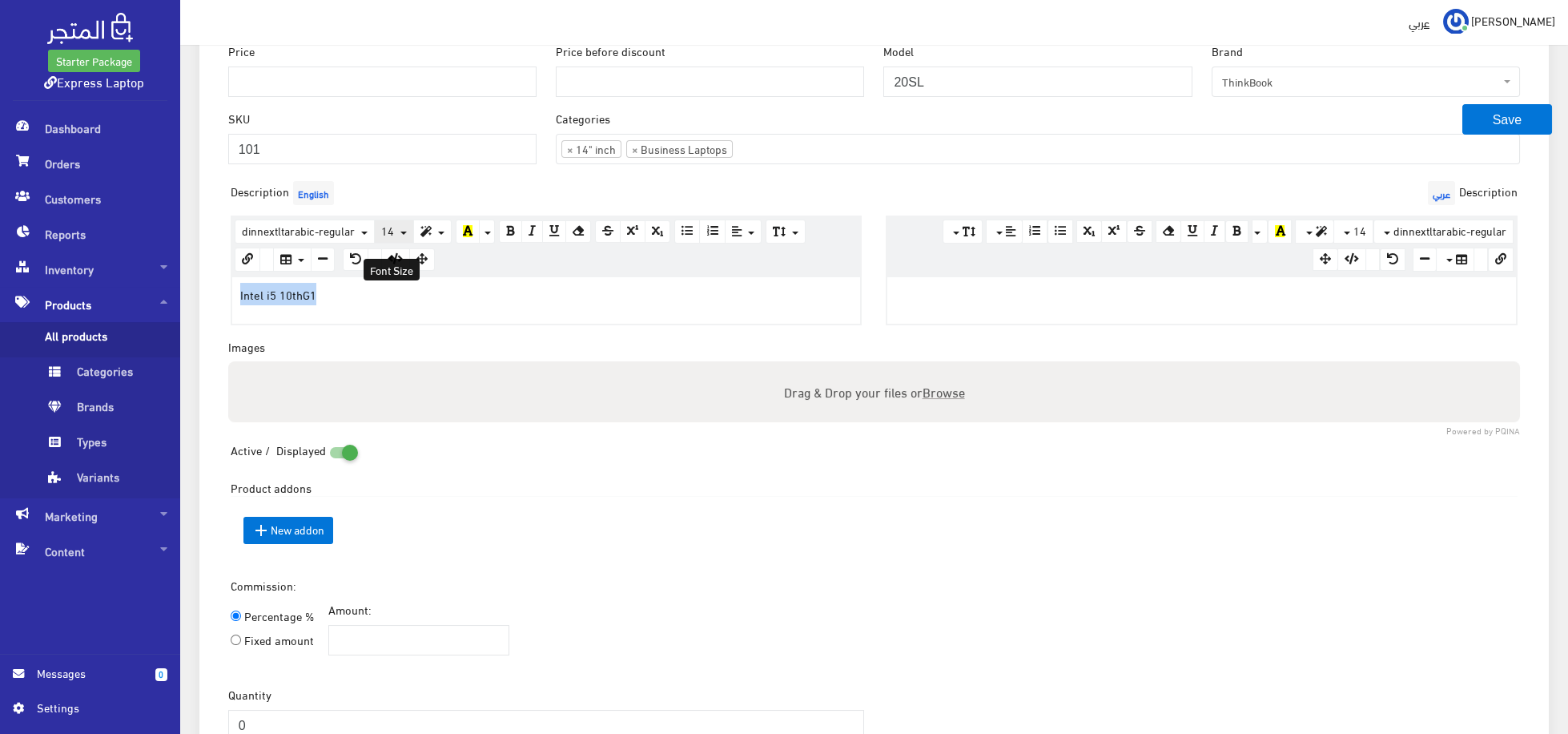 click on "14" at bounding box center [394, 232] 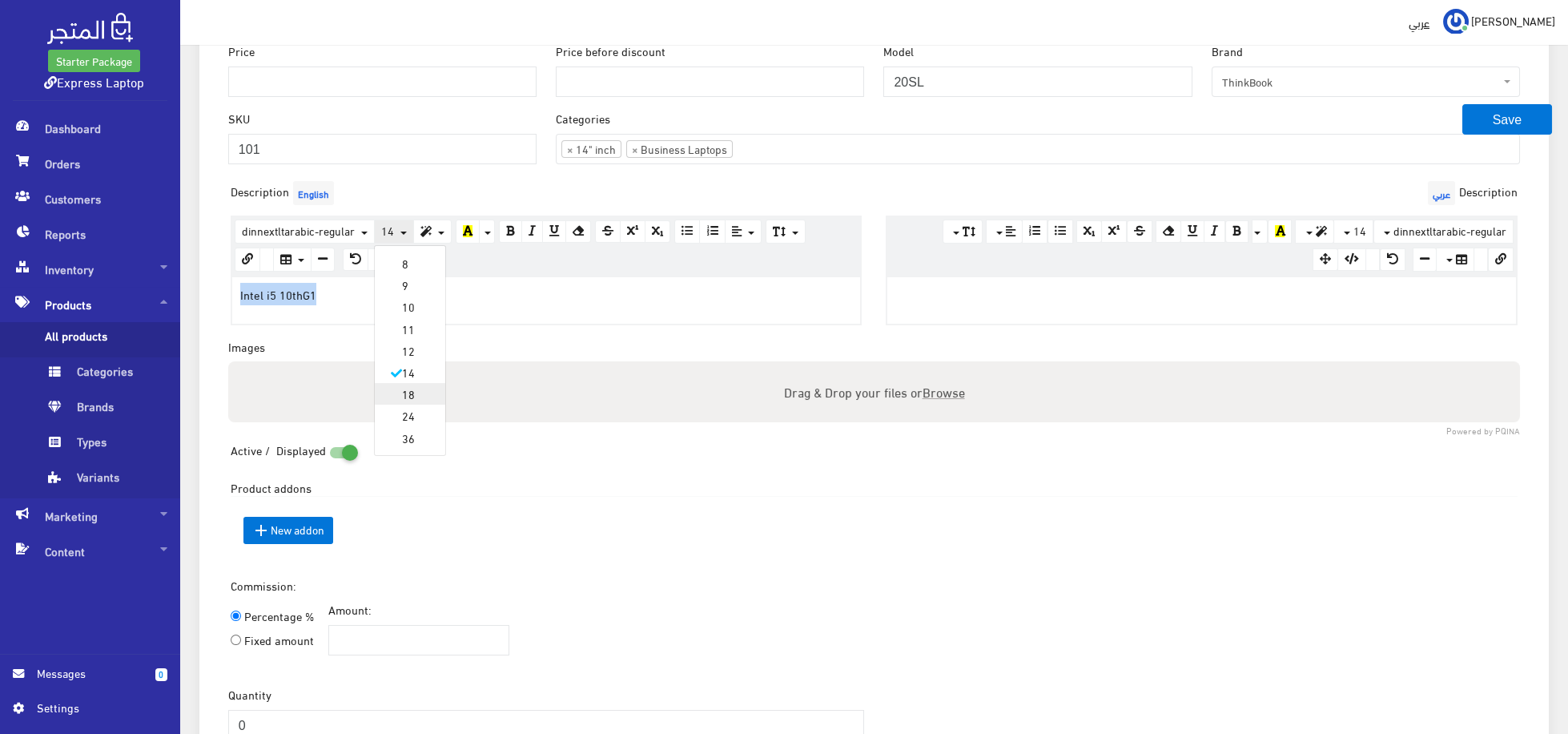 click on "18" at bounding box center [410, 393] 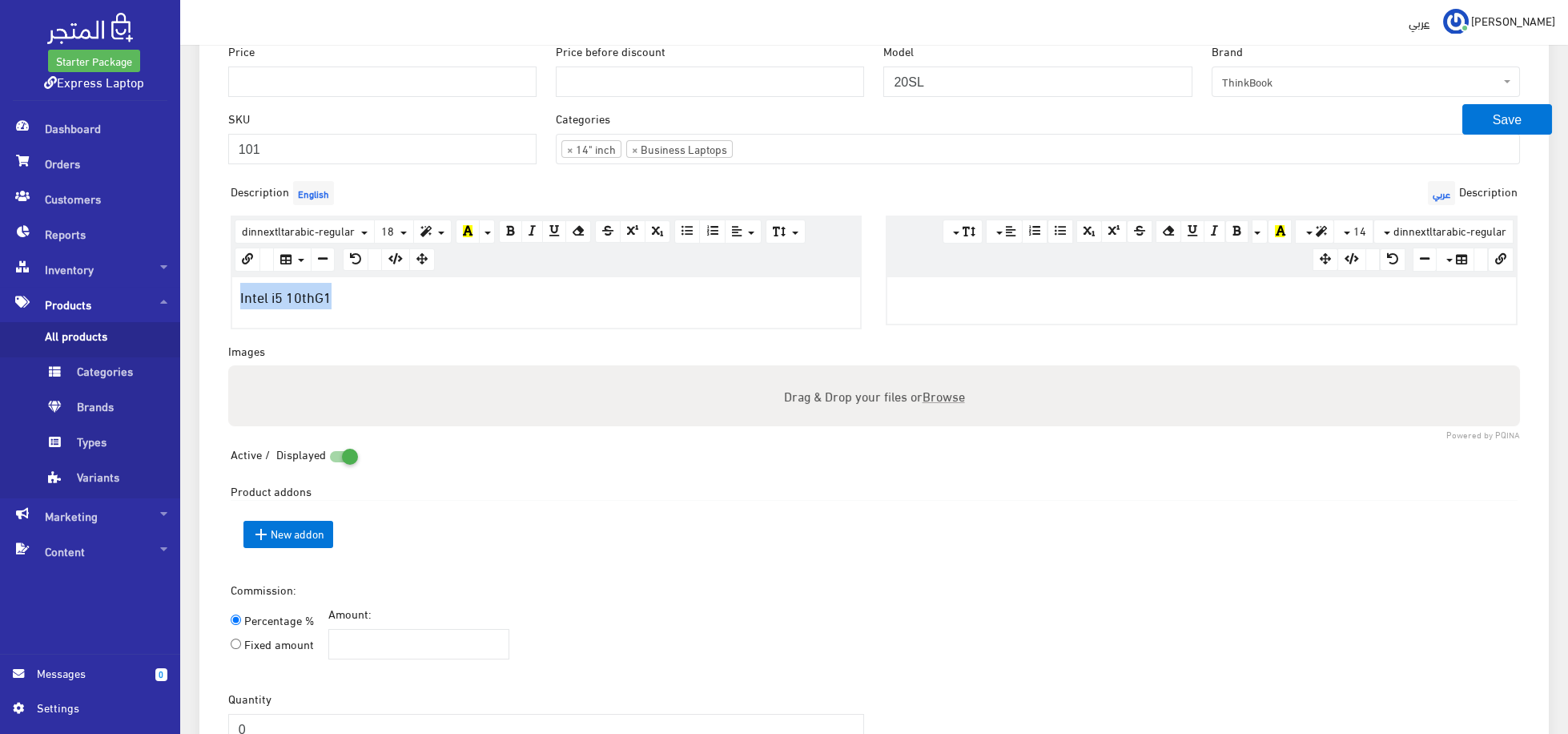 drag, startPoint x: 413, startPoint y: 302, endPoint x: 114, endPoint y: 294, distance: 299.107 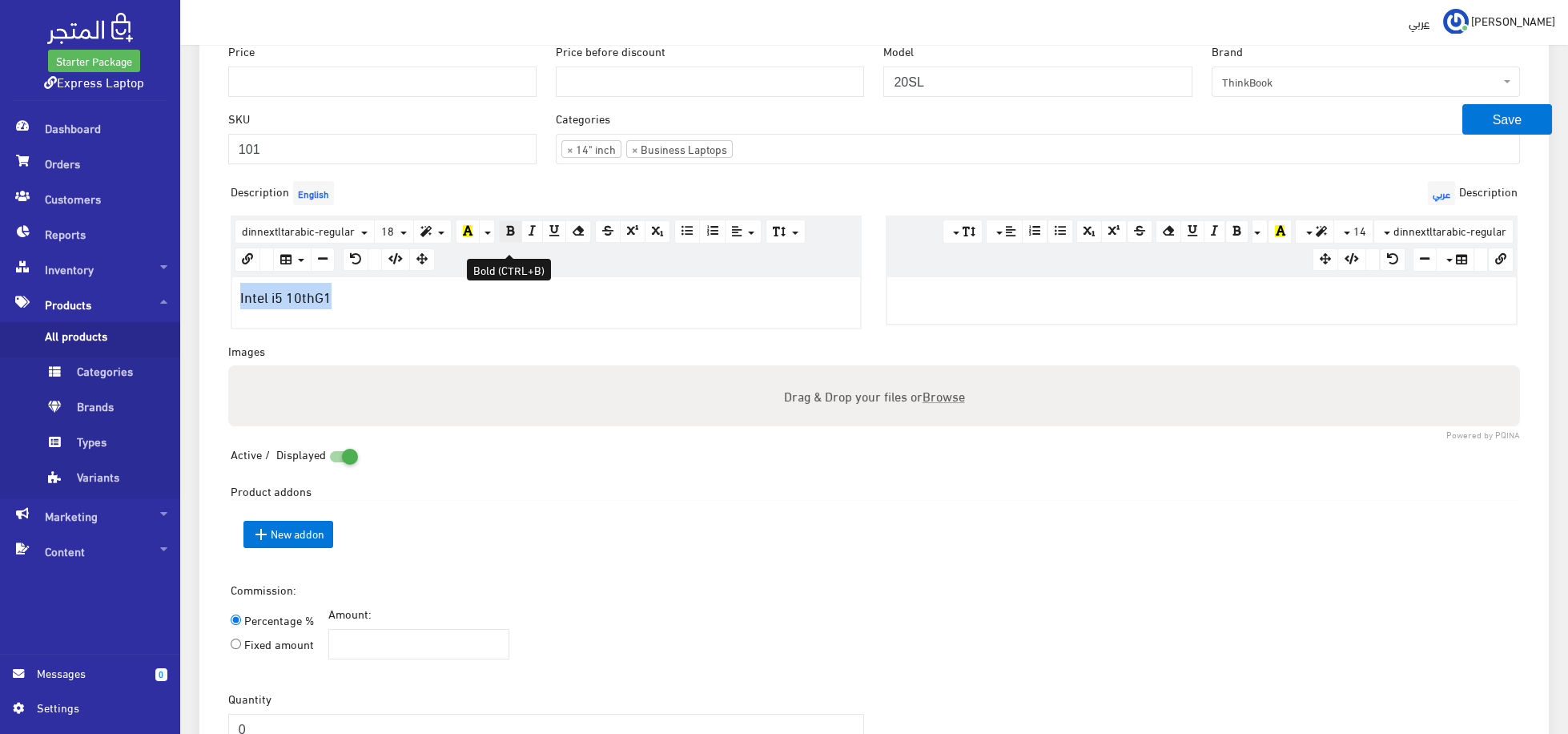 click at bounding box center [510, 232] 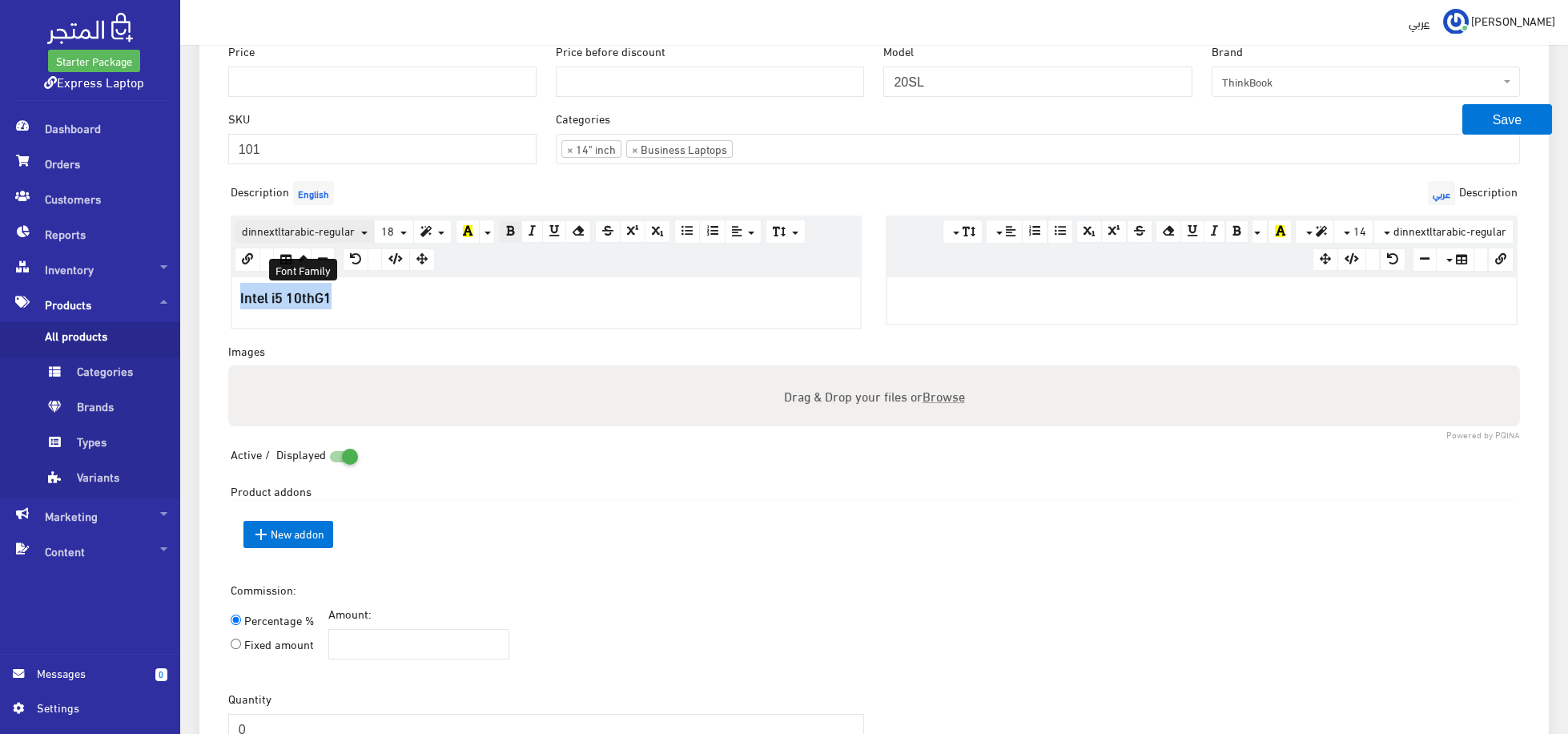 click on "dinnextltarabic-regular" at bounding box center (298, 230) 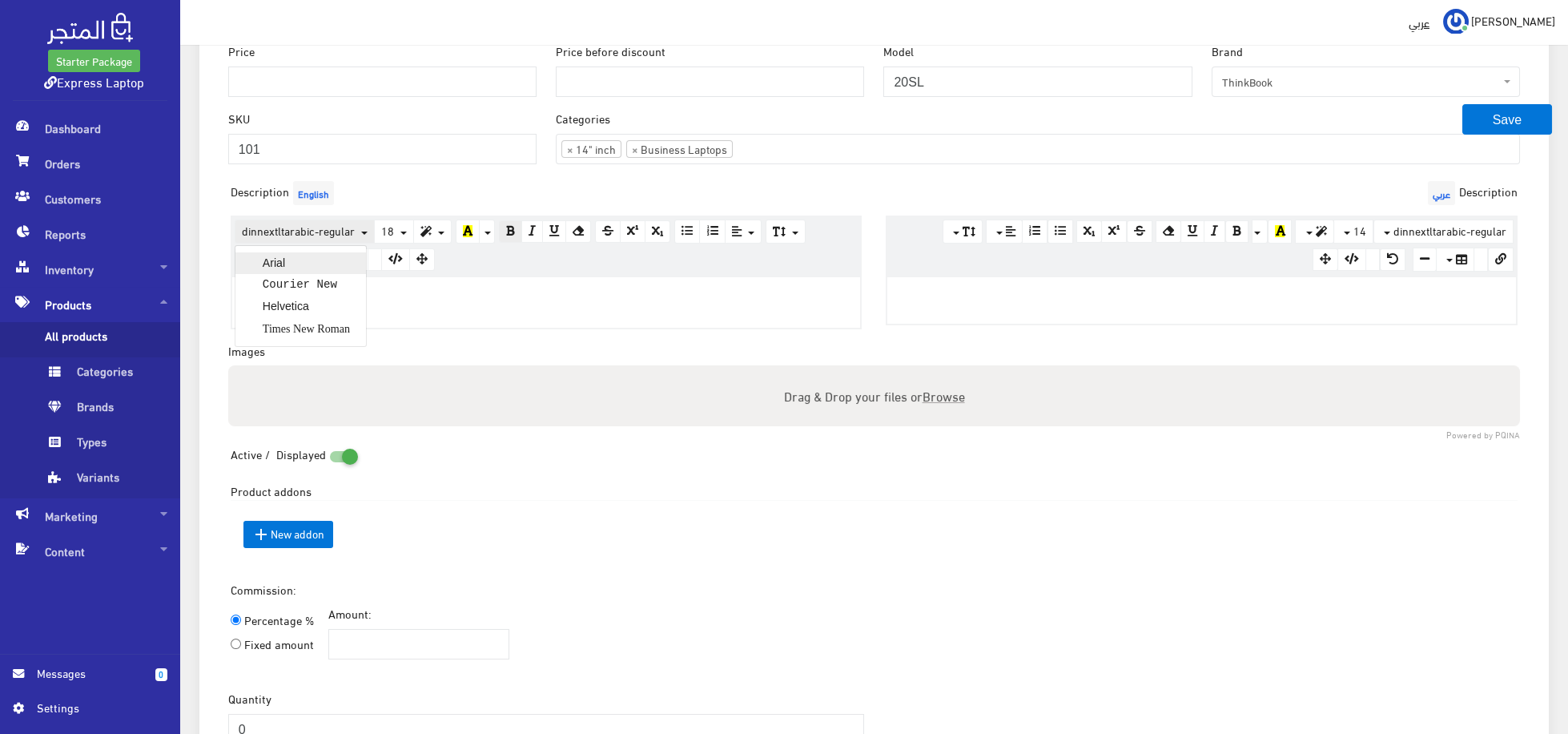 click on "Arial" at bounding box center [300, 263] 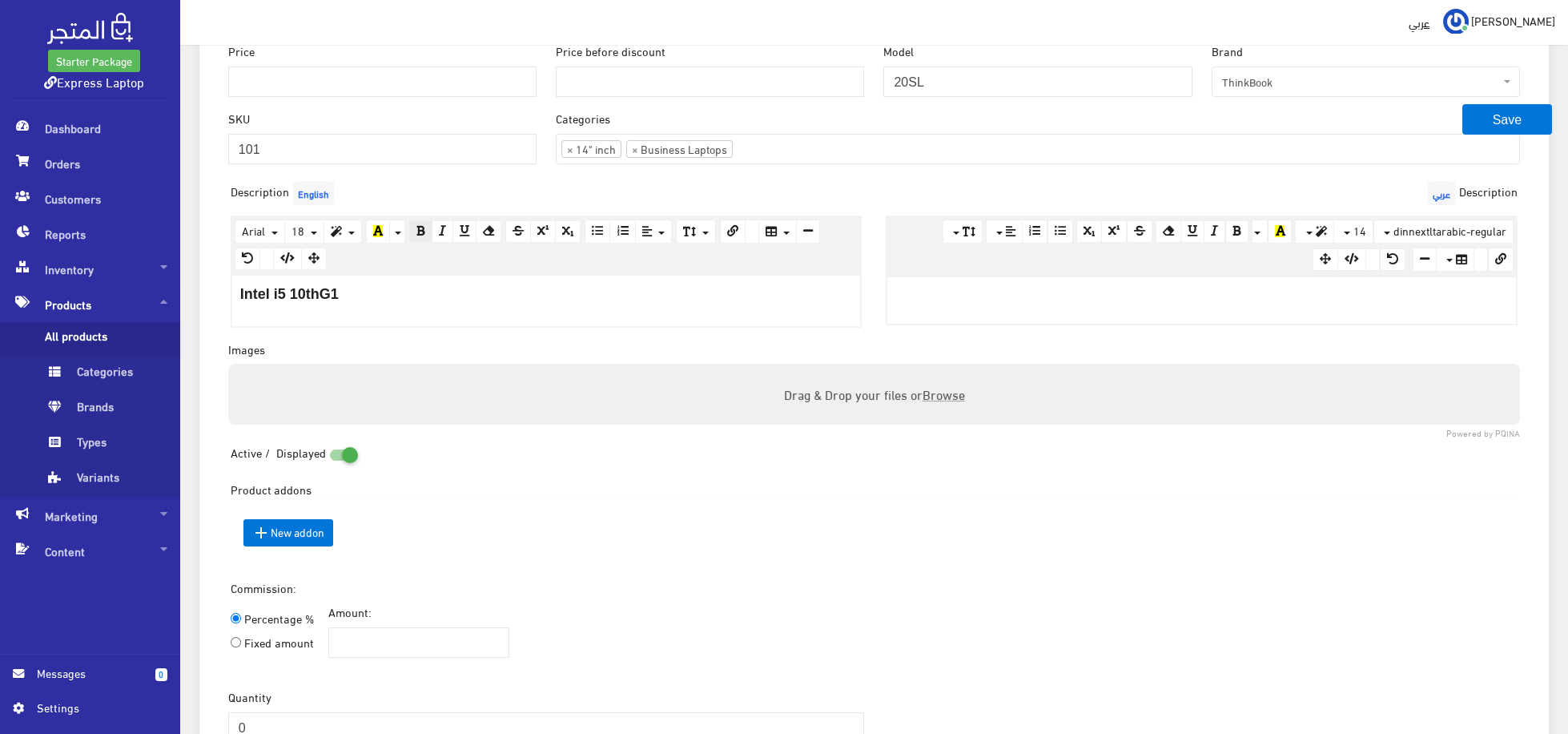 click on "Intel i5 10thG1" at bounding box center (546, 294) 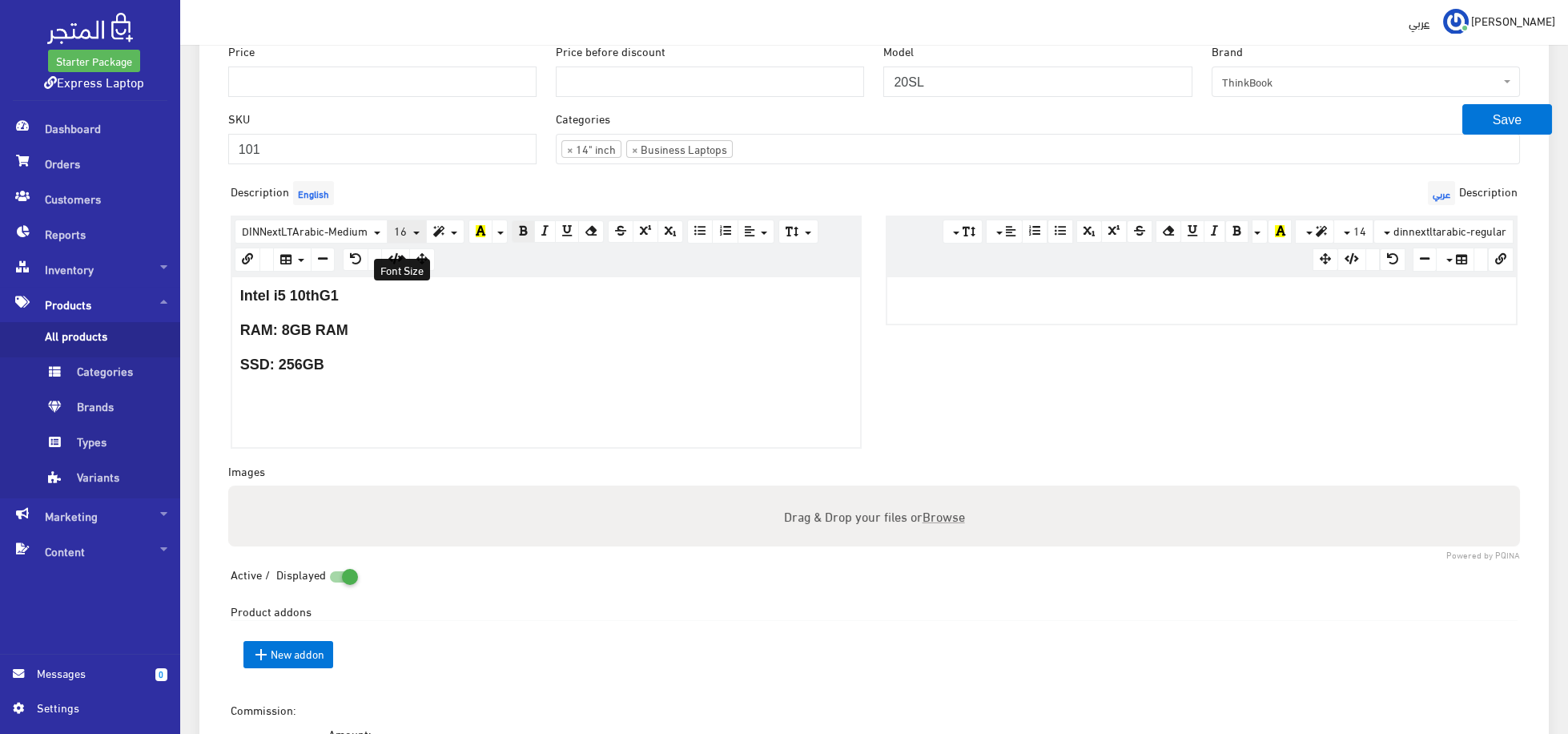 click on "16" at bounding box center (400, 230) 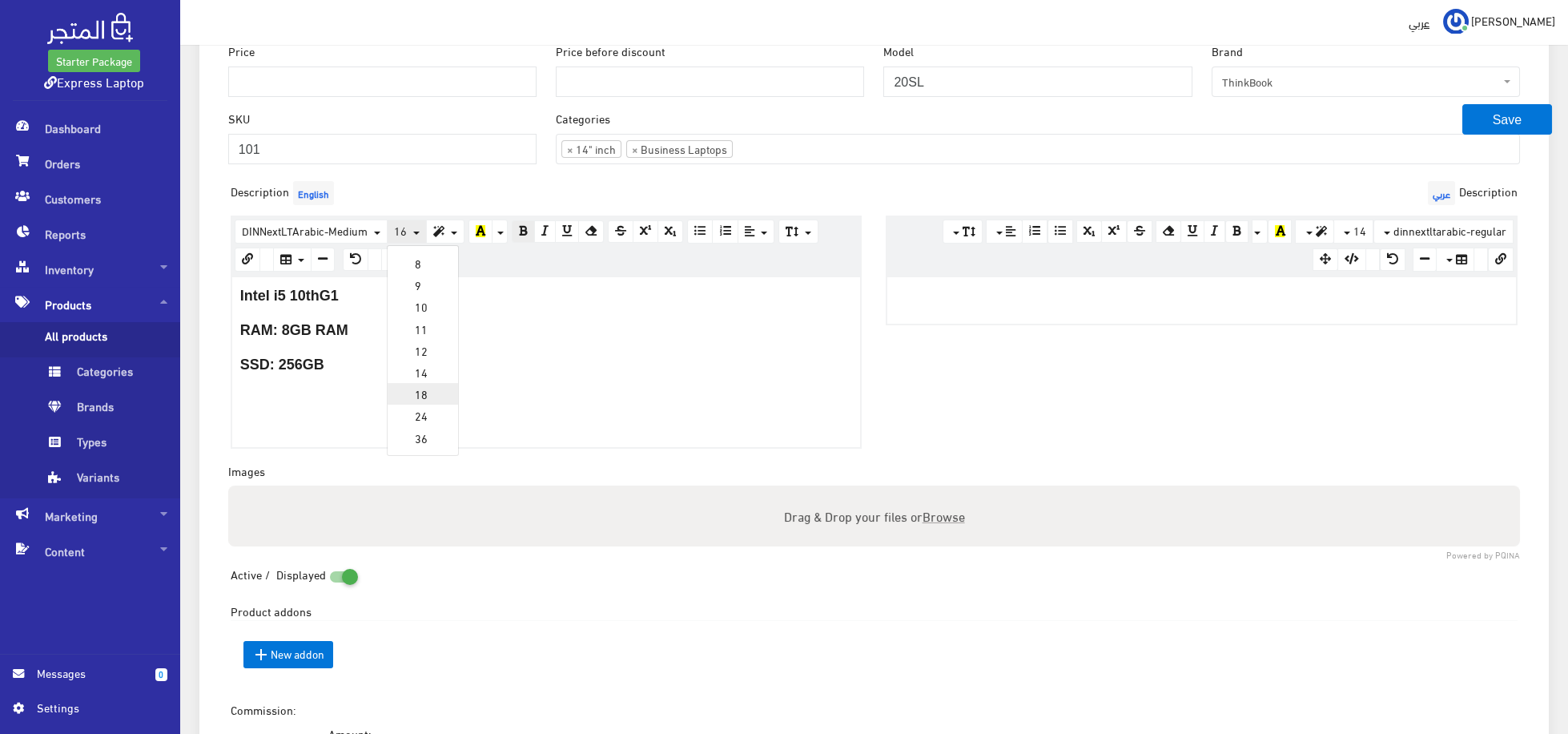 click on "18" at bounding box center (423, 393) 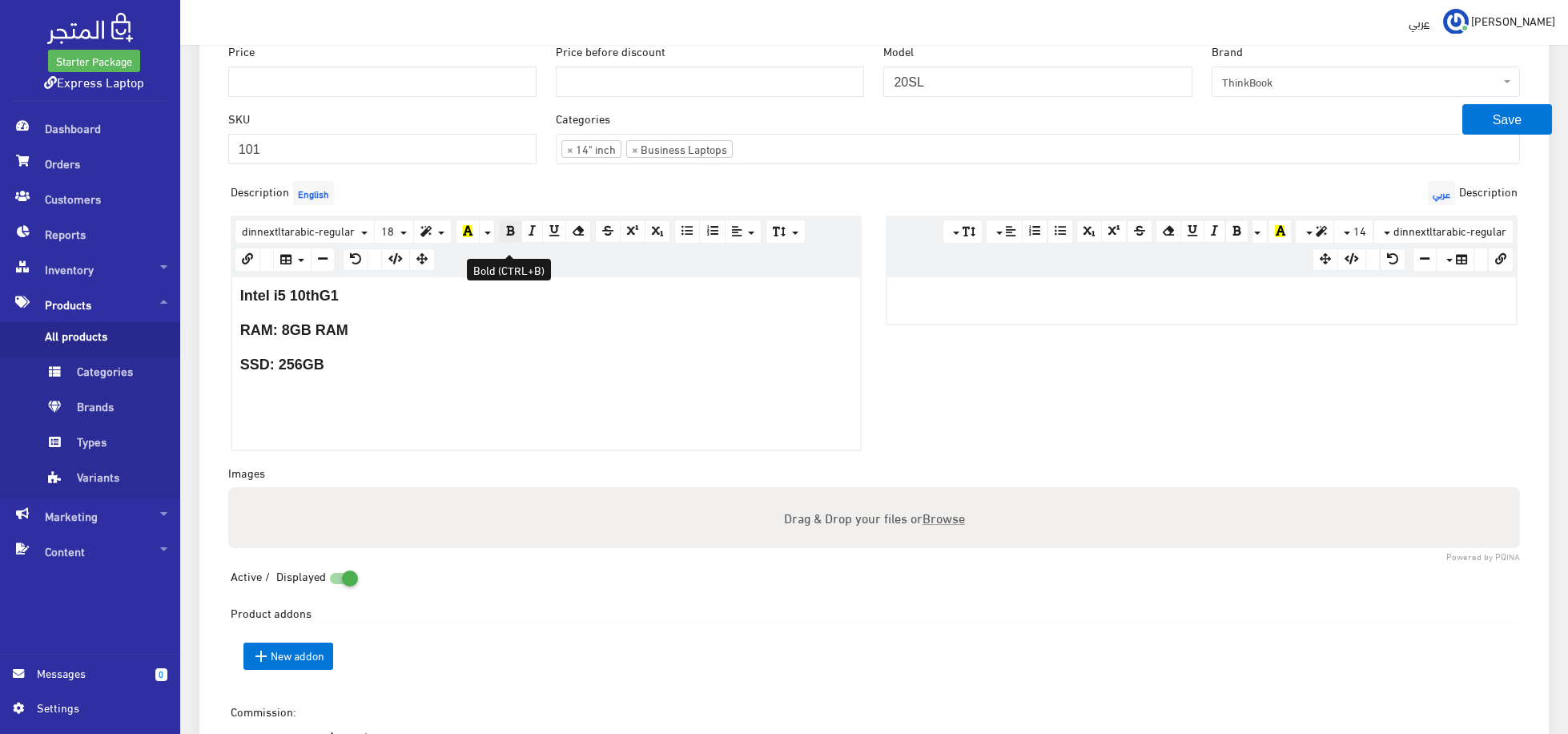 click at bounding box center [510, 232] 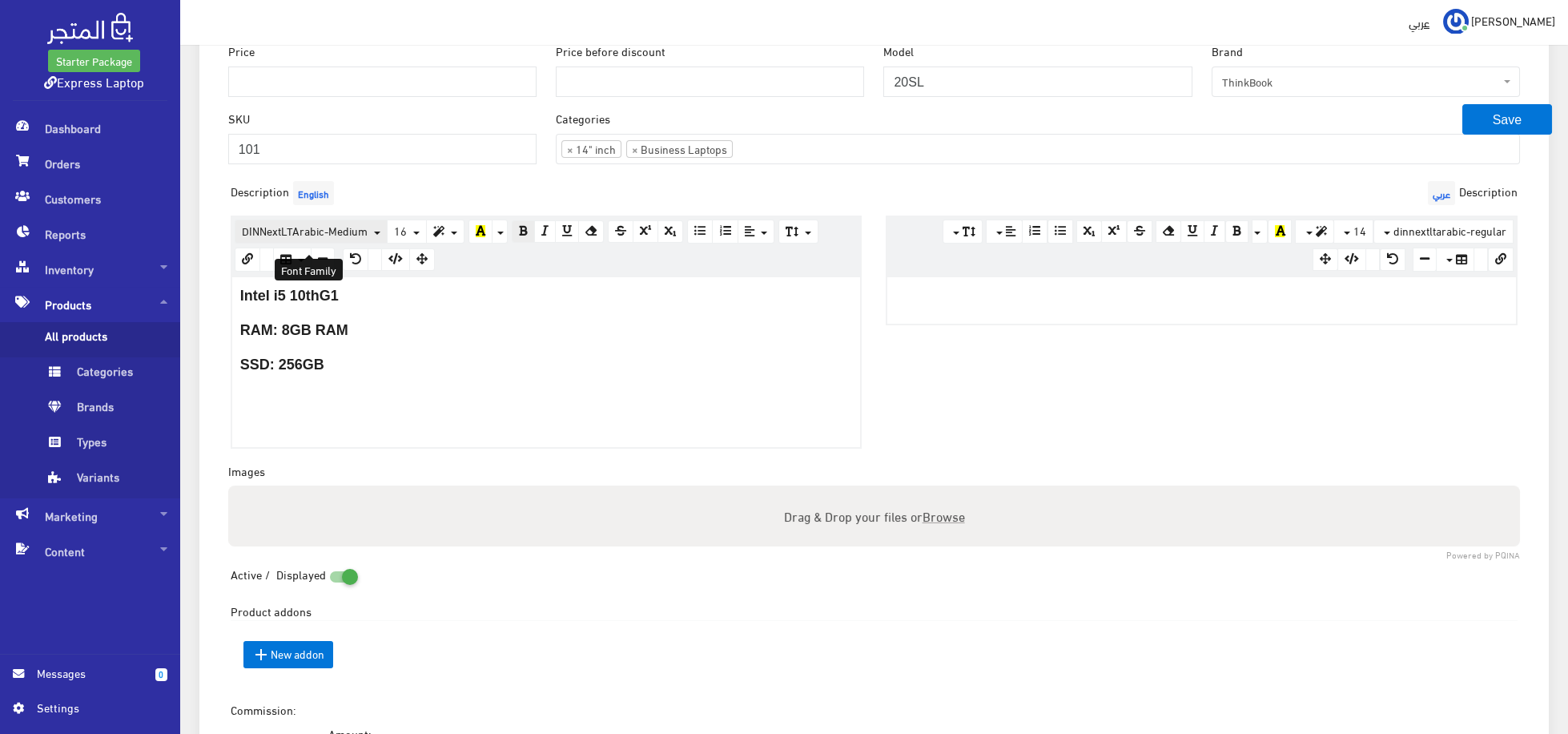 click on "DINNextLTArabic-Medium" at bounding box center (304, 230) 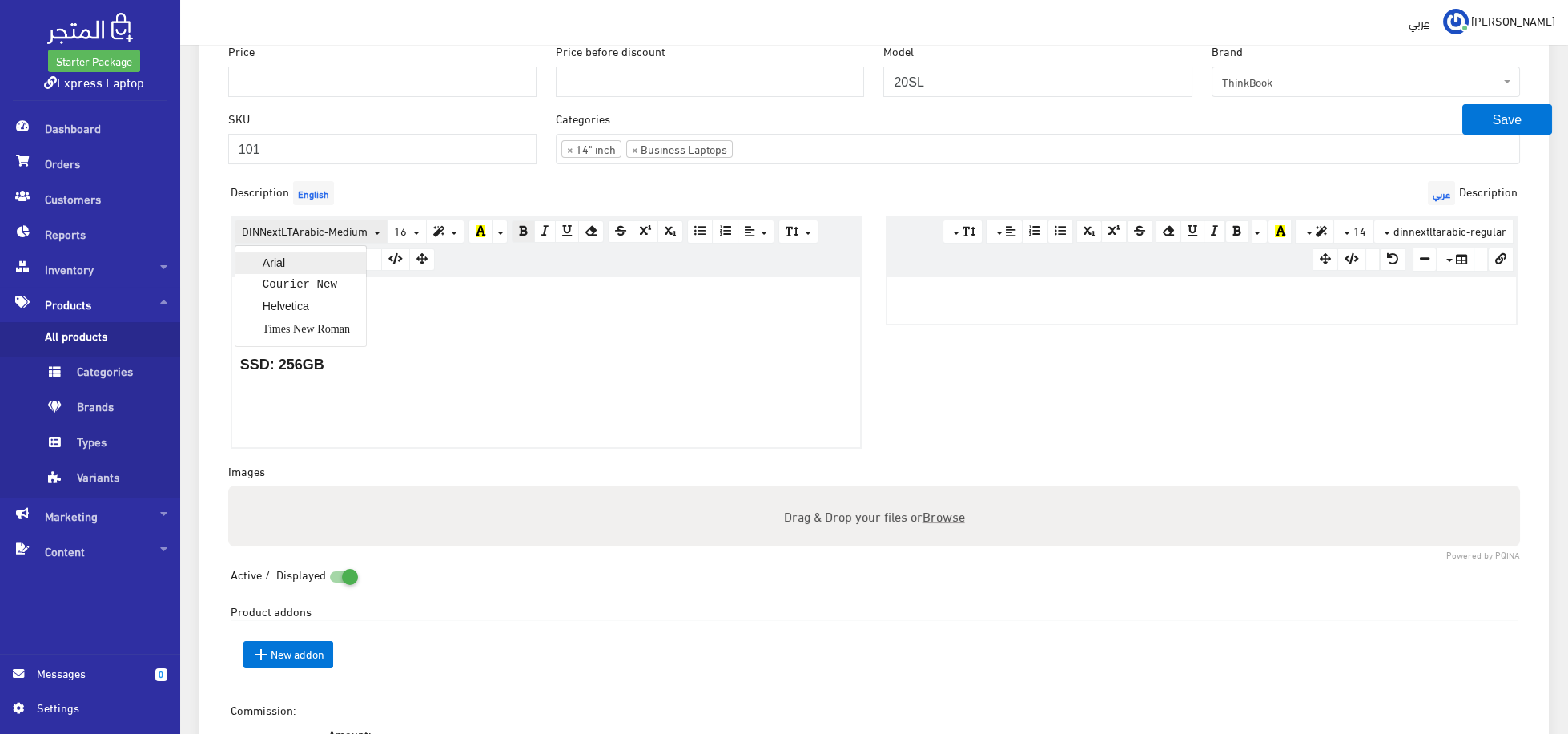 click on "Arial" at bounding box center [300, 263] 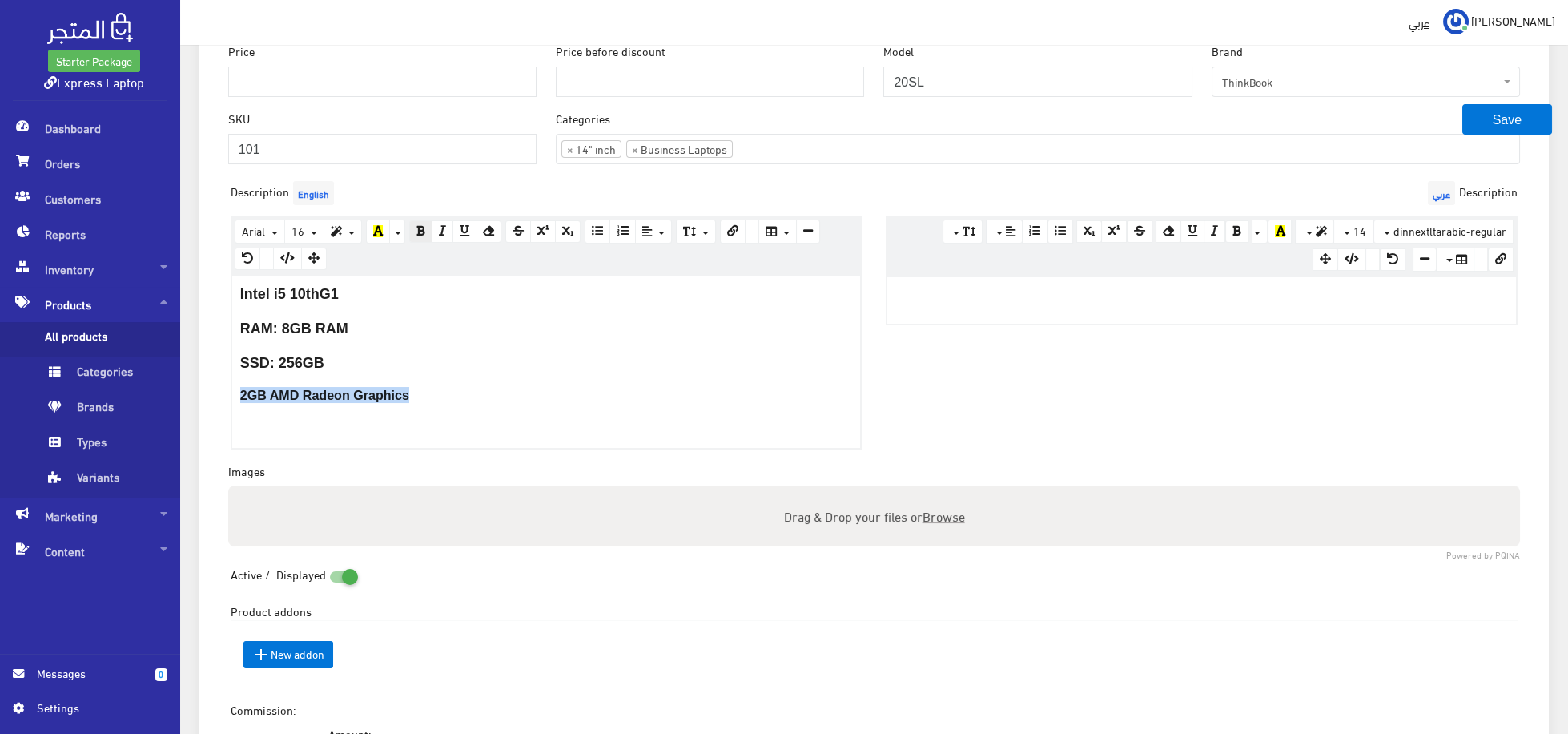 drag, startPoint x: 424, startPoint y: 408, endPoint x: 230, endPoint y: 405, distance: 194.02319 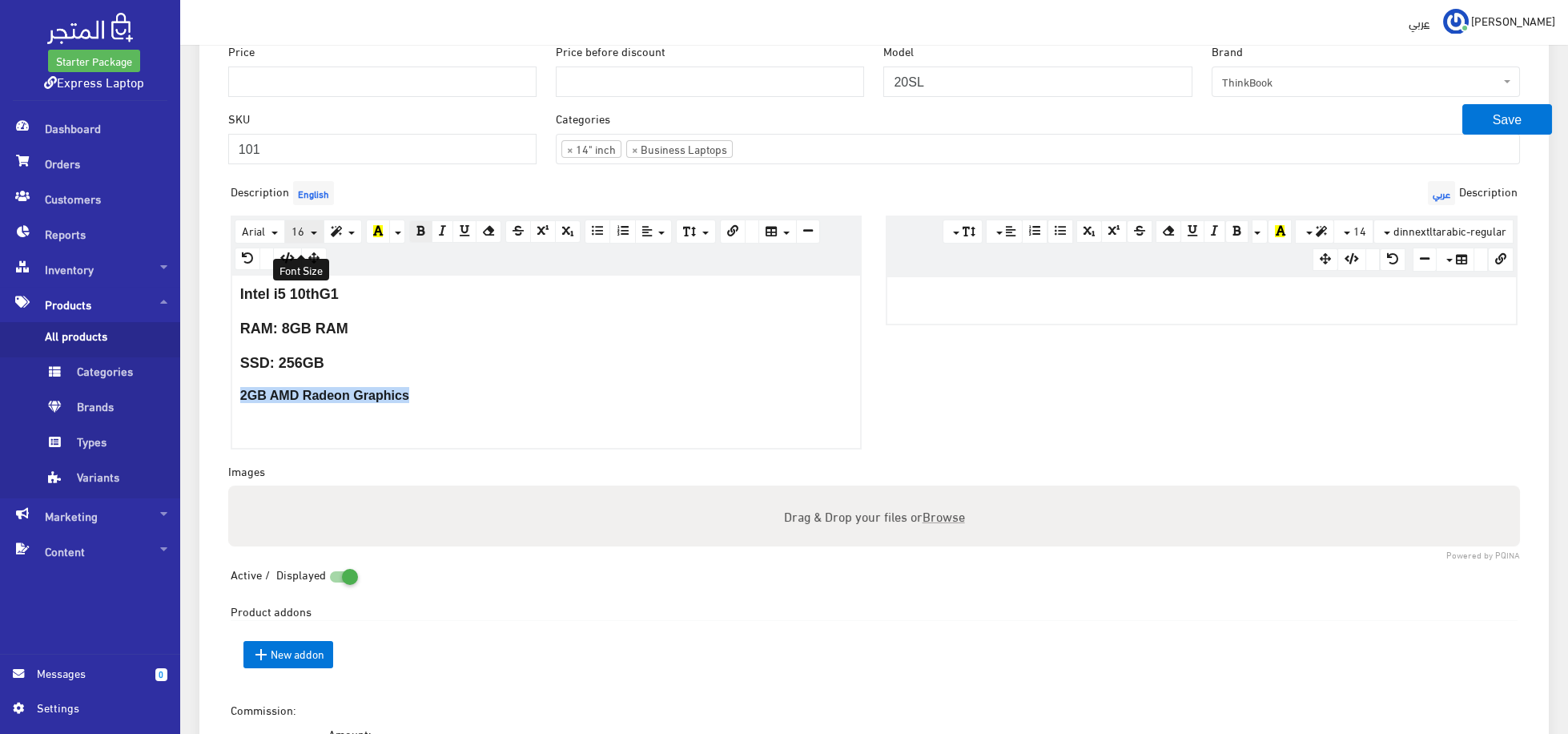 click on "16" at bounding box center [298, 230] 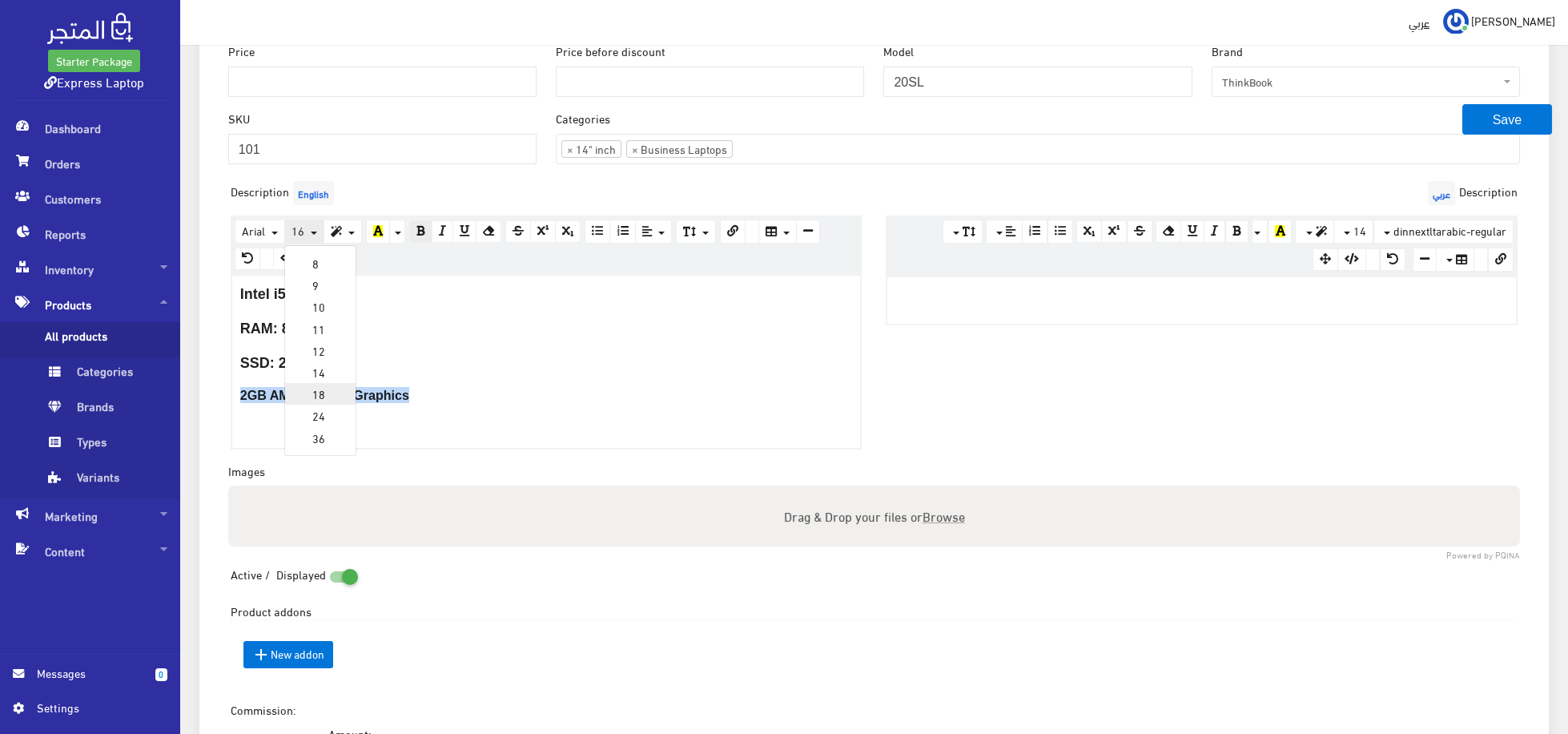 click on "18" at bounding box center [320, 393] 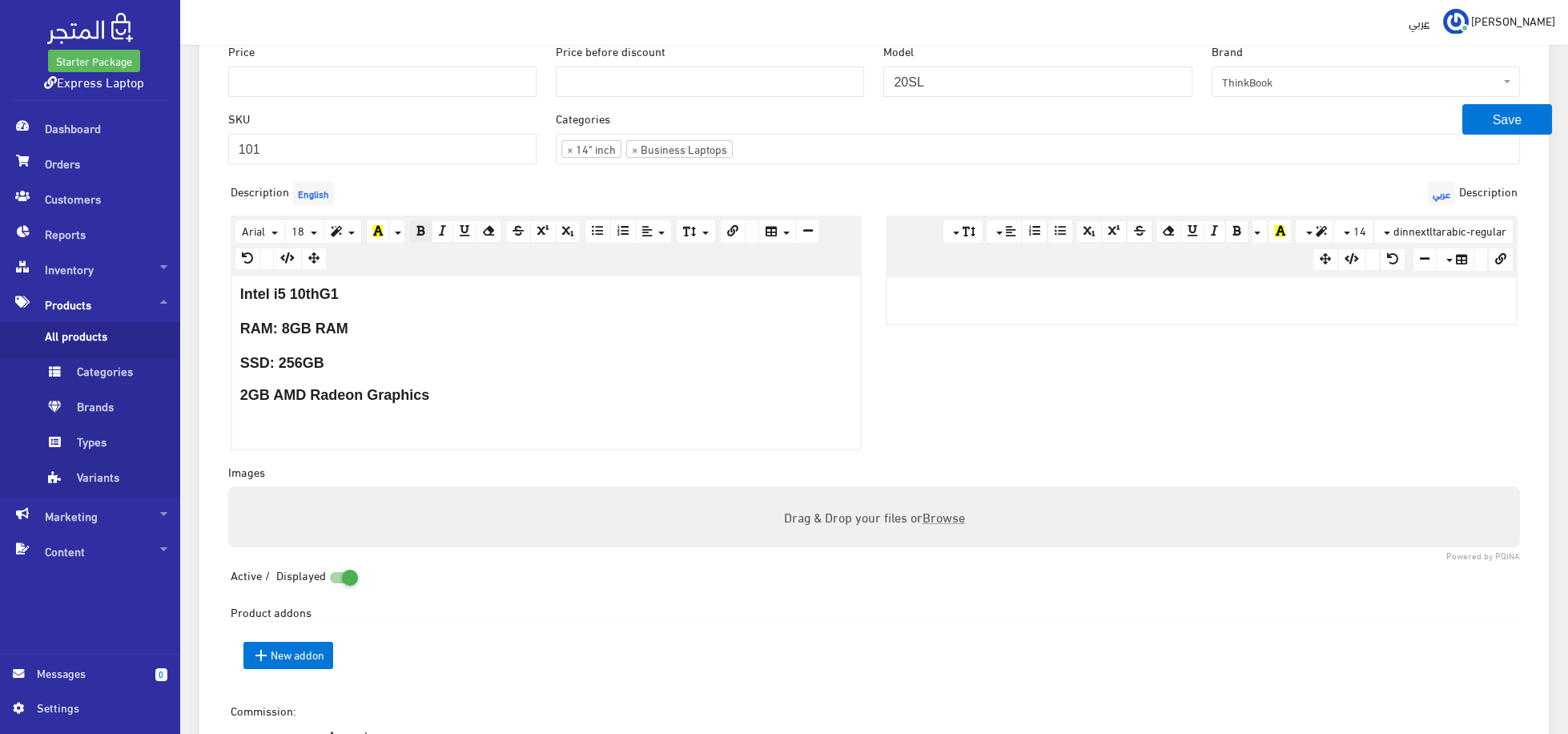click on "RAM: 8GB RAM" at bounding box center (546, 329) 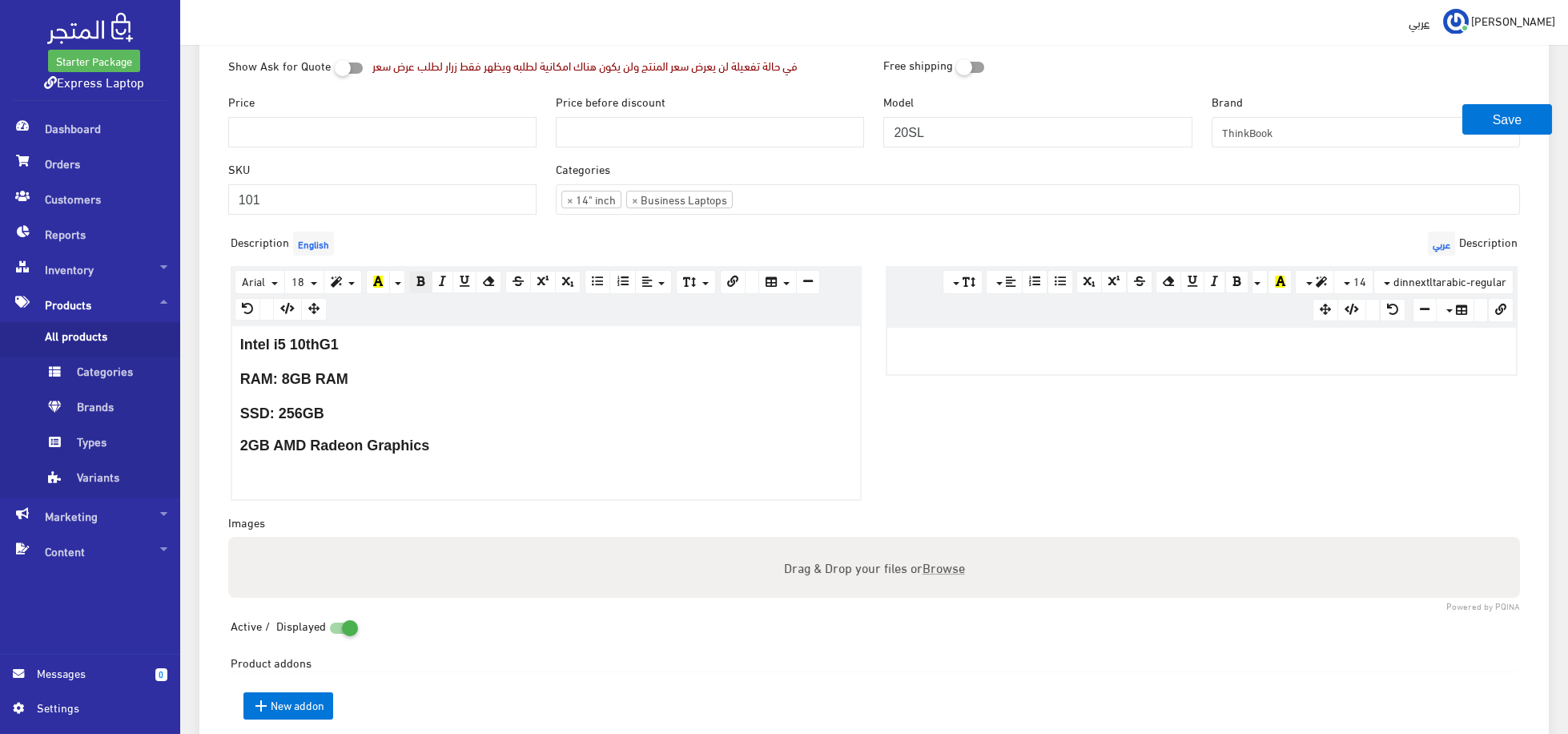 scroll, scrollTop: 330, scrollLeft: 0, axis: vertical 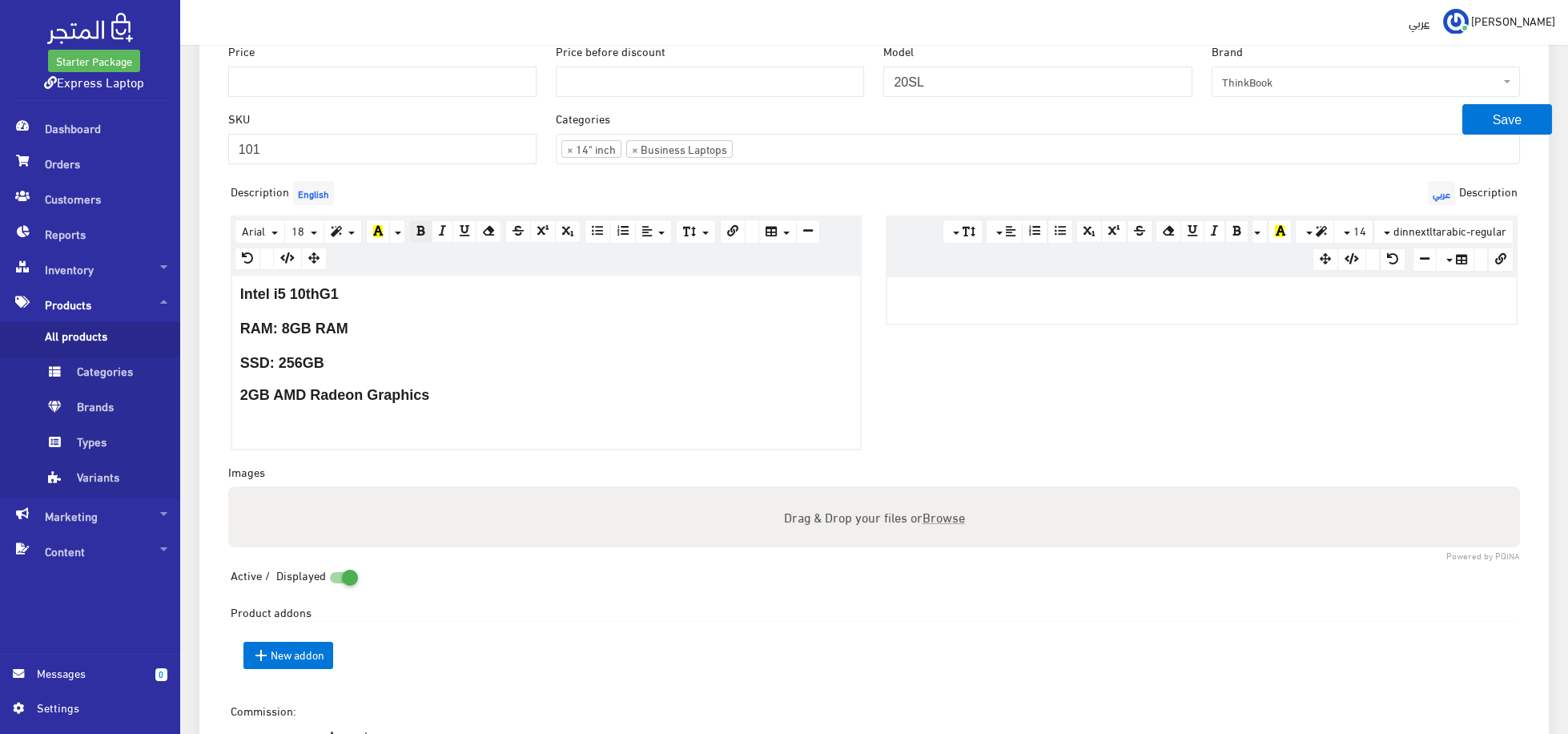 click at bounding box center (546, 419) 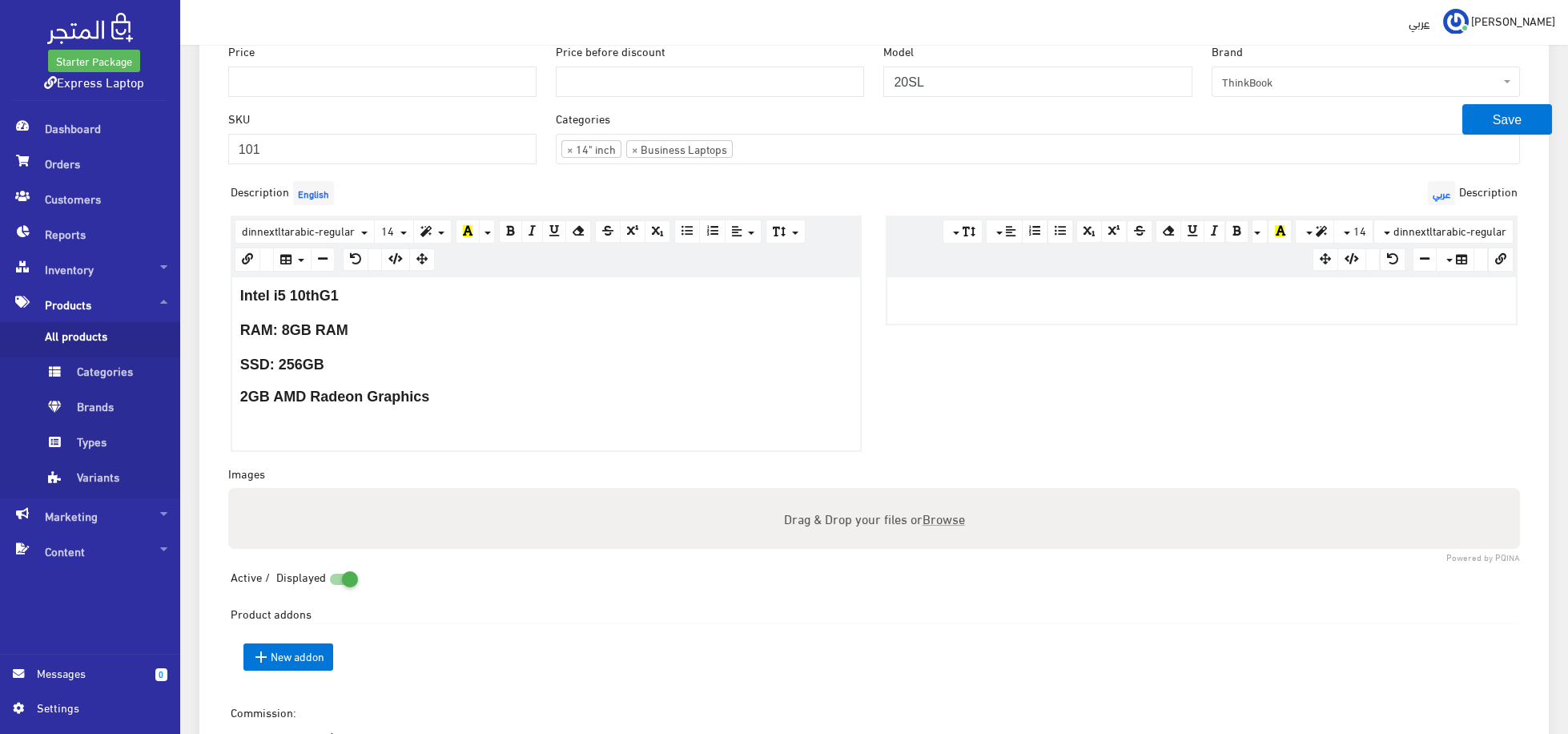 click on "Intel i5 10thG1 RAM: 8GB RAM SSD: 256GB 2GB AMD Radeon Graphics" at bounding box center [546, 364] 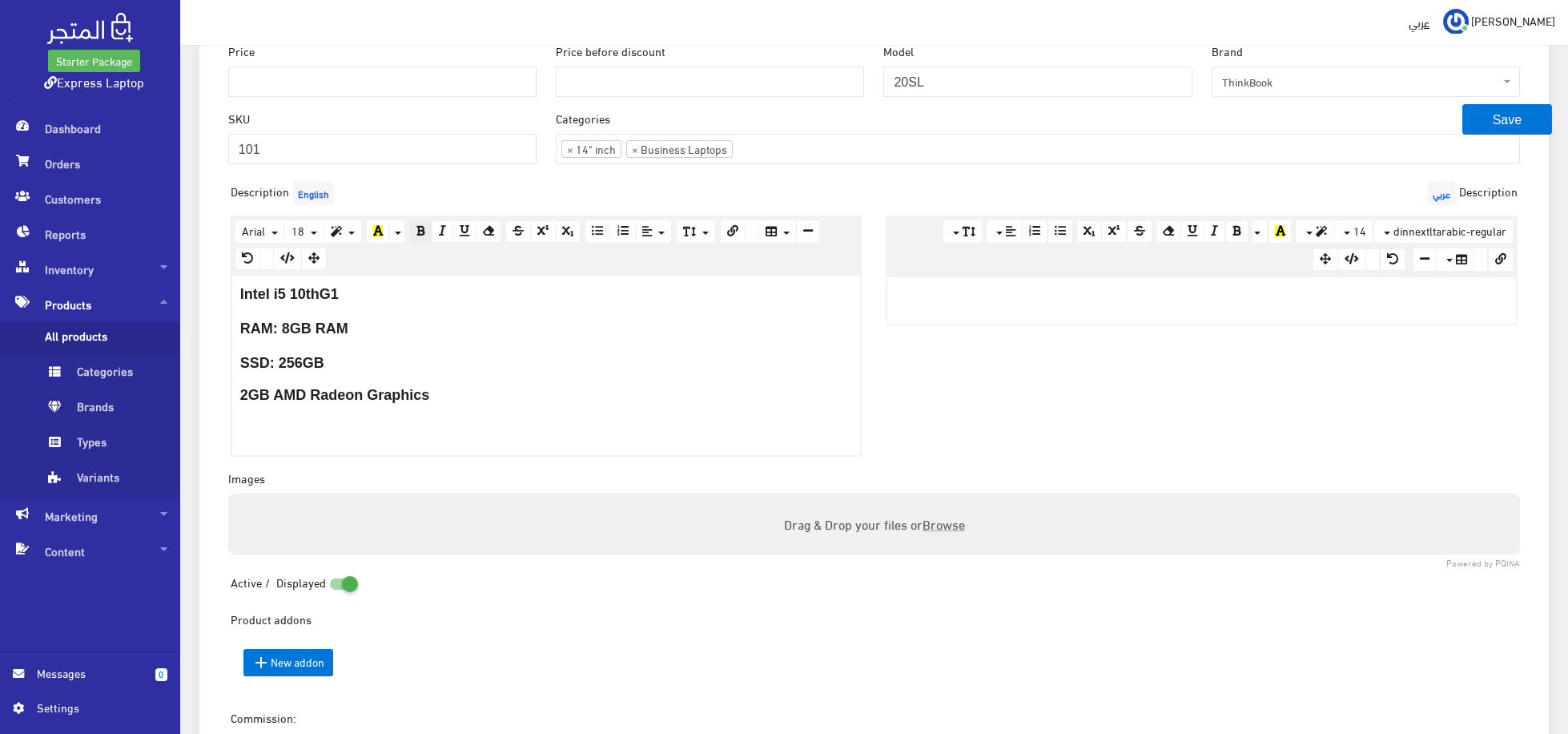 click on "SSD: 256GB" at bounding box center (546, 363) 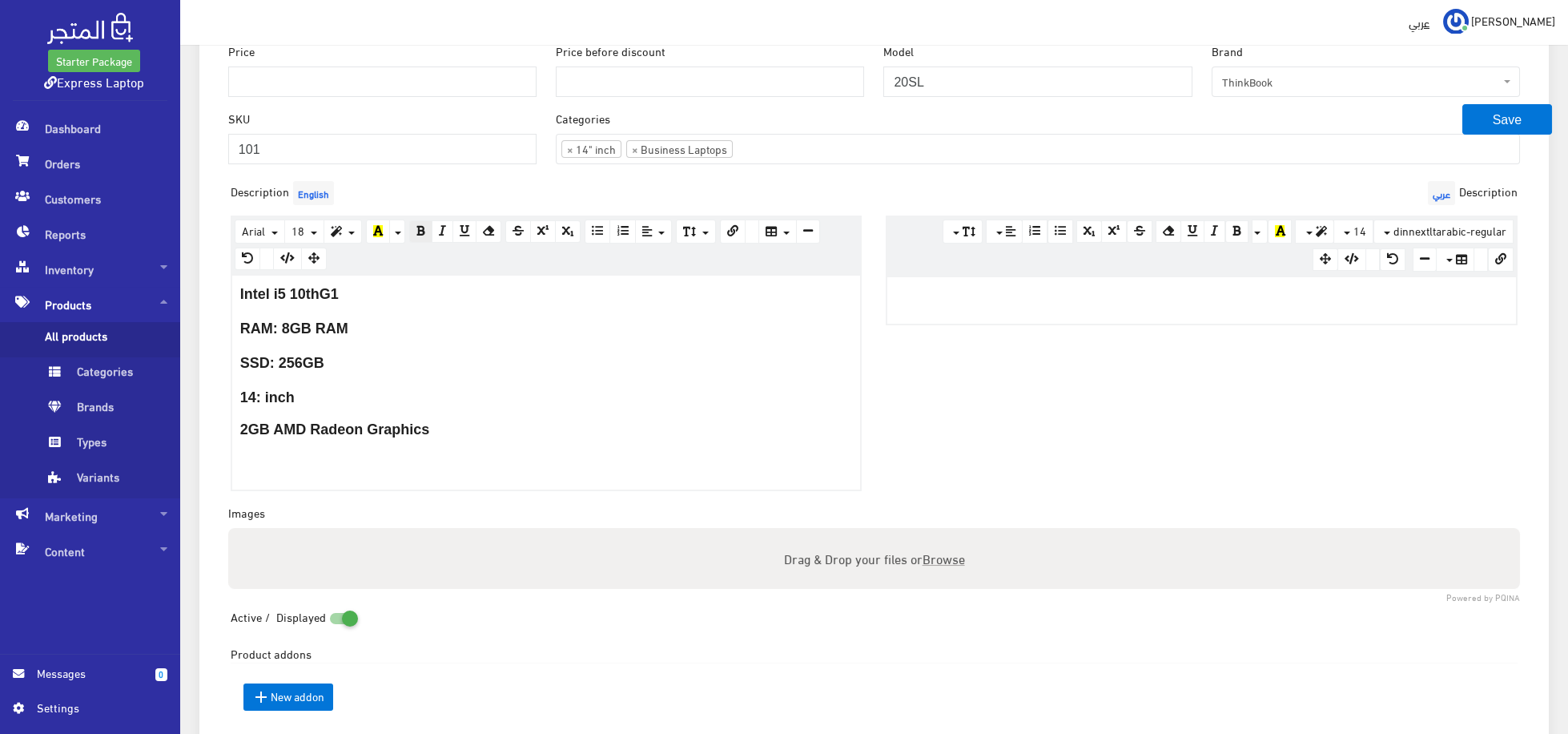 click on "14: inch" at bounding box center [267, 397] 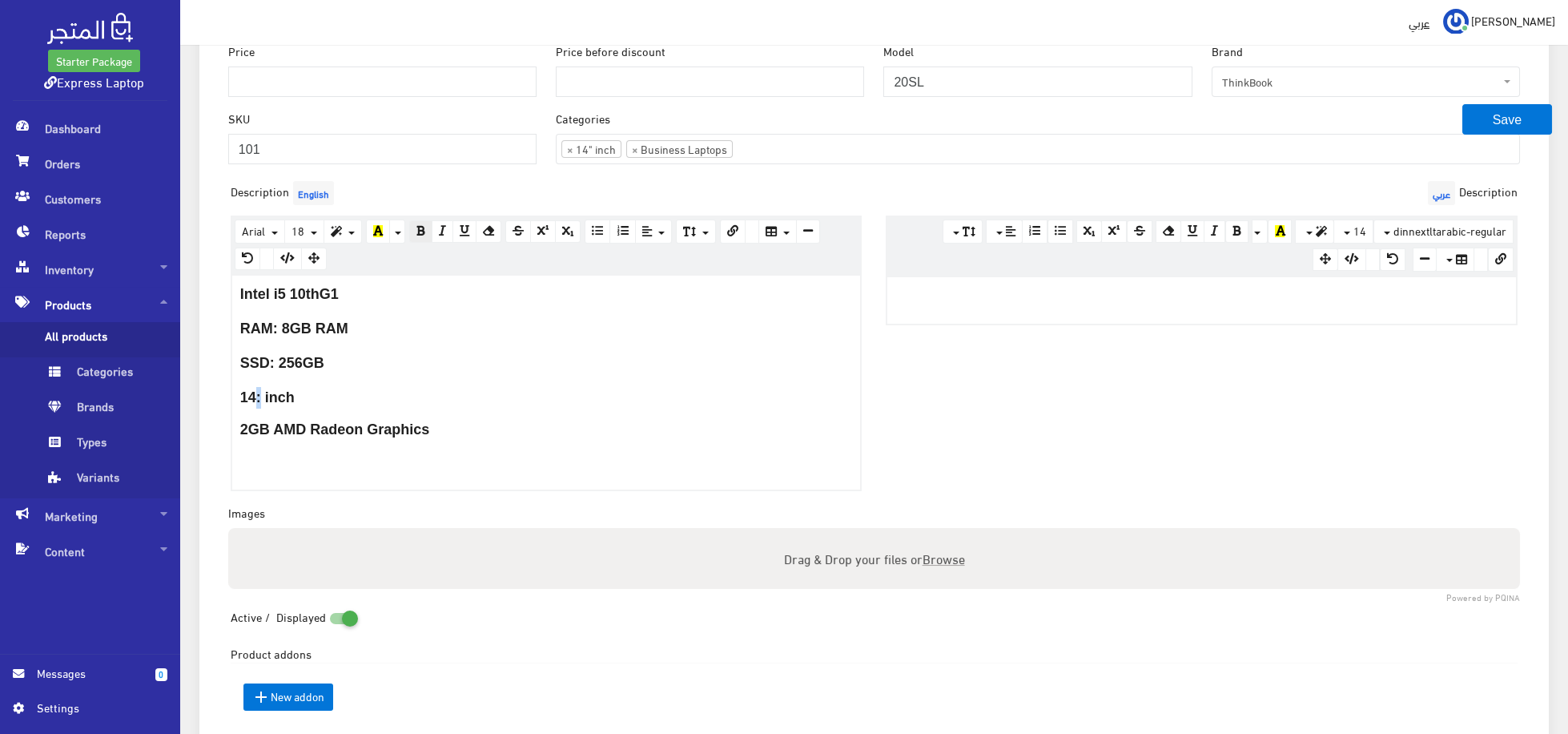 click on "14: inch" at bounding box center [267, 397] 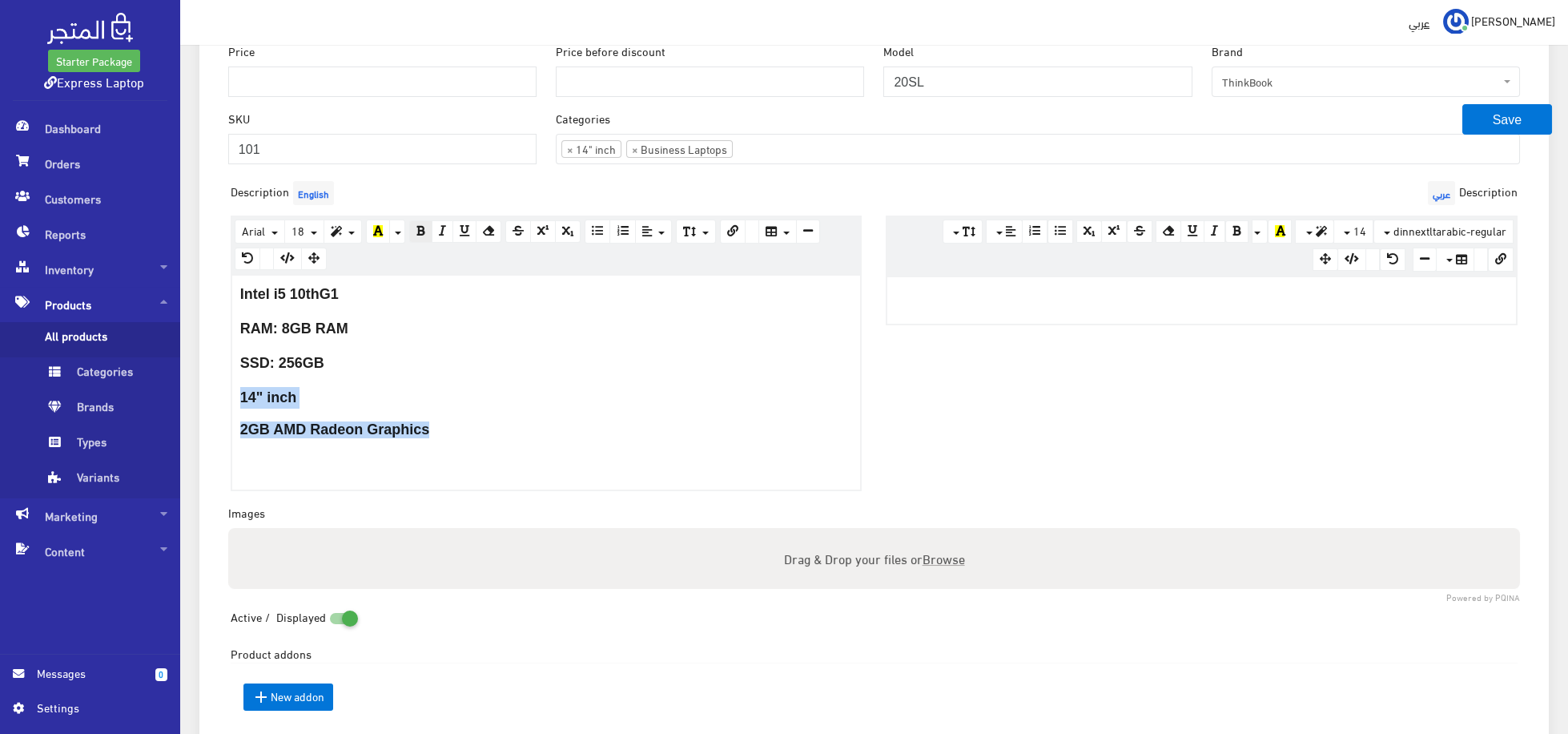 drag, startPoint x: 443, startPoint y: 441, endPoint x: 232, endPoint y: 413, distance: 212.8497 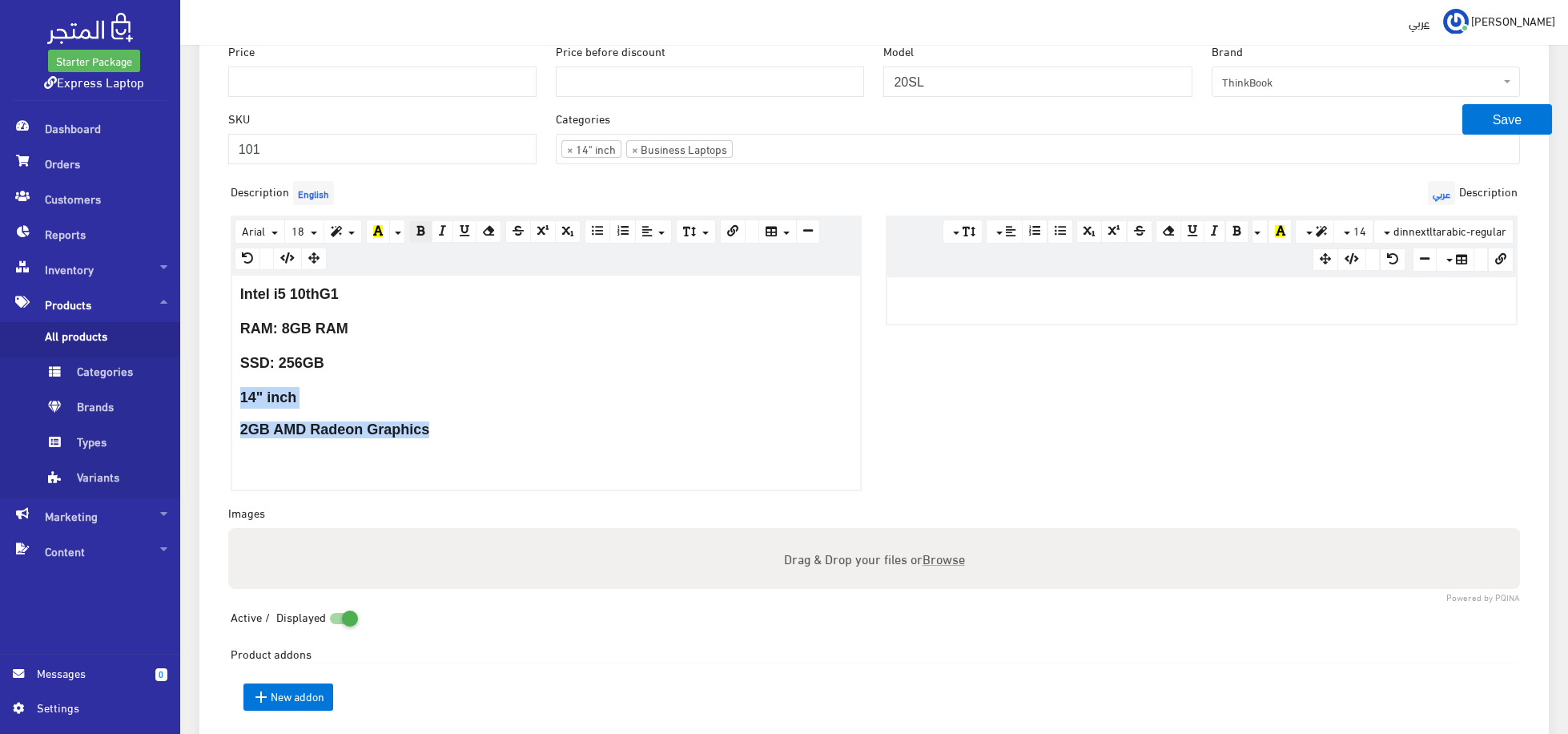 click on "2GB AMD Radeon Graphics" at bounding box center [546, 430] 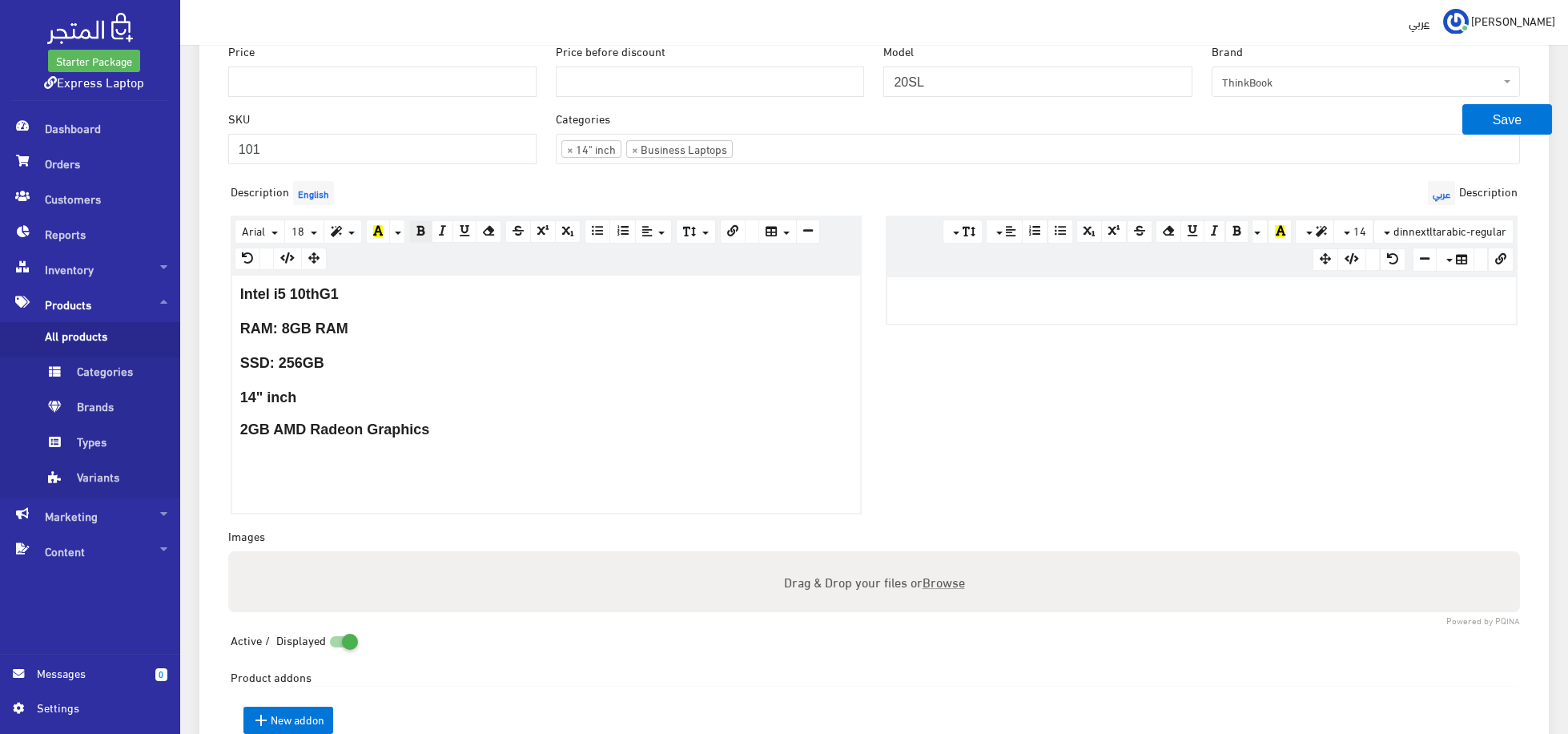 scroll, scrollTop: 0, scrollLeft: 0, axis: both 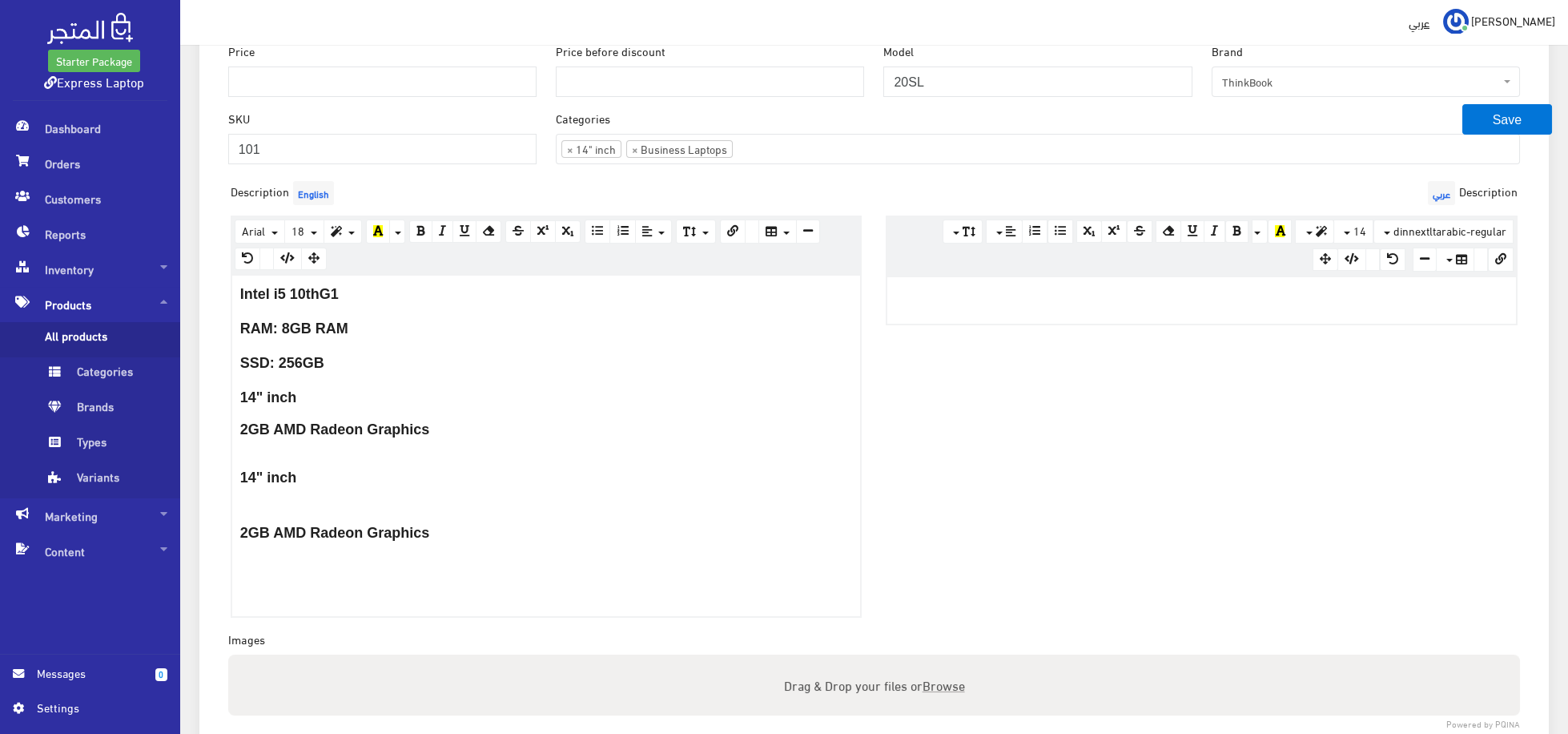 click at bounding box center [546, 453] 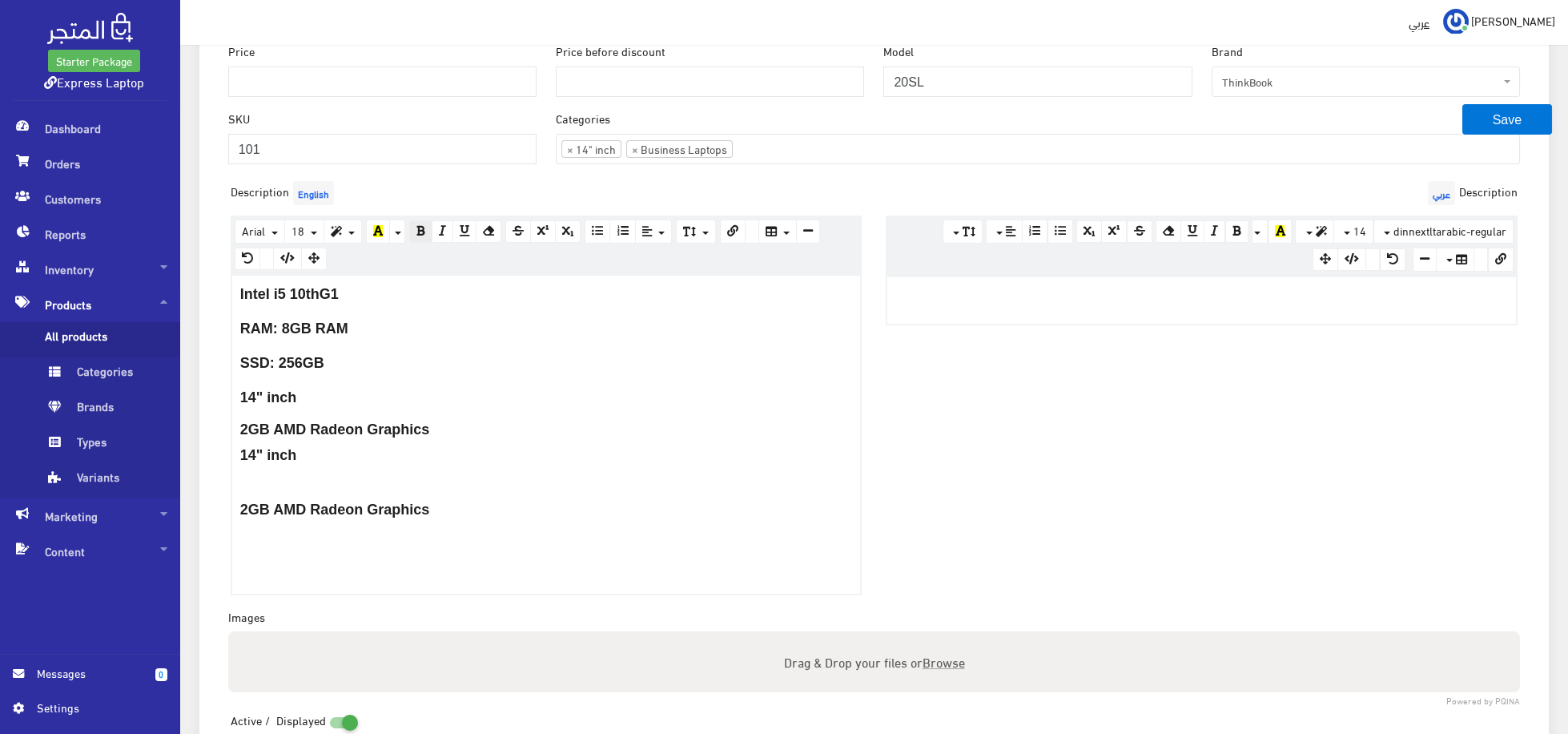 drag, startPoint x: 318, startPoint y: 472, endPoint x: 169, endPoint y: 461, distance: 149.40549 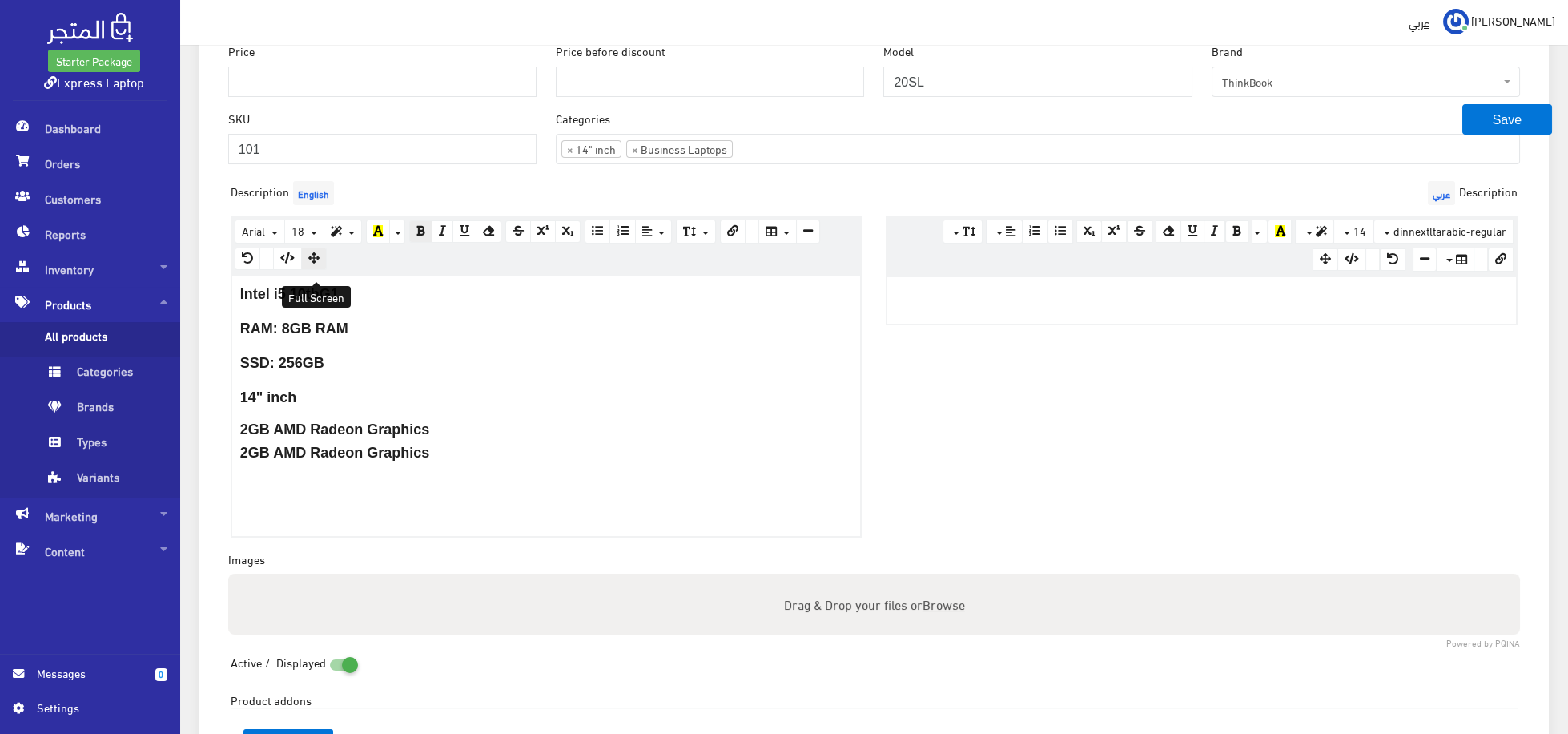 click at bounding box center [314, 259] 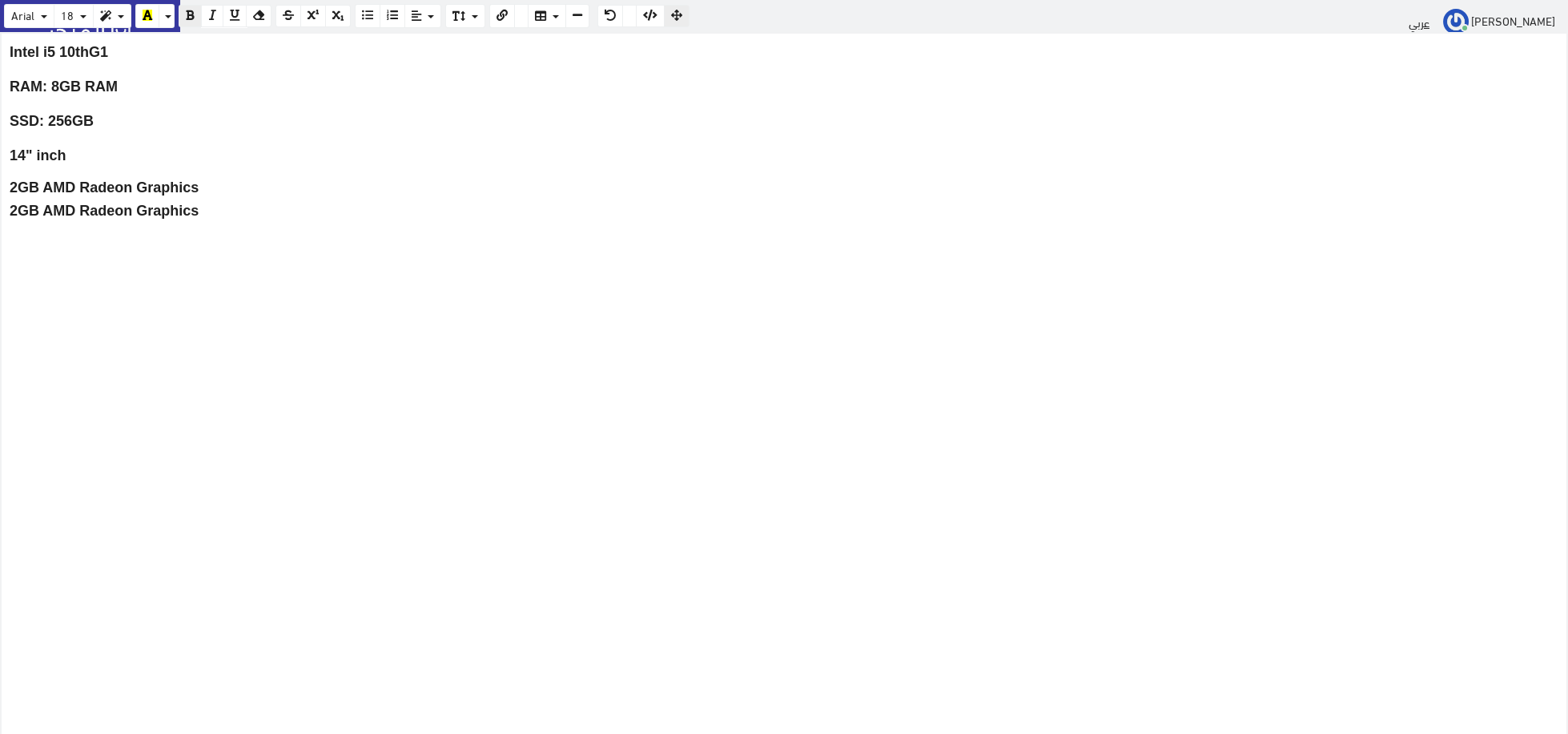 scroll, scrollTop: 167, scrollLeft: 0, axis: vertical 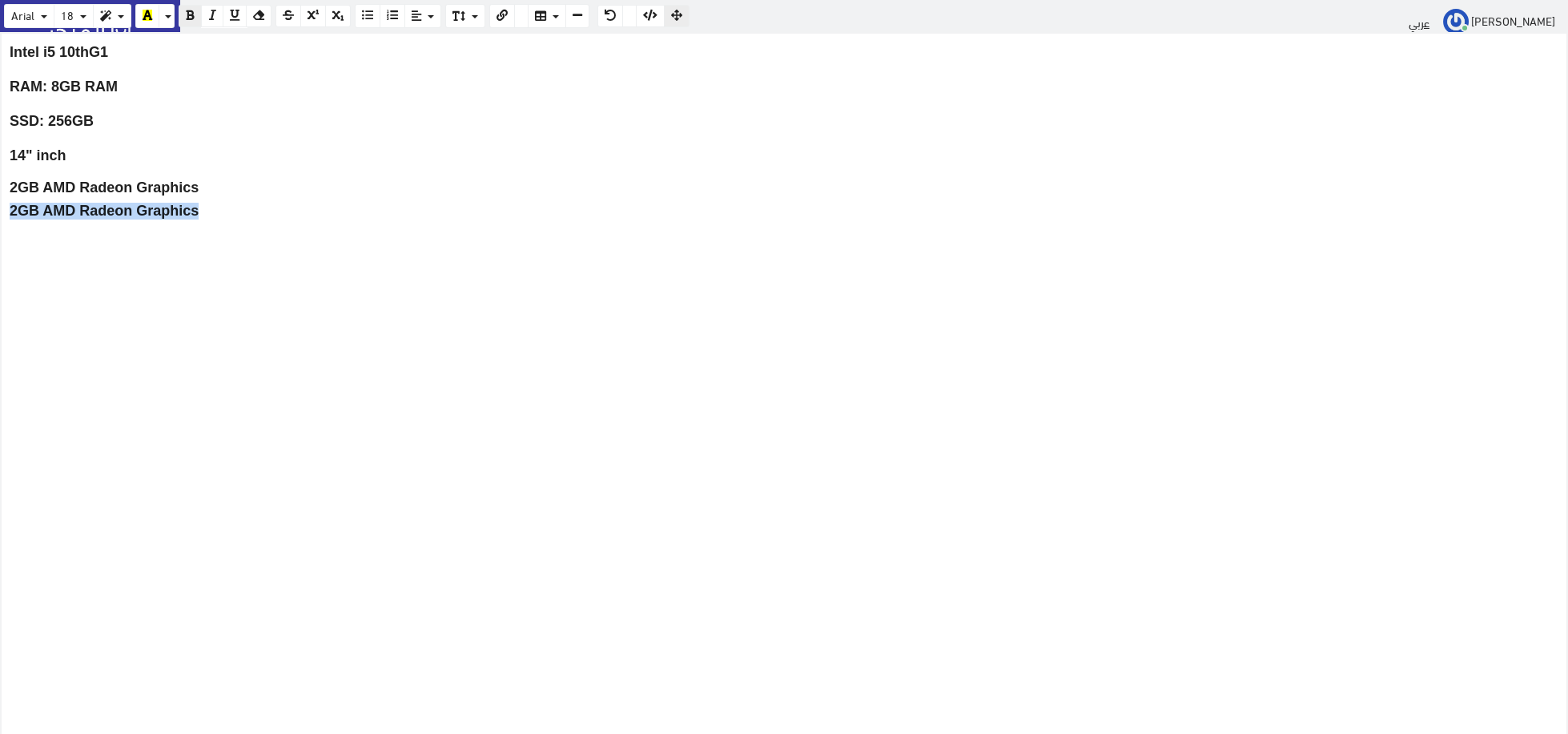 drag, startPoint x: 0, startPoint y: 191, endPoint x: 2, endPoint y: 206, distance: 15.132746 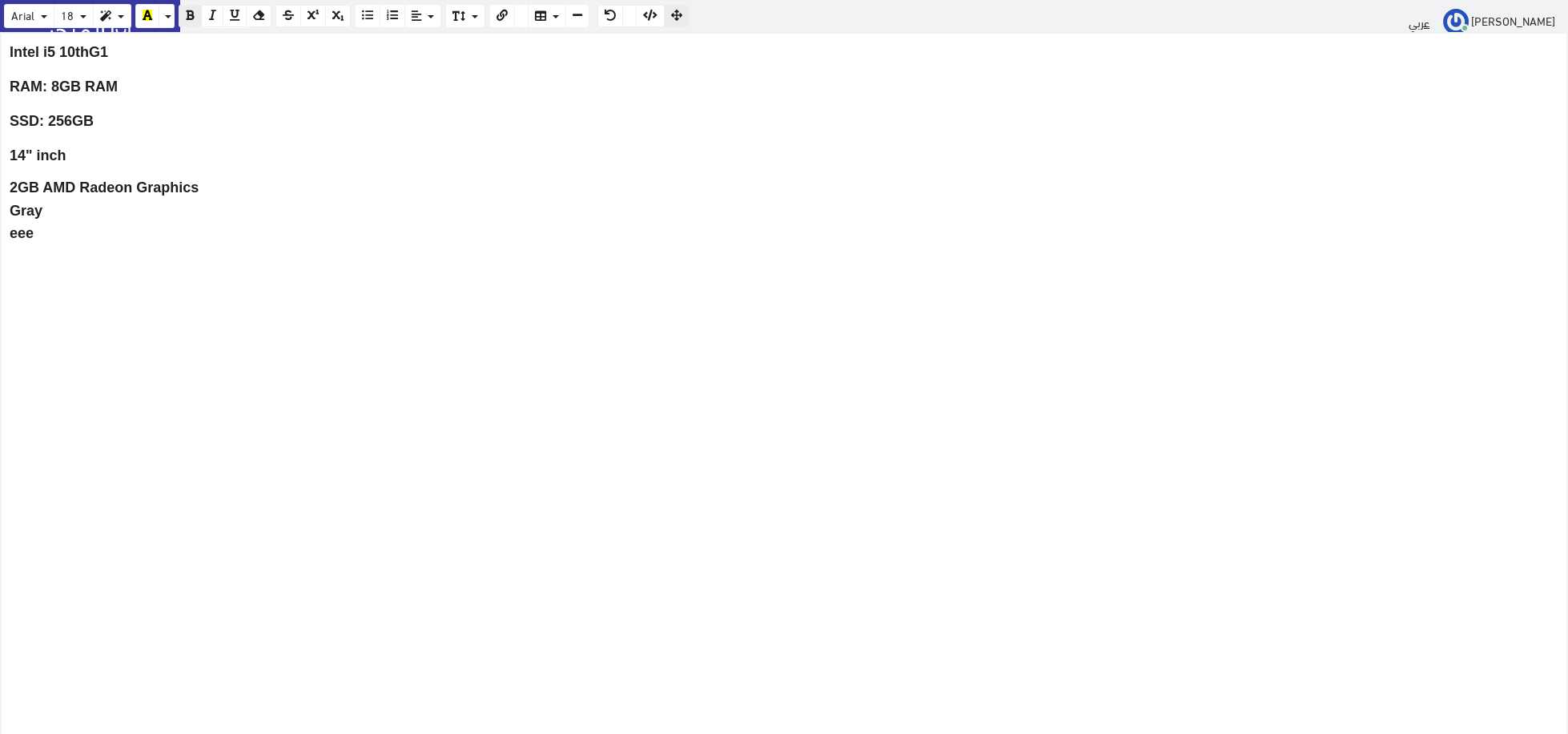 click on "Intel i5 10thG1" at bounding box center [784, 52] 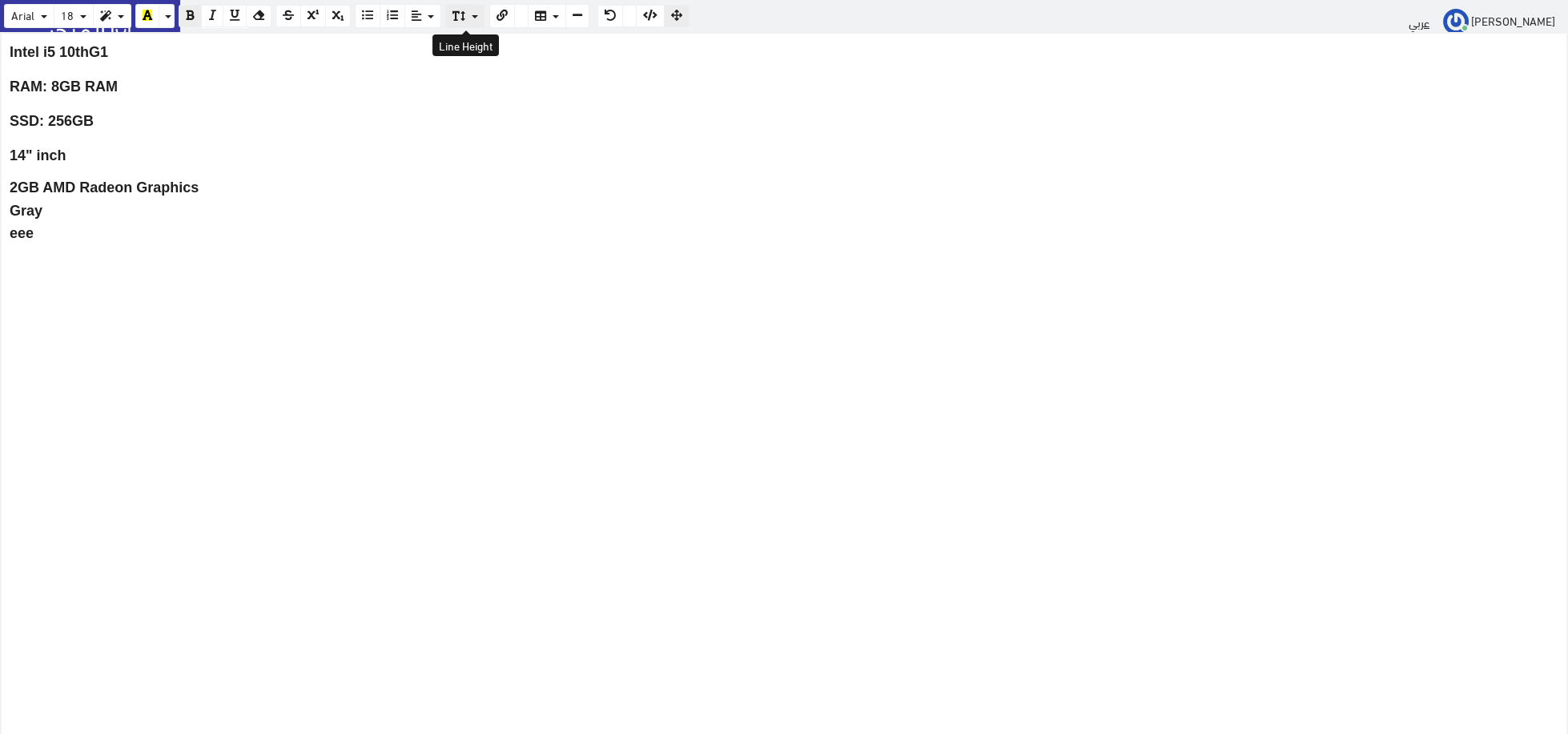 click at bounding box center (465, 16) 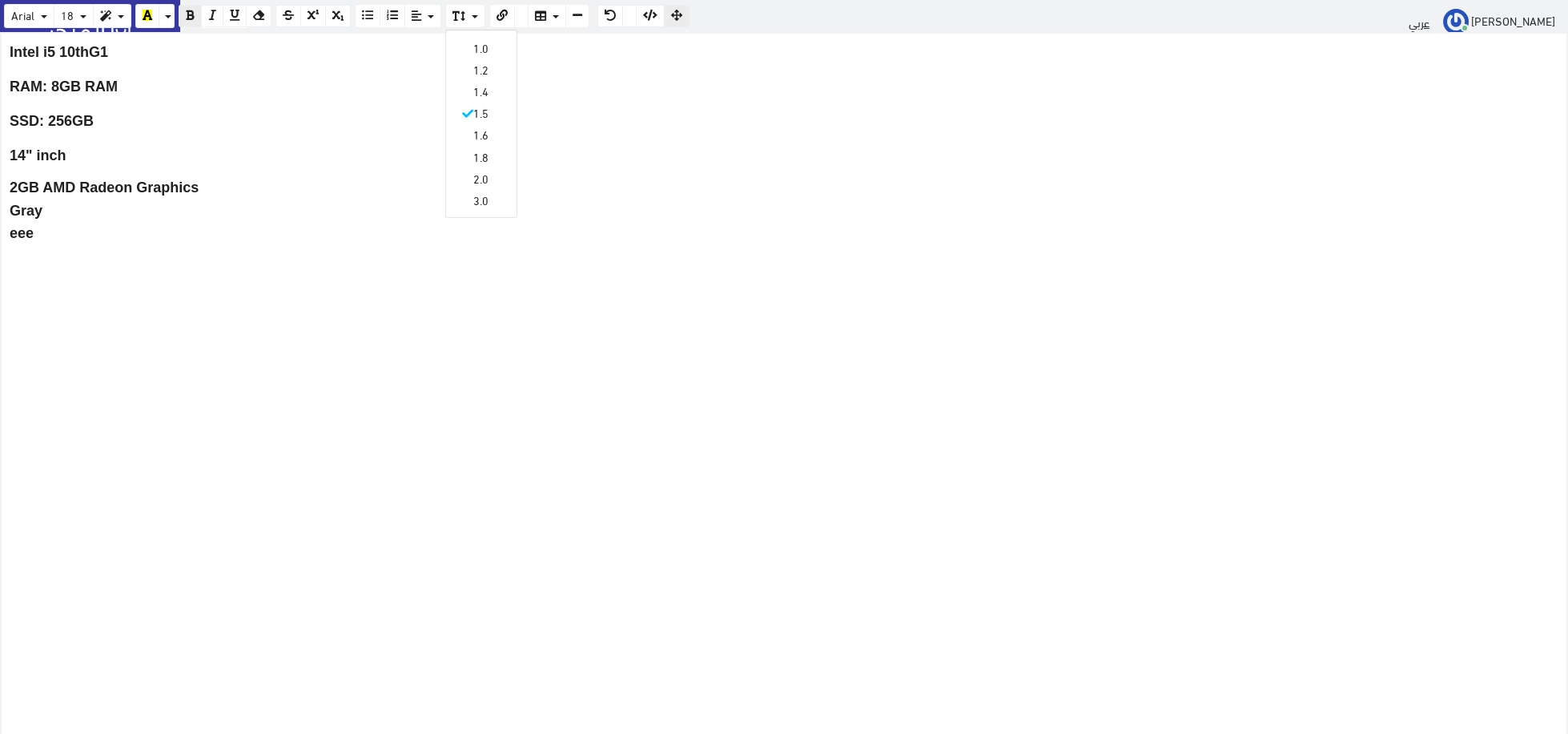 click on "Intel i5 10thG1 RAM: 8GB RAM SSD: 256GB 14" inch 2GB AMD Radeon Graphics Gray eee" at bounding box center (784, 385) 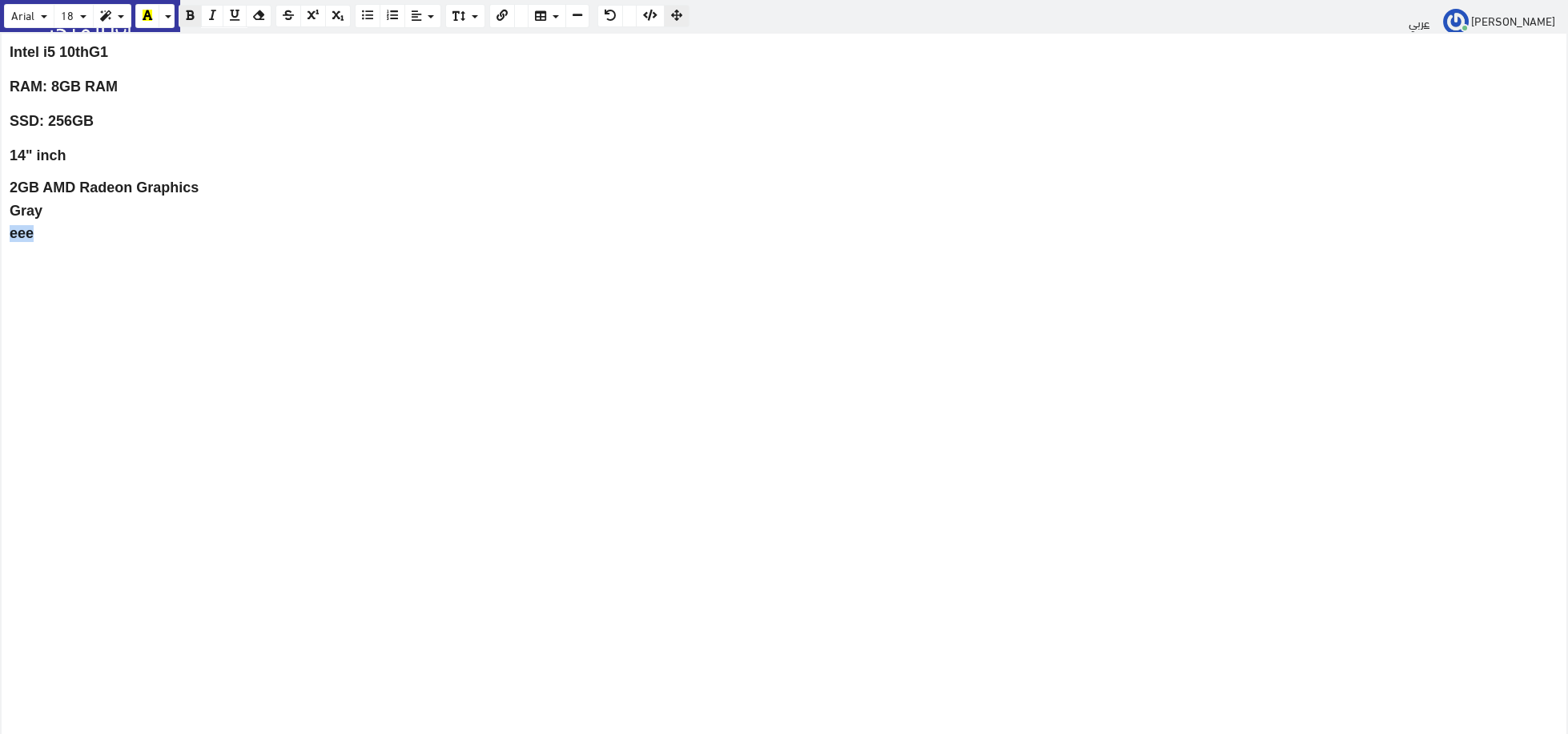 drag, startPoint x: 50, startPoint y: 240, endPoint x: 0, endPoint y: 233, distance: 50.487622 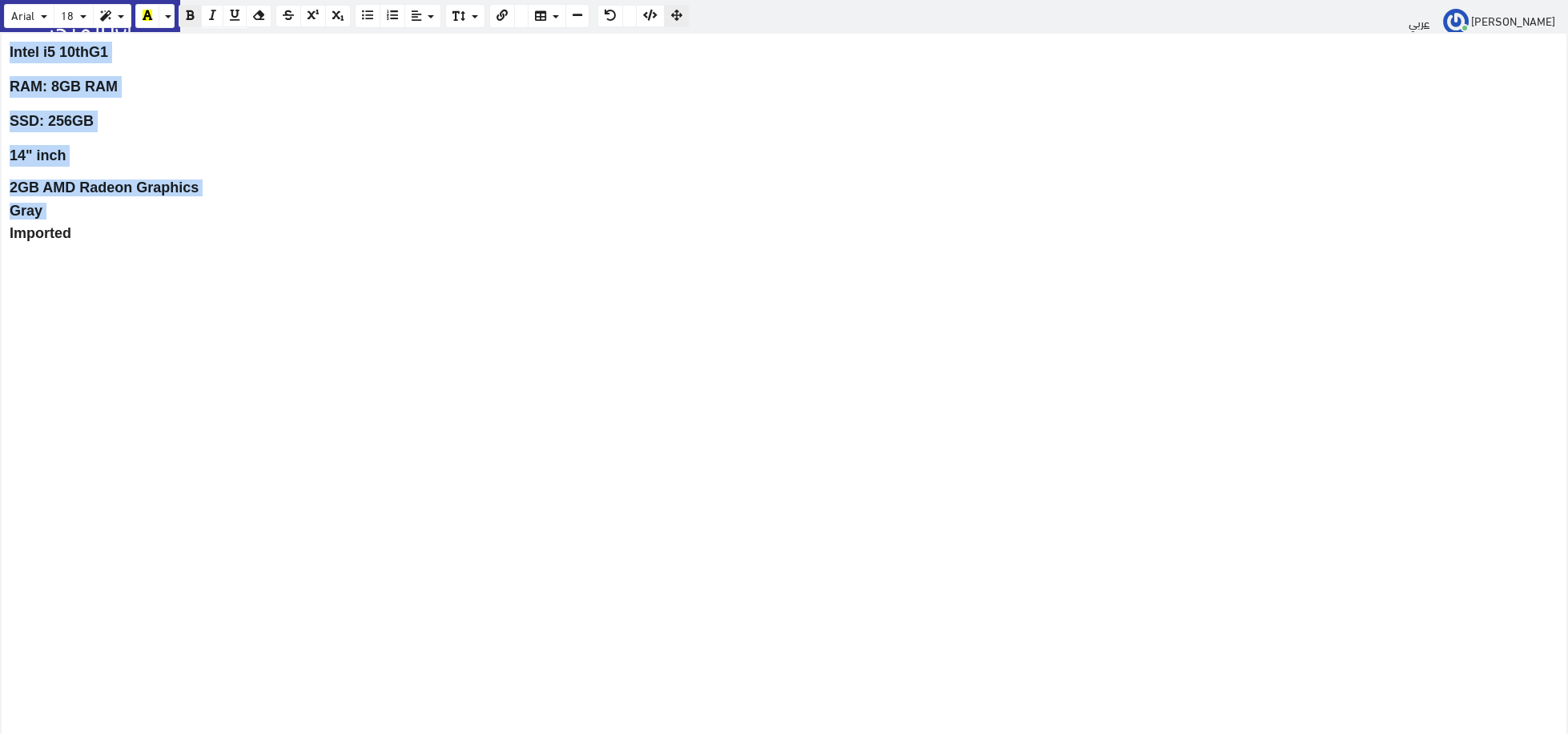 drag, startPoint x: 116, startPoint y: 238, endPoint x: 0, endPoint y: -13, distance: 276.50859 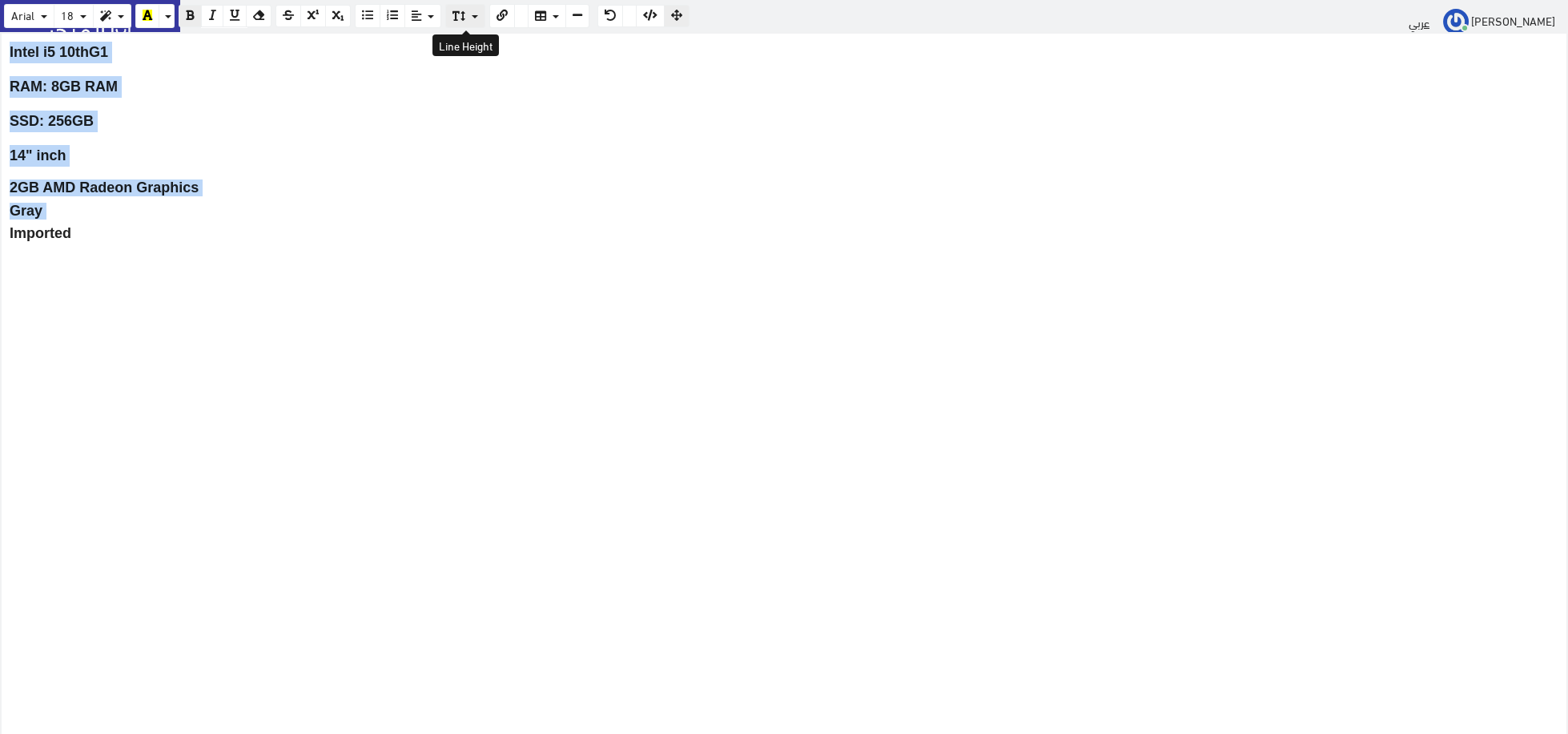 click at bounding box center (465, 16) 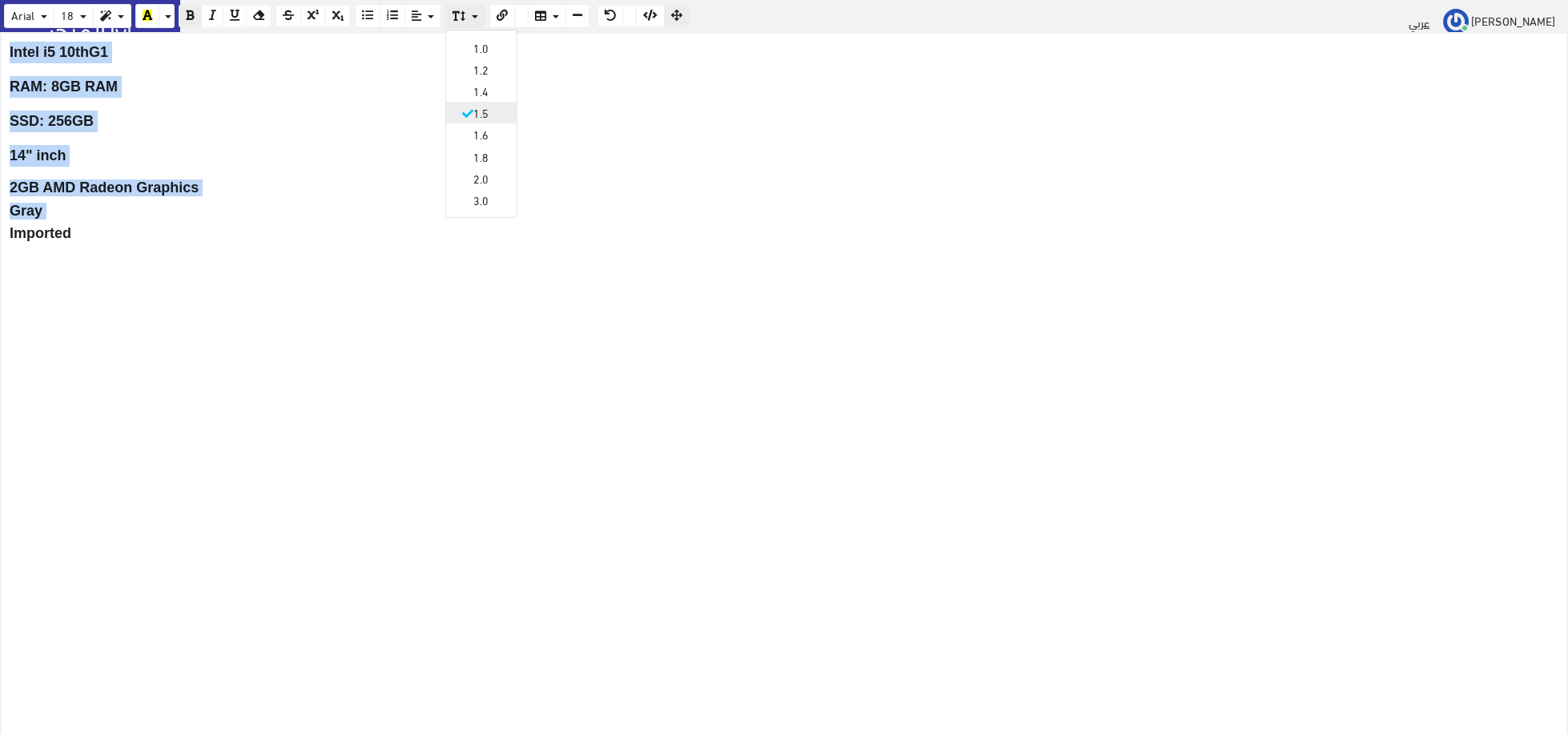 click on "1.5" at bounding box center [481, 112] 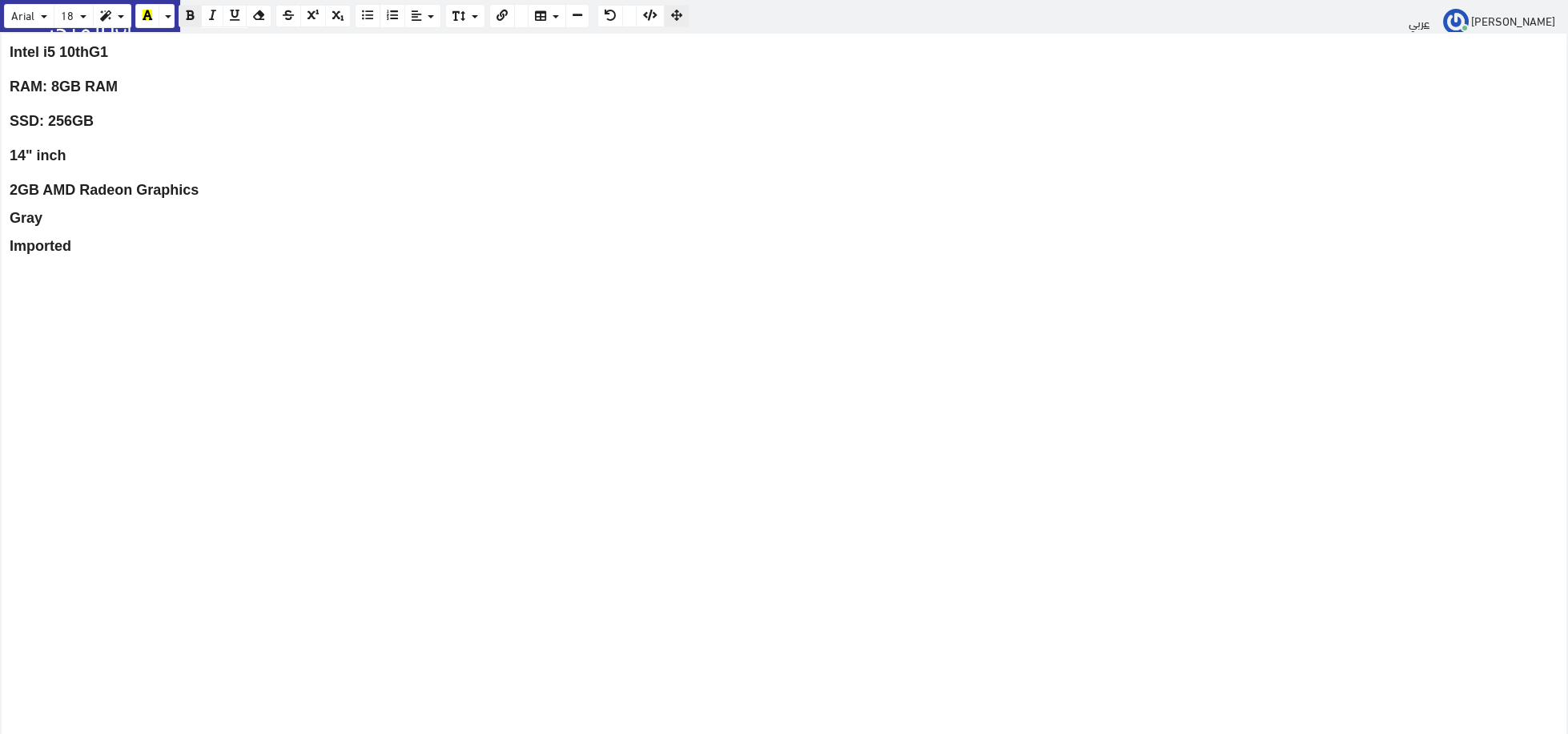 click at bounding box center [784, 295] 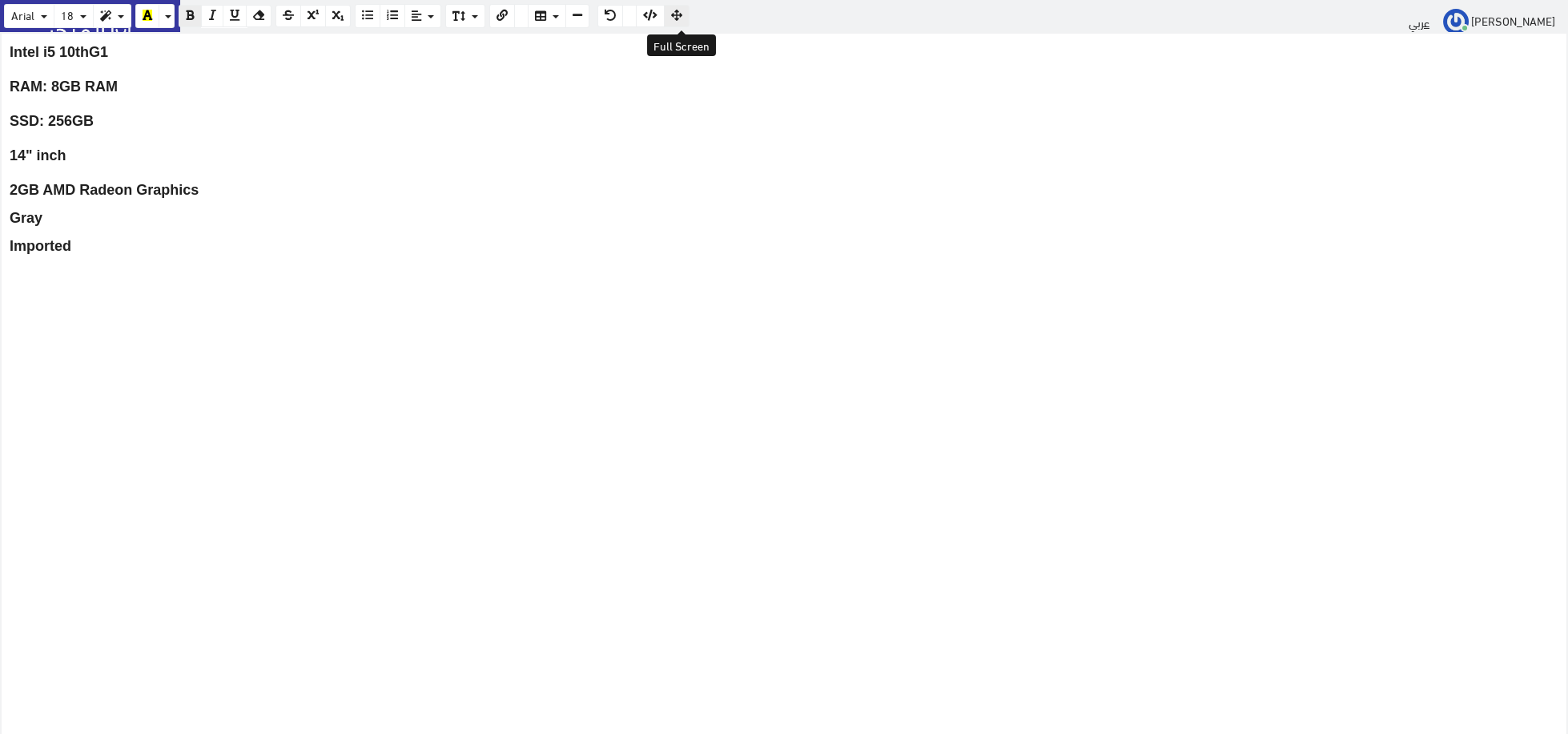click at bounding box center (677, 15) 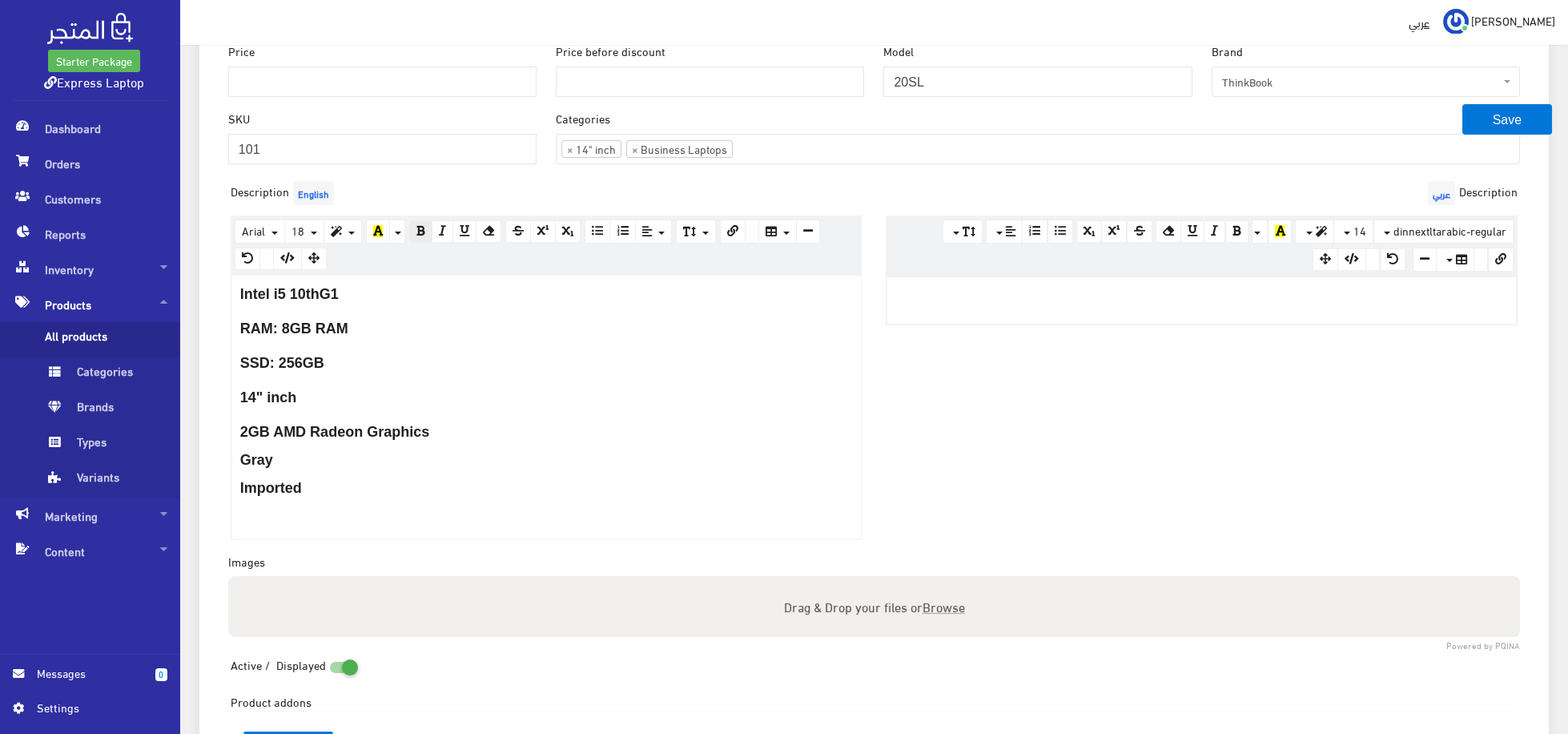 scroll, scrollTop: 167, scrollLeft: 0, axis: vertical 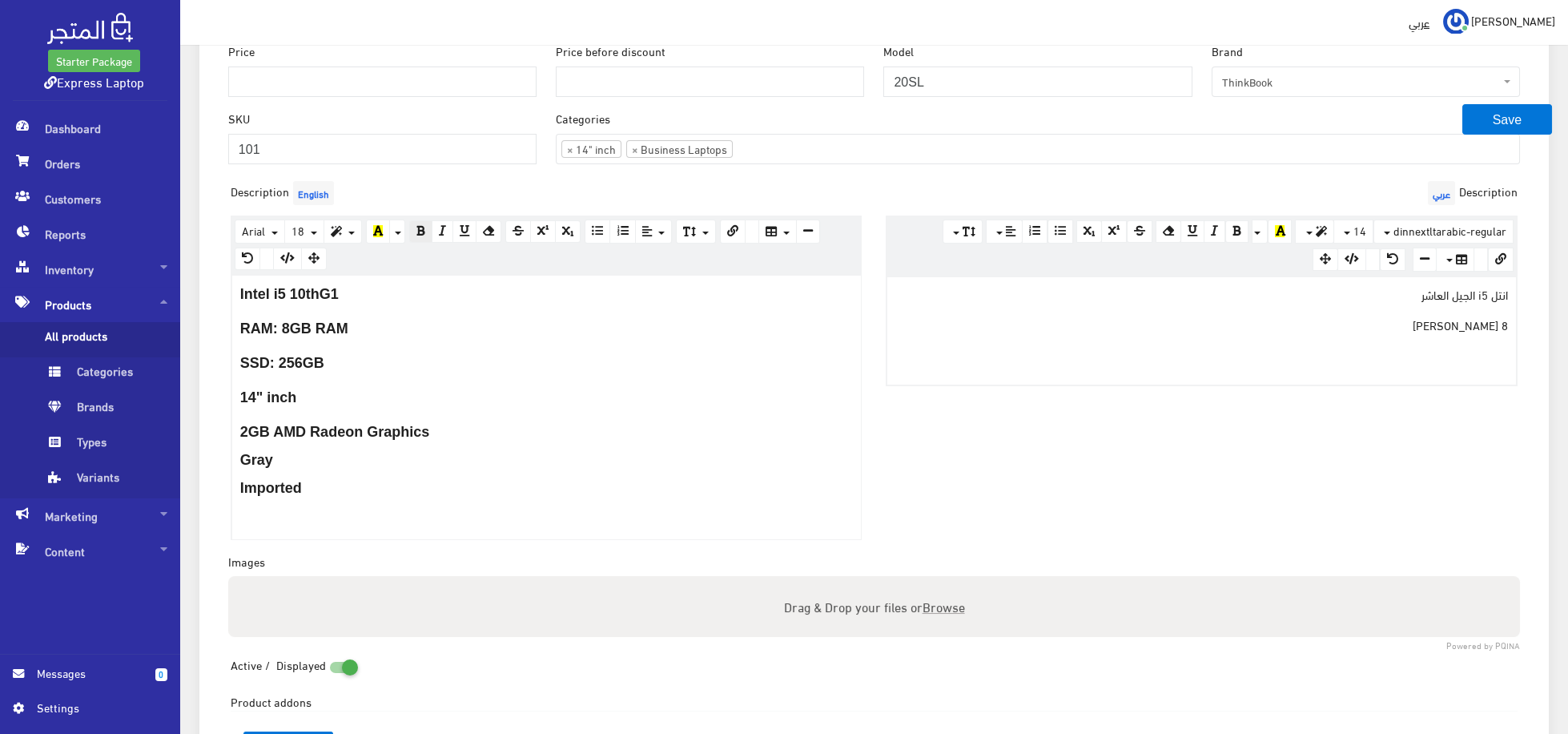 click on "8 جيجا رام" at bounding box center [1201, 325] 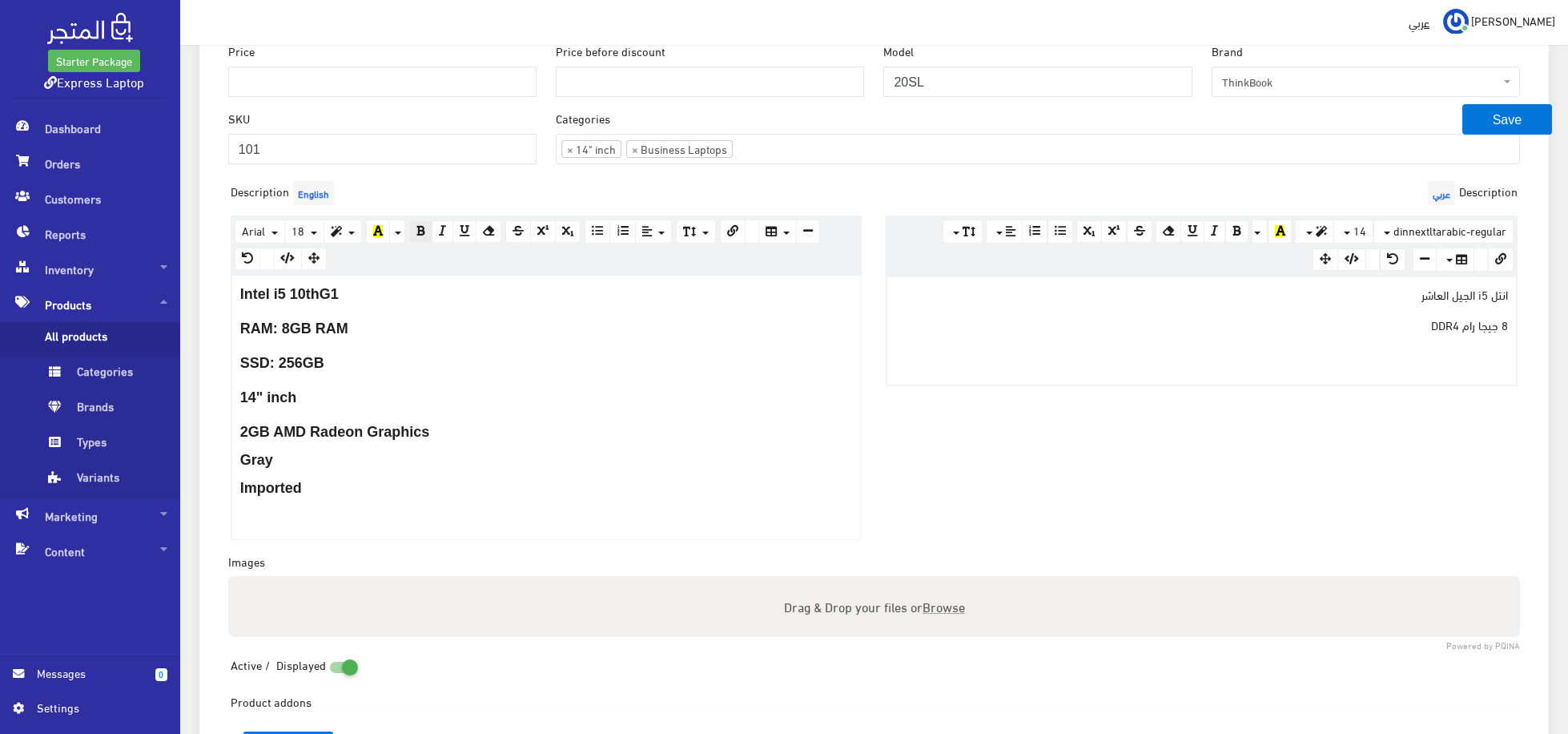 click on "انتل i5 الجيل العاشر 8 جيجا رام DDR4" at bounding box center [1201, 331] 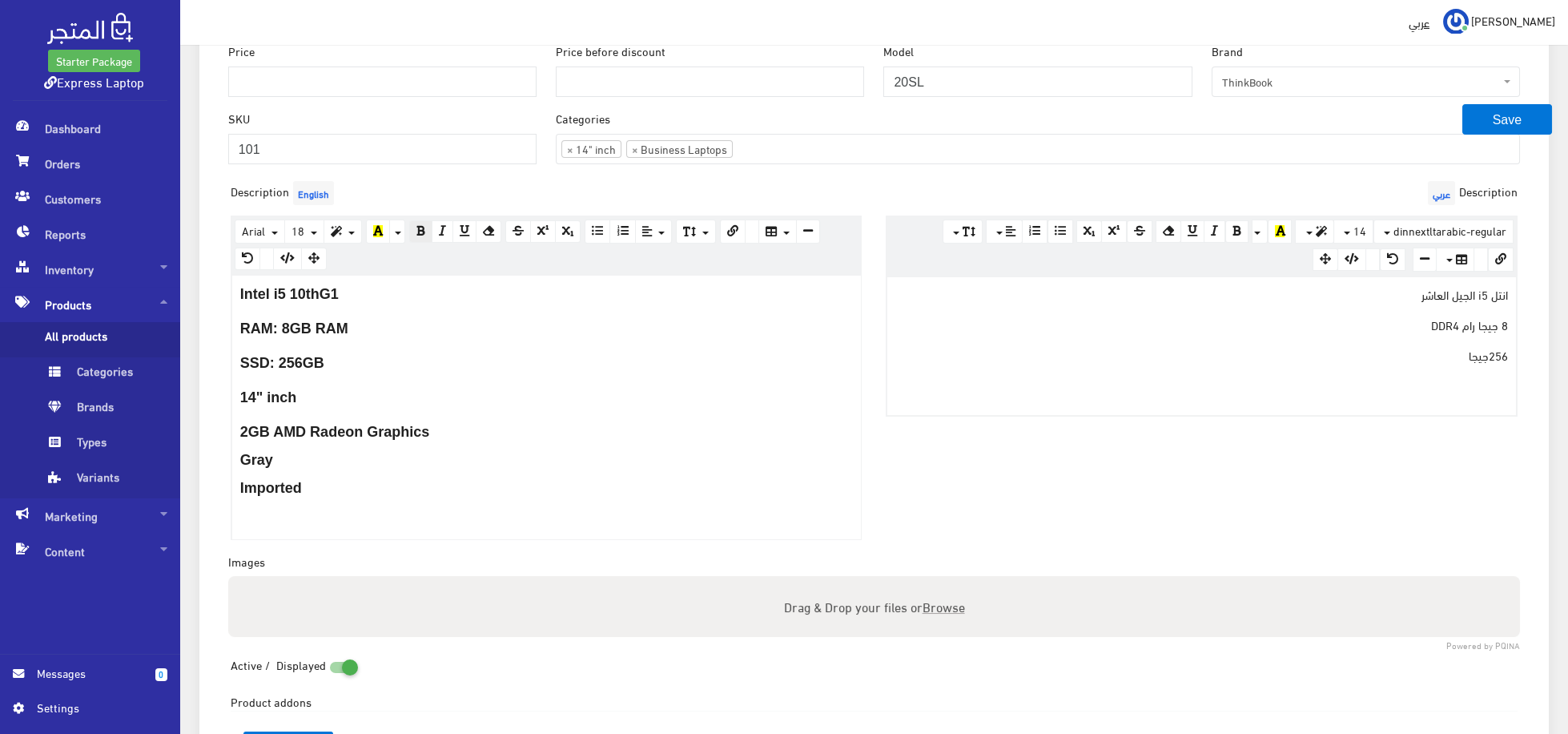 click on "8 جيجا رام DDR4" at bounding box center (1201, 325) 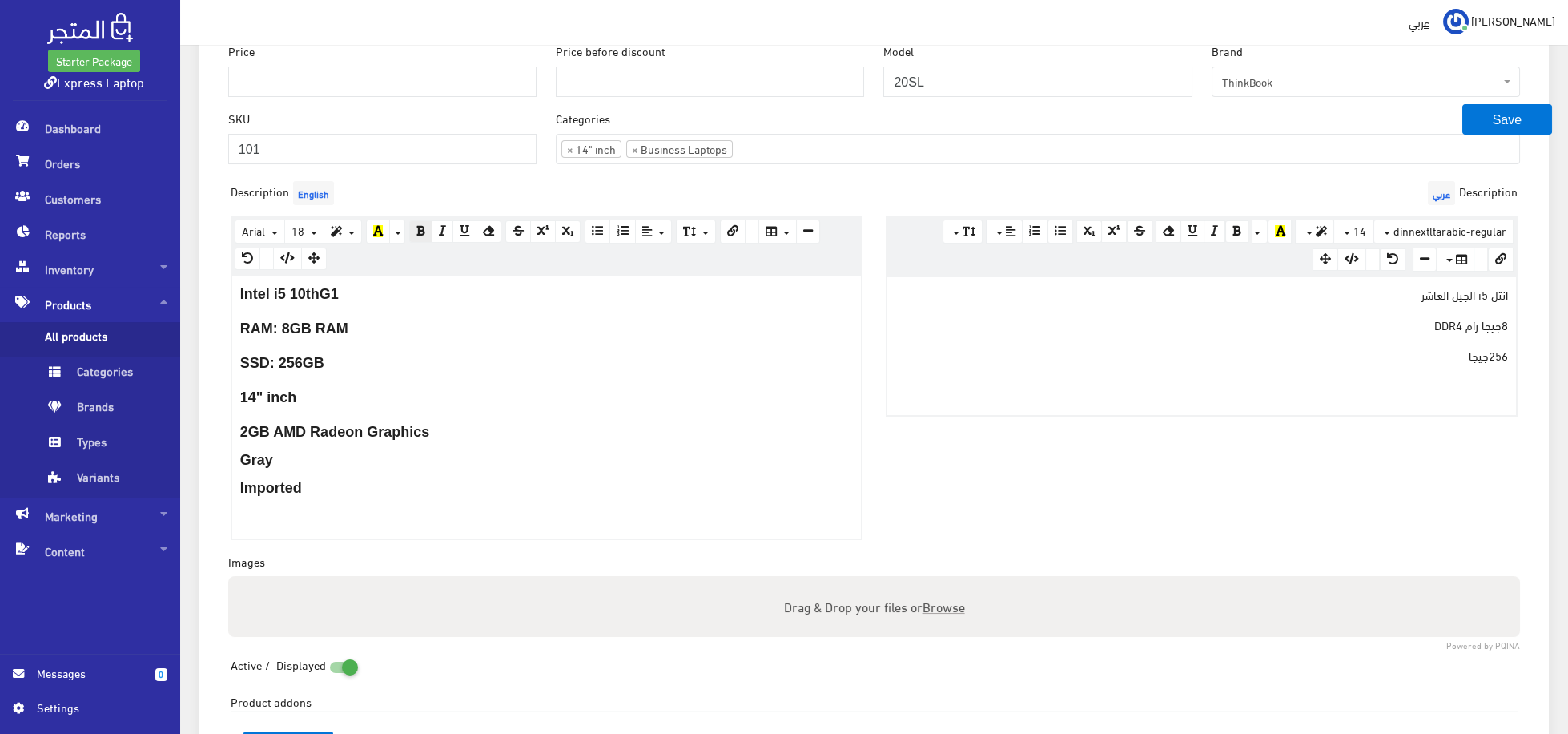 drag, startPoint x: 1423, startPoint y: 350, endPoint x: 1441, endPoint y: 388, distance: 42.047592 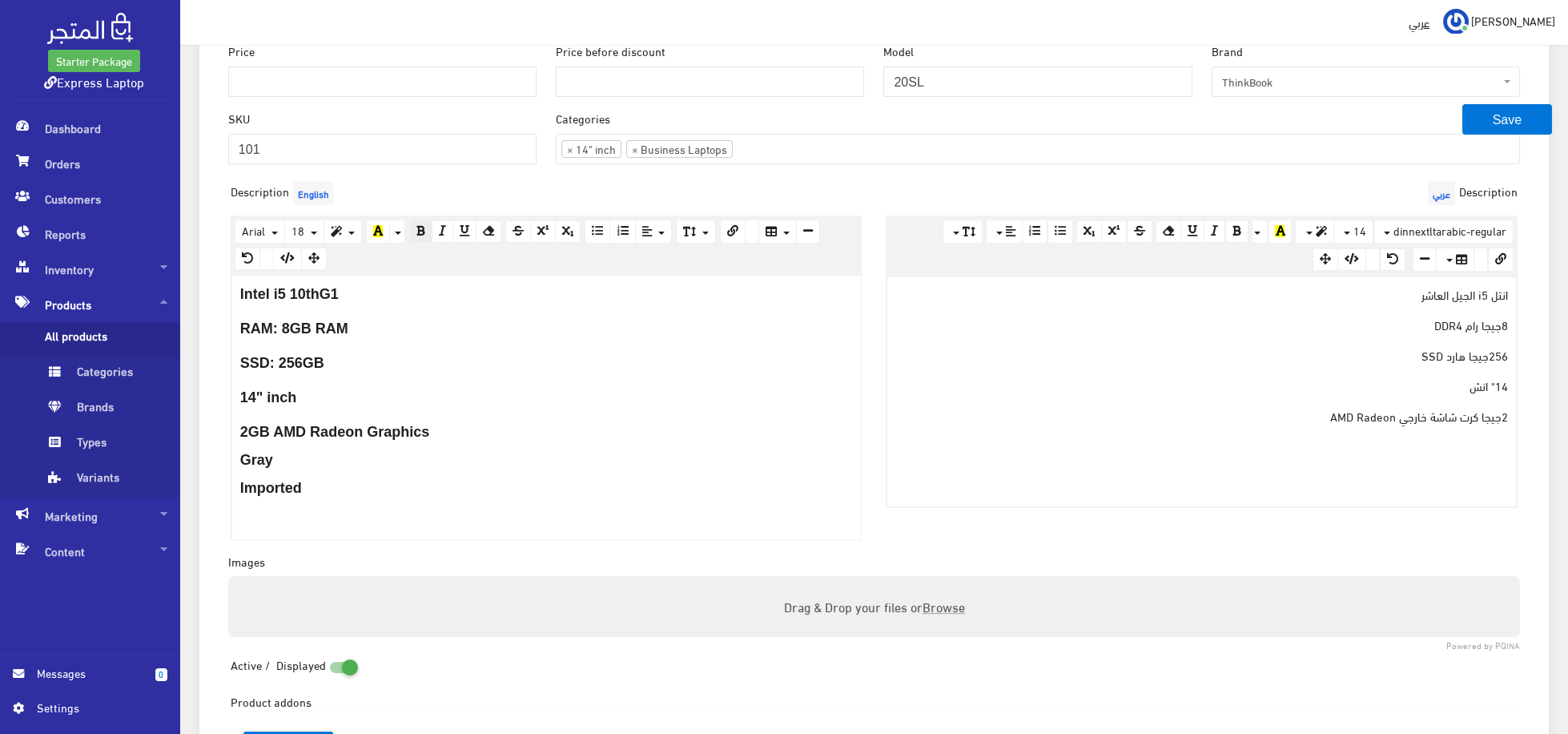 click on "8جيجا رام DDR4" at bounding box center (1201, 325) 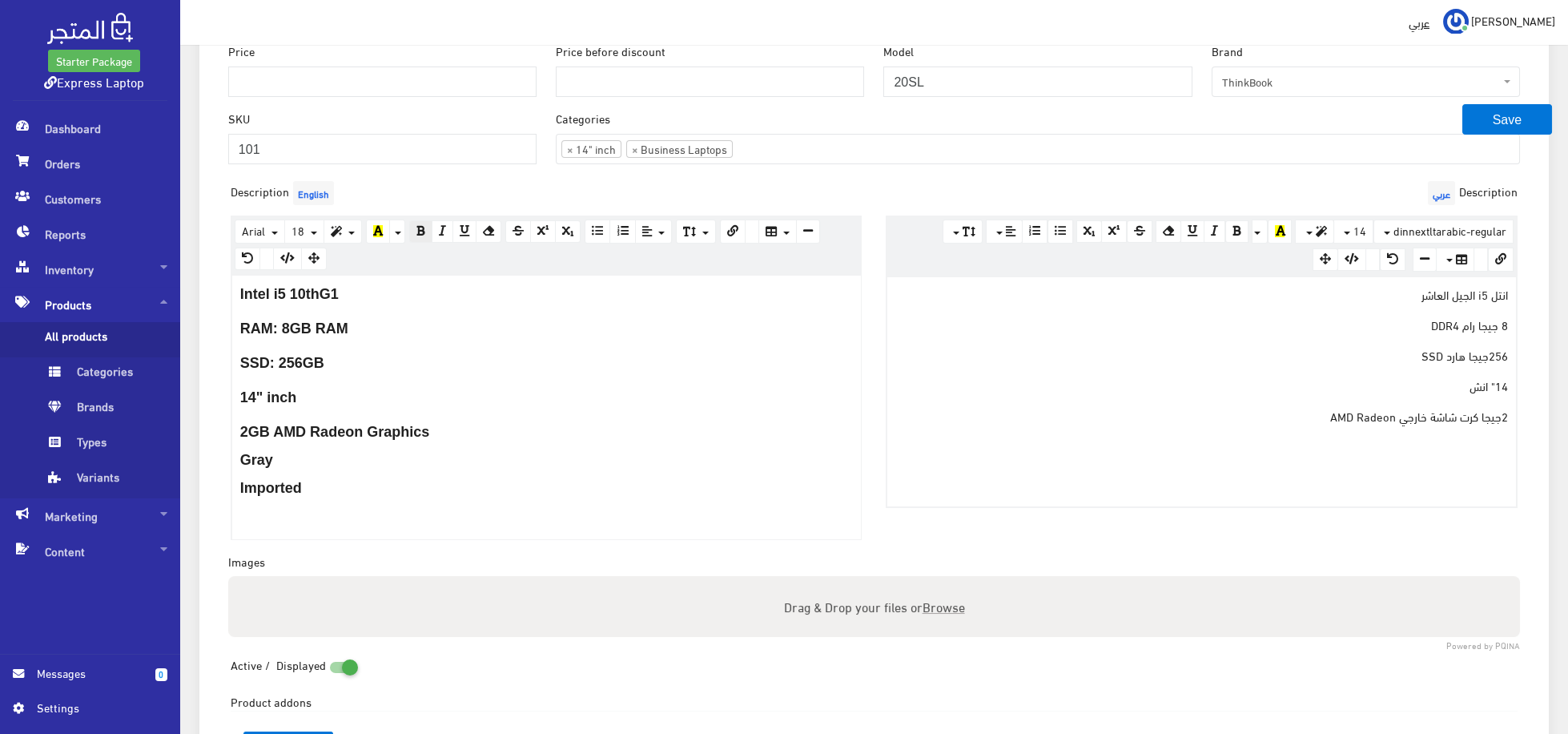 click on "انتل i5 الجيل العاشر 8 جيجا رام DDR4 256جيجا هارد SSD 14" انش 2جيجا كرت شاشة خارجي AMD Radeon" at bounding box center (1201, 392) 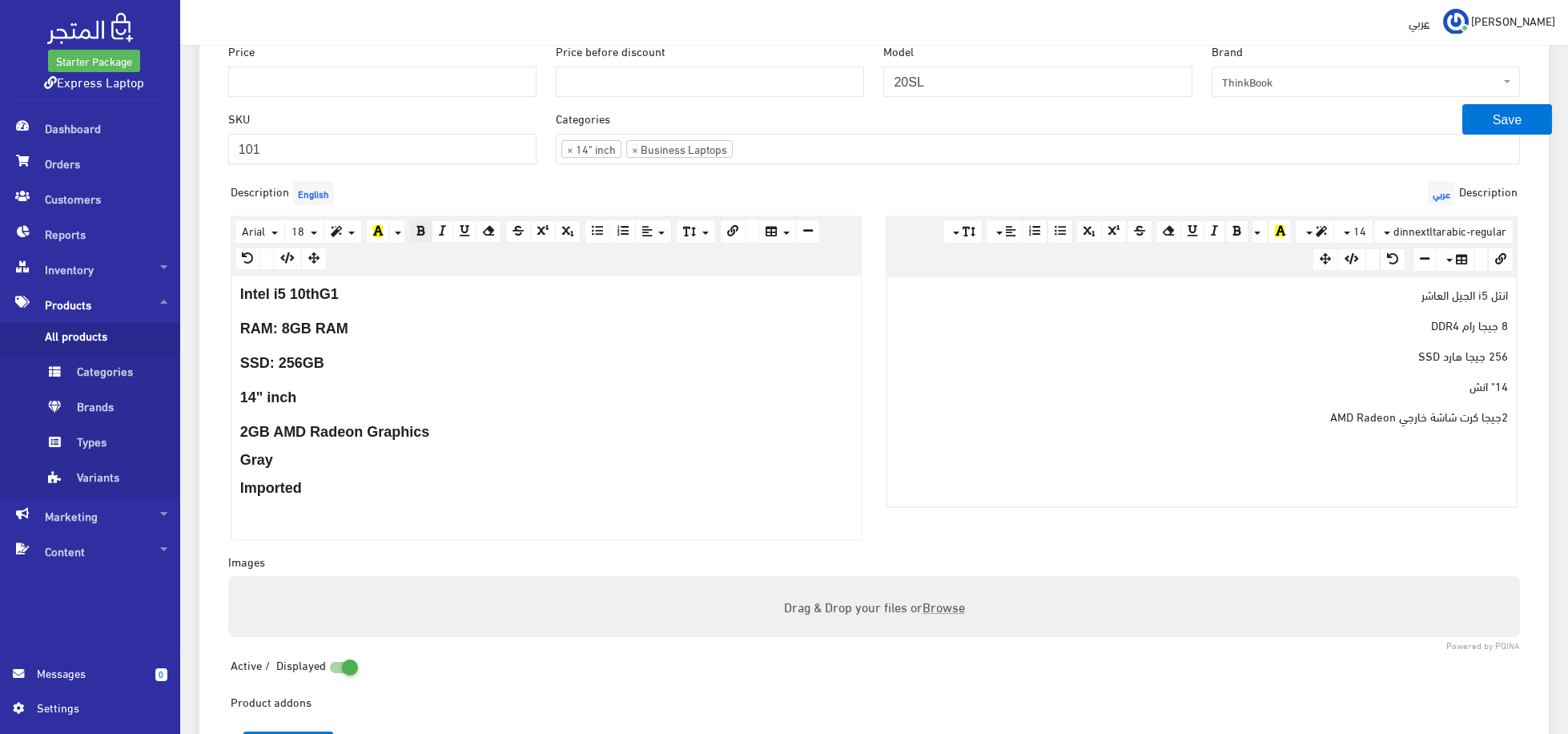 click on "انتل i5 الجيل العاشر 8 جيجا رام DDR4 256 جيجا هارد SSD 14" انش 2جيجا كرت شاشة خارجي AMD Radeon" at bounding box center (1201, 392) 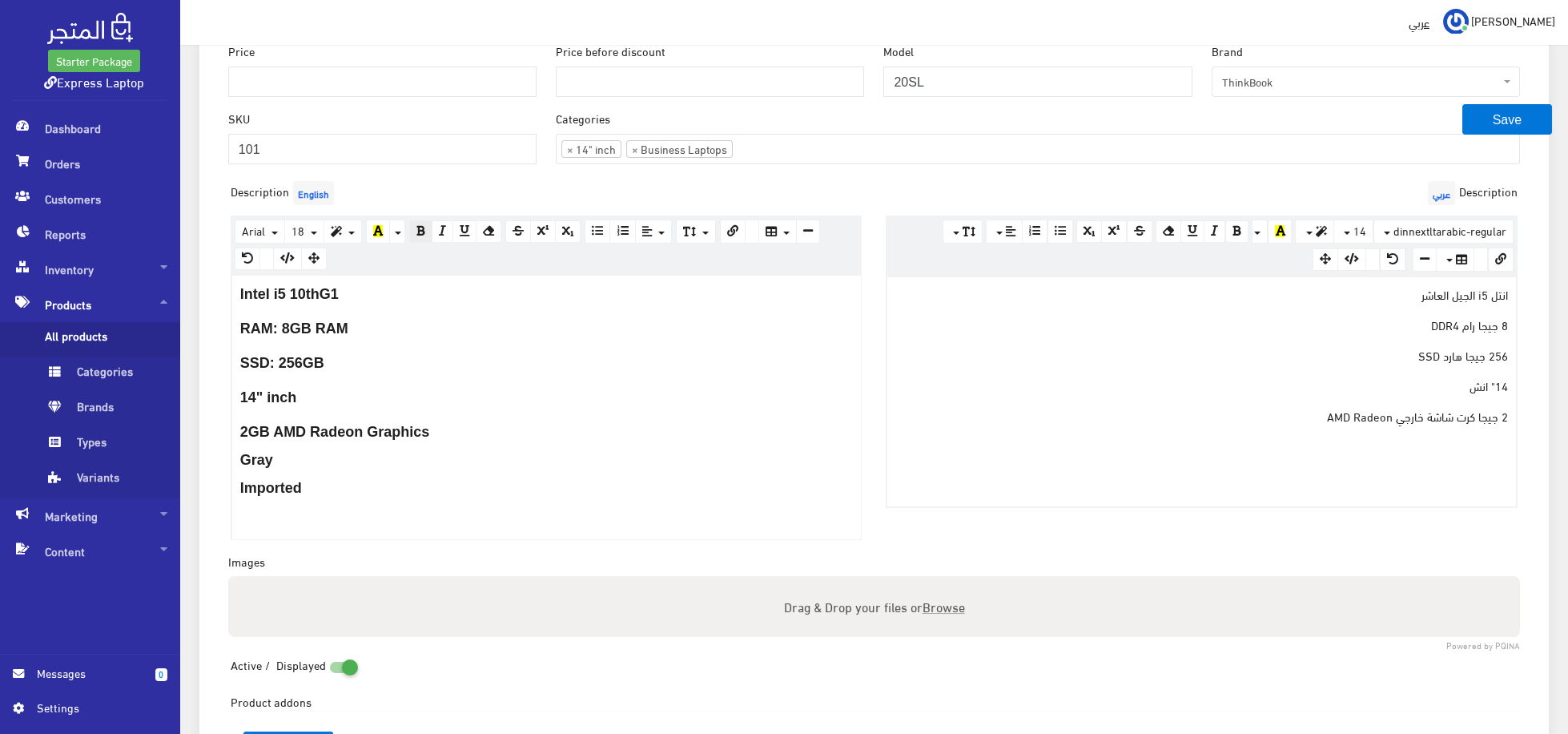 click at bounding box center (1201, 477) 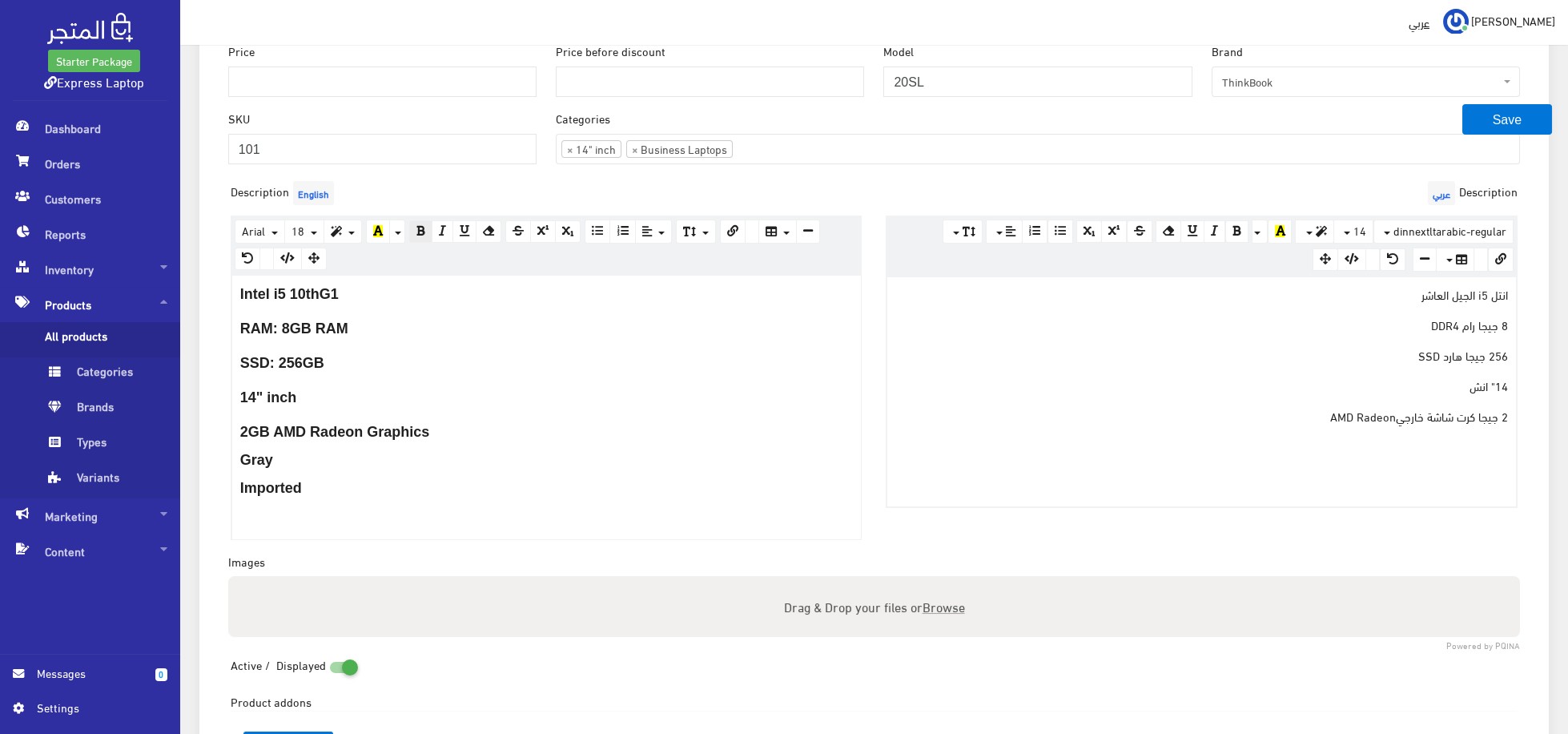 click on "2 جيجا كرت شاشة خارجيAMD Radeon" at bounding box center (1201, 416) 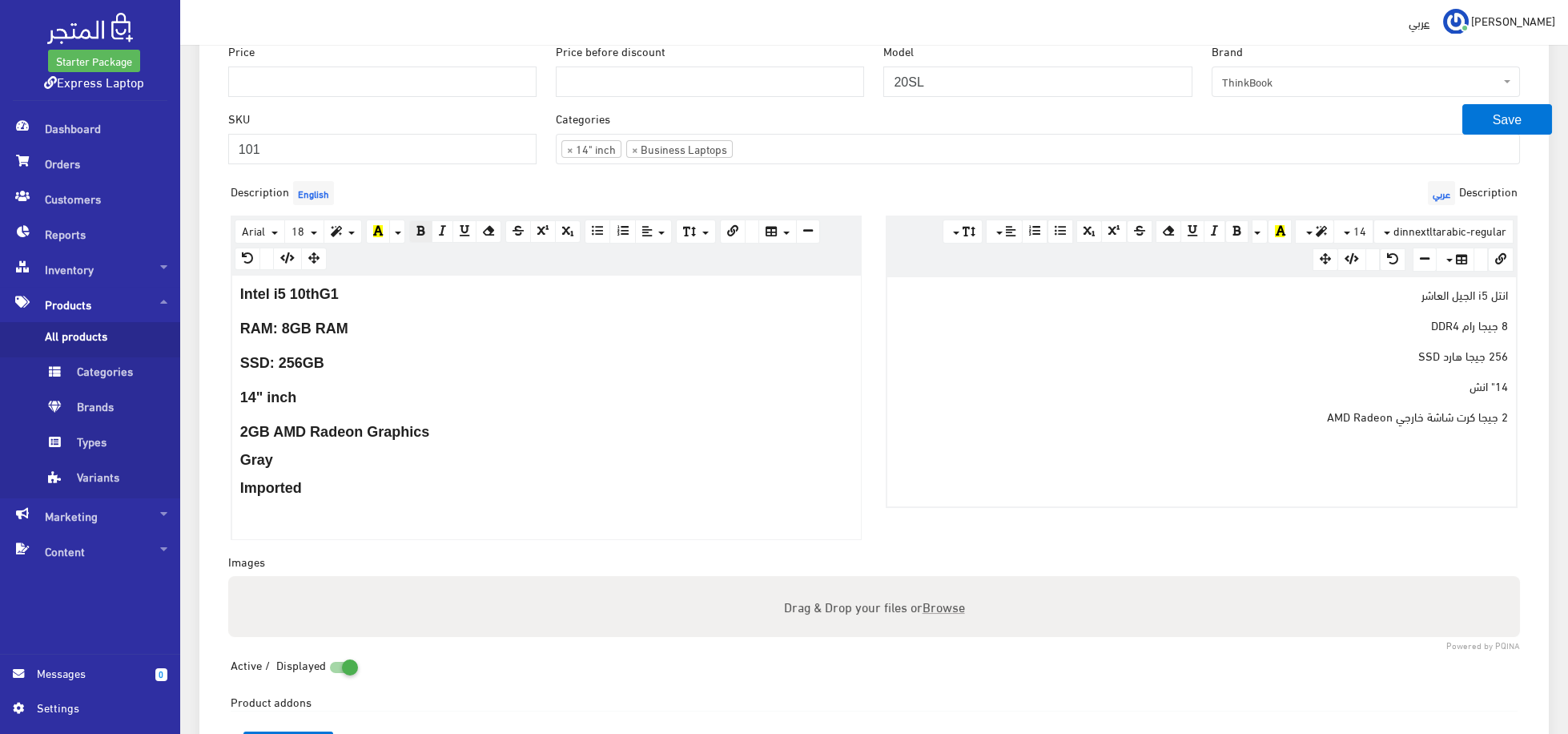 click on "انتل i5 الجيل العاشر 8 جيجا رام DDR4 256 جيجا هارد SSD 14" انش 2 جيجا كرت شاشة خارجي AMD Radeon" at bounding box center (1201, 392) 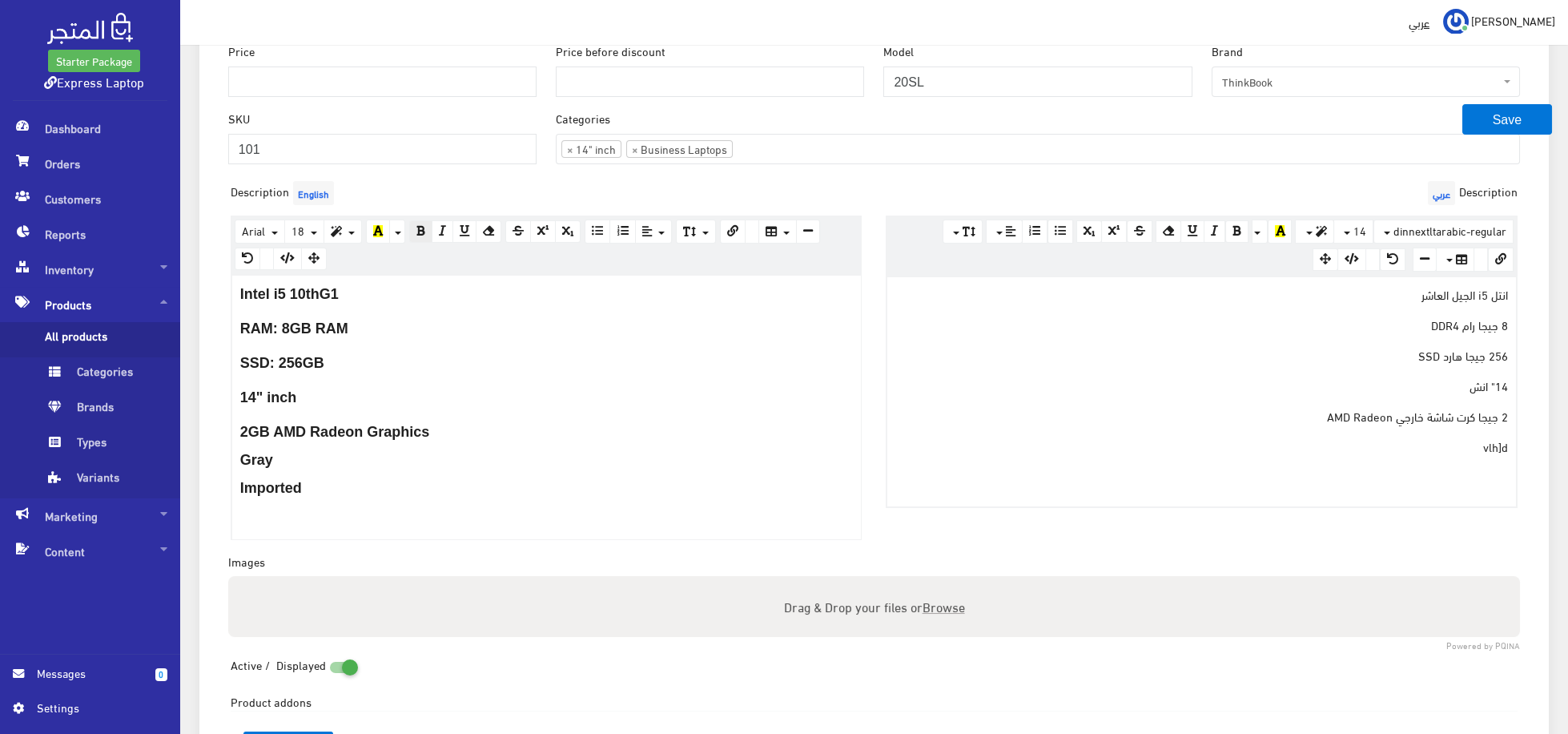 click on "انتل i5 الجيل العاشر 8 جيجا رام DDR4 256 جيجا هارد SSD 14" انش 2 جيجا كرت شاشة خارجي AMD Radeon vlh]d" at bounding box center [1201, 392] 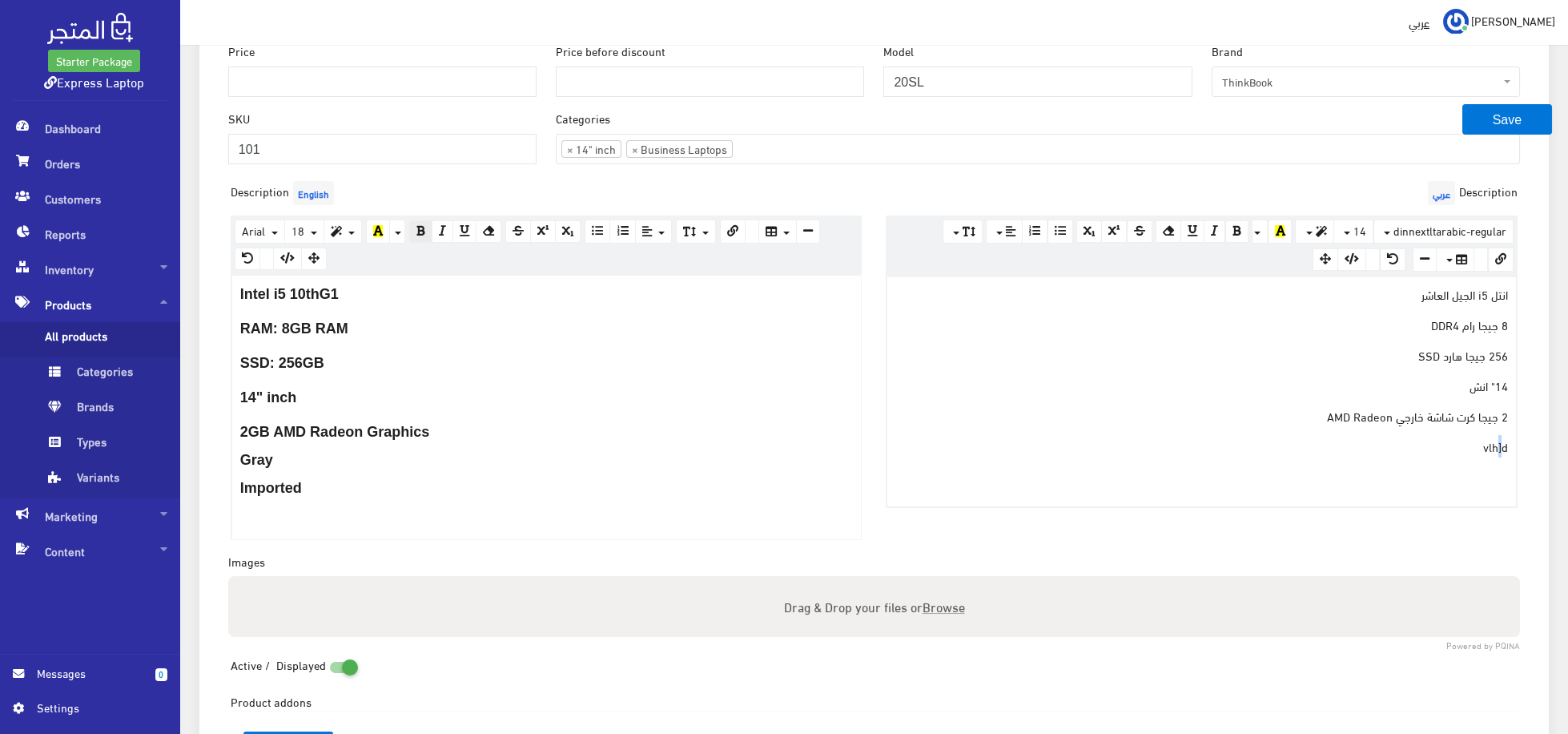 click on "vlh]d" at bounding box center (1201, 446) 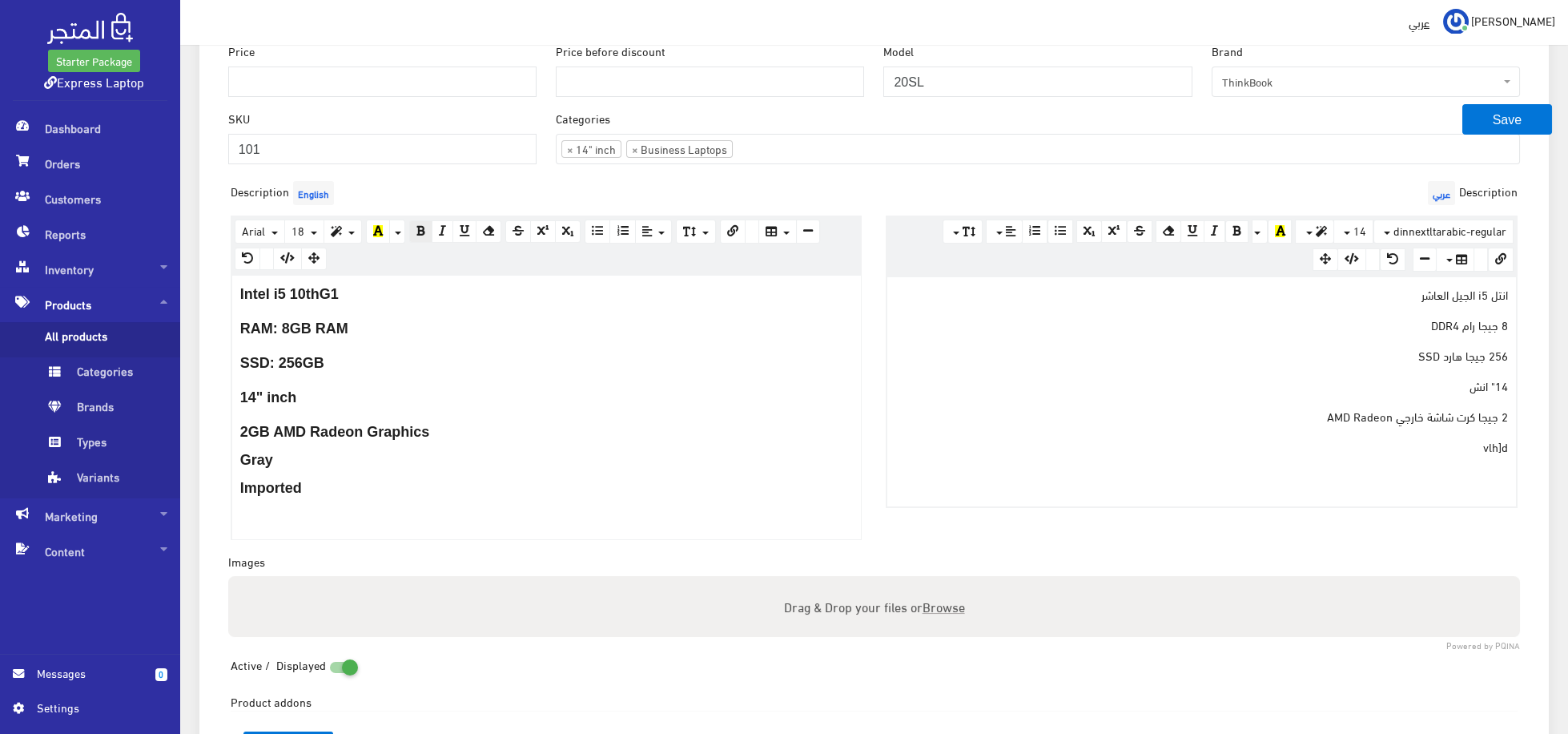 click on "انتل i5 الجيل العاشر 8 جيجا رام DDR4 256 جيجا هارد SSD 14" انش 2 جيجا كرت شاشة خارجي AMD Radeon vlh]d" at bounding box center [1201, 392] 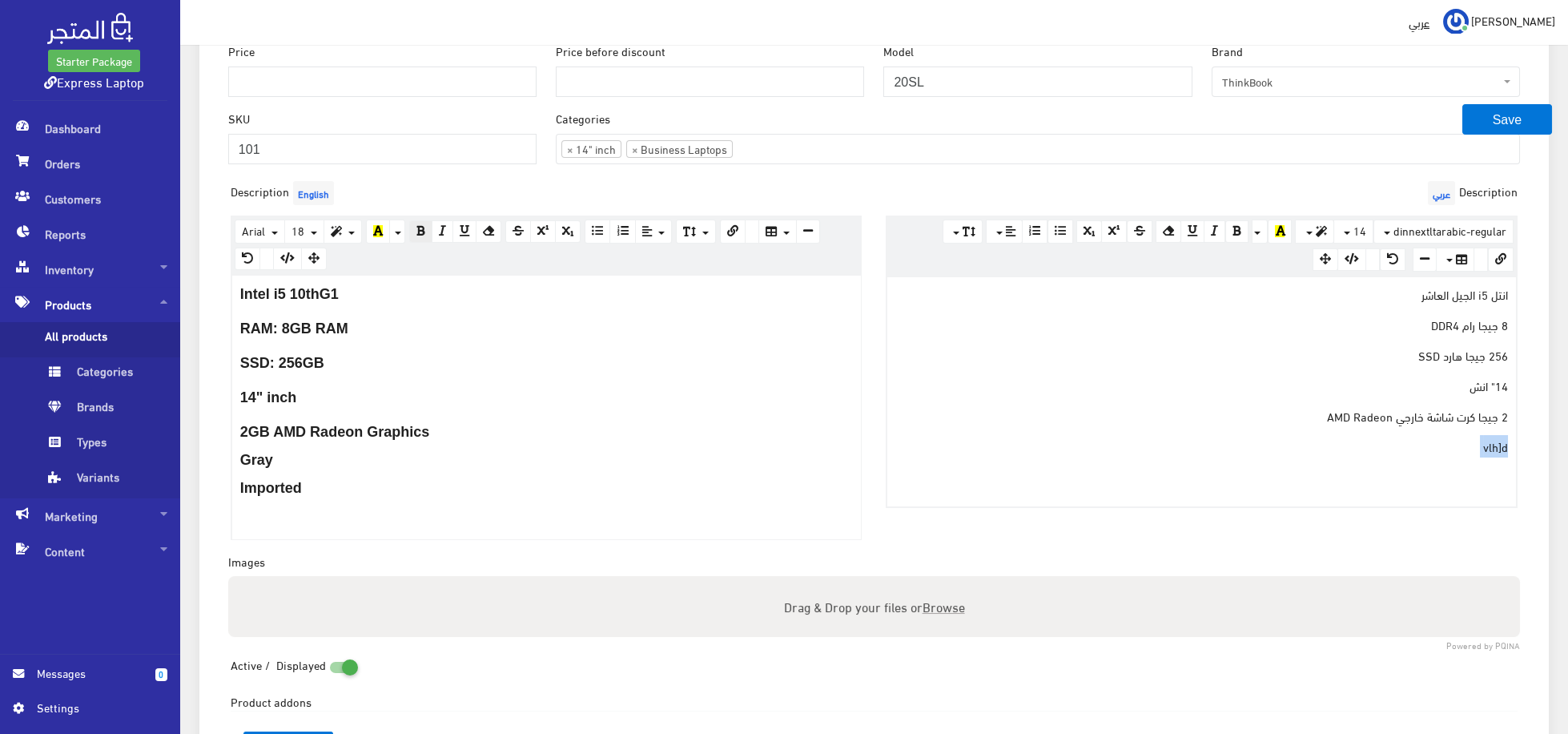 click on "انتل i5 الجيل العاشر 8 جيجا رام DDR4 256 جيجا هارد SSD 14" انش 2 جيجا كرت شاشة خارجي AMD Radeon vlh]d" at bounding box center (1201, 392) 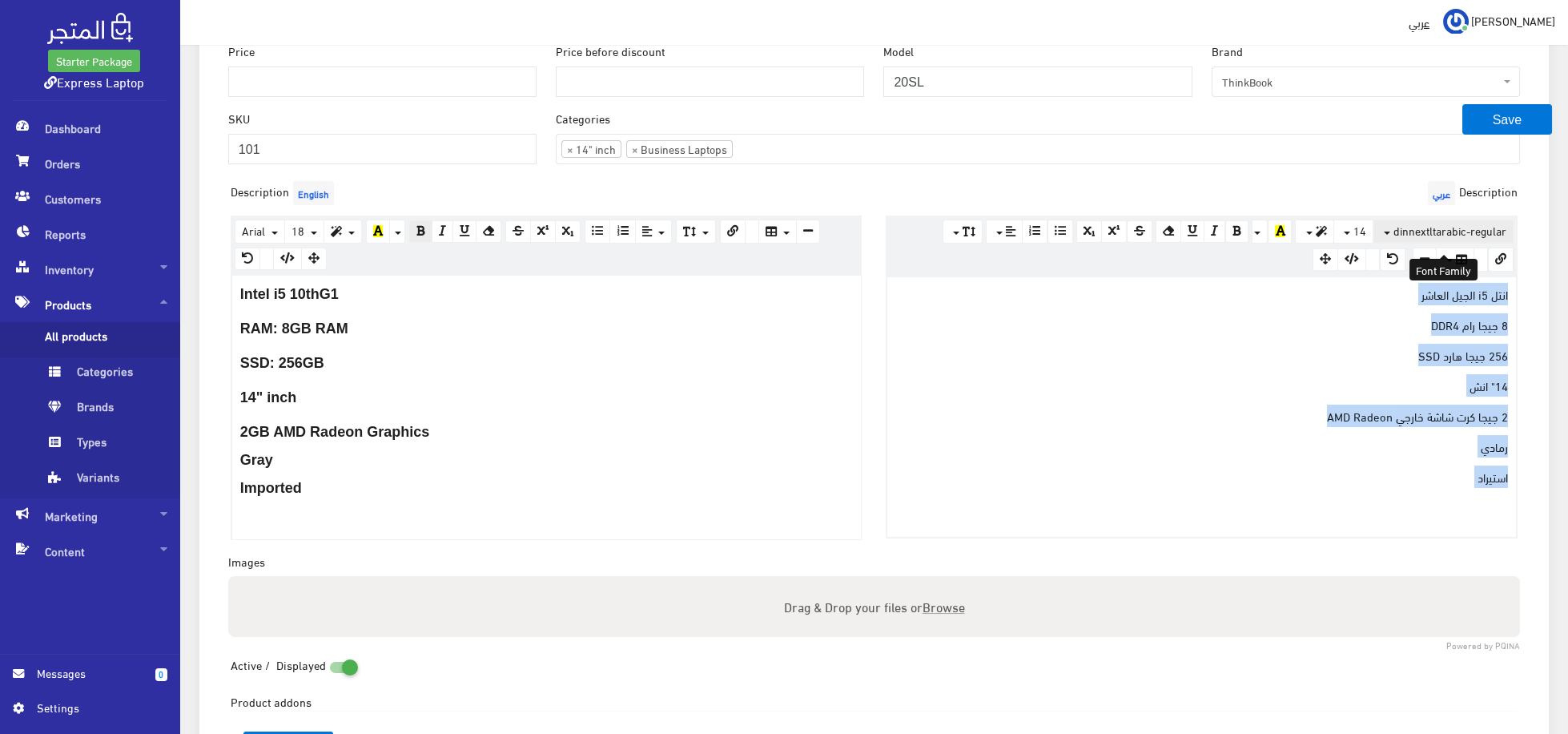 click on "dinnextltarabic-regular" at bounding box center (1449, 230) 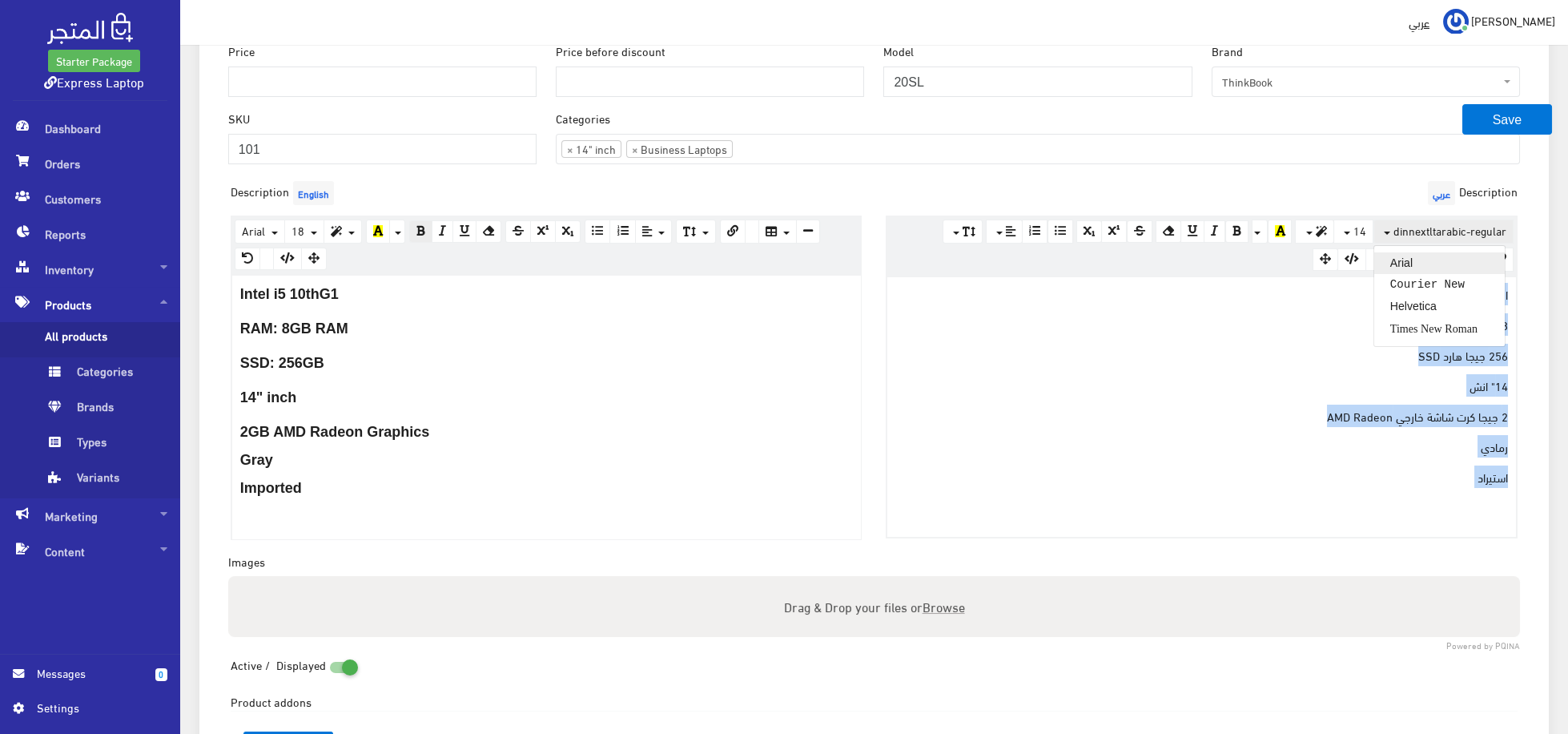 click on "Arial" at bounding box center (1439, 263) 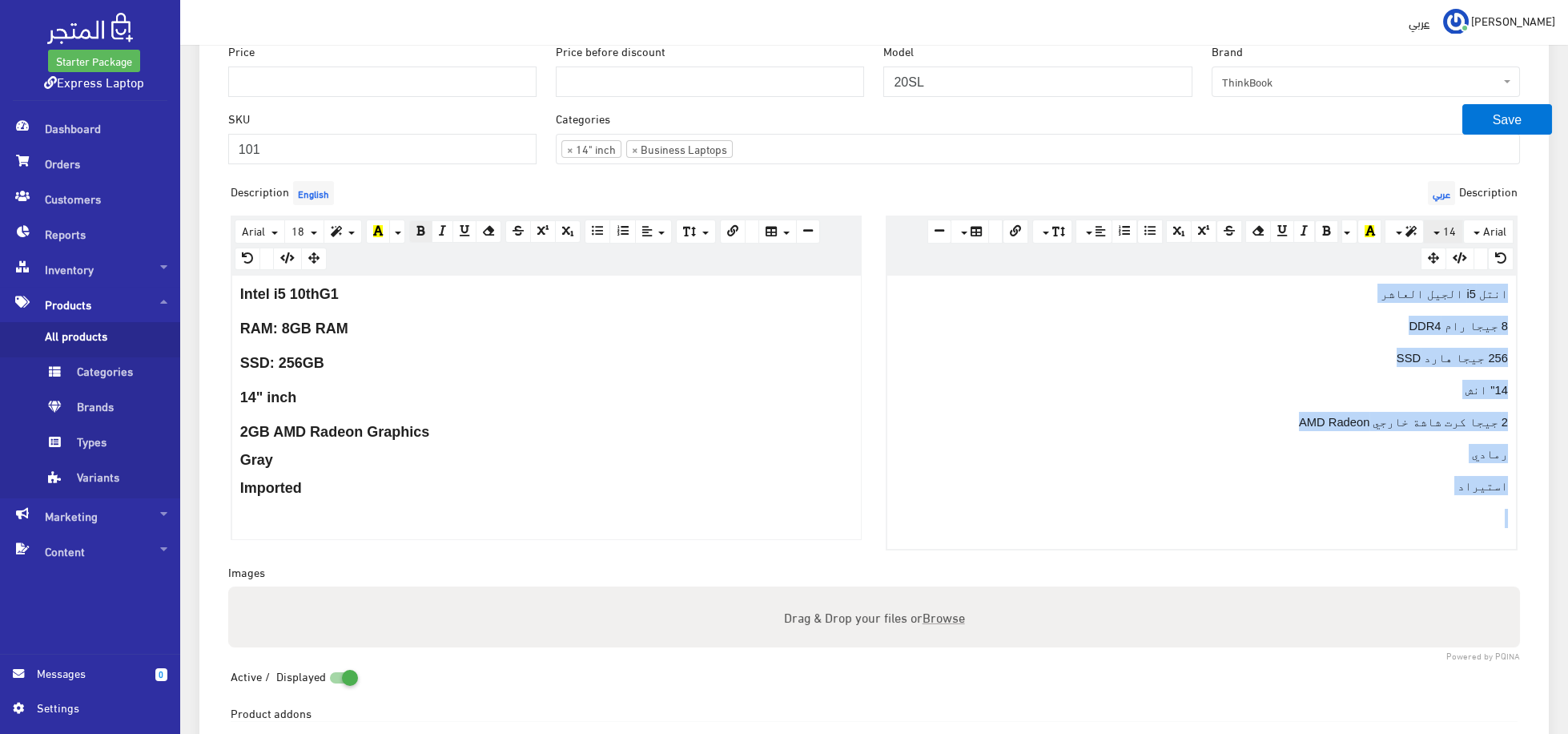 click on "14" at bounding box center (1443, 232) 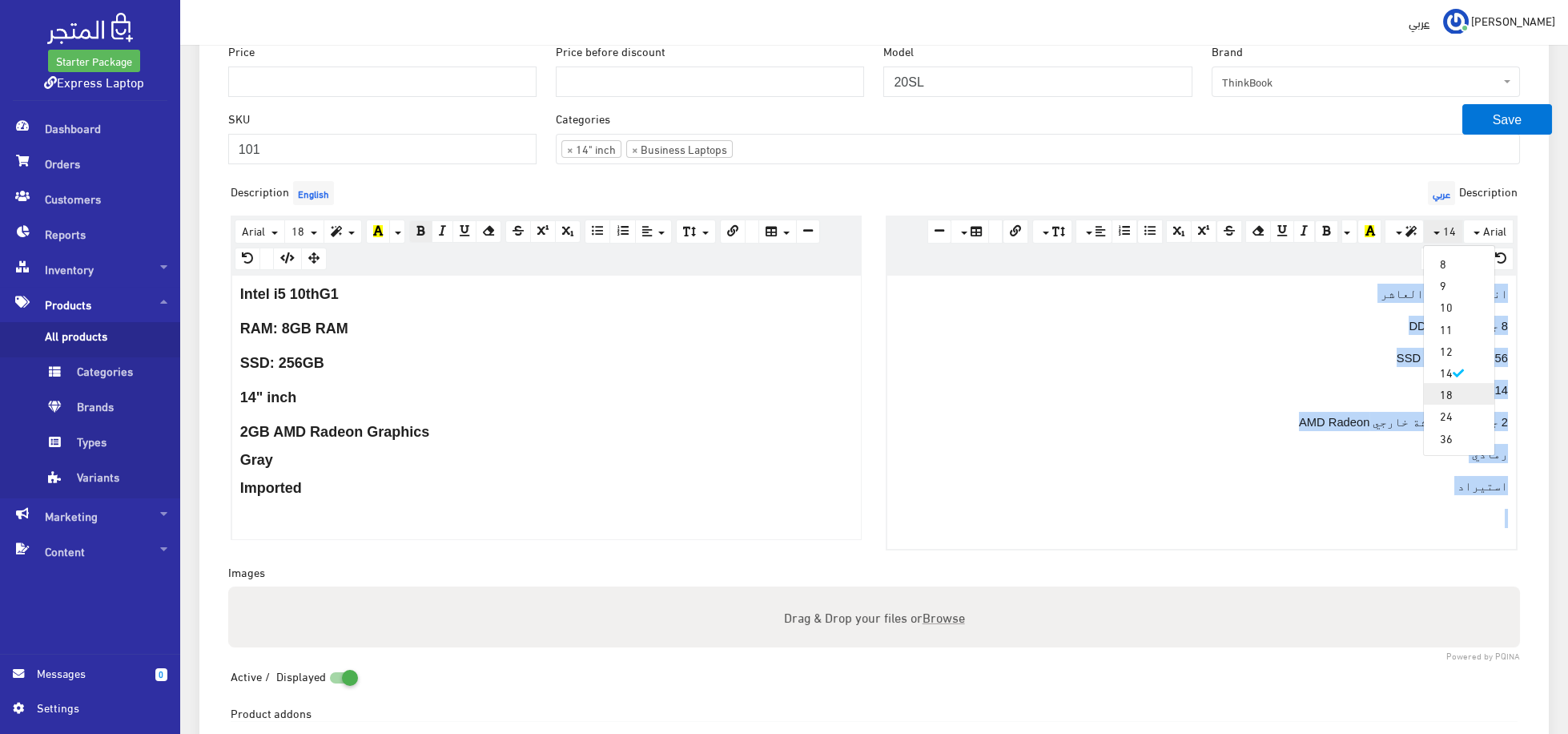 click on "18" at bounding box center [1459, 393] 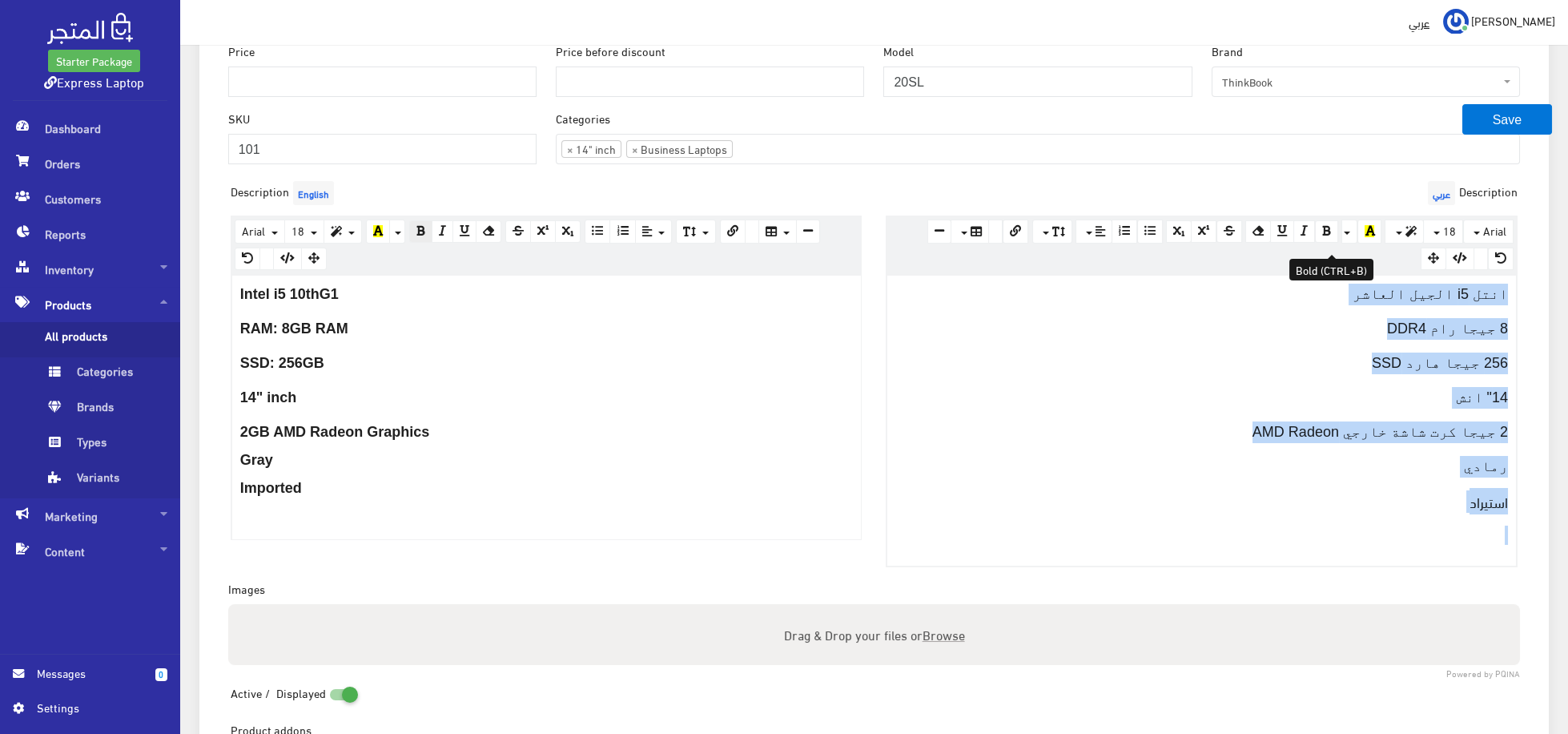 drag, startPoint x: 1333, startPoint y: 241, endPoint x: 1346, endPoint y: 344, distance: 103.81715 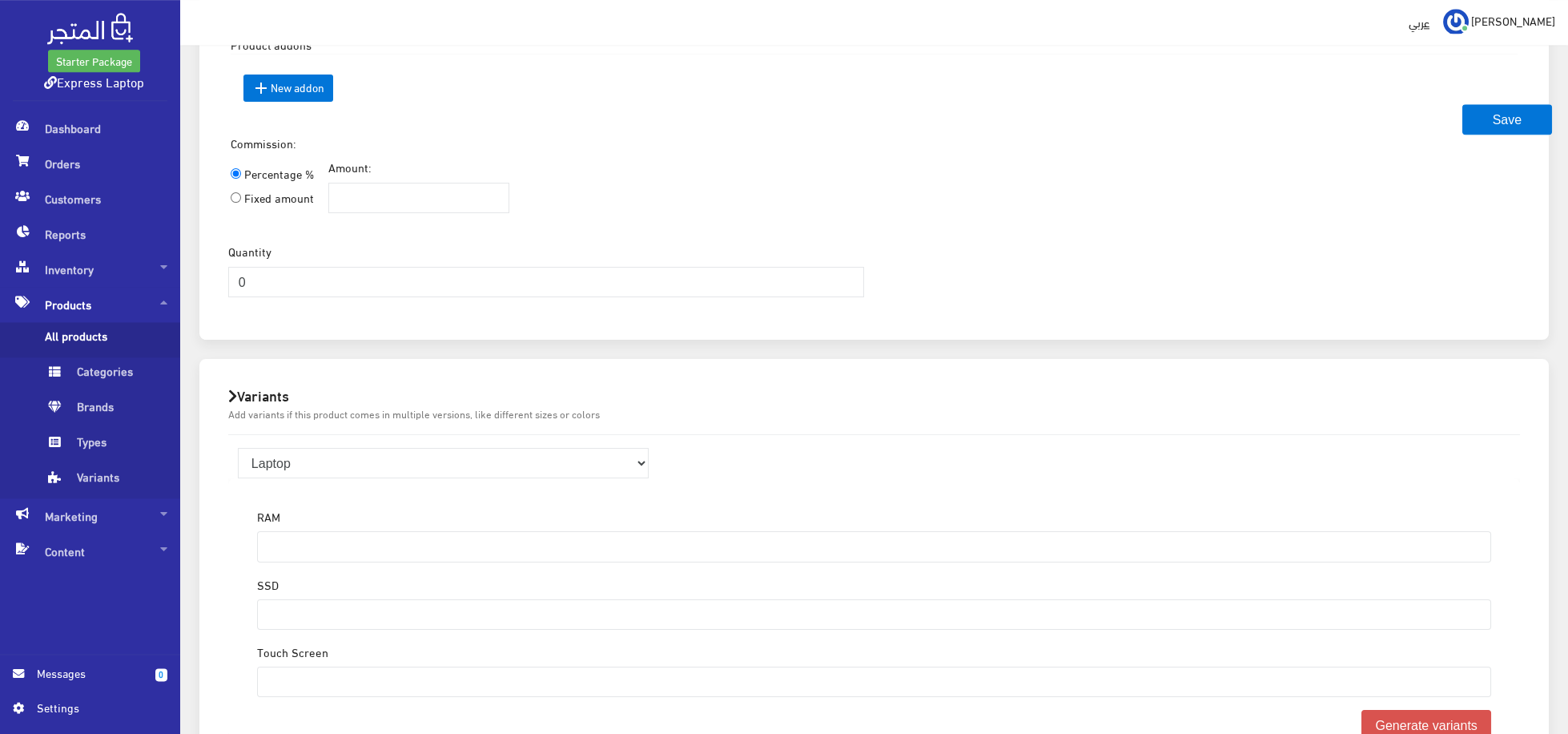 scroll, scrollTop: 1103, scrollLeft: 0, axis: vertical 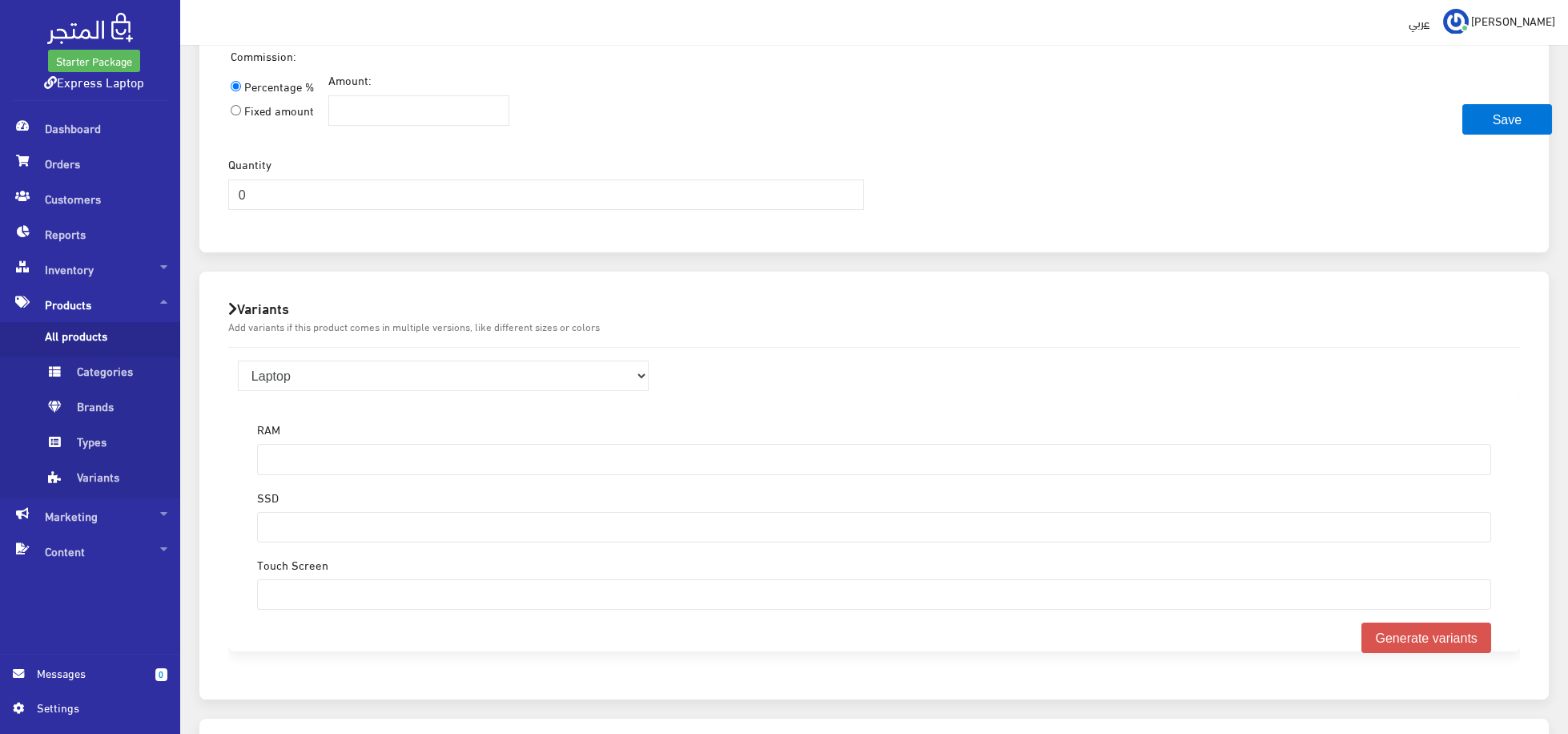 click on "Variants" at bounding box center [874, 308] 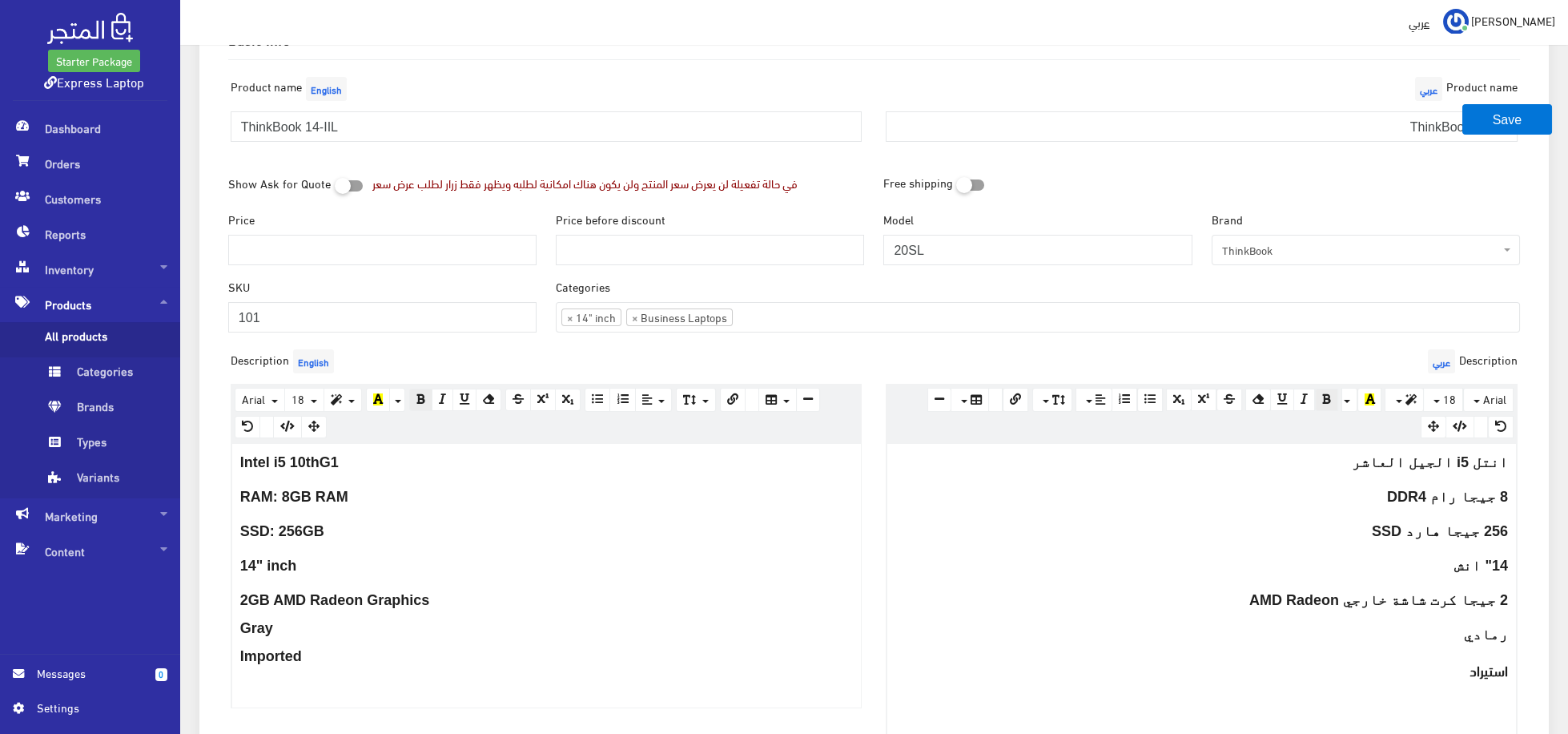 scroll, scrollTop: 51, scrollLeft: 0, axis: vertical 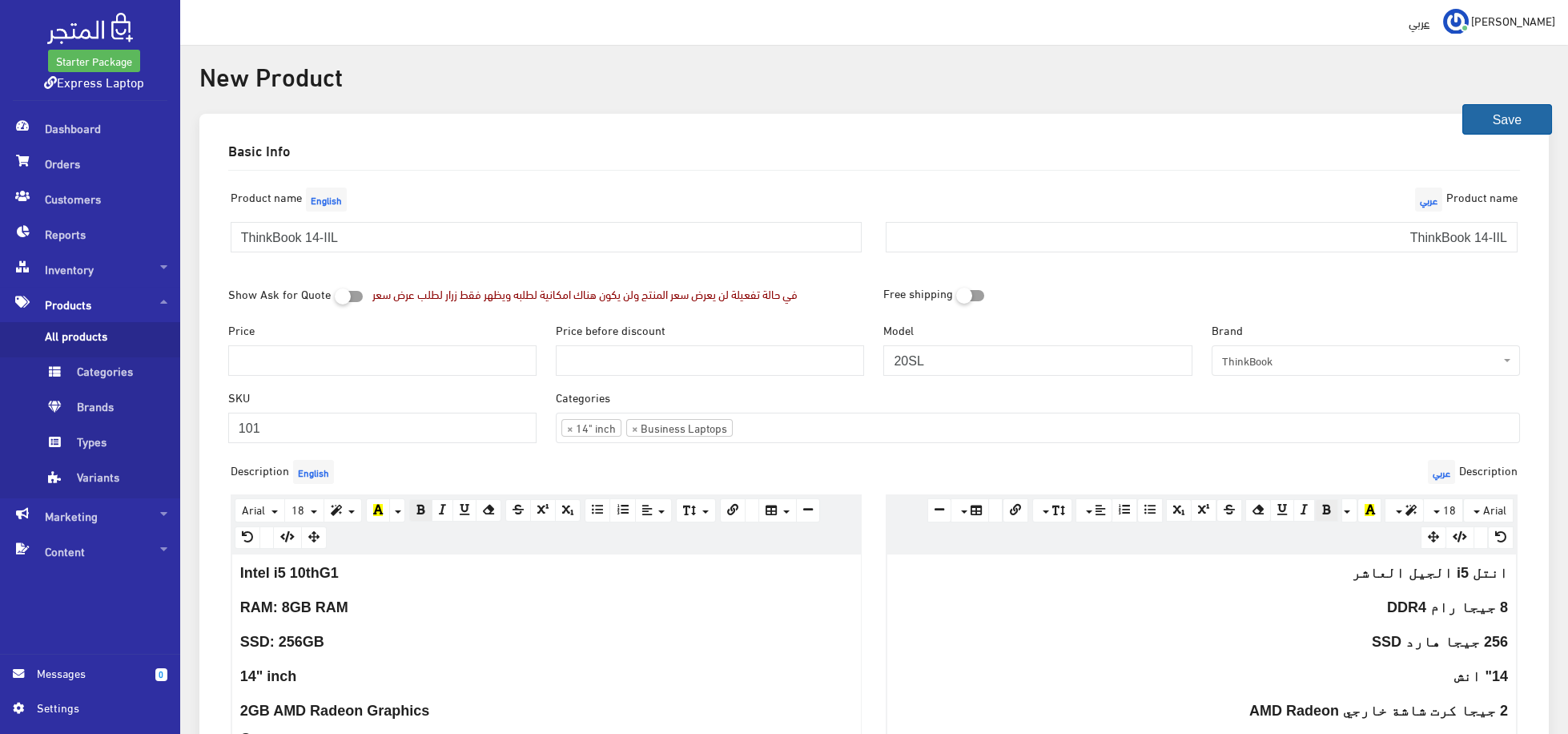 click on "Save" at bounding box center [1507, 119] 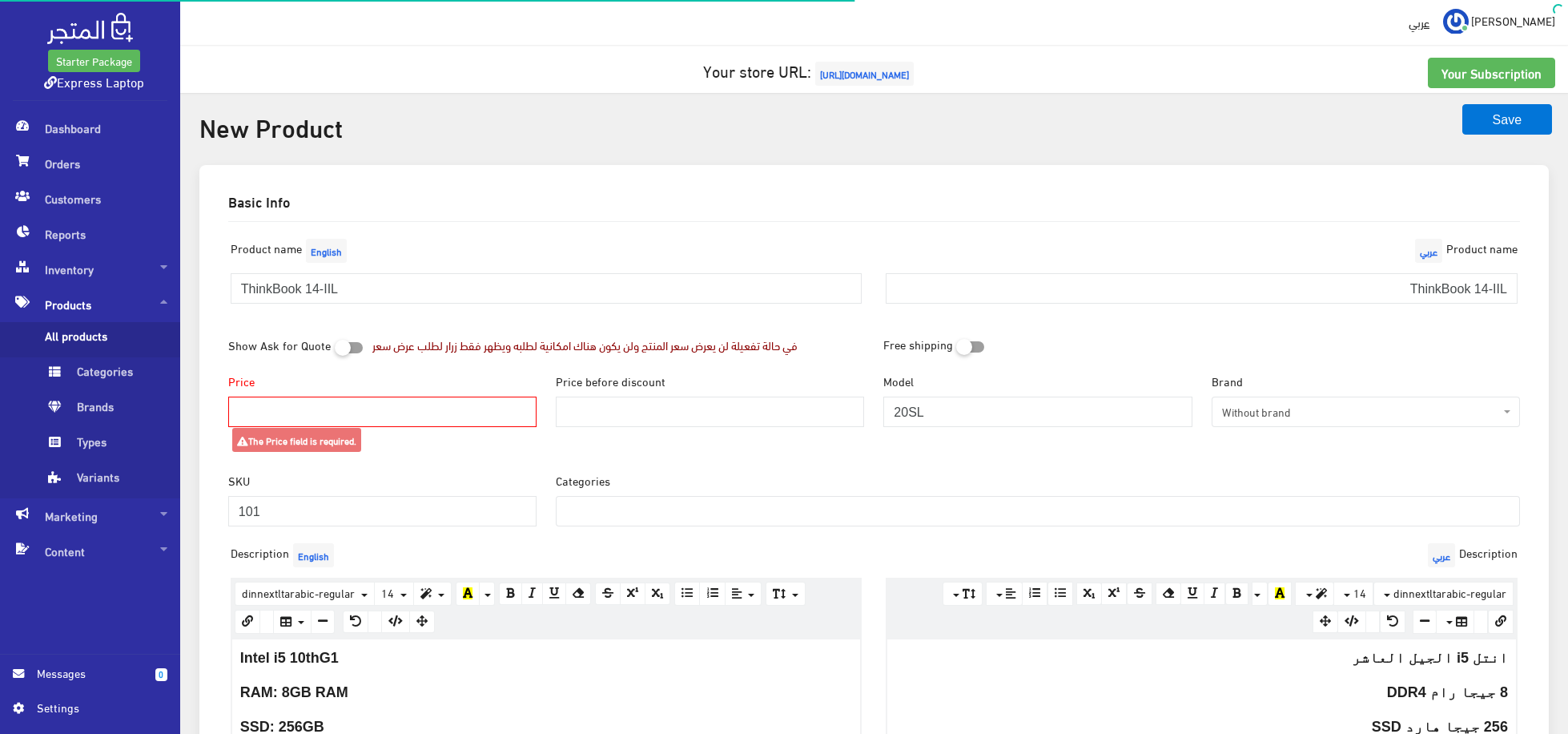 select 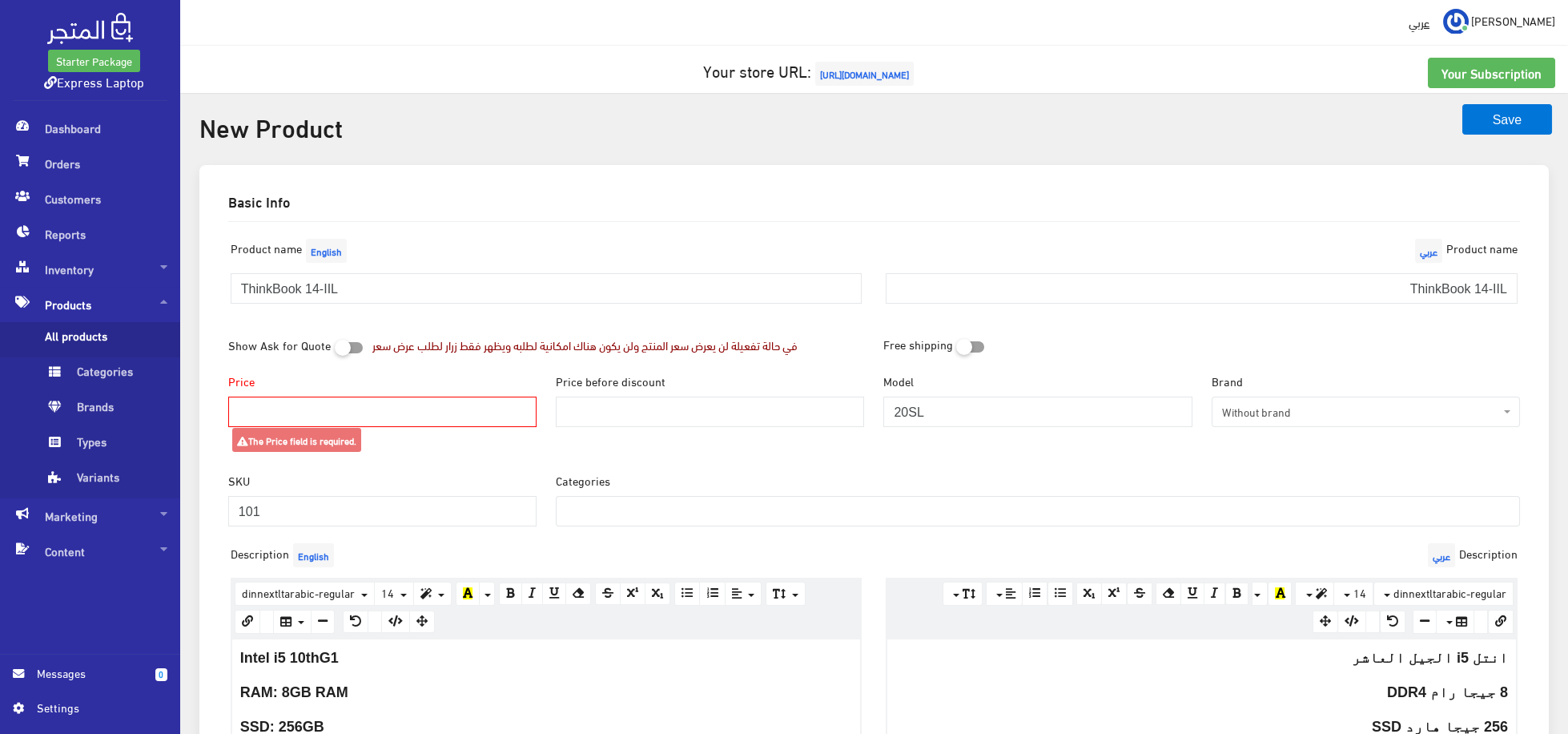 click on "Price" at bounding box center [382, 412] 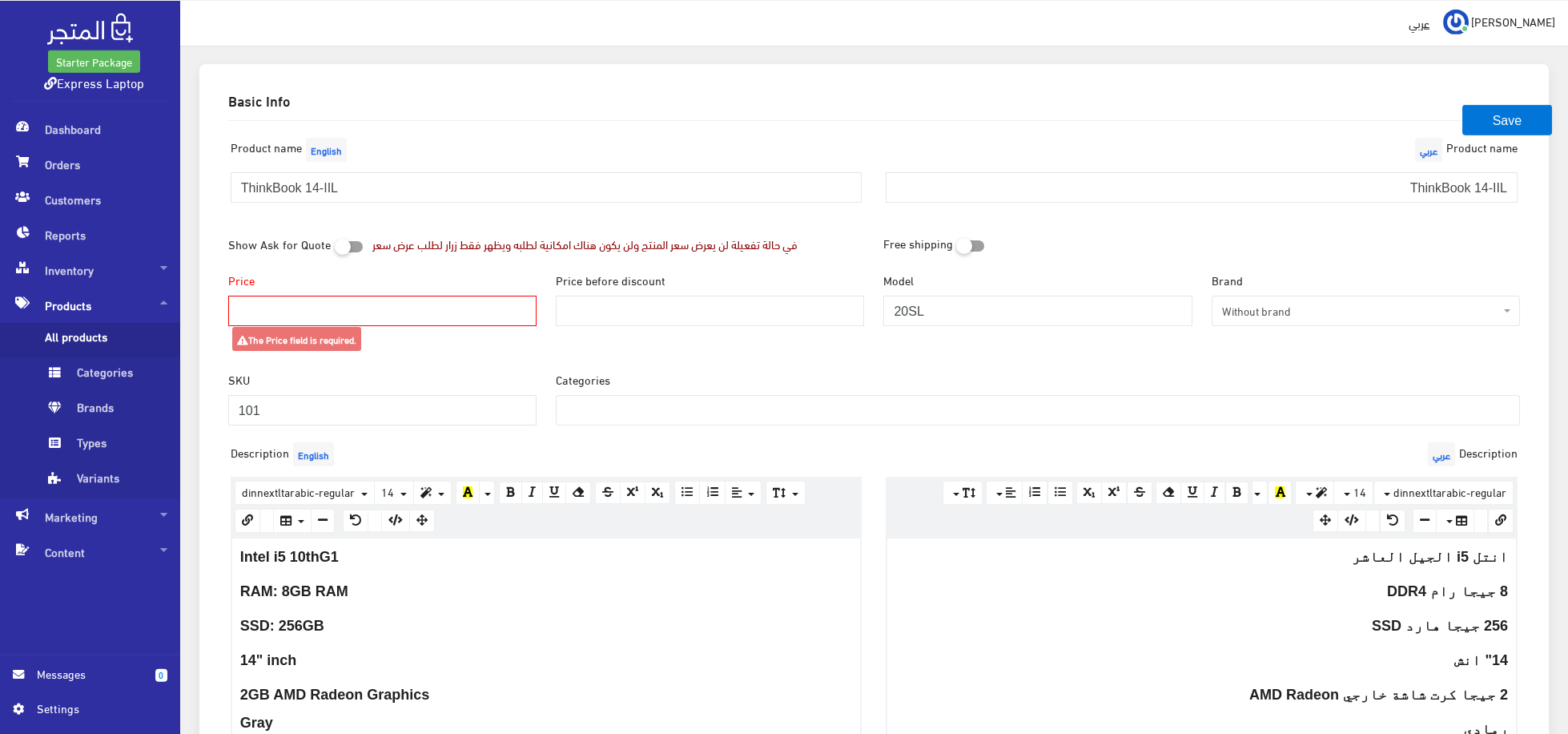 scroll, scrollTop: 220, scrollLeft: 0, axis: vertical 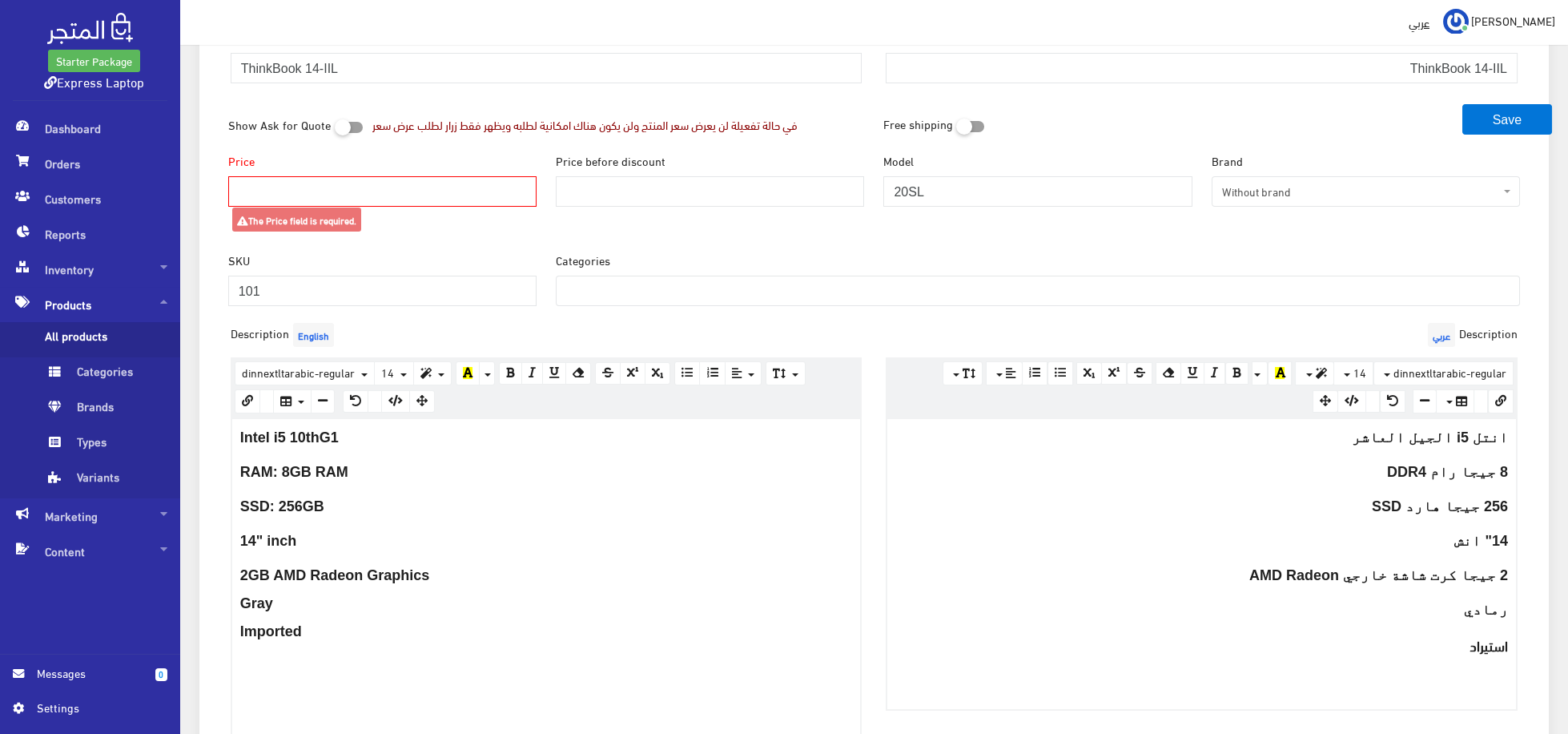 click on "Without brand" at bounding box center [1361, 192] 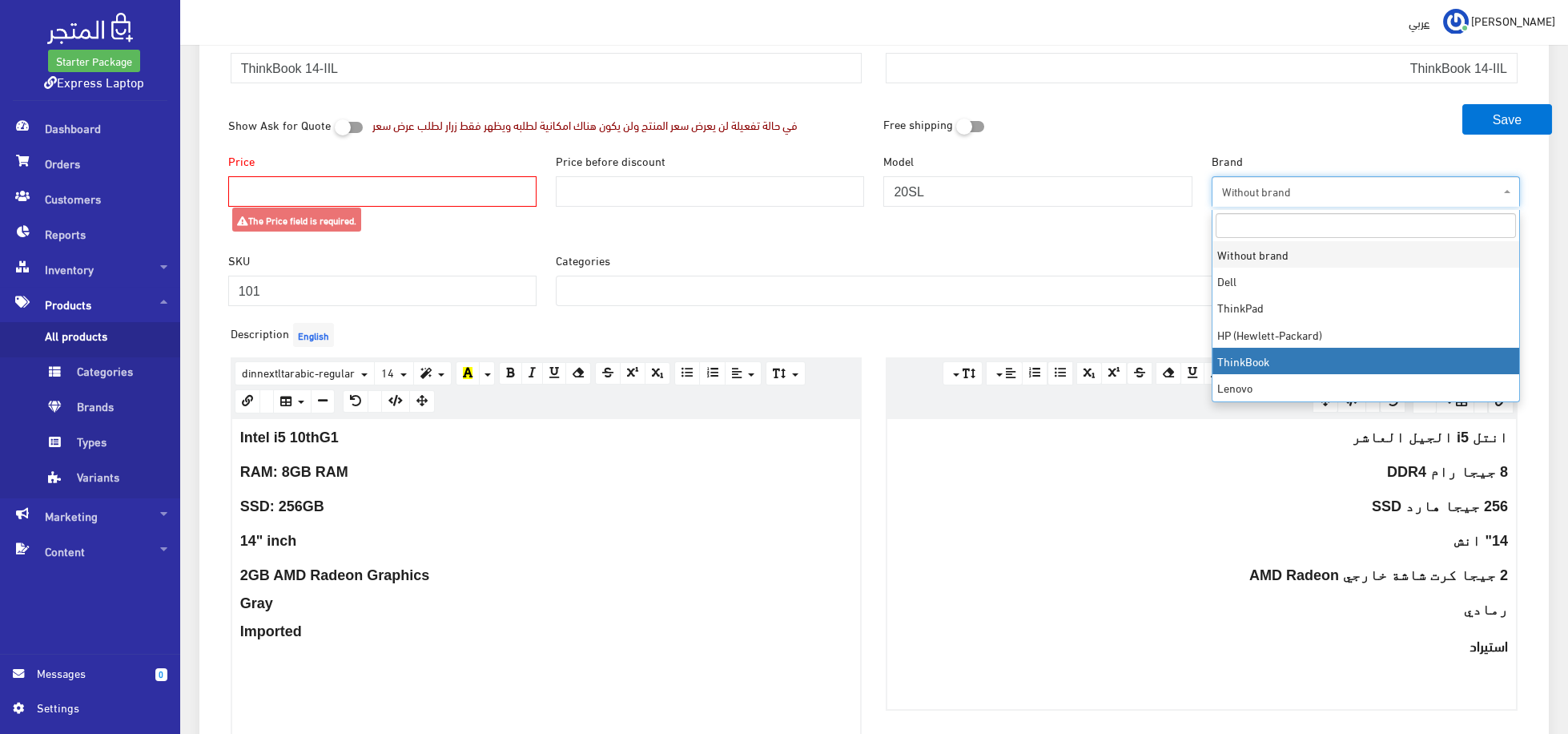 select on "4" 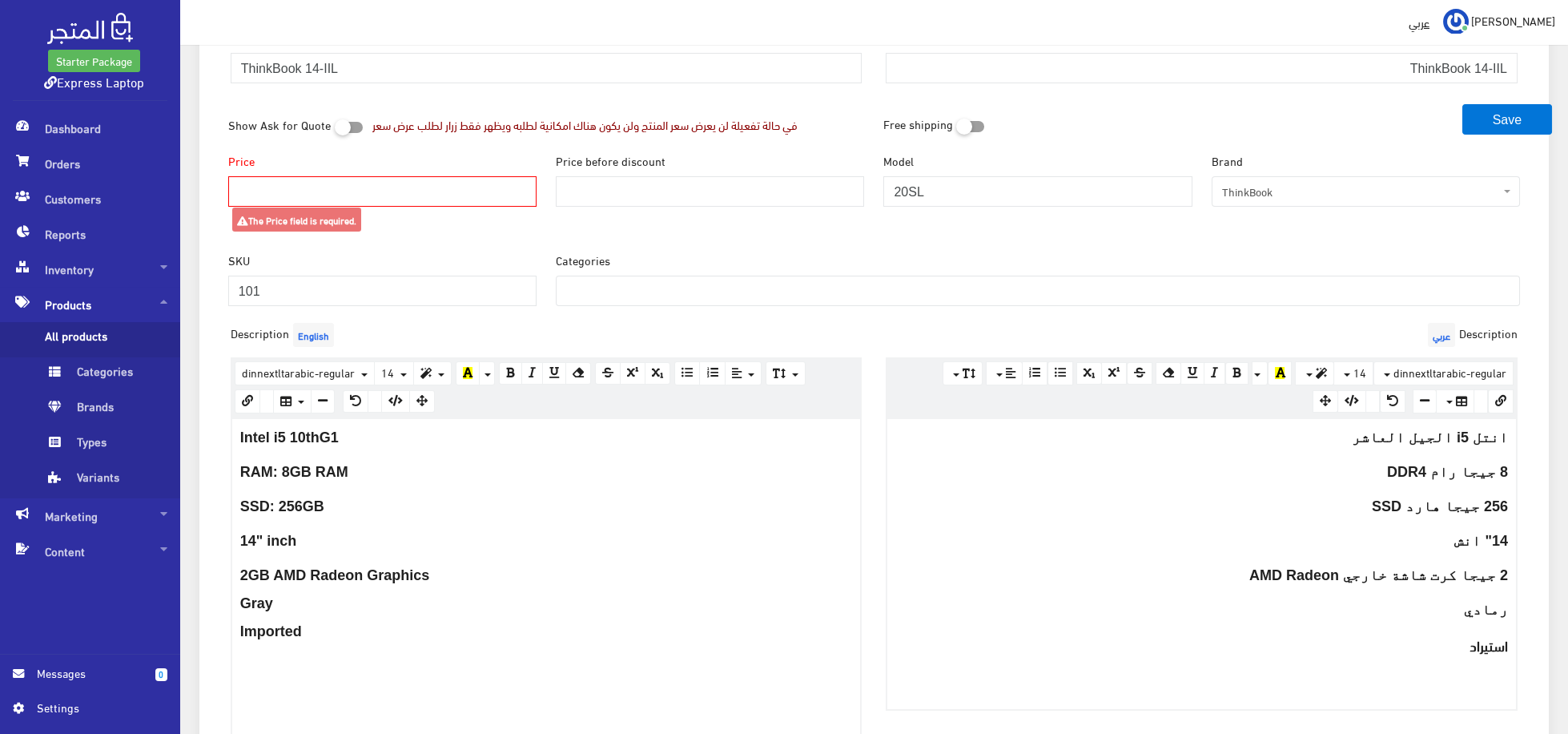 click on "Price" at bounding box center [382, 192] 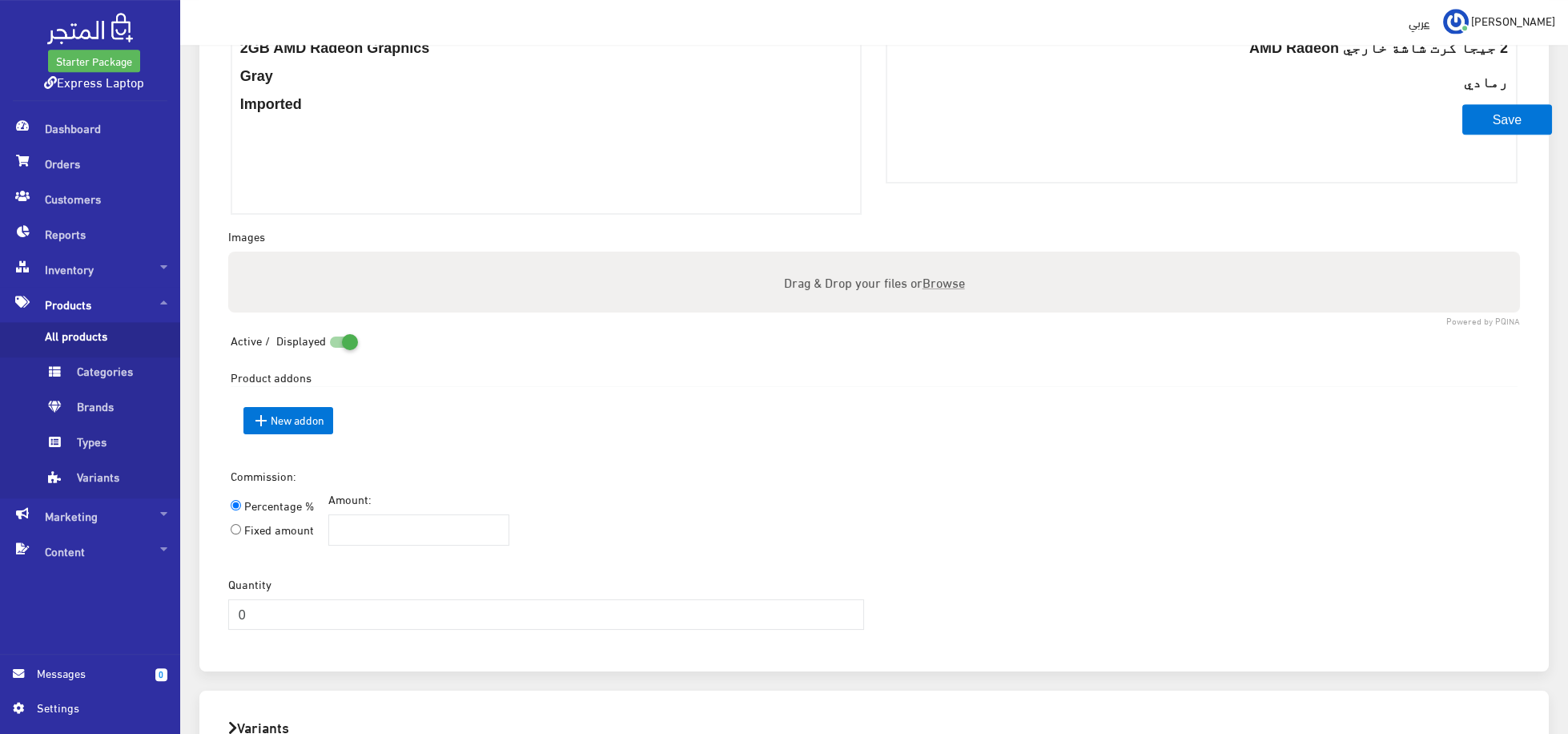 scroll, scrollTop: 772, scrollLeft: 0, axis: vertical 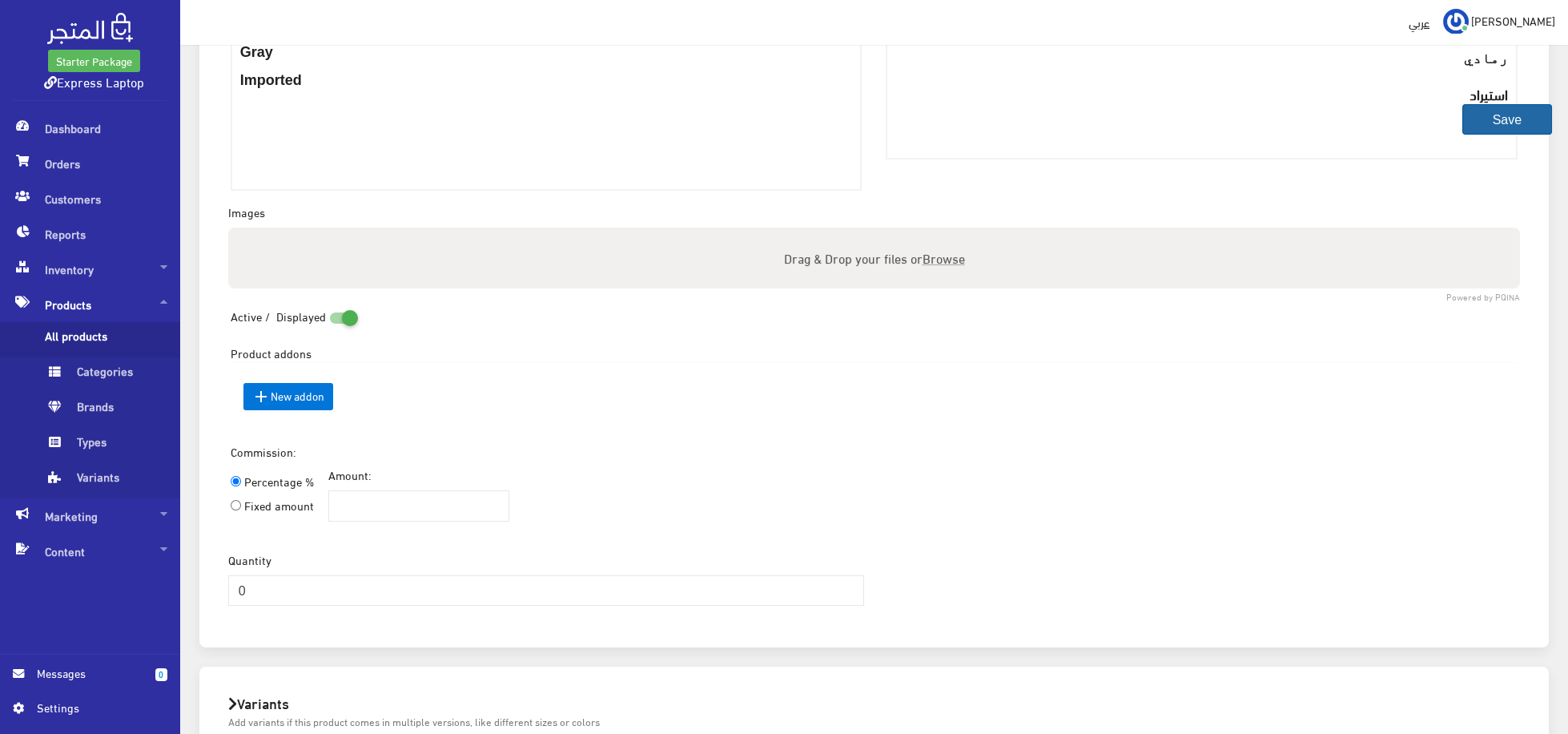 type on "14000" 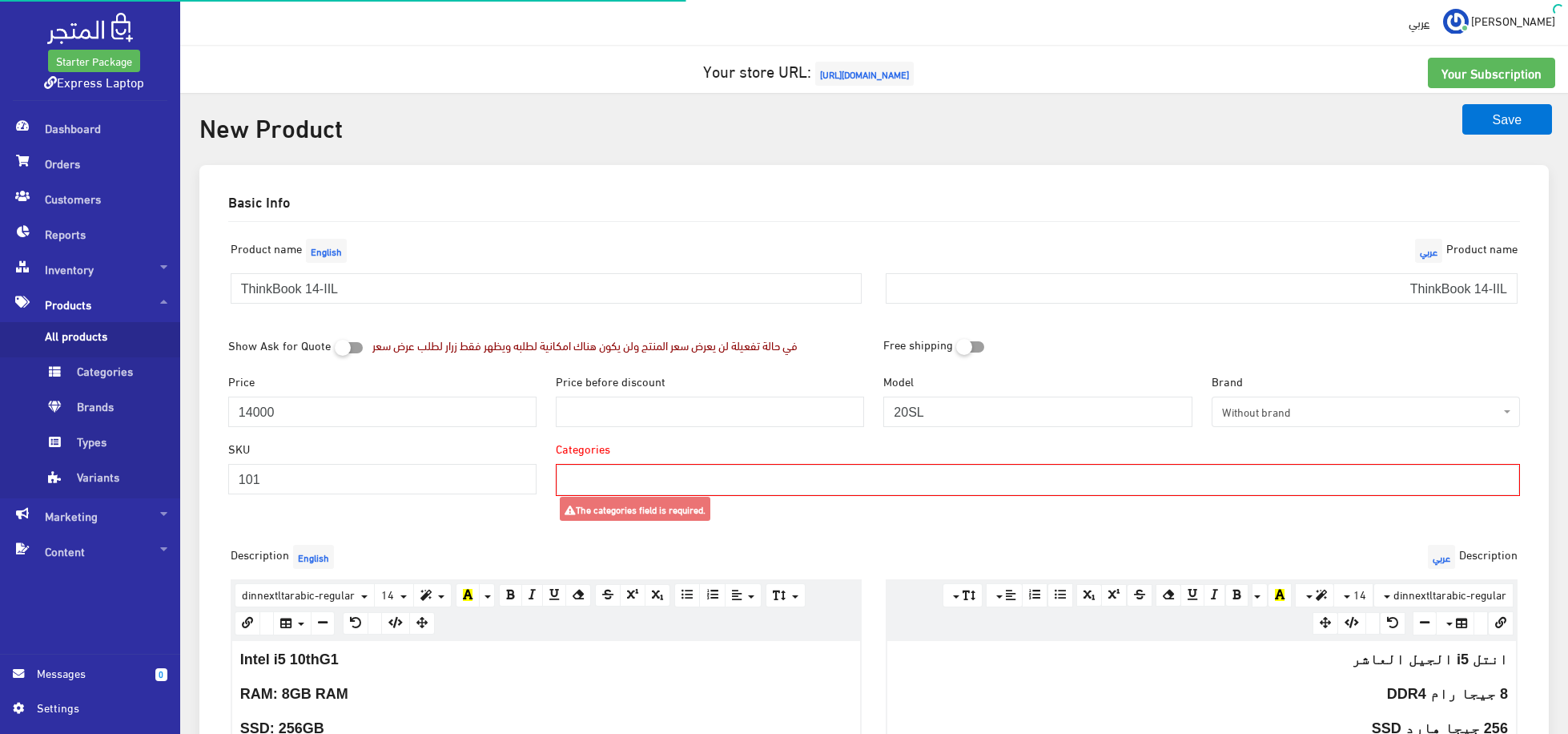 select 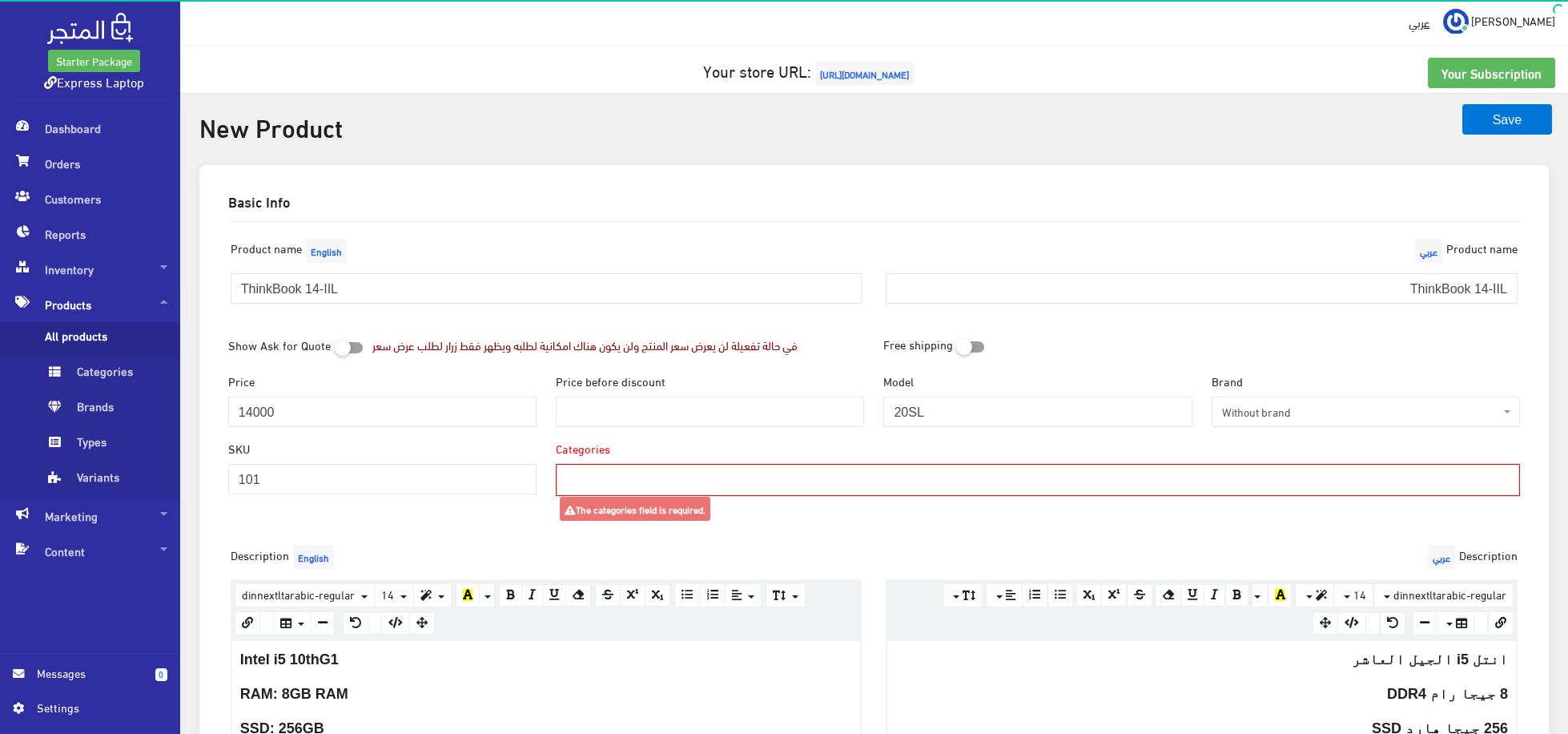 click at bounding box center [1038, 478] 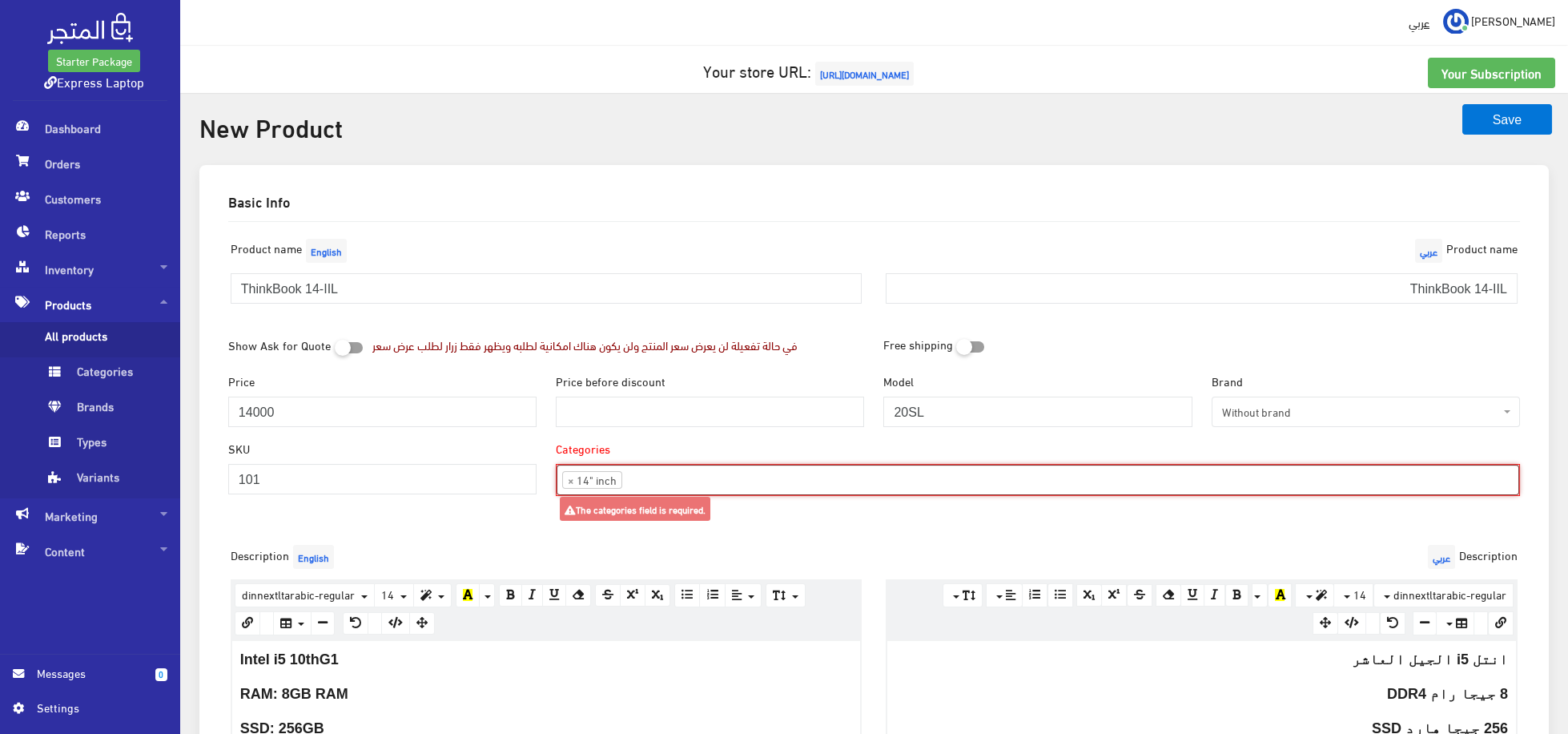 select on "6" 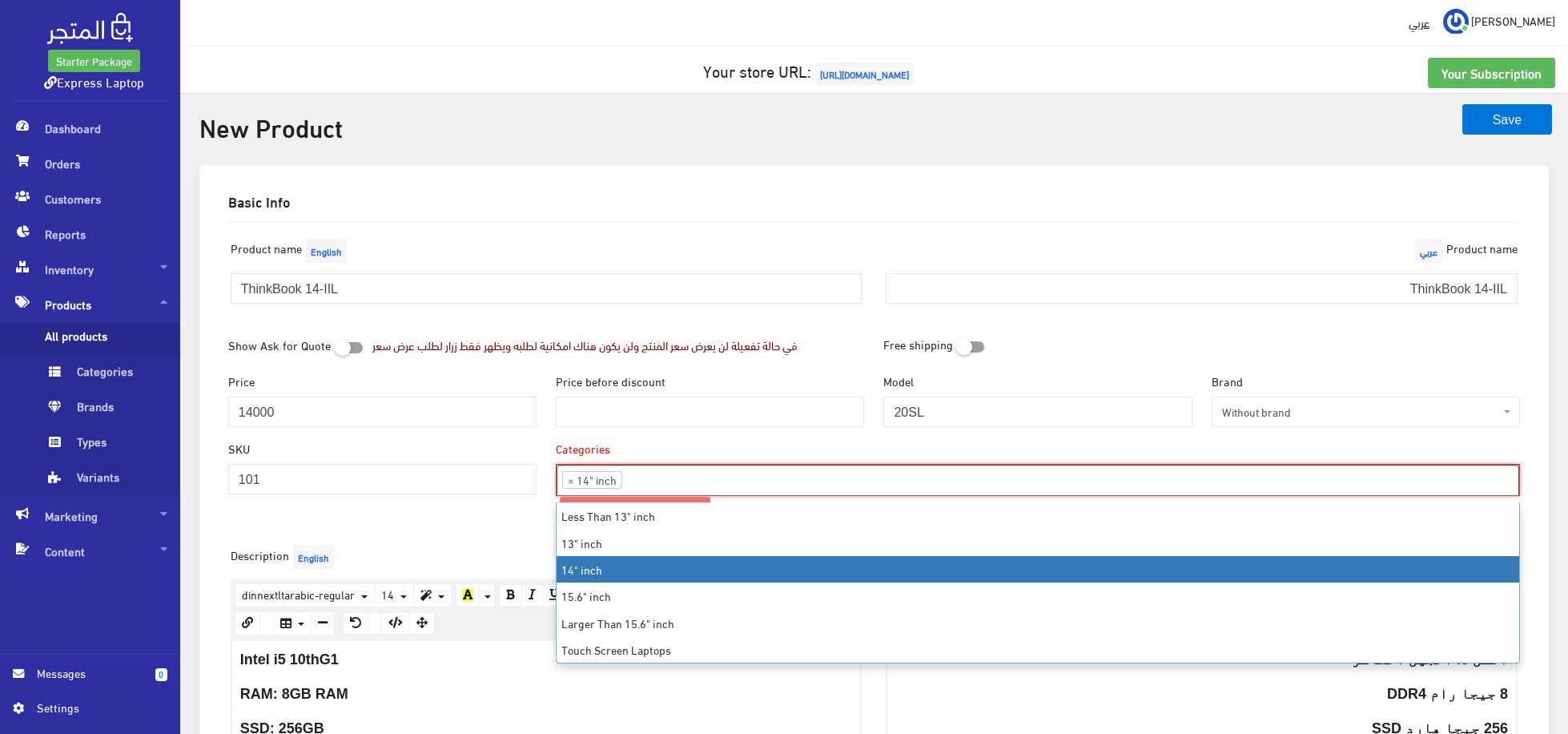 scroll, scrollTop: 48, scrollLeft: 0, axis: vertical 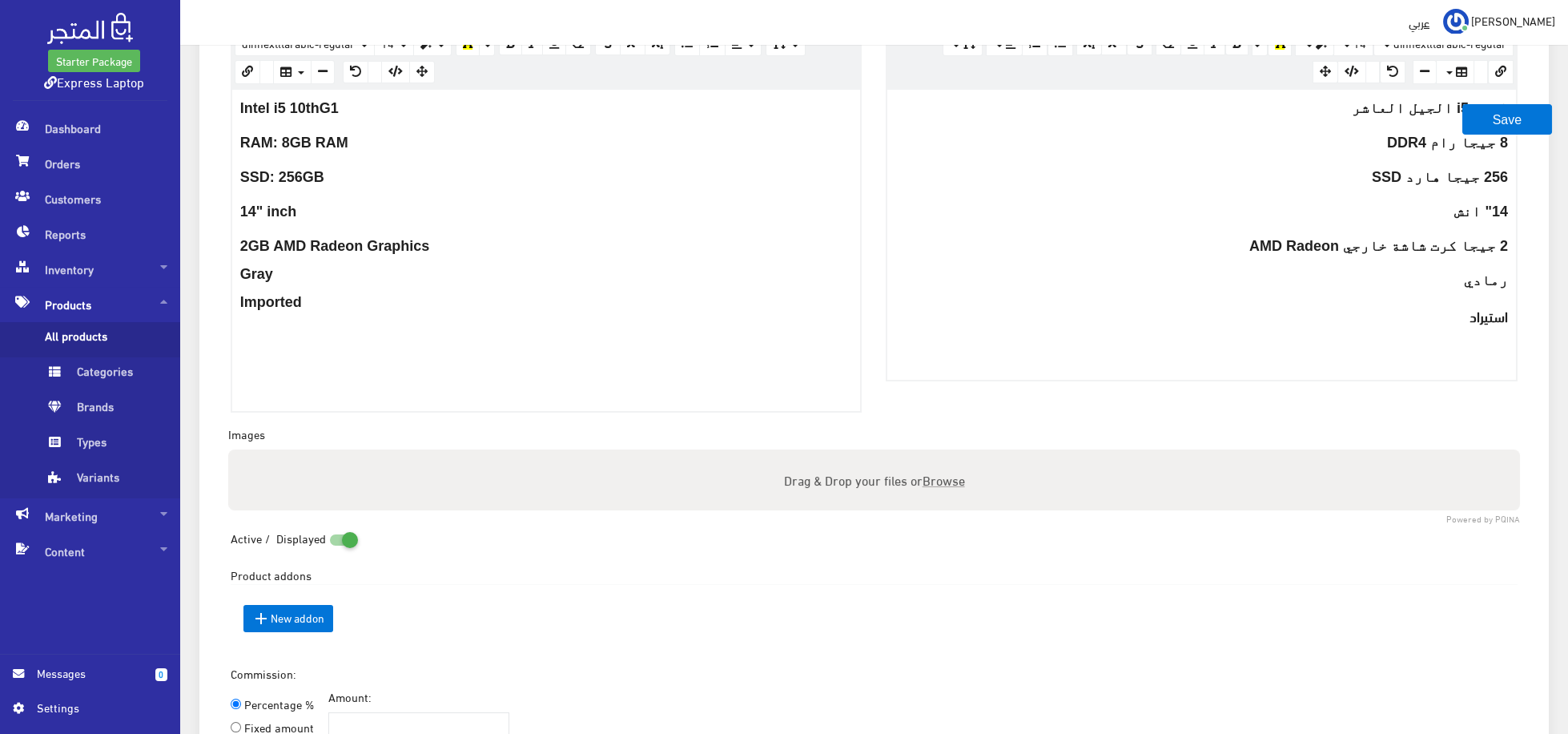 click on "استيراد" at bounding box center [1489, 315] 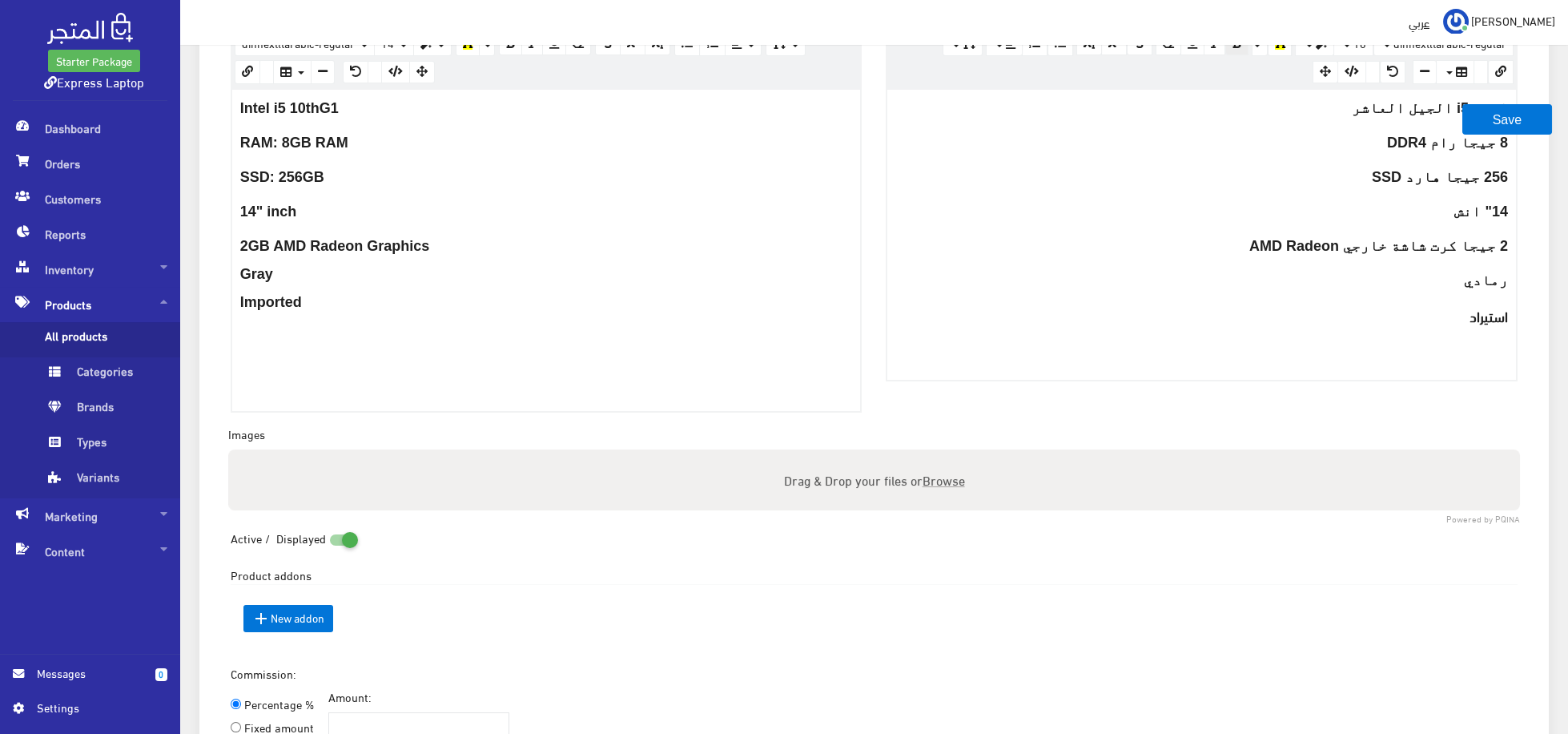 click on "استيراد" at bounding box center [1489, 315] 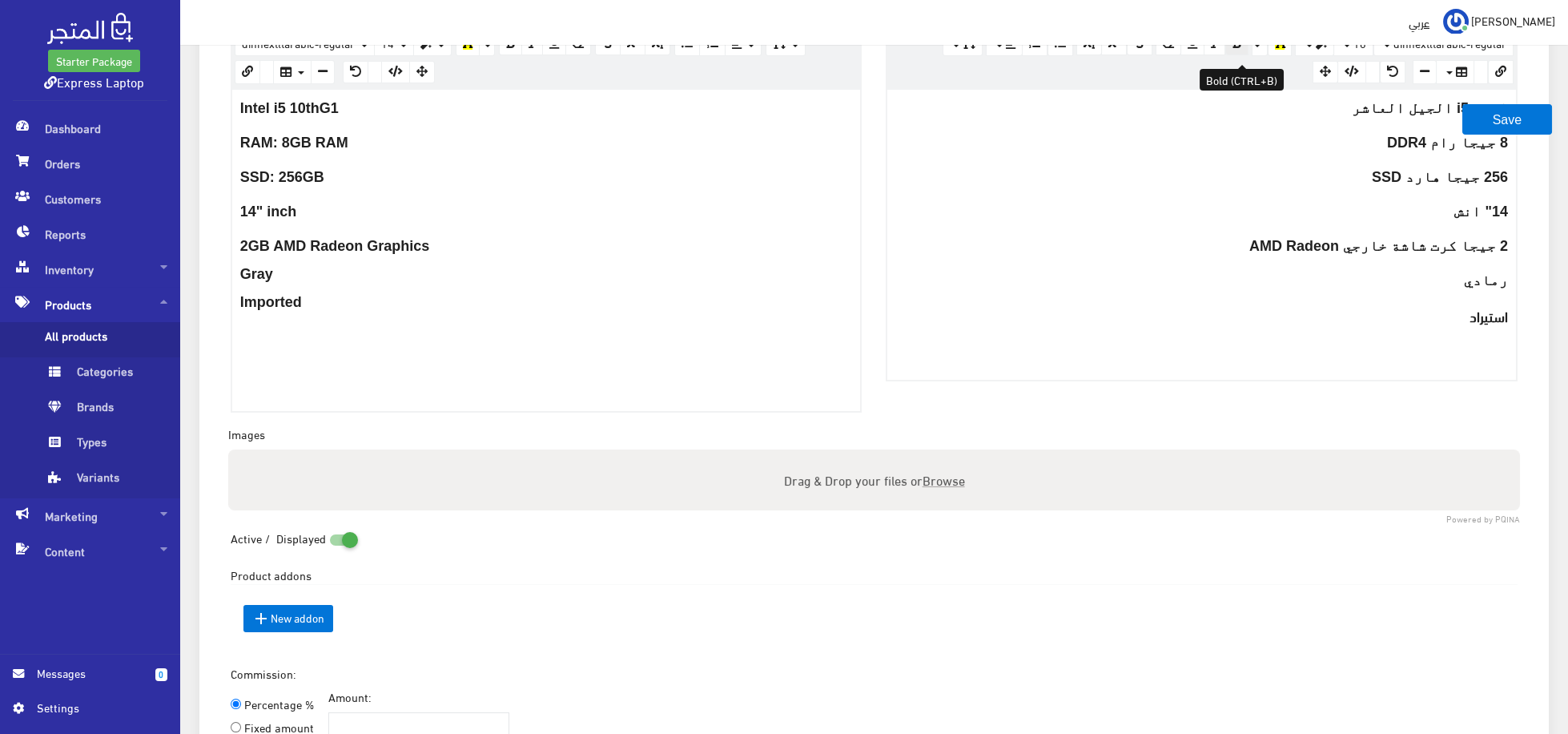 click at bounding box center (1236, 43) 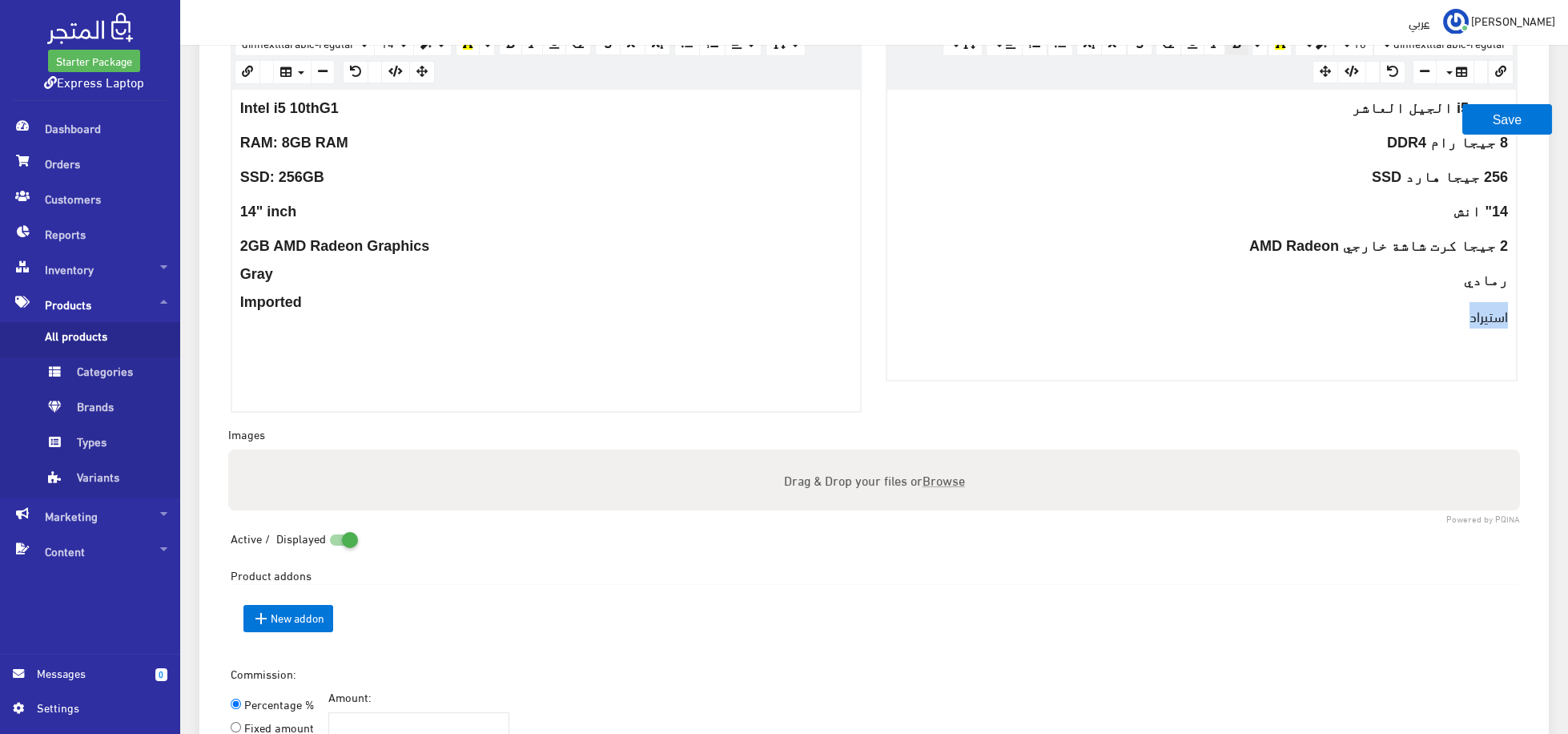 click at bounding box center [1236, 43] 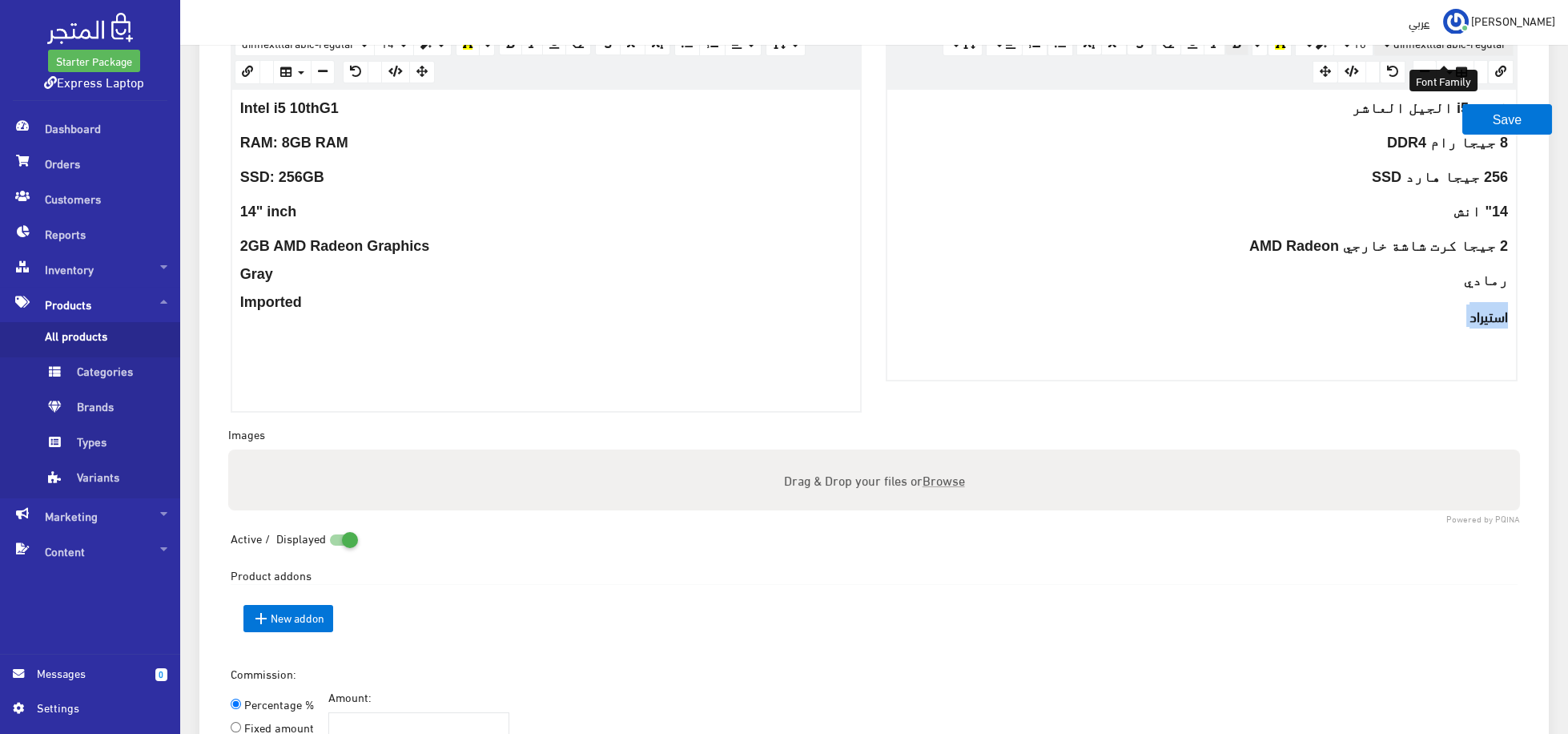 click on "dinnextltarabic-regular" at bounding box center [1443, 44] 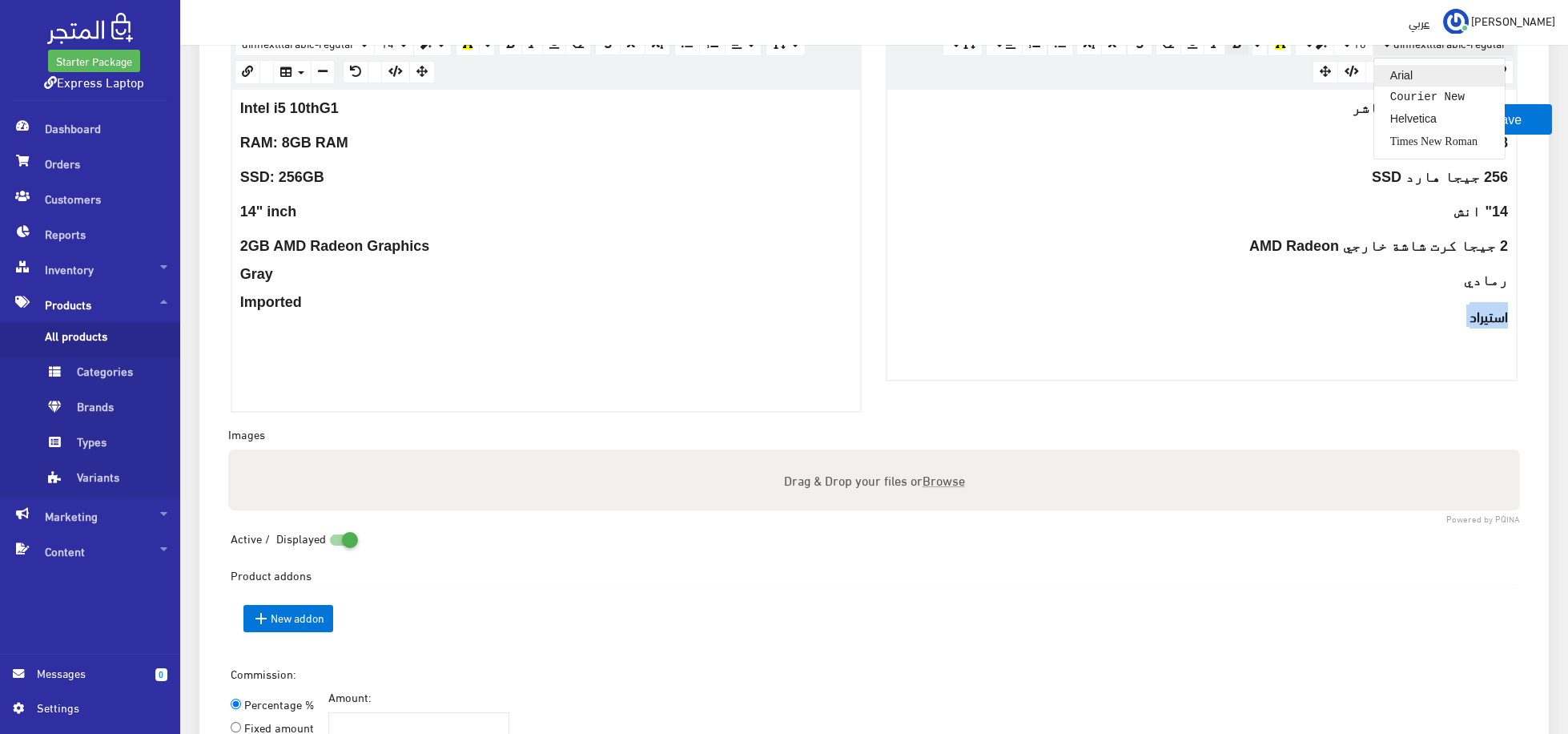 click on "Arial" at bounding box center [1439, 75] 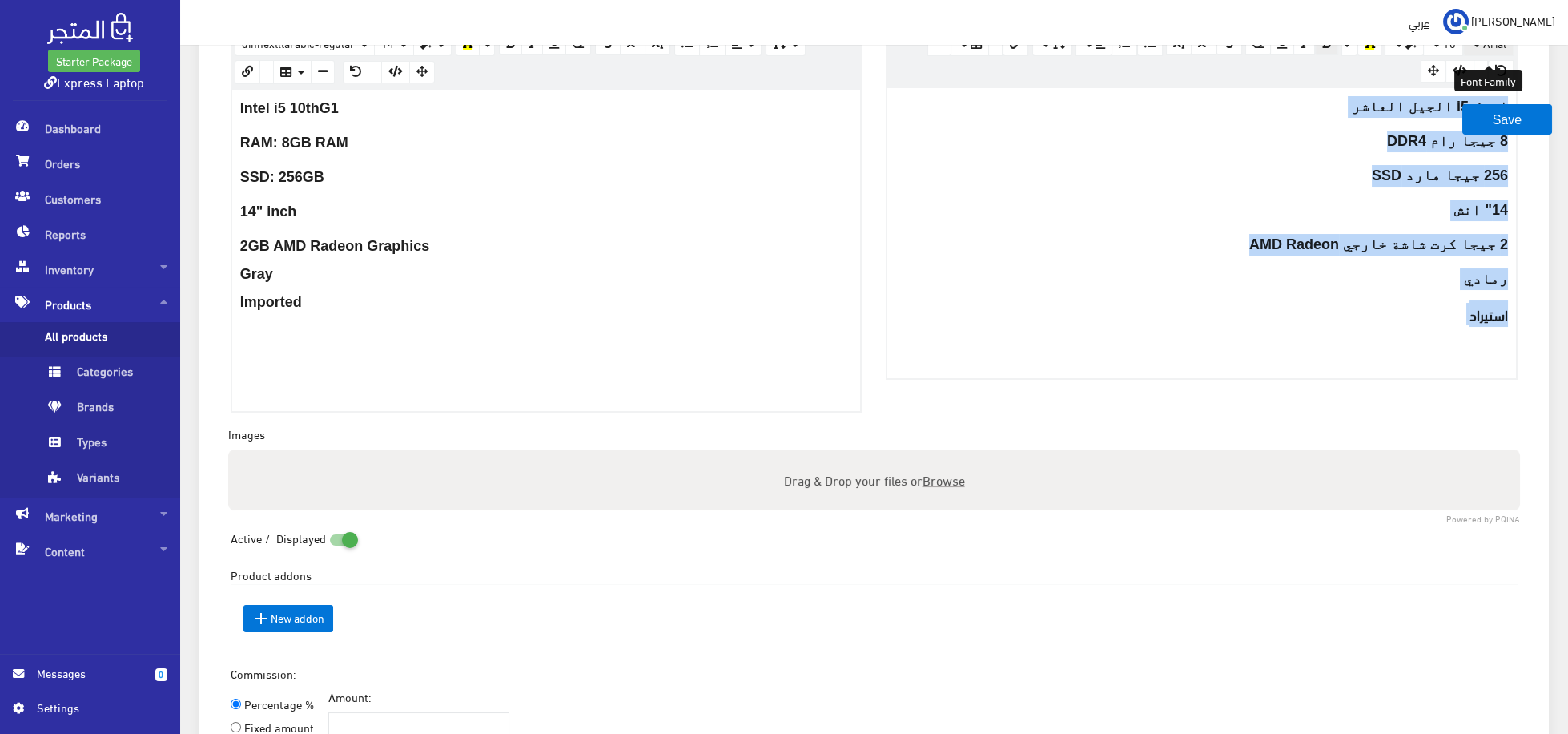 click on "Arial" at bounding box center (1488, 44) 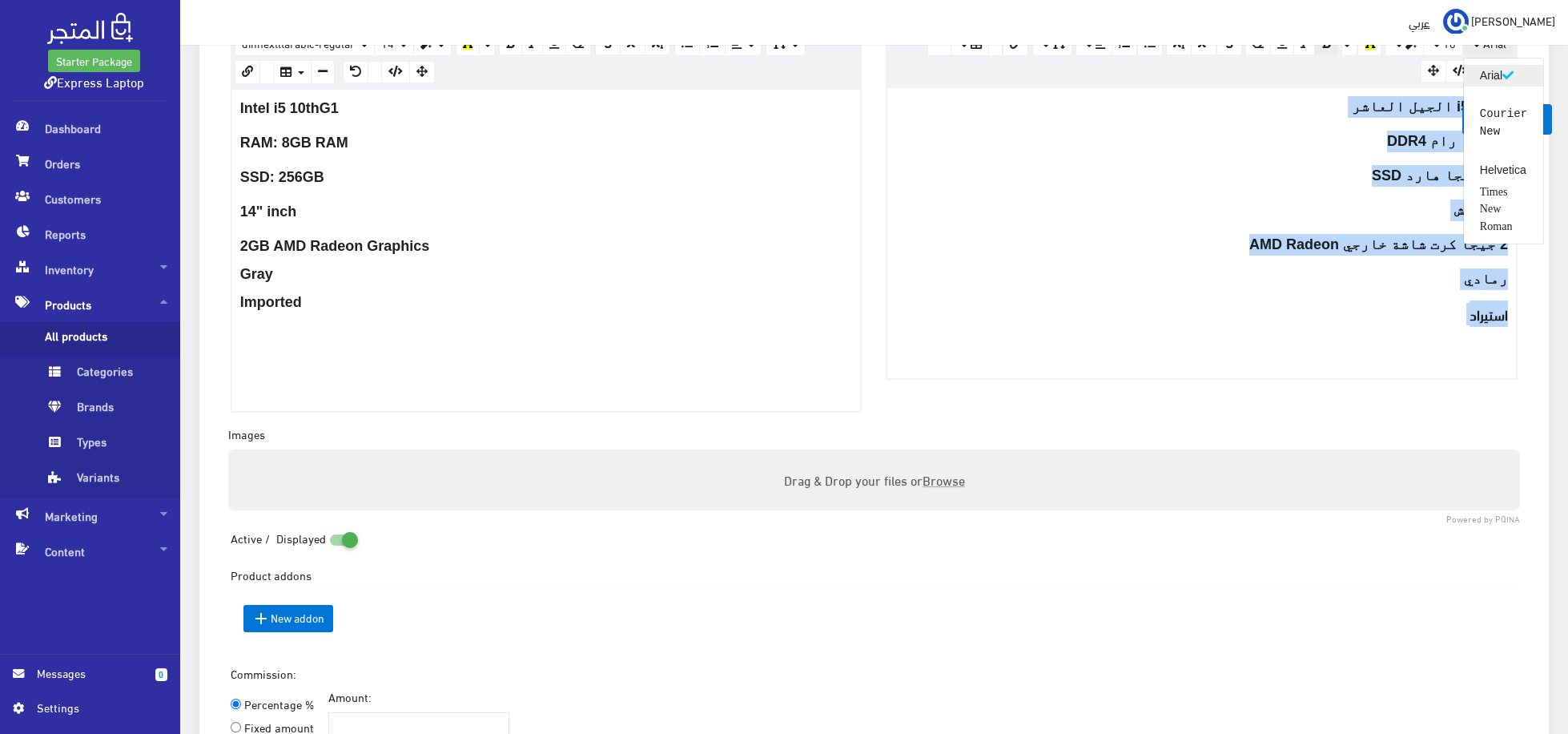 click on "Arial" at bounding box center (1503, 75) 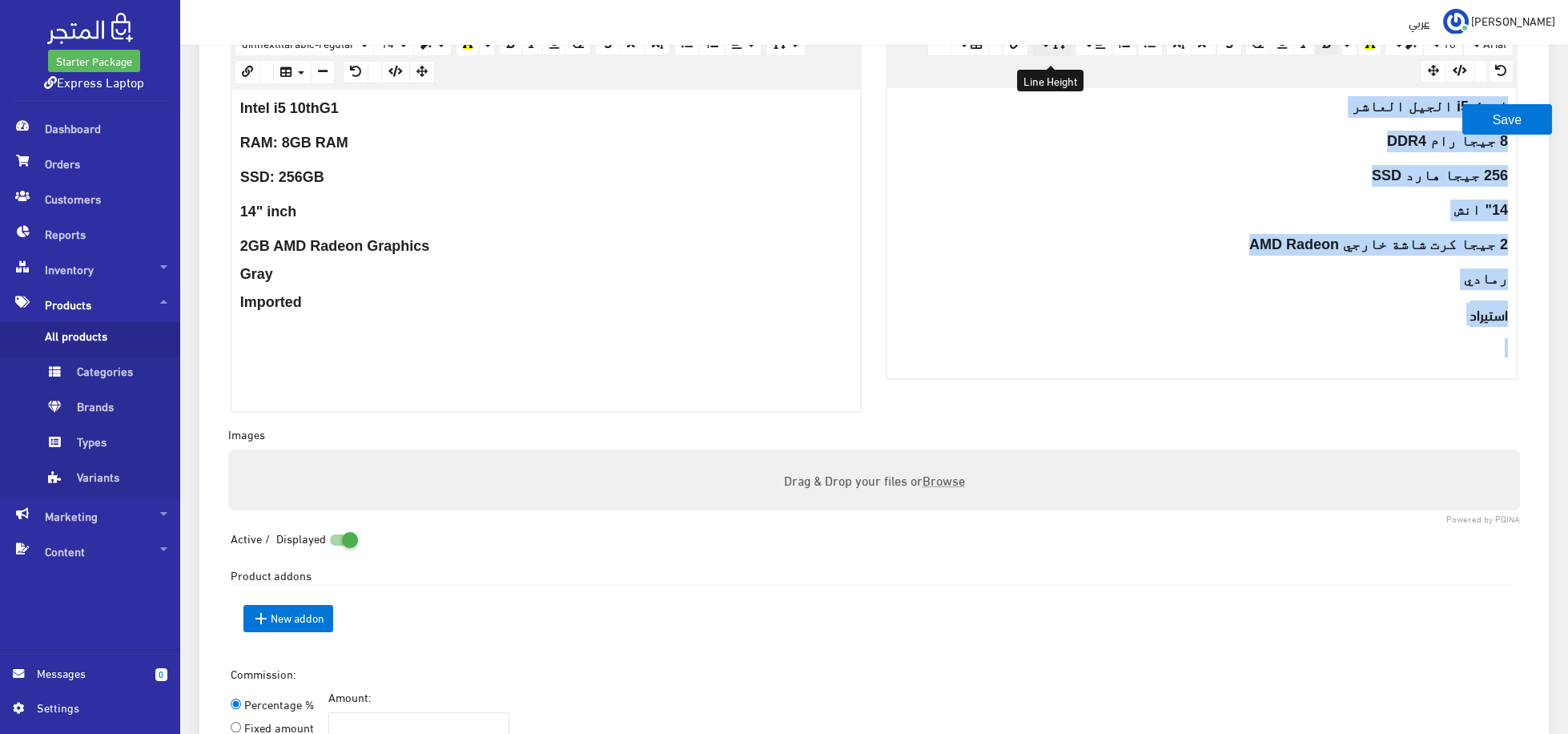 click at bounding box center (1059, 44) 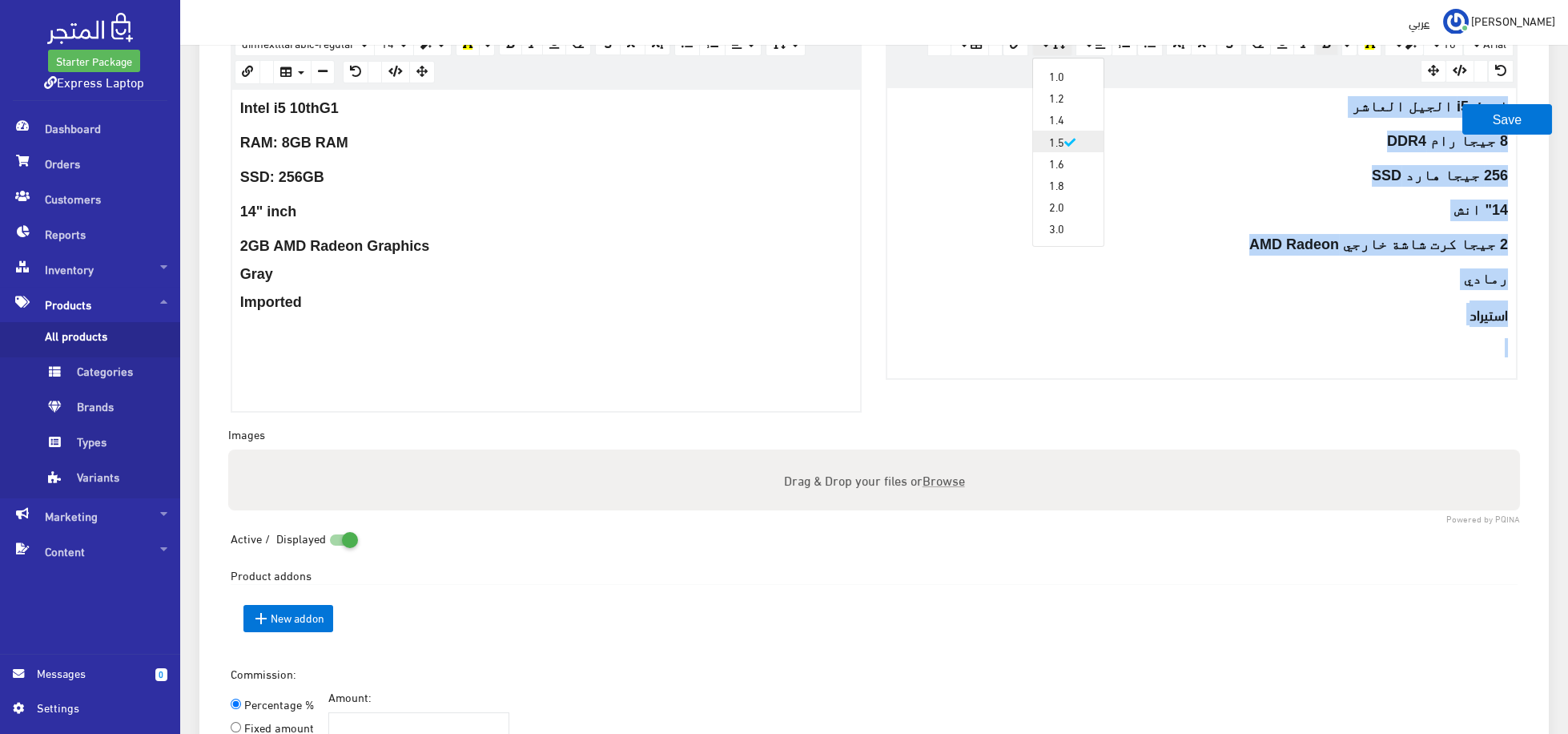 click on "1.5" at bounding box center [1068, 141] 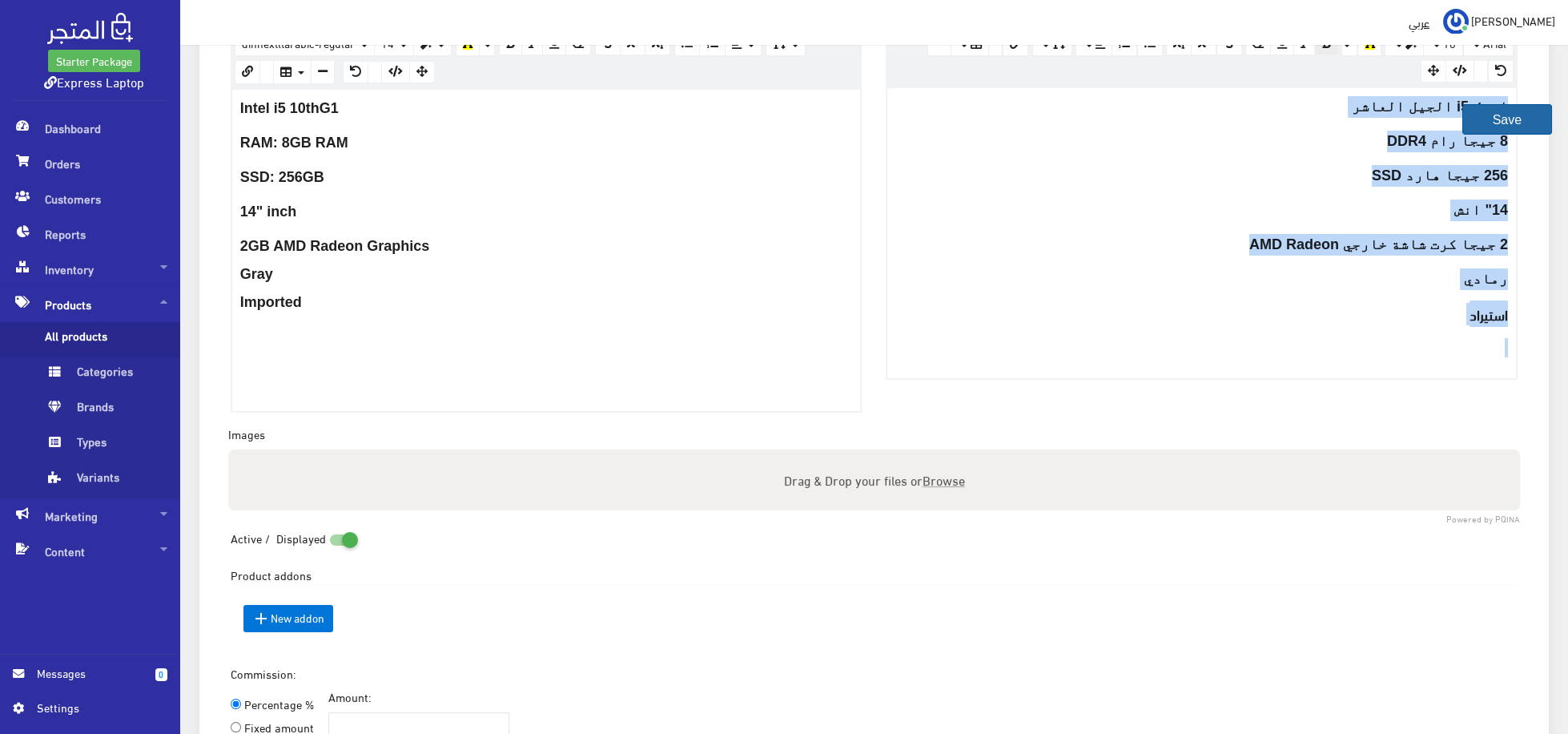 click on "Save" at bounding box center (1507, 119) 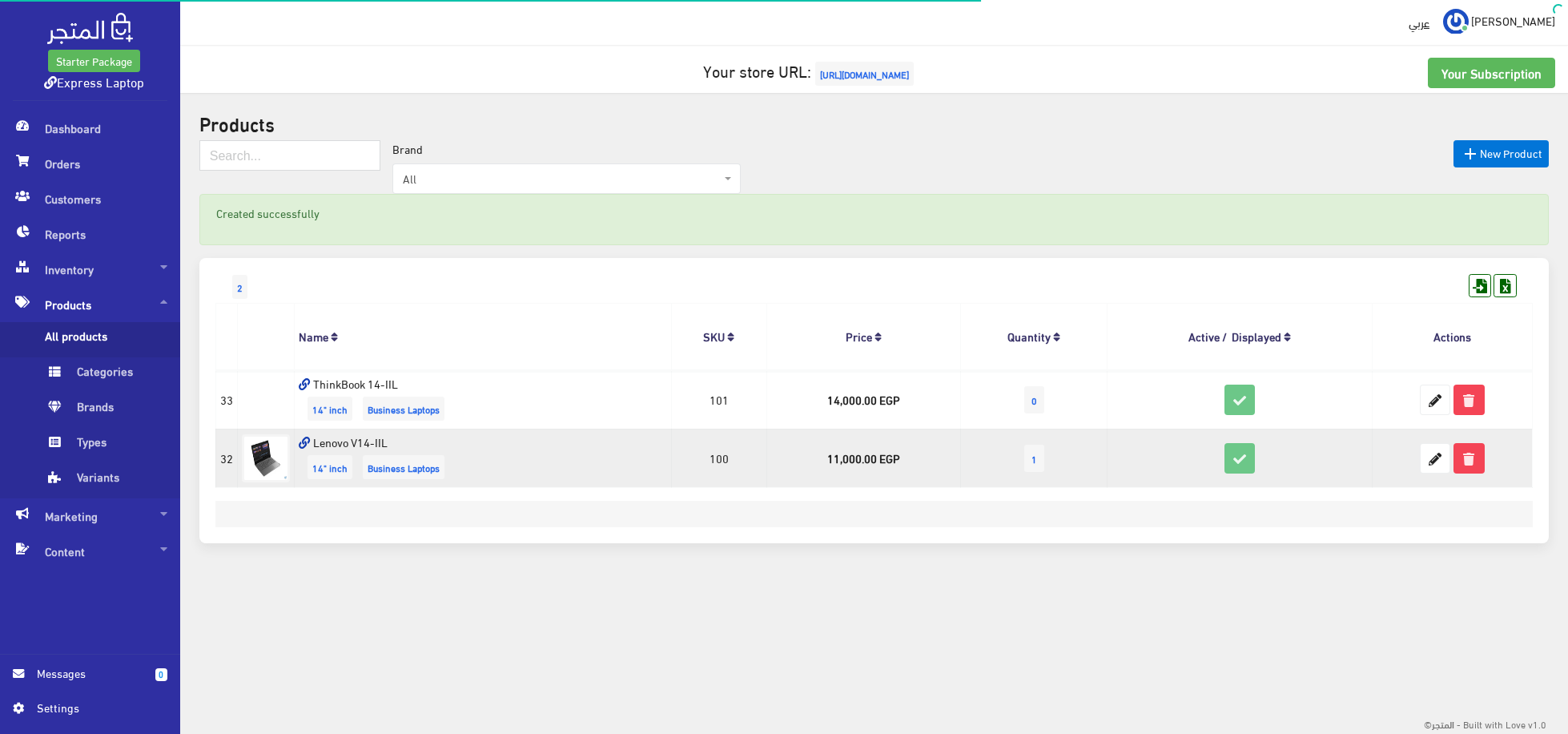 scroll, scrollTop: 0, scrollLeft: 0, axis: both 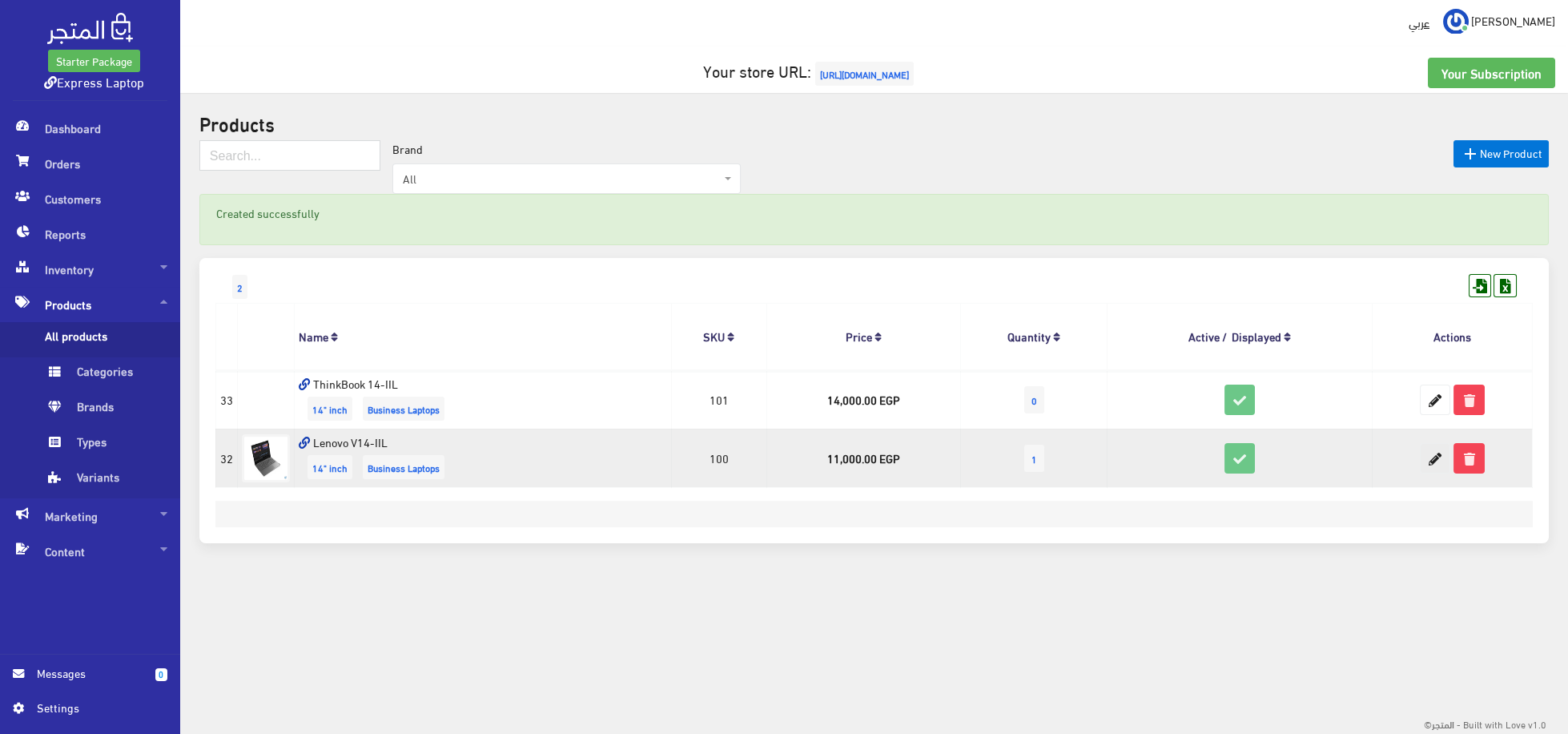 click at bounding box center (1435, 458) 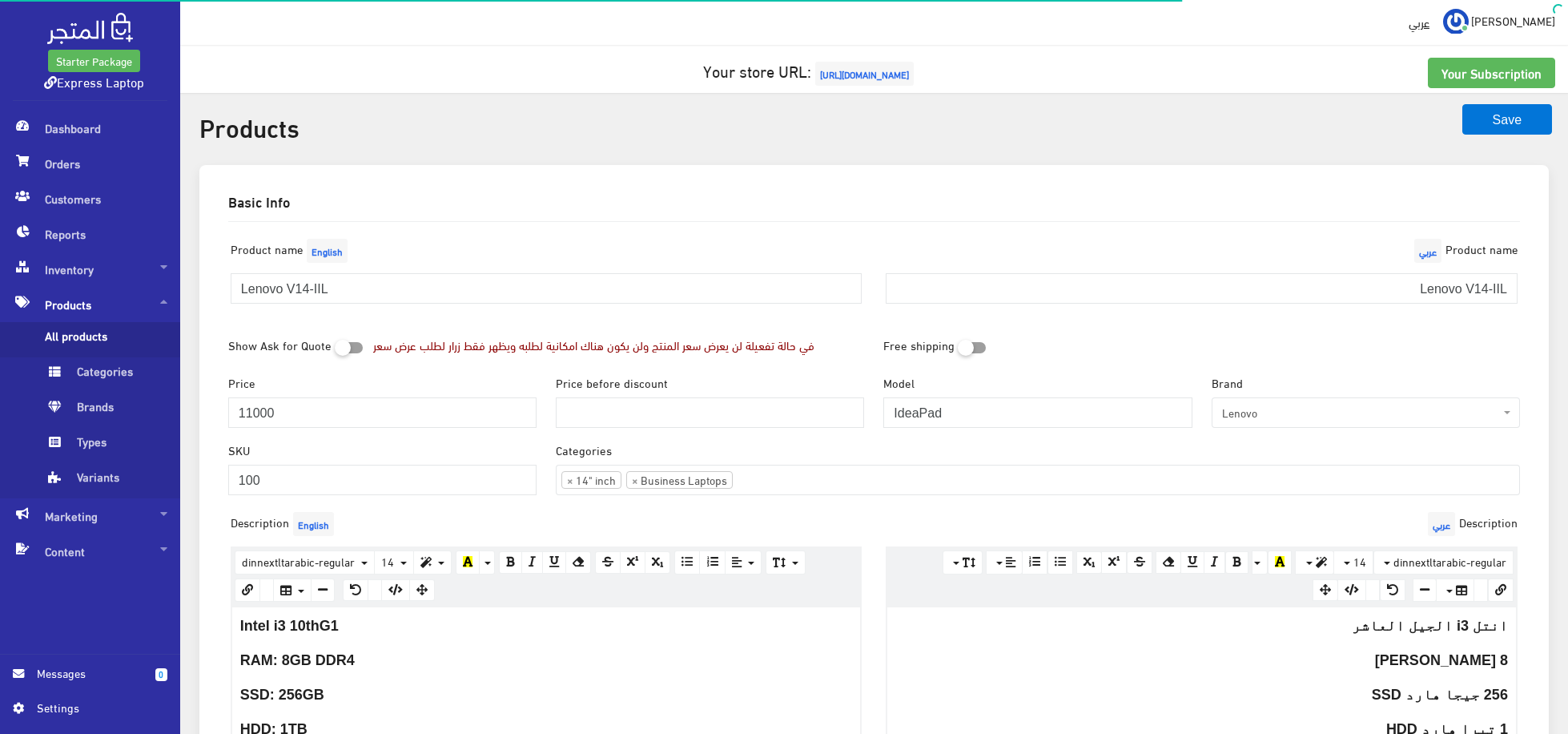 select 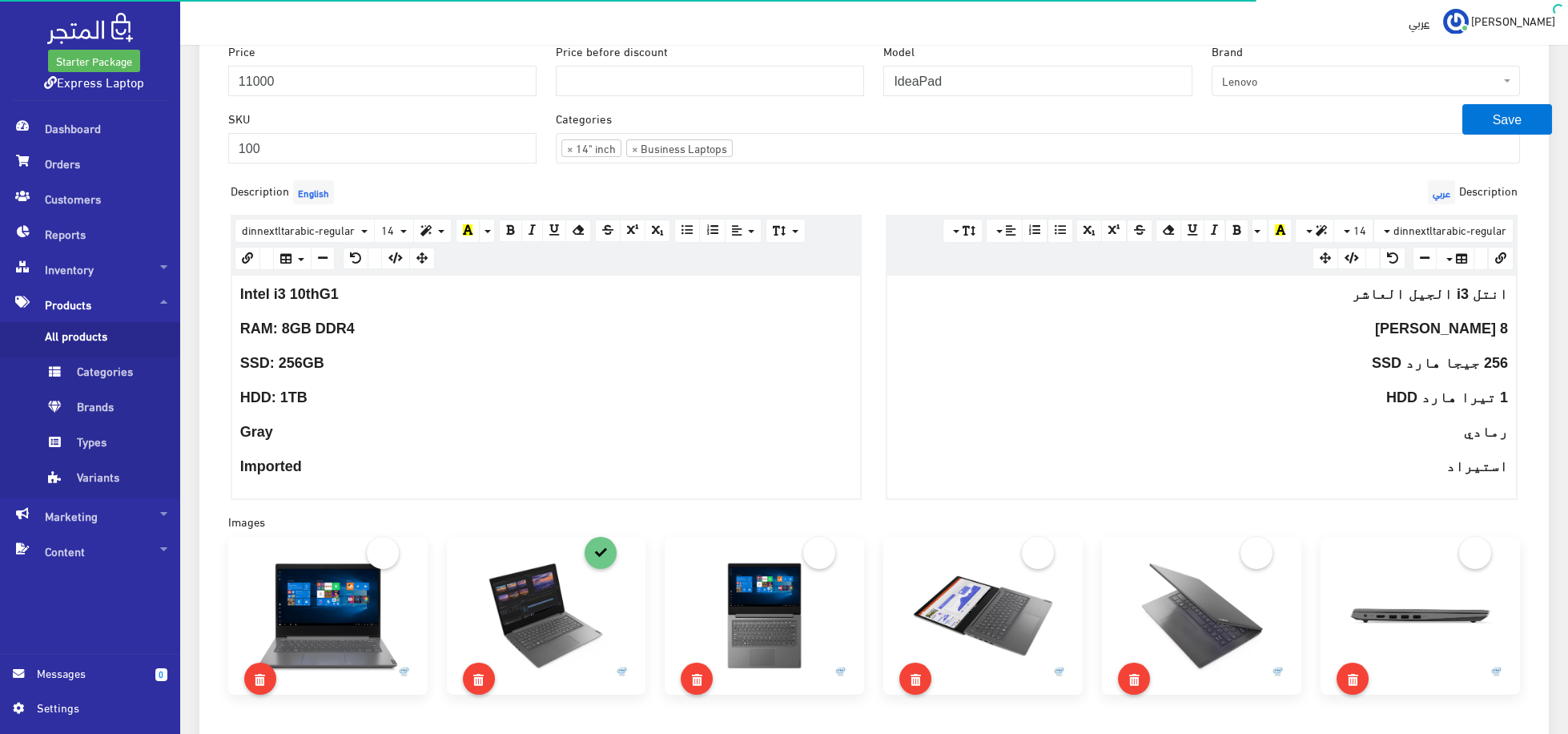 scroll, scrollTop: 332, scrollLeft: 0, axis: vertical 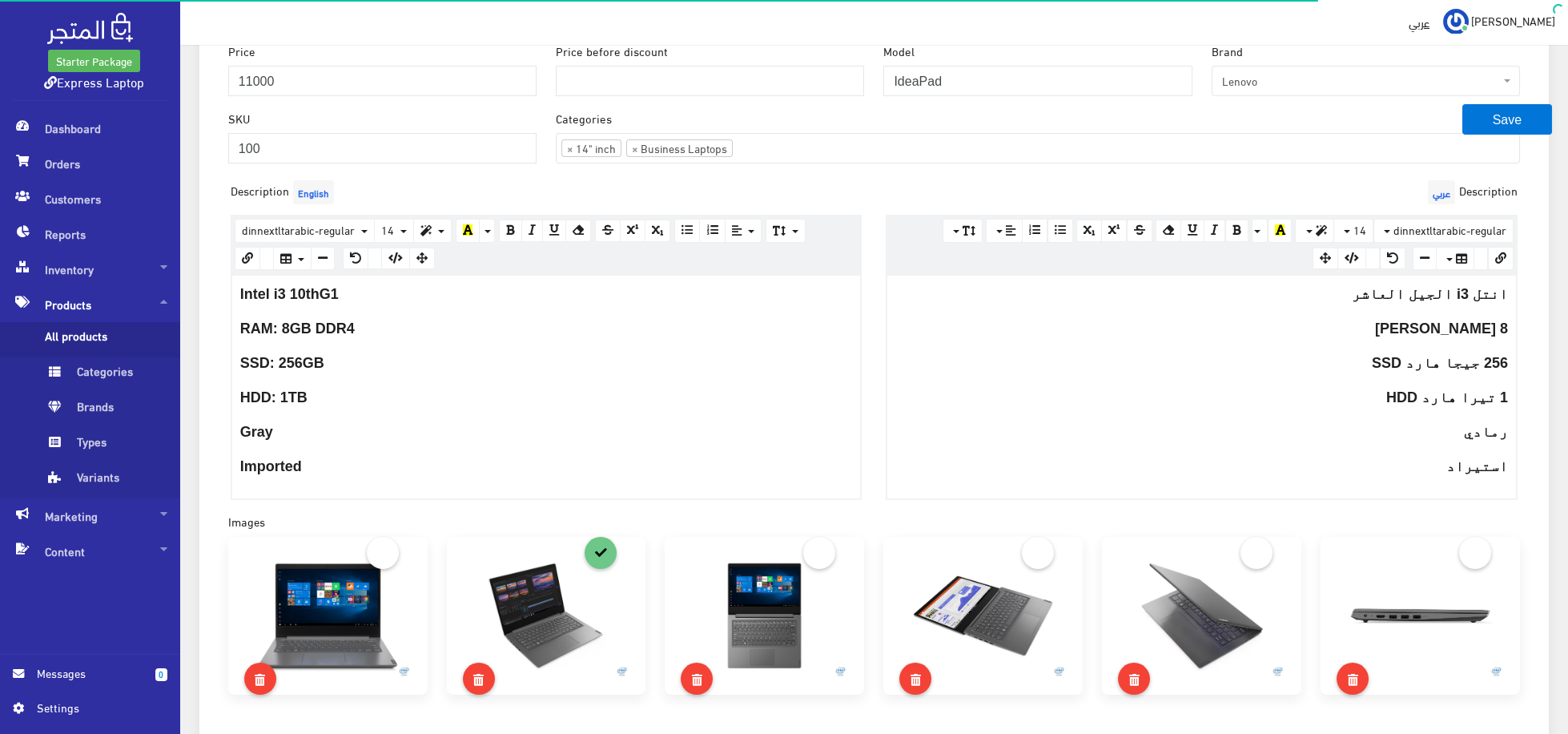click on "Gray" at bounding box center (256, 432) 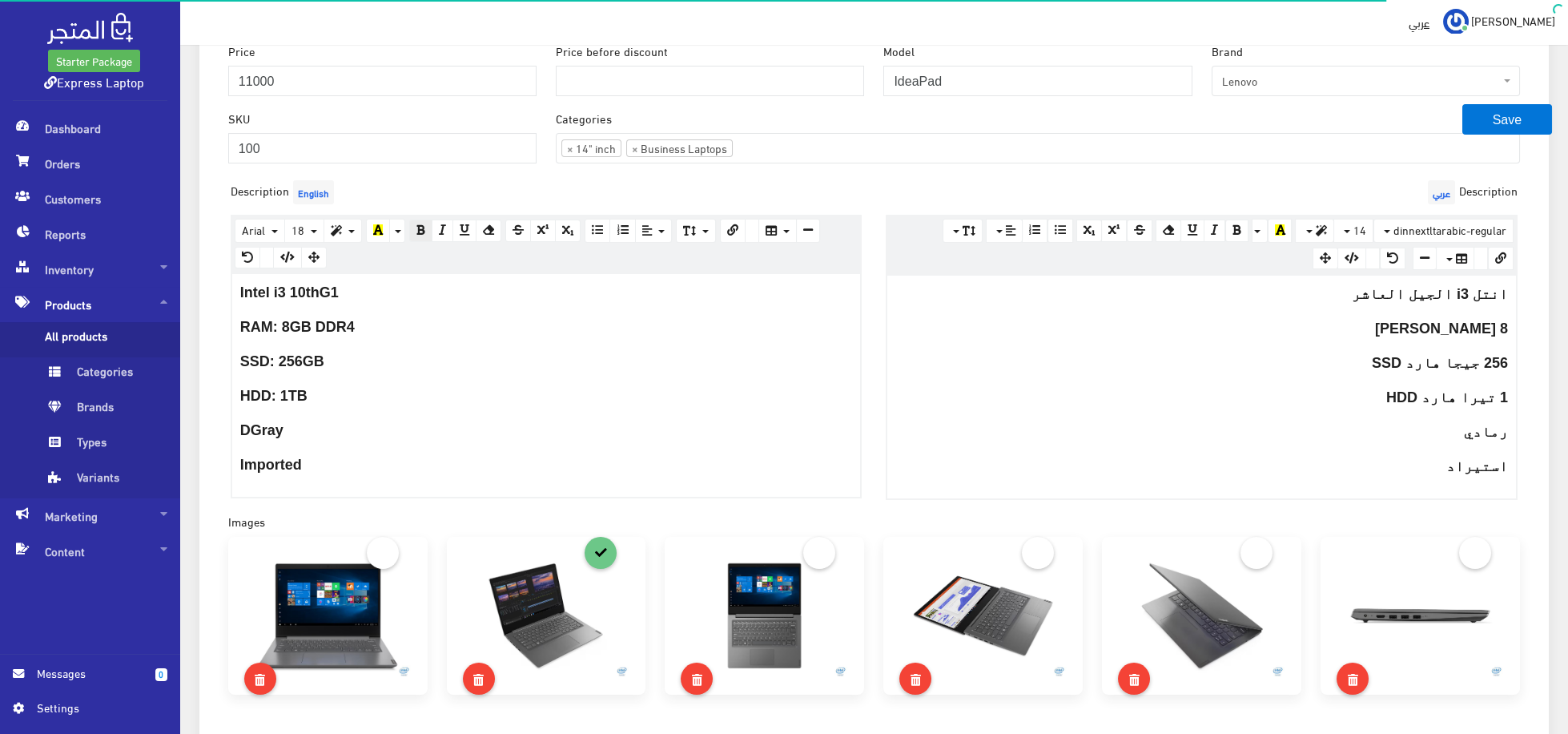 type 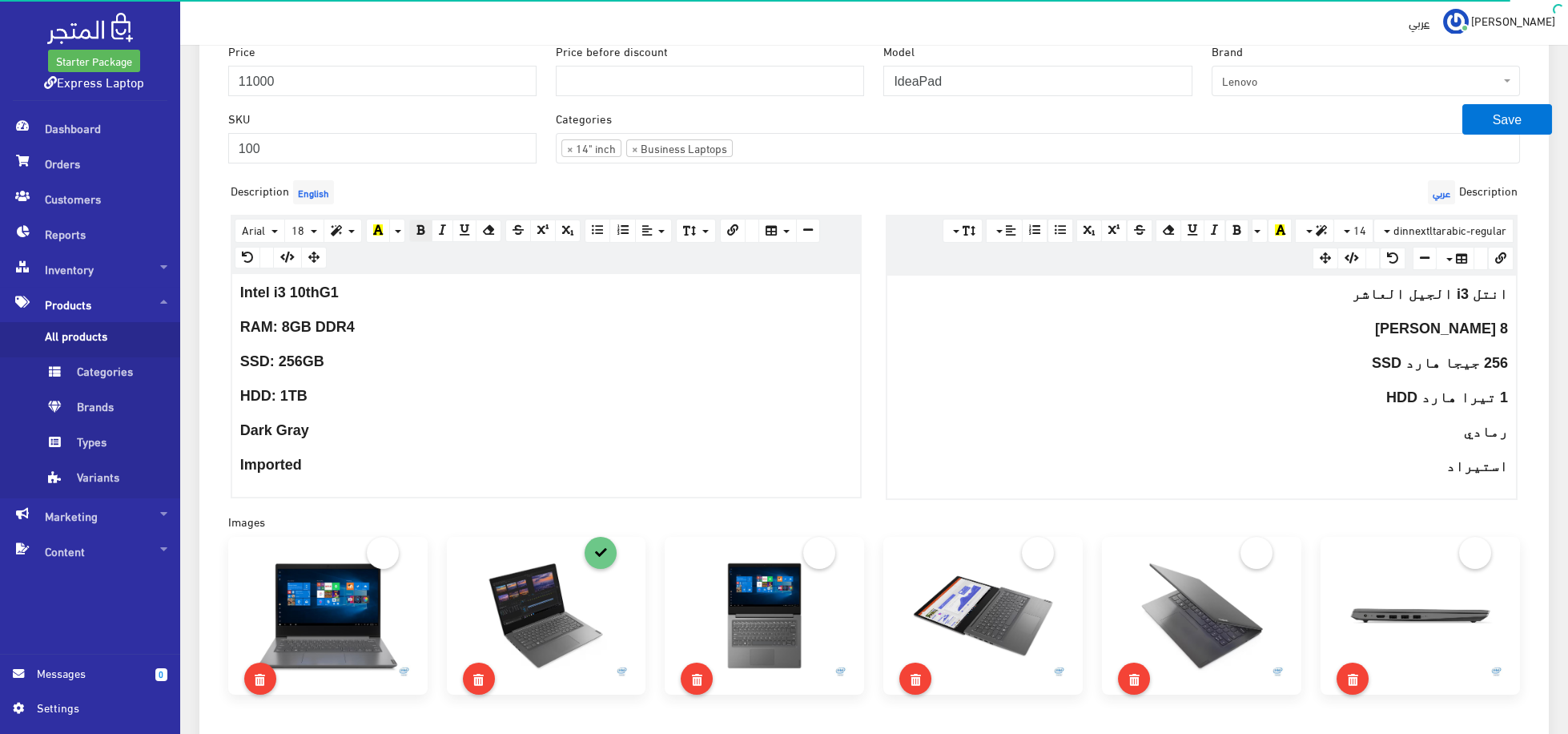 click on "رمادي" at bounding box center (1201, 432) 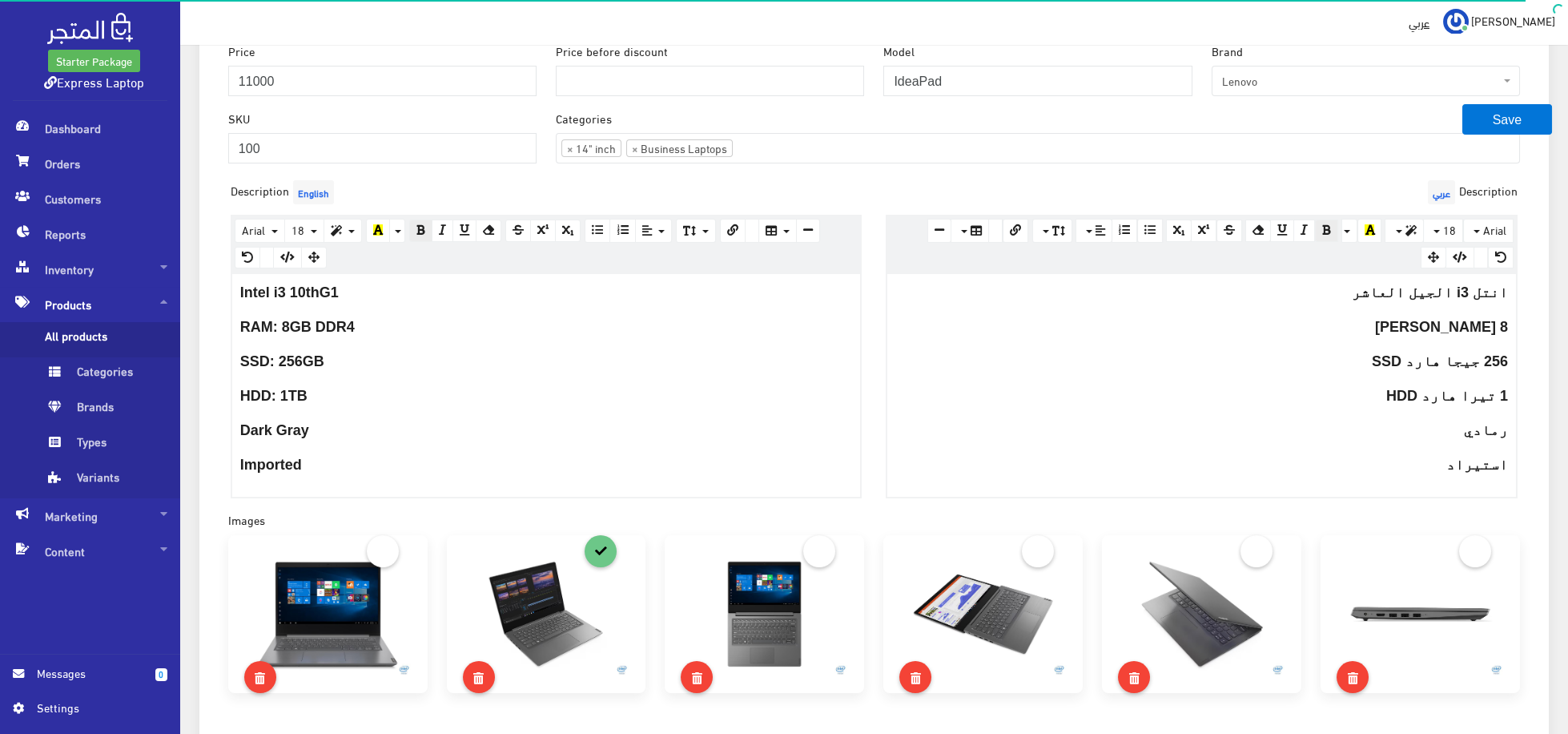 type 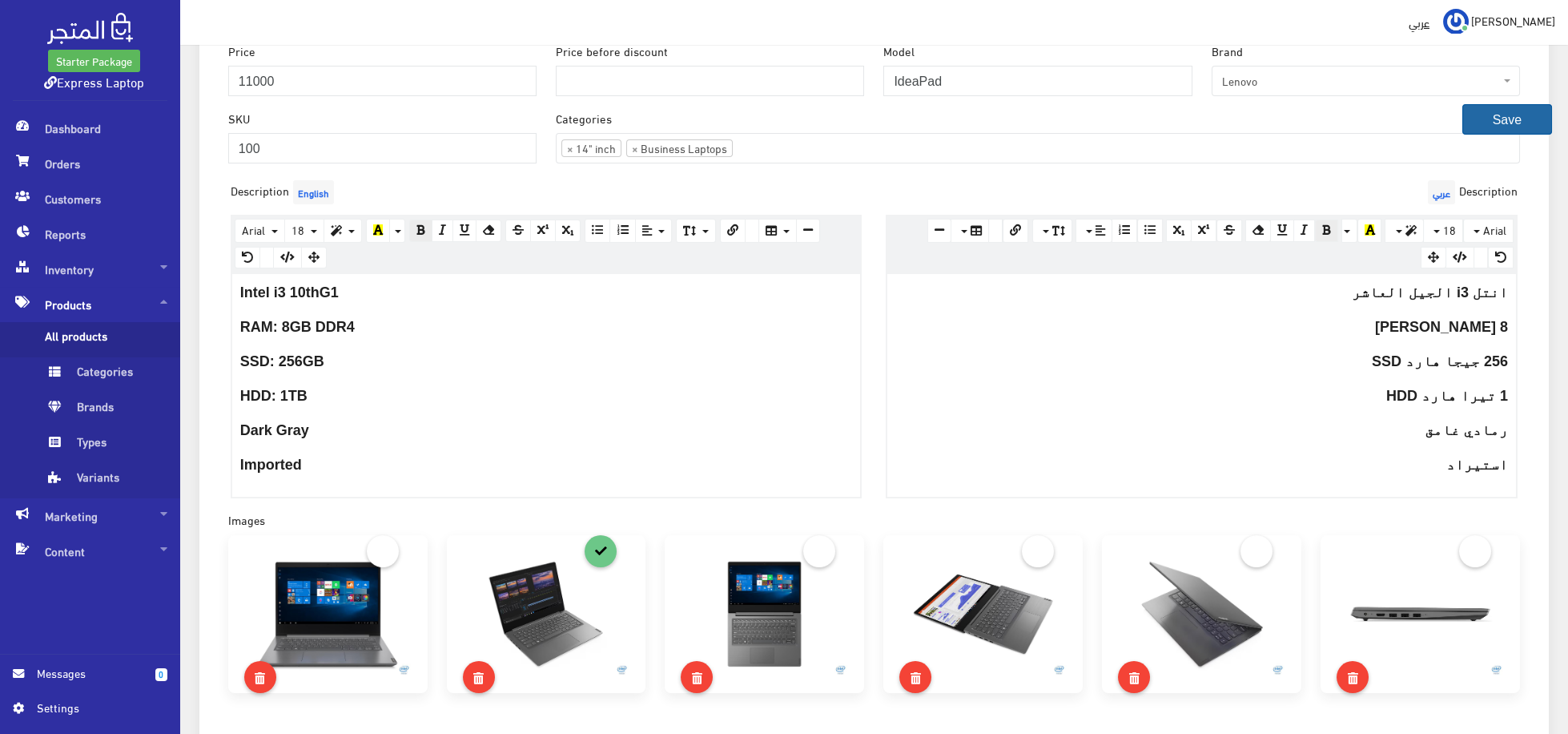 click on "Save" at bounding box center [1507, 119] 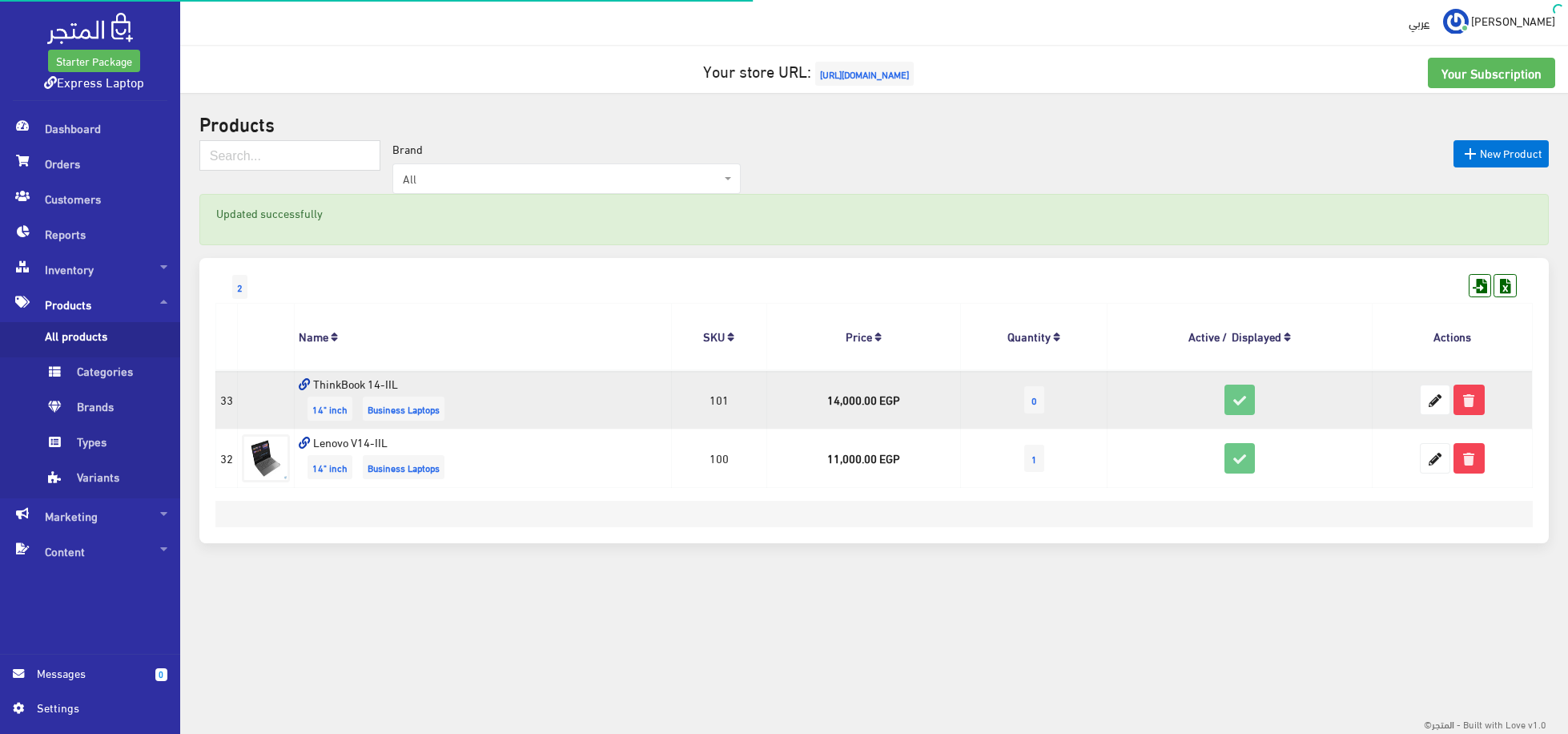 scroll, scrollTop: 0, scrollLeft: 0, axis: both 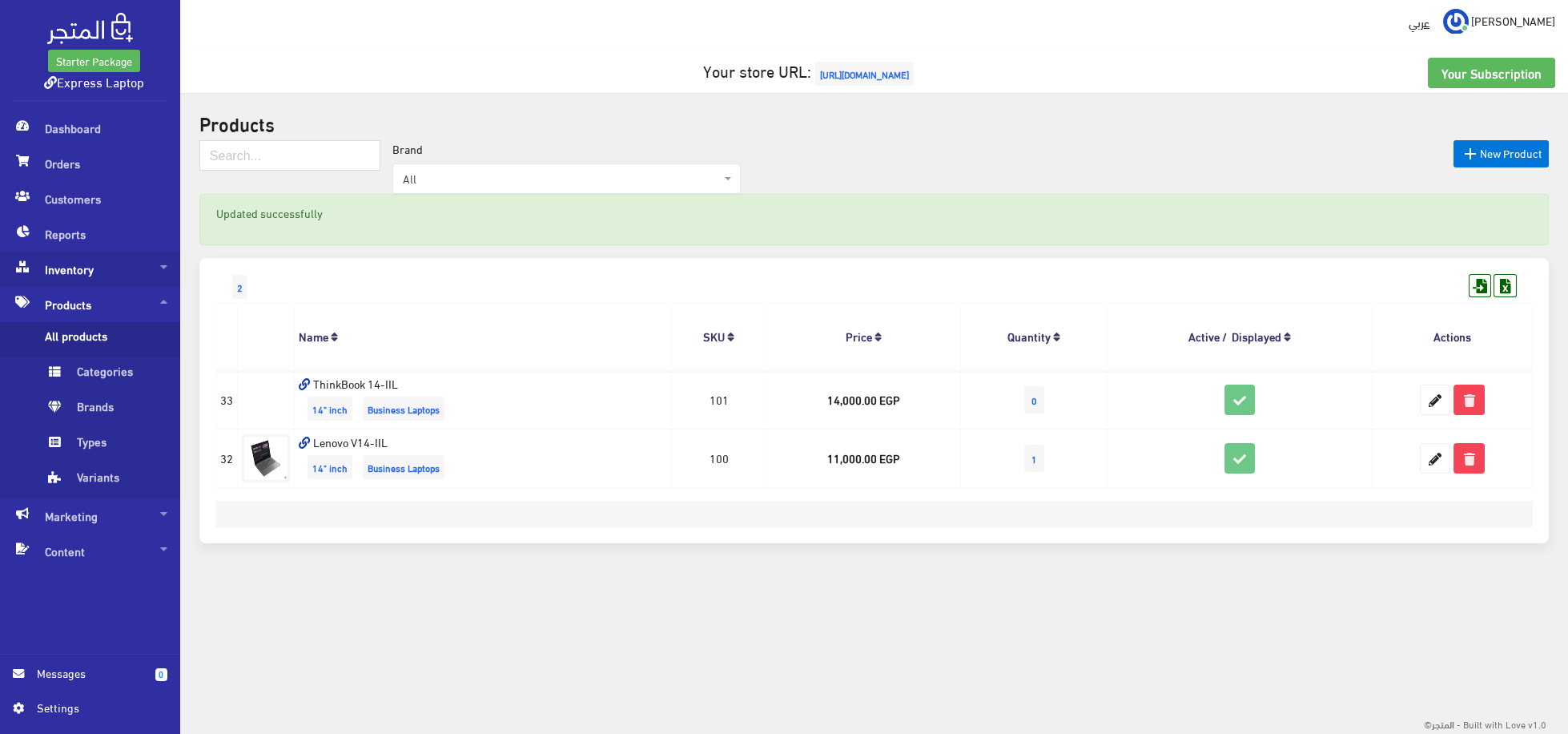 click on "Inventory" at bounding box center [90, 269] 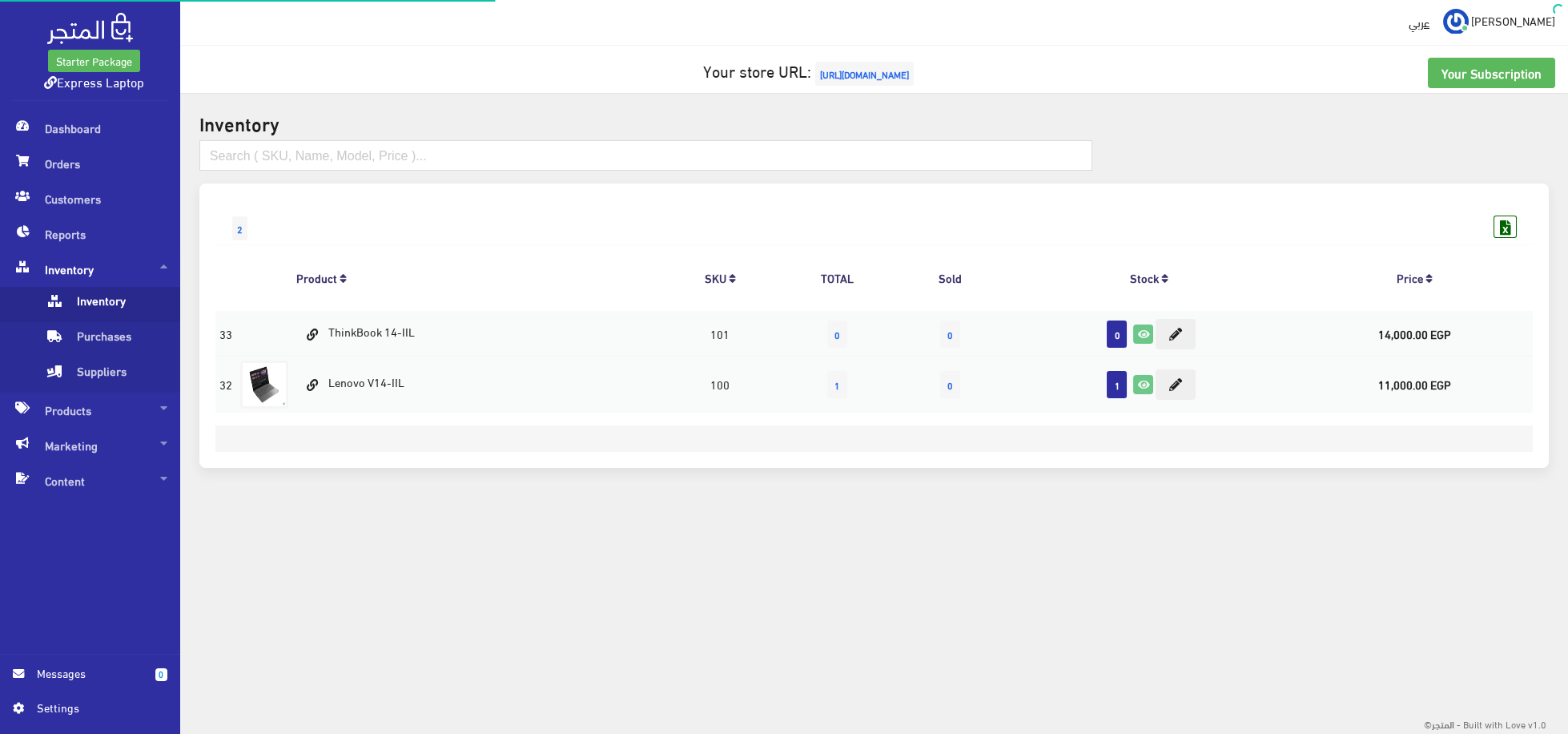 click on "Inventory" at bounding box center (106, 304) 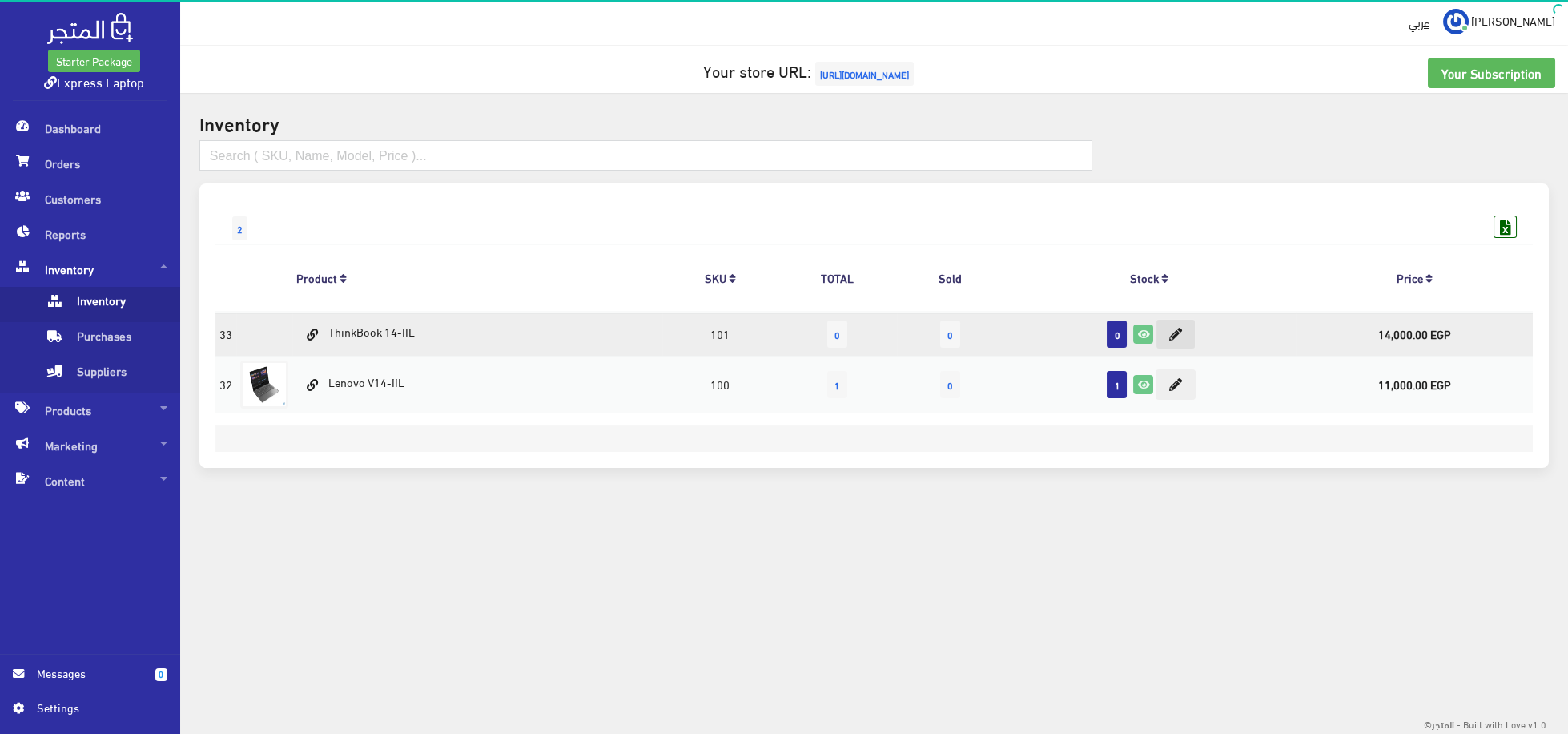 click at bounding box center (1176, 334) 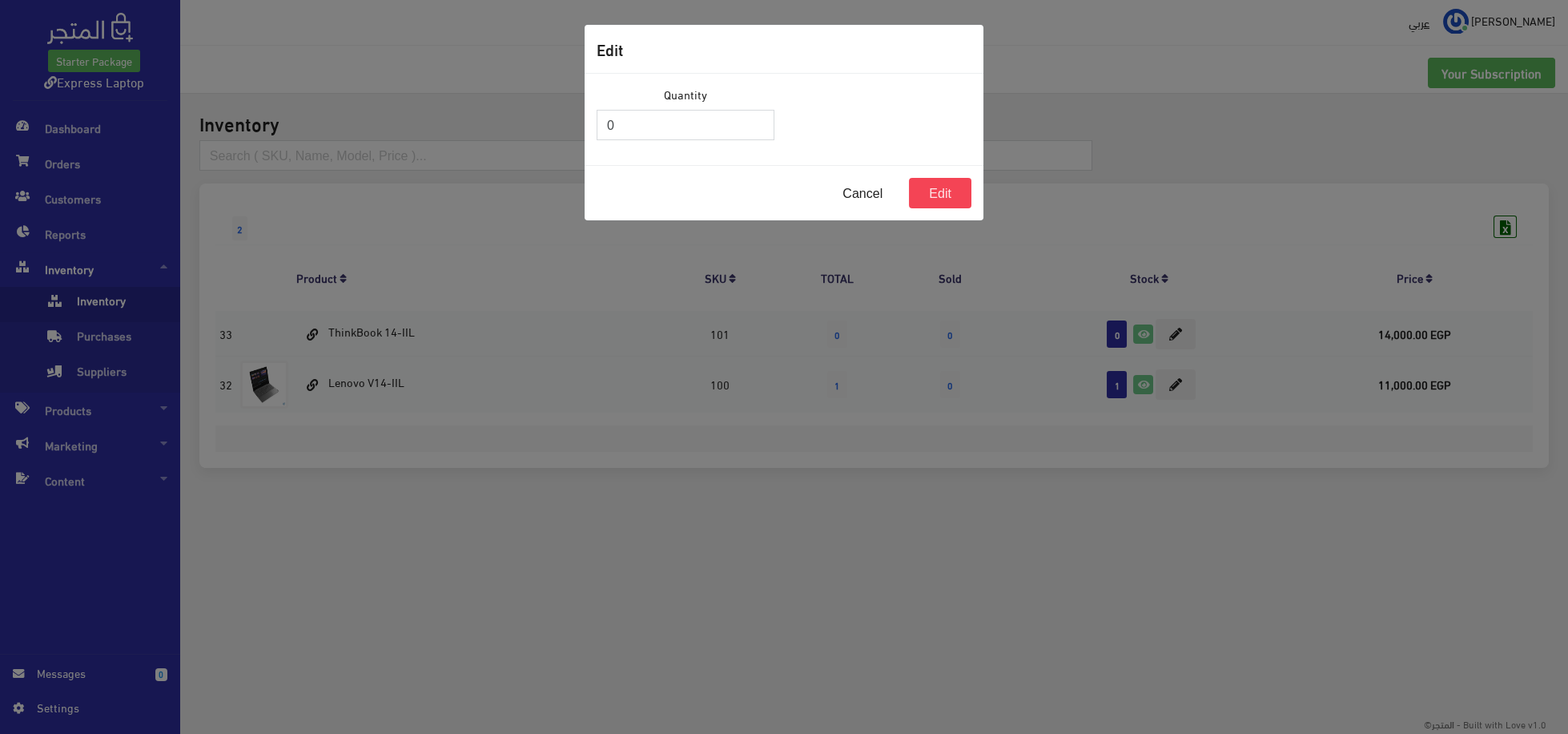 drag, startPoint x: 594, startPoint y: 138, endPoint x: 522, endPoint y: 153, distance: 73.545904 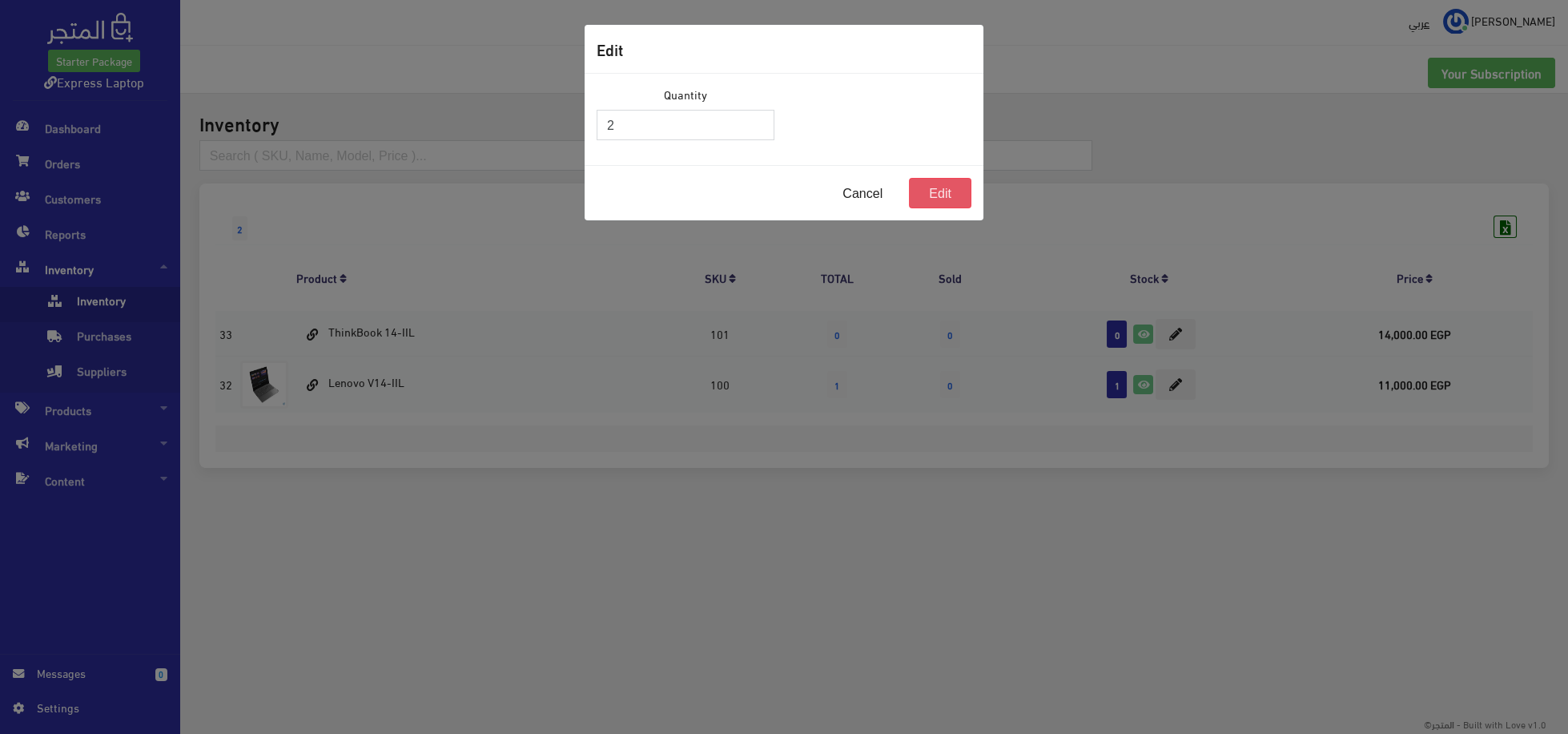 type on "2" 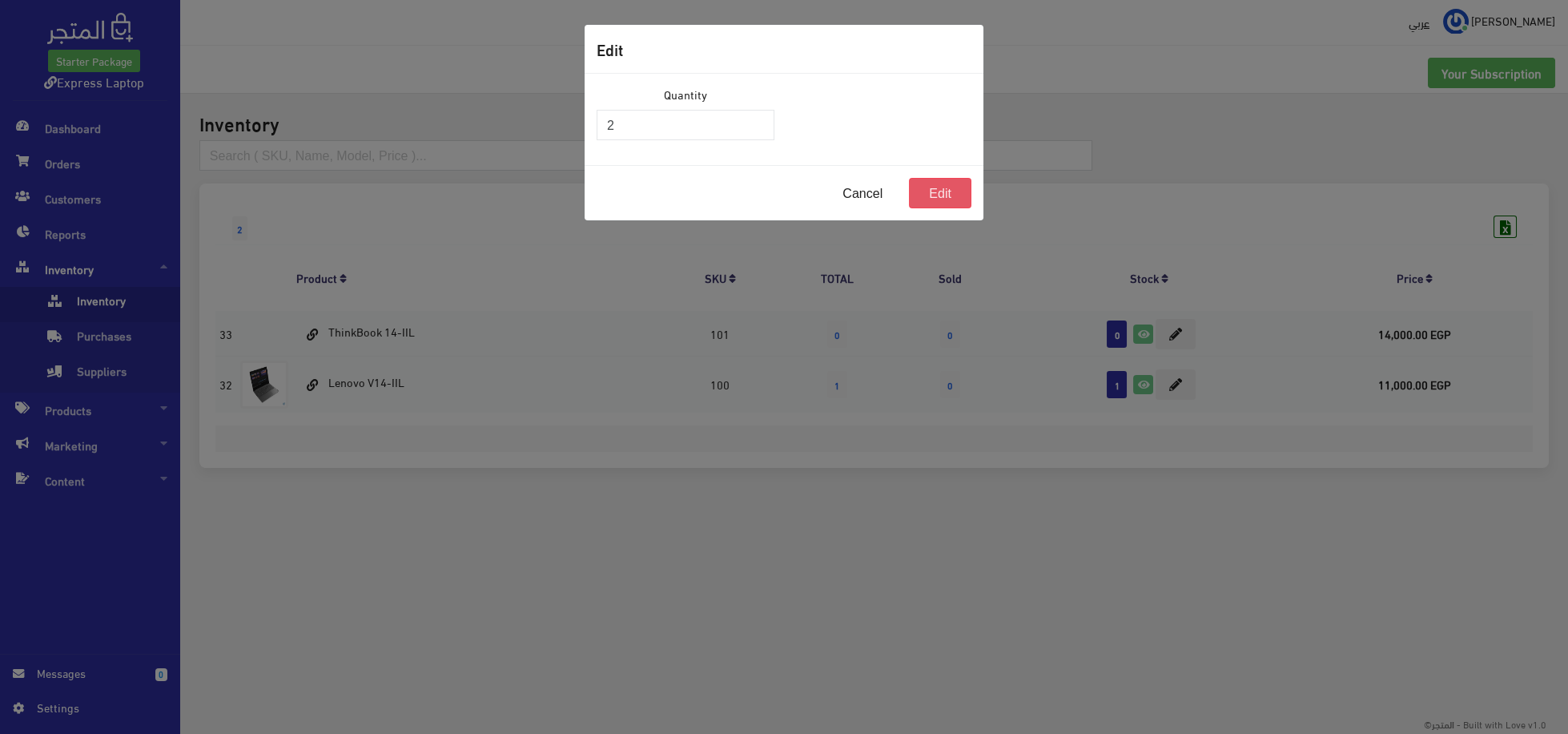 click on "Edit" at bounding box center (940, 193) 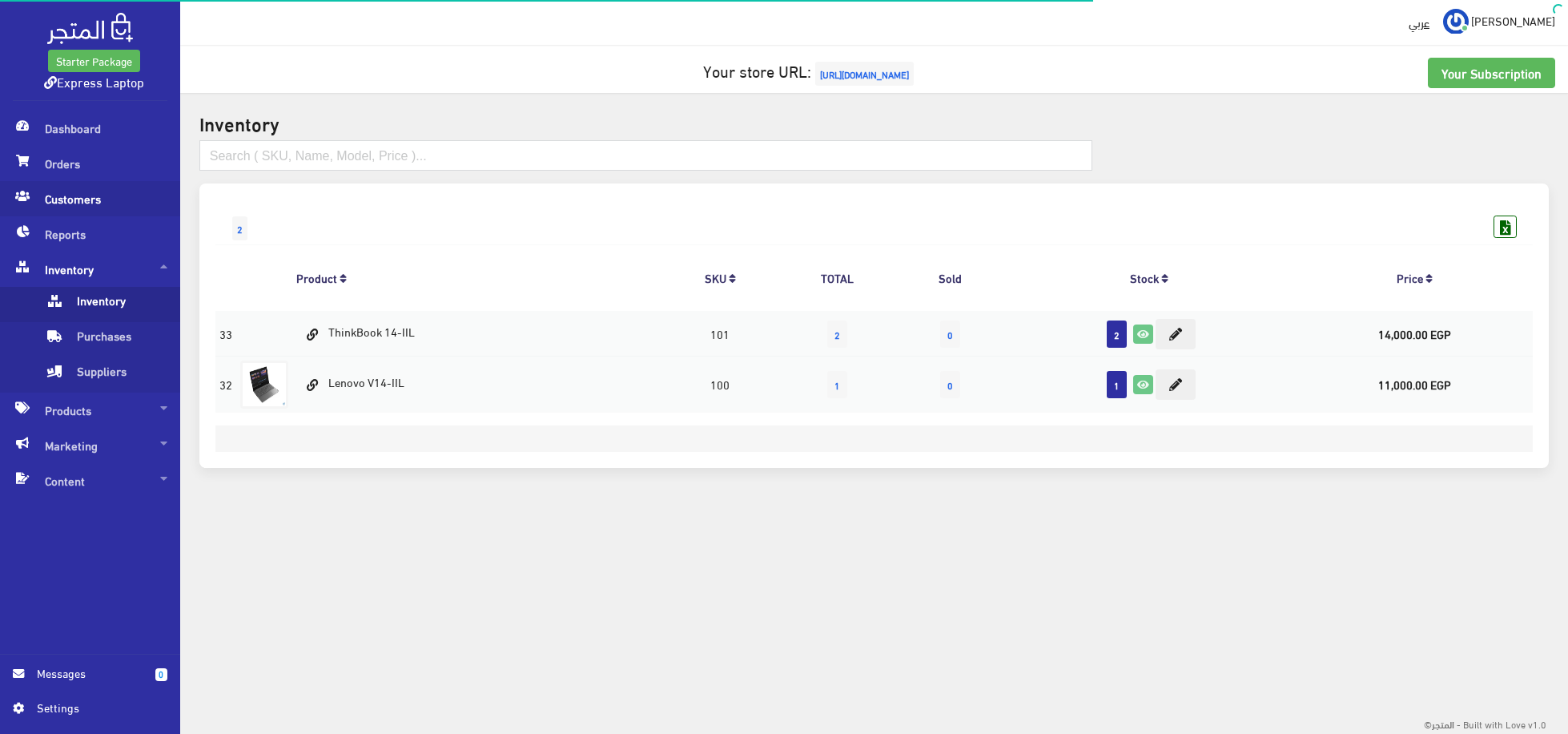 scroll, scrollTop: 0, scrollLeft: 0, axis: both 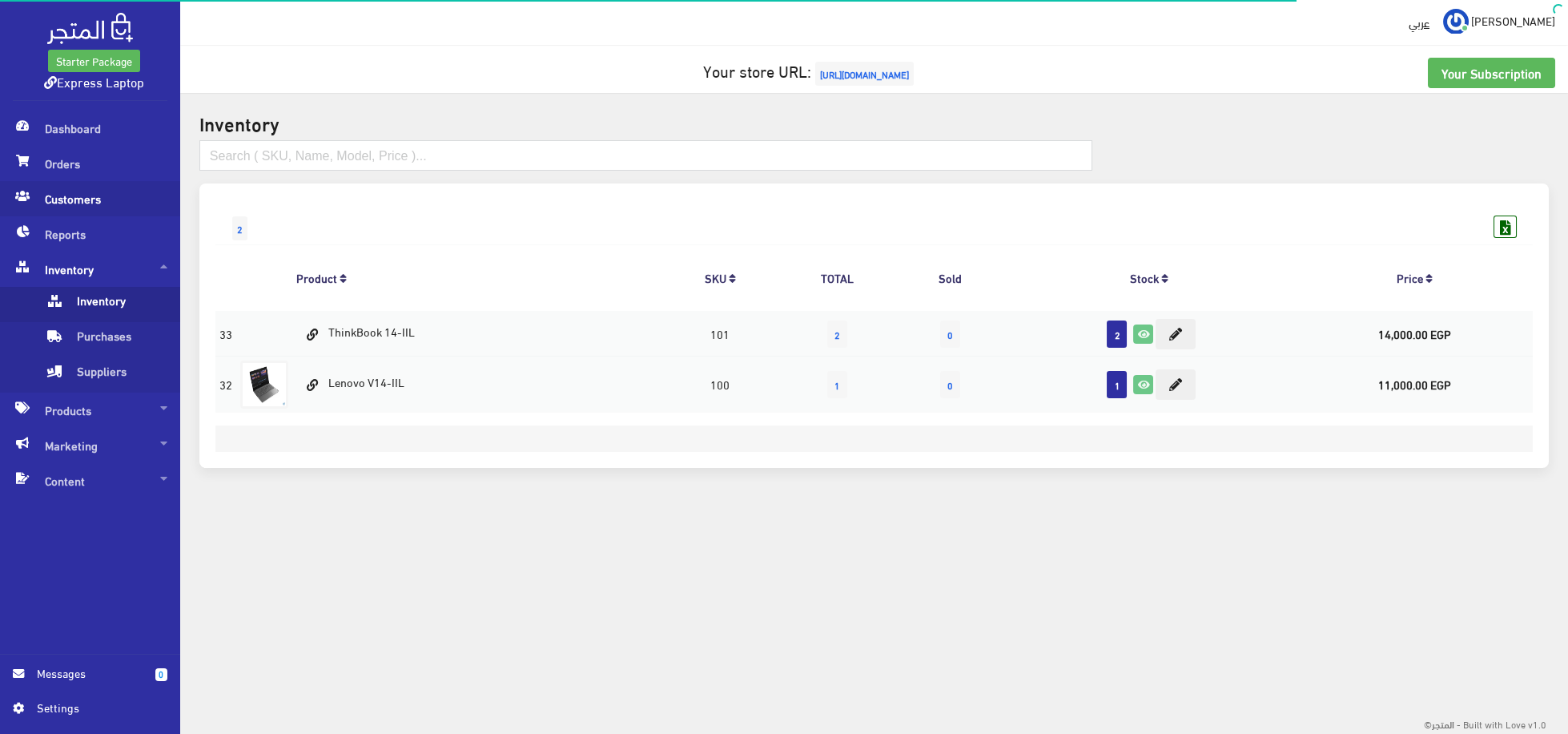 click on "Customers" at bounding box center [90, 199] 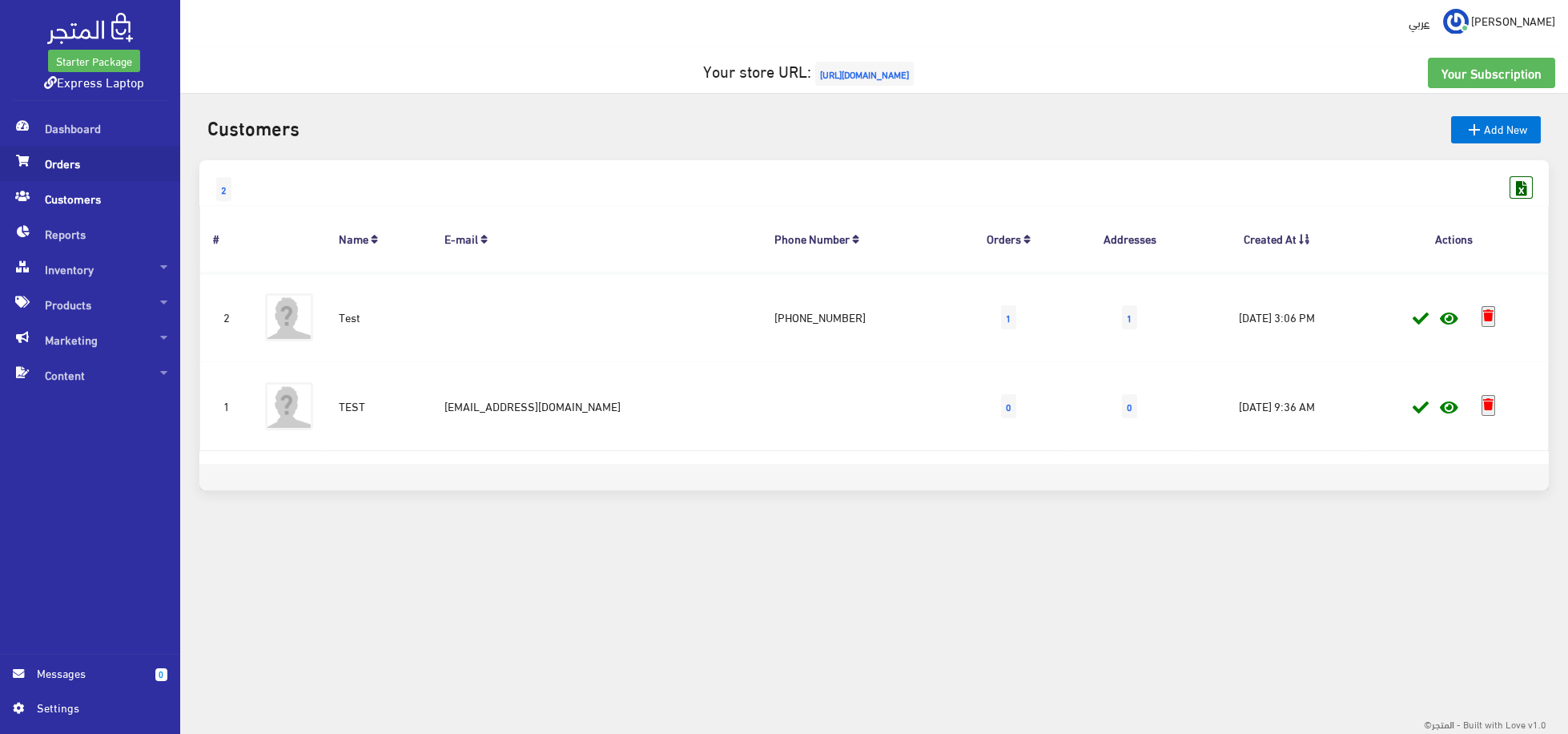 click on "Orders" at bounding box center [90, 163] 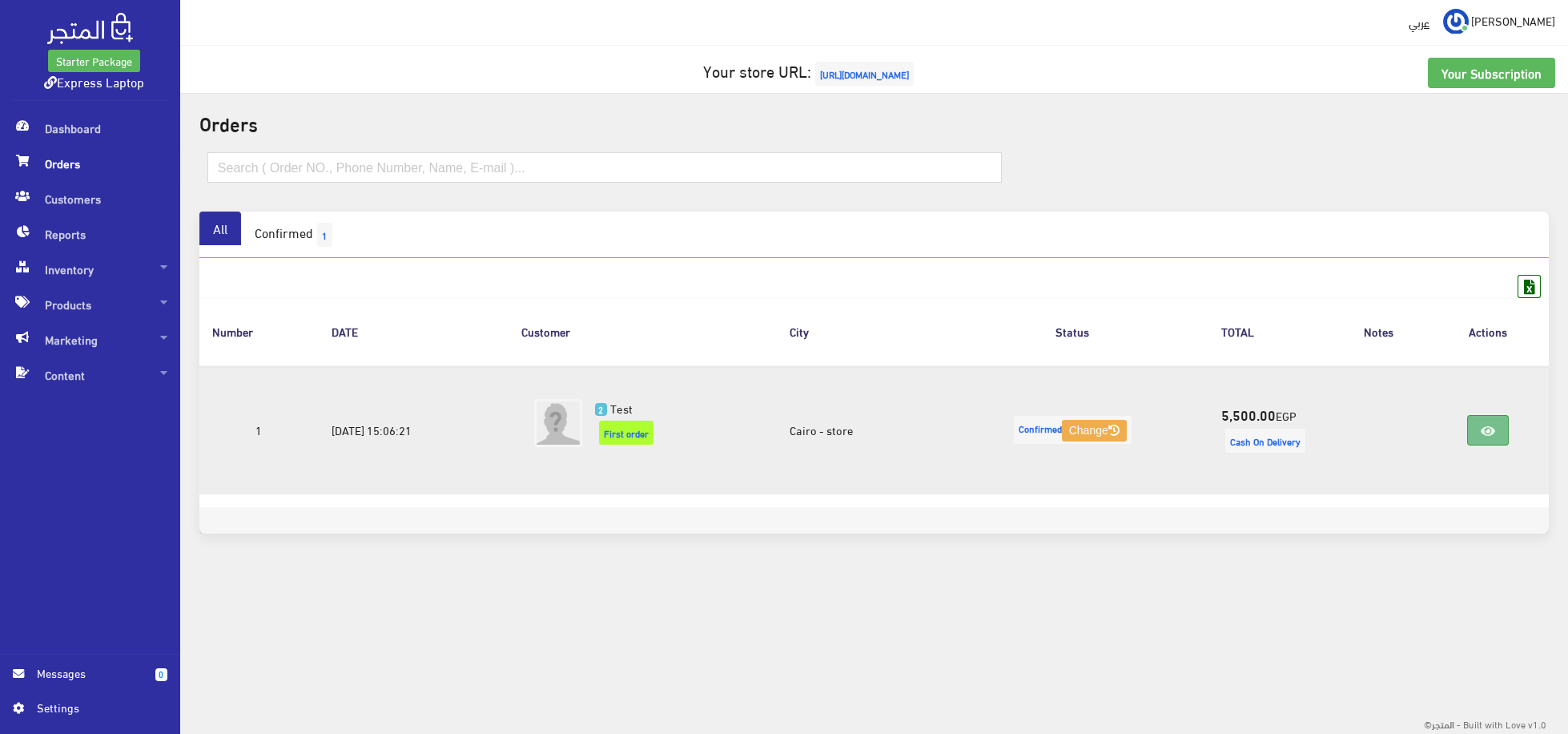 click at bounding box center [1488, 430] 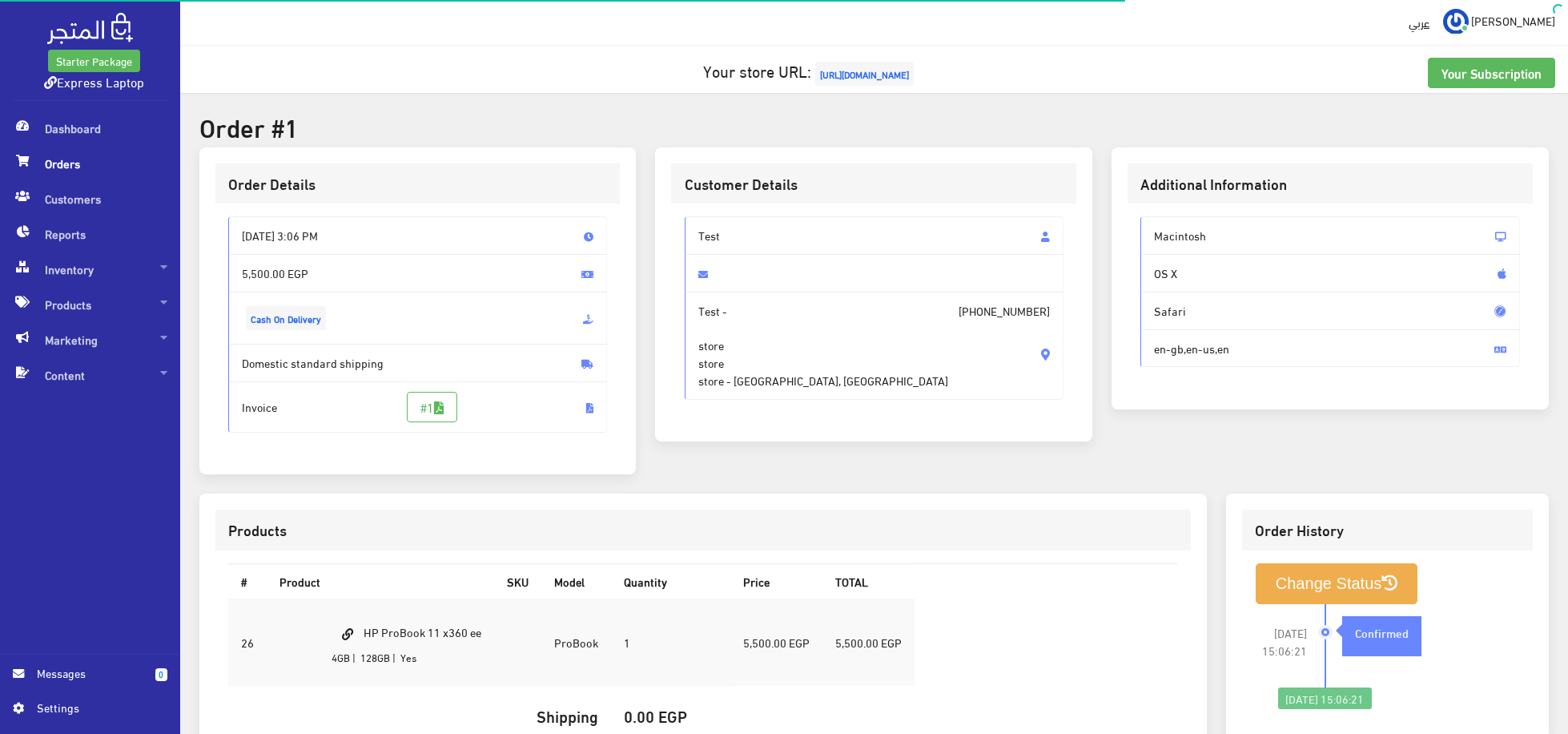 scroll, scrollTop: 0, scrollLeft: 0, axis: both 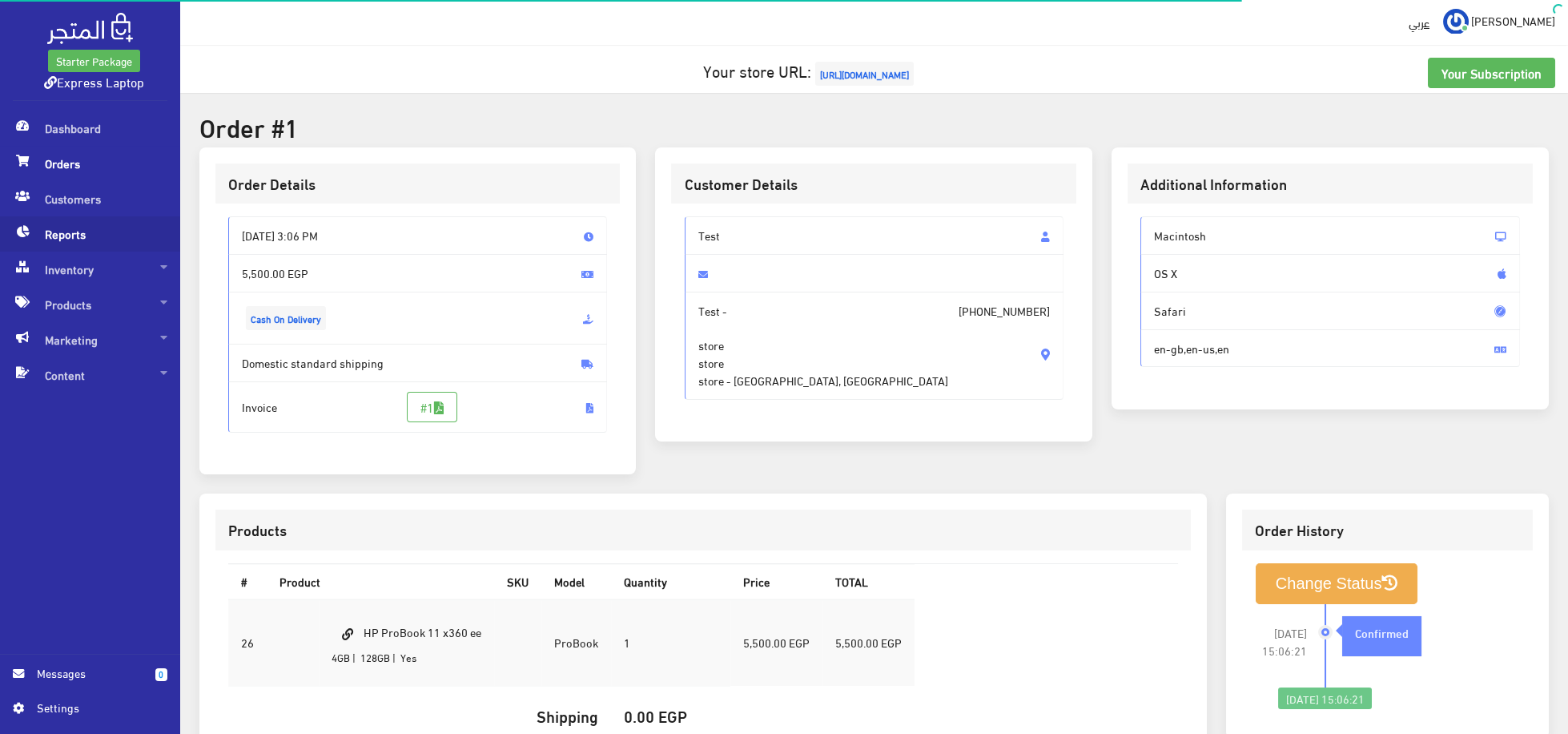 click on "Reports" at bounding box center (90, 234) 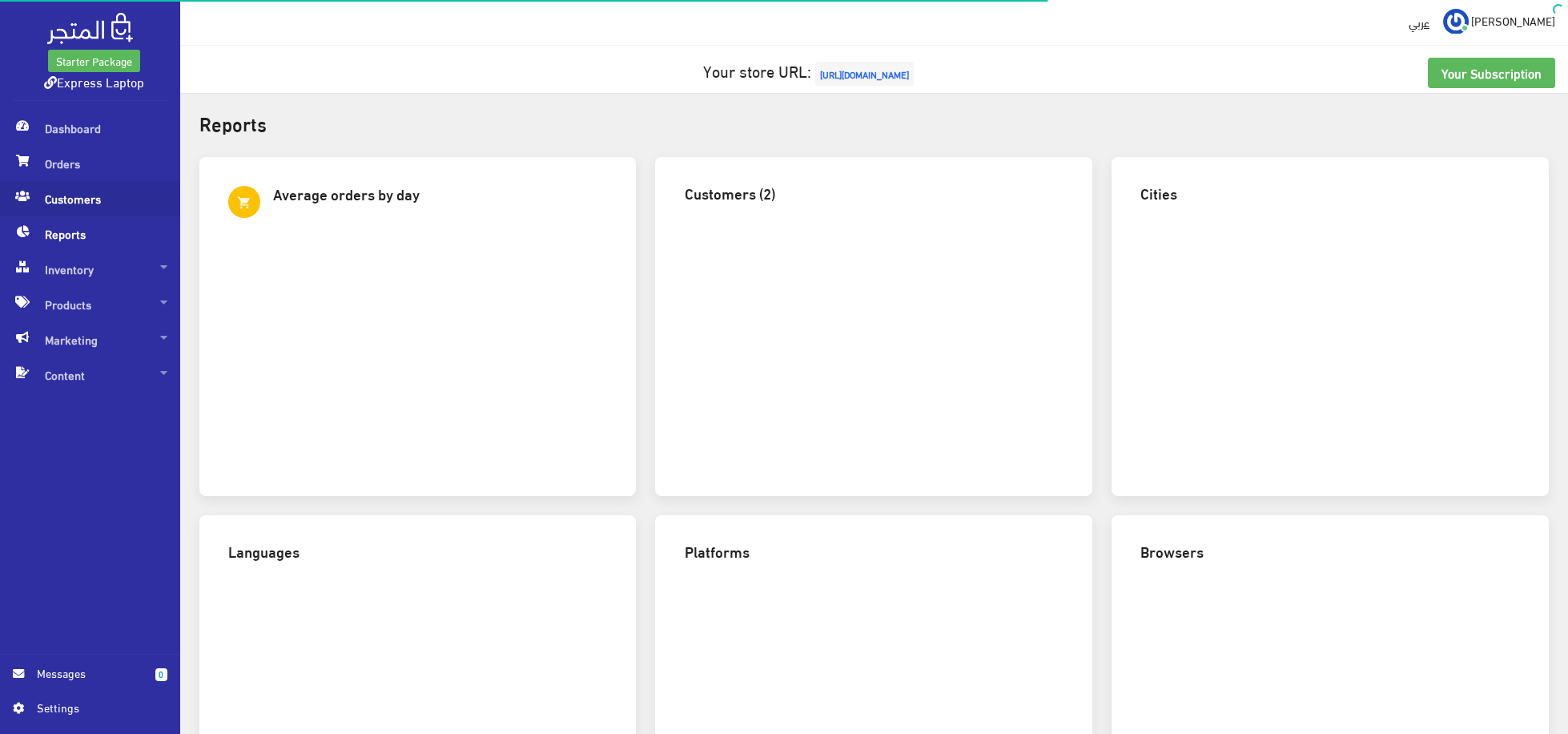 click on "Customers" at bounding box center (90, 199) 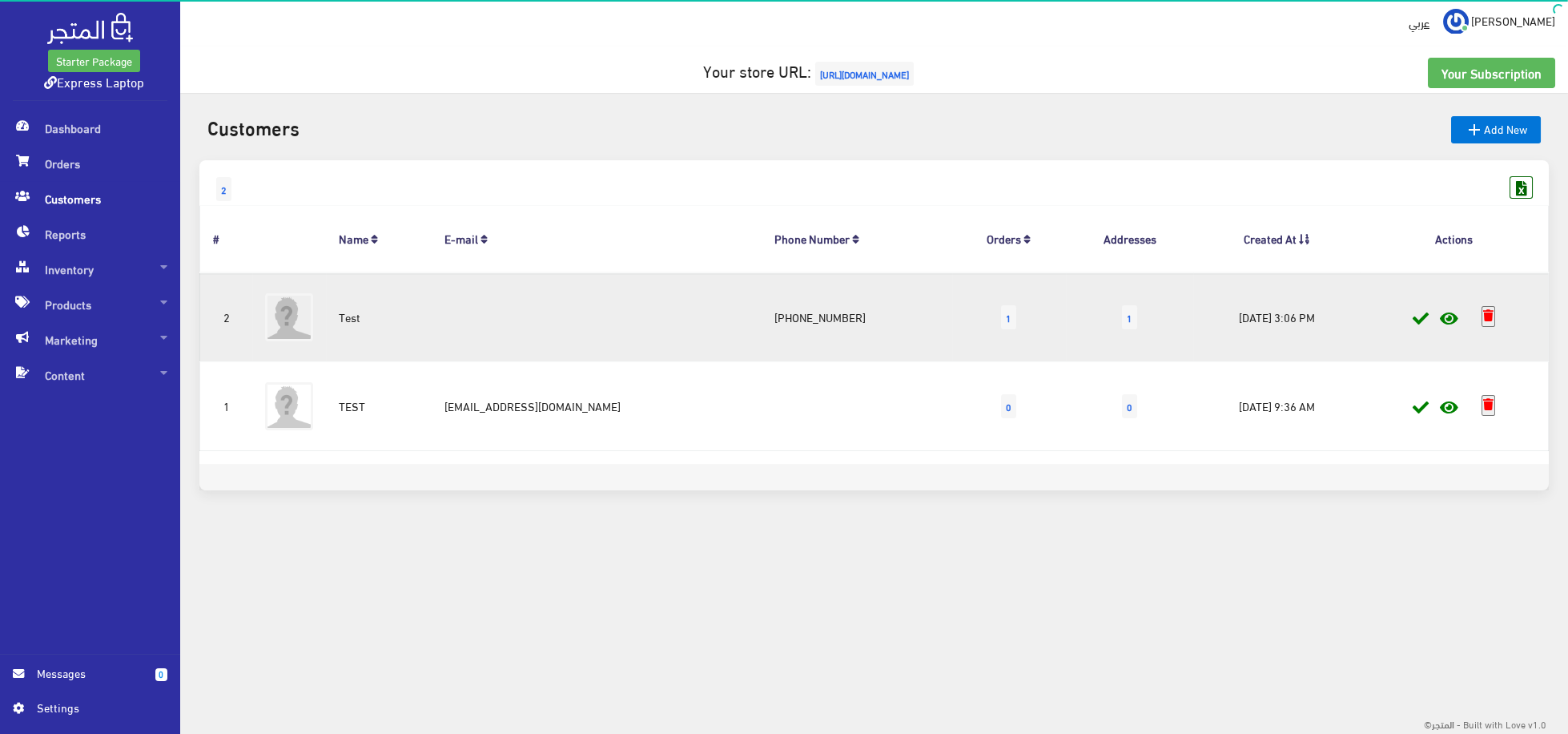 click at bounding box center (1488, 316) 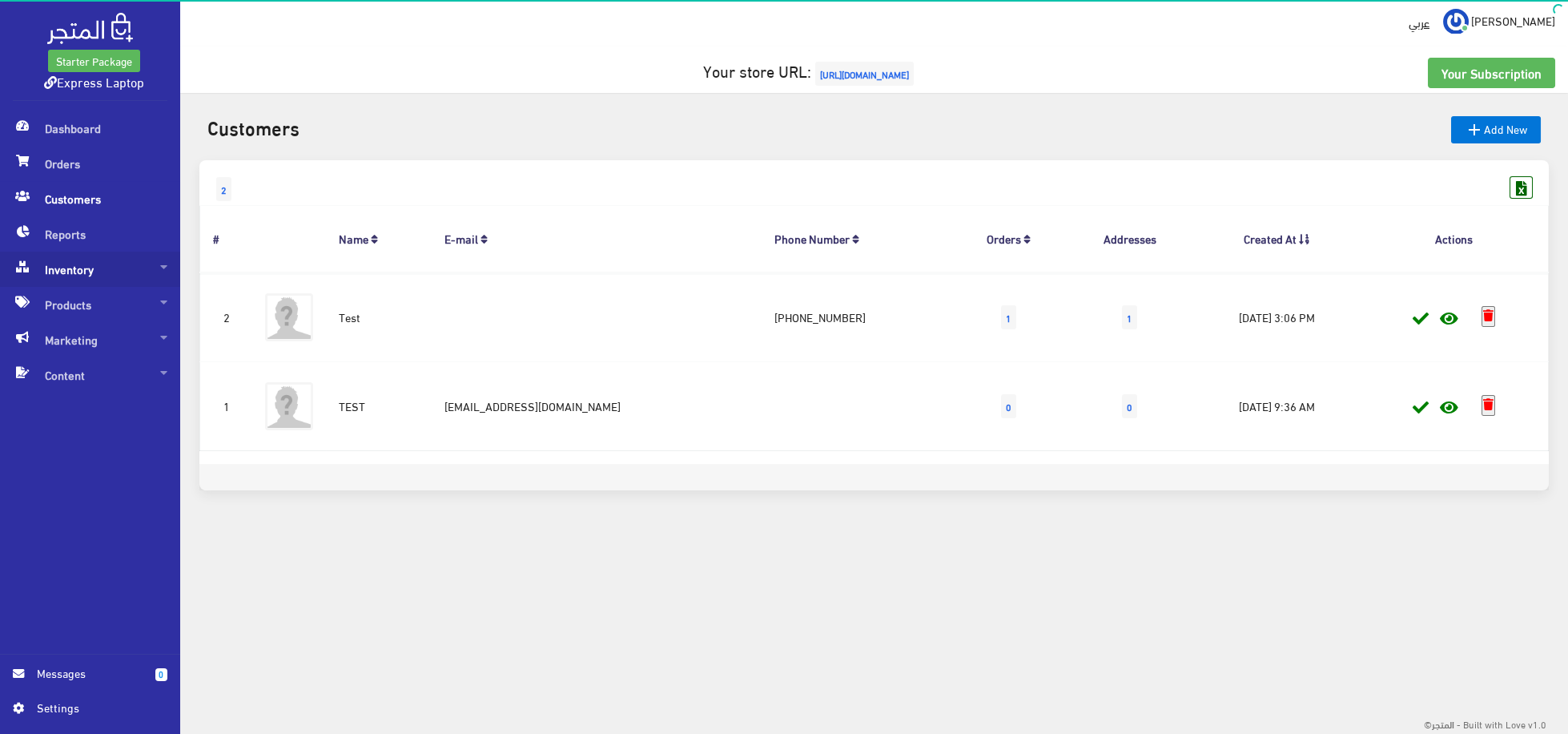 click on "Inventory" at bounding box center [90, 269] 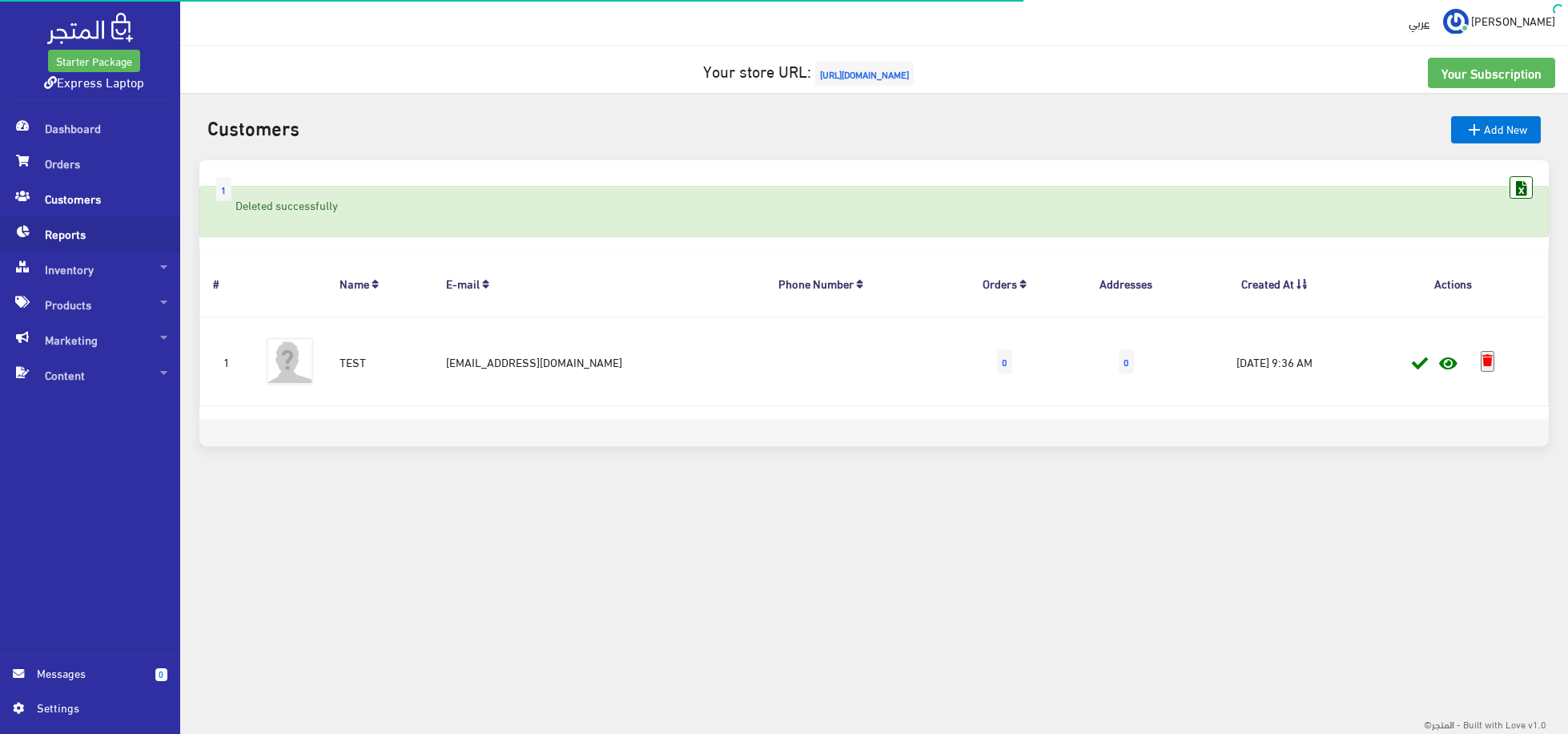 scroll, scrollTop: 0, scrollLeft: 0, axis: both 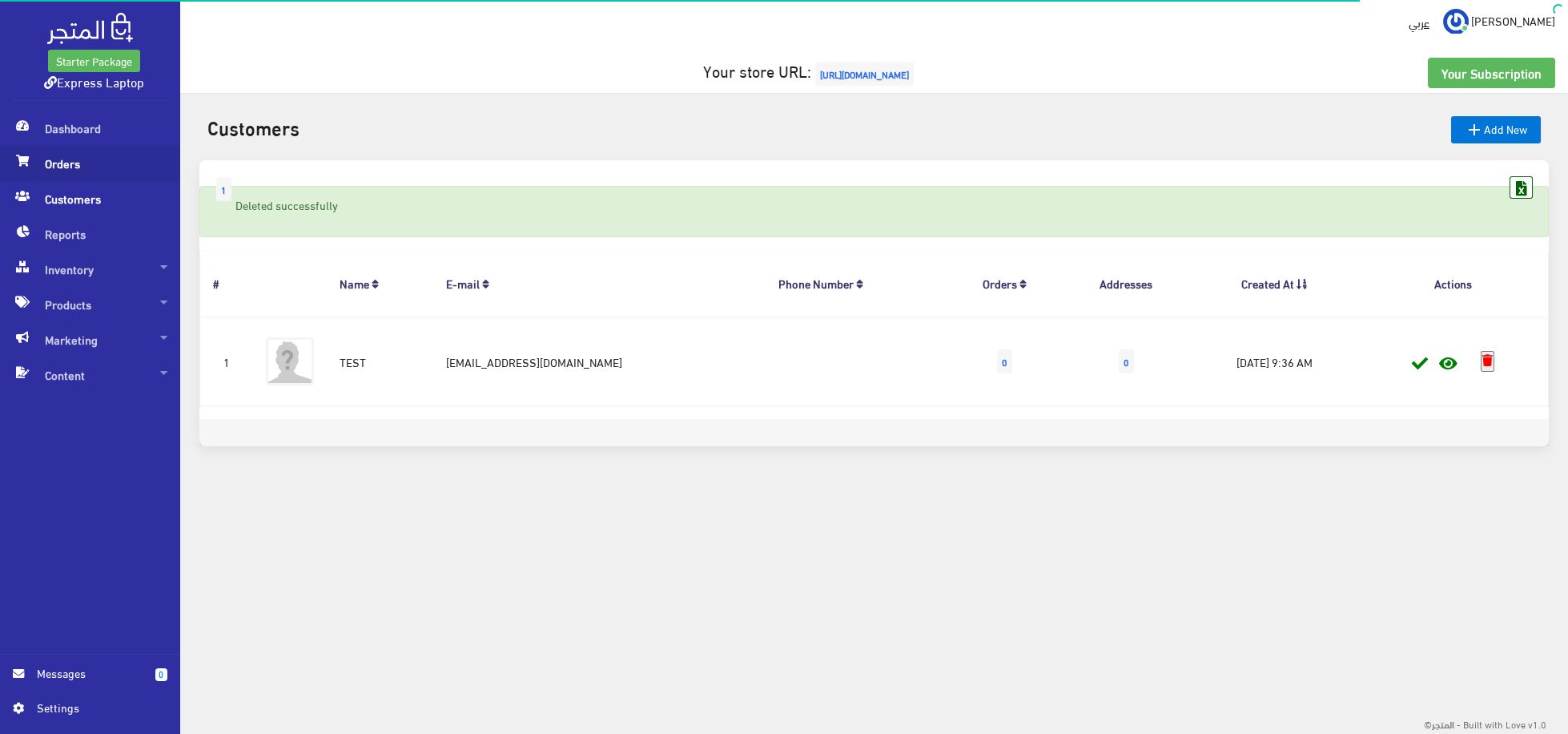 click on "Orders" at bounding box center (90, 163) 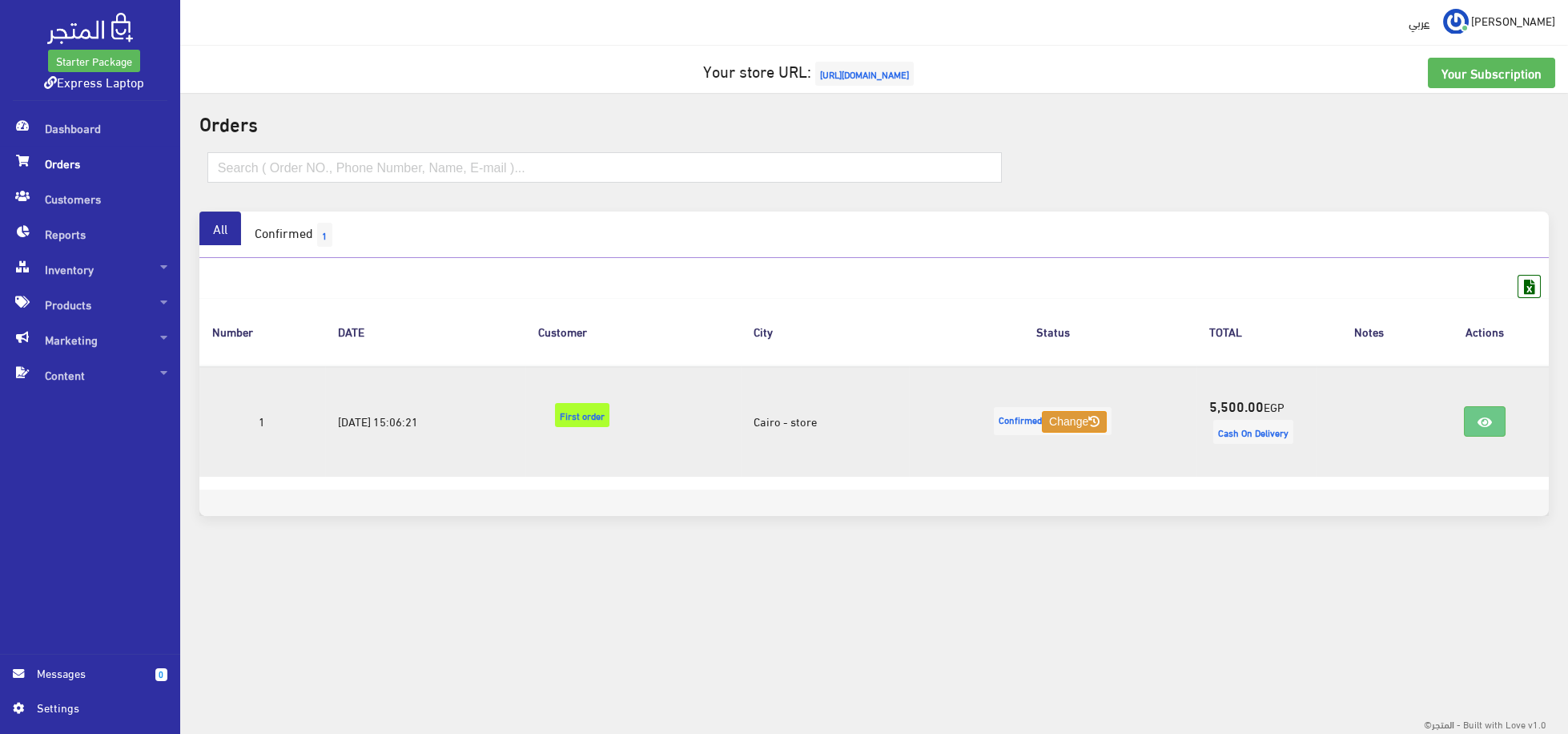 click on "Change" at bounding box center [1074, 422] 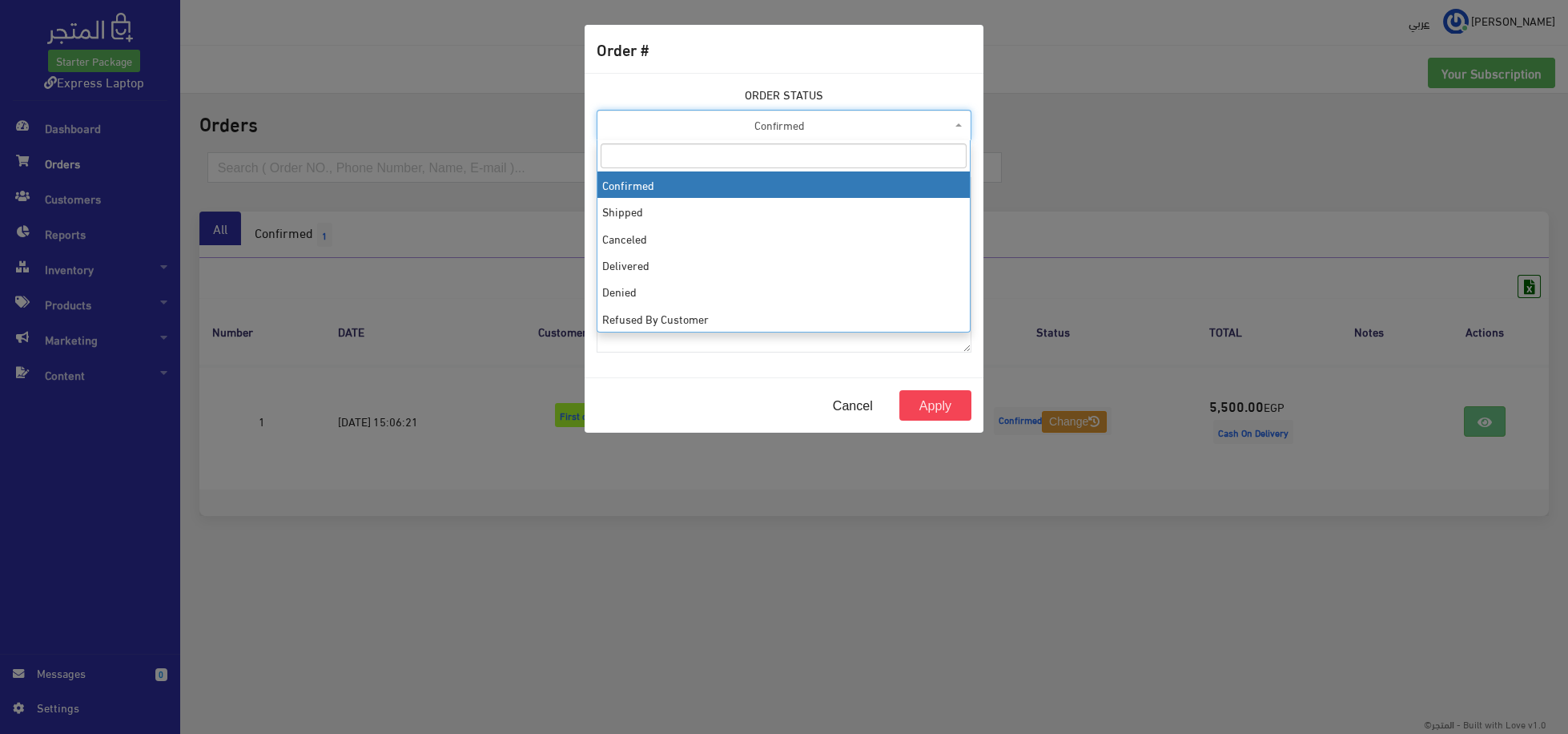 click on "Confirmed" at bounding box center [779, 125] 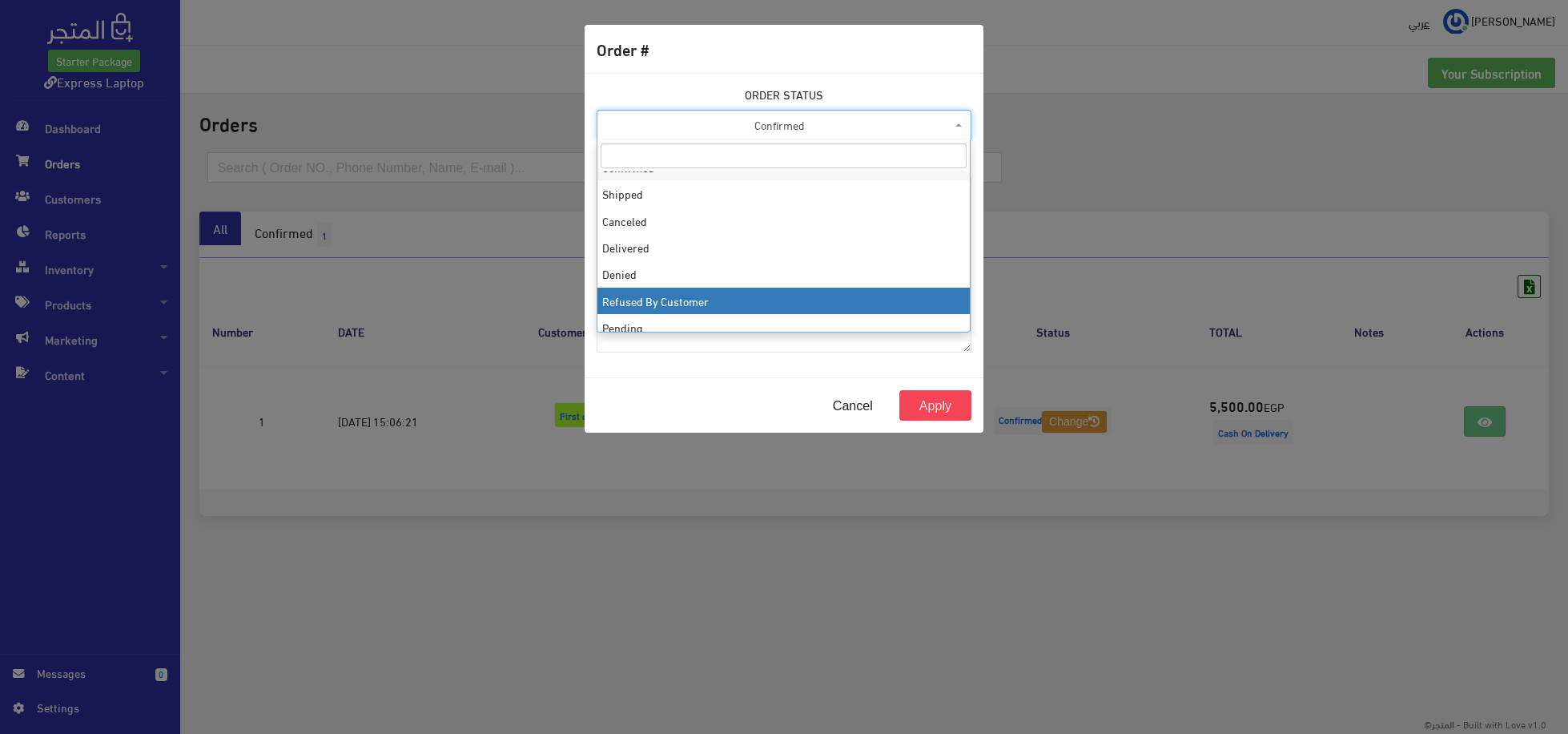 scroll, scrollTop: 0, scrollLeft: 0, axis: both 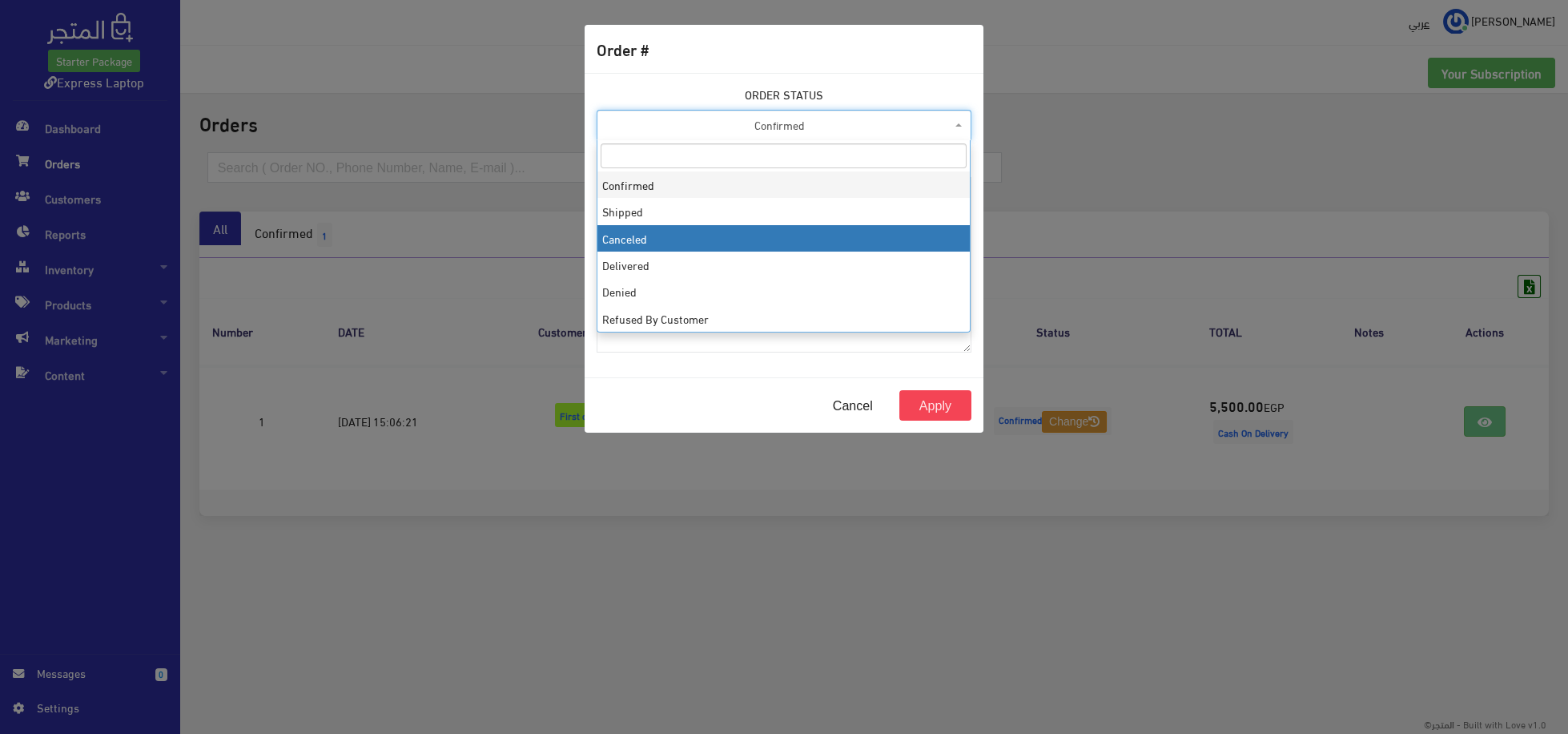 select on "3" 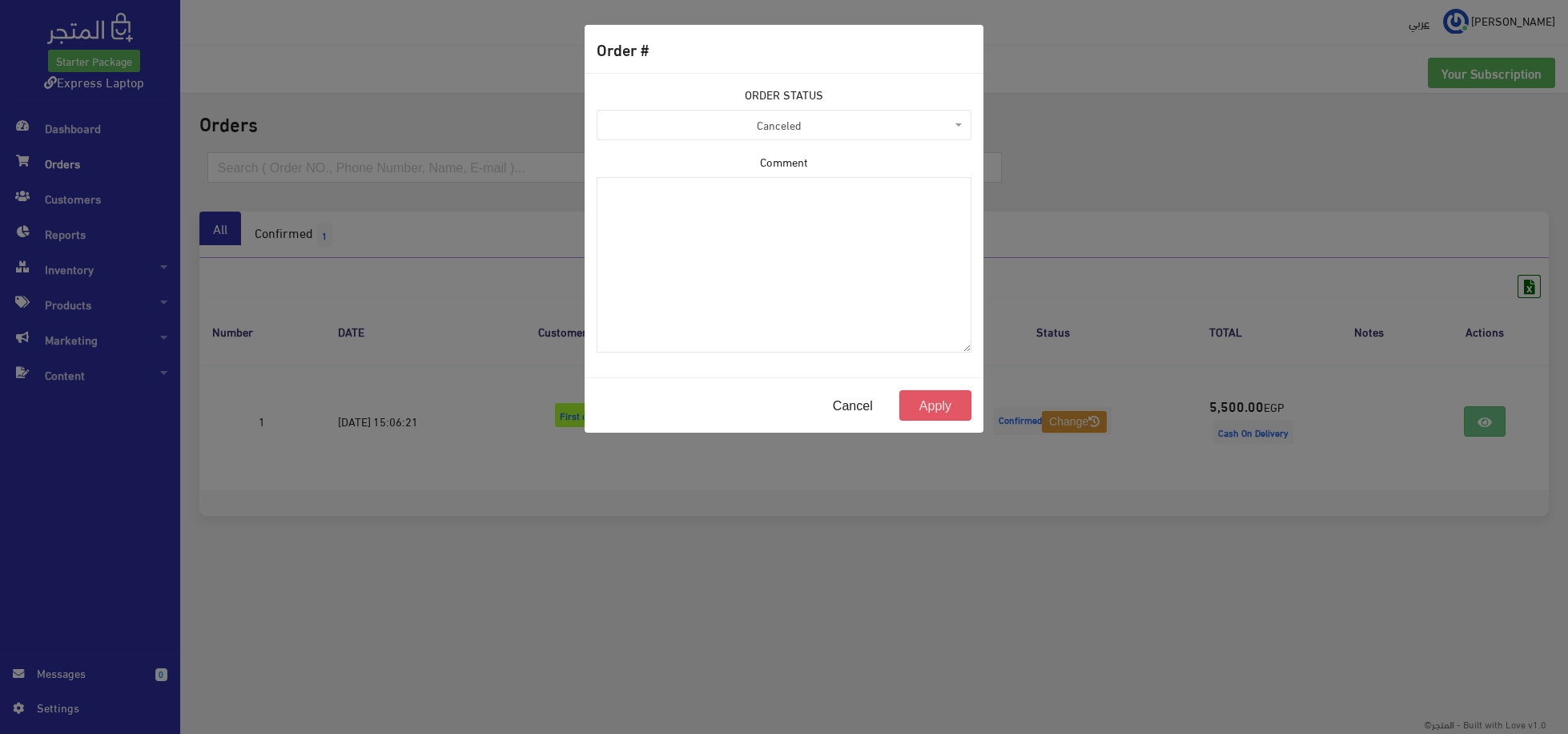 click on "Apply" at bounding box center [935, 405] 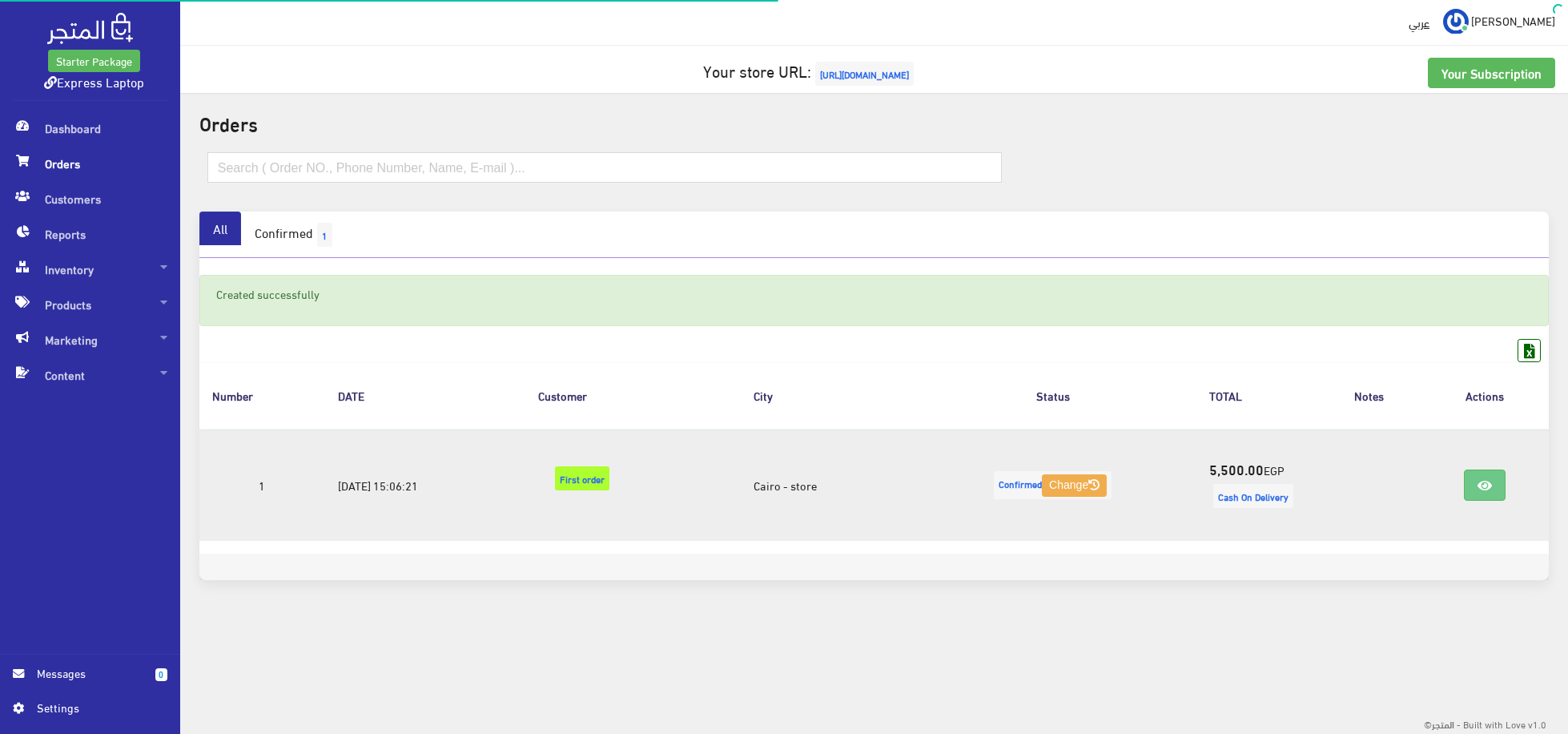 scroll, scrollTop: 0, scrollLeft: 0, axis: both 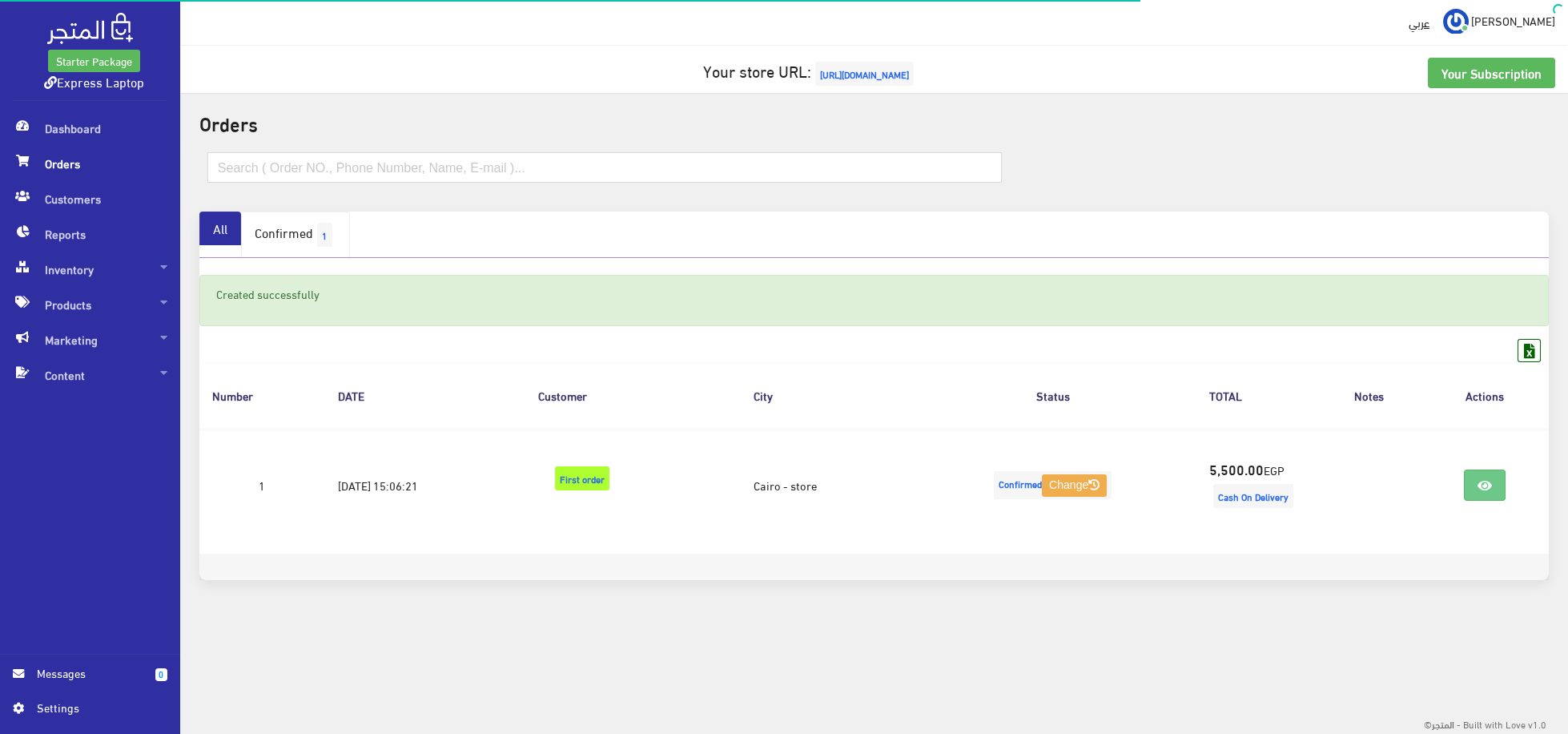 click on "Confirmed
1" at bounding box center (296, 235) 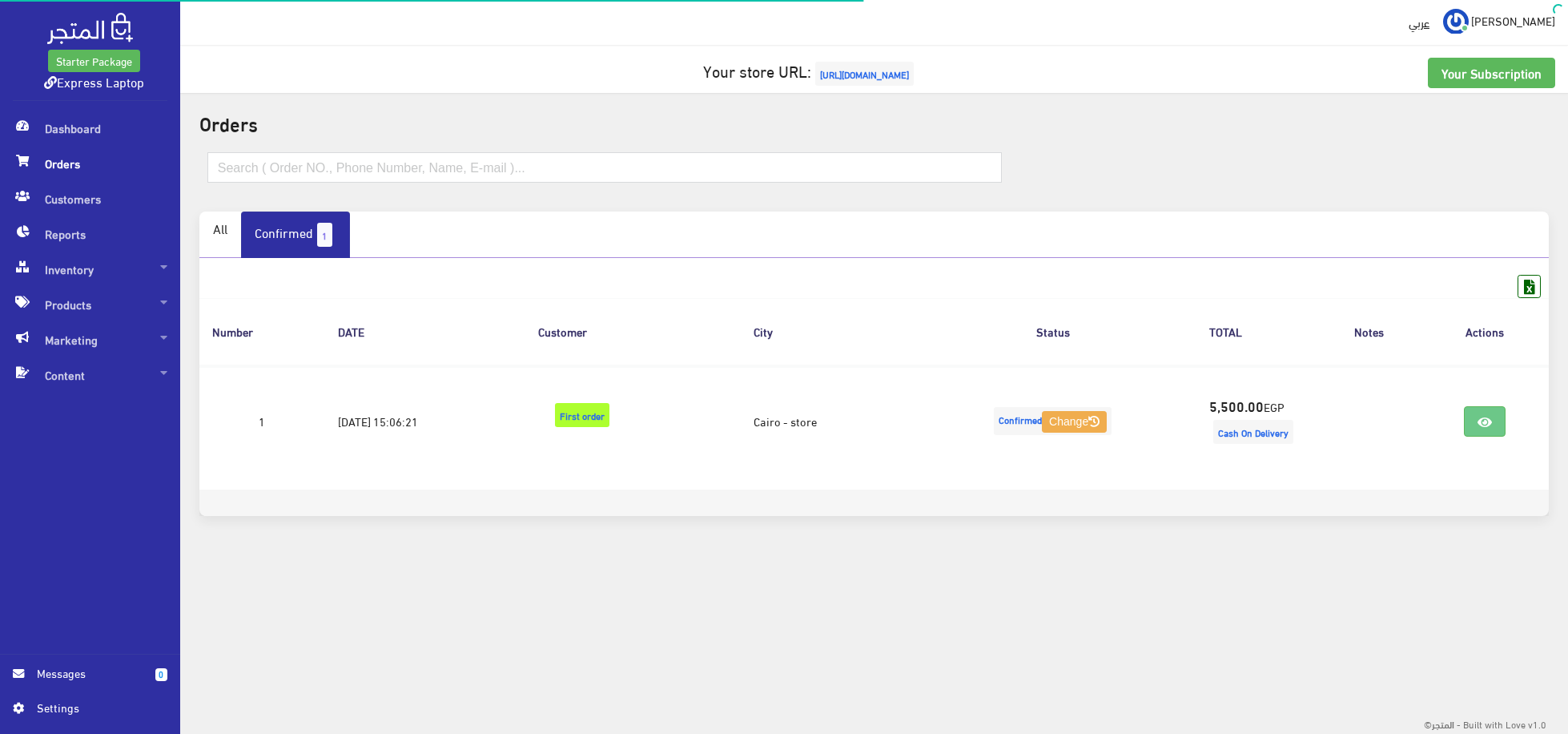 scroll, scrollTop: 0, scrollLeft: 0, axis: both 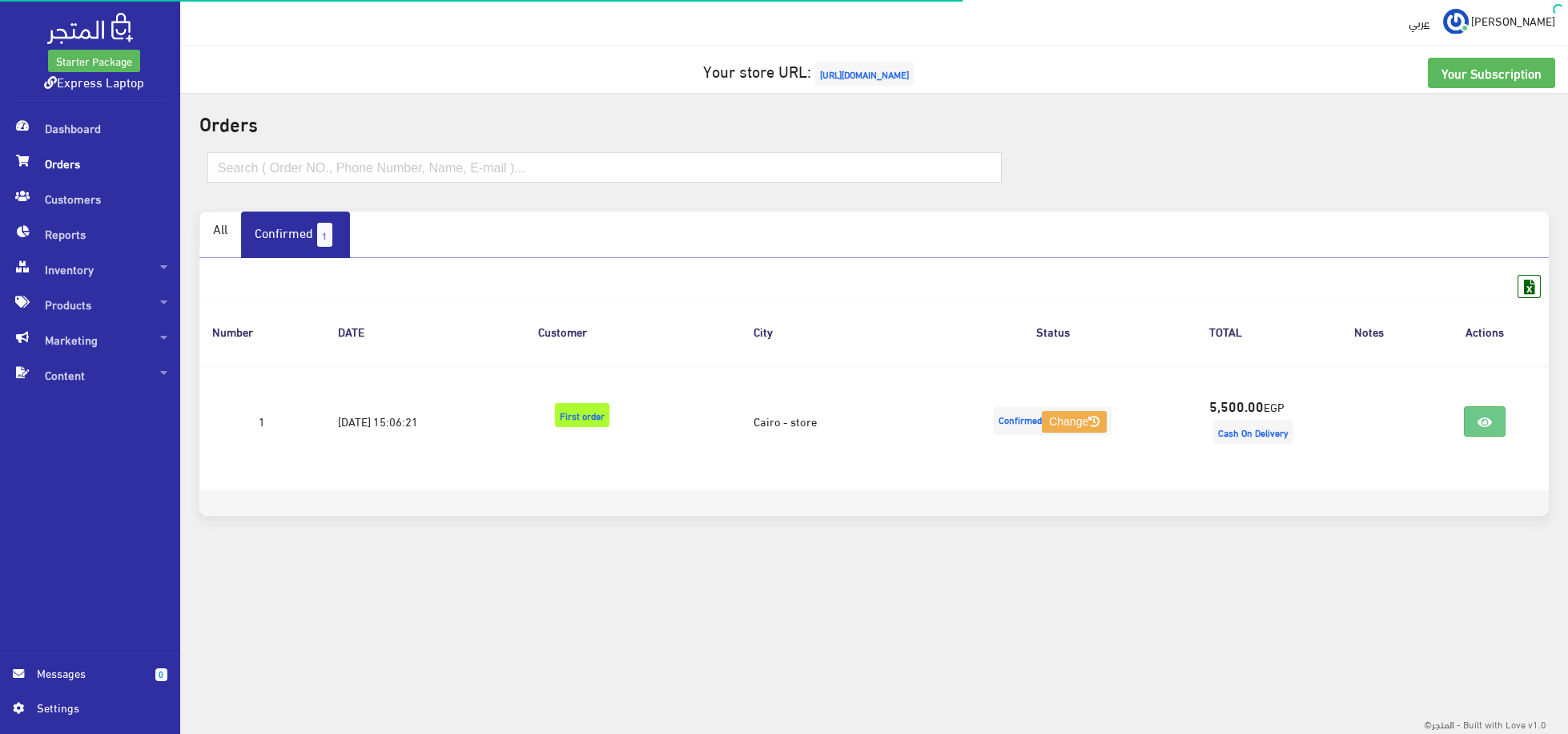 click on "All" at bounding box center (220, 228) 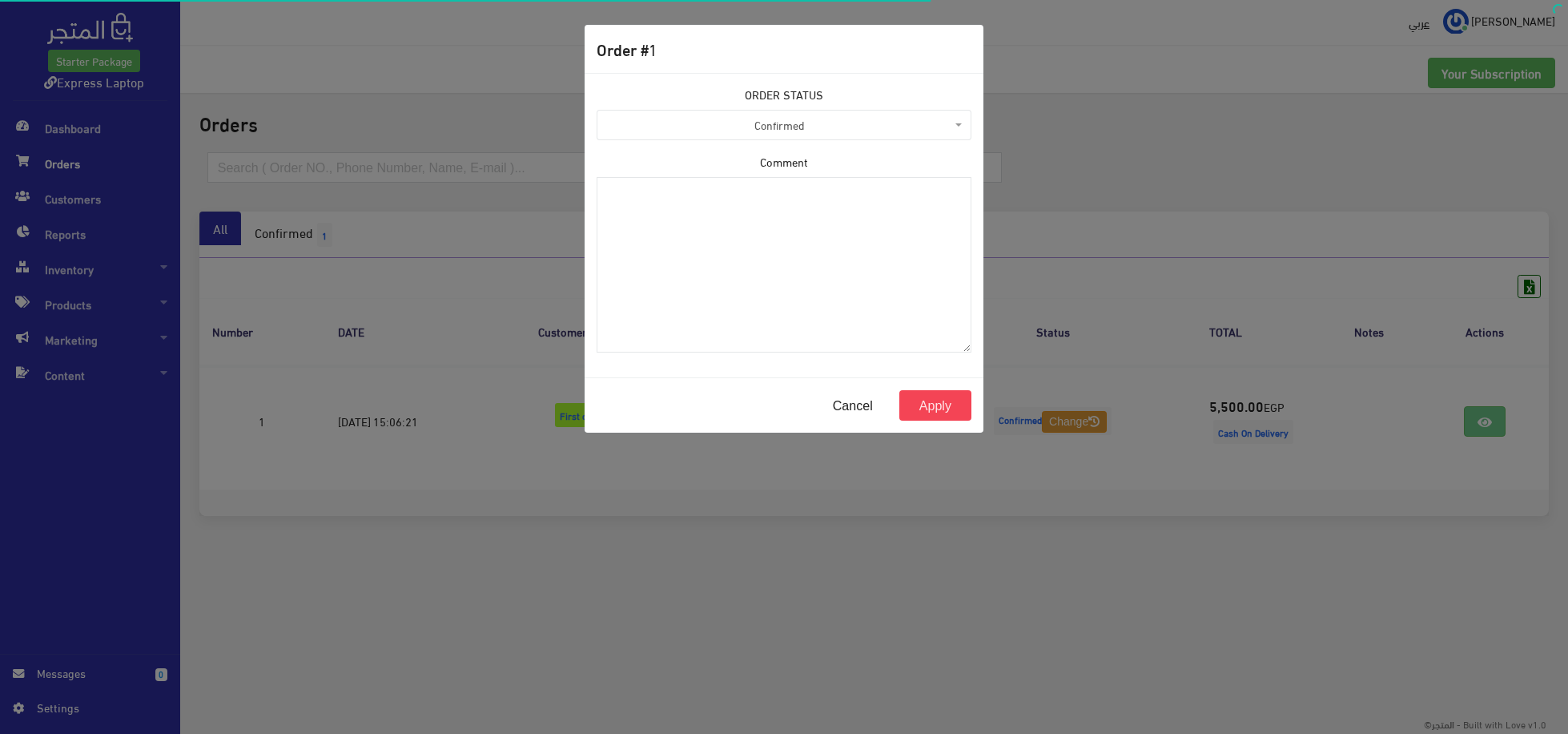 scroll, scrollTop: 0, scrollLeft: 0, axis: both 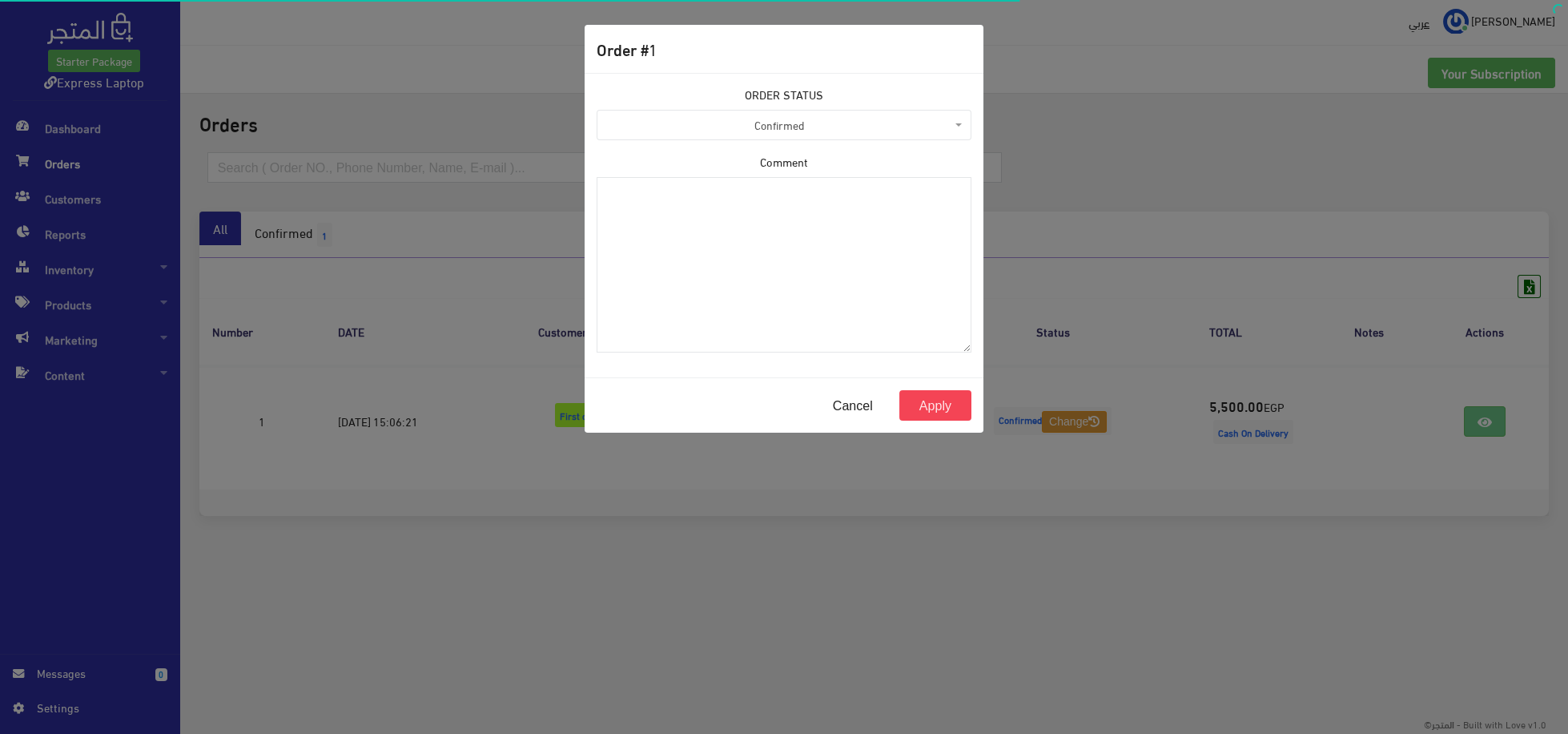 click on "Confirmed" at bounding box center [784, 125] 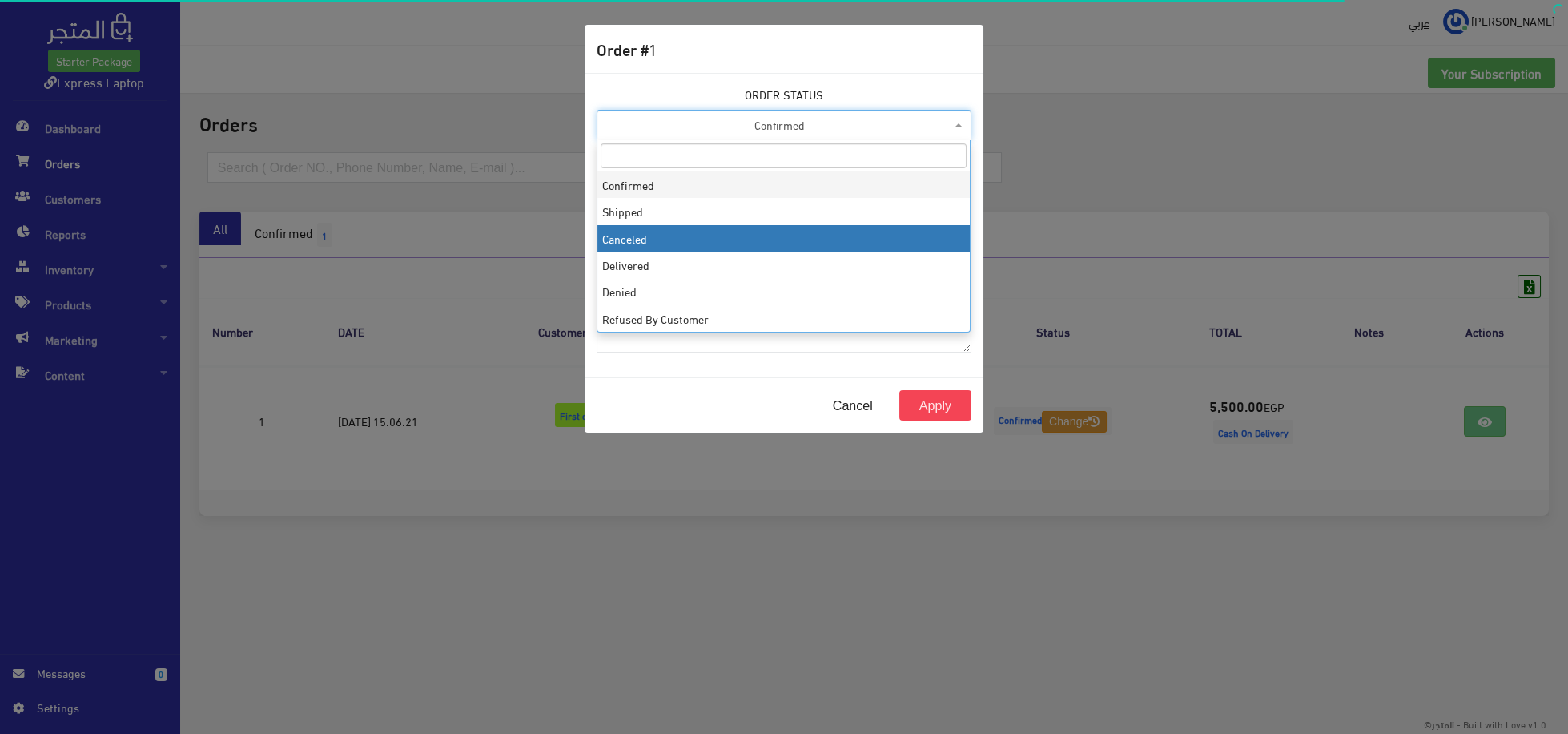 select on "3" 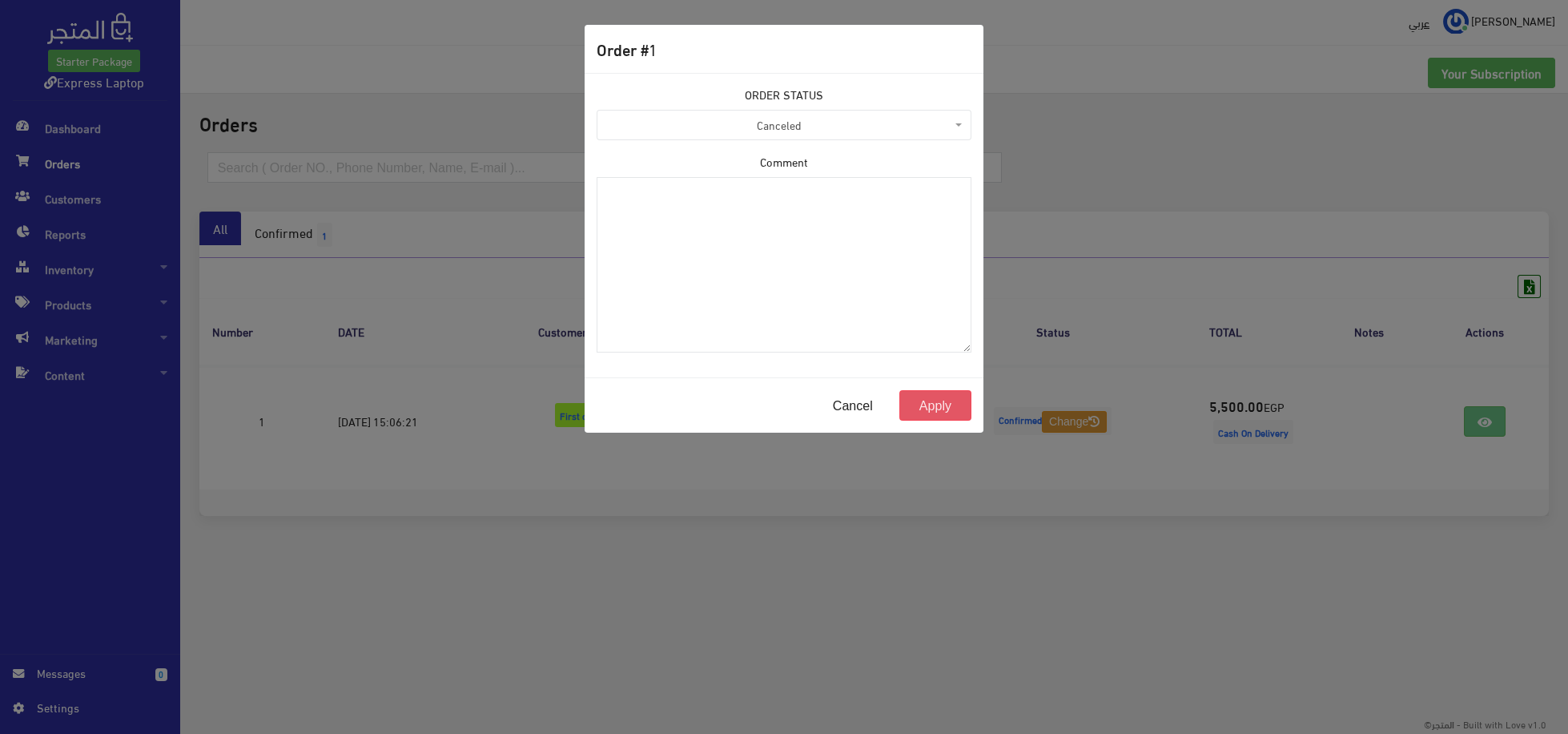 click on "Apply" at bounding box center [935, 405] 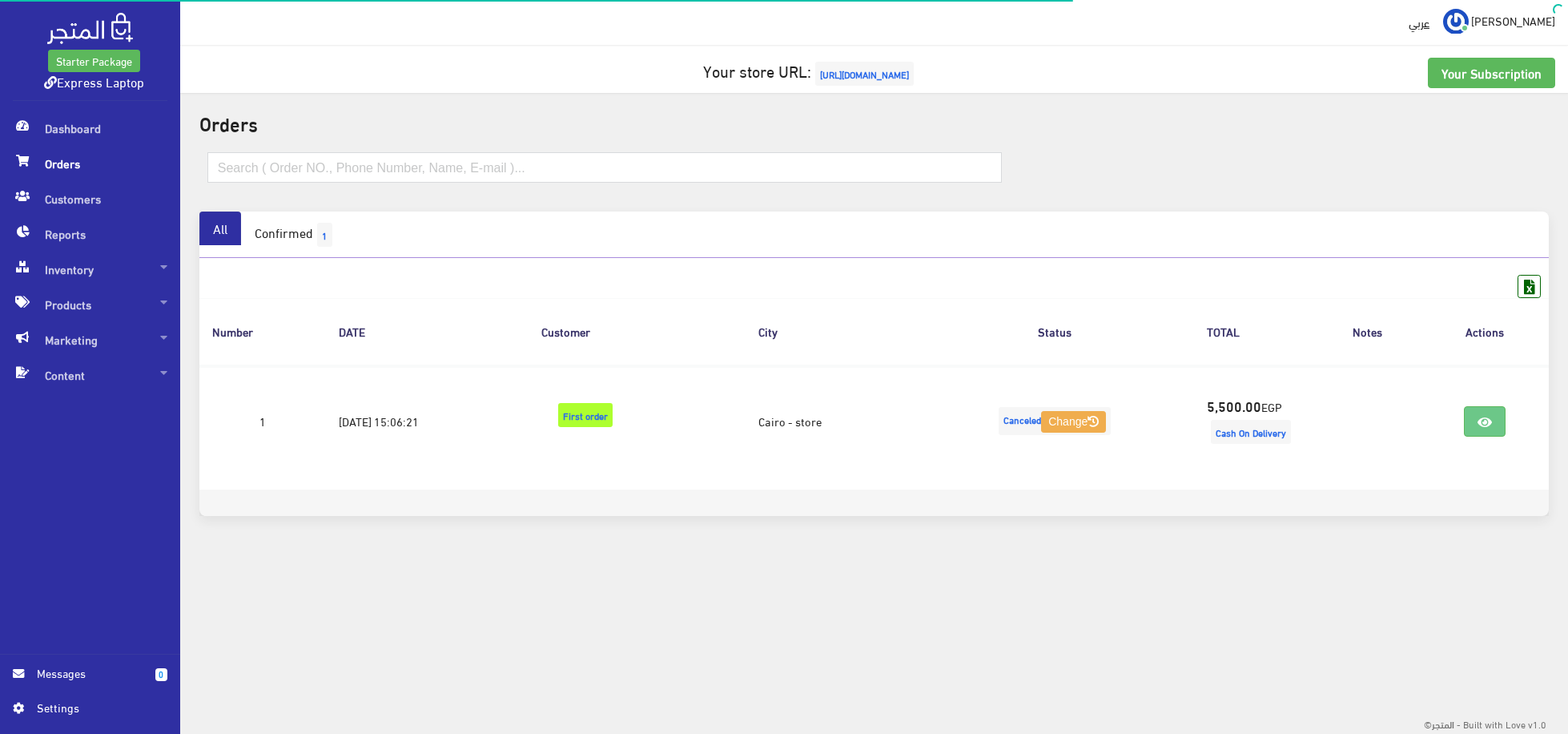 scroll, scrollTop: 0, scrollLeft: 0, axis: both 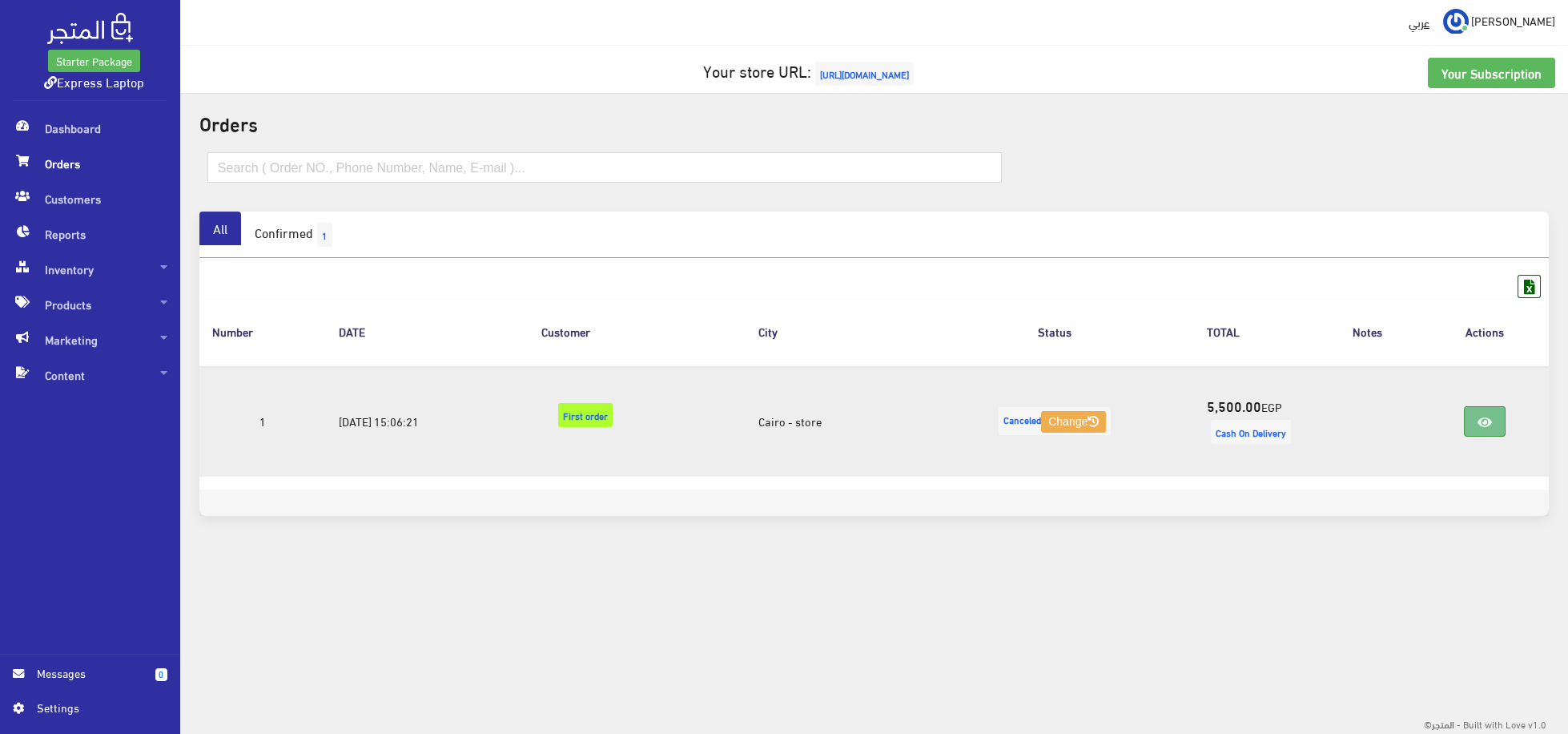 click at bounding box center (1485, 421) 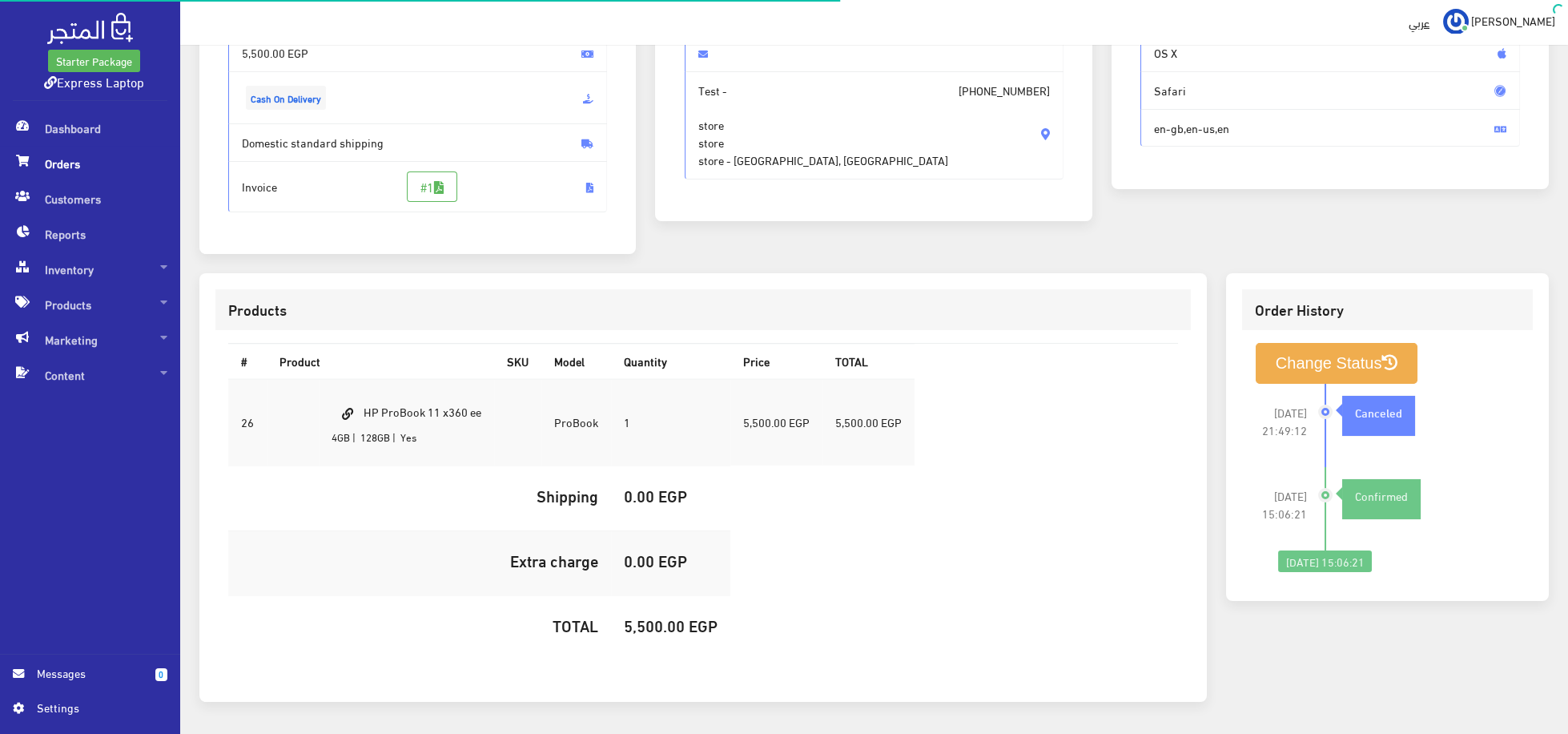 scroll, scrollTop: 284, scrollLeft: 0, axis: vertical 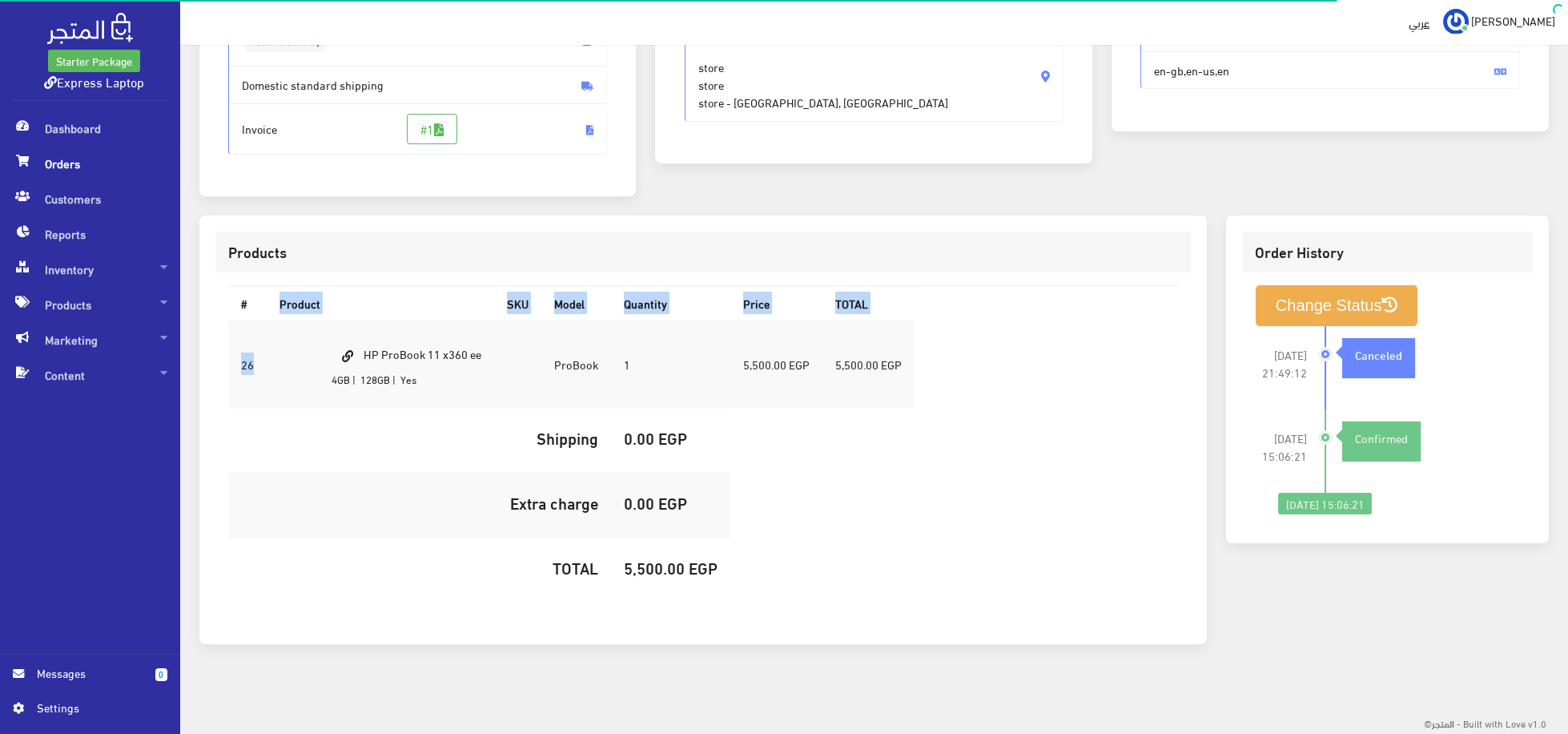 drag, startPoint x: 789, startPoint y: 583, endPoint x: 445, endPoint y: 289, distance: 452.5174 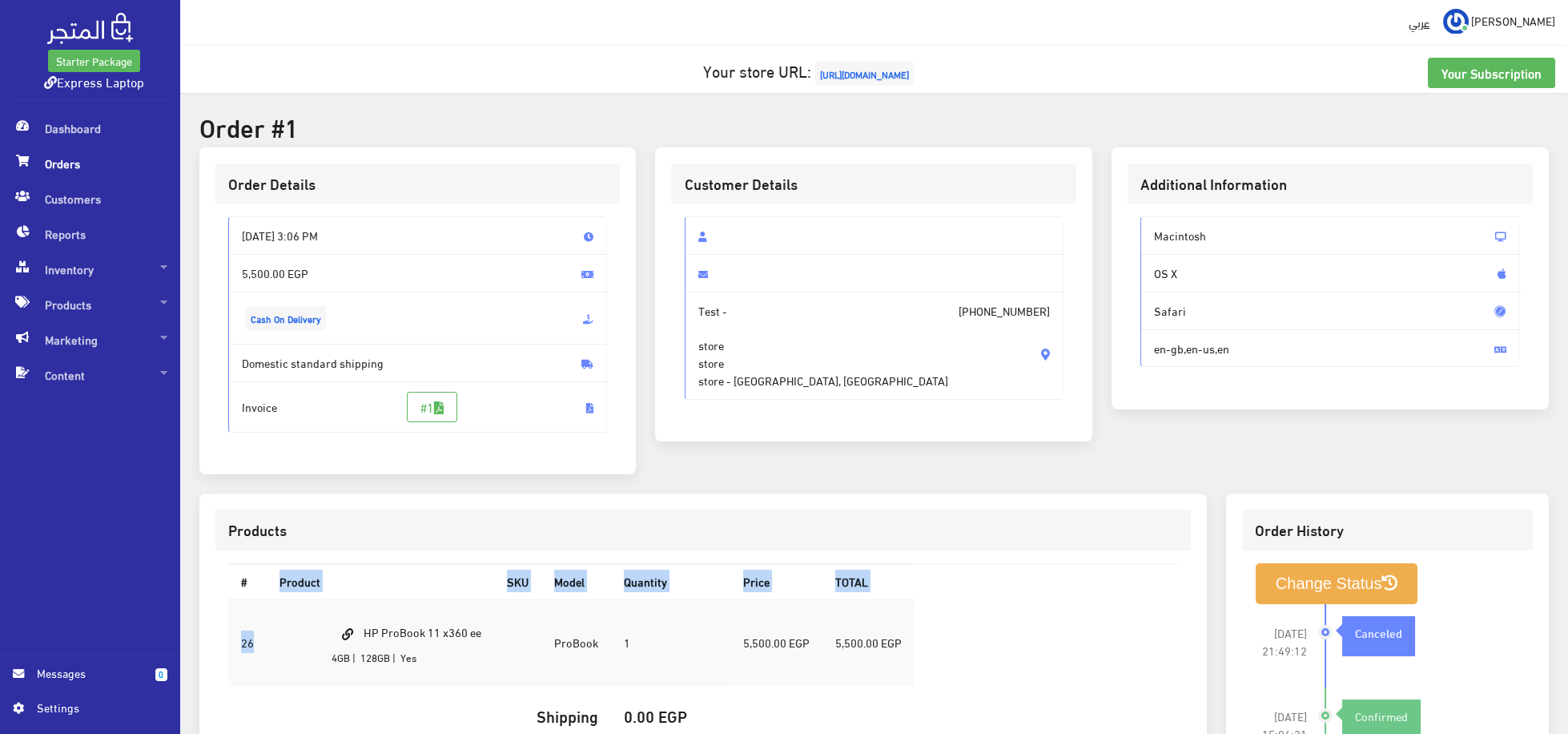 scroll, scrollTop: 110, scrollLeft: 0, axis: vertical 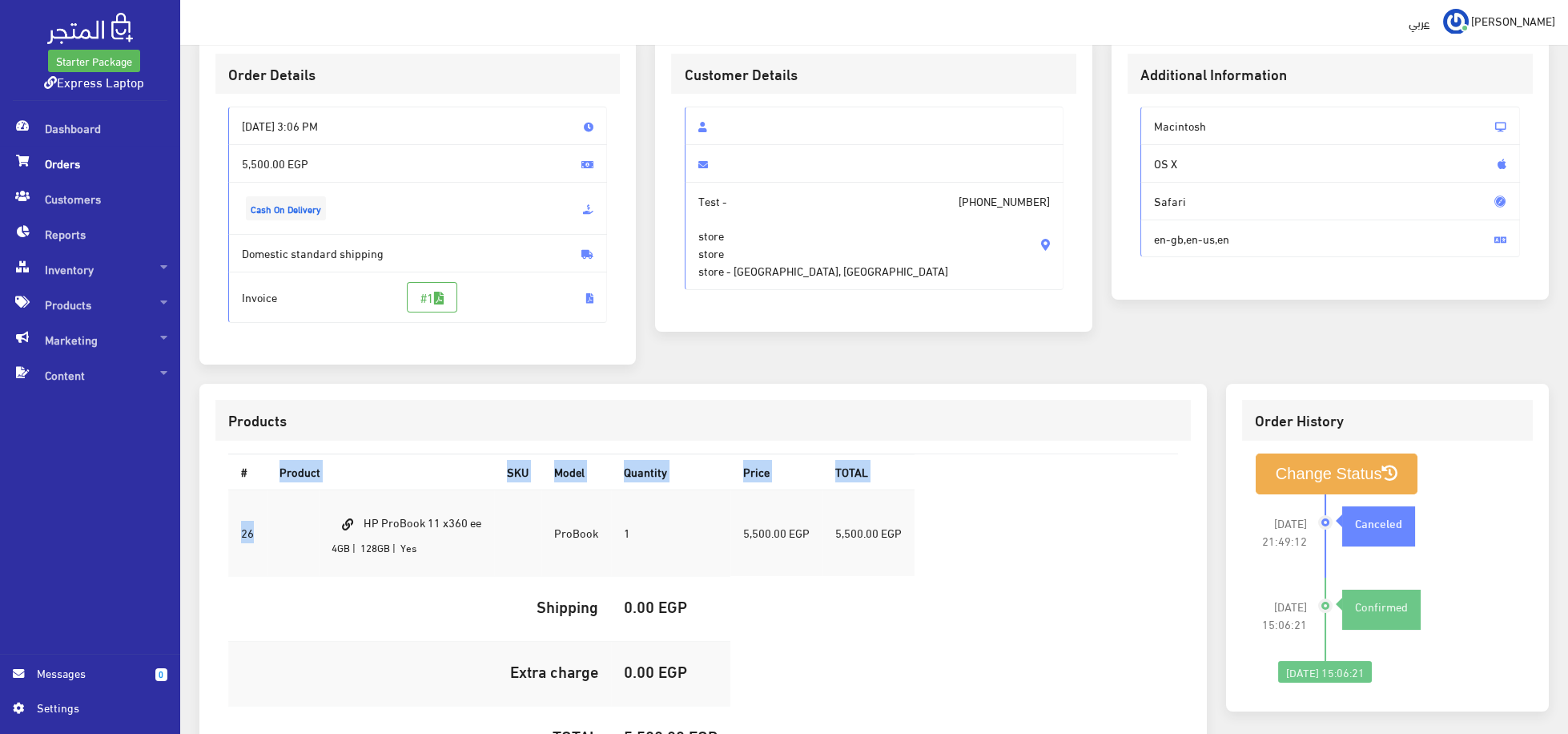 click on "26" at bounding box center [247, 533] 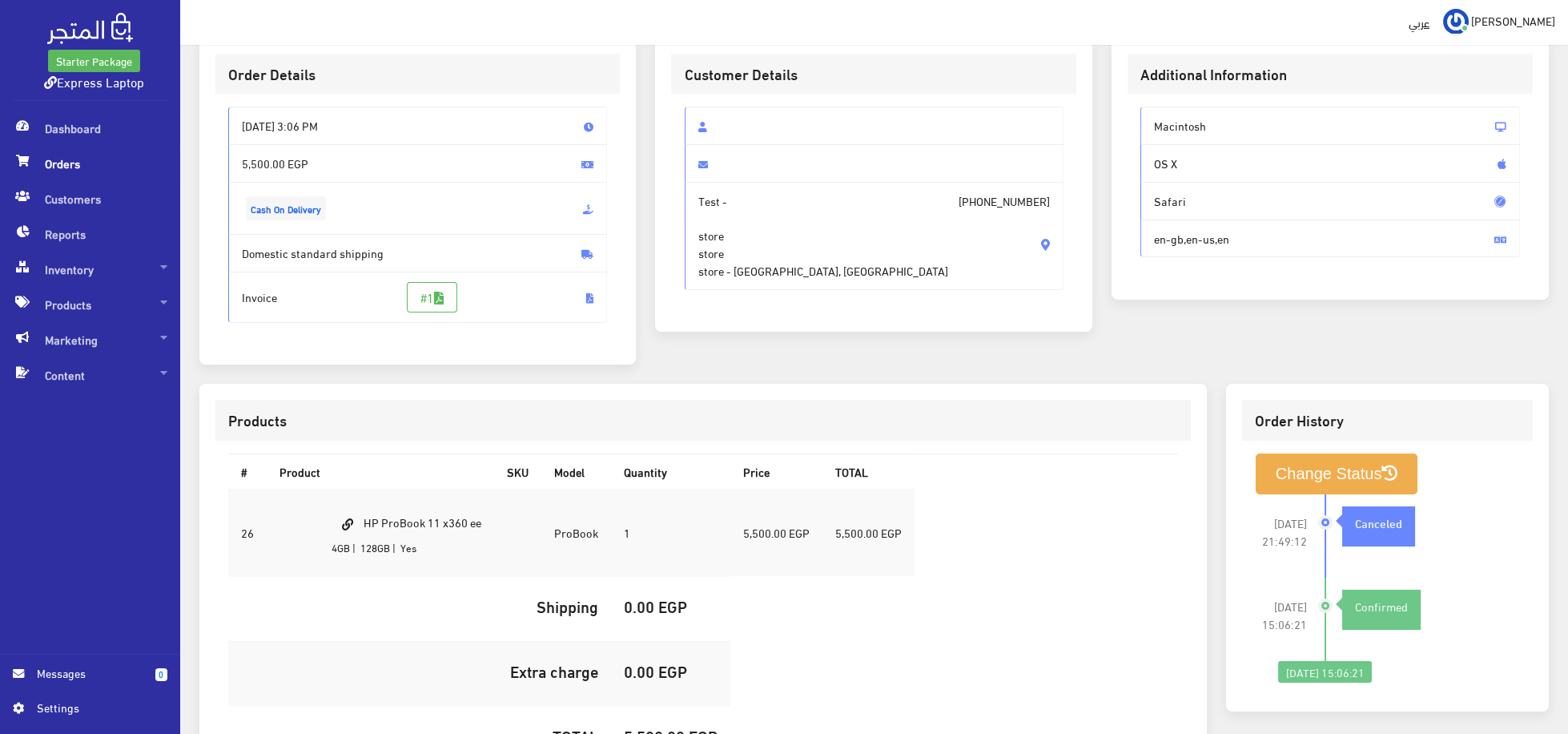 click at bounding box center (517, 533) 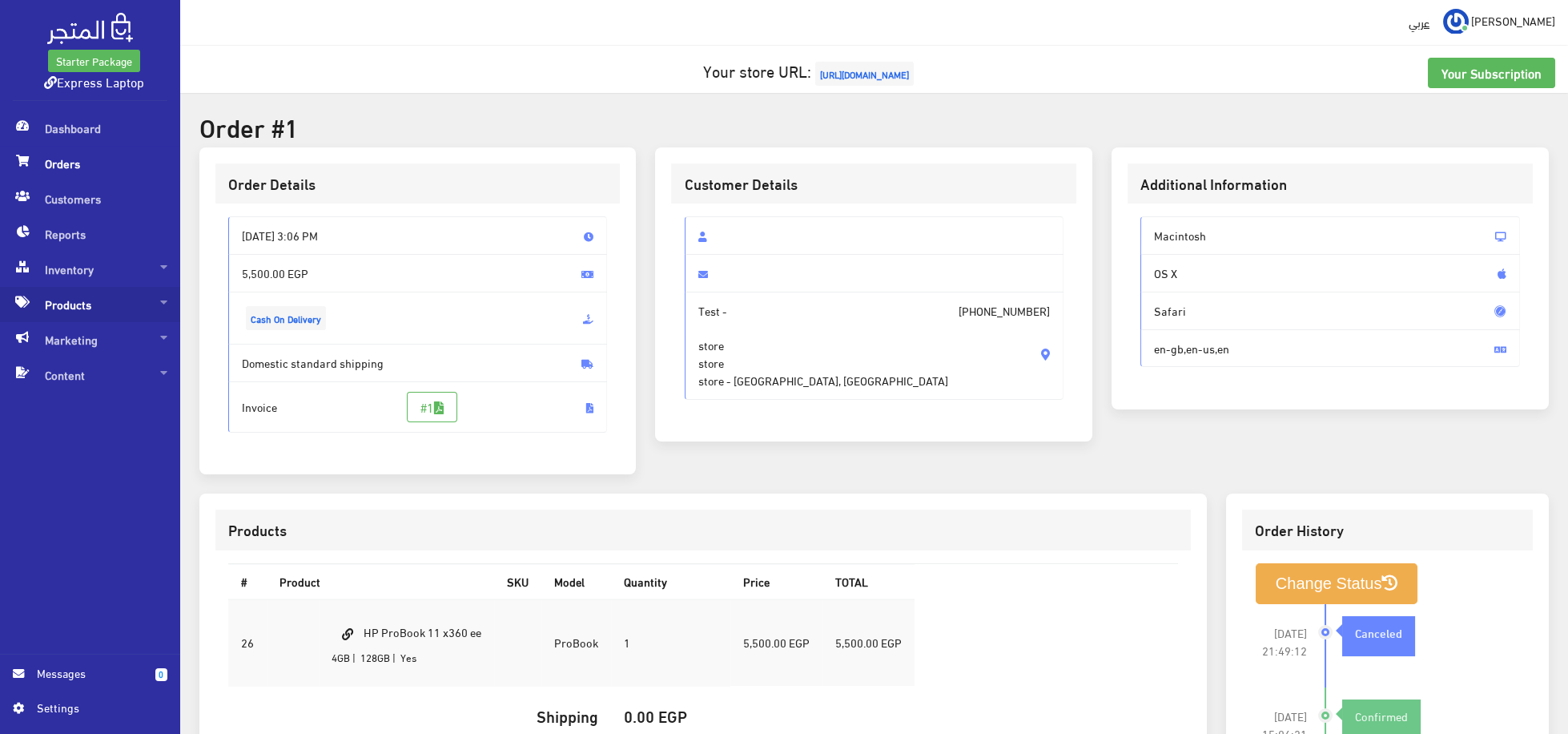 click on "Products" at bounding box center (90, 304) 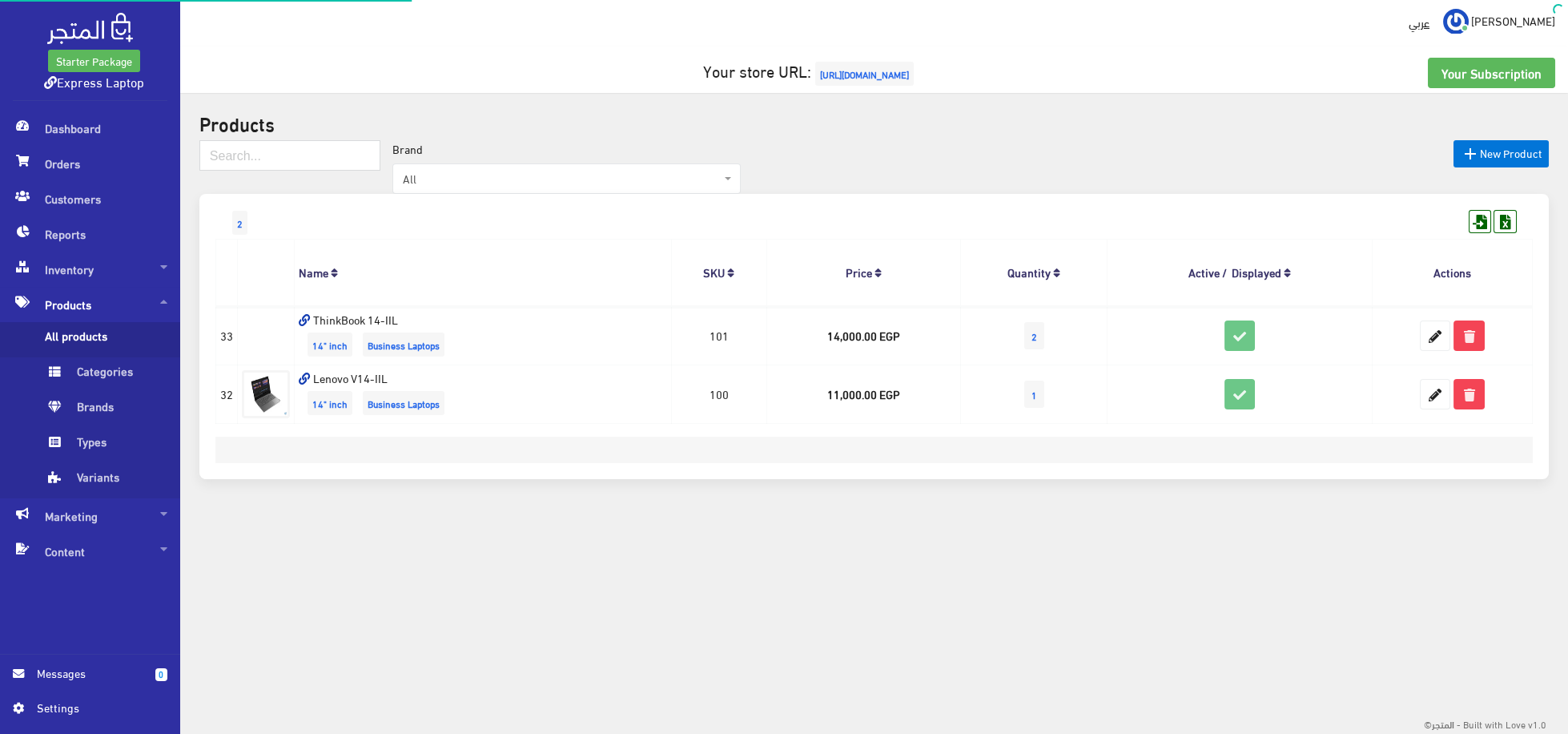 click on "All products" at bounding box center [106, 340] 